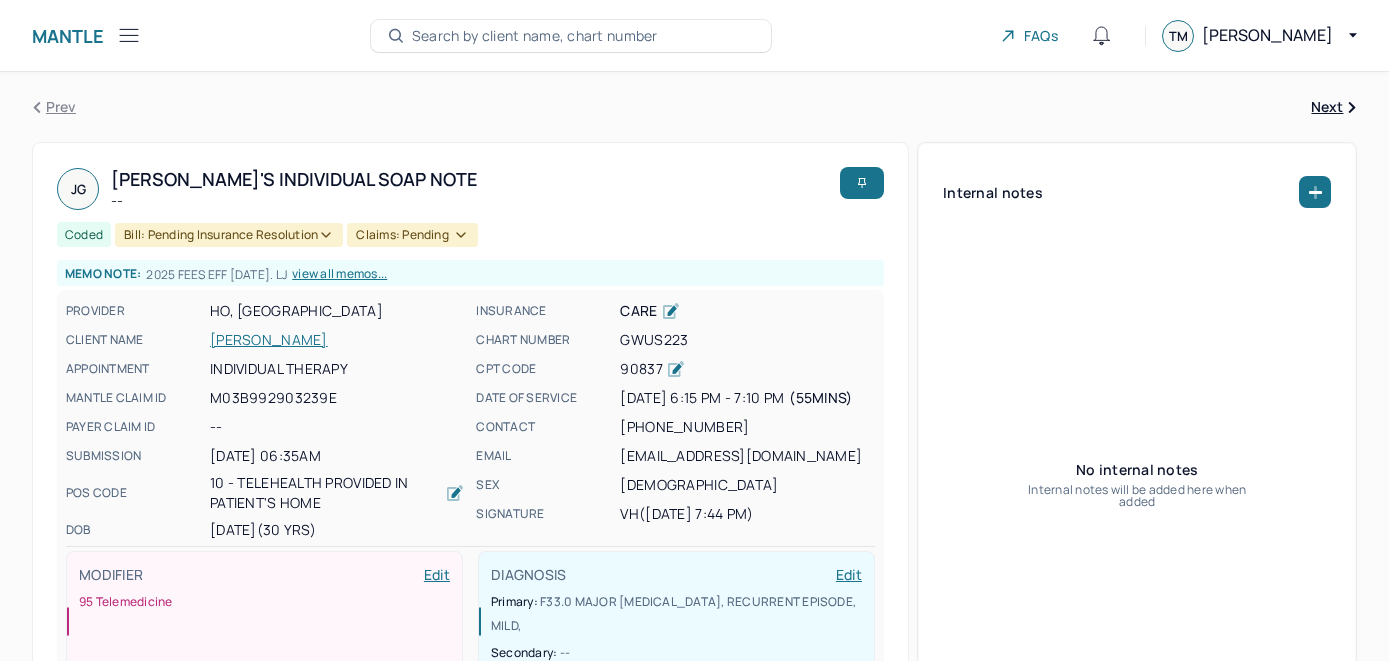 scroll, scrollTop: 35, scrollLeft: 0, axis: vertical 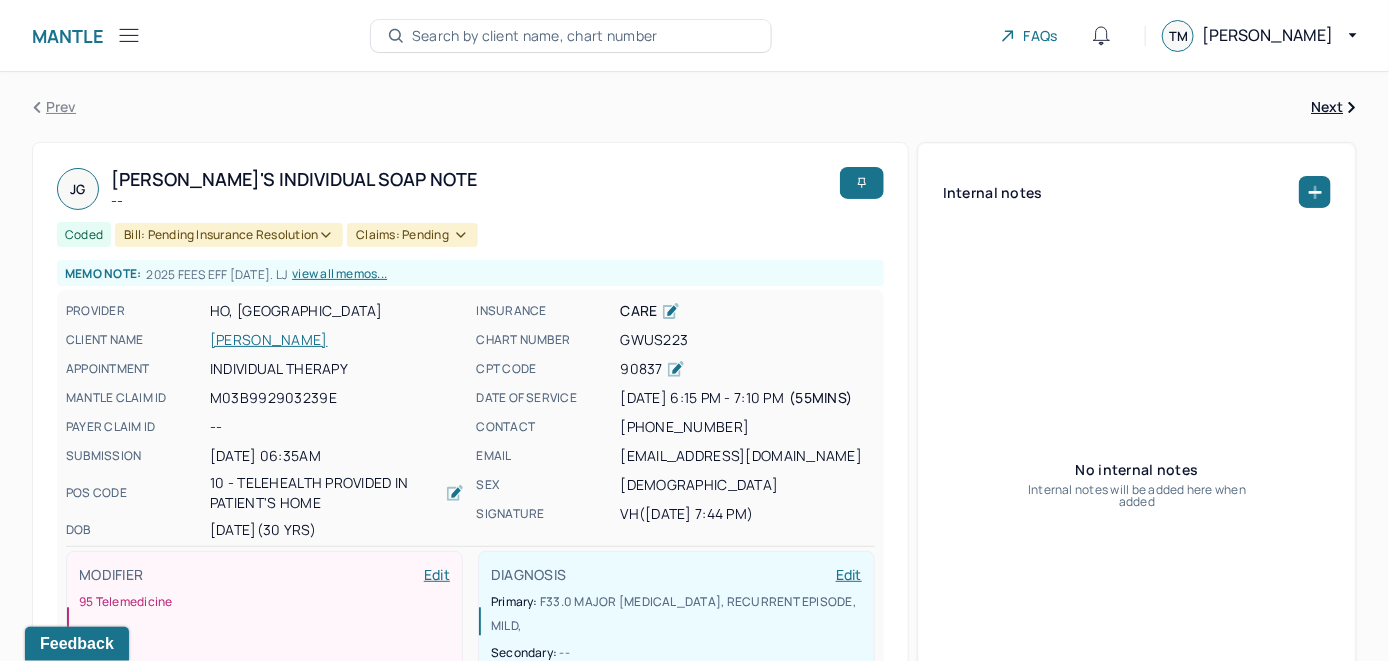 click on "Search by client name, chart number" at bounding box center [535, 36] 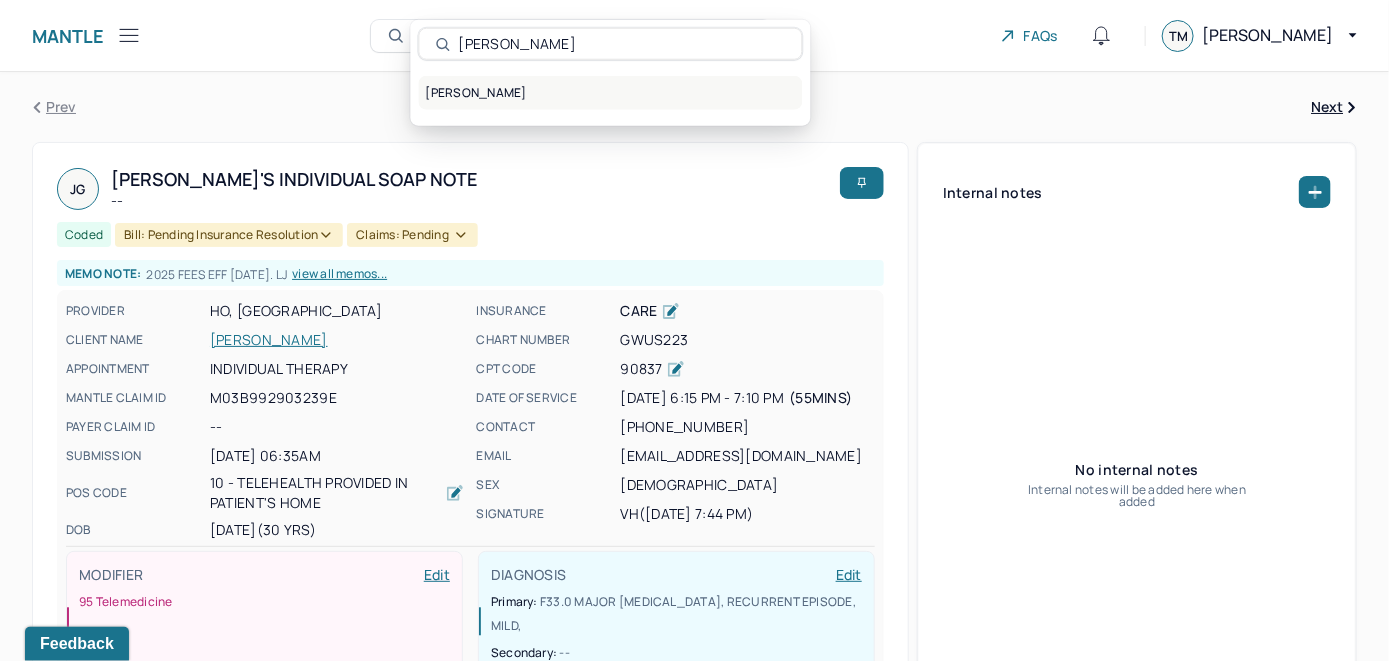 type on "[PERSON_NAME]" 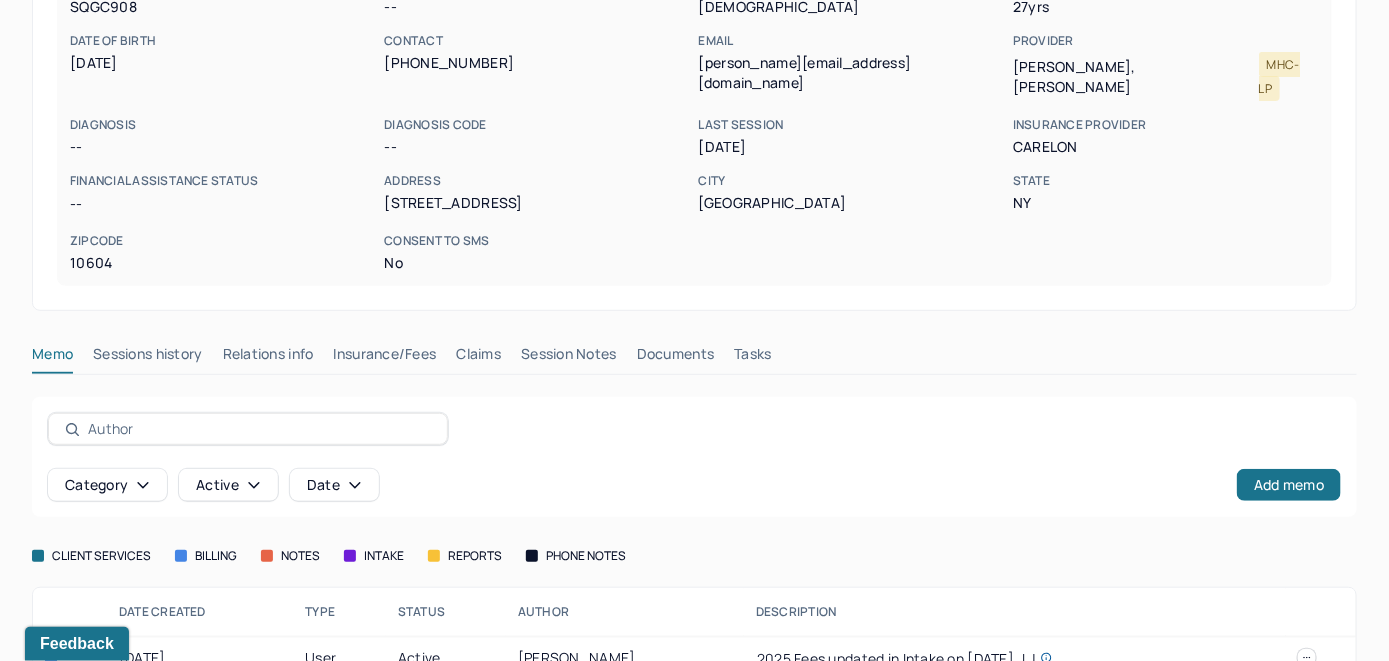 scroll, scrollTop: 261, scrollLeft: 0, axis: vertical 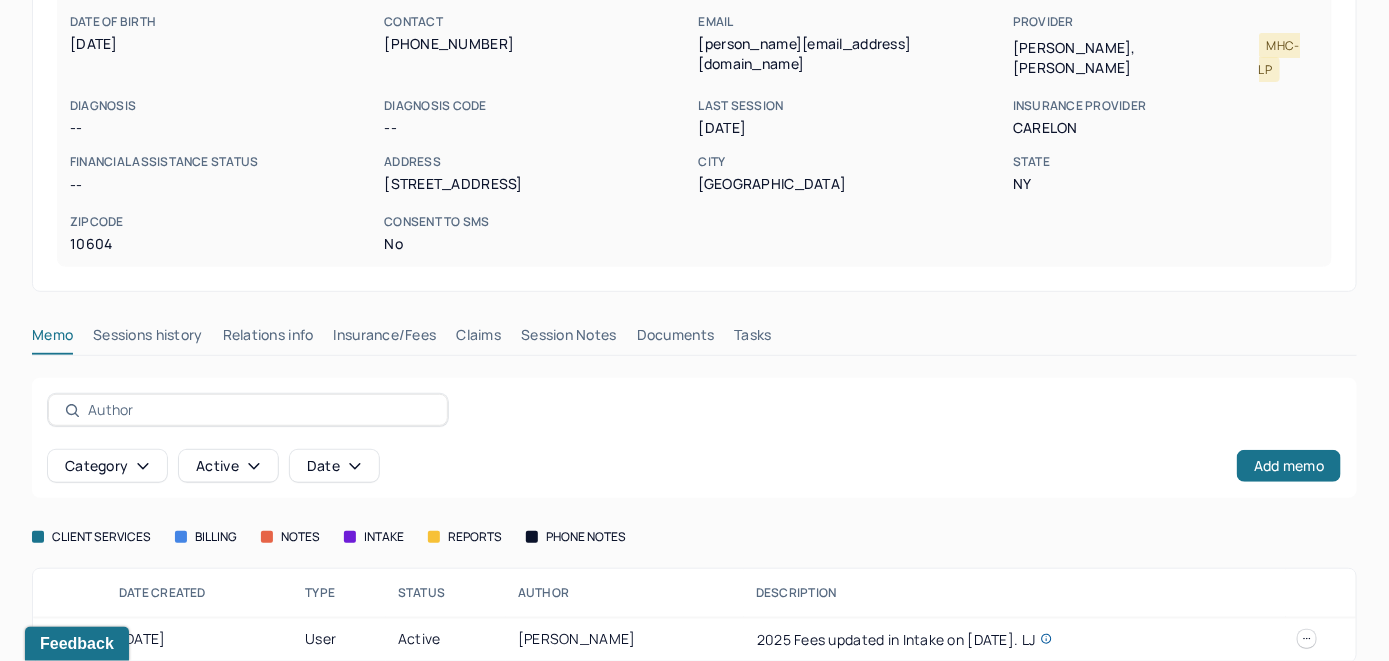 click on "Insurance/Fees" at bounding box center [385, 339] 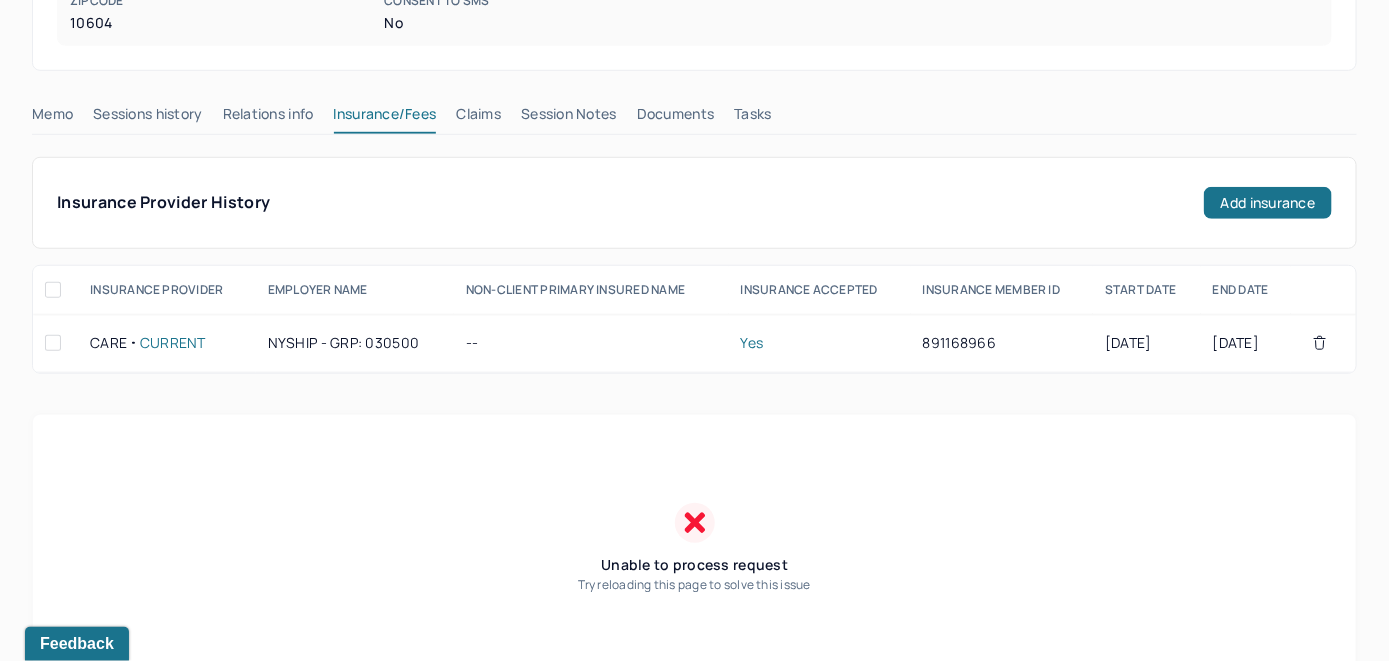 scroll, scrollTop: 361, scrollLeft: 0, axis: vertical 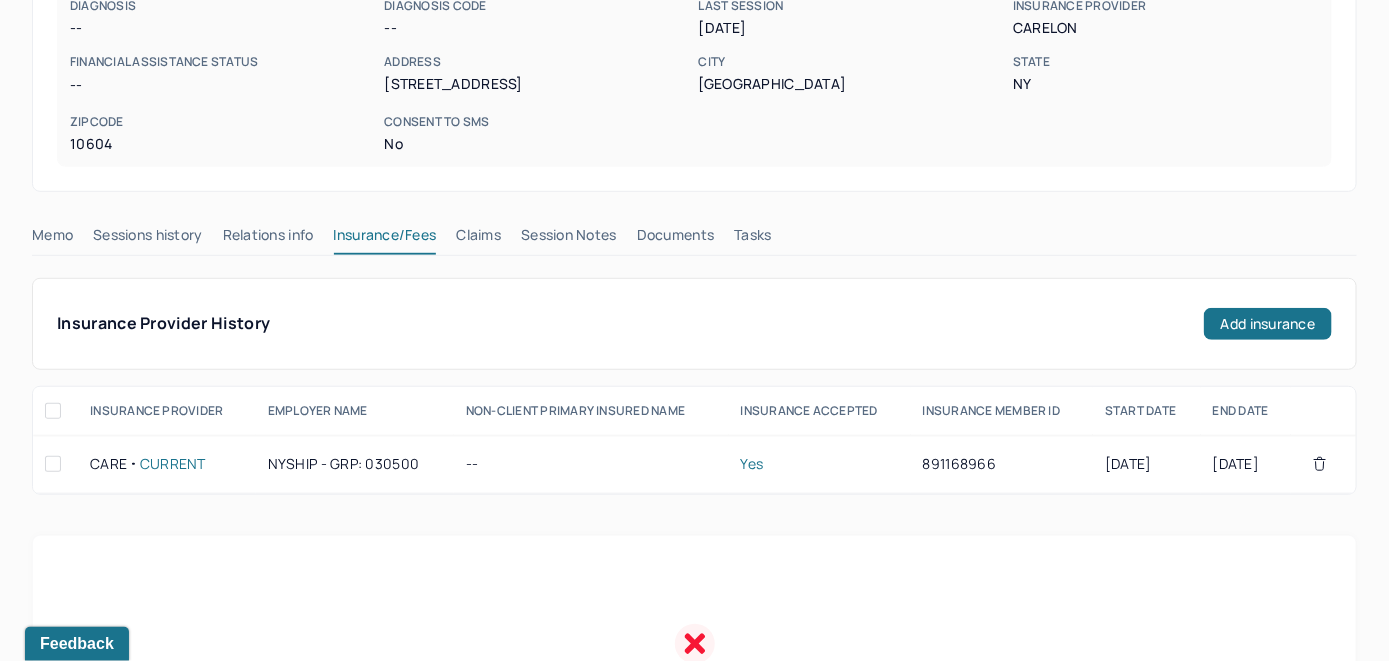 click on "Claims" at bounding box center [478, 239] 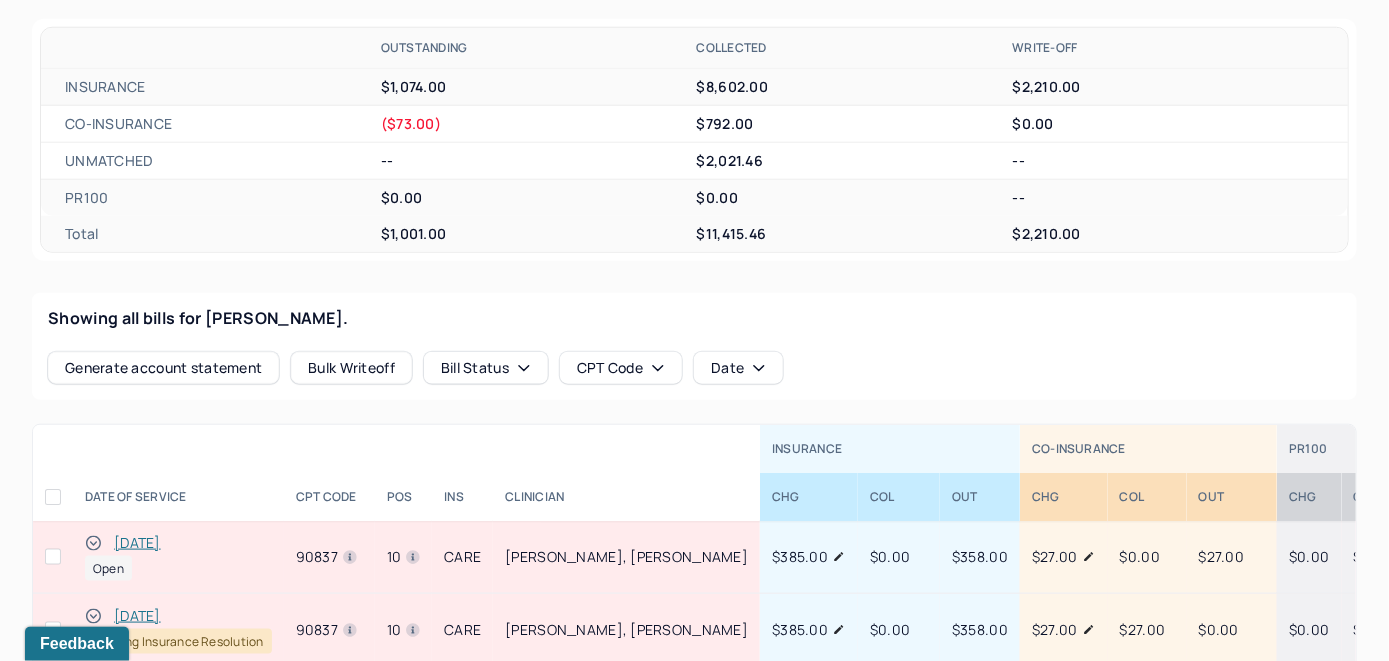 scroll, scrollTop: 661, scrollLeft: 0, axis: vertical 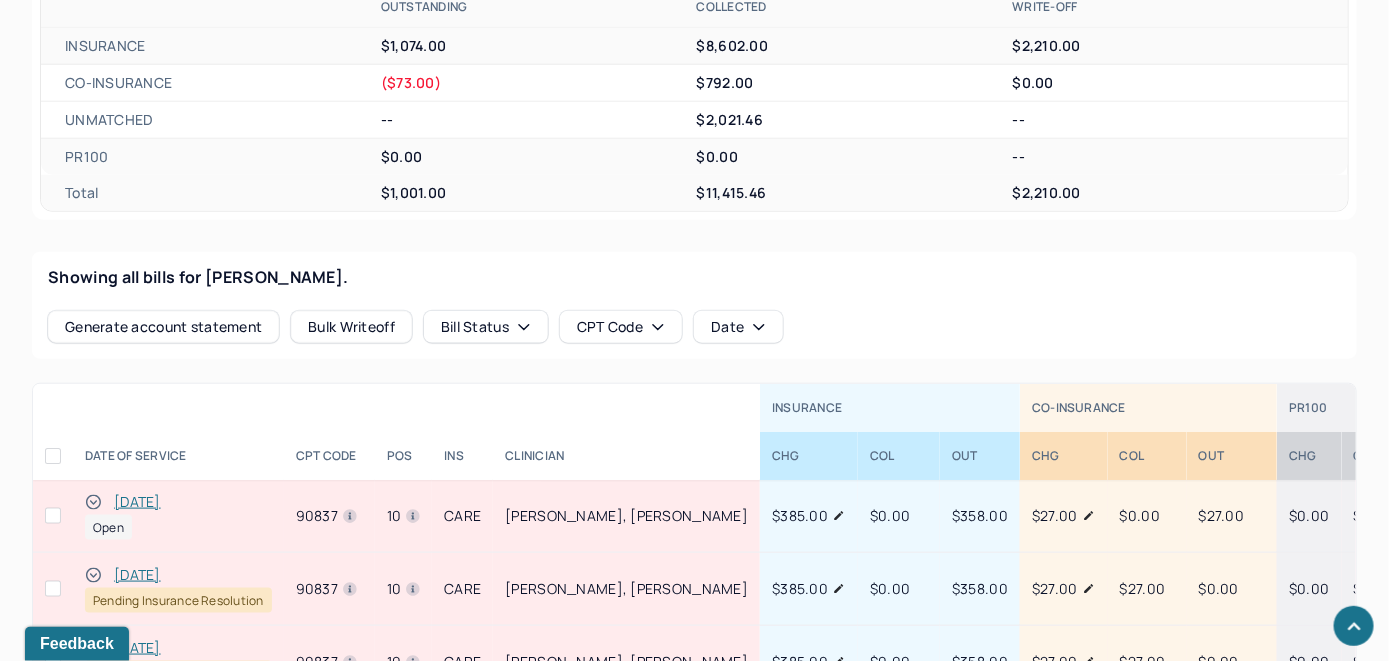 click on "[DATE]" at bounding box center [137, 502] 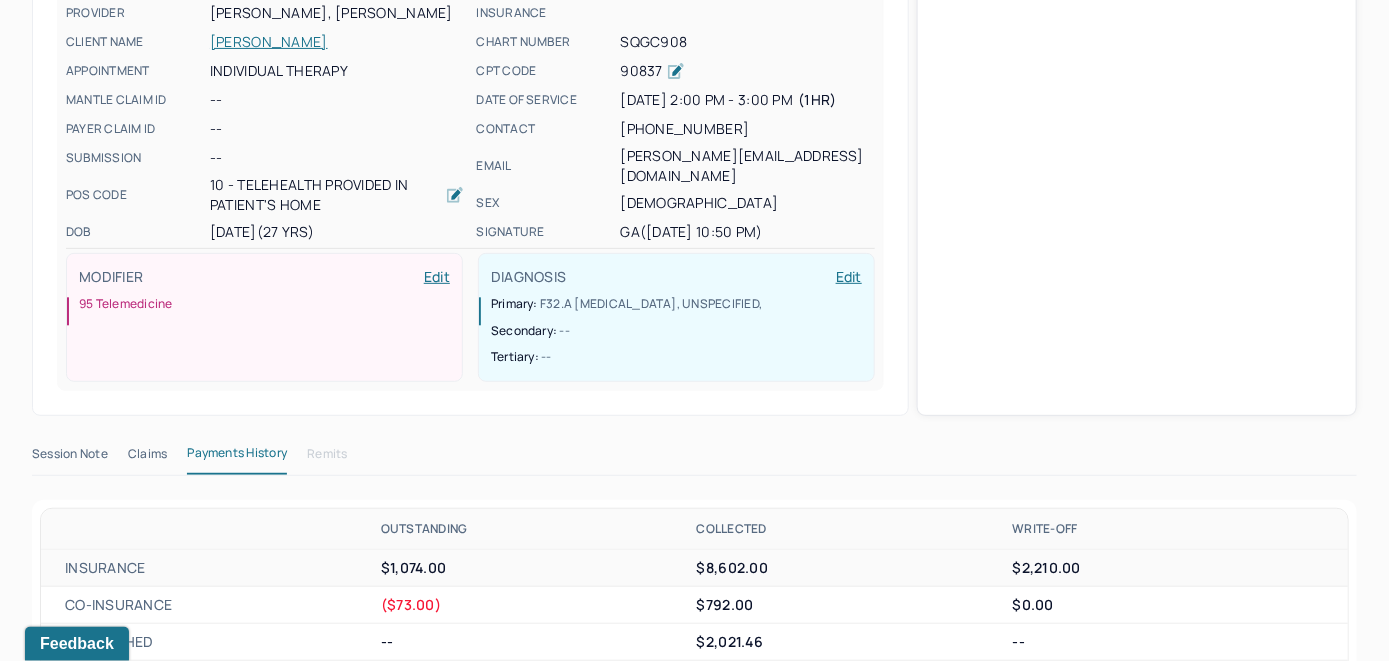 scroll, scrollTop: 661, scrollLeft: 0, axis: vertical 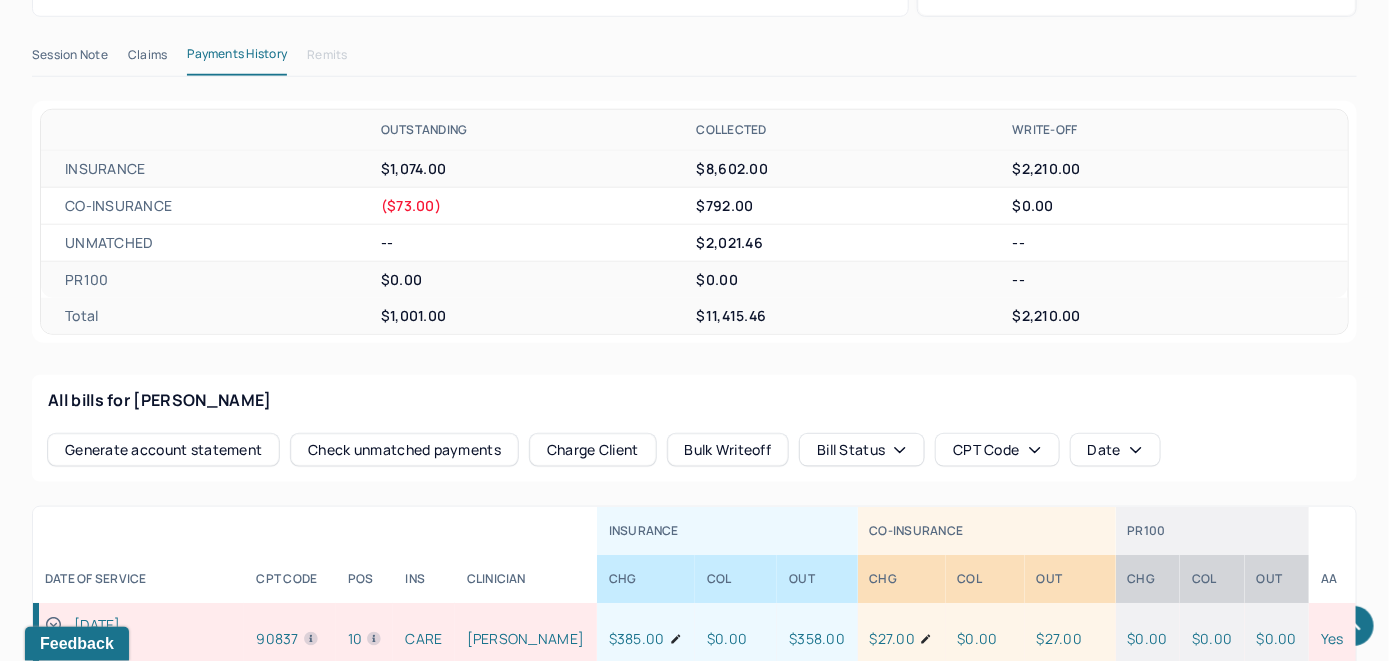 click on "Check unmatched payments" at bounding box center [404, 450] 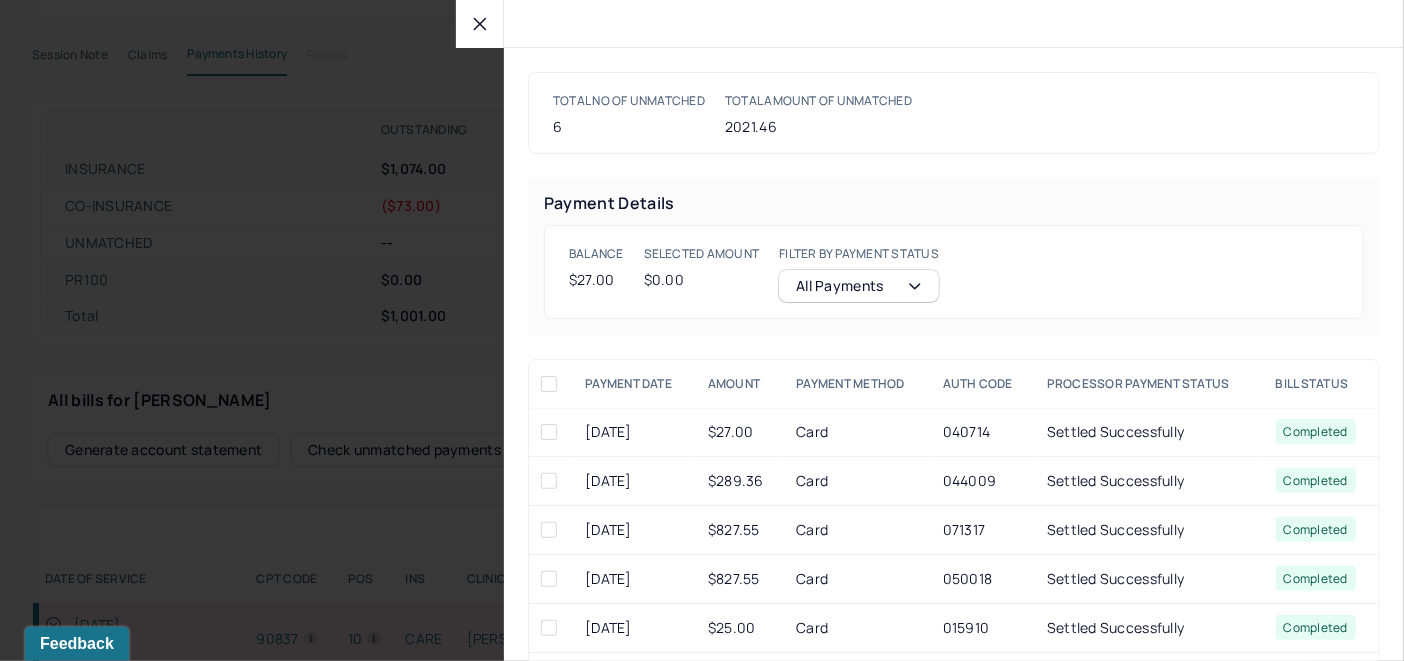 click at bounding box center [549, 432] 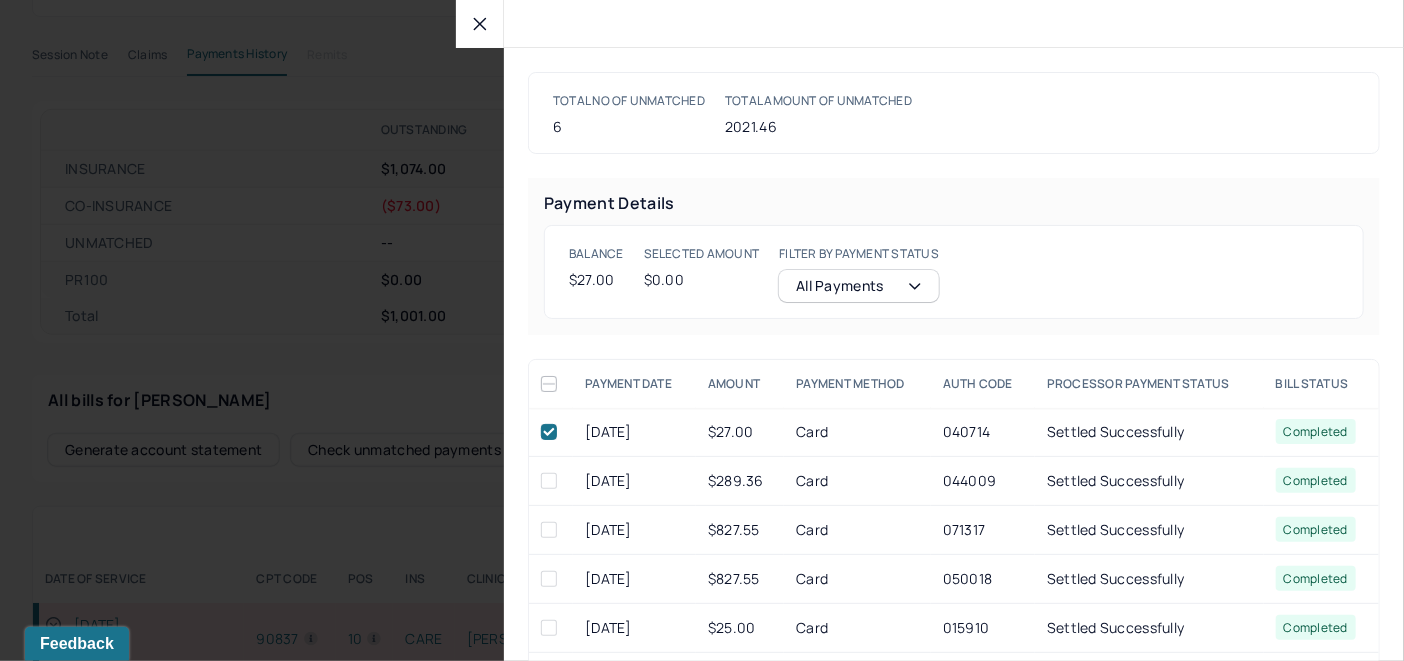 checkbox on "true" 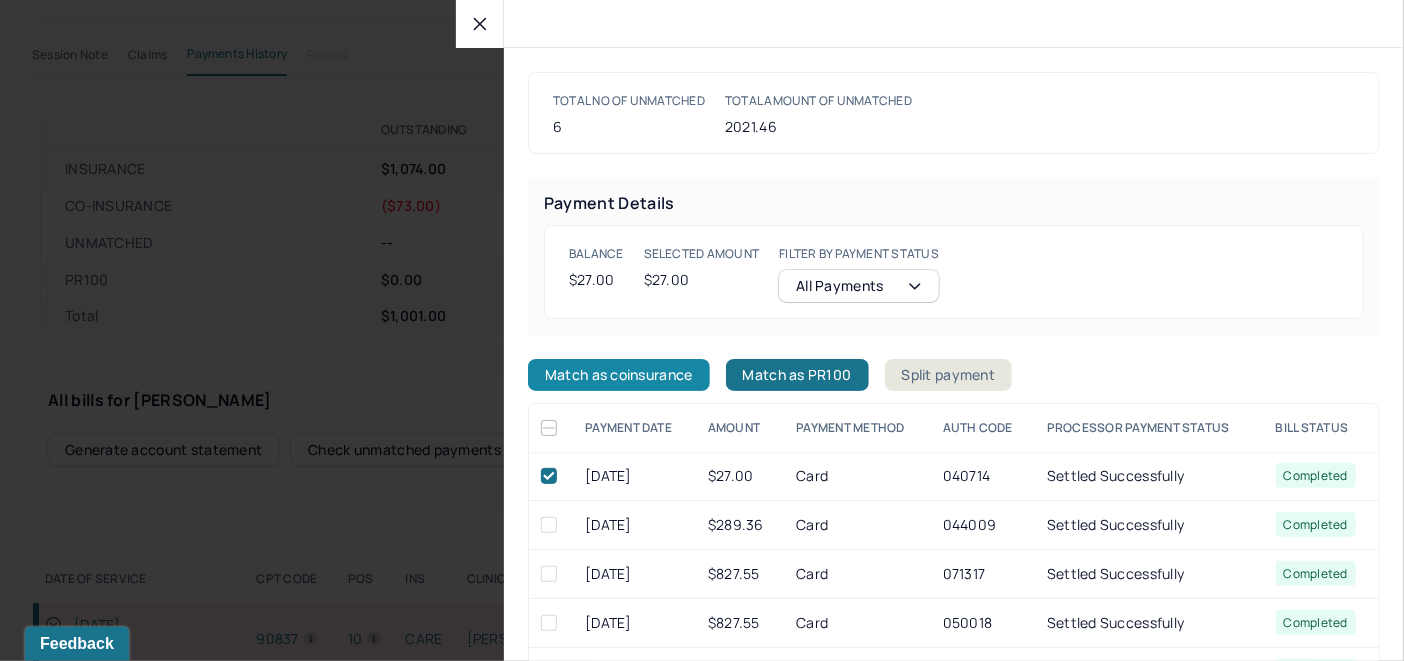 click on "Match as coinsurance" at bounding box center (619, 375) 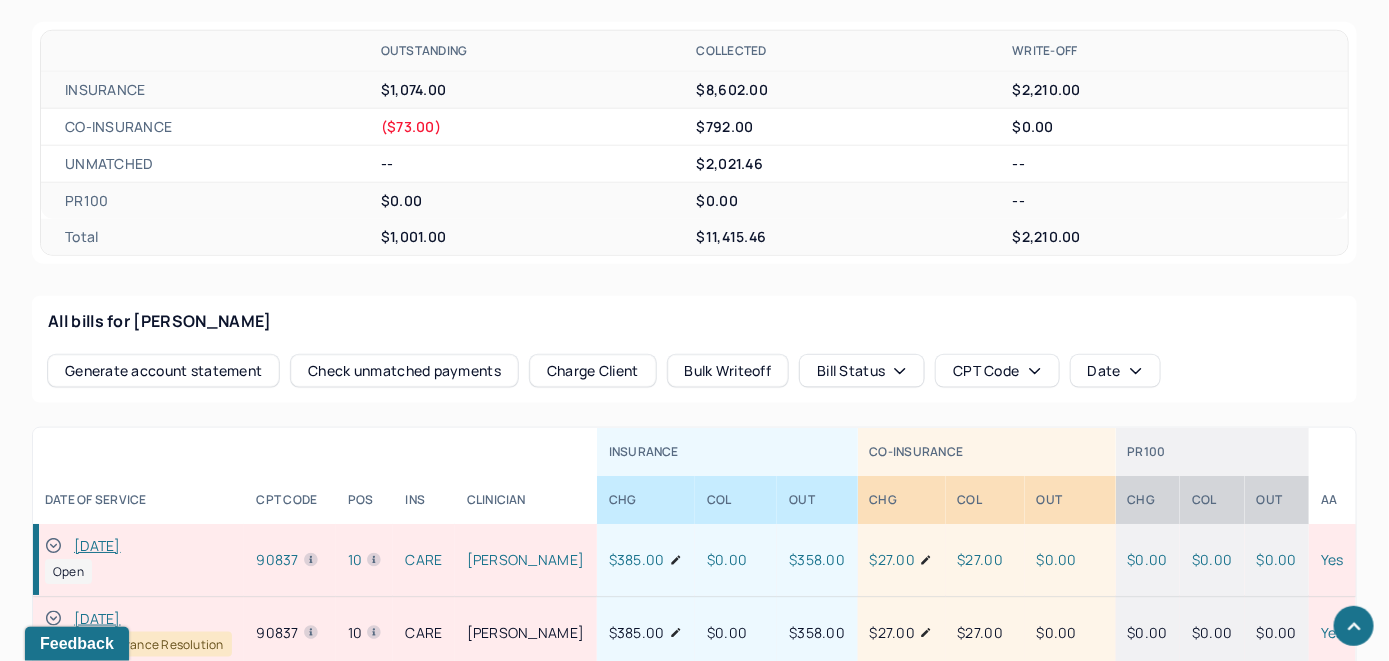 scroll, scrollTop: 861, scrollLeft: 0, axis: vertical 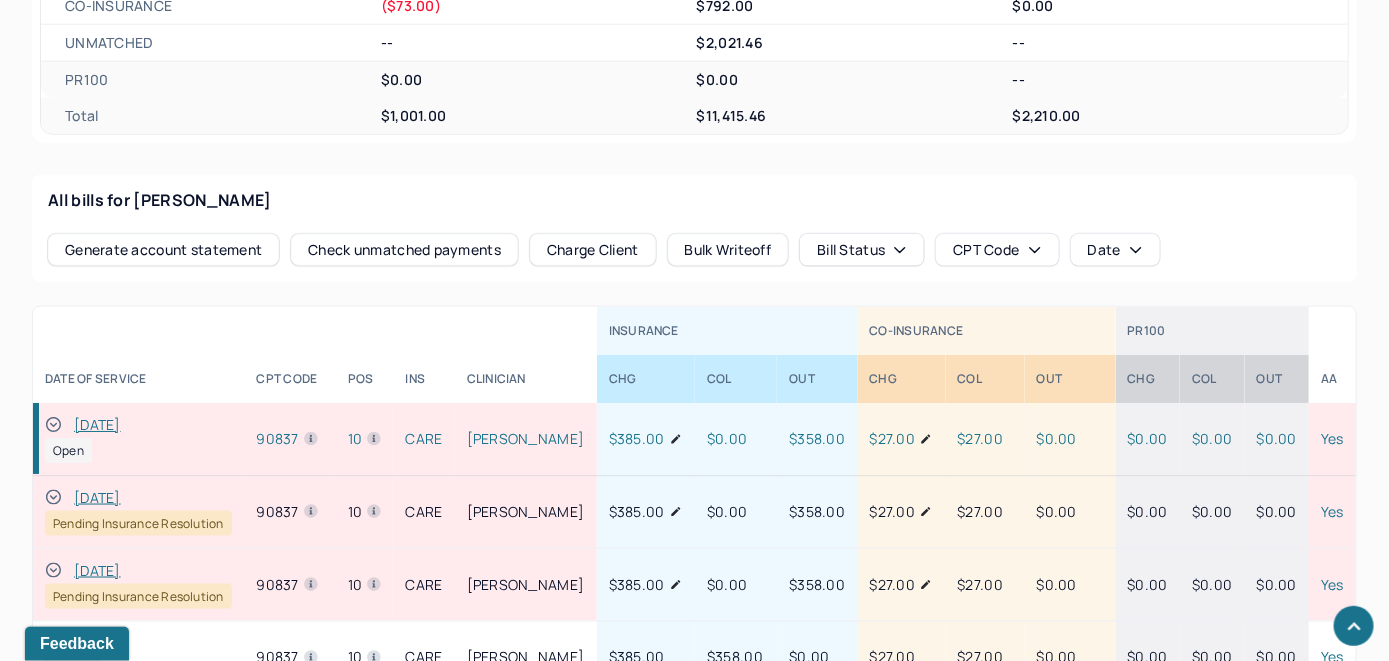 click 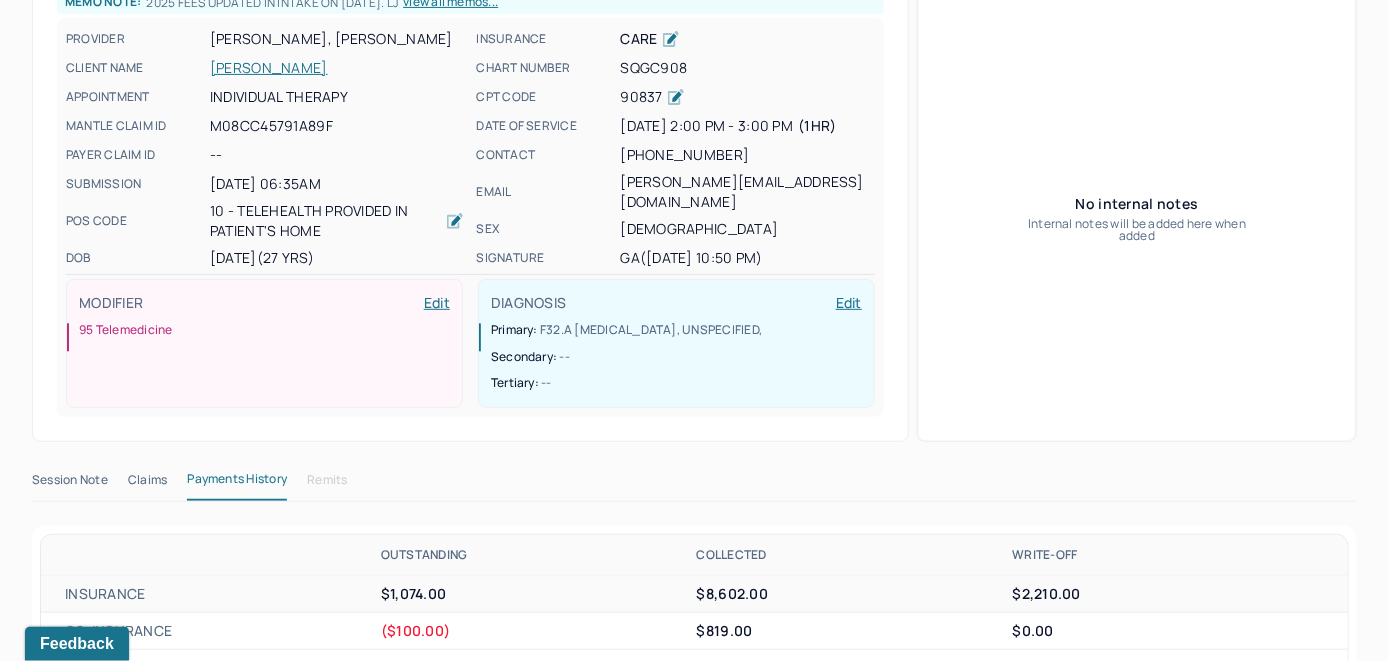 scroll, scrollTop: 61, scrollLeft: 0, axis: vertical 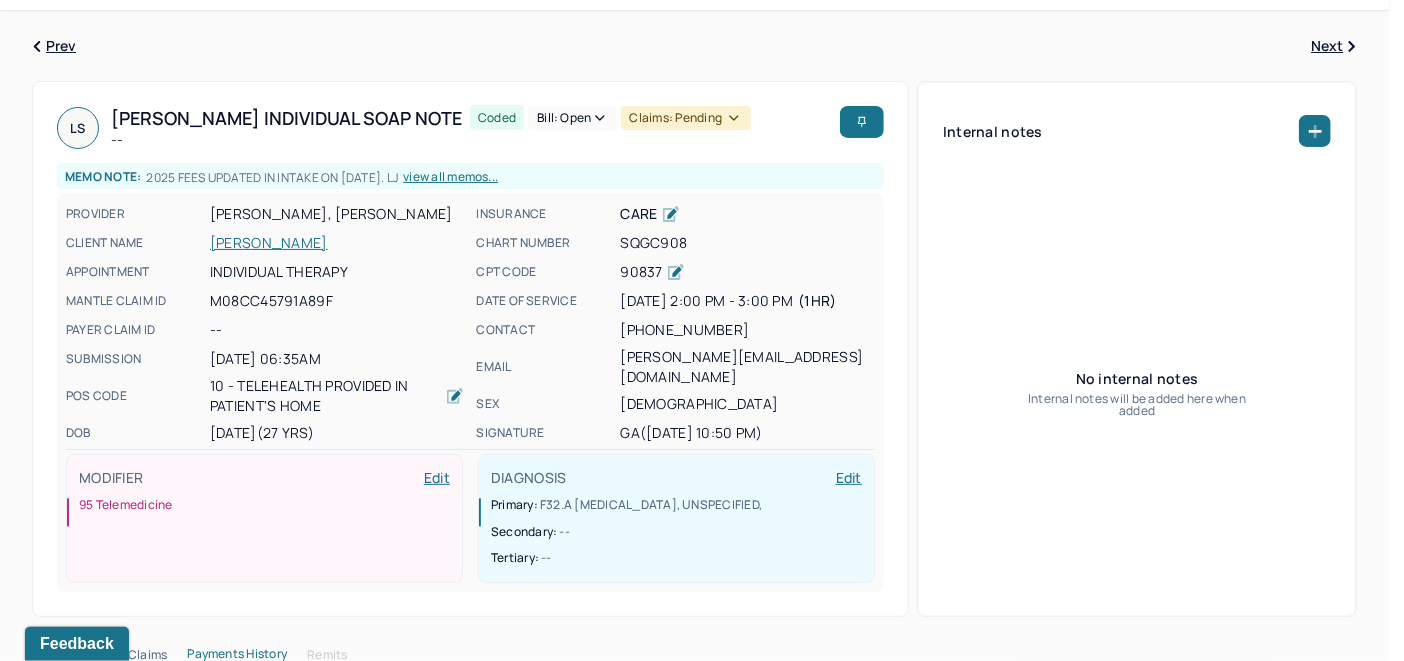 click on "Bill: Open" at bounding box center (572, 118) 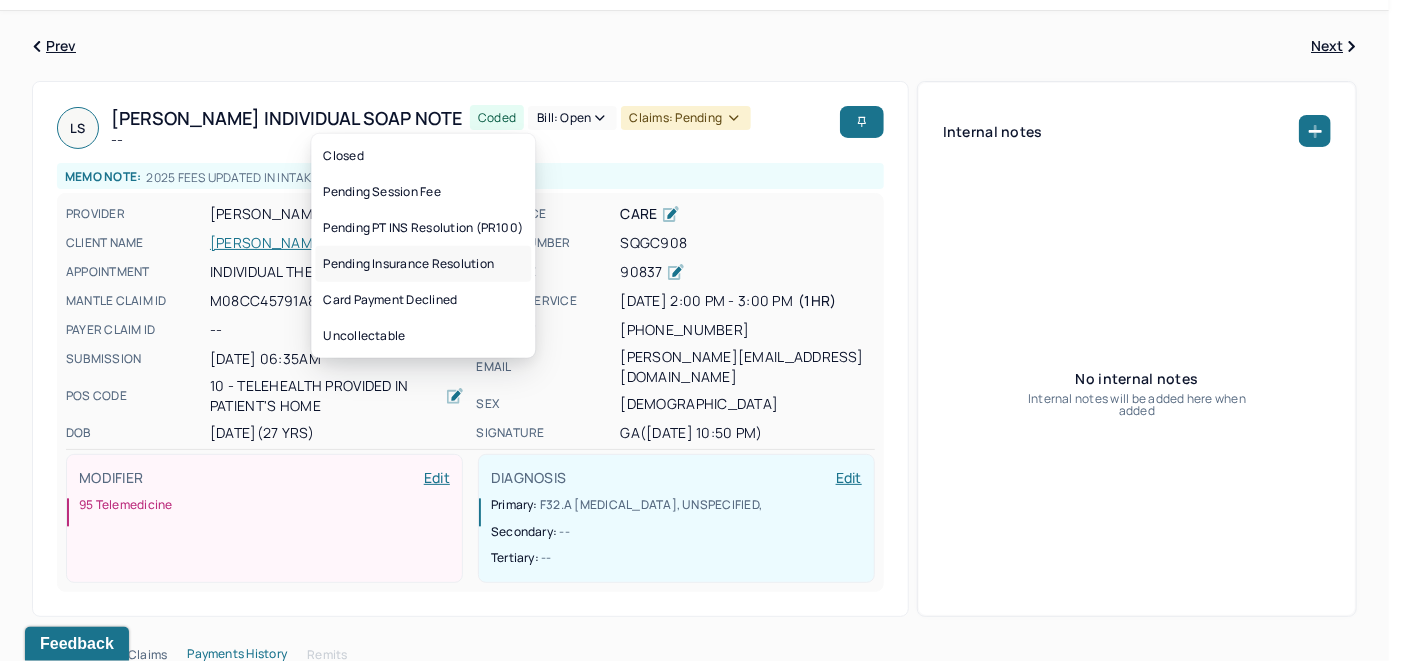 click on "Pending Insurance Resolution" at bounding box center [423, 264] 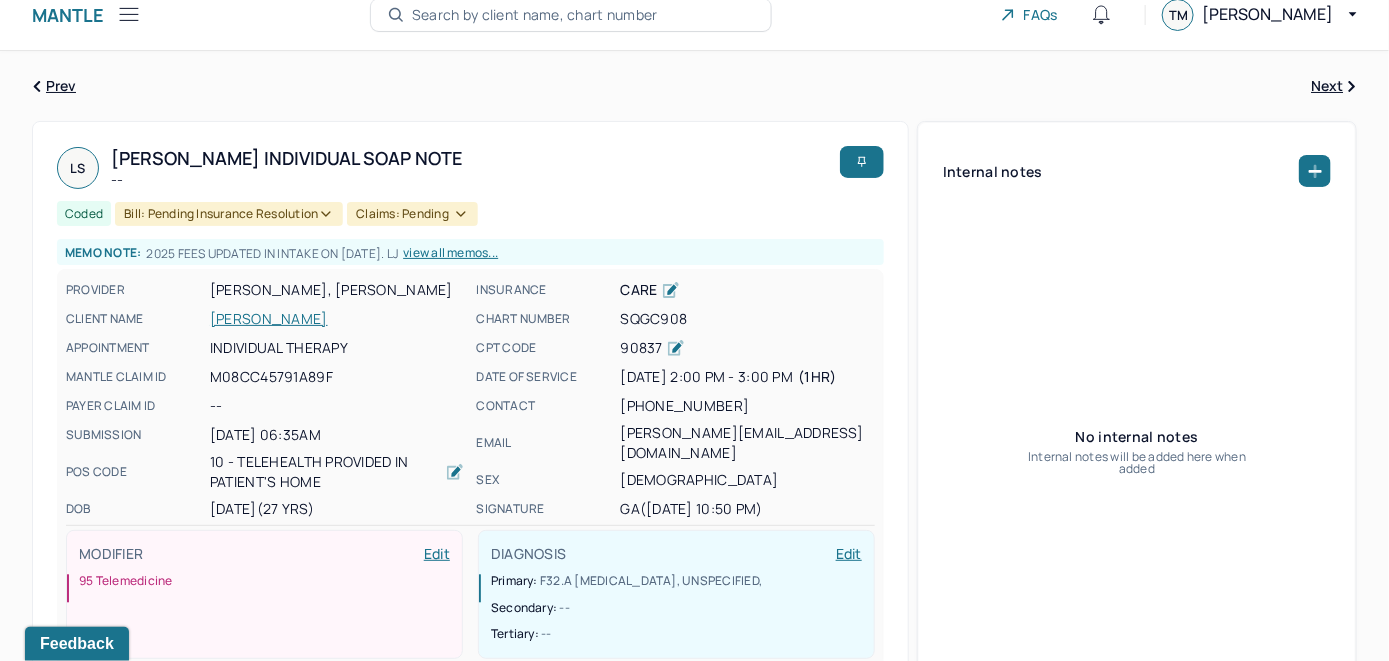 scroll, scrollTop: 0, scrollLeft: 0, axis: both 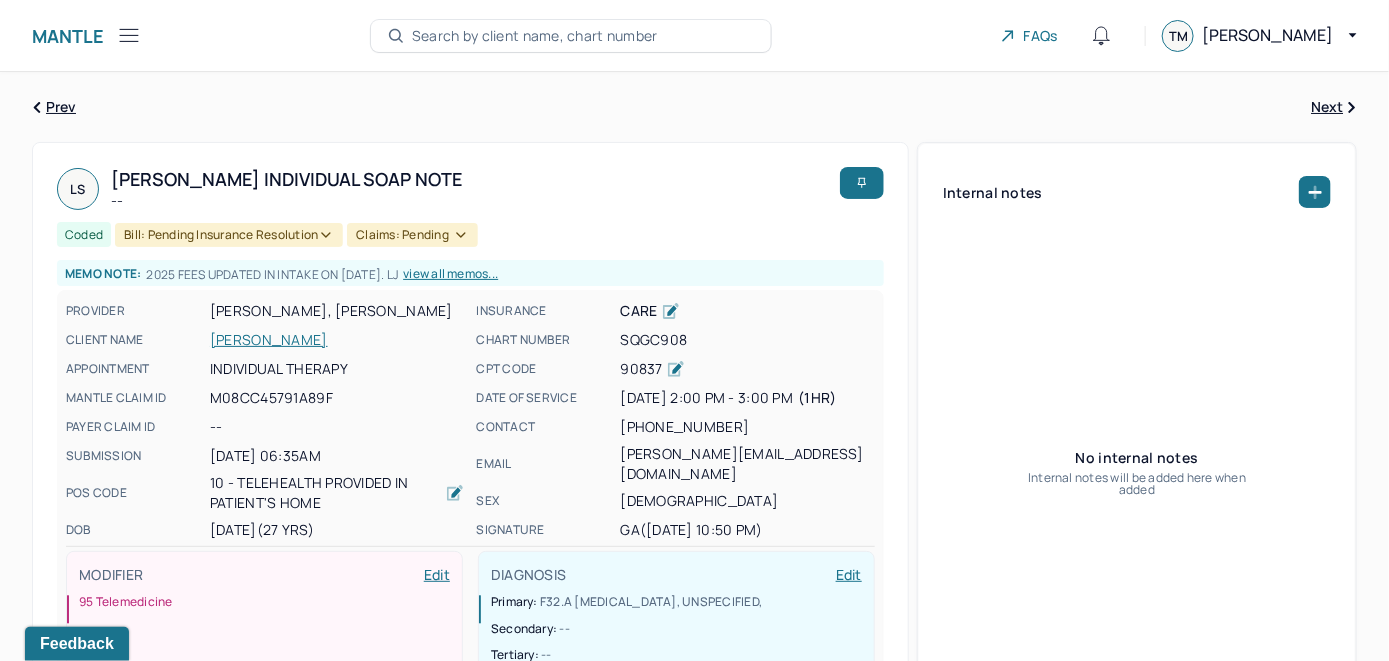 click on "Search by client name, chart number" at bounding box center [535, 36] 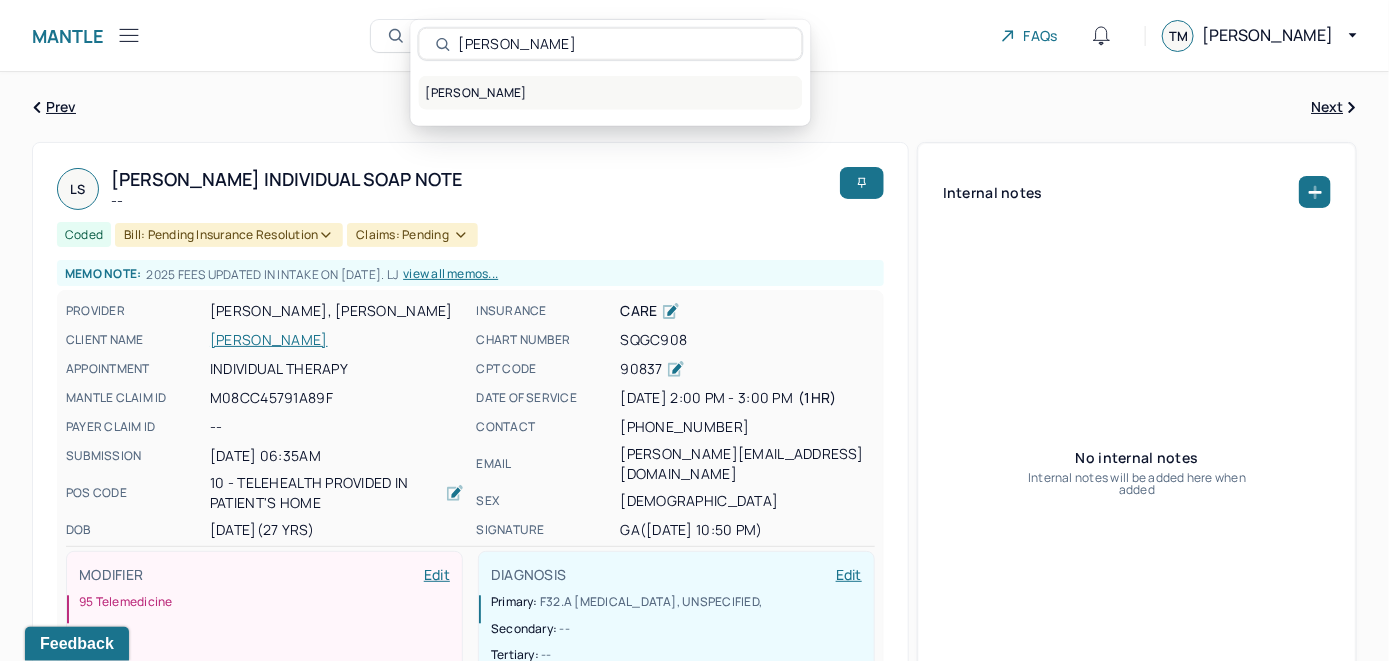 type on "[PERSON_NAME]" 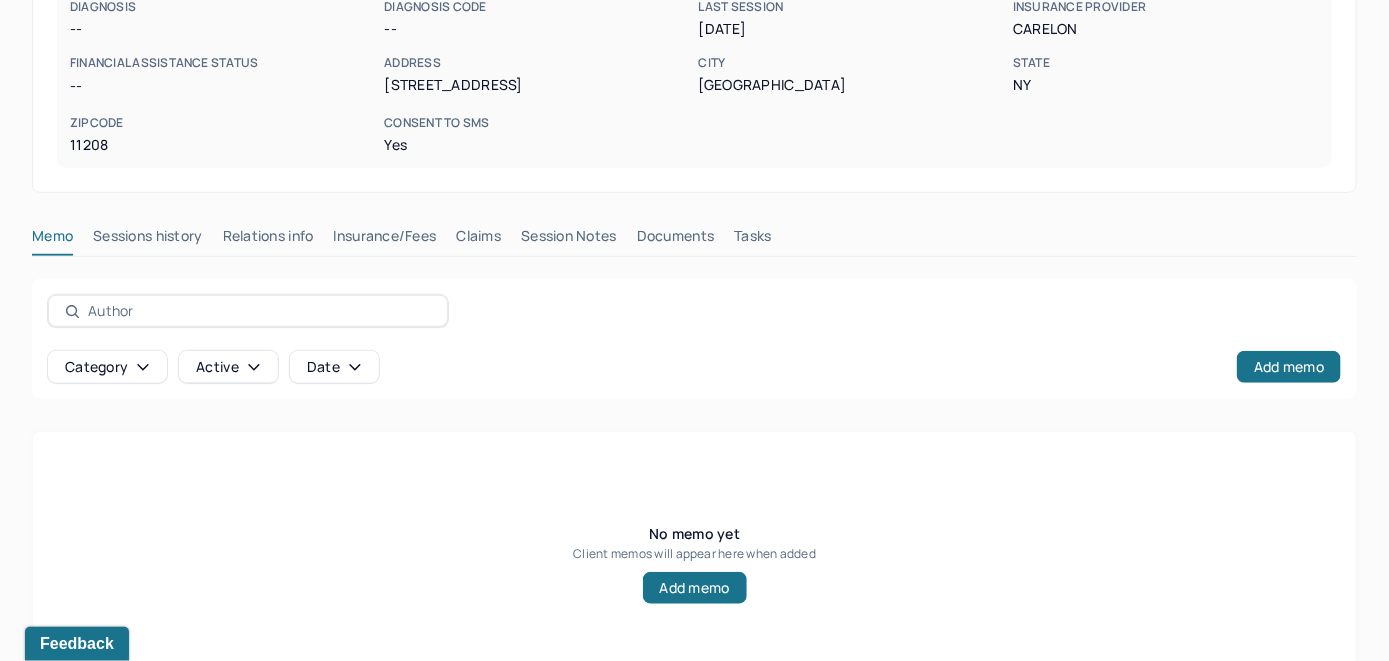 scroll, scrollTop: 393, scrollLeft: 0, axis: vertical 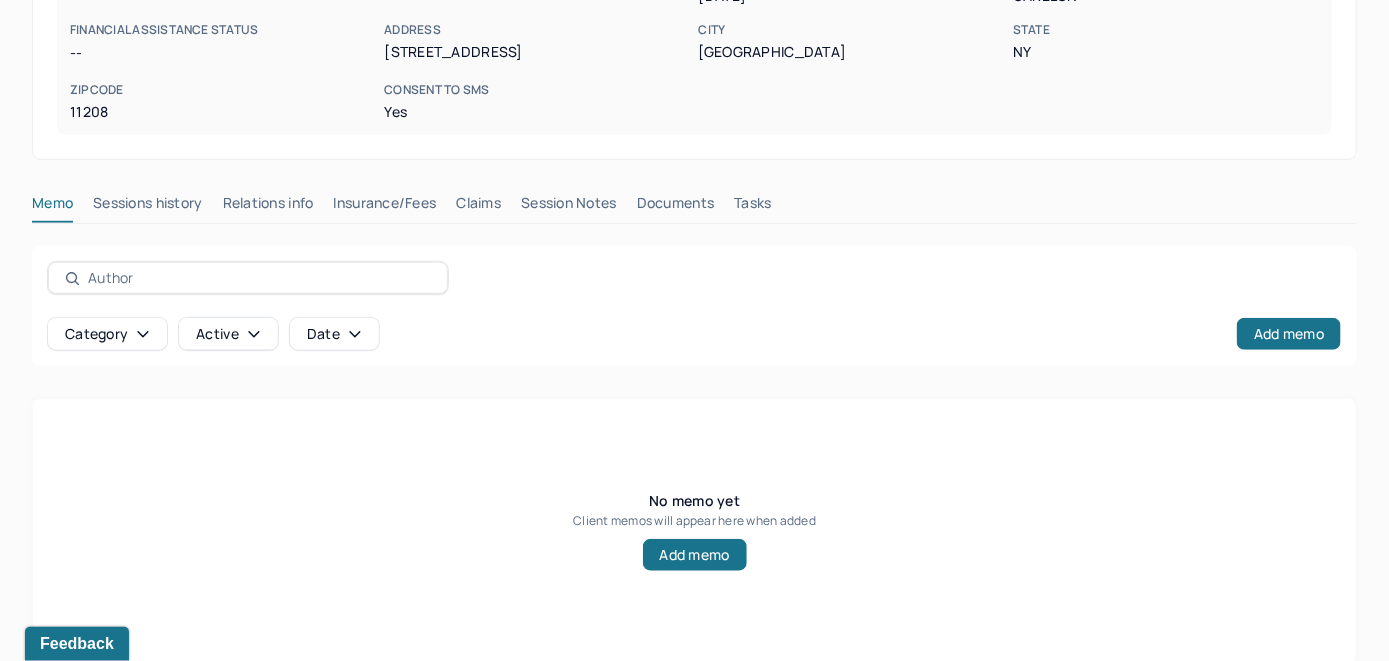 click on "Insurance/Fees" at bounding box center (385, 207) 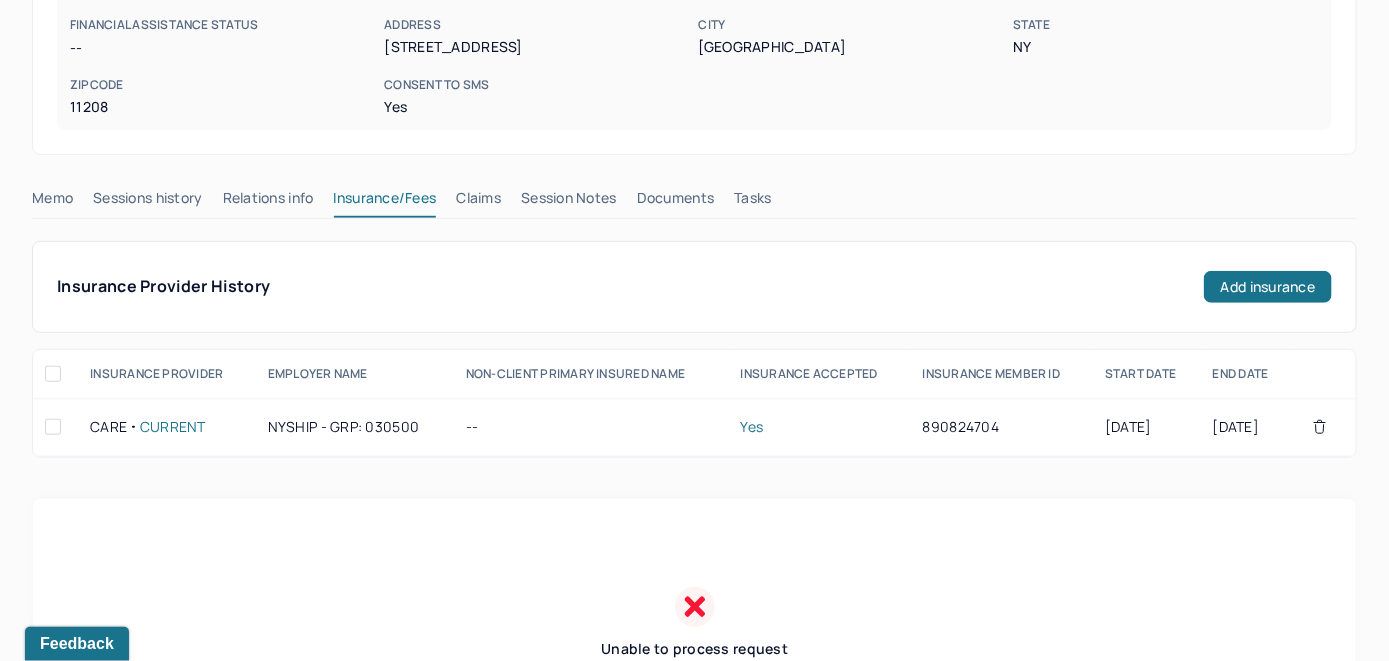 scroll, scrollTop: 393, scrollLeft: 0, axis: vertical 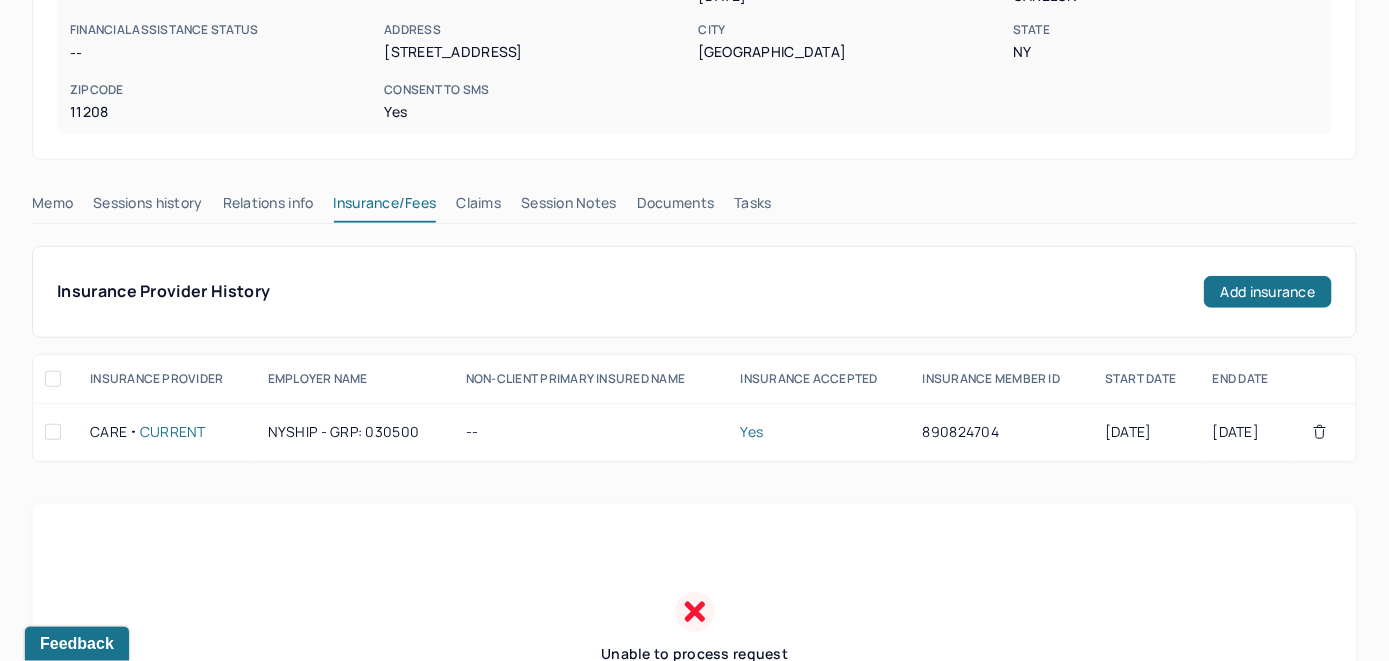 click on "Claims" at bounding box center (478, 207) 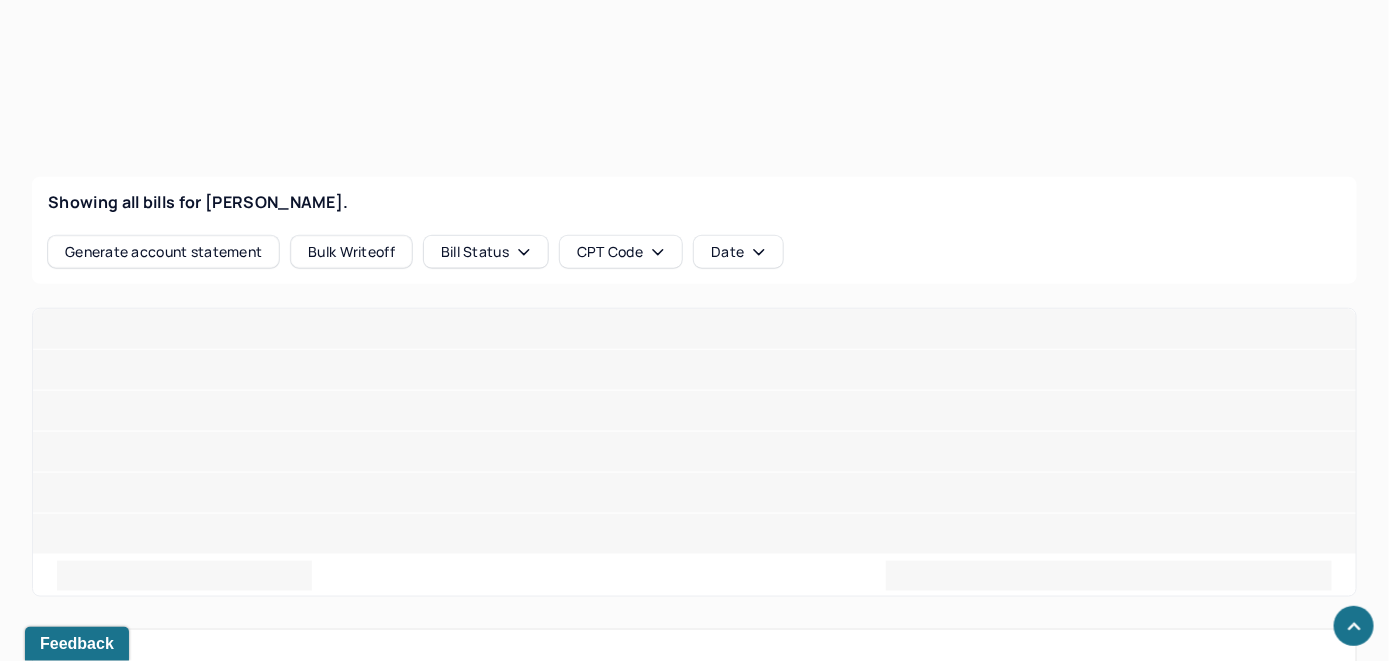 scroll, scrollTop: 735, scrollLeft: 0, axis: vertical 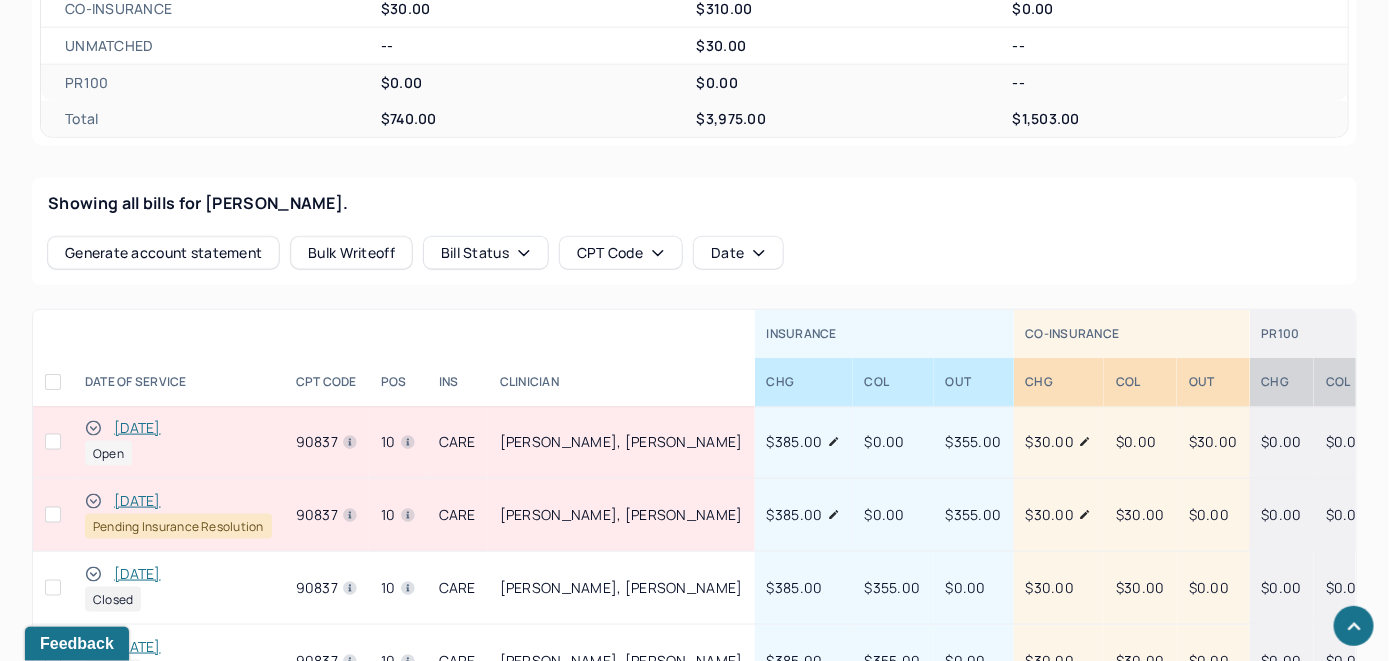 click on "[DATE]" at bounding box center (137, 428) 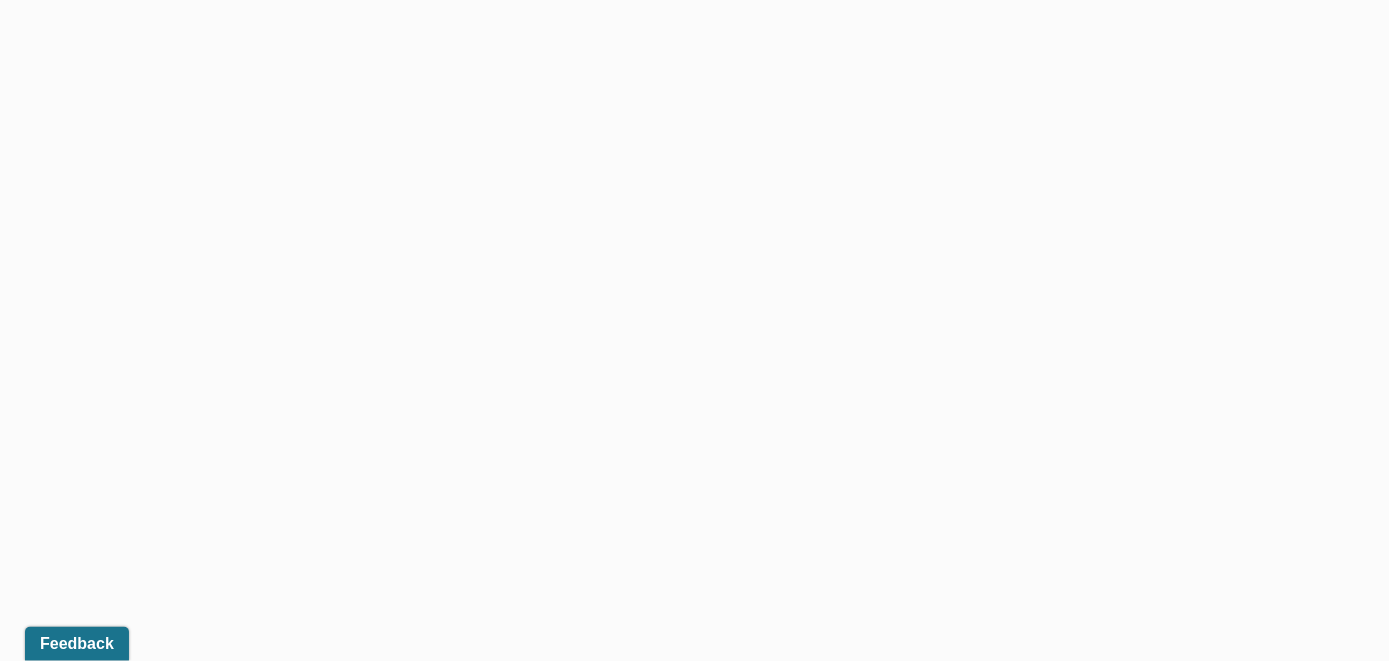 scroll, scrollTop: 735, scrollLeft: 0, axis: vertical 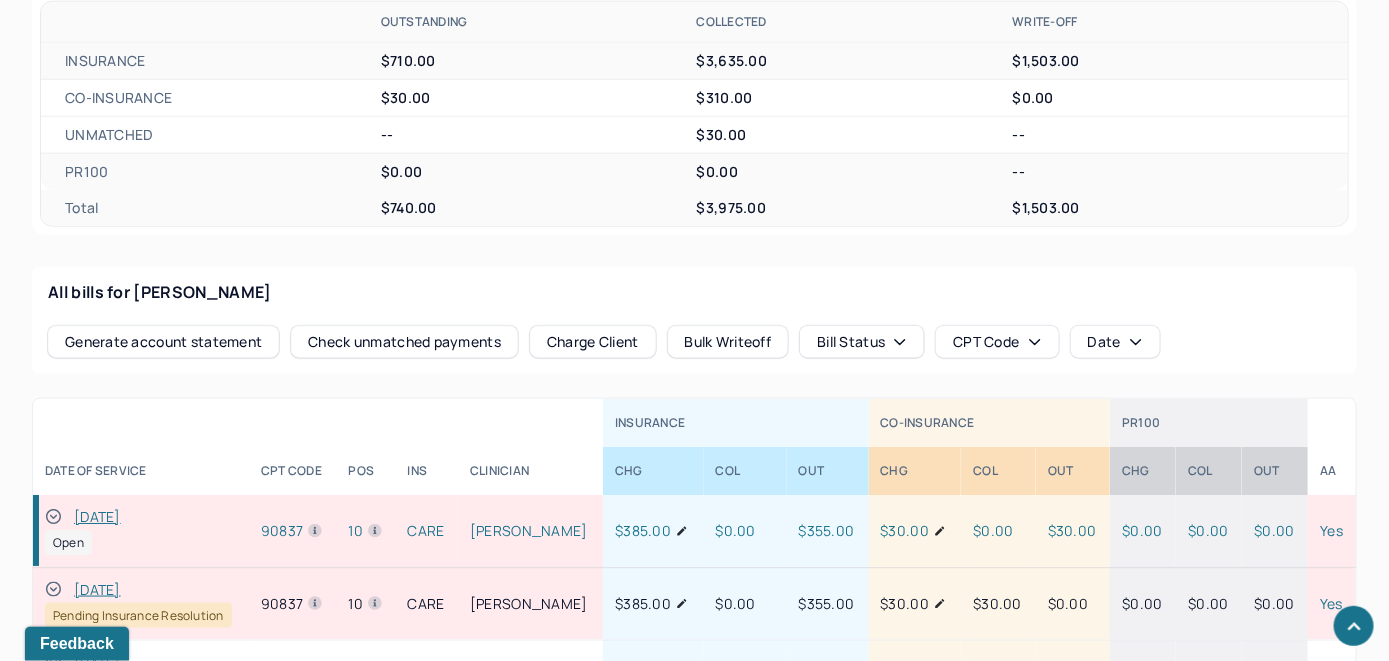 click on "Check unmatched payments" at bounding box center (404, 342) 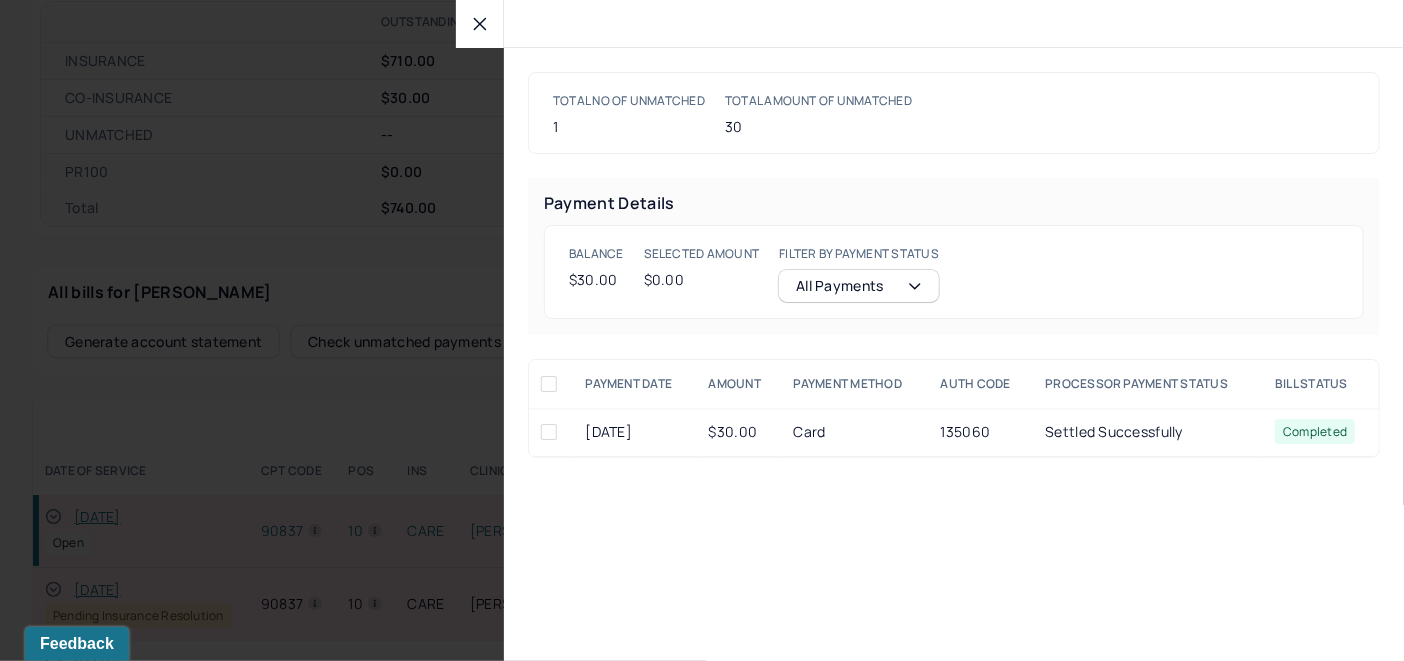 click at bounding box center (549, 432) 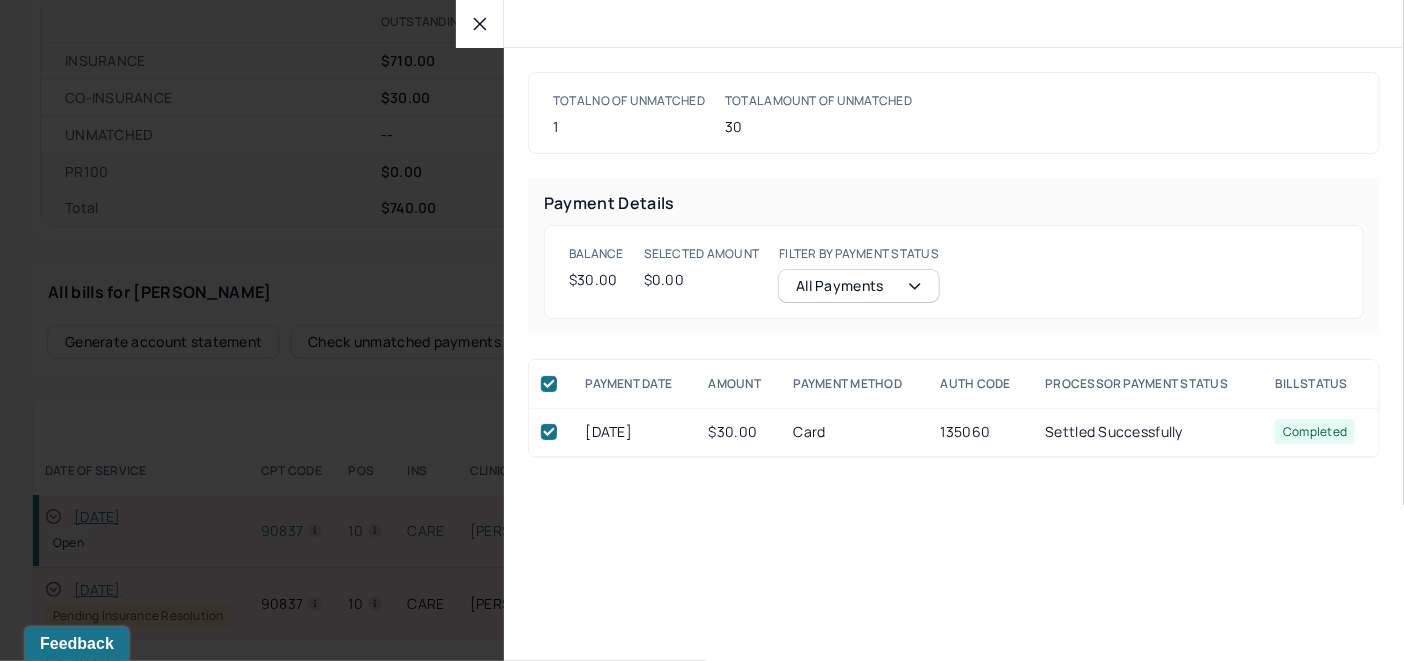 checkbox on "true" 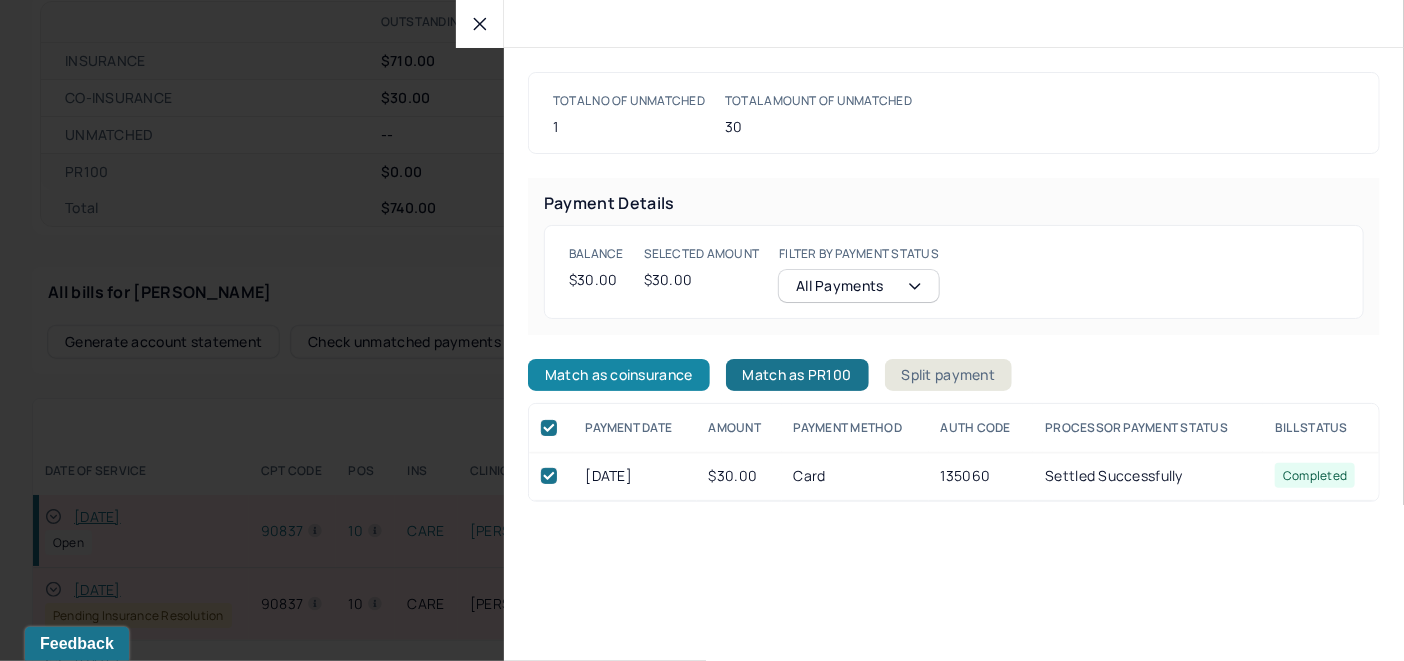 click on "Match as coinsurance" at bounding box center [619, 375] 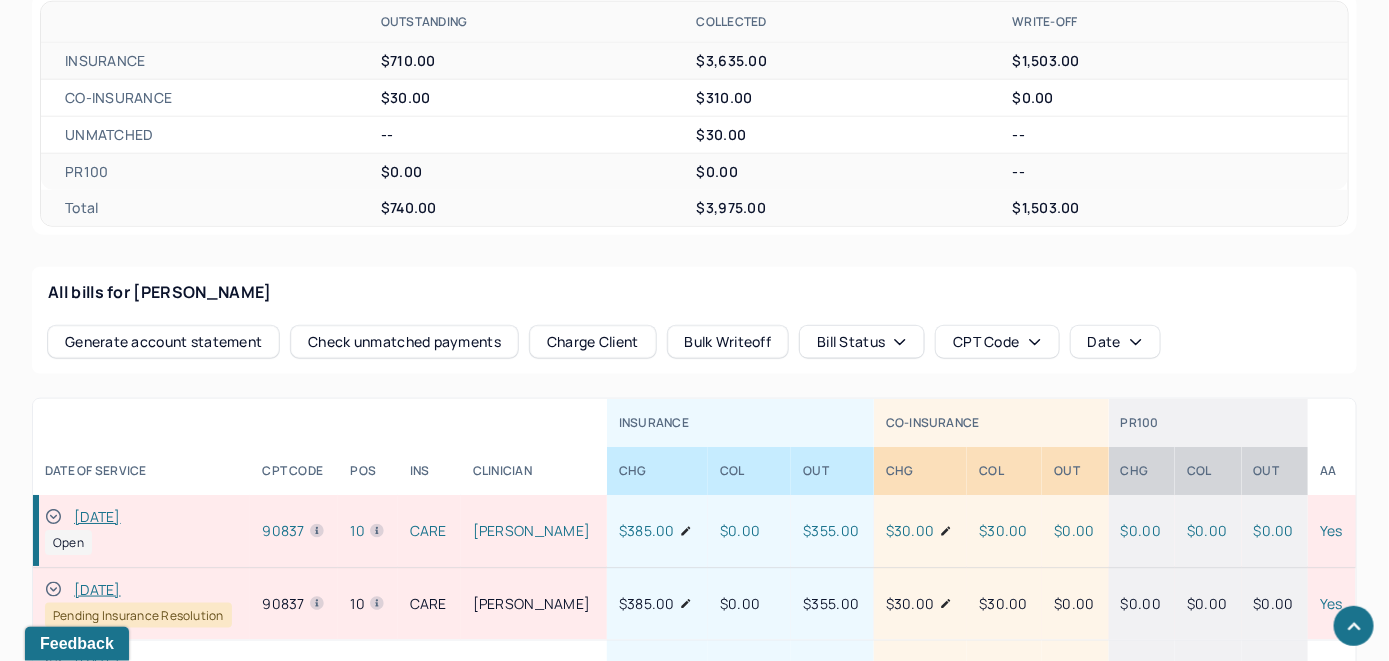 click 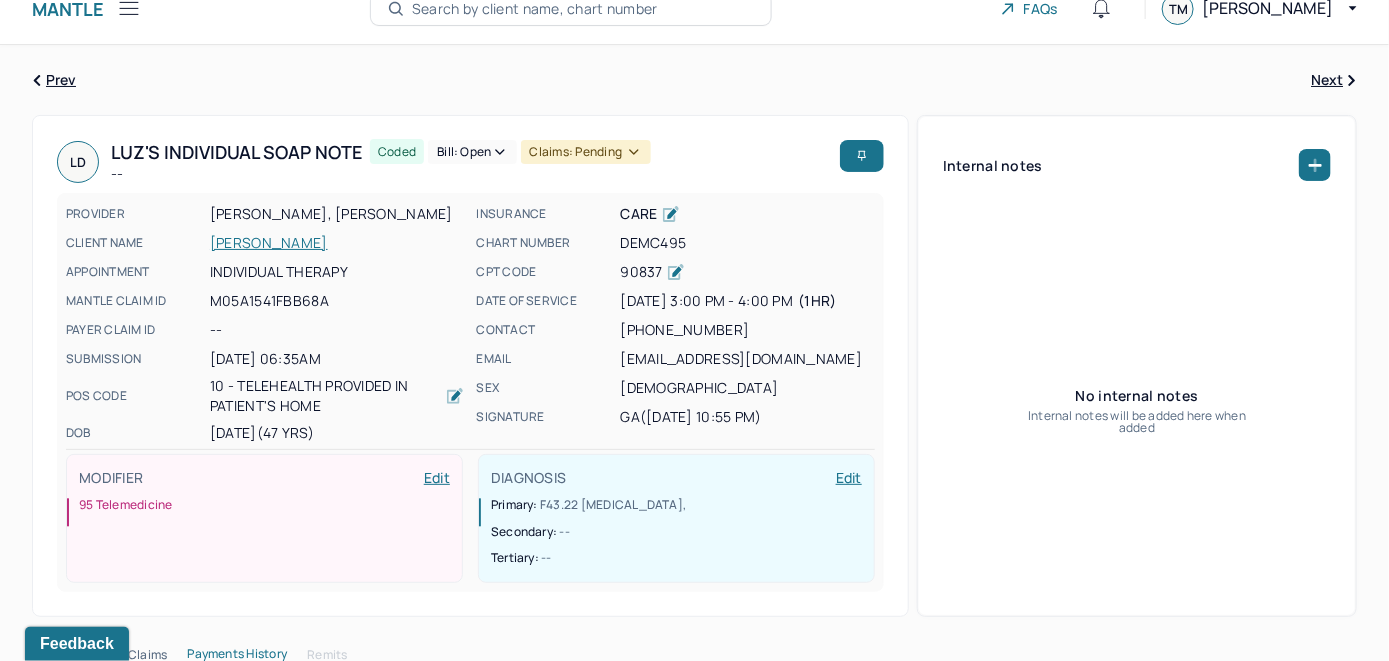 scroll, scrollTop: 0, scrollLeft: 0, axis: both 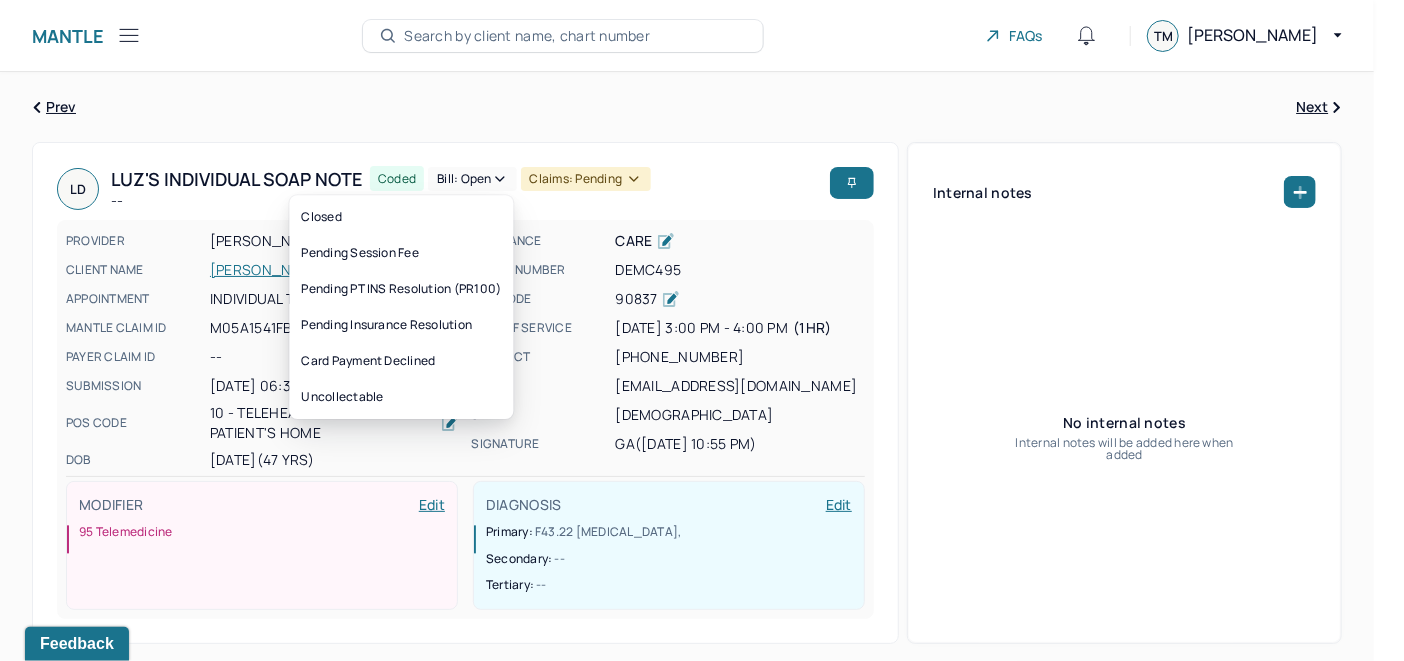 click on "Bill: Open" at bounding box center (472, 179) 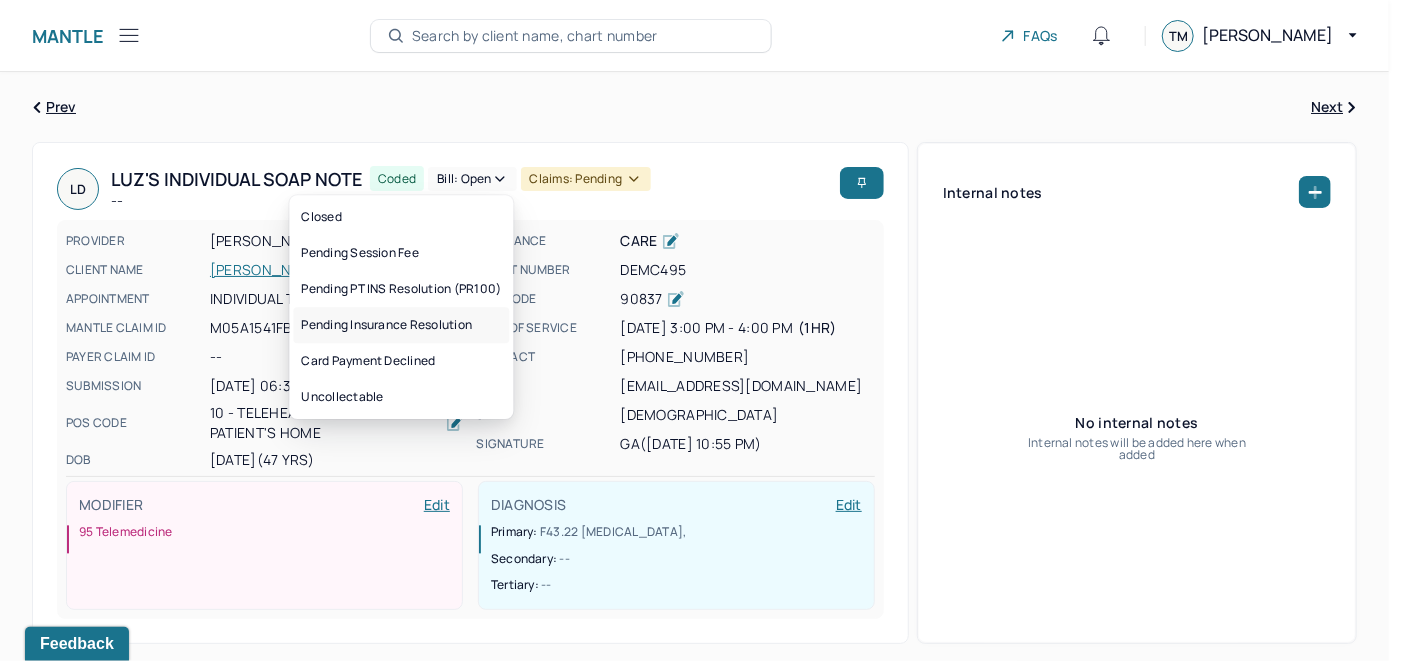 click on "Pending Insurance Resolution" at bounding box center (401, 325) 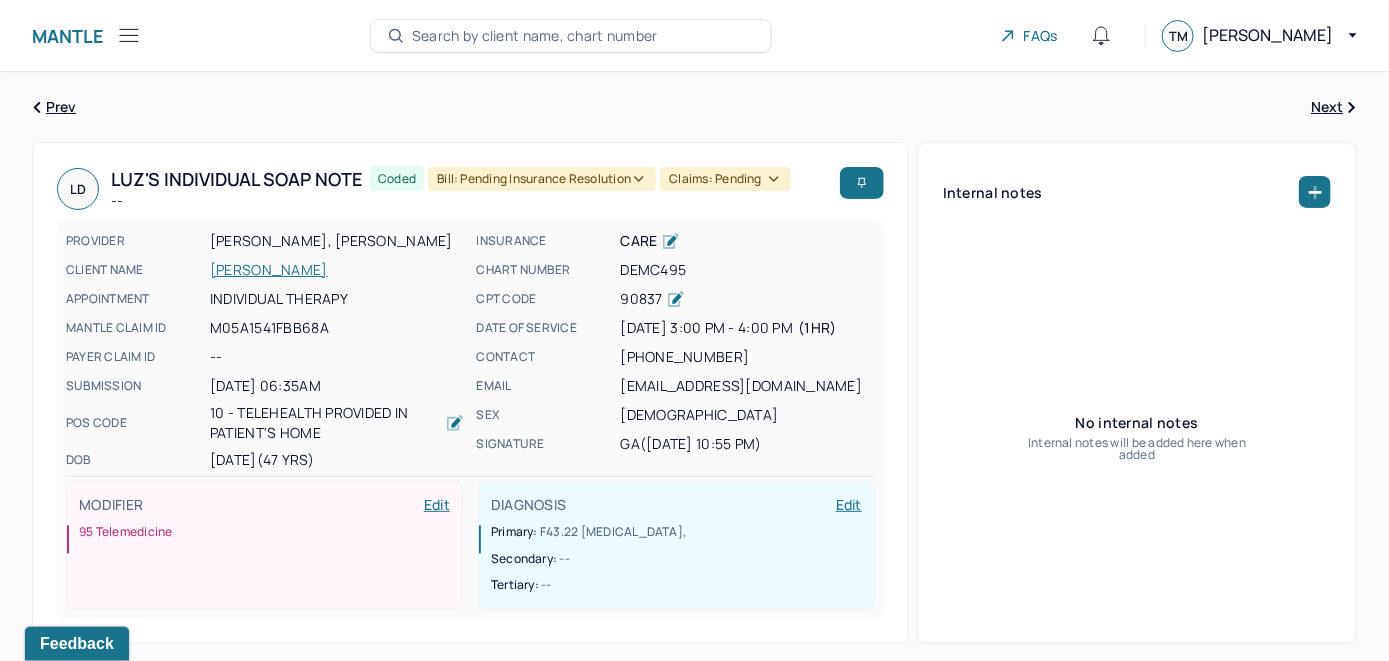 click on "Search by client name, chart number" at bounding box center (535, 36) 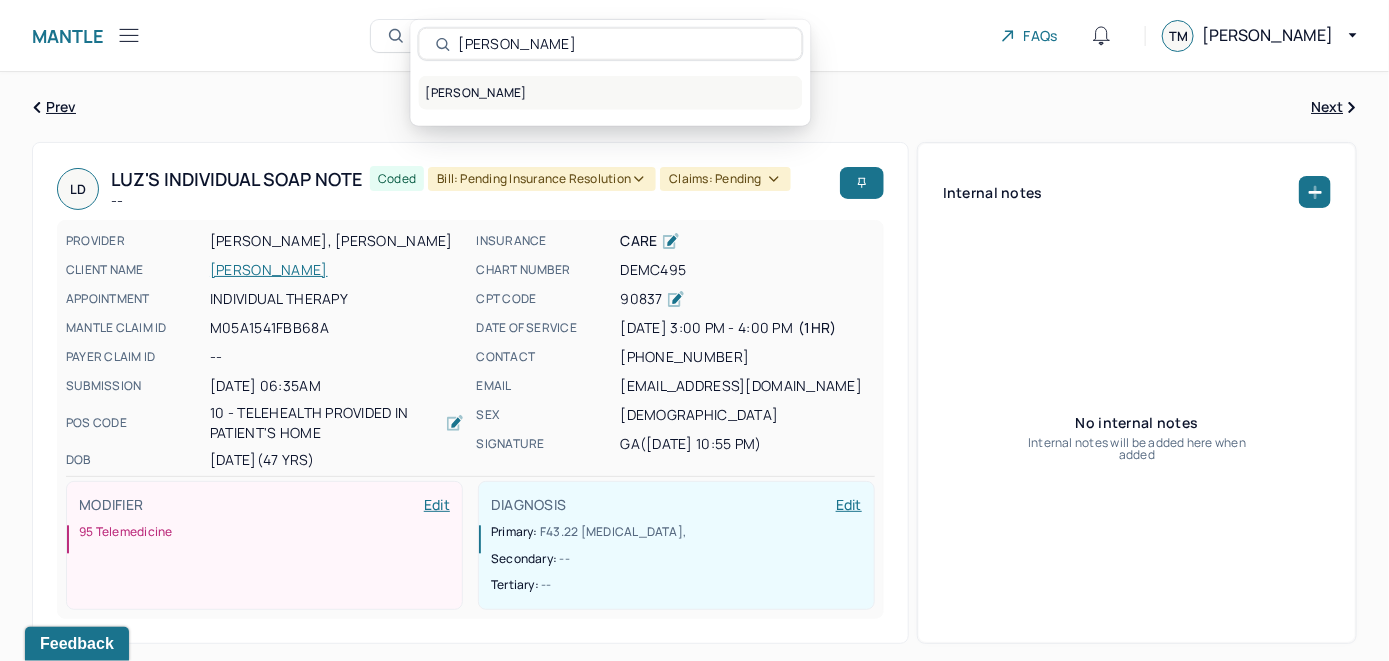 type on "[PERSON_NAME]" 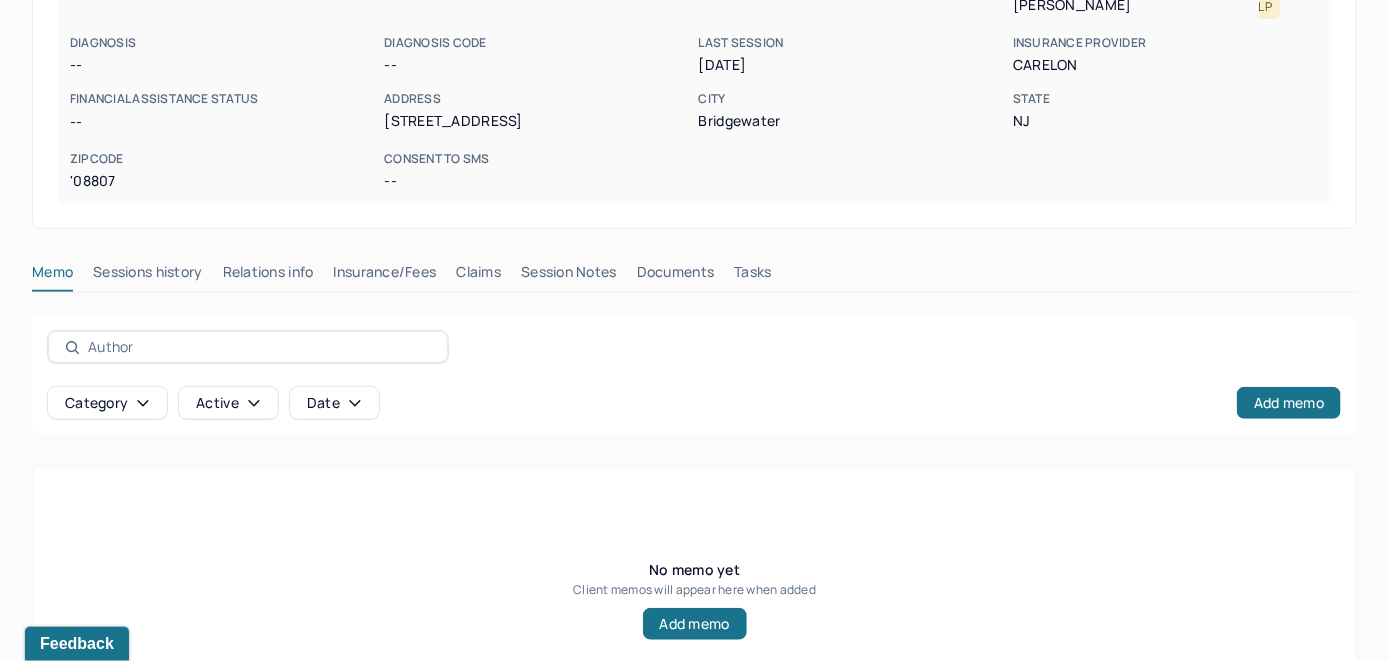 scroll, scrollTop: 393, scrollLeft: 0, axis: vertical 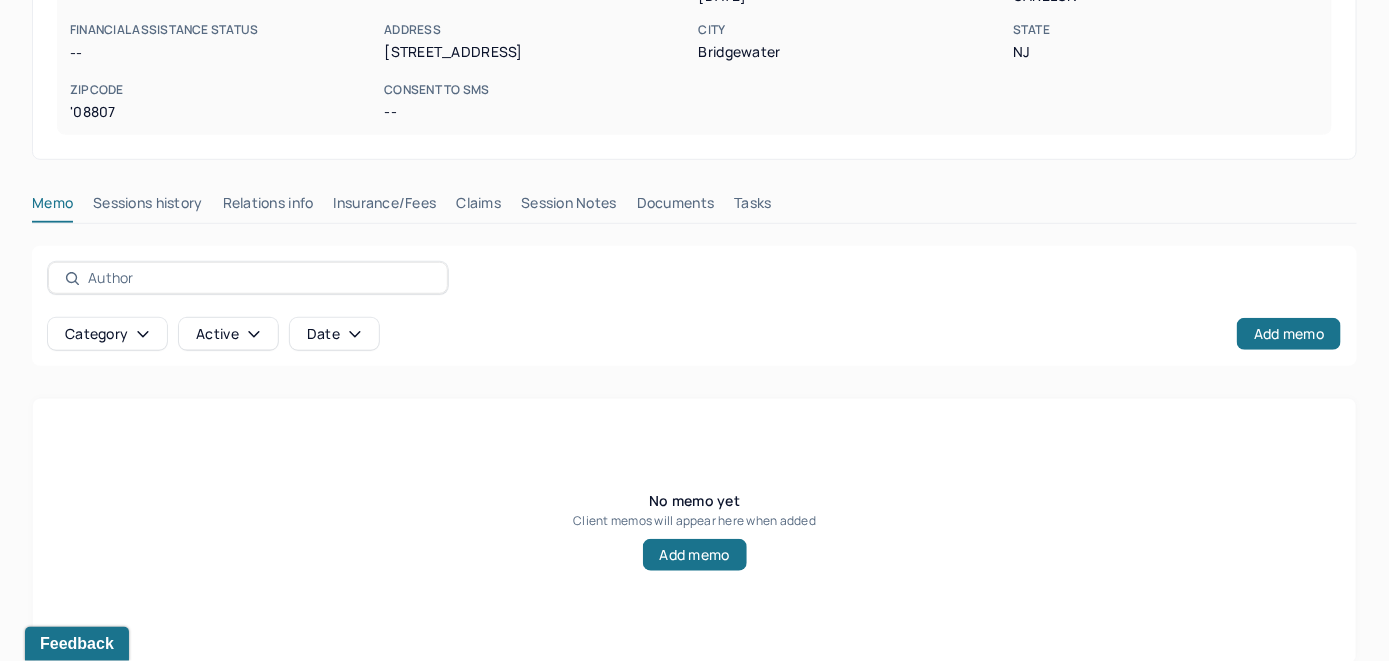 click on "Insurance/Fees" at bounding box center [385, 207] 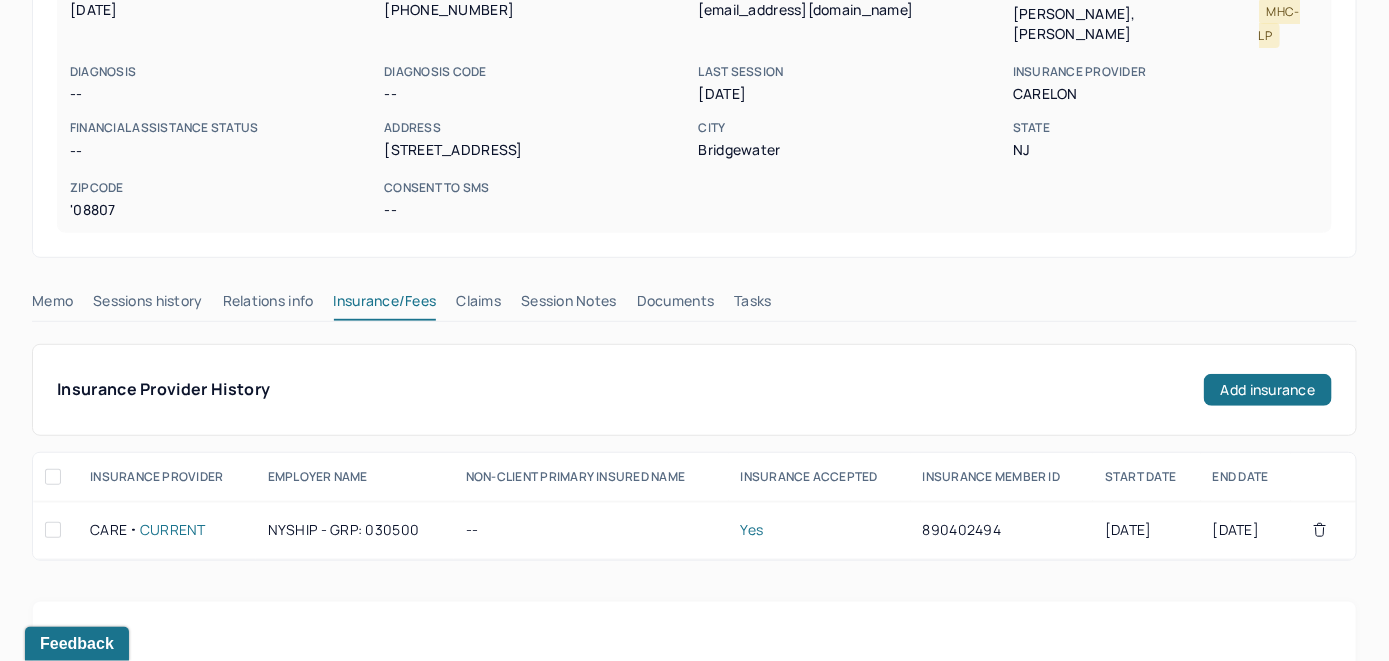 scroll, scrollTop: 294, scrollLeft: 0, axis: vertical 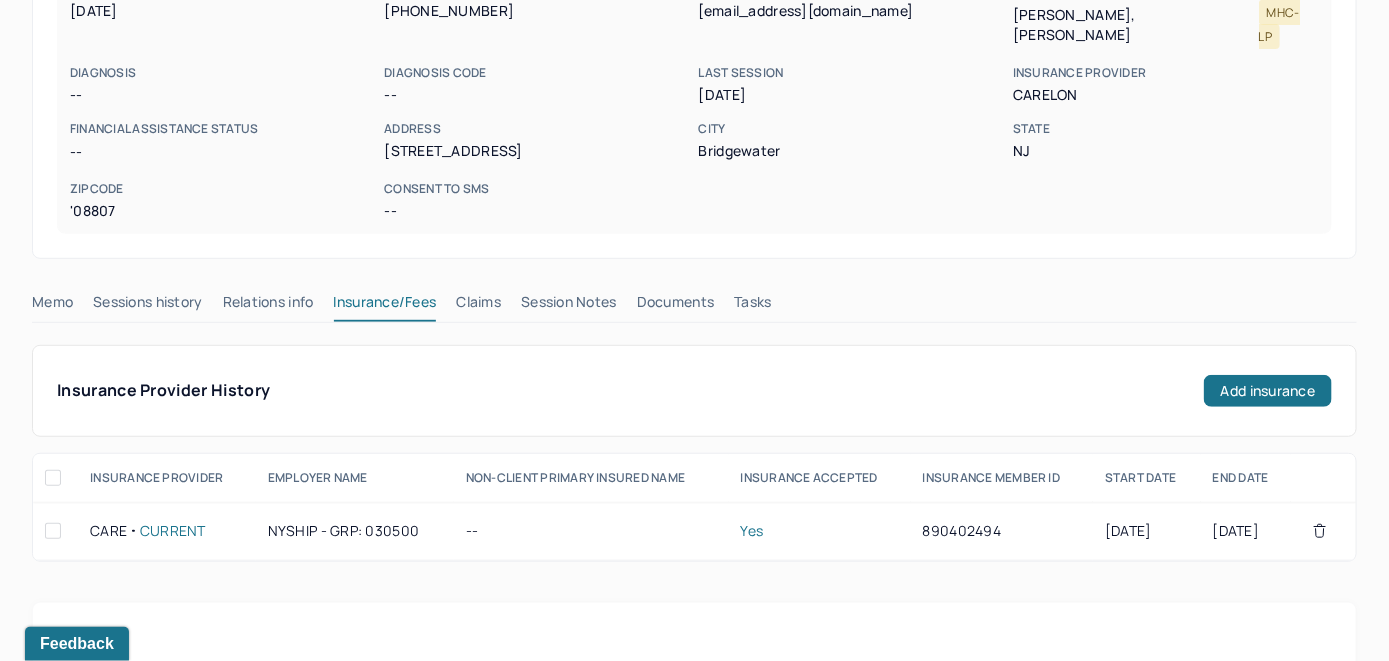 click on "Claims" at bounding box center (478, 306) 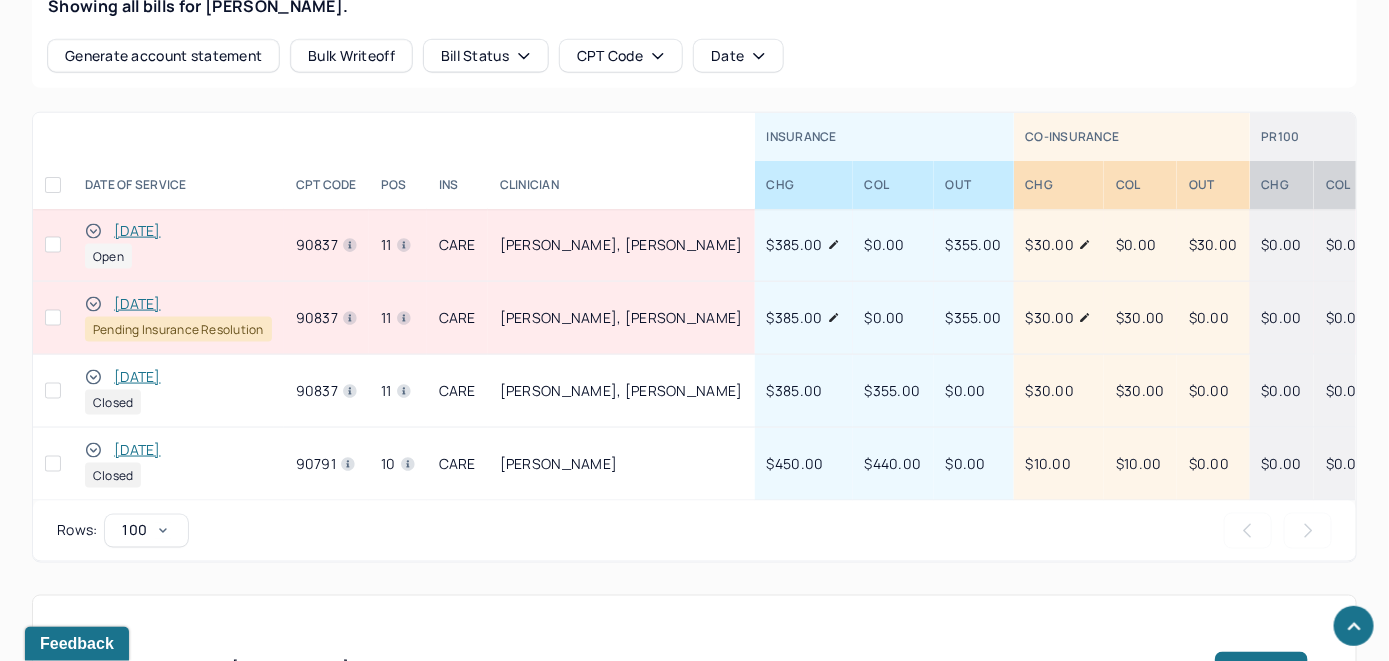 scroll, scrollTop: 922, scrollLeft: 0, axis: vertical 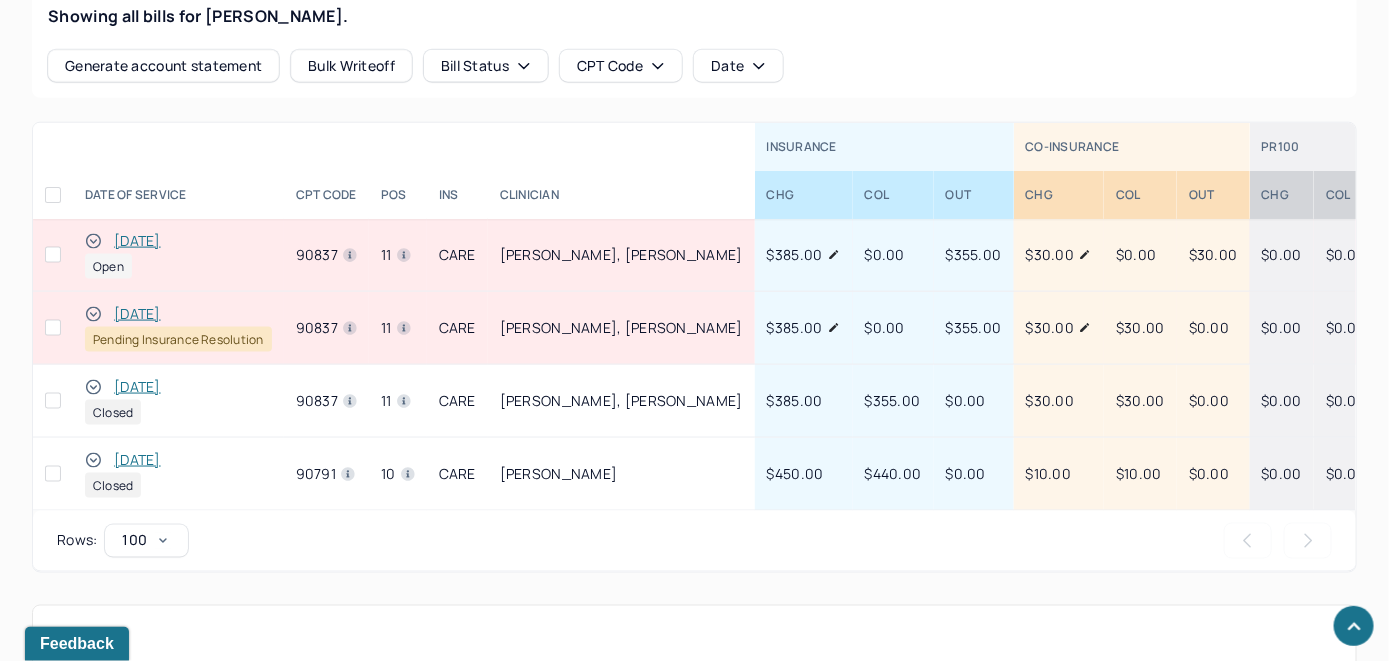 click on "[DATE]" at bounding box center [137, 241] 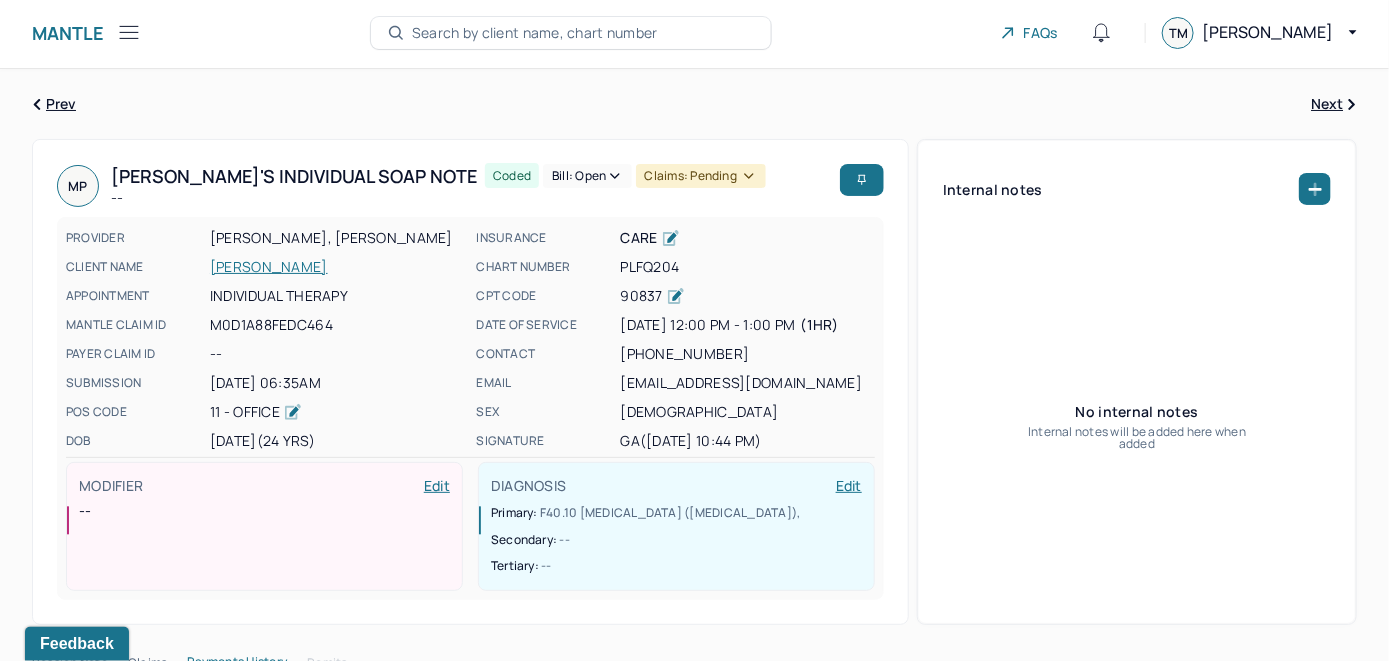 scroll, scrollTop: 0, scrollLeft: 0, axis: both 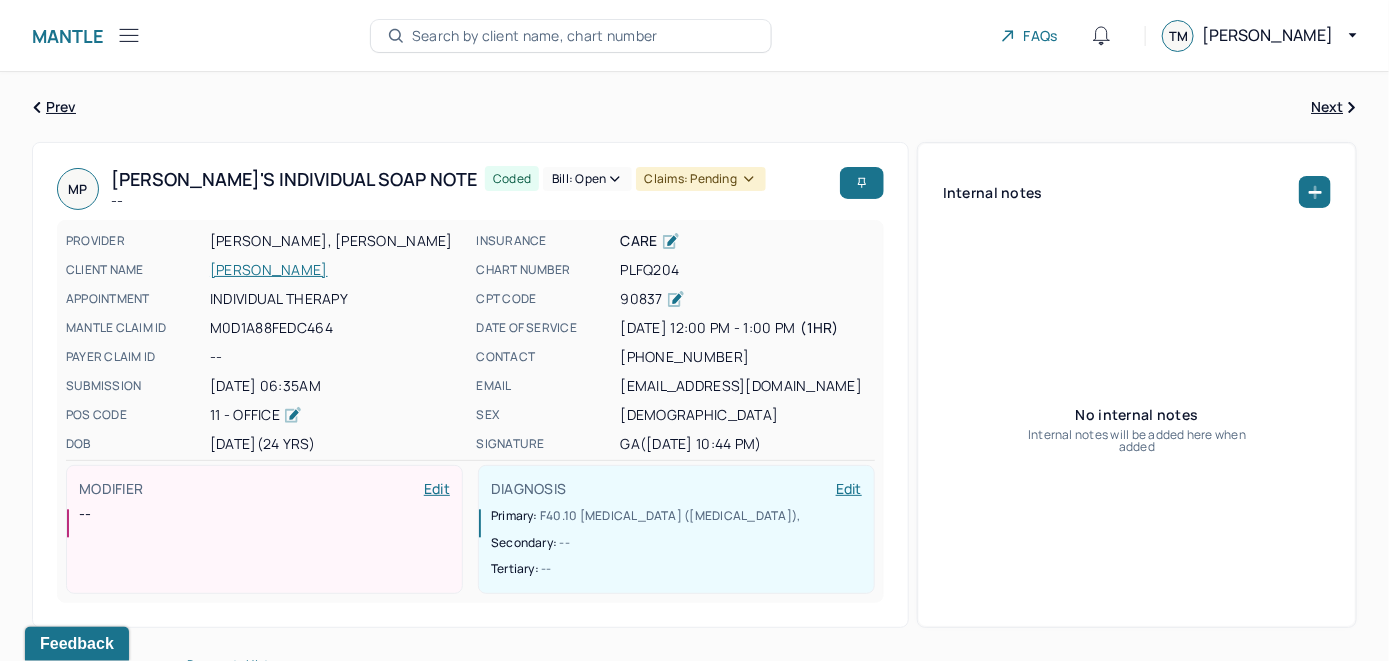 click on "[PERSON_NAME]" at bounding box center [337, 270] 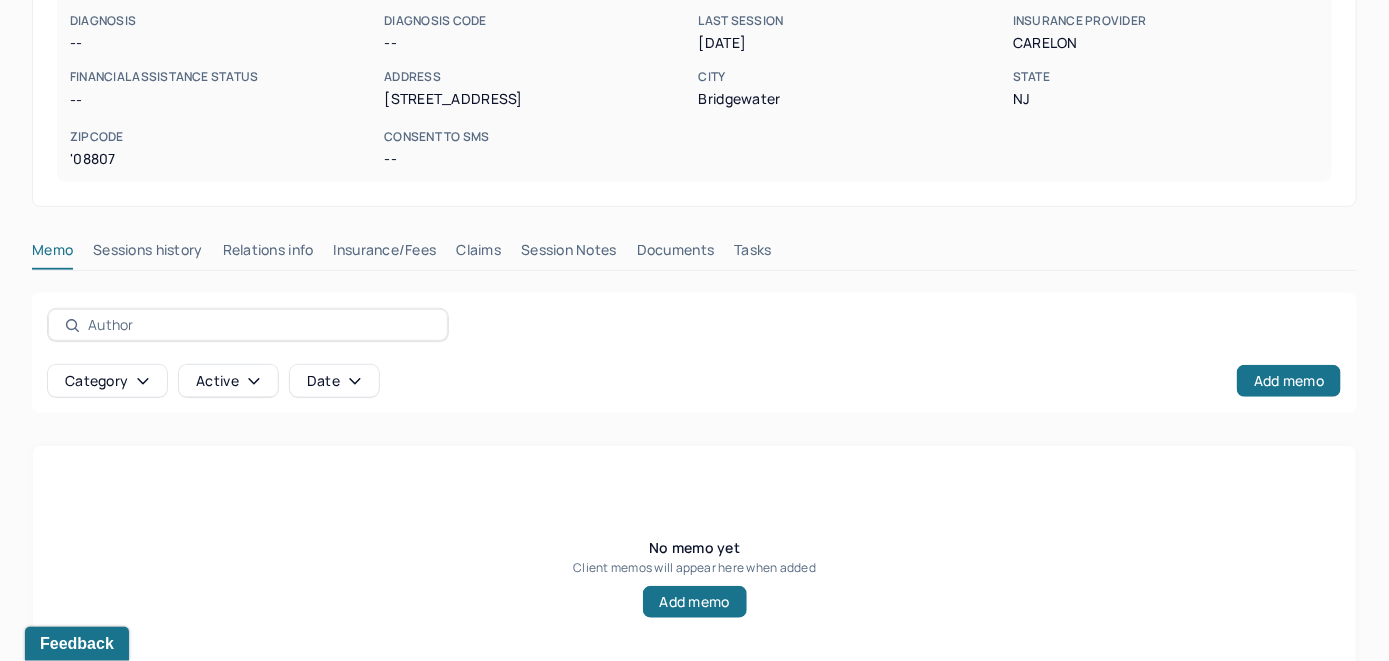 scroll, scrollTop: 393, scrollLeft: 0, axis: vertical 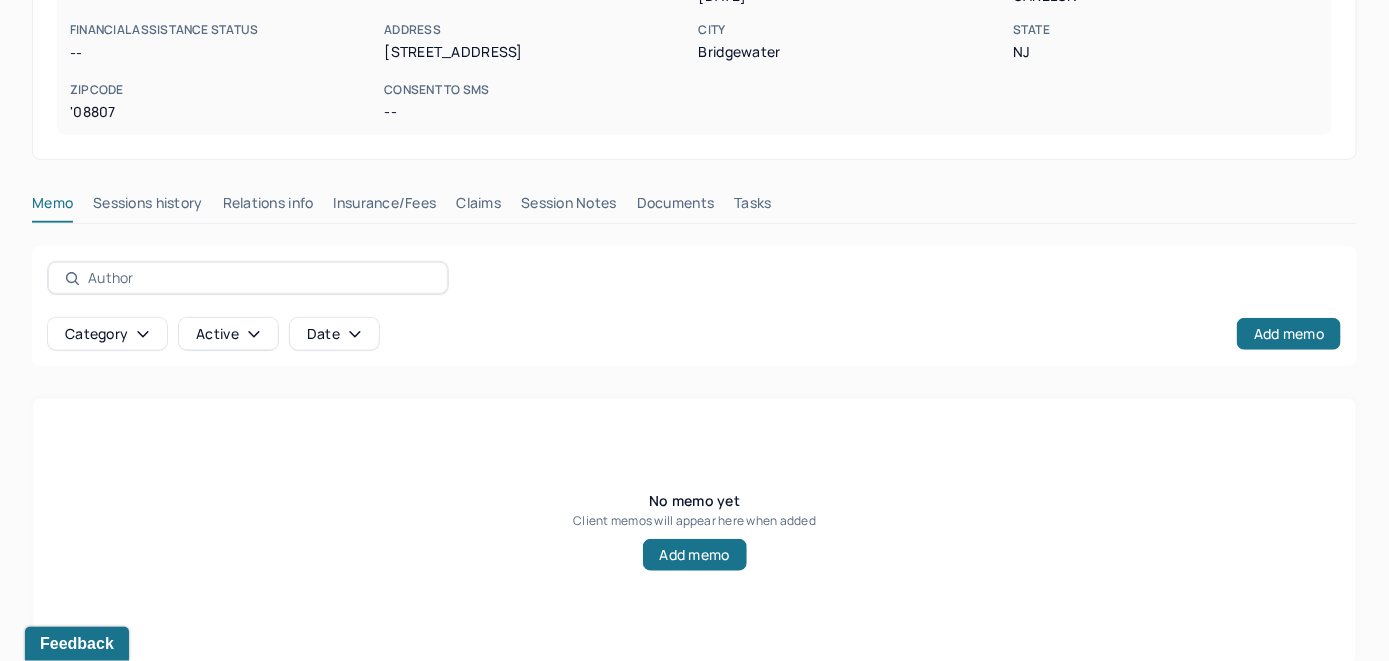 click on "Memo     Sessions history     Relations info     Insurance/Fees     Claims     Session Notes     Documents     Tasks" at bounding box center (694, 208) 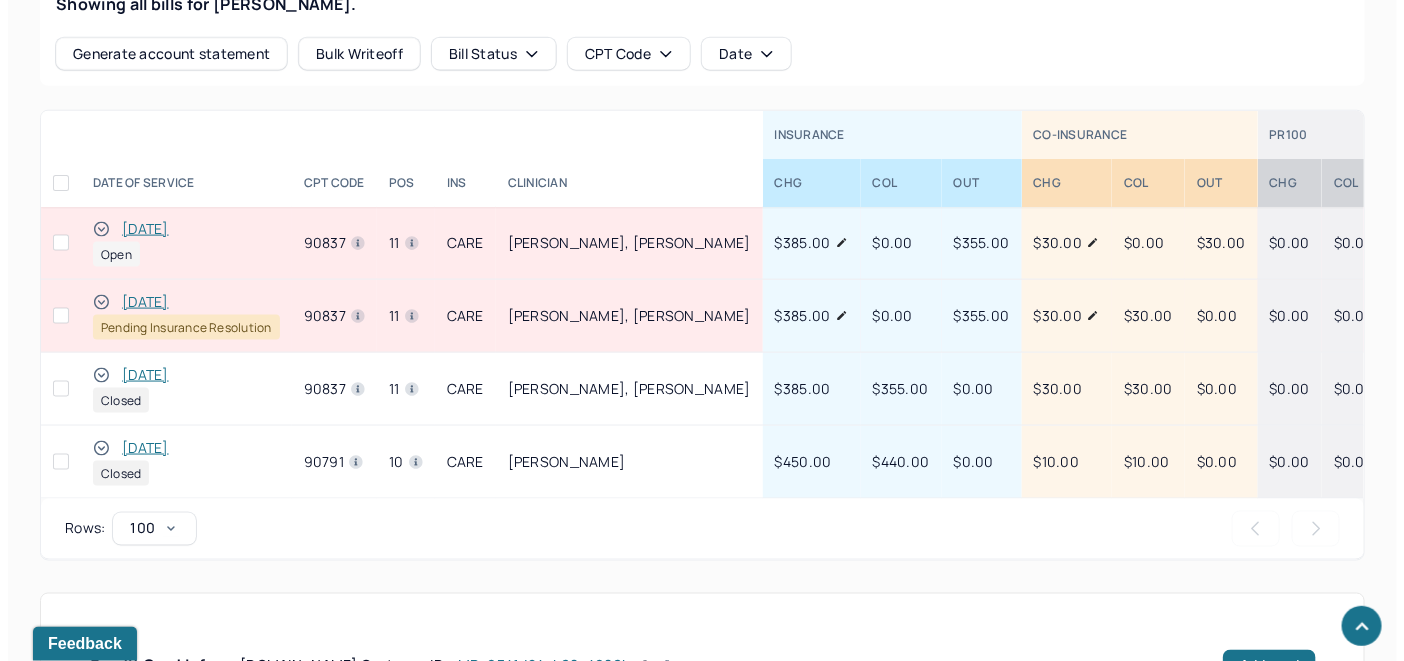 scroll, scrollTop: 822, scrollLeft: 0, axis: vertical 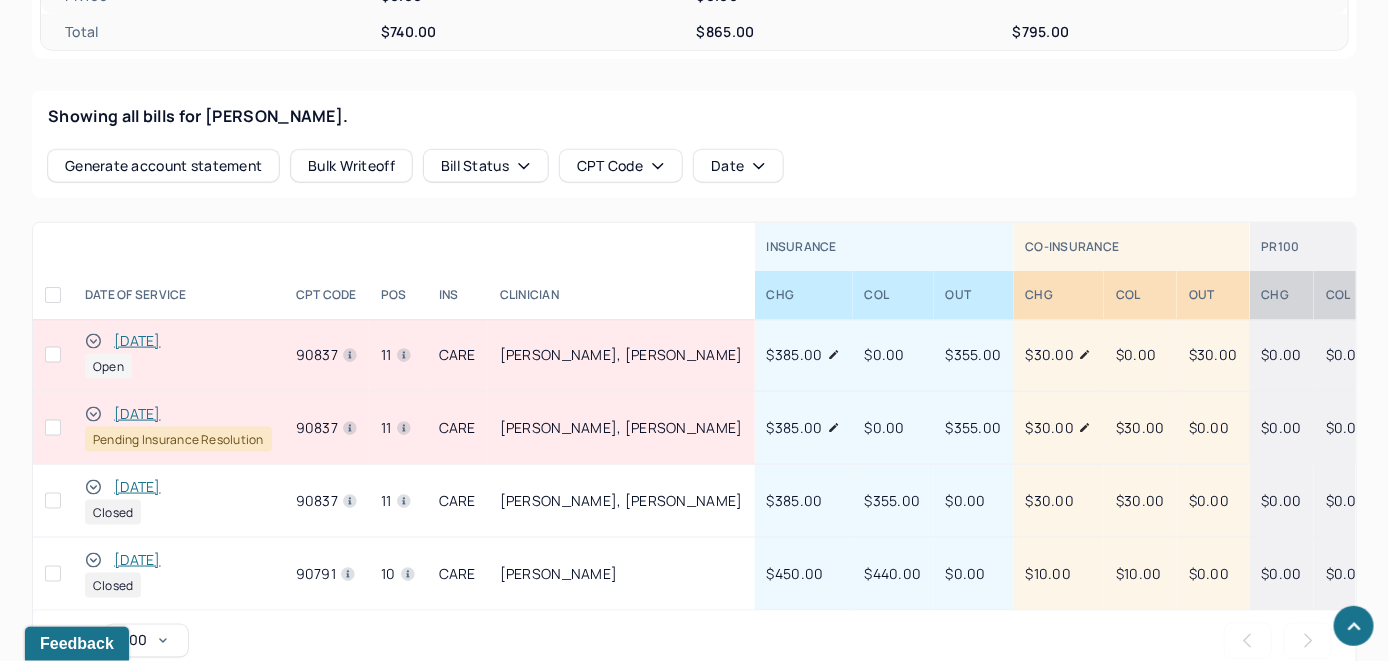 click on "[DATE]" at bounding box center (137, 341) 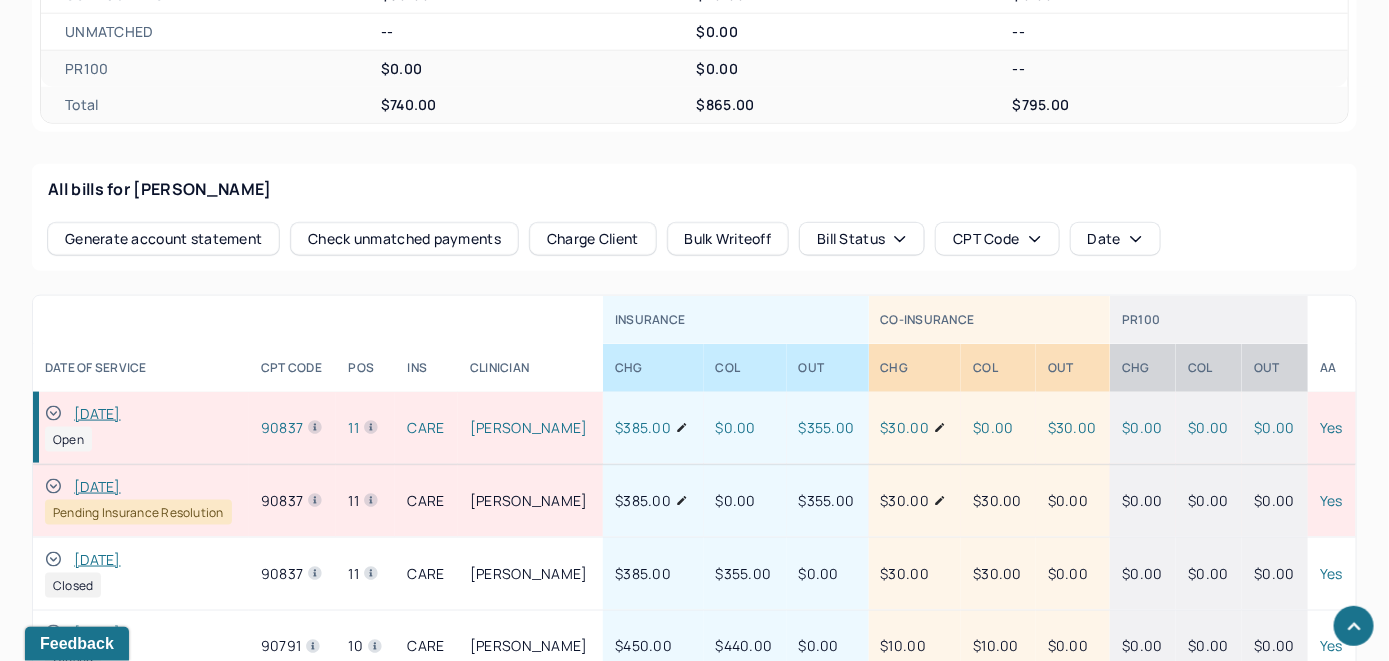 click on "Check unmatched payments" at bounding box center [404, 239] 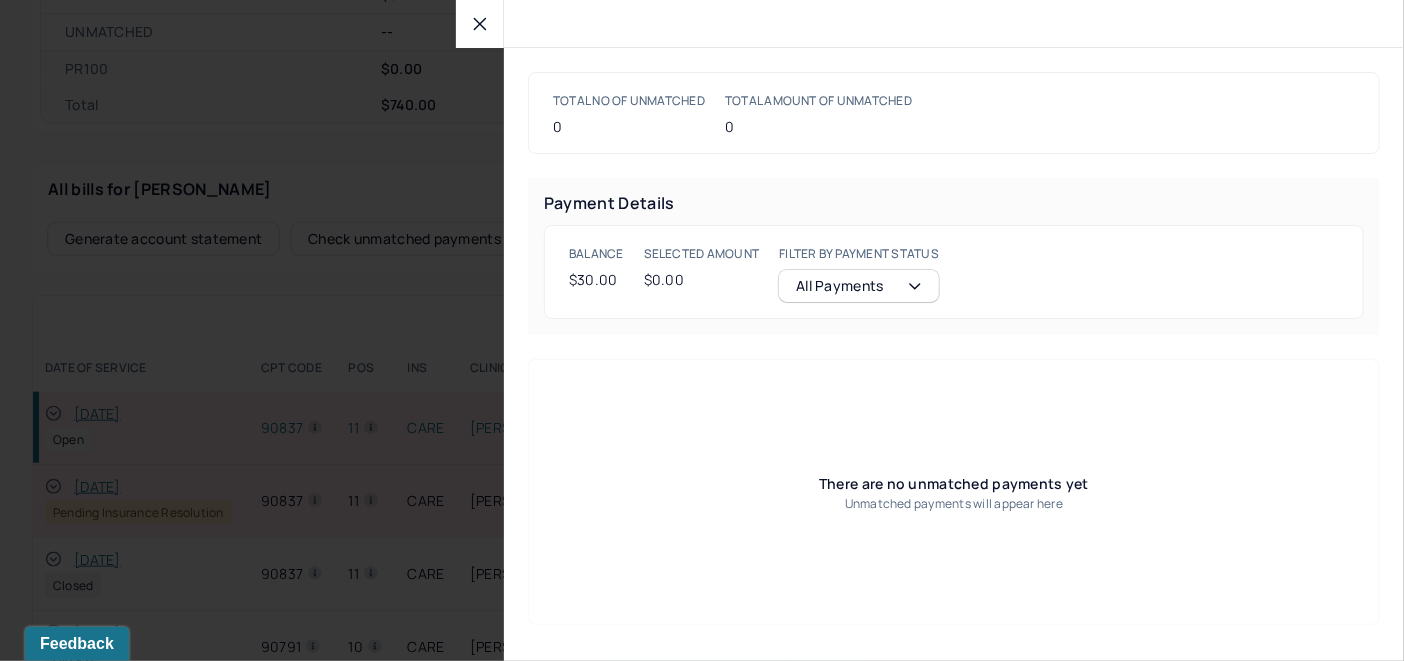 click 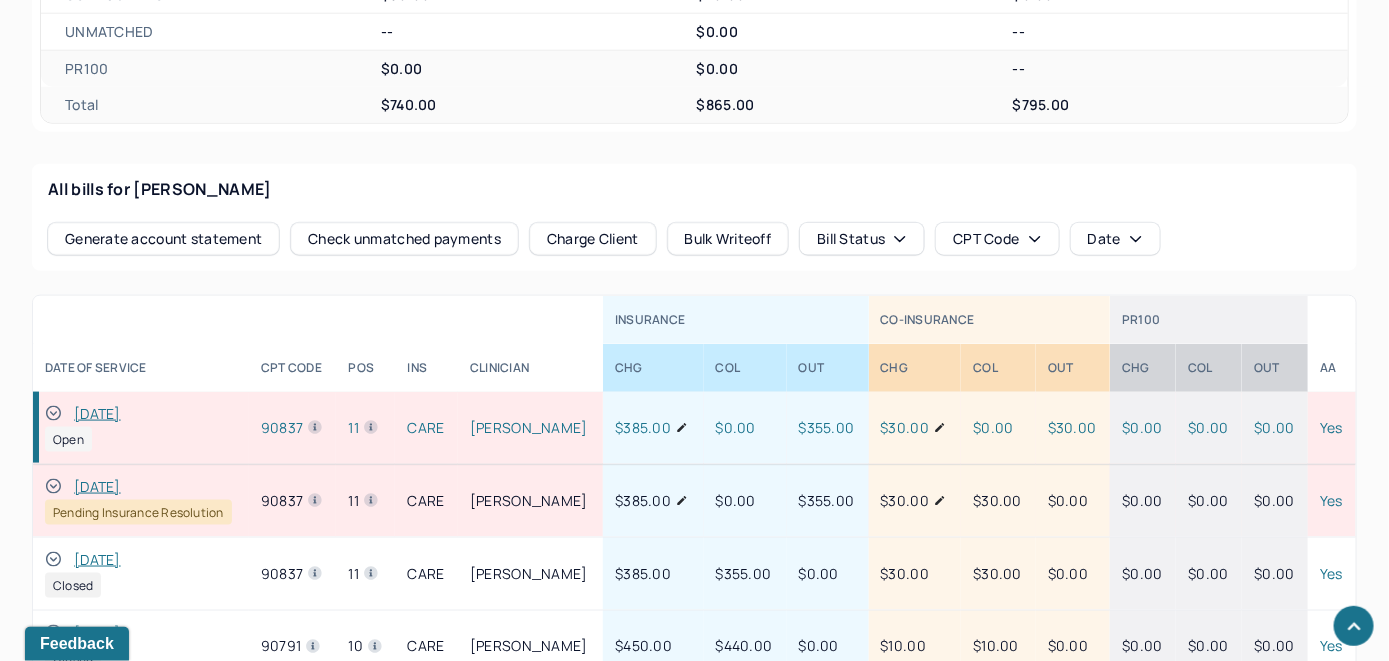 click on "Charge Client" at bounding box center (593, 239) 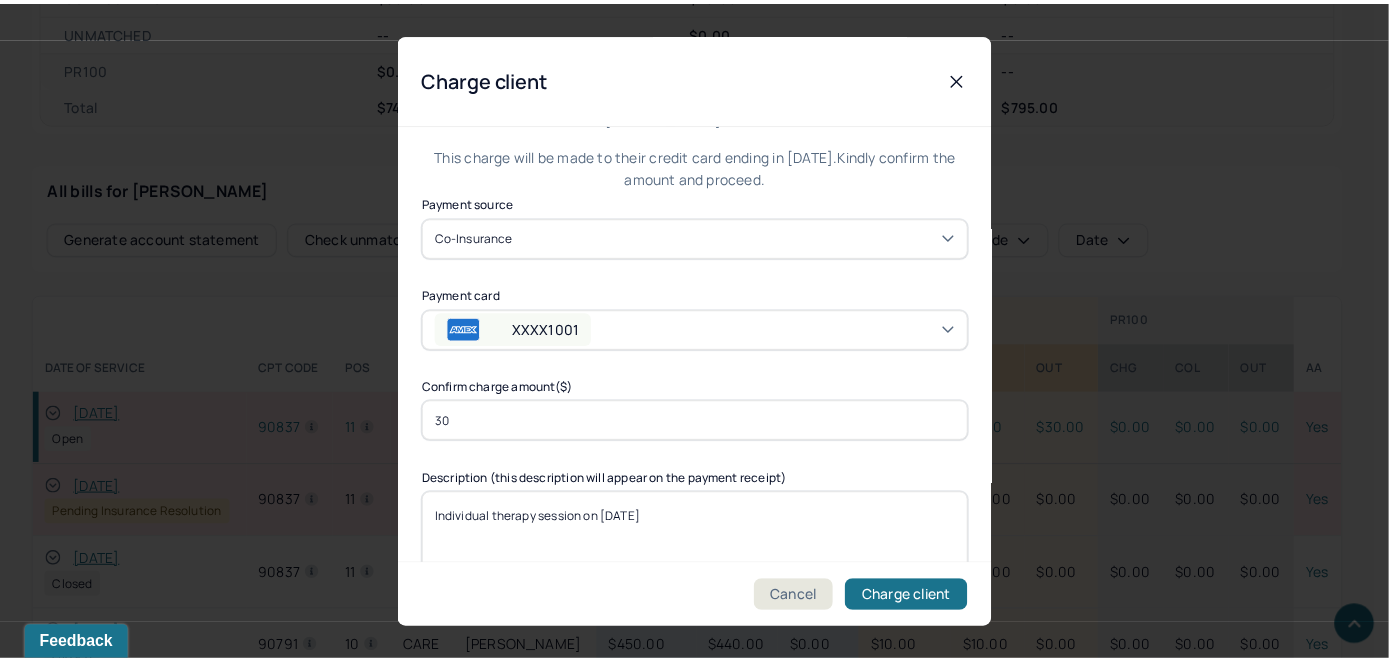 scroll, scrollTop: 121, scrollLeft: 0, axis: vertical 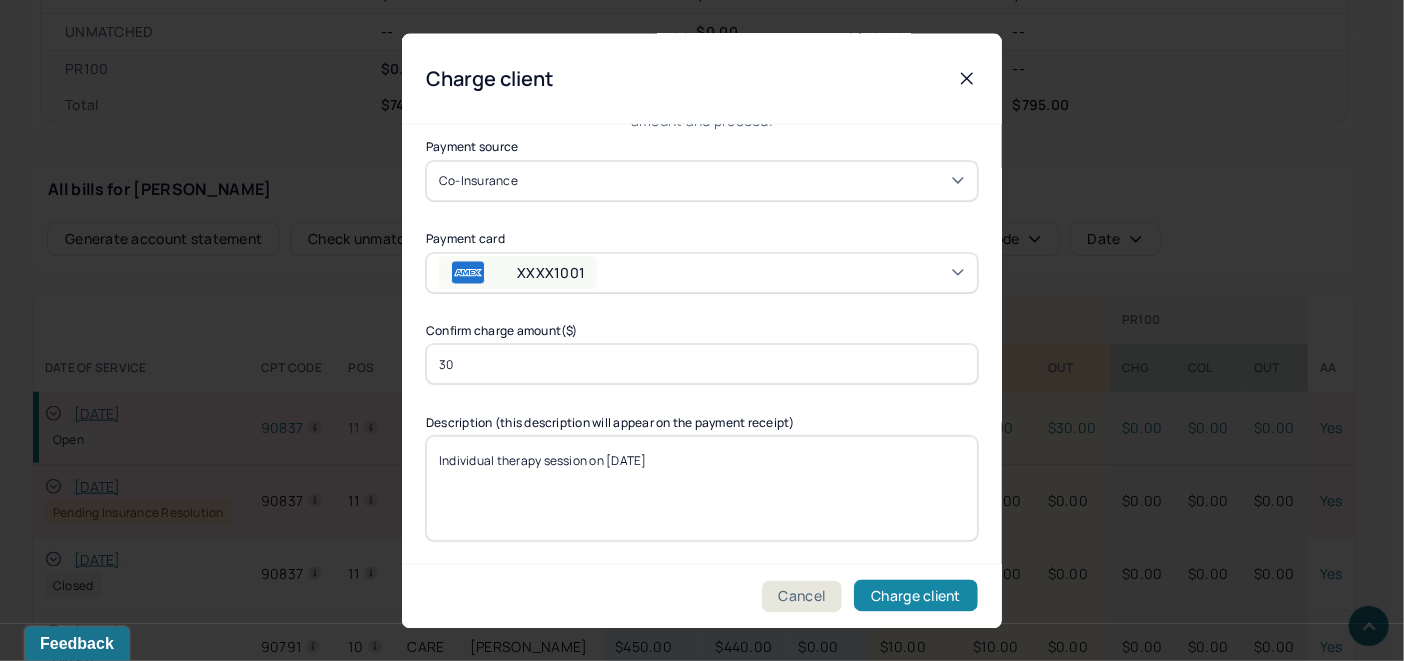 click on "Charge client" at bounding box center [916, 596] 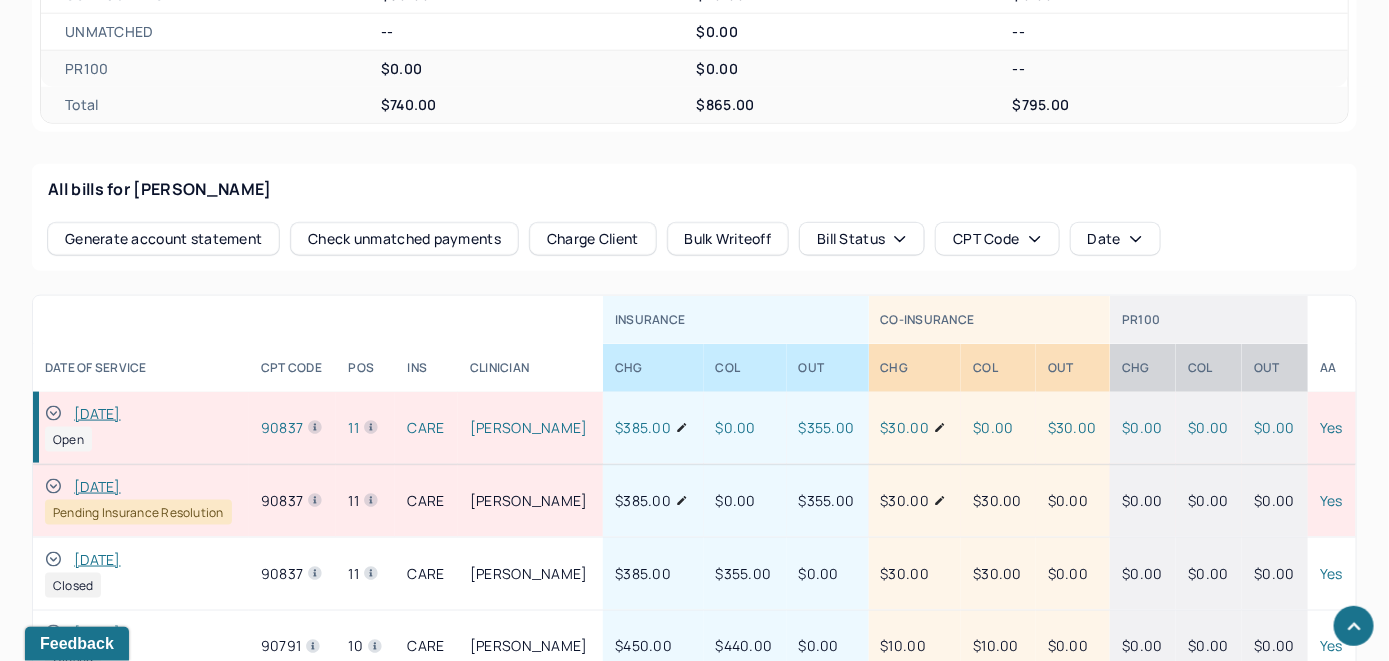 click 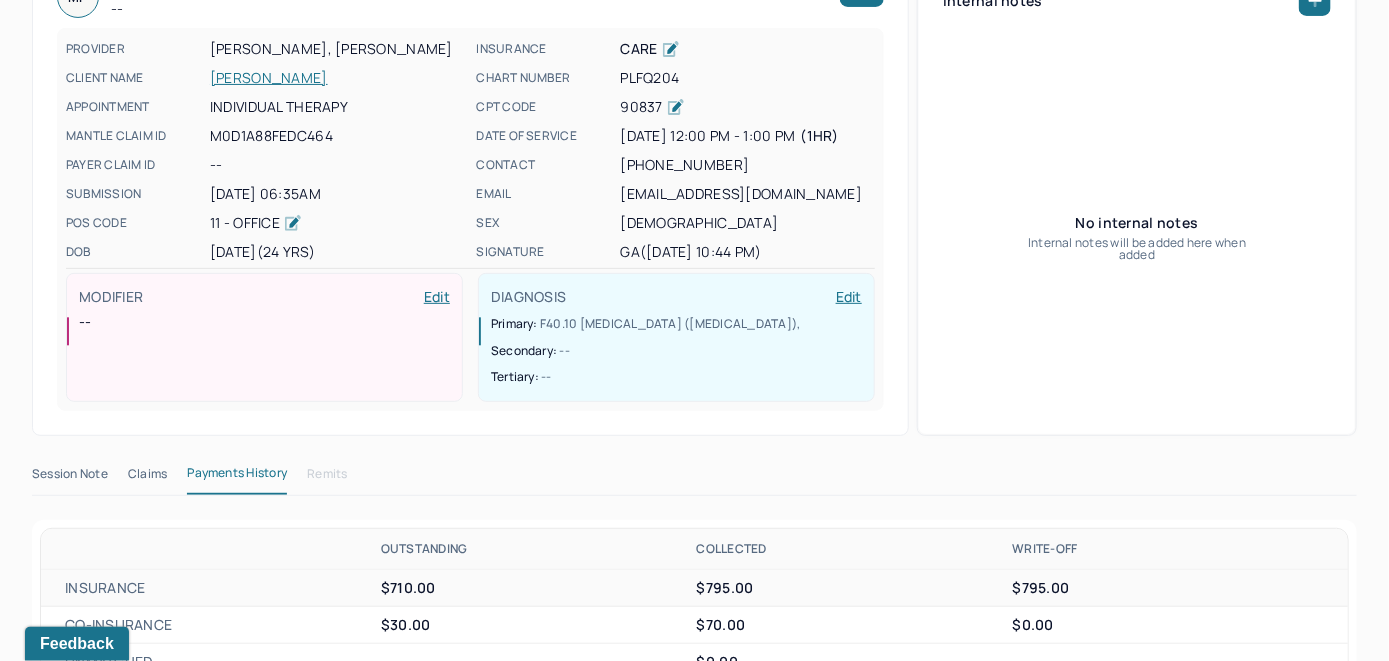scroll, scrollTop: 0, scrollLeft: 0, axis: both 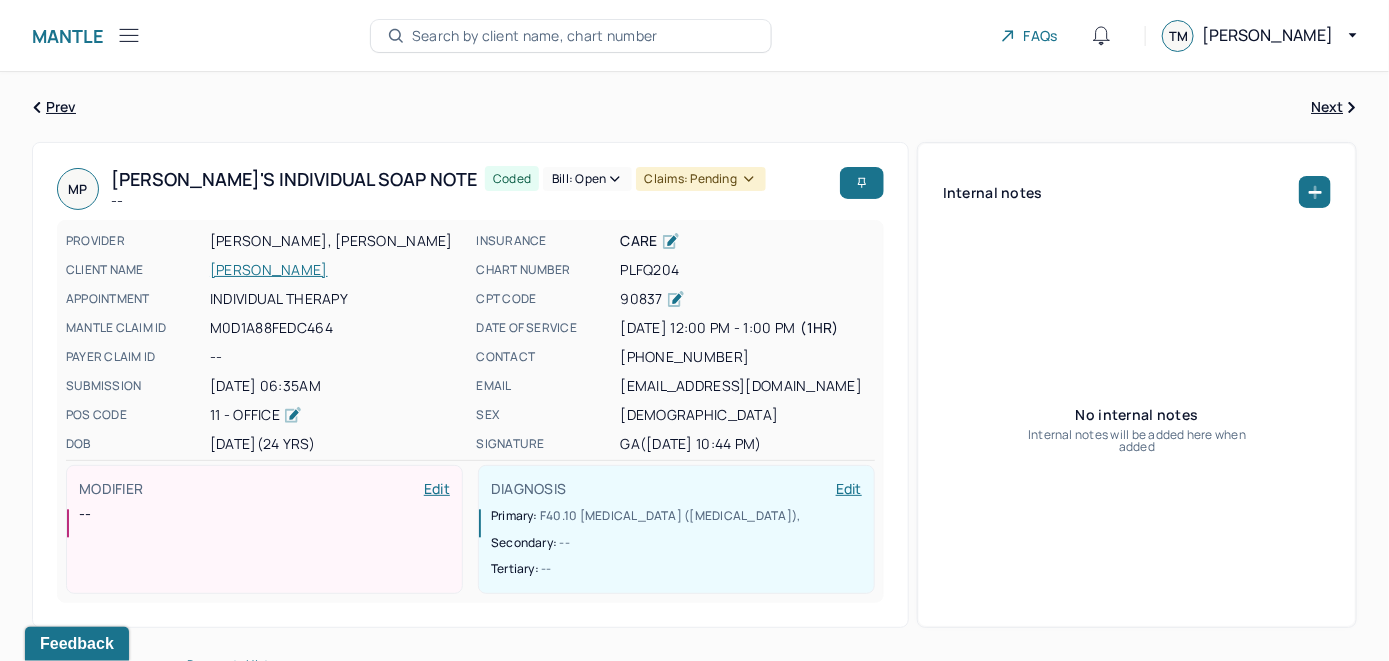 click on "Bill: Open" at bounding box center (587, 179) 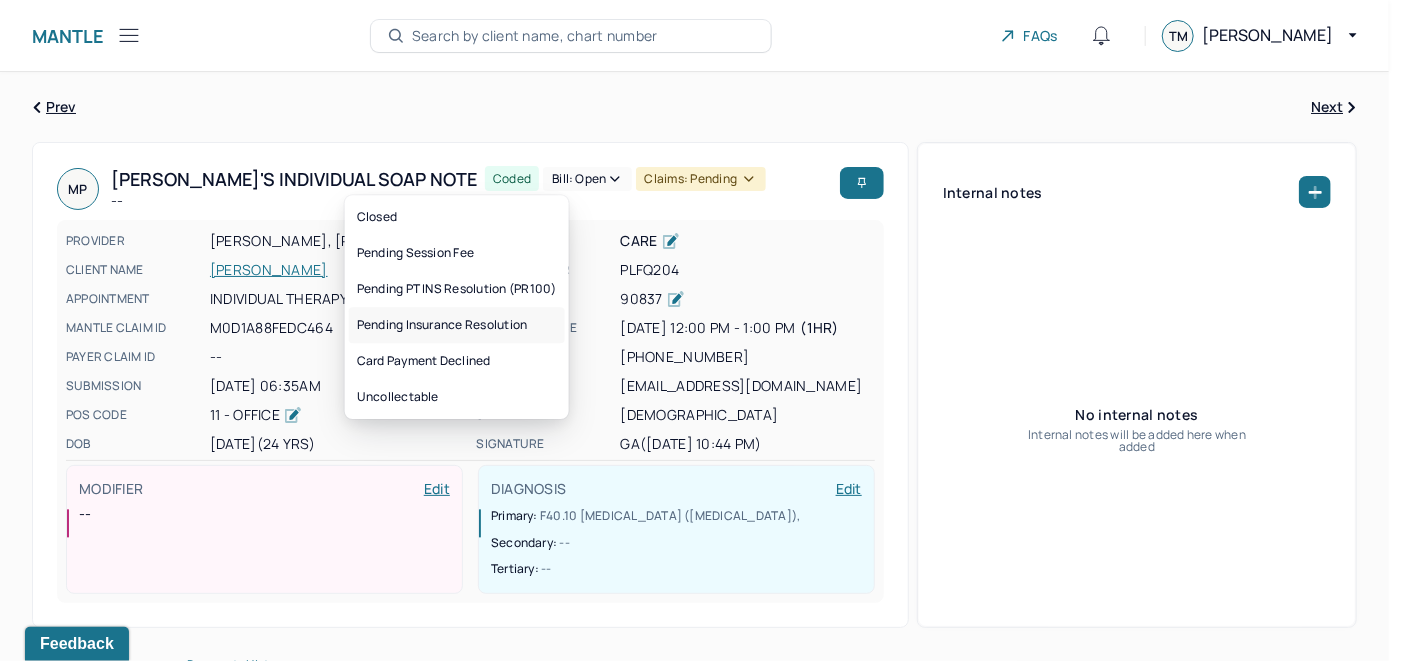 click on "Pending Insurance Resolution" at bounding box center [457, 325] 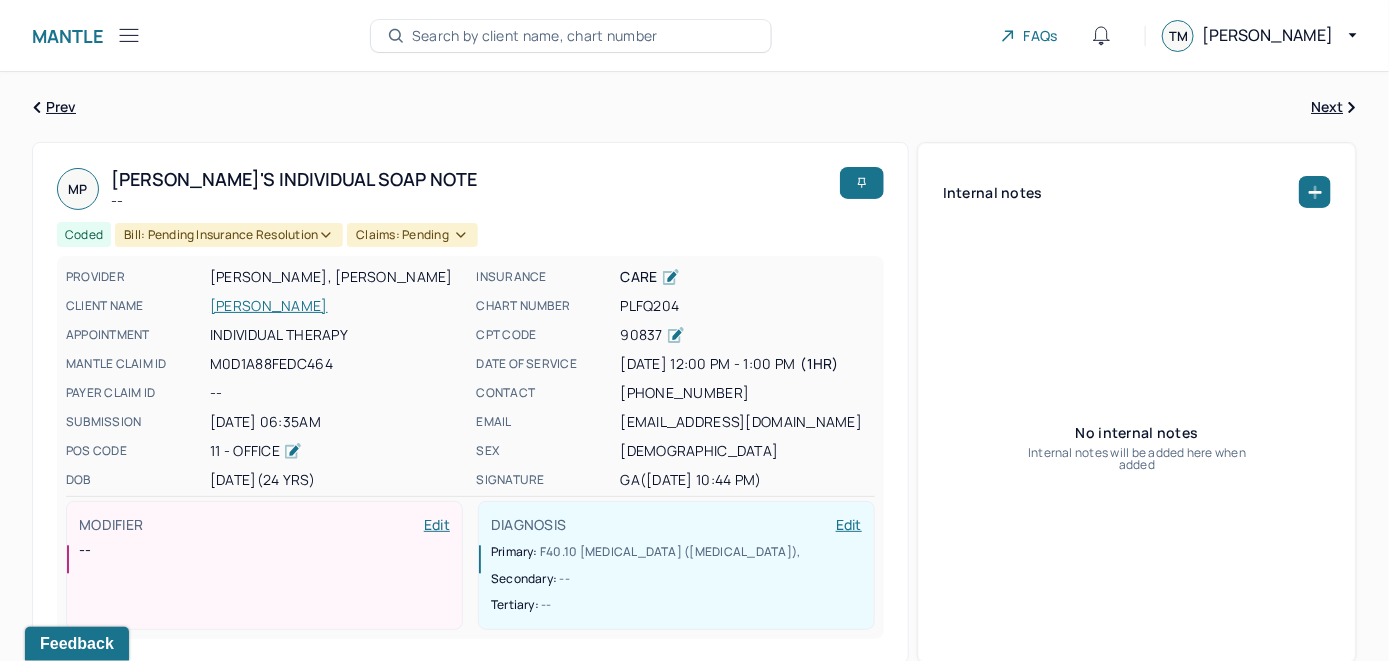 click on "Search by client name, chart number" at bounding box center [535, 36] 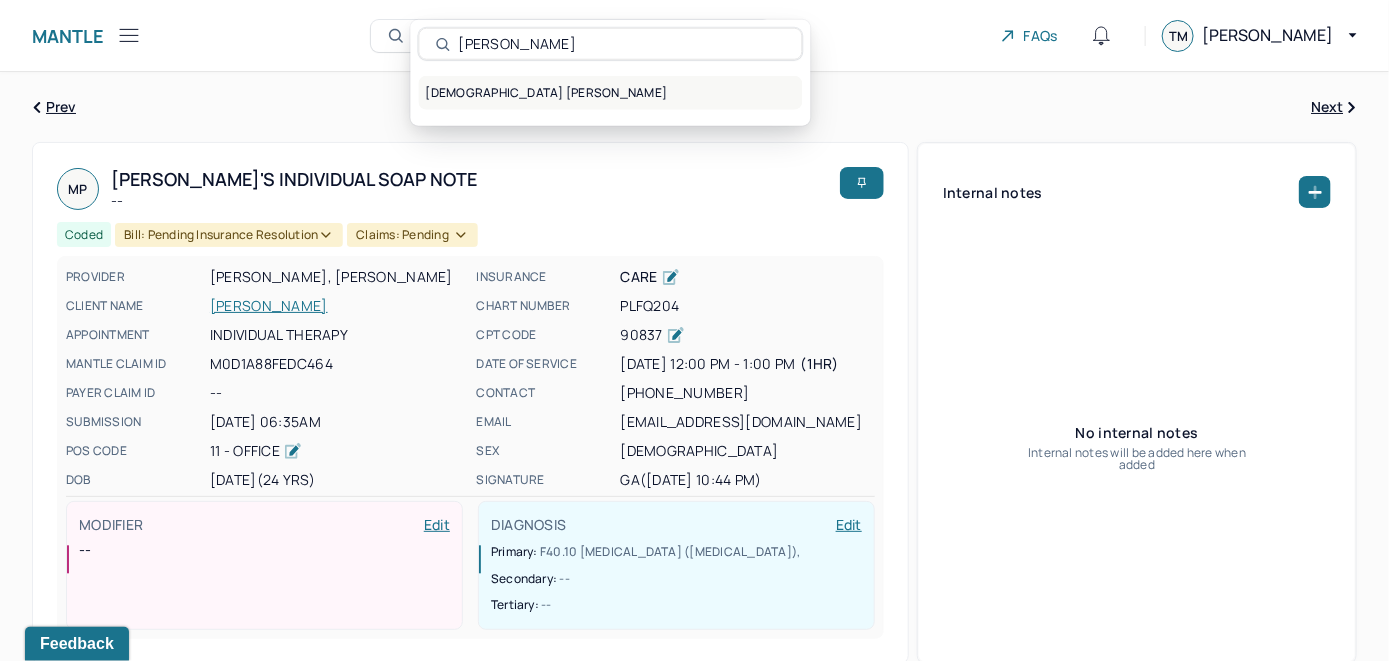 type on "[PERSON_NAME]" 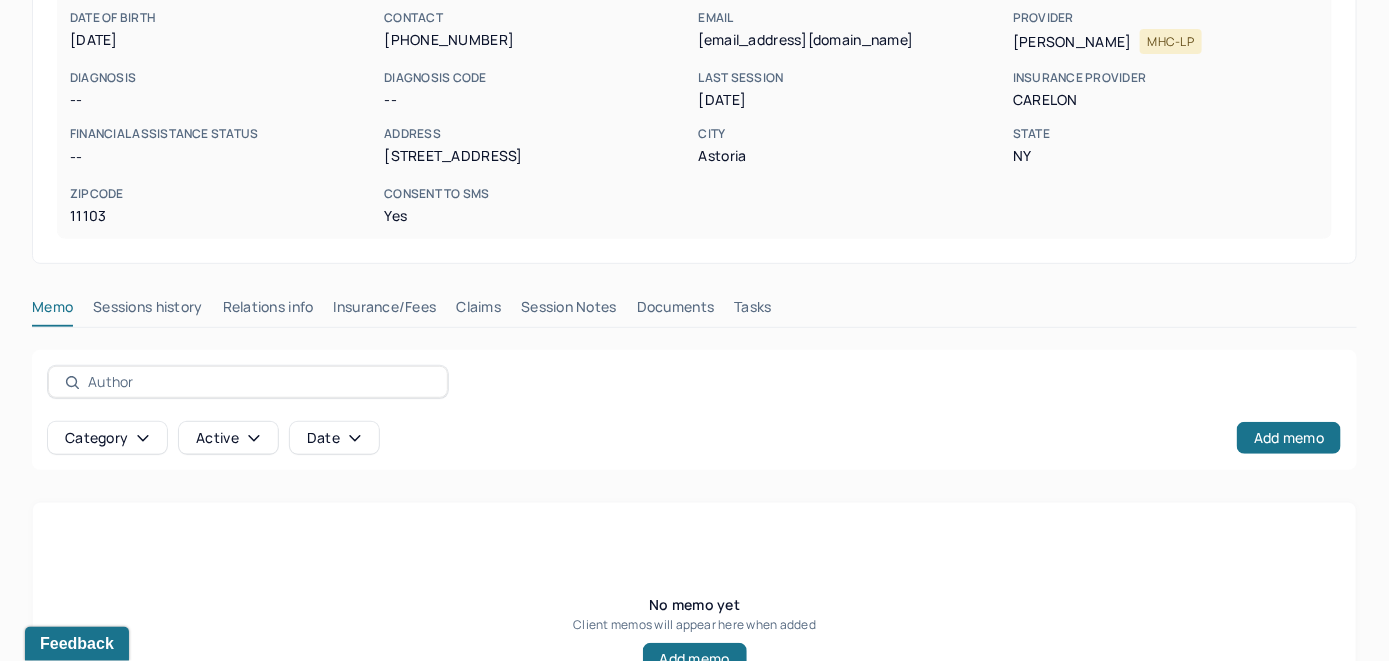 scroll, scrollTop: 393, scrollLeft: 0, axis: vertical 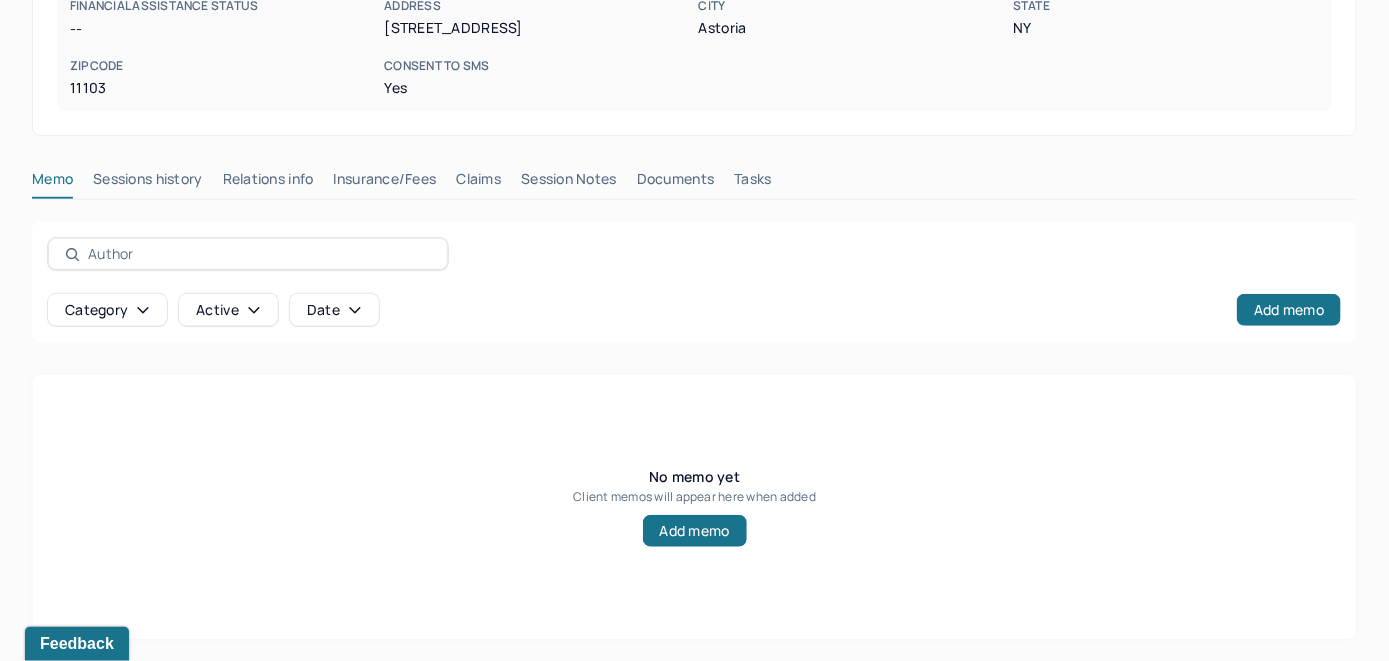 click on "Insurance/Fees" at bounding box center [385, 183] 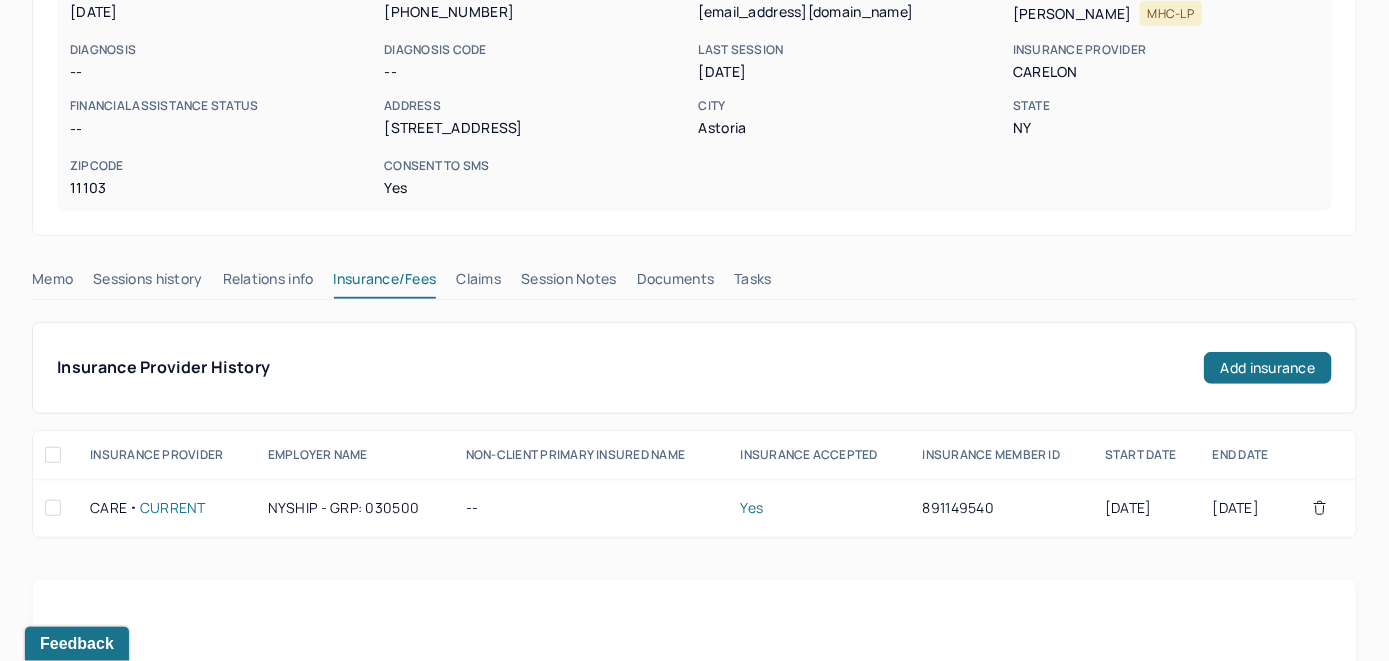 click on "Claims" at bounding box center (478, 283) 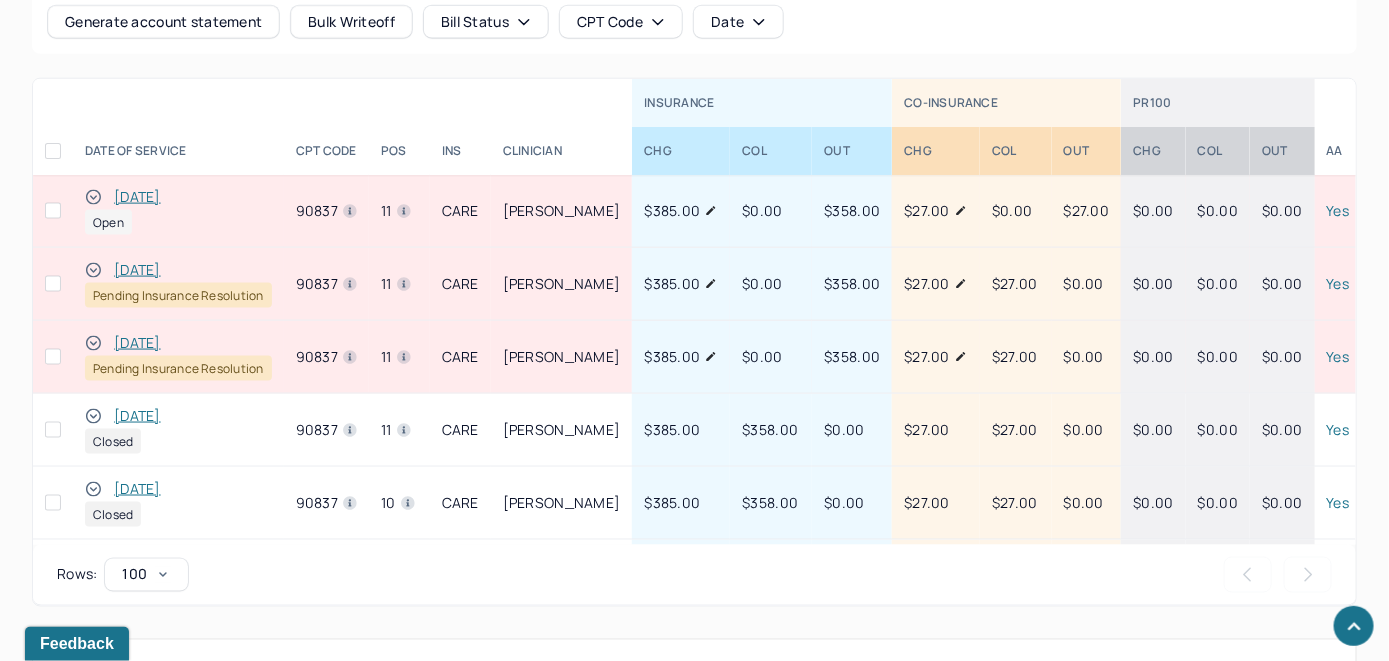 scroll, scrollTop: 1135, scrollLeft: 0, axis: vertical 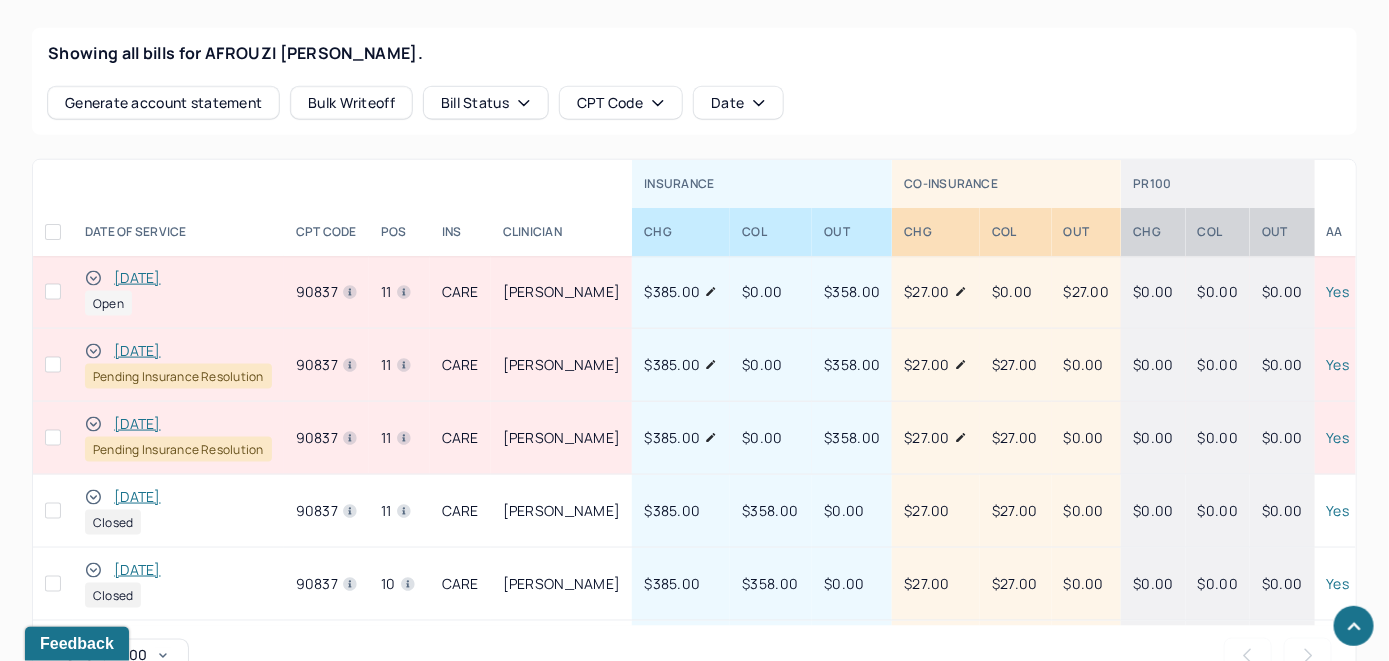 click on "[DATE]" at bounding box center [137, 278] 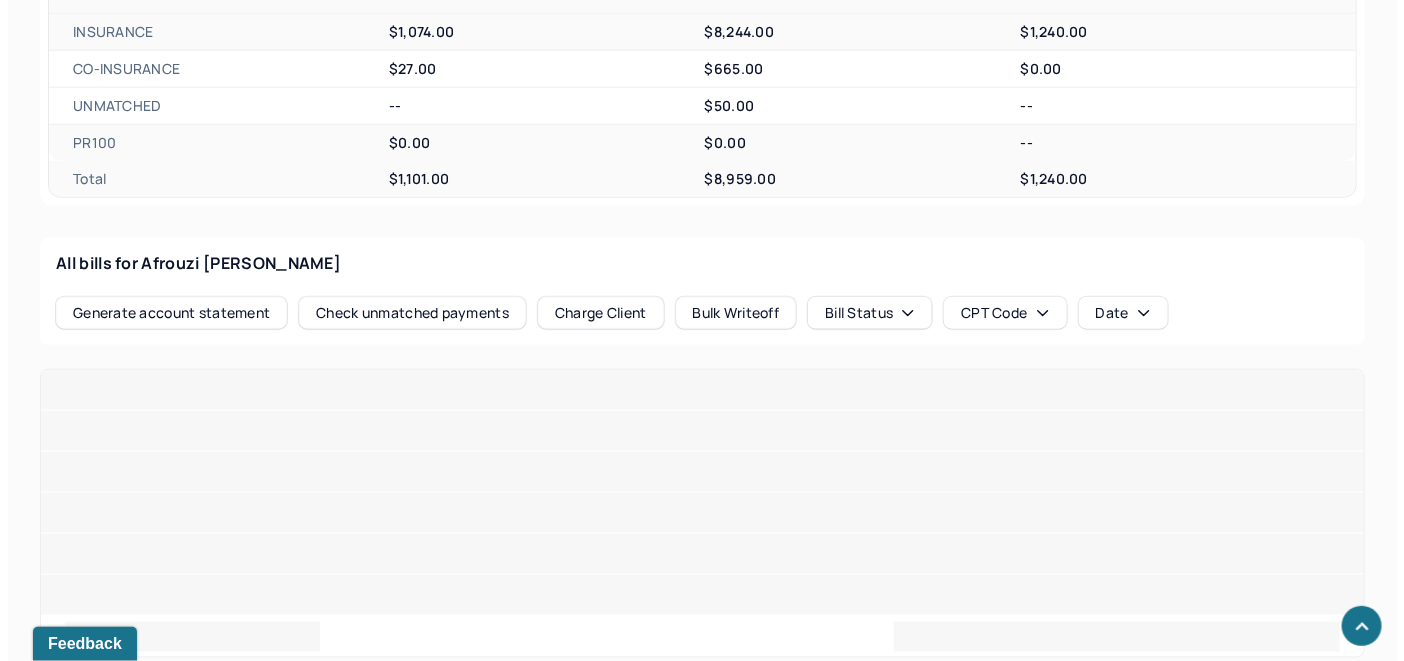 scroll, scrollTop: 861, scrollLeft: 0, axis: vertical 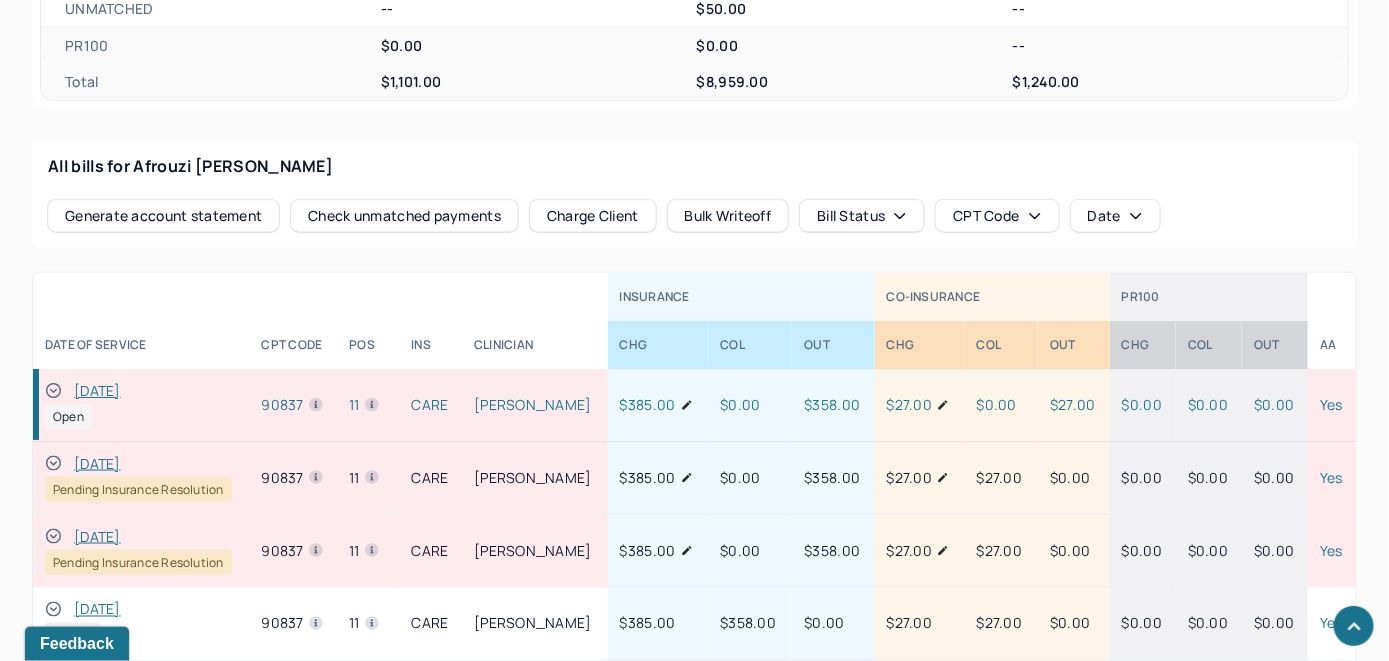click on "Check unmatched payments" at bounding box center [404, 216] 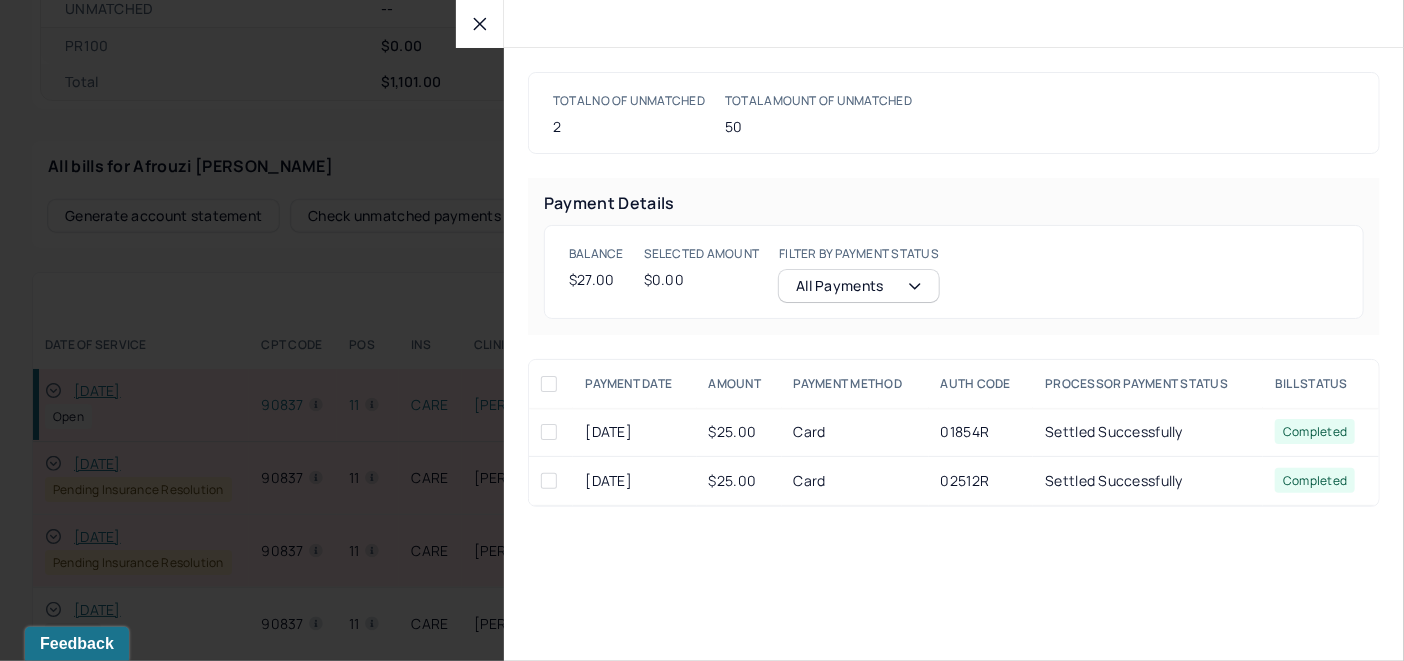 click 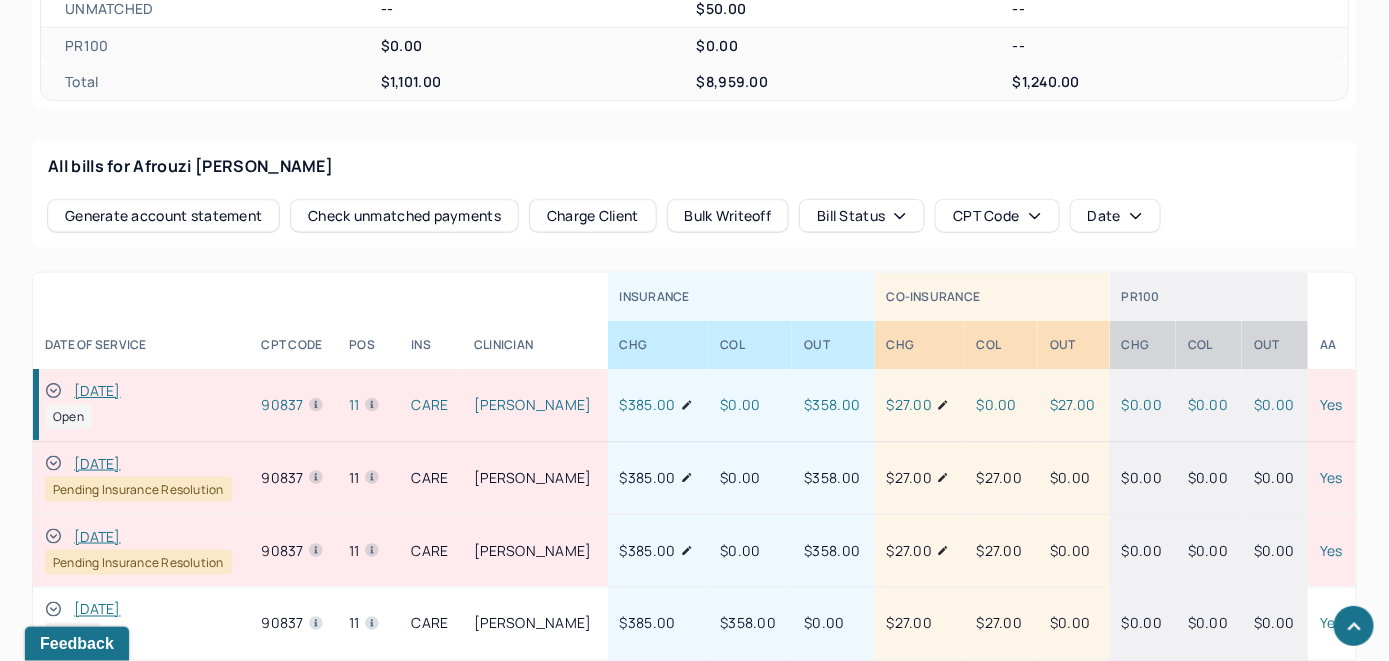 click on "Charge Client" at bounding box center (593, 216) 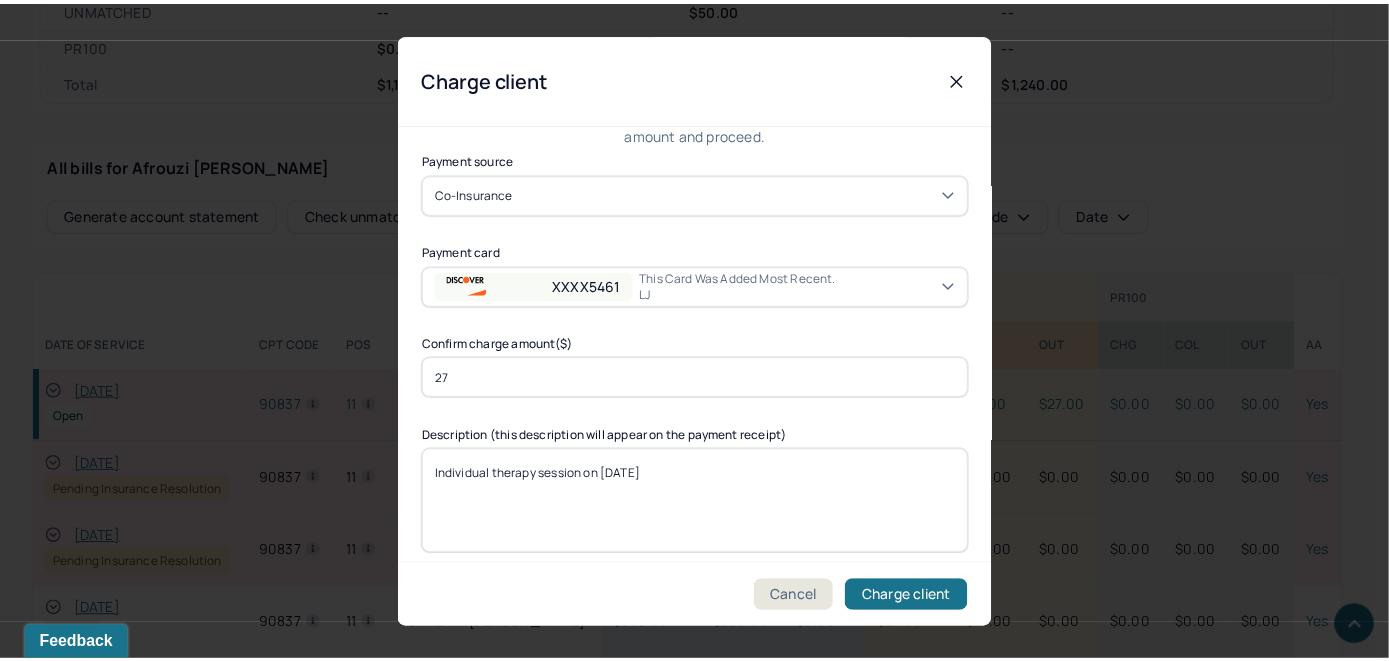 scroll, scrollTop: 121, scrollLeft: 0, axis: vertical 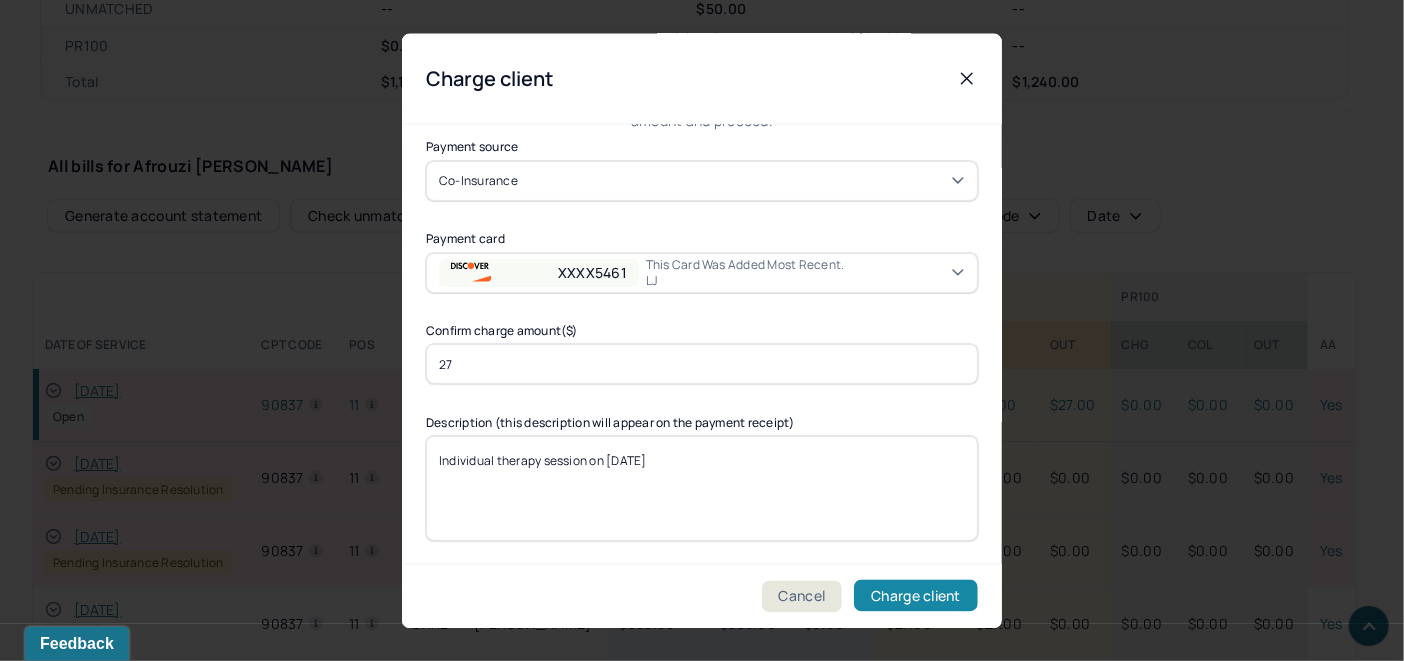 click on "Charge client" at bounding box center [916, 596] 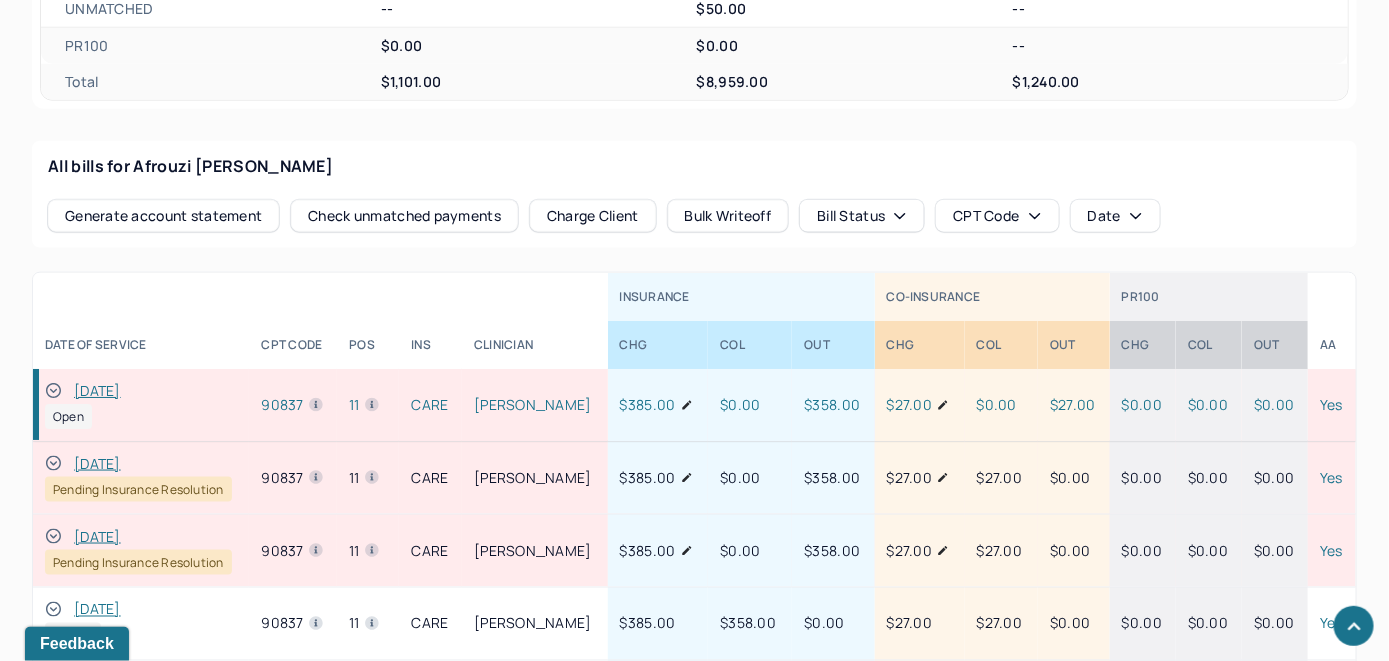 click 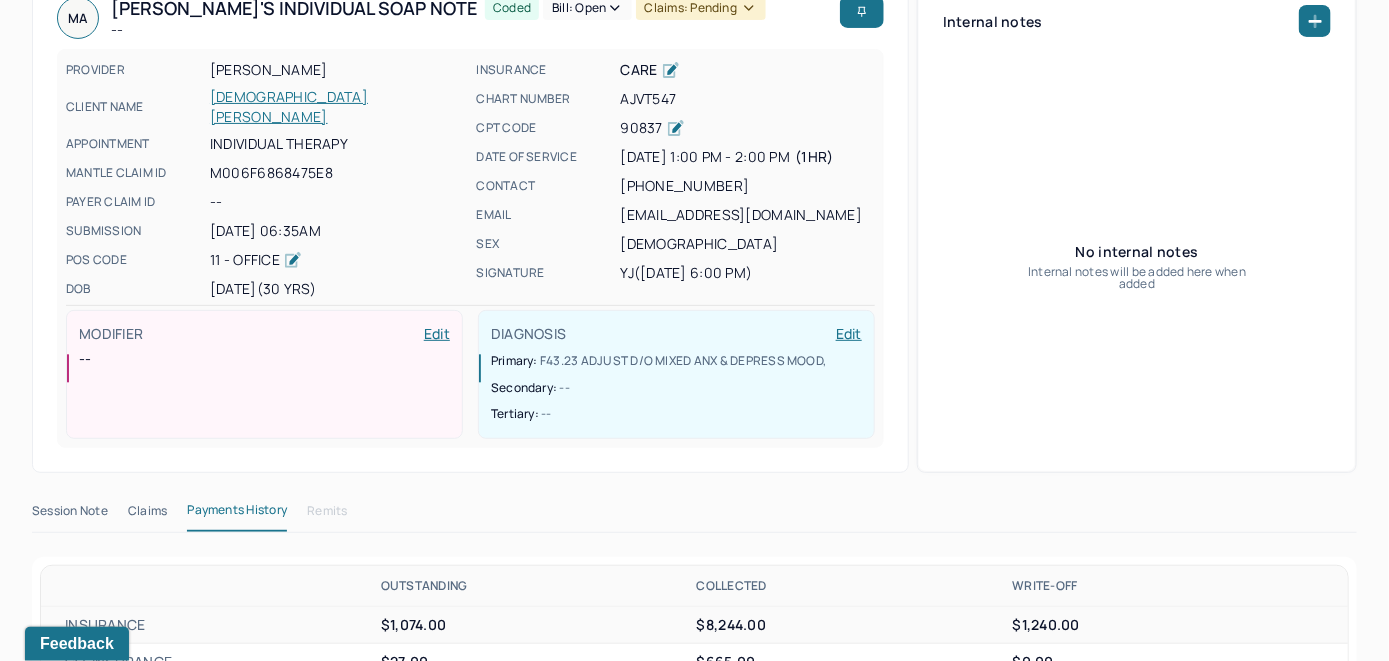 scroll, scrollTop: 0, scrollLeft: 0, axis: both 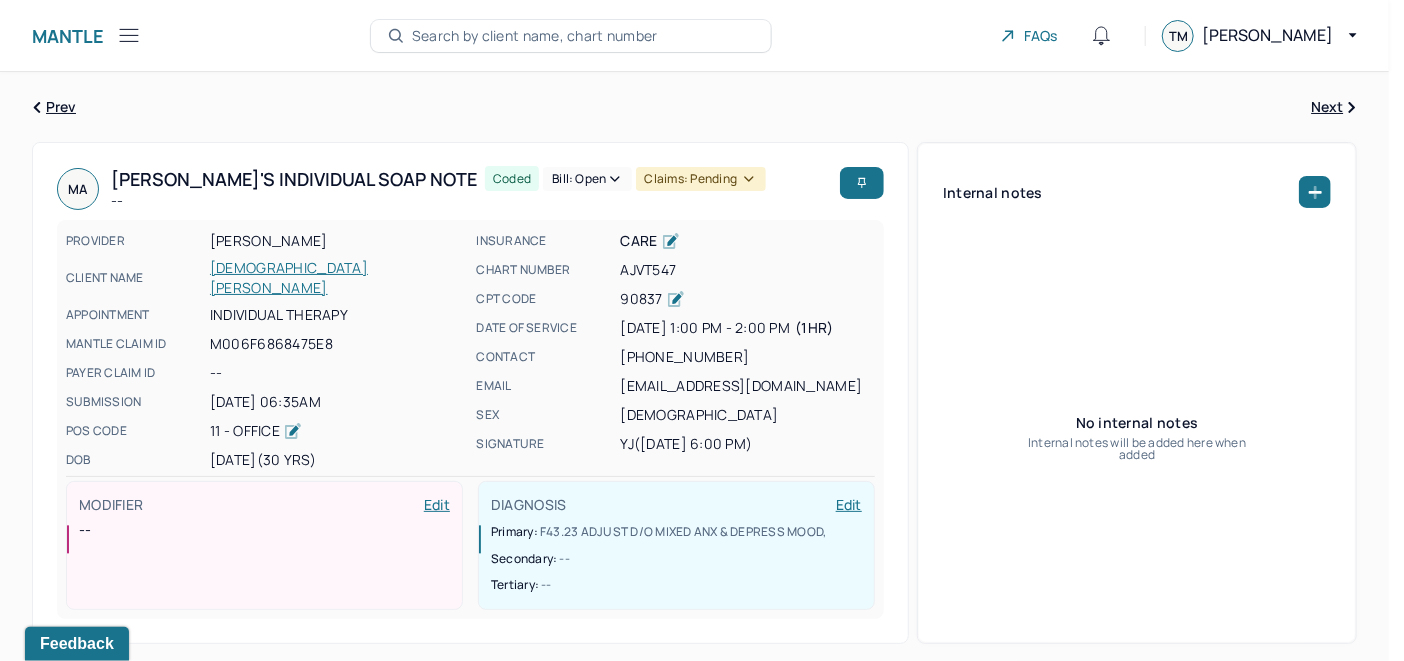 click on "Bill: Open" at bounding box center [587, 179] 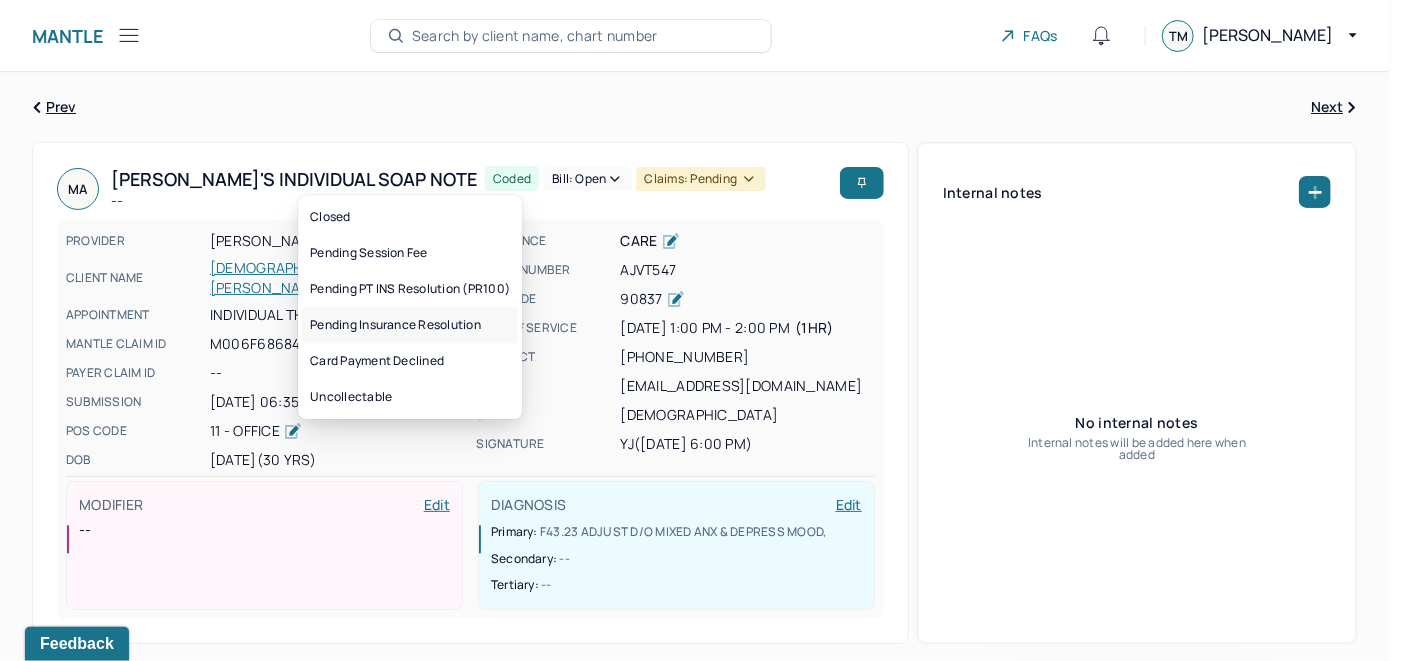 click on "Pending Insurance Resolution" at bounding box center (410, 325) 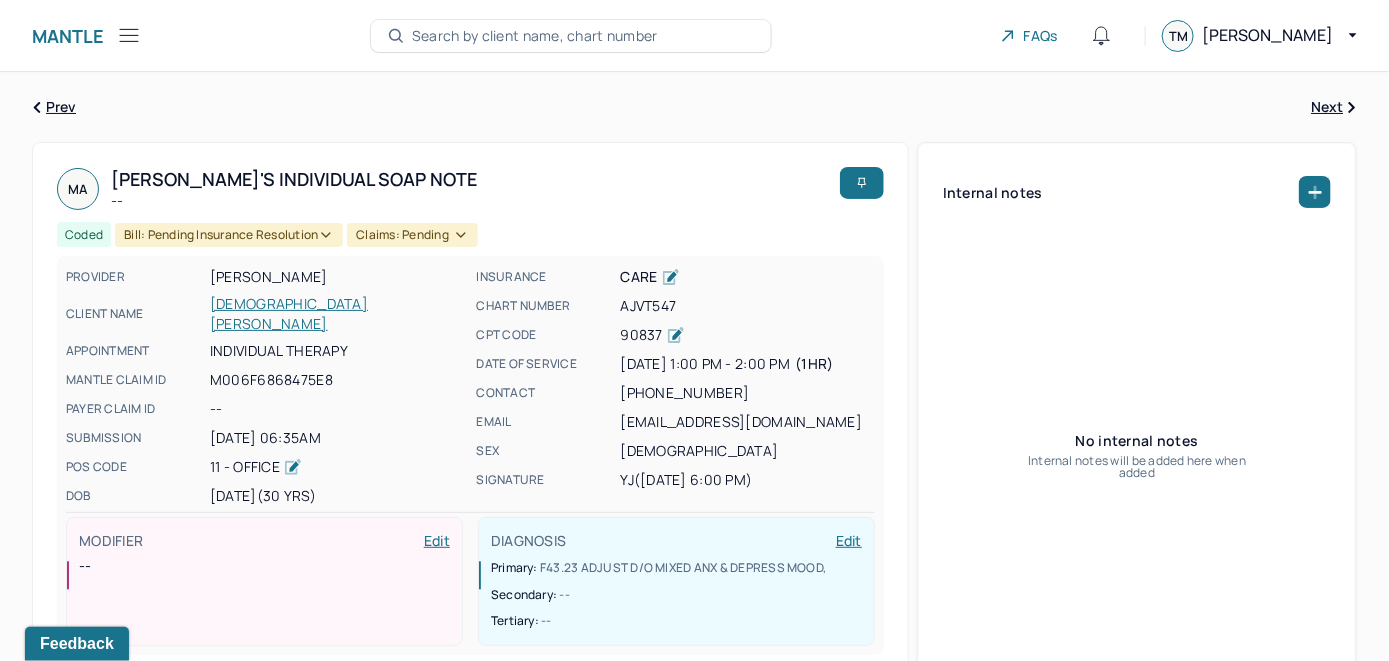 click on "Search by client name, chart number" at bounding box center [535, 36] 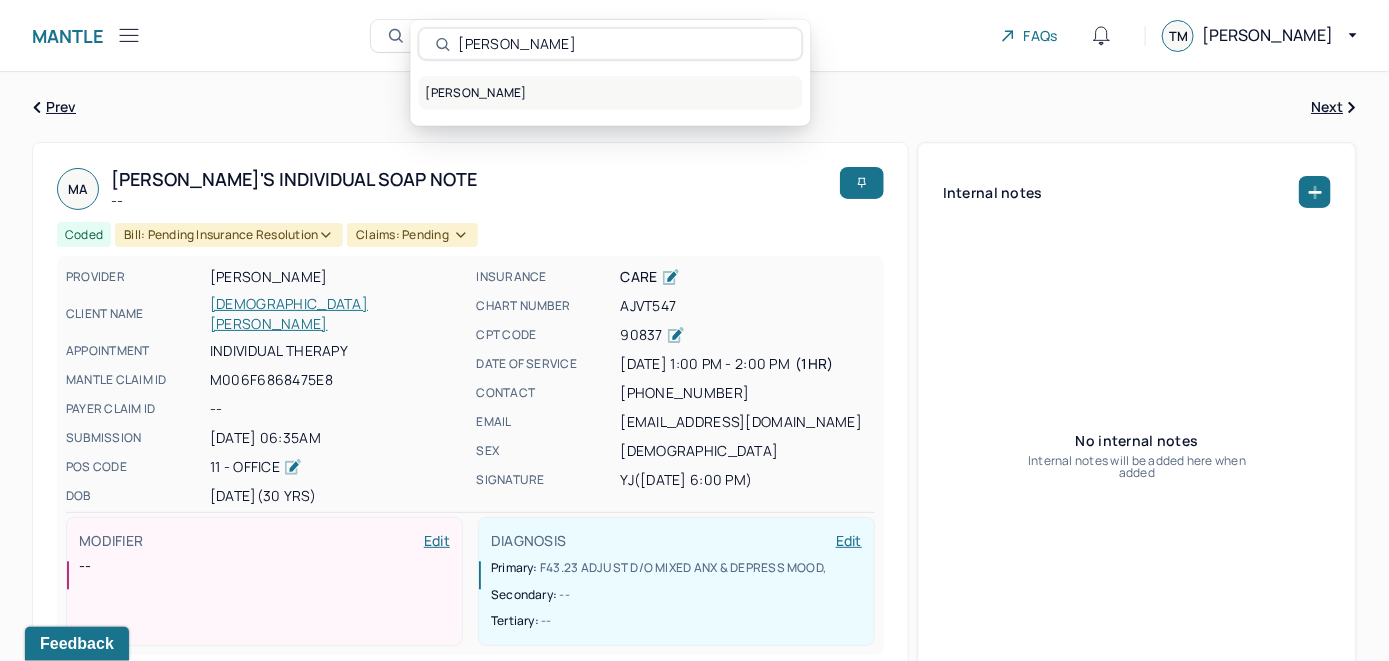 type on "[PERSON_NAME]" 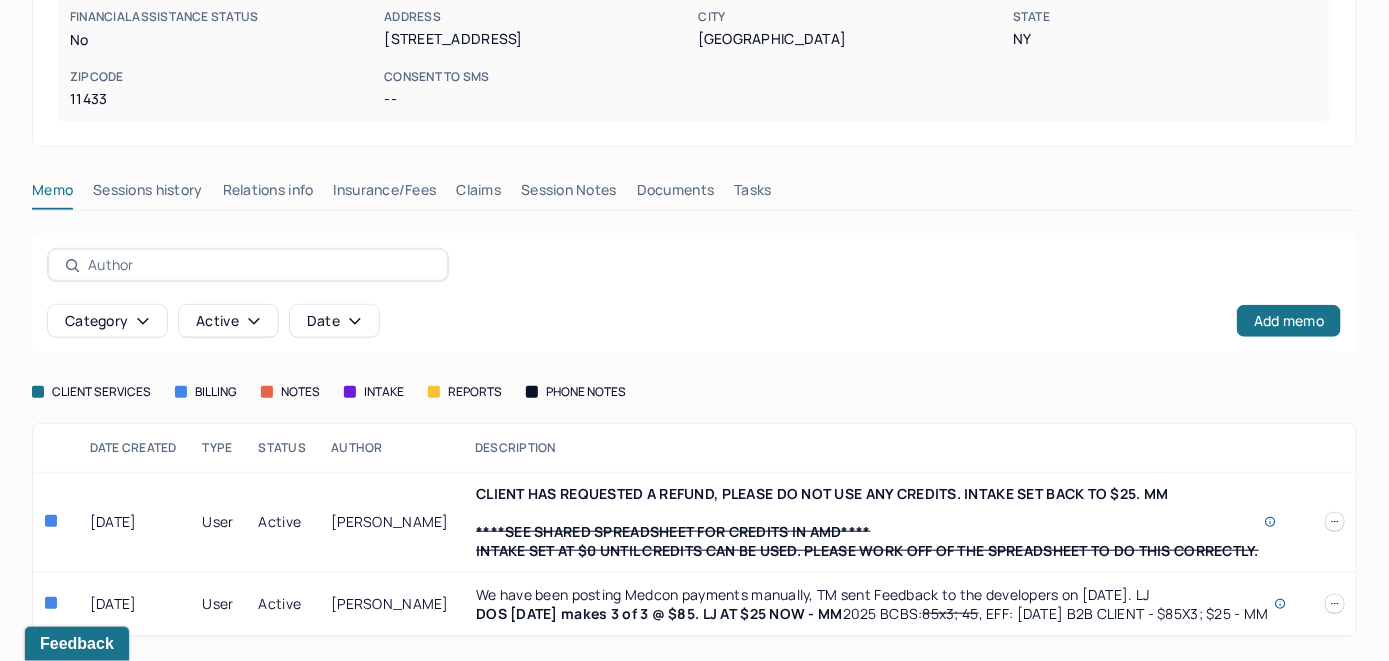 scroll, scrollTop: 425, scrollLeft: 0, axis: vertical 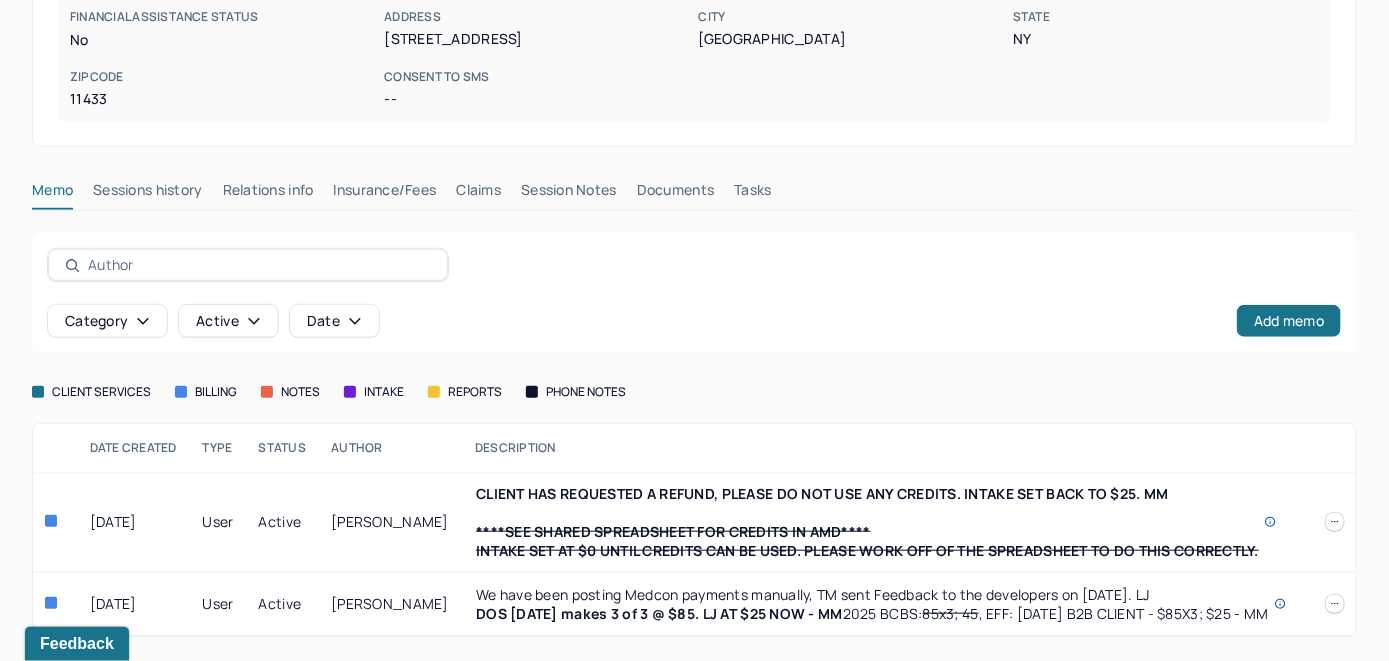 click on "Insurance/Fees" at bounding box center (385, 194) 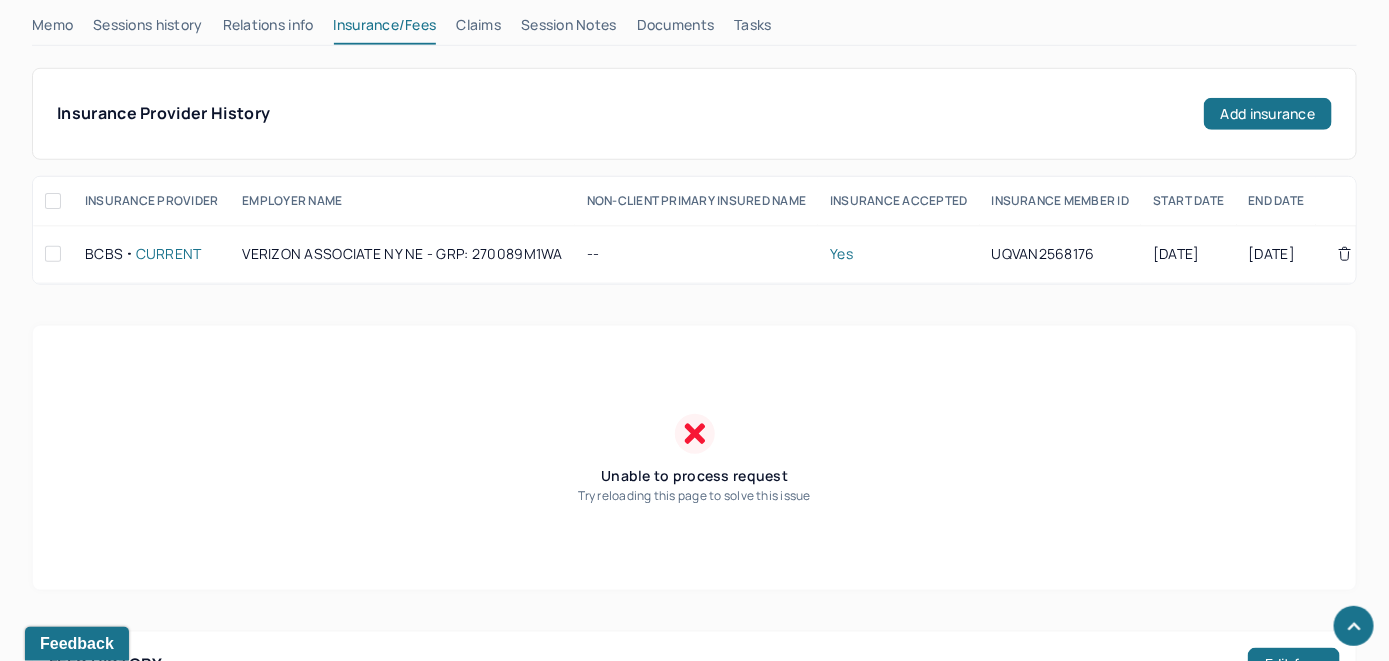 scroll, scrollTop: 425, scrollLeft: 0, axis: vertical 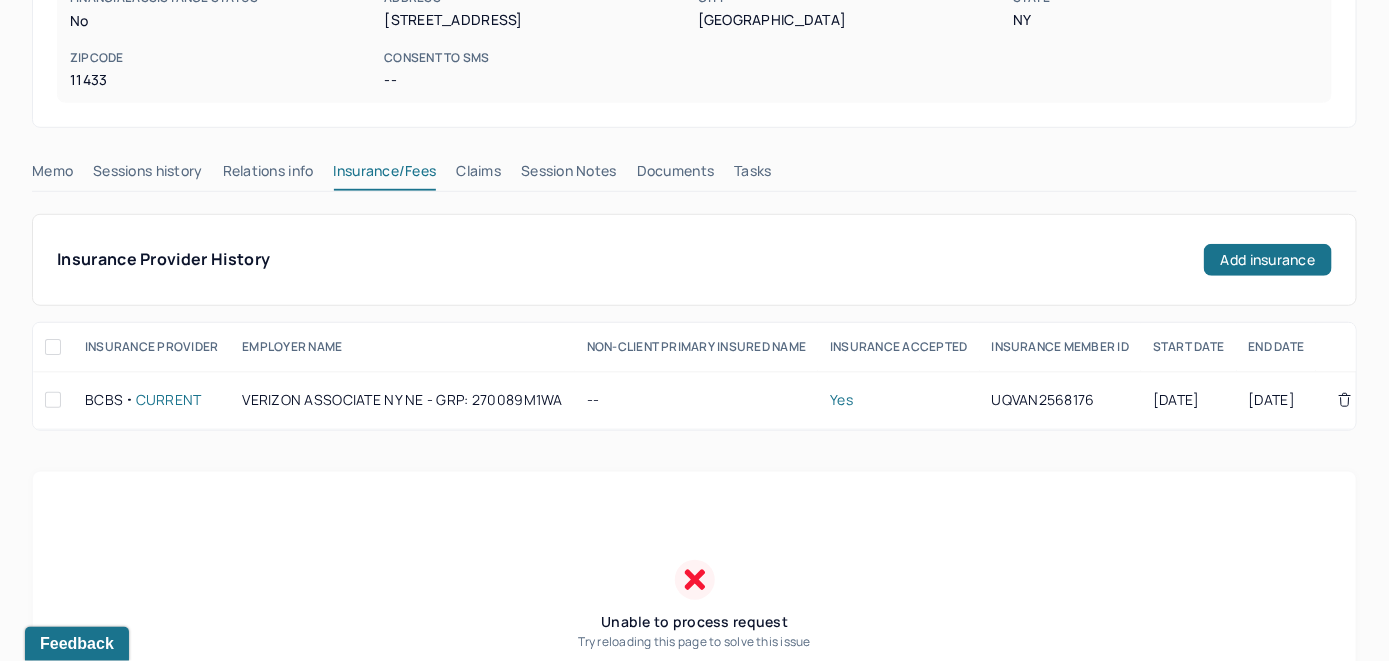 click on "Claims" at bounding box center [478, 175] 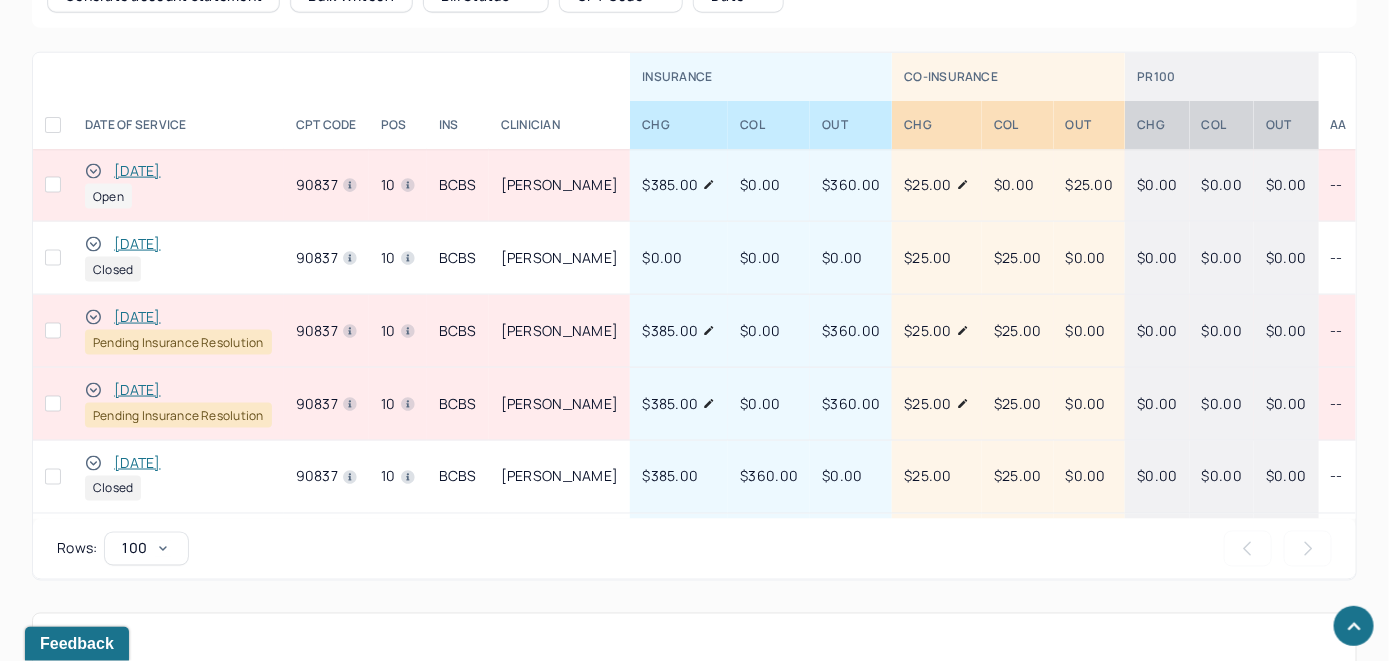 scroll, scrollTop: 957, scrollLeft: 0, axis: vertical 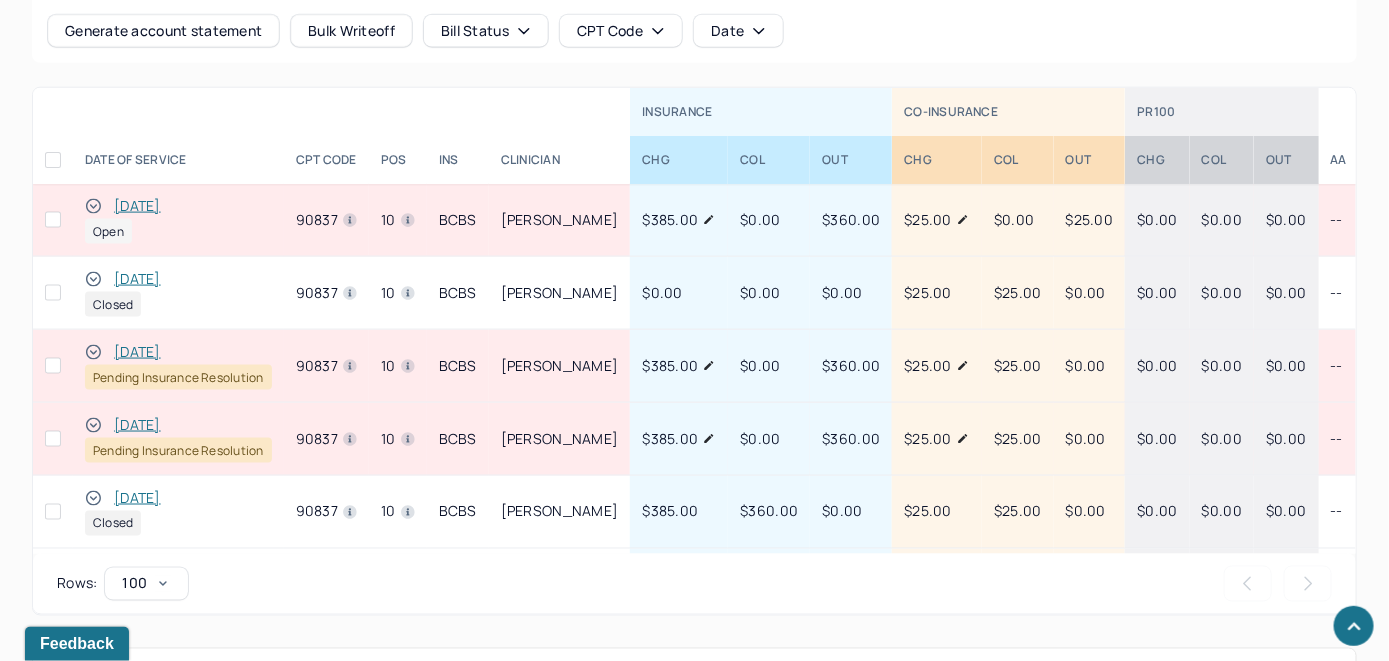 click on "[DATE]" at bounding box center (137, 206) 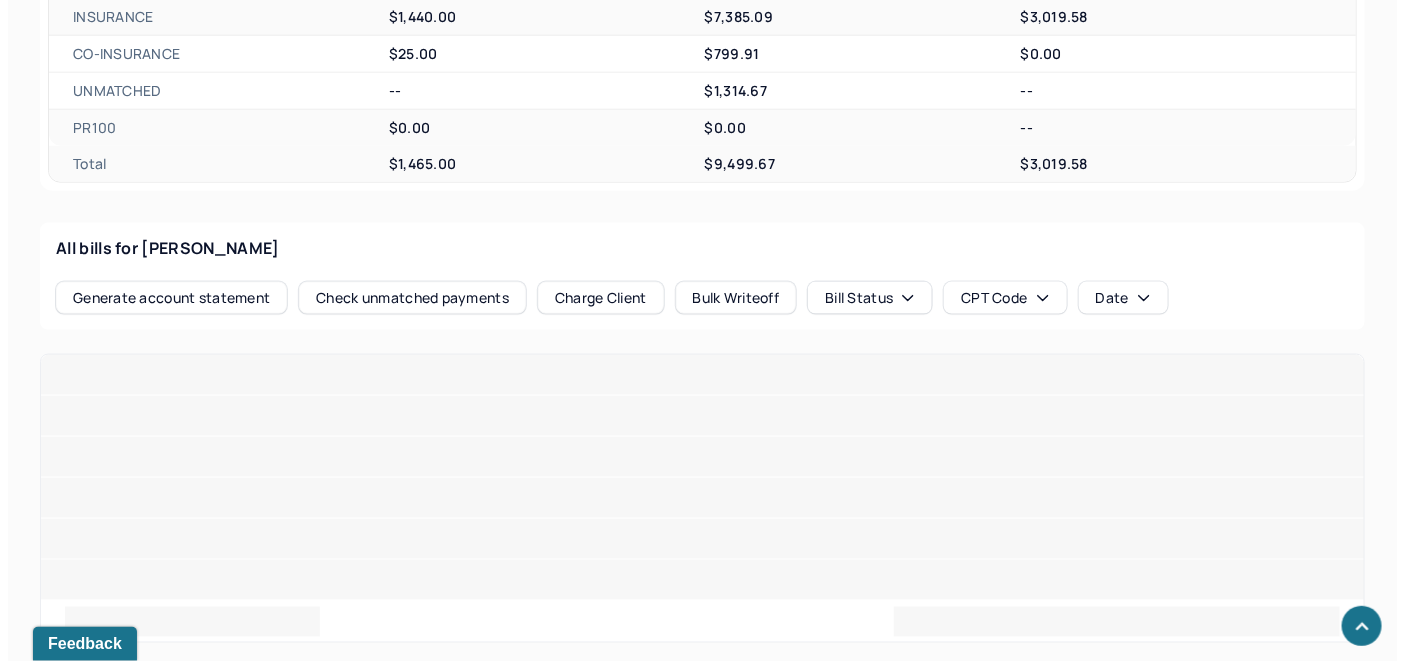 scroll, scrollTop: 957, scrollLeft: 0, axis: vertical 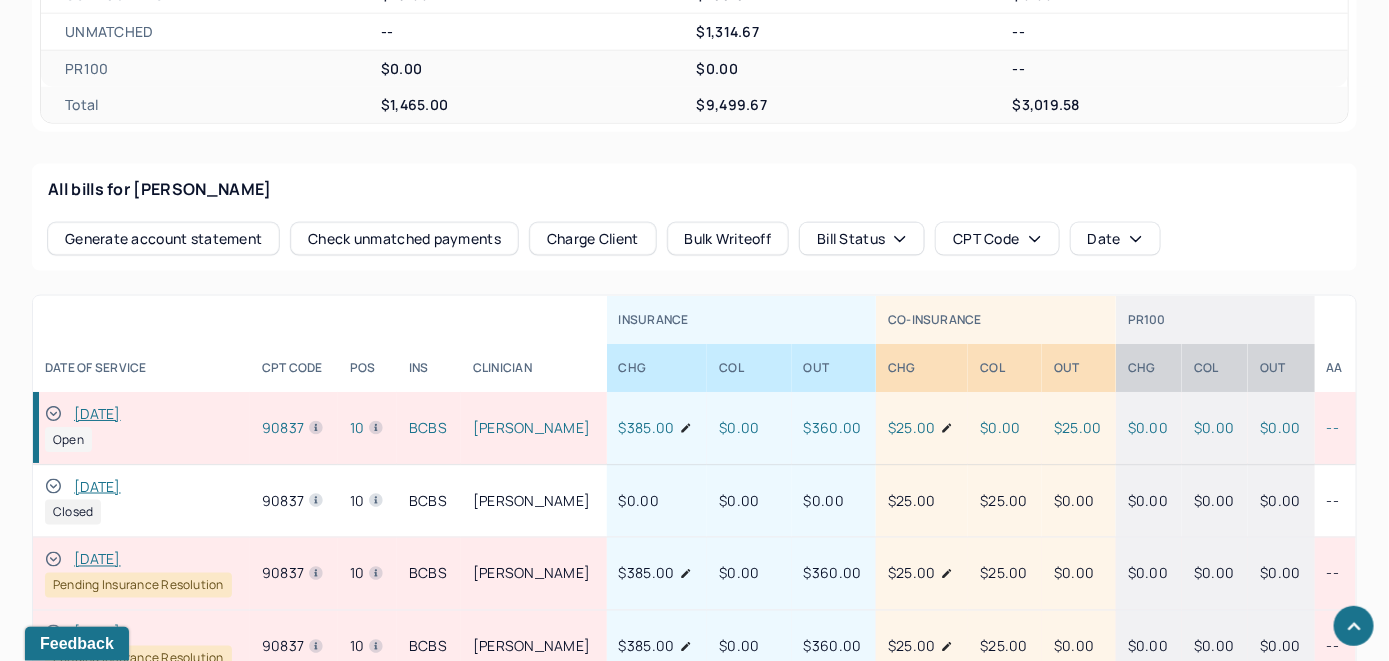 click on "Check unmatched payments" at bounding box center (404, 239) 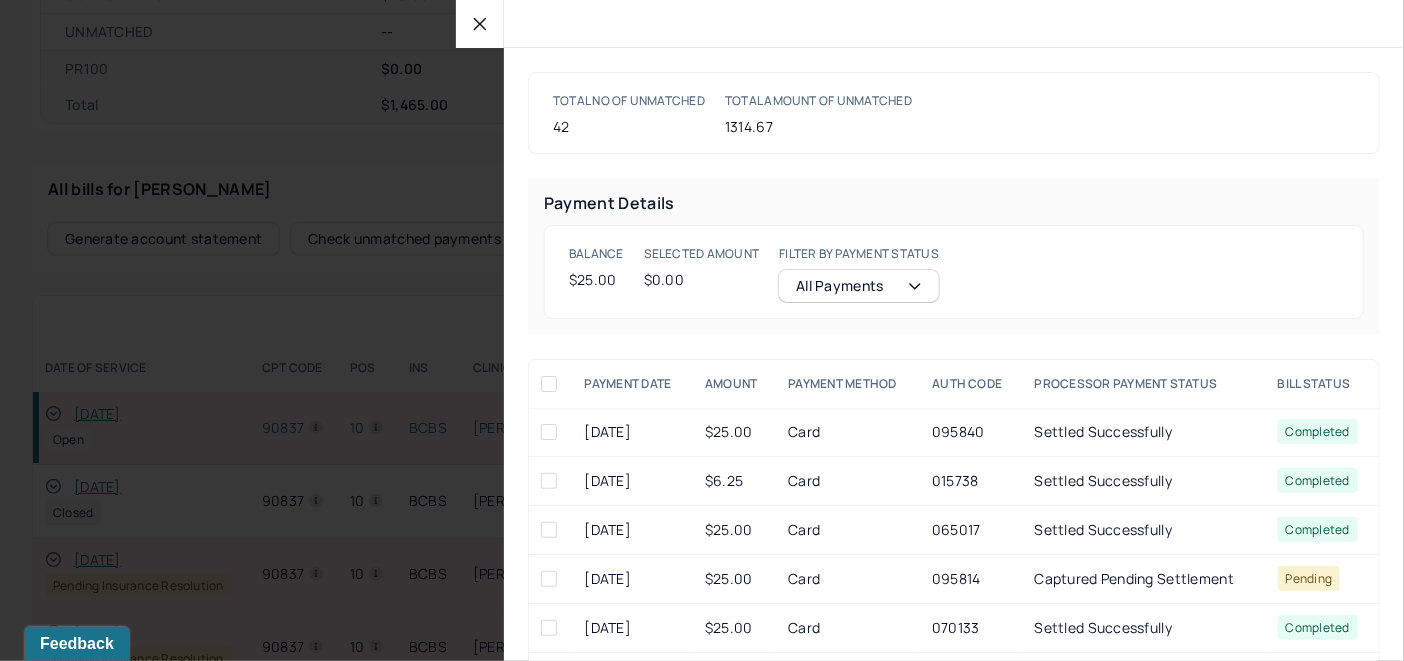 click 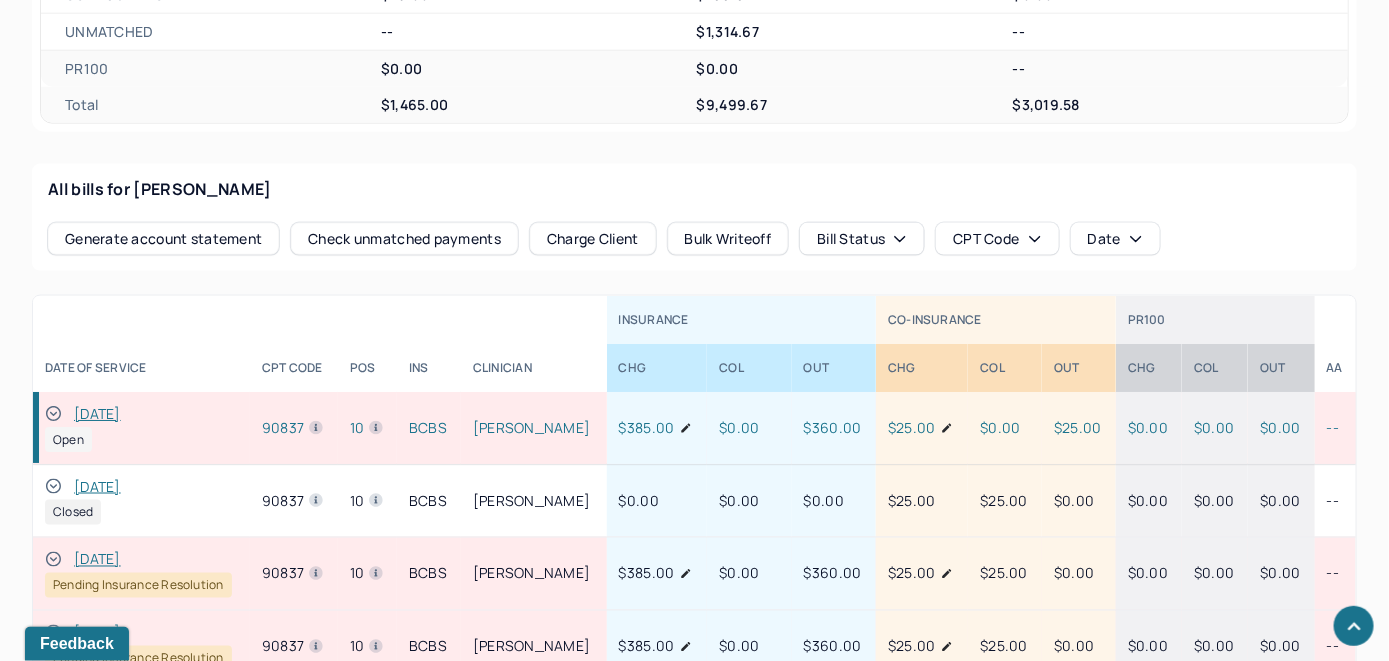 click on "Charge Client" at bounding box center [593, 239] 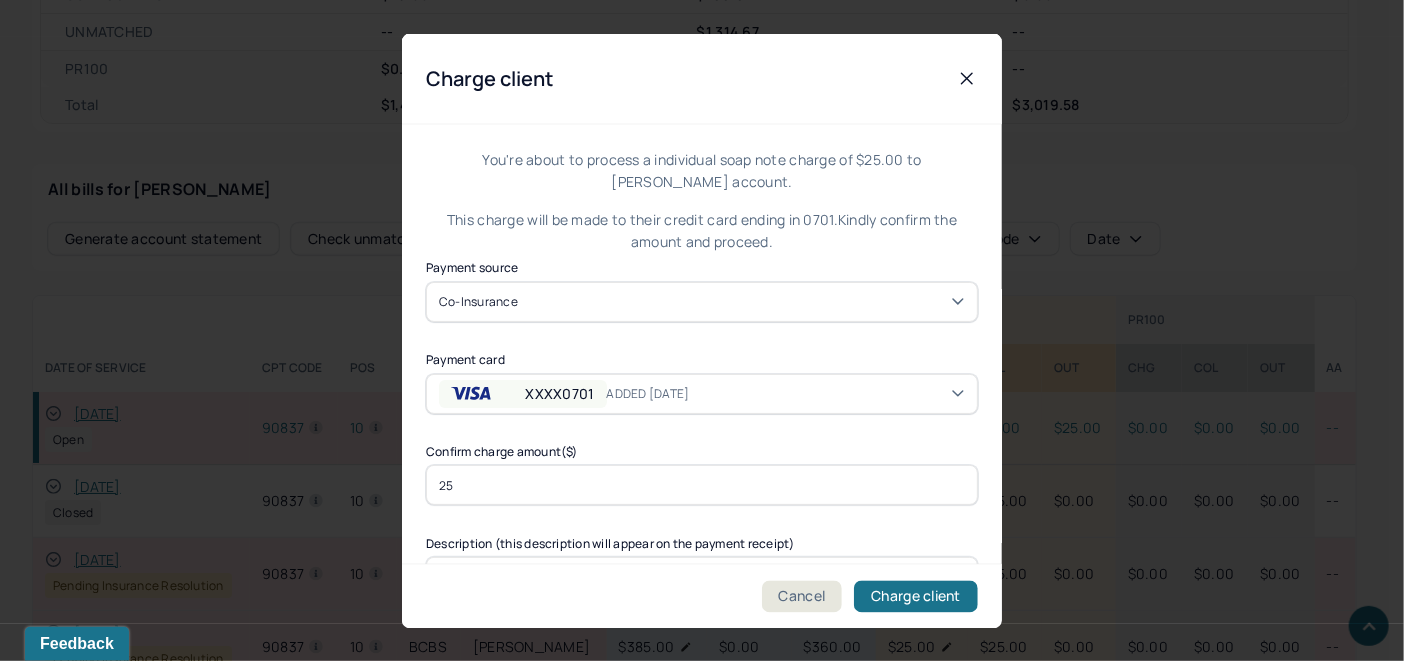 click 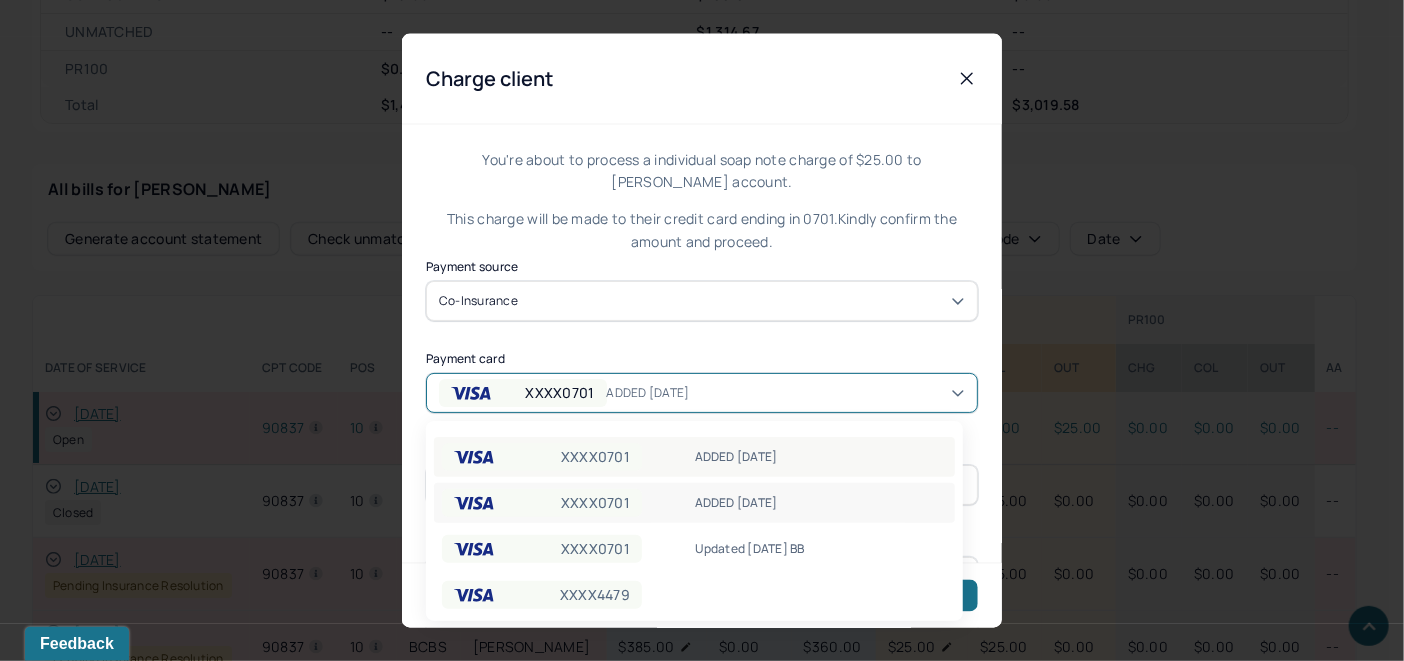 click on "ADDED [DATE]" at bounding box center (821, 457) 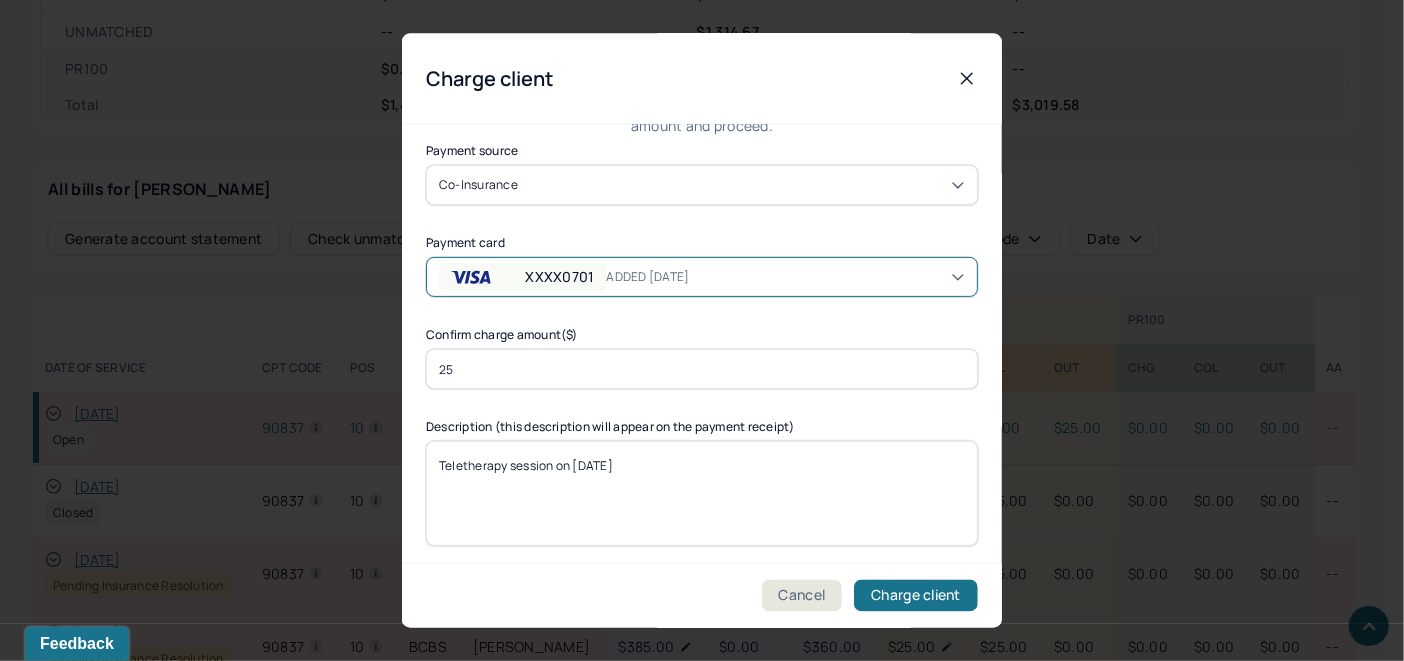 scroll, scrollTop: 121, scrollLeft: 0, axis: vertical 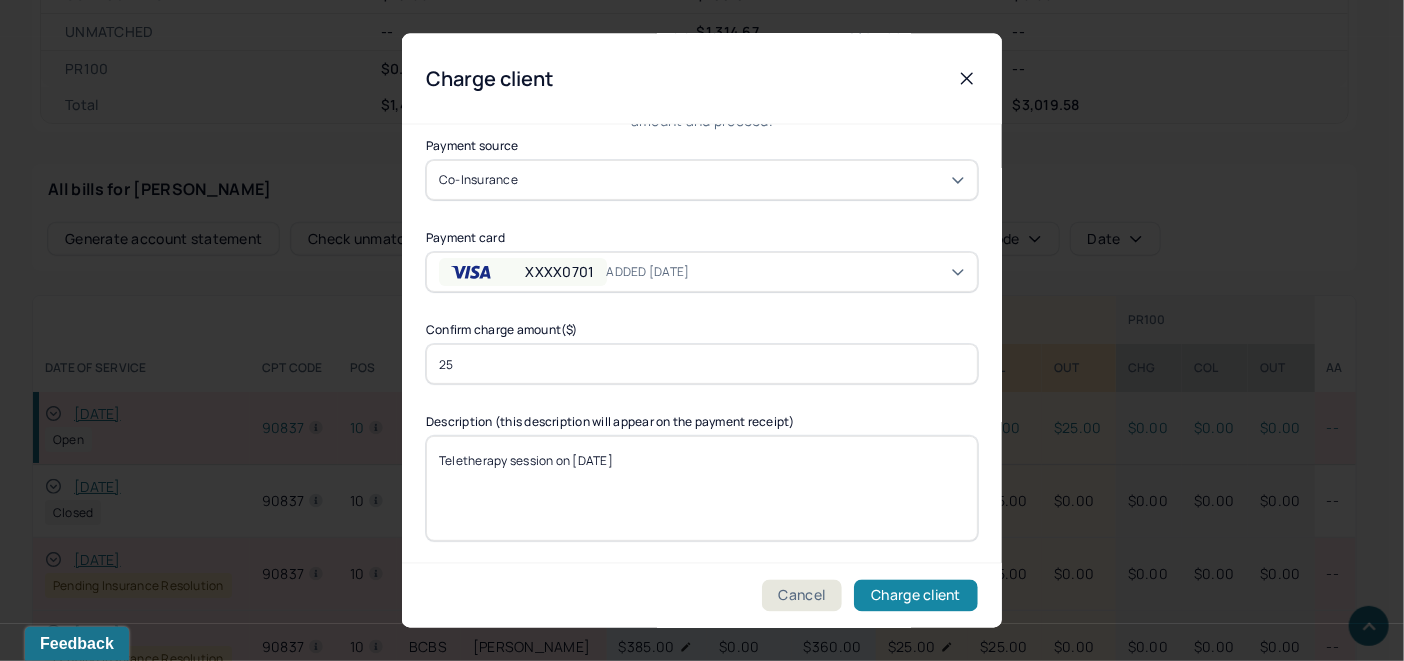 click on "Charge client" at bounding box center (916, 596) 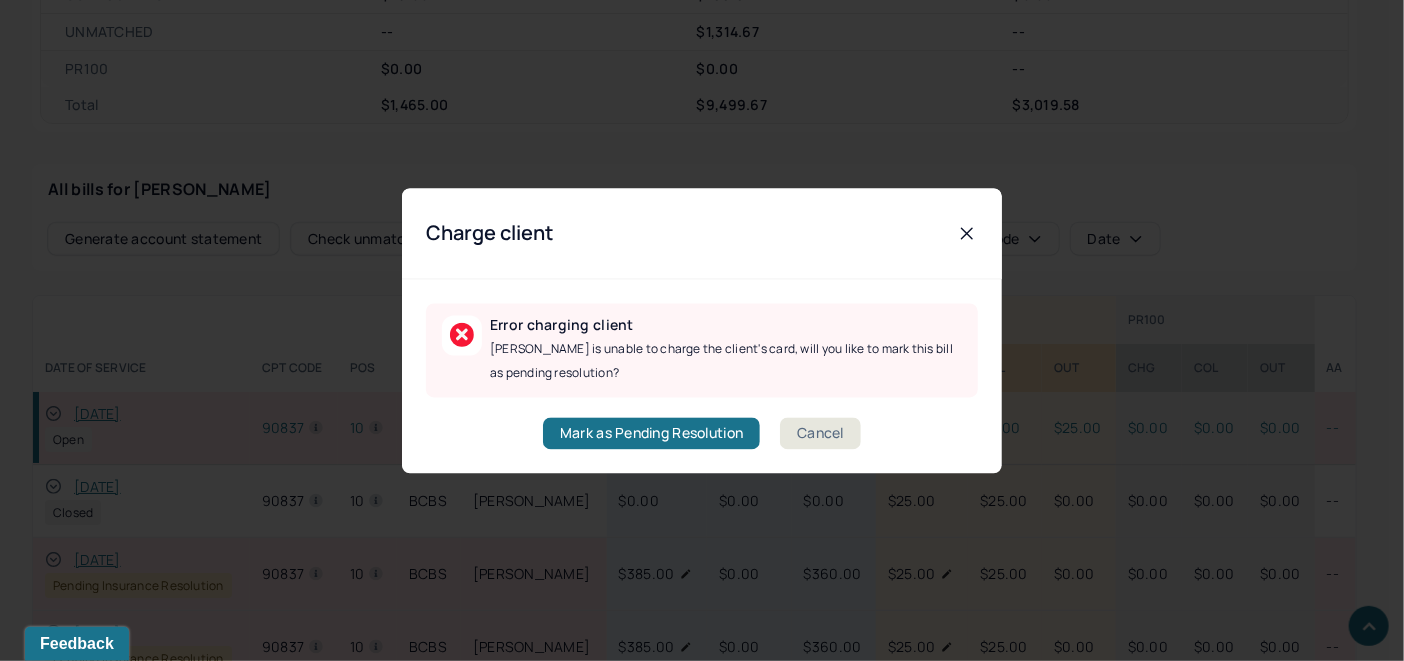 scroll, scrollTop: 0, scrollLeft: 0, axis: both 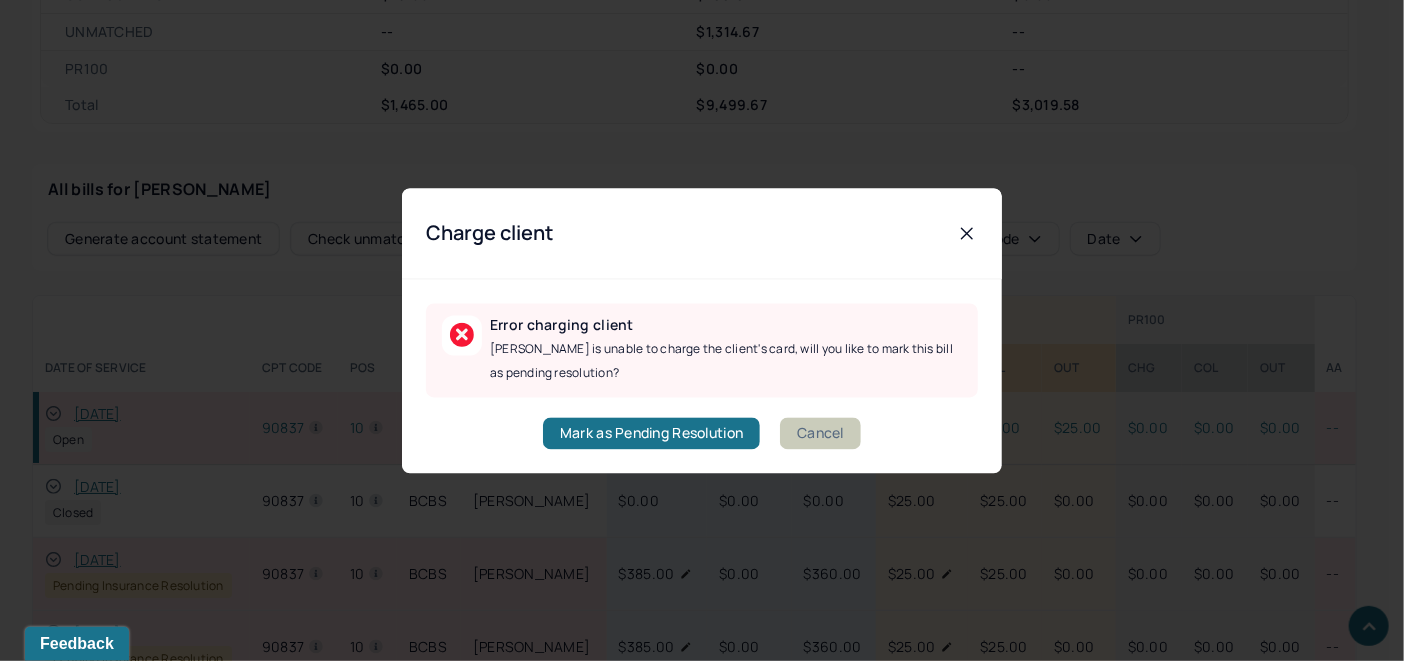 click on "Cancel" at bounding box center [820, 433] 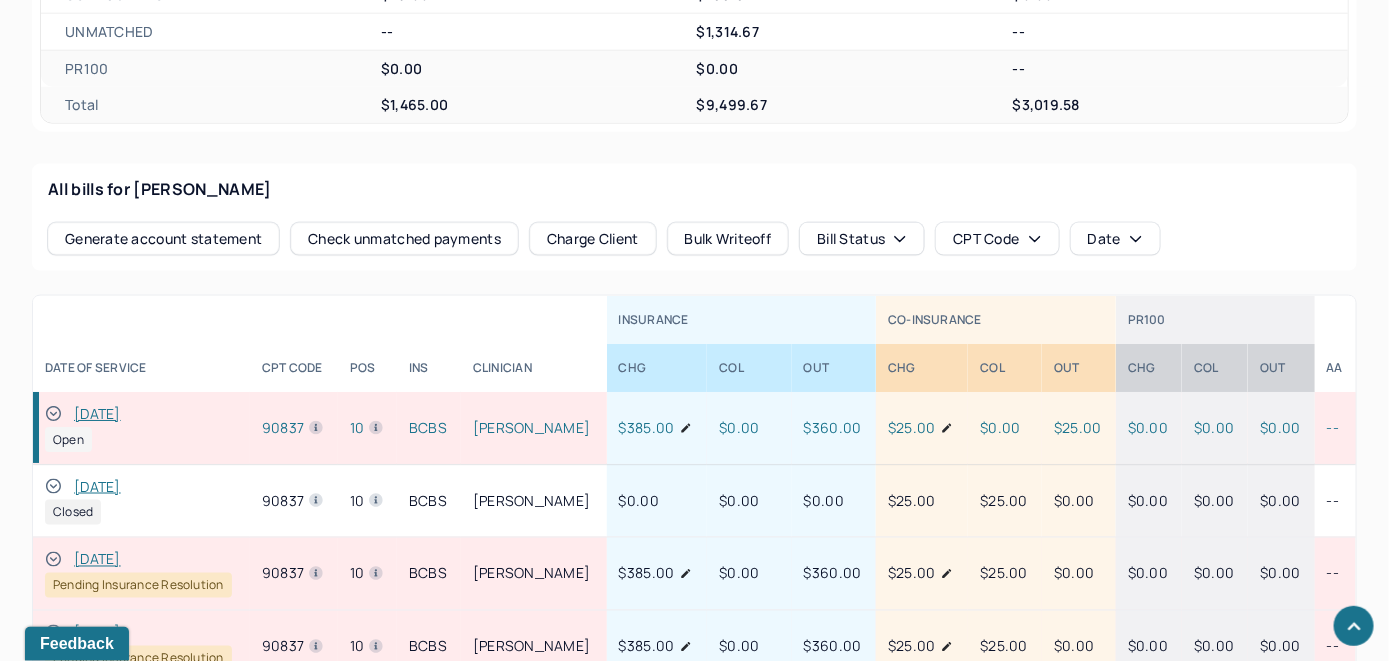 click on "[DATE]" at bounding box center (97, 414) 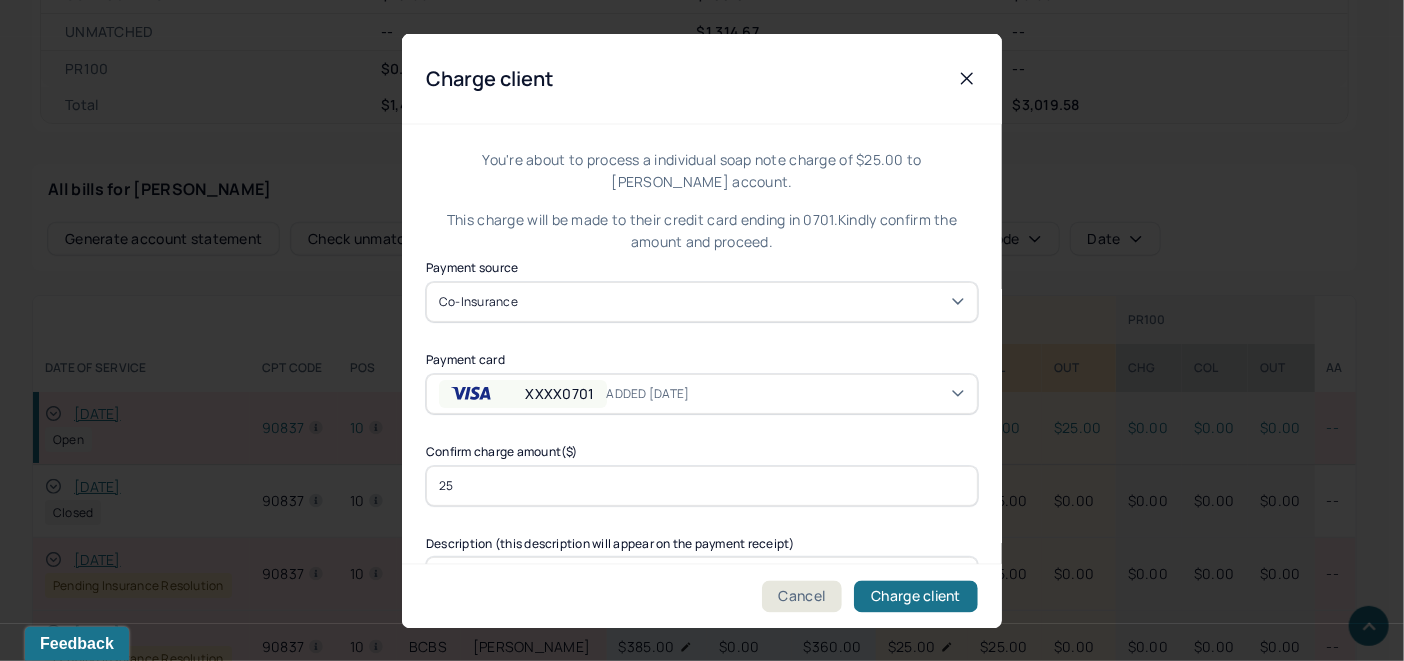 click 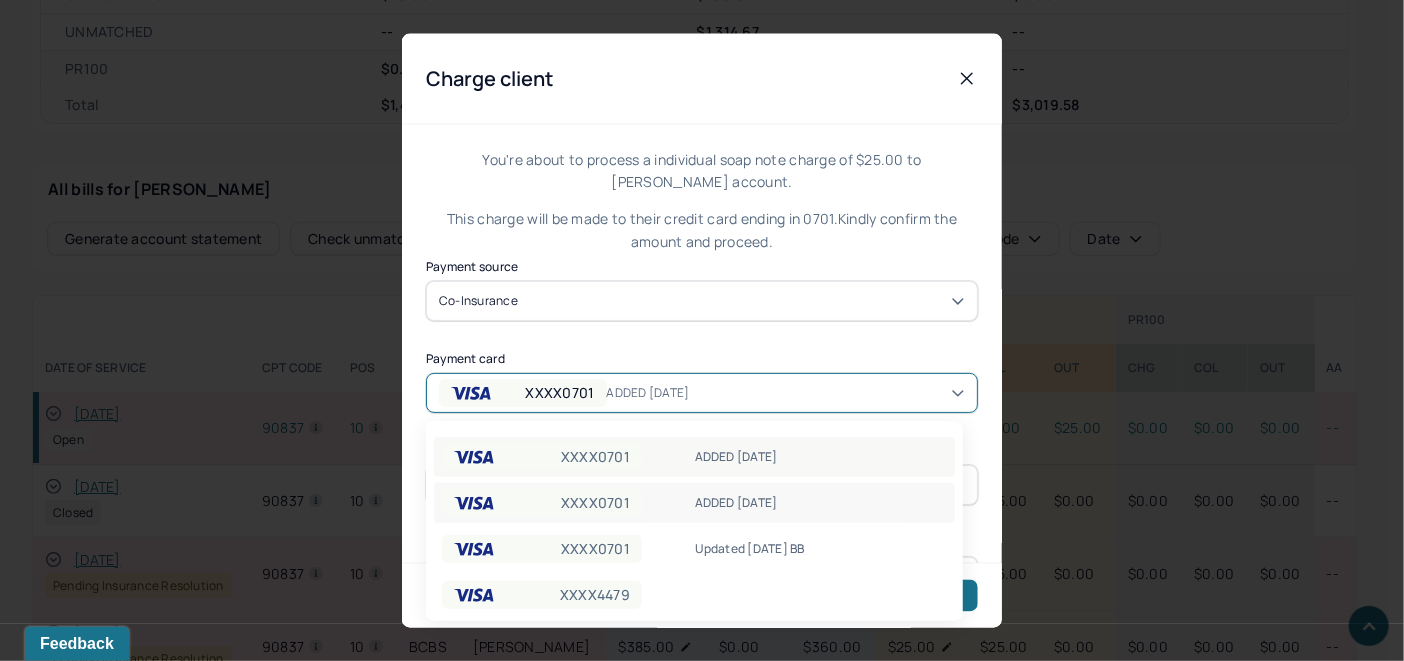 click on "ADDED [DATE]" at bounding box center [821, 457] 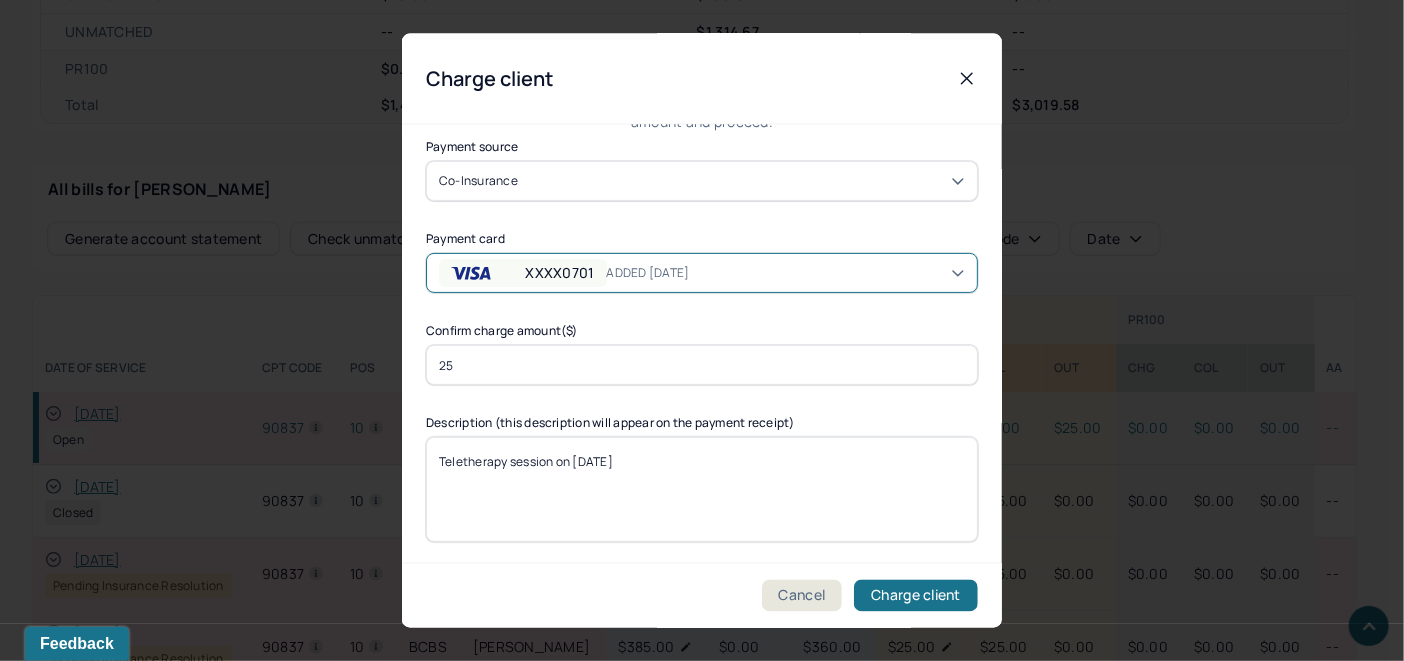 scroll, scrollTop: 121, scrollLeft: 0, axis: vertical 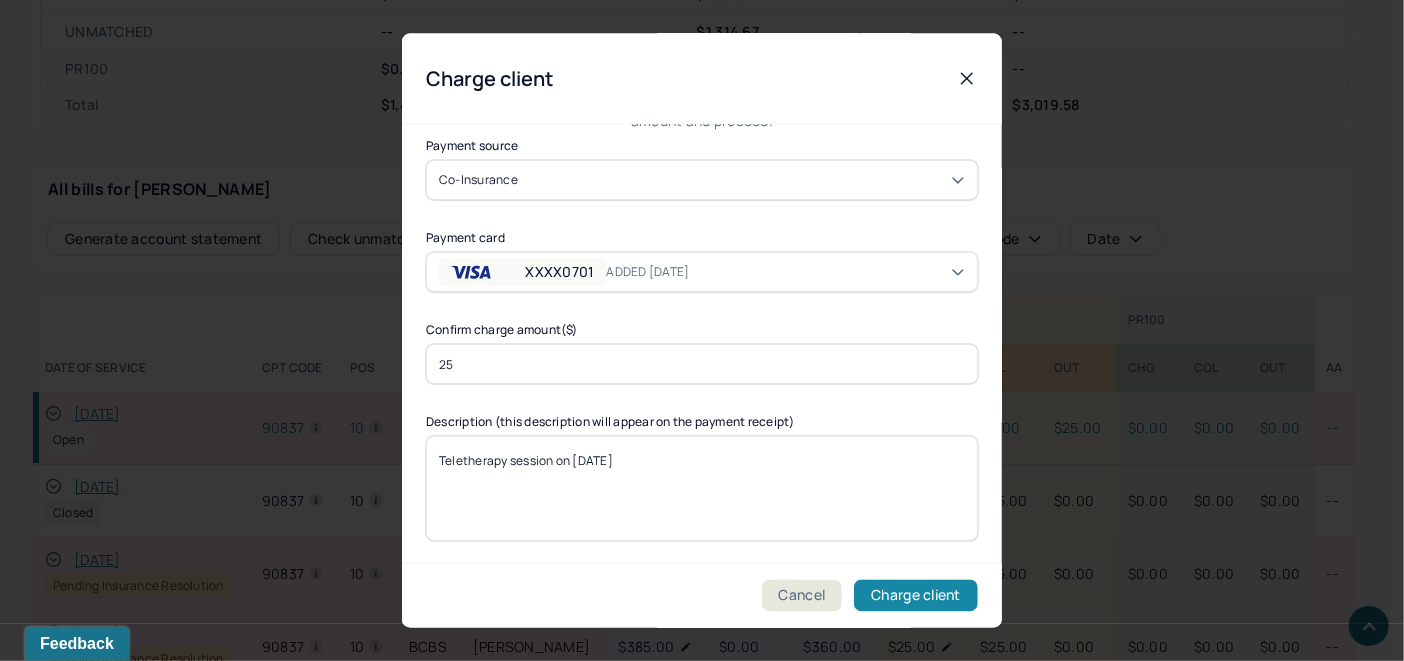 click on "Charge client" at bounding box center [916, 596] 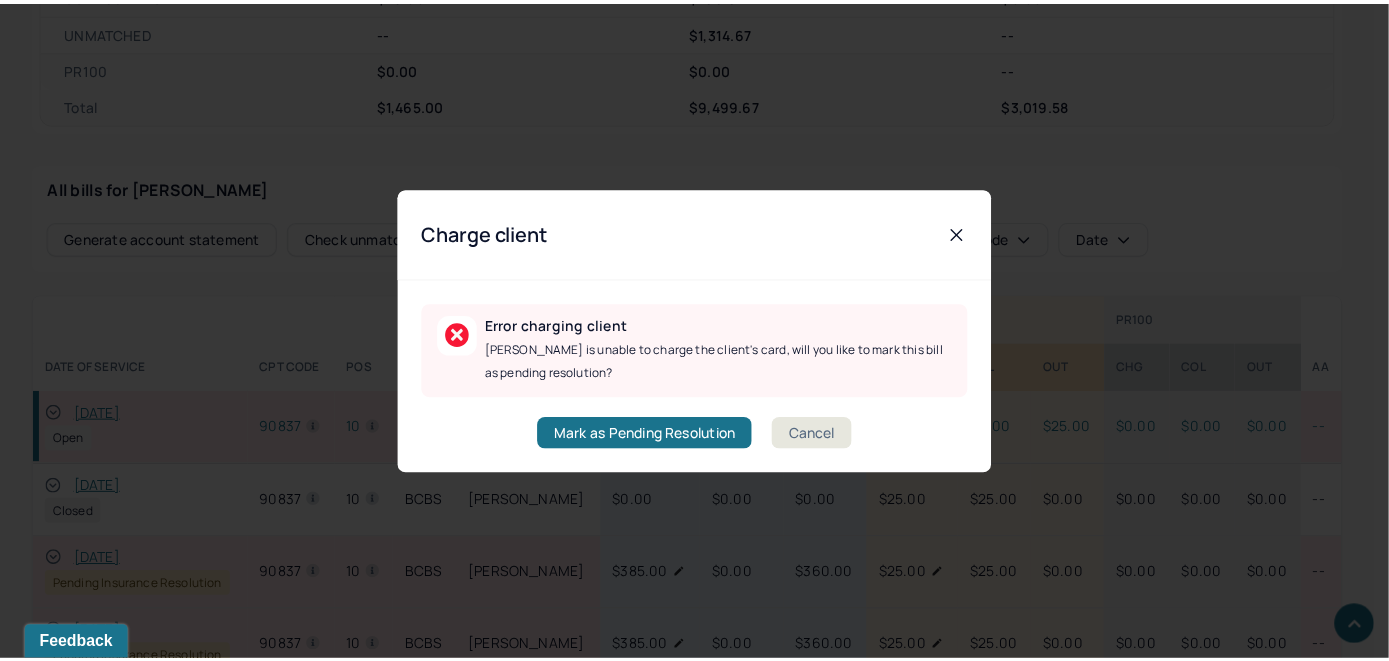 scroll, scrollTop: 0, scrollLeft: 0, axis: both 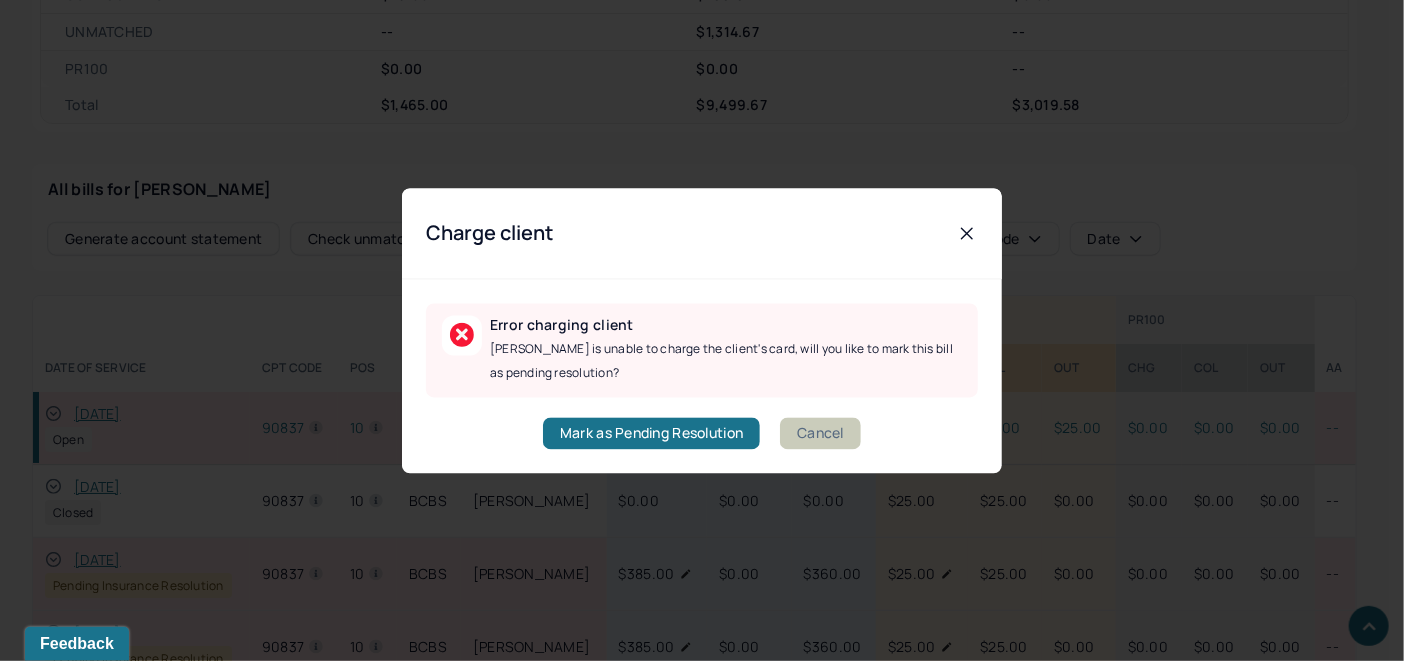 click on "Cancel" at bounding box center [820, 433] 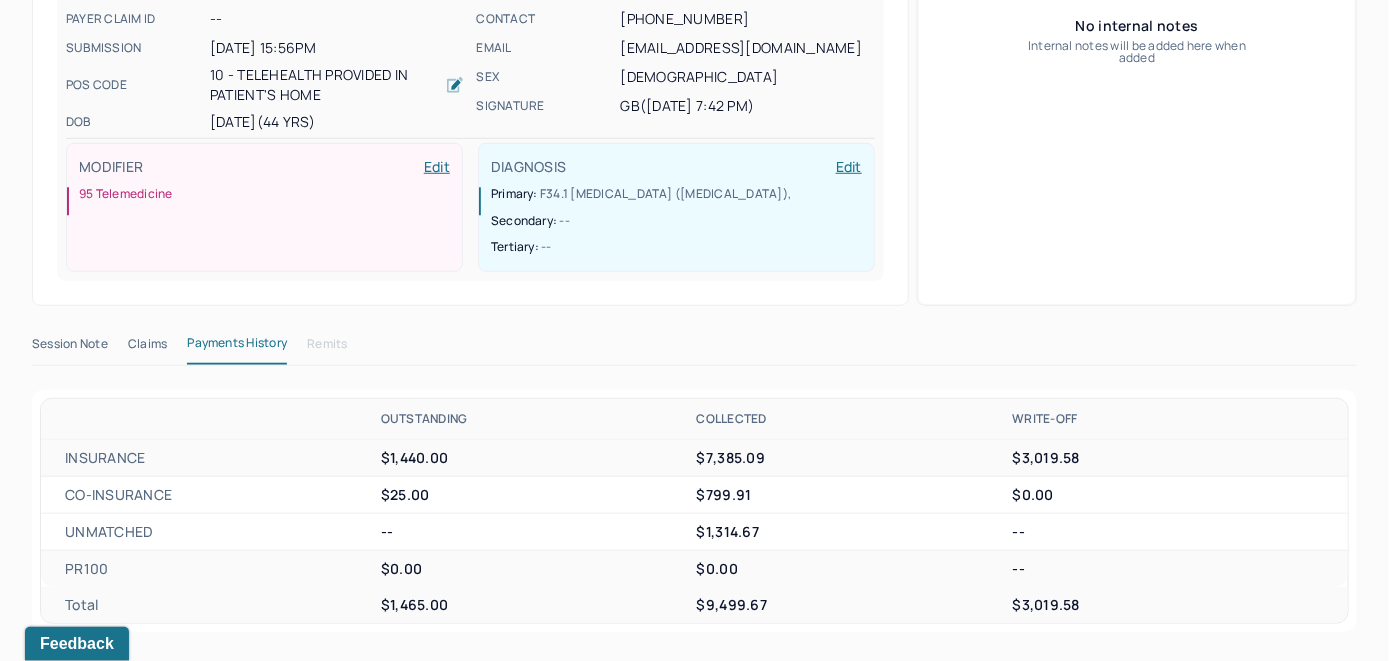 scroll, scrollTop: 257, scrollLeft: 0, axis: vertical 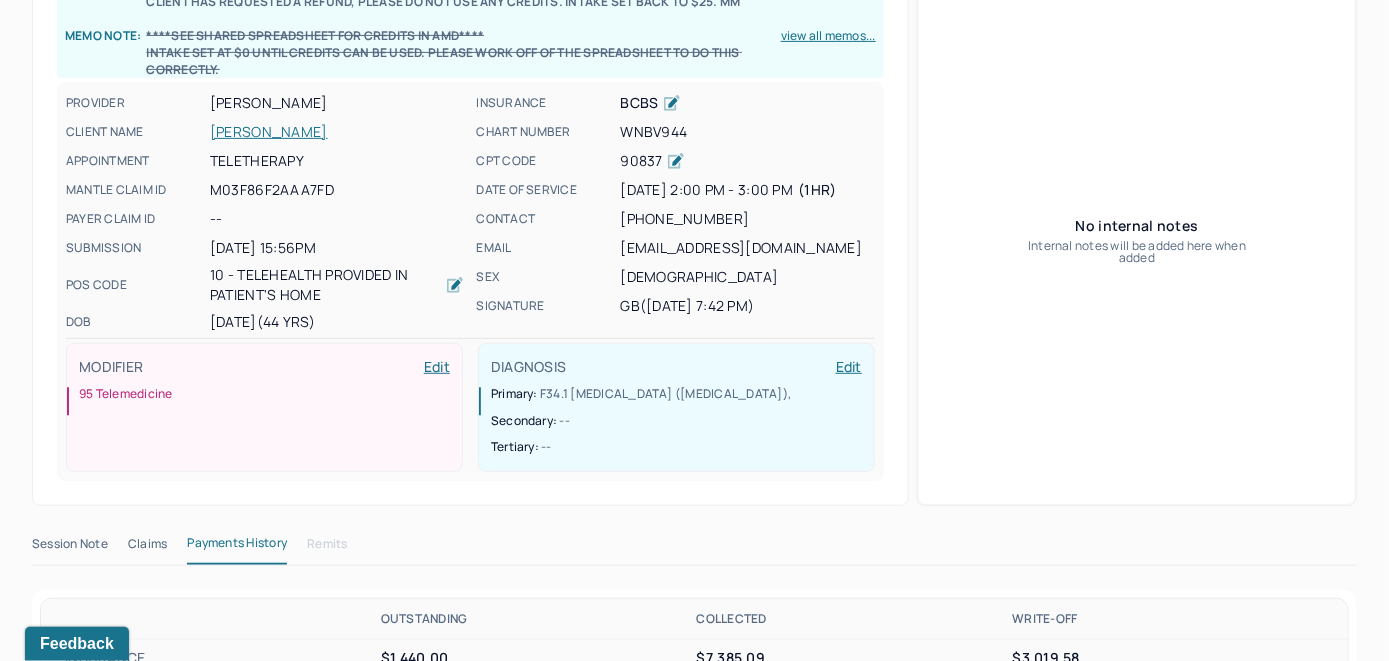 click on "[PERSON_NAME]" at bounding box center (337, 132) 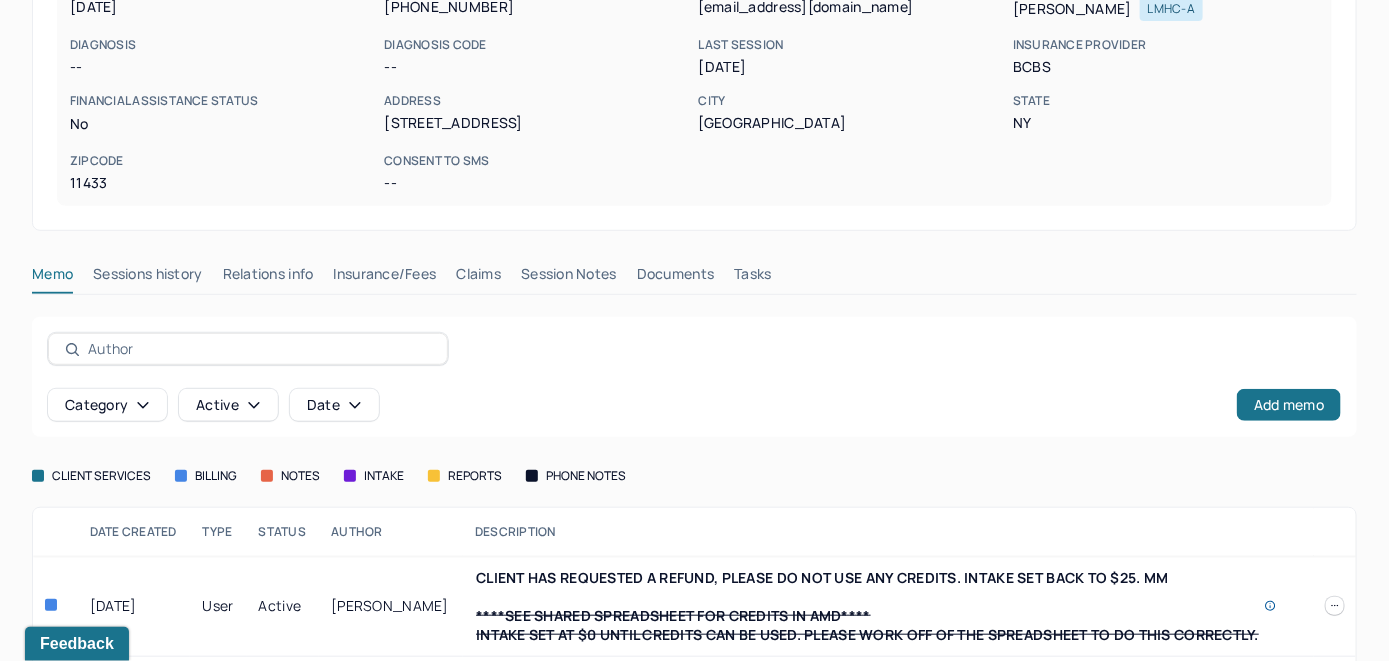 scroll, scrollTop: 357, scrollLeft: 0, axis: vertical 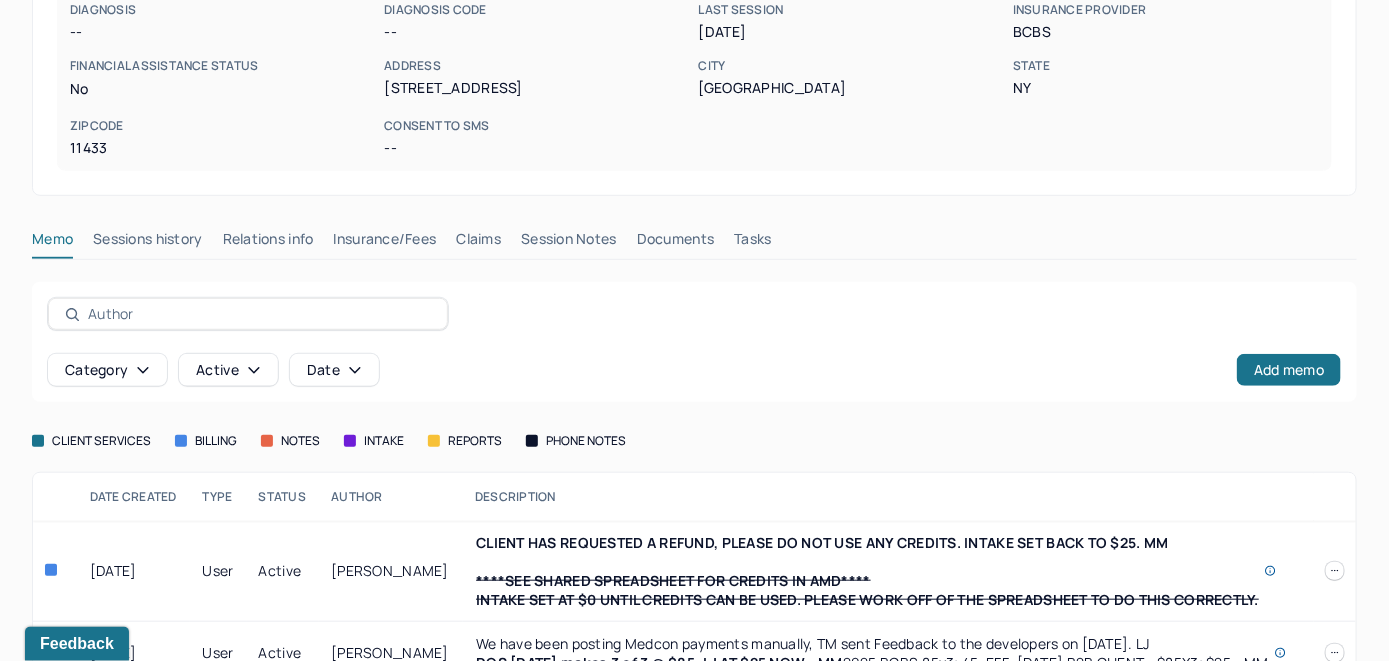click on "Claims" at bounding box center [478, 243] 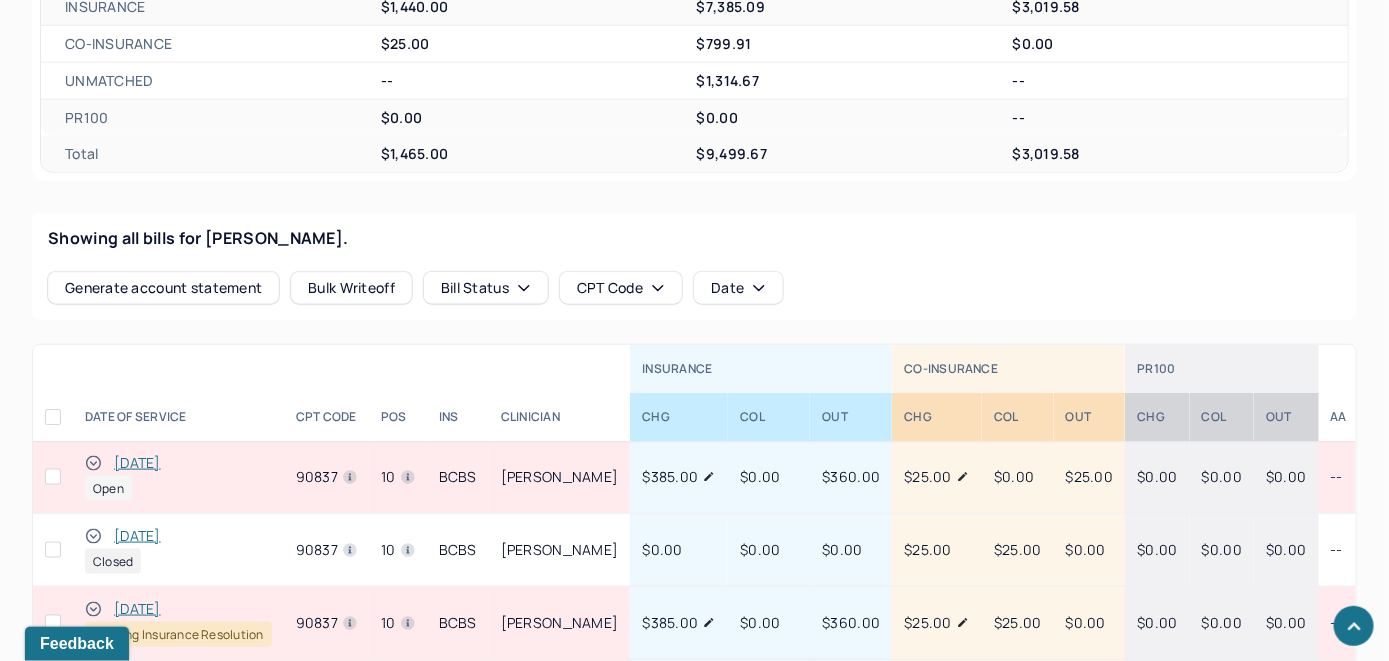 scroll, scrollTop: 757, scrollLeft: 0, axis: vertical 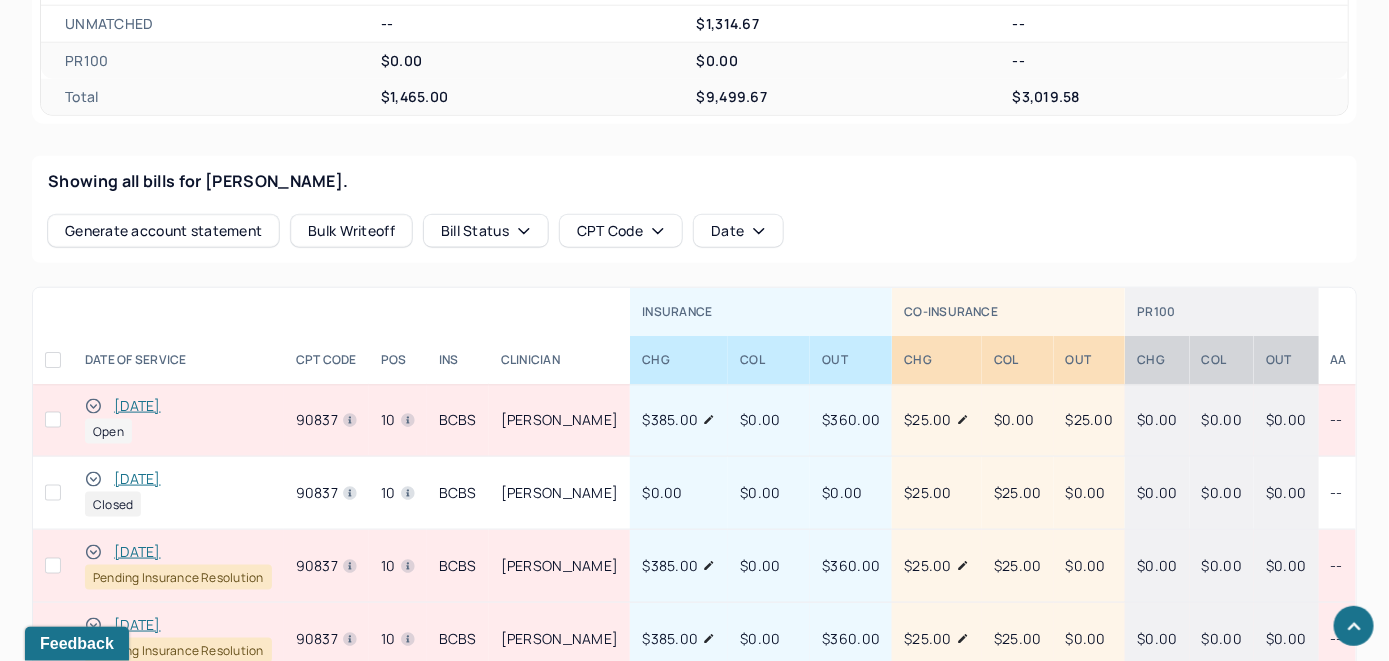 click on "[DATE]" at bounding box center (137, 406) 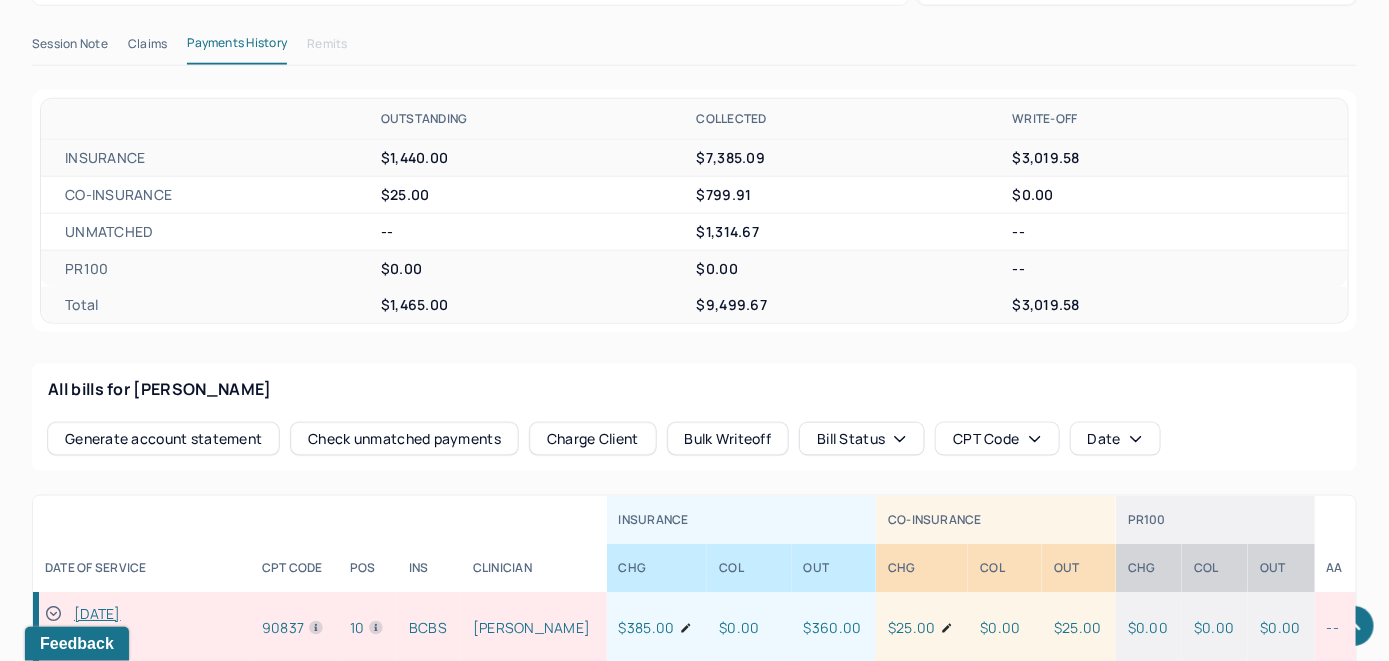 click on "Charge Client" at bounding box center (593, 439) 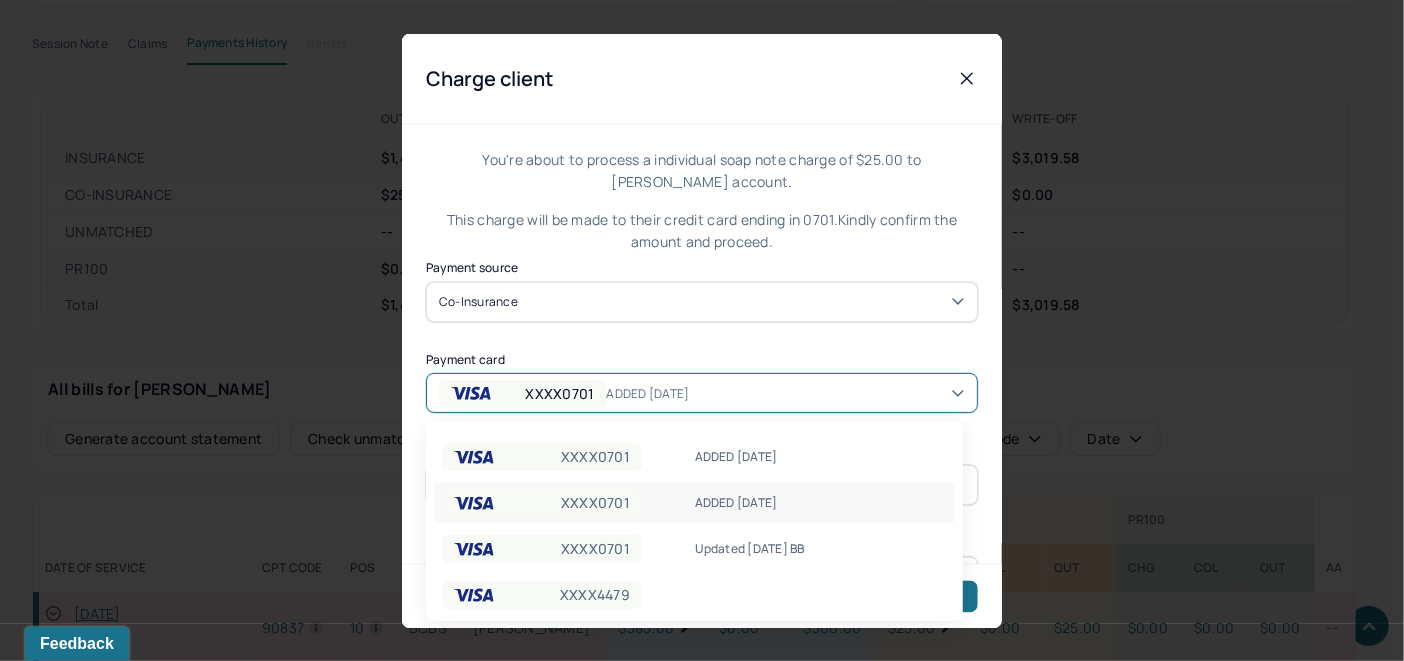 click 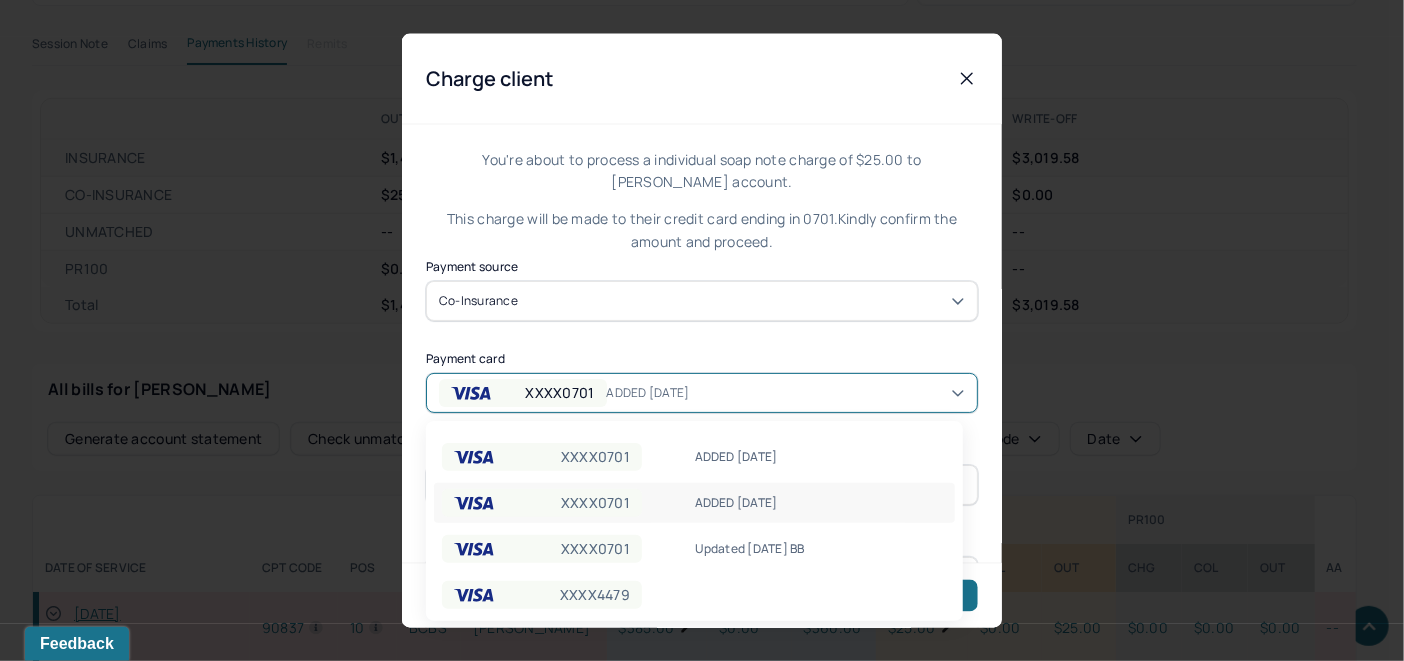 click on "XXXX0701 ADDED [DATE]" at bounding box center (694, 457) 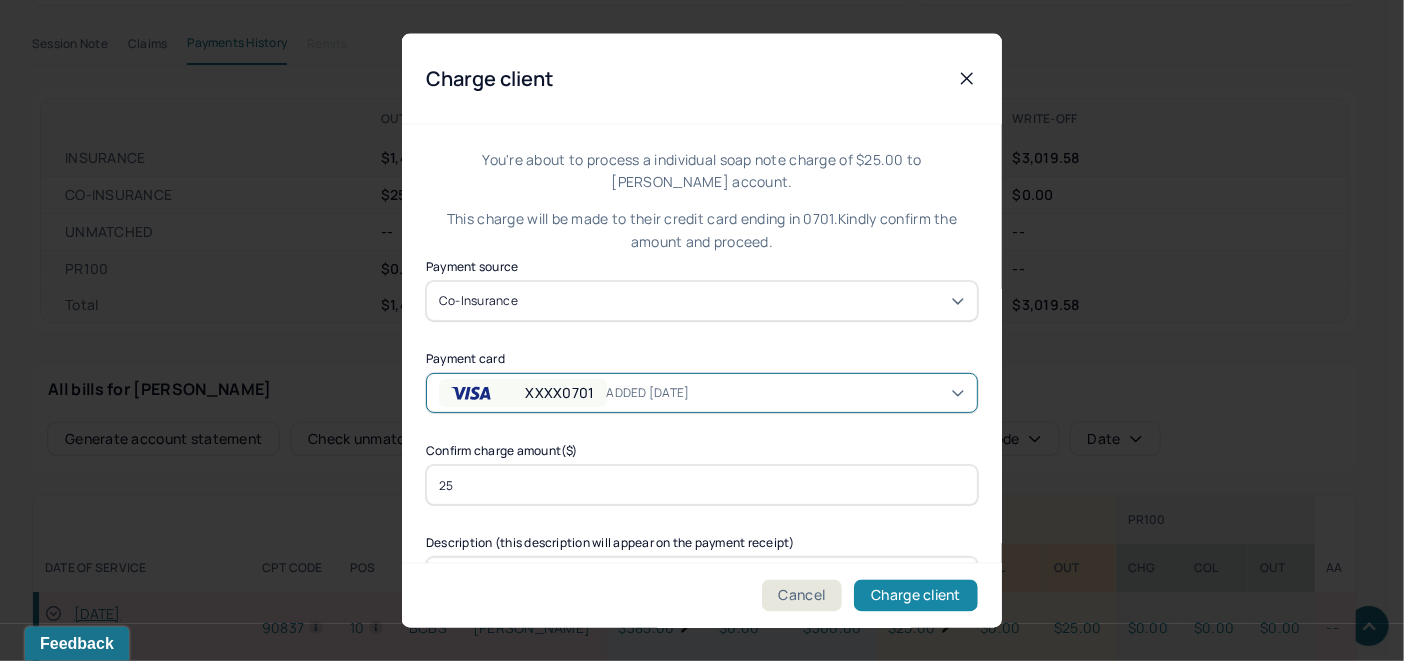 click on "Charge client" at bounding box center [916, 596] 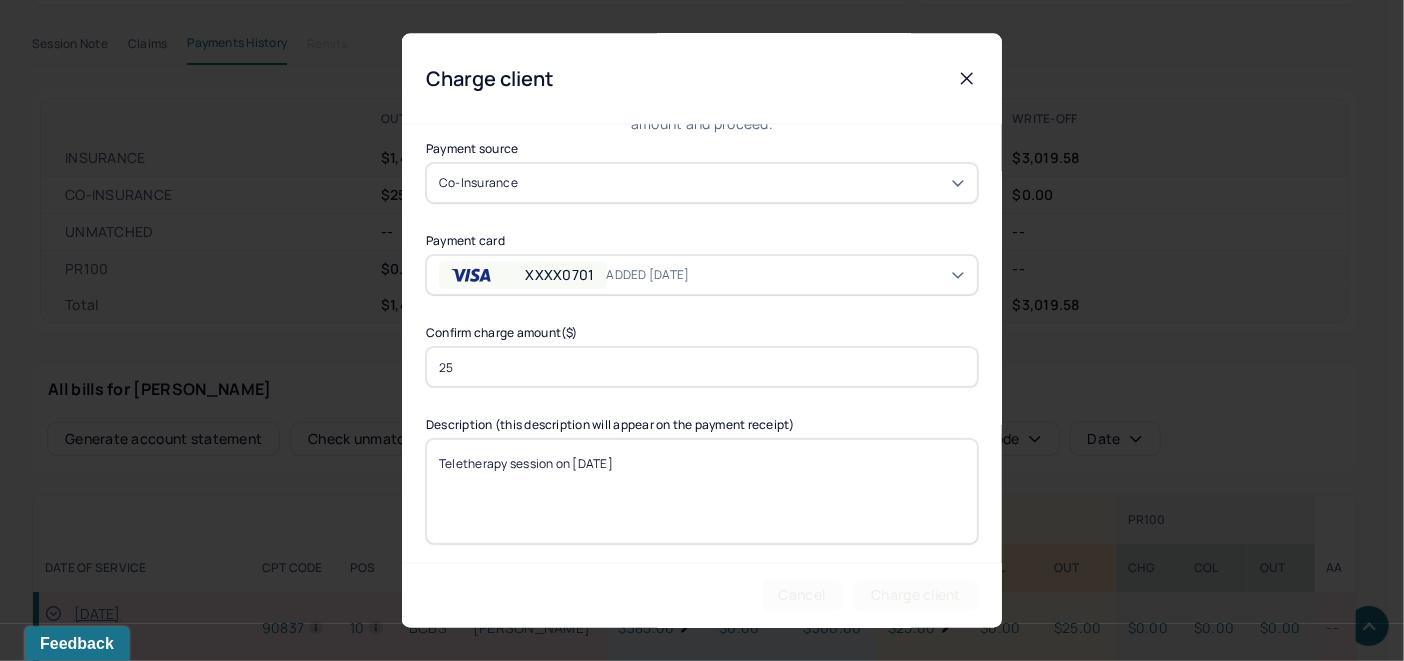 scroll, scrollTop: 121, scrollLeft: 0, axis: vertical 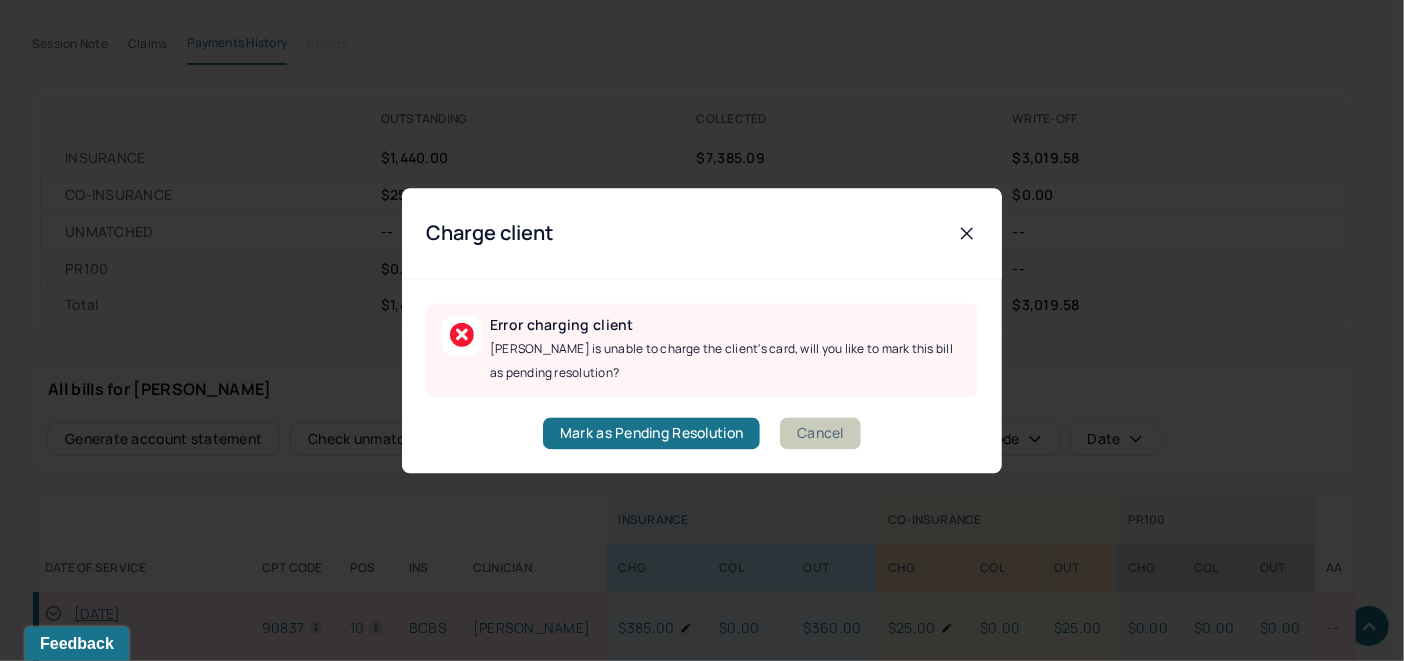 click on "Cancel" at bounding box center [820, 433] 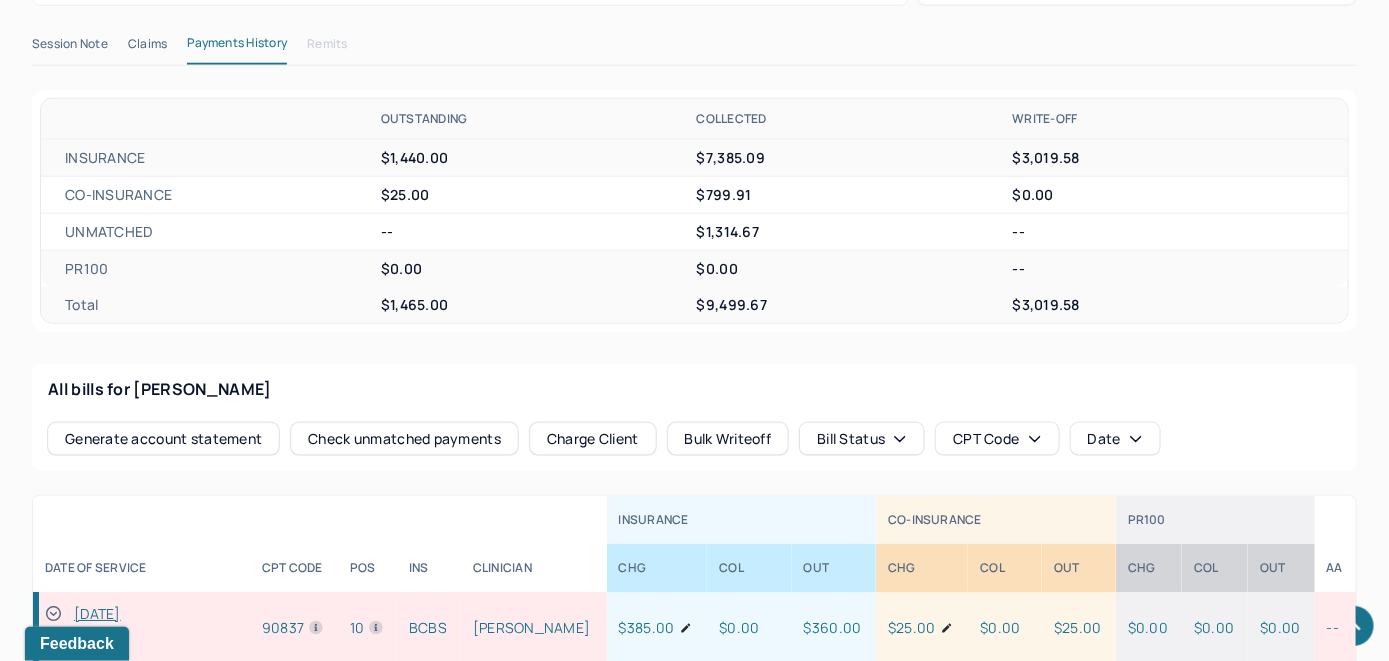click on "Charge Client" at bounding box center [593, 439] 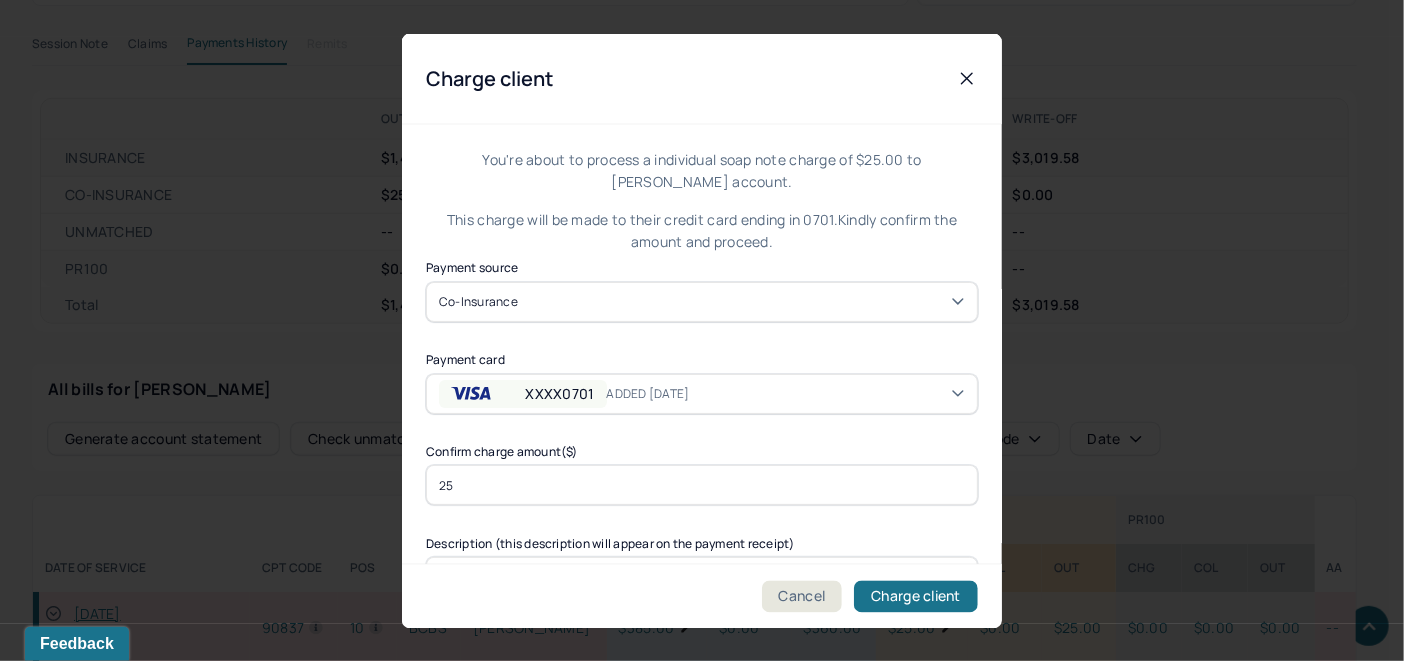 click on "XXXX0701 ADDED [DATE]" at bounding box center [702, 393] 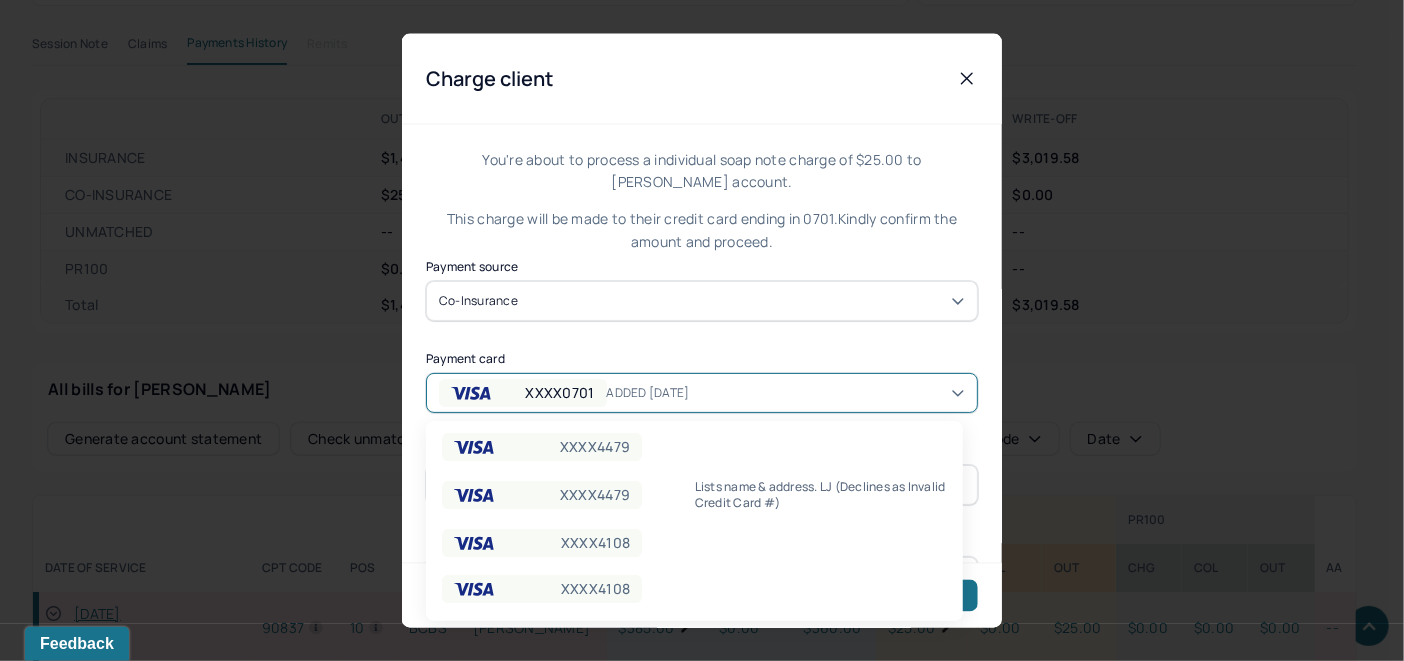 scroll, scrollTop: 200, scrollLeft: 0, axis: vertical 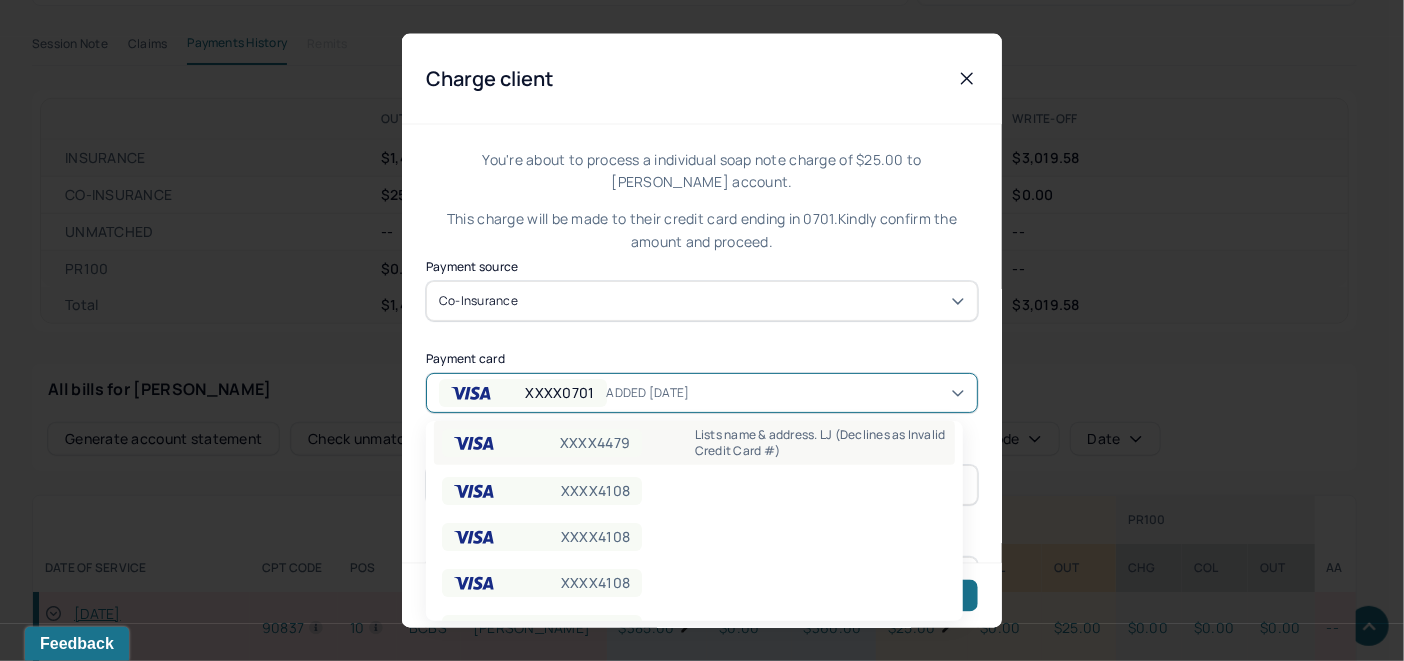 click on "Lists name & address. LJ (Declines as Invalid Credit Card #)" at bounding box center (821, 443) 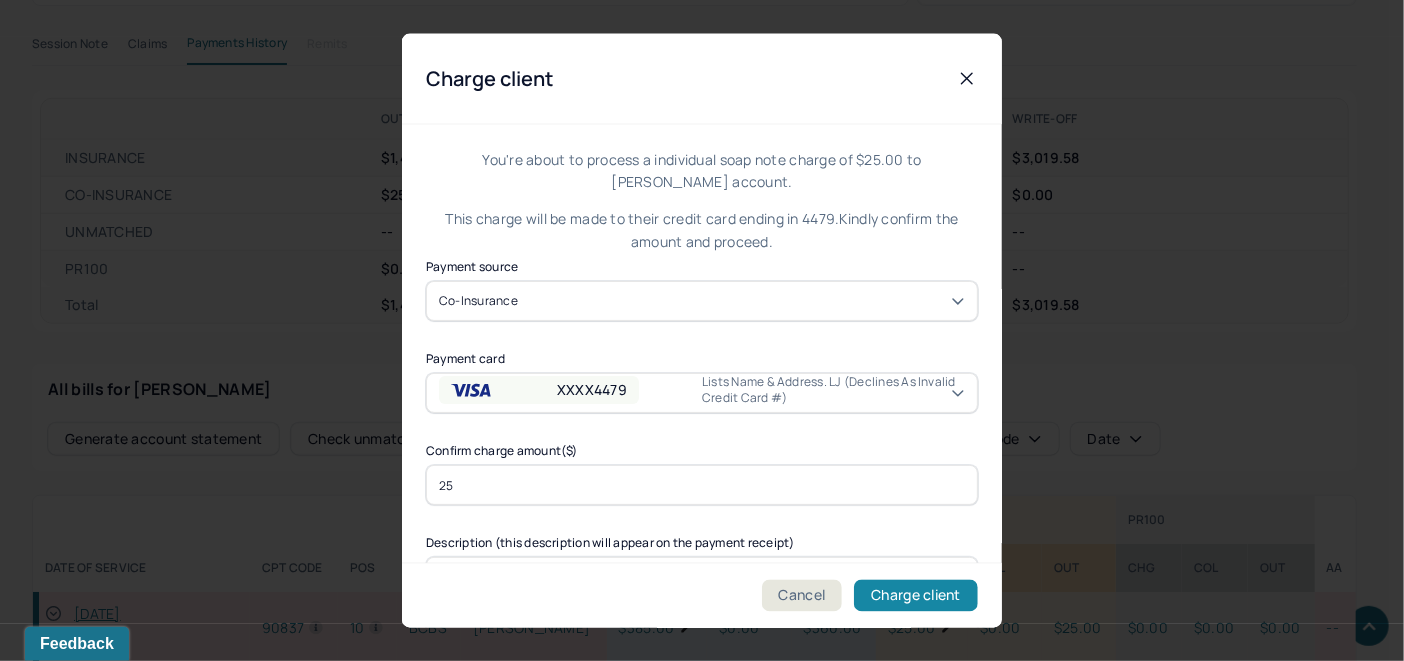 click on "Charge client" at bounding box center (916, 596) 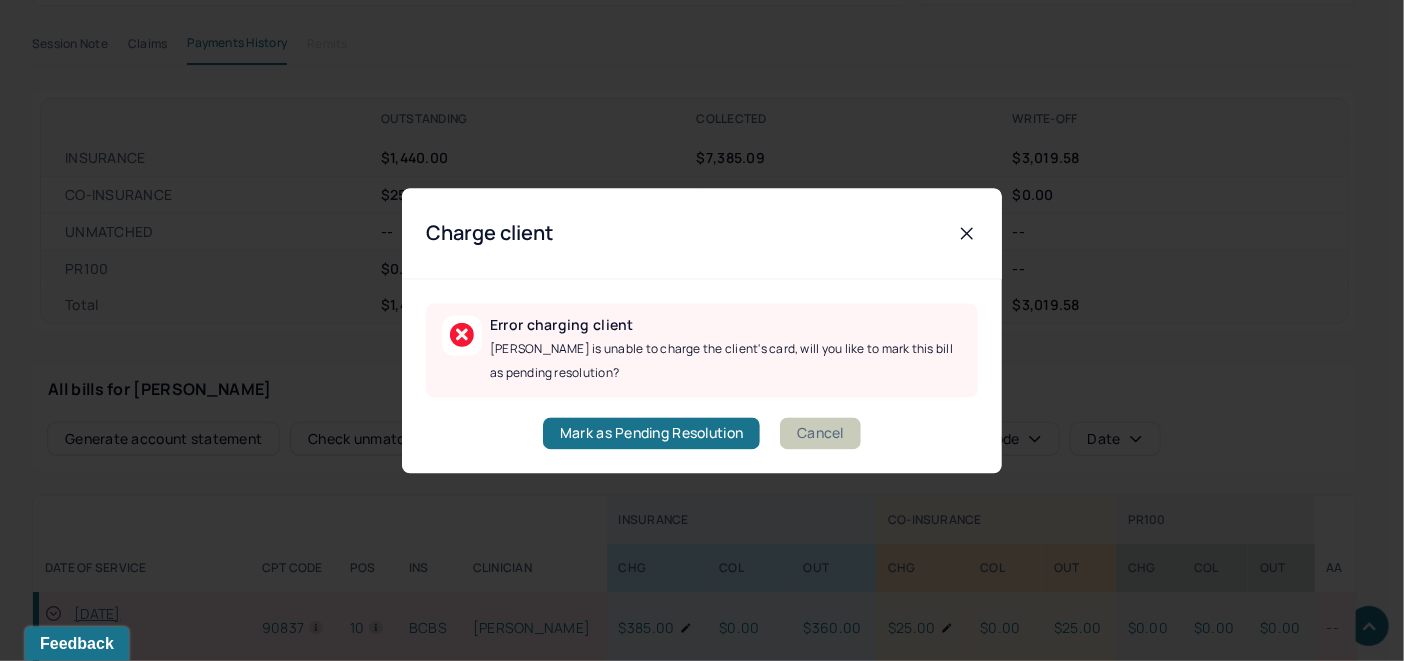 click on "Cancel" at bounding box center [820, 433] 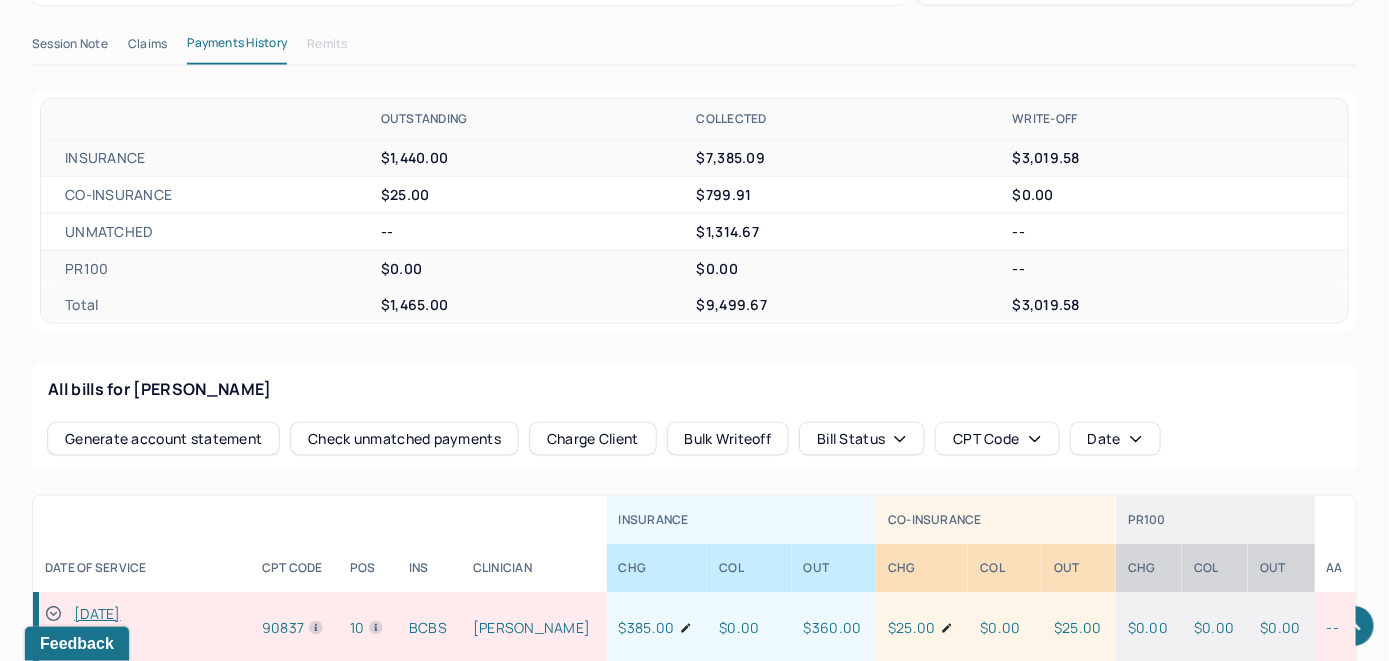 click on "Charge Client" at bounding box center [593, 439] 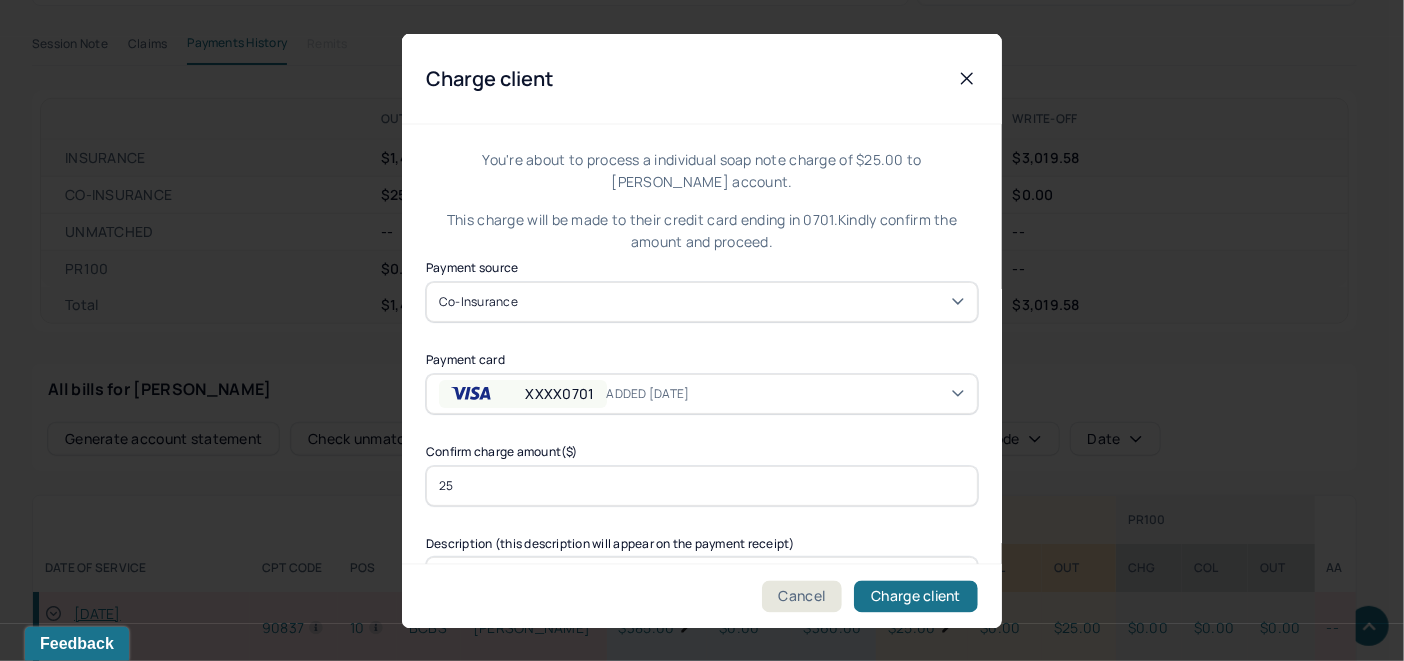 click 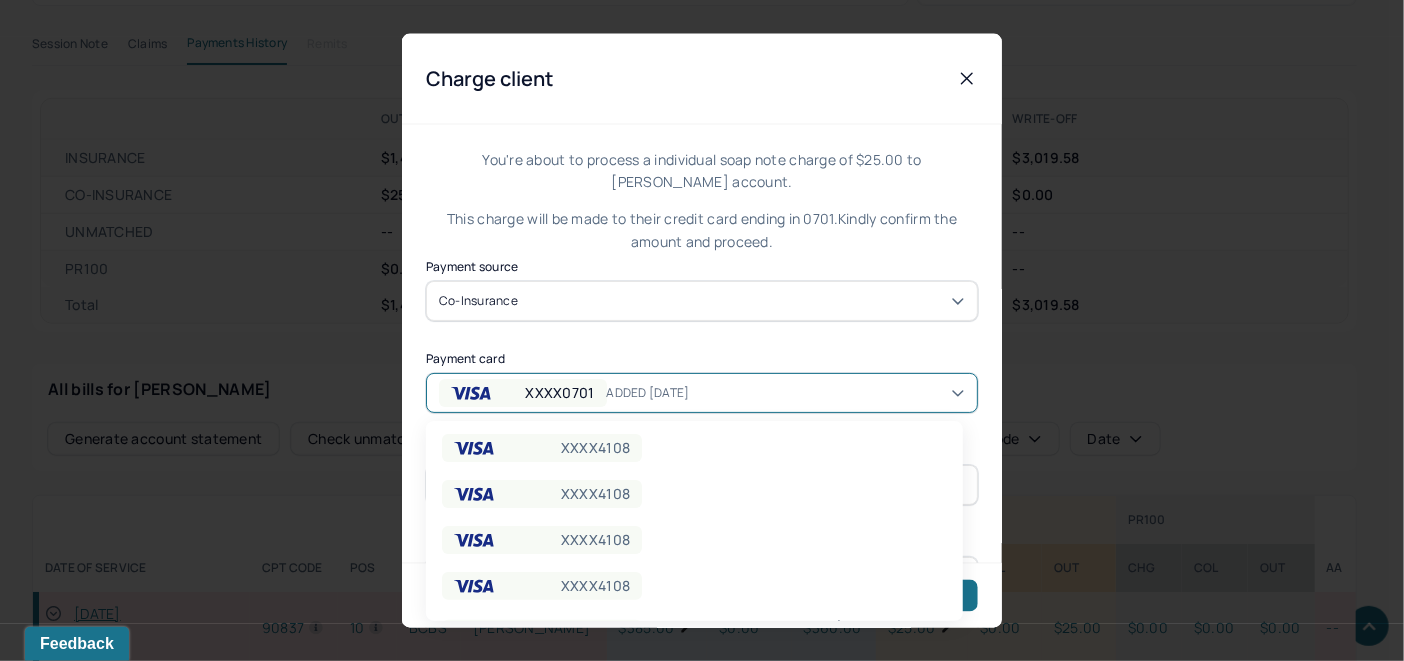 scroll, scrollTop: 400, scrollLeft: 0, axis: vertical 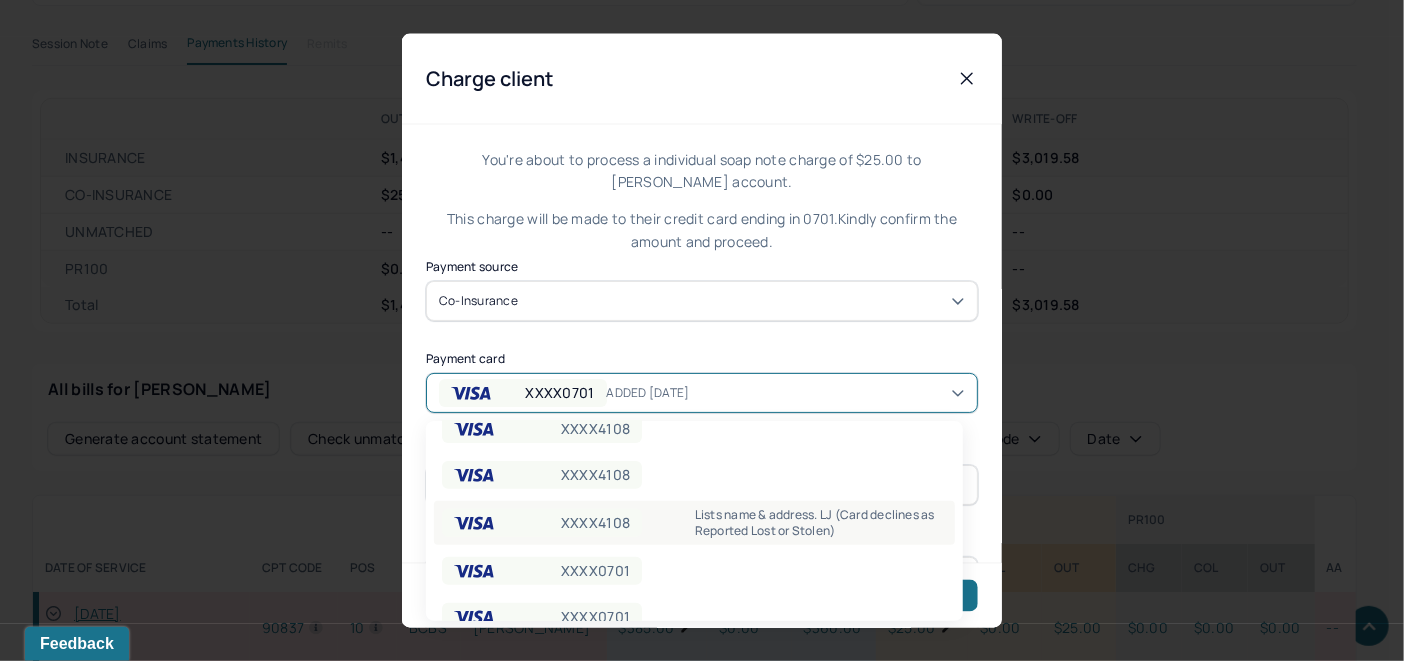 click on "Lists name & address. LJ (Card declines as Reported Lost or Stolen)" at bounding box center (821, 523) 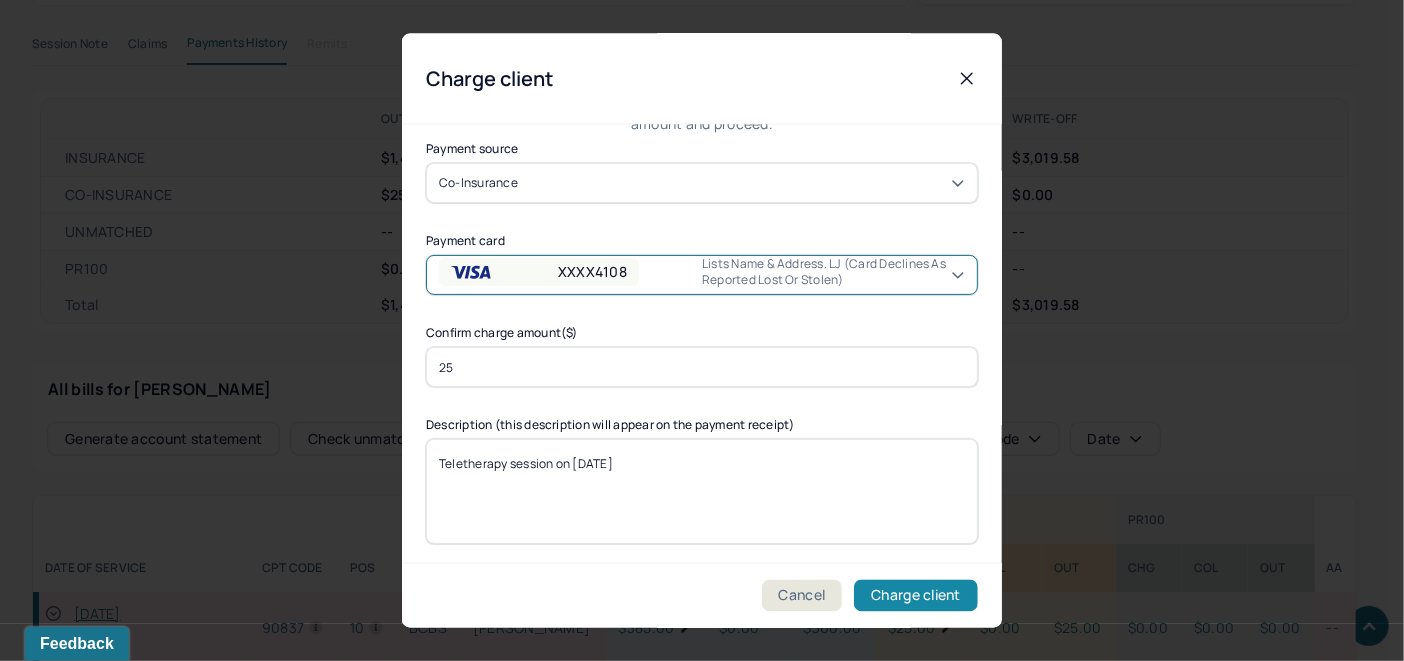scroll, scrollTop: 121, scrollLeft: 0, axis: vertical 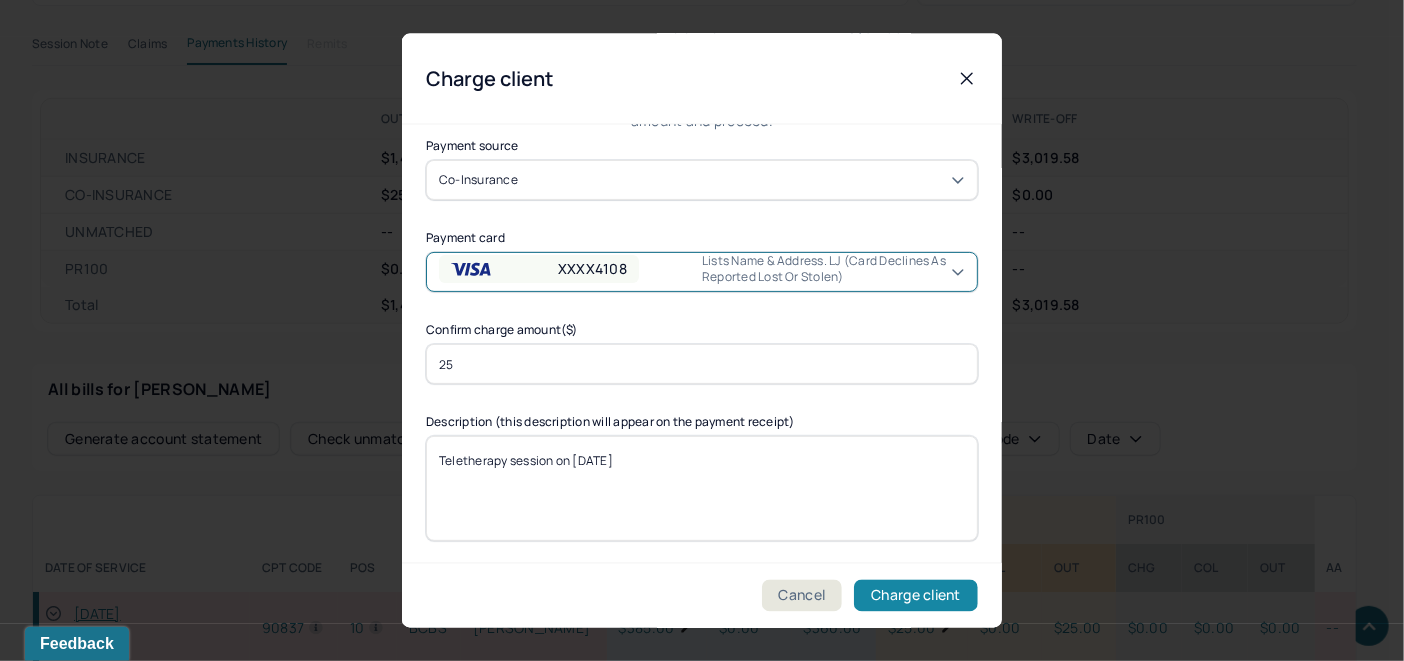 click on "Charge client" at bounding box center (916, 596) 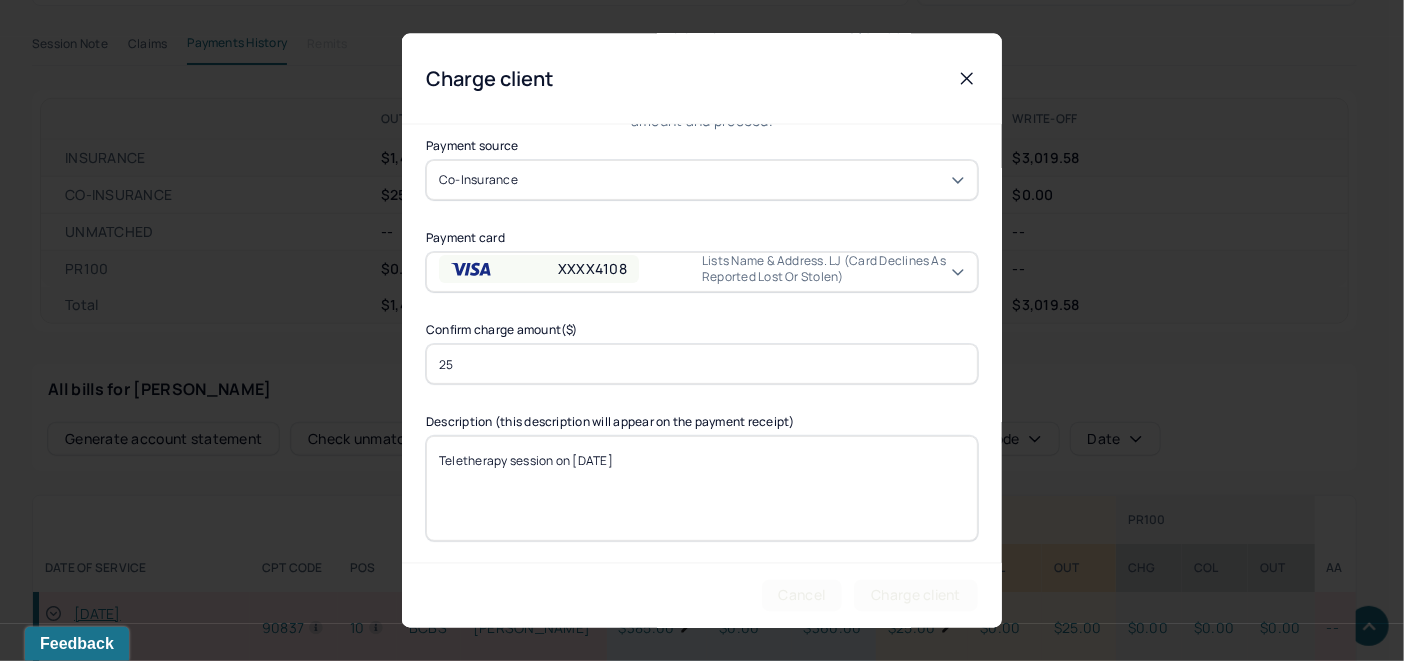 scroll, scrollTop: 0, scrollLeft: 0, axis: both 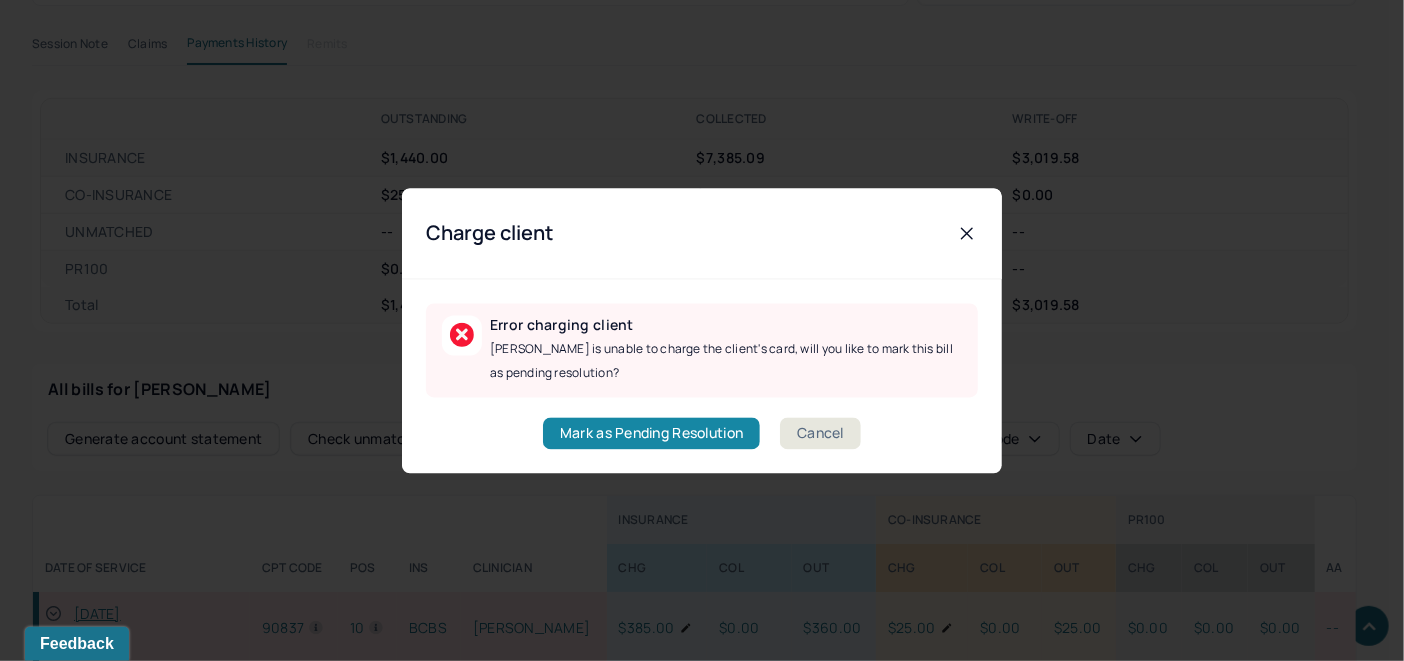 click on "Mark as Pending Resolution" at bounding box center [651, 433] 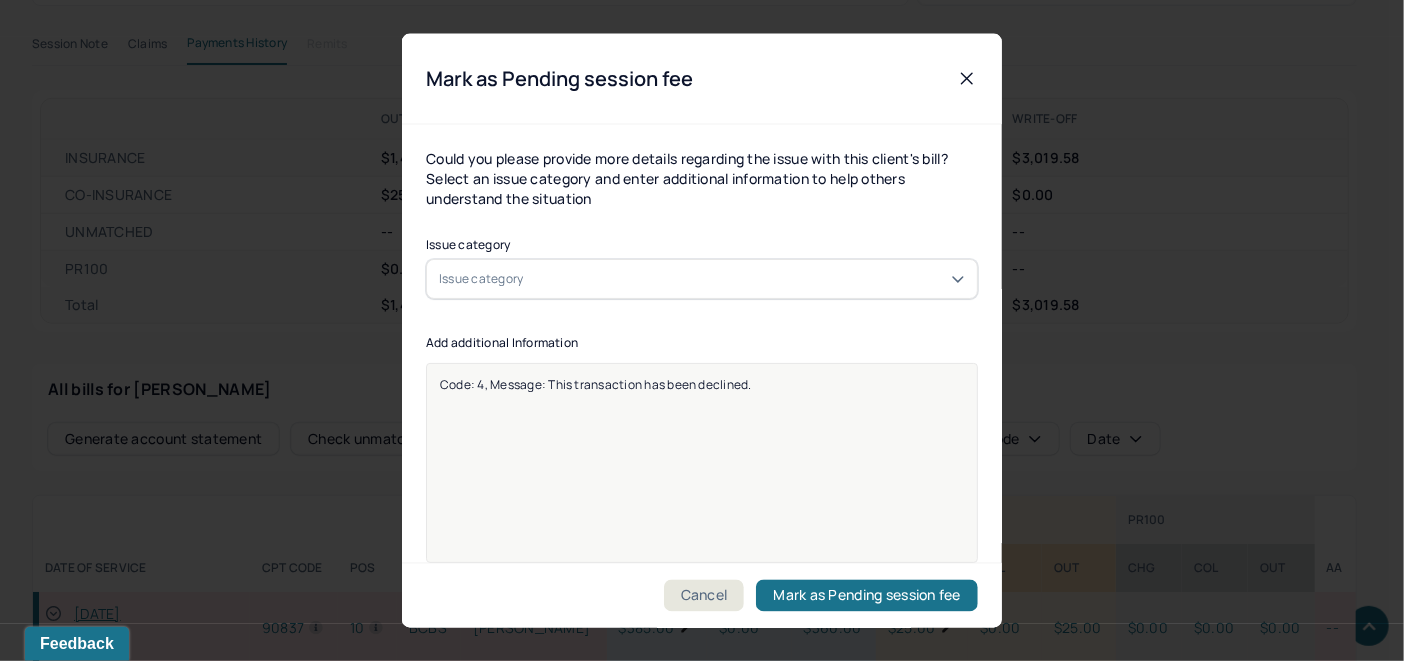 click on "Issue category" at bounding box center [702, 278] 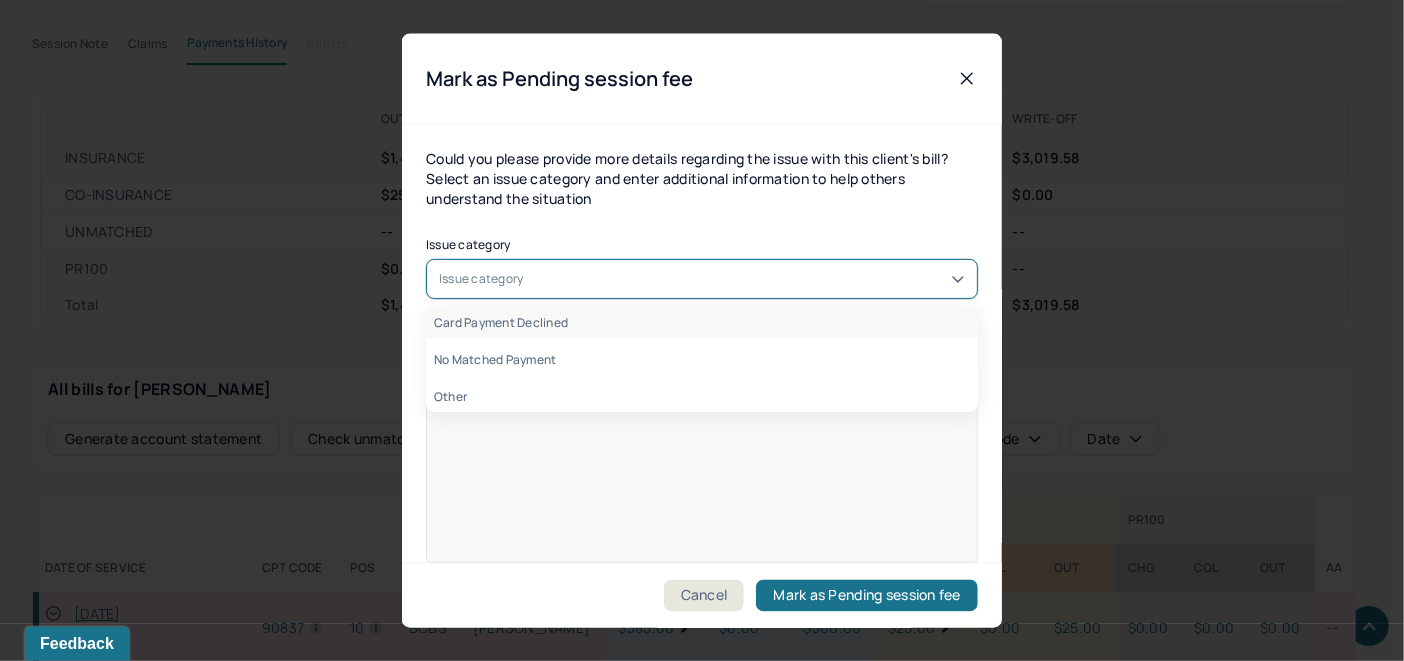 click on "Card Payment Declined" at bounding box center [702, 321] 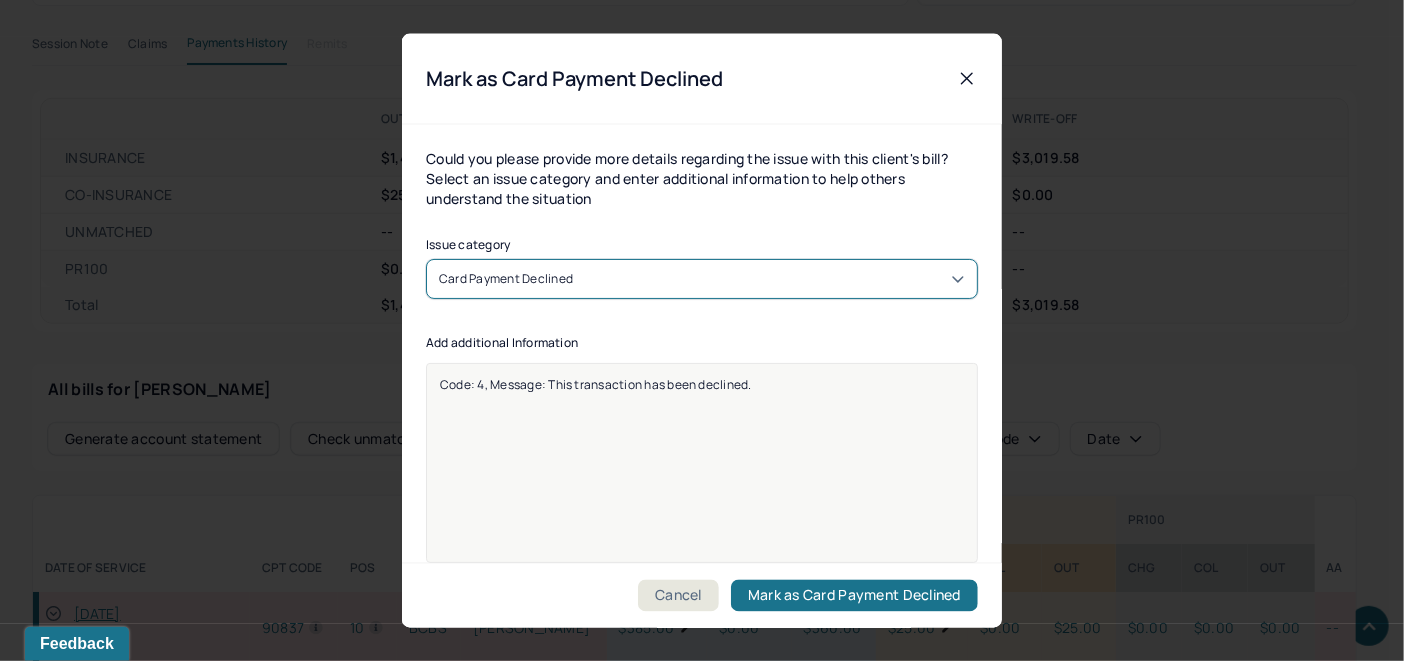 click on "Code: 4, Message: This transaction has been declined." at bounding box center [702, 383] 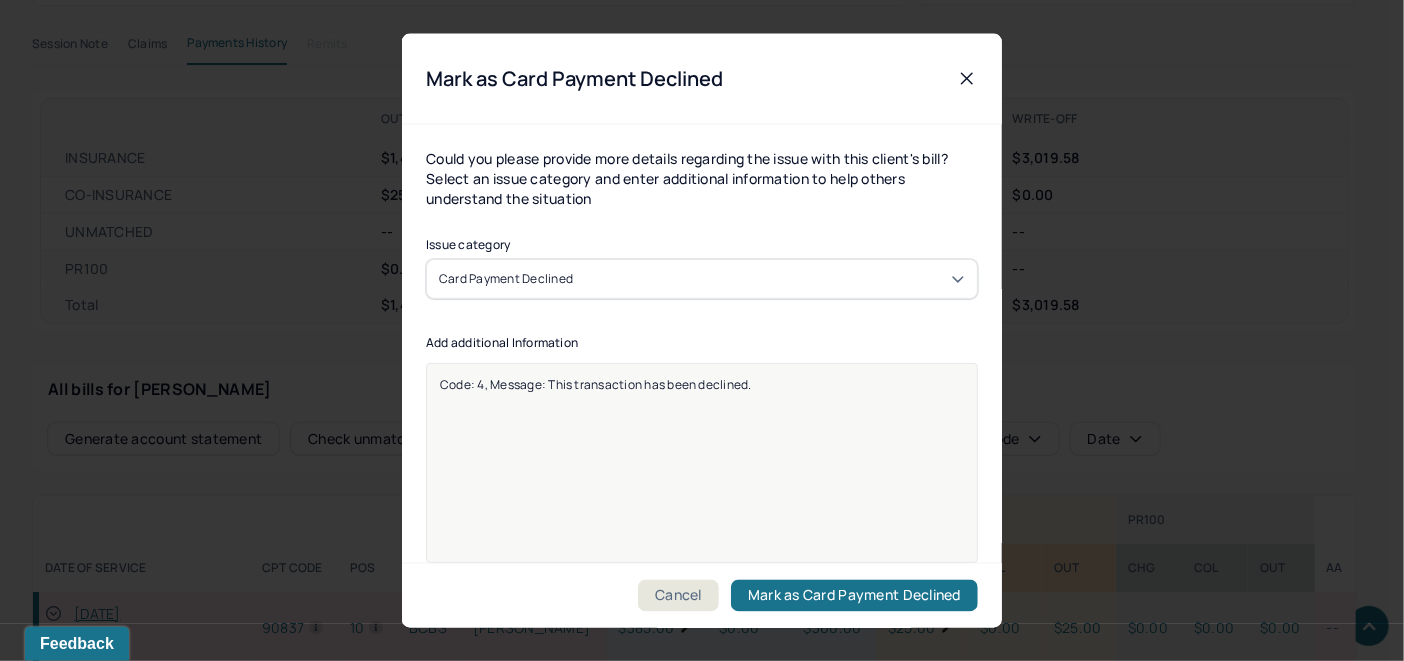 drag, startPoint x: 792, startPoint y: 386, endPoint x: 431, endPoint y: 411, distance: 361.86462 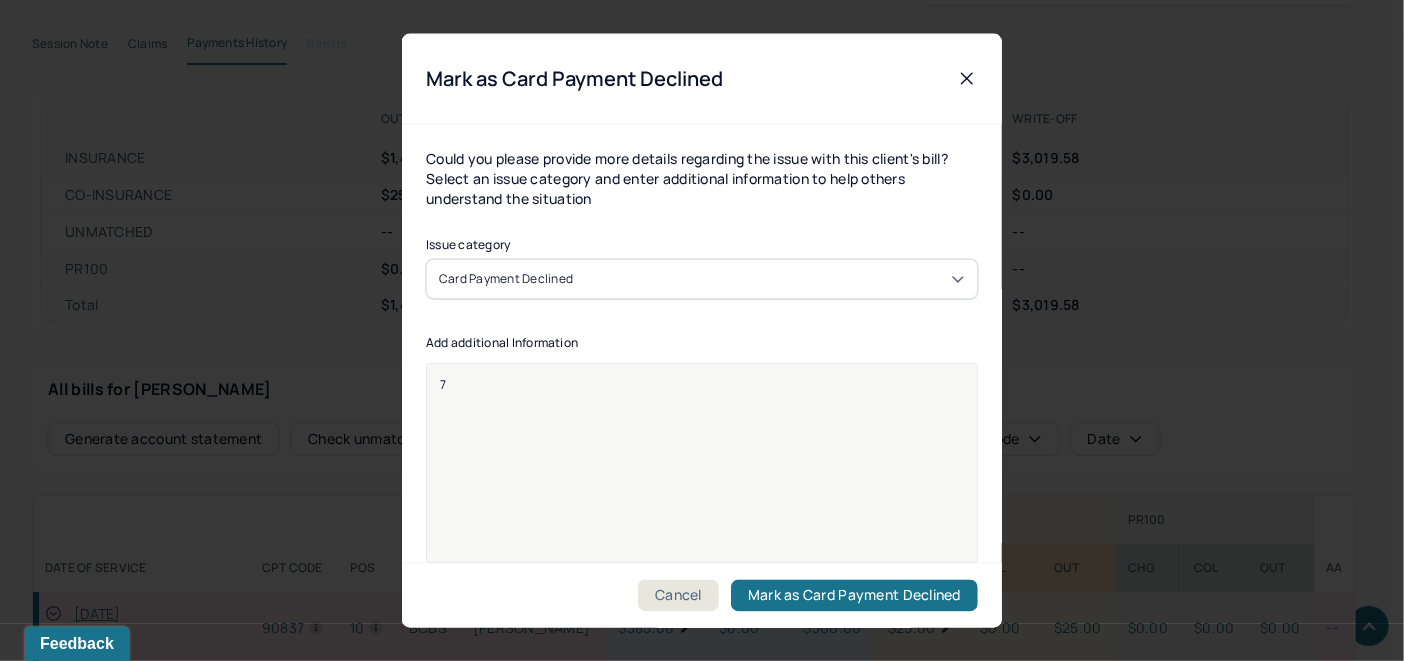 type 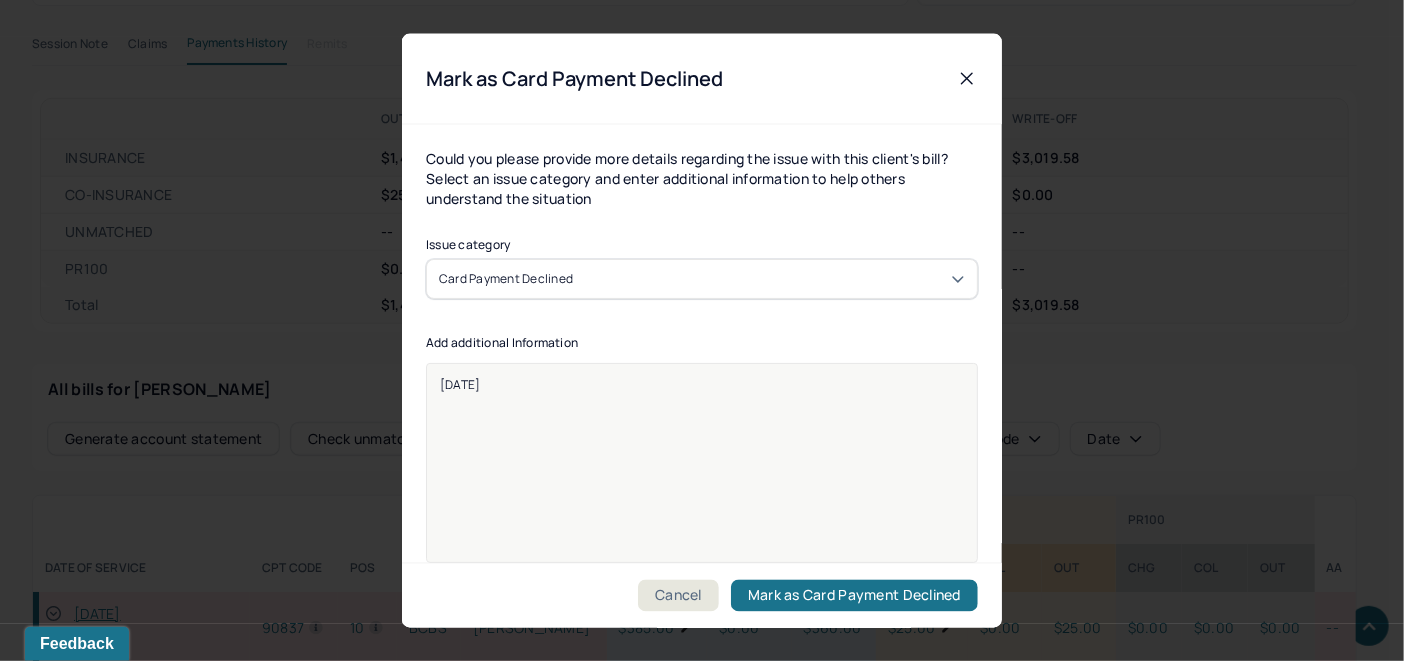 click on "[DATE]" at bounding box center [702, 462] 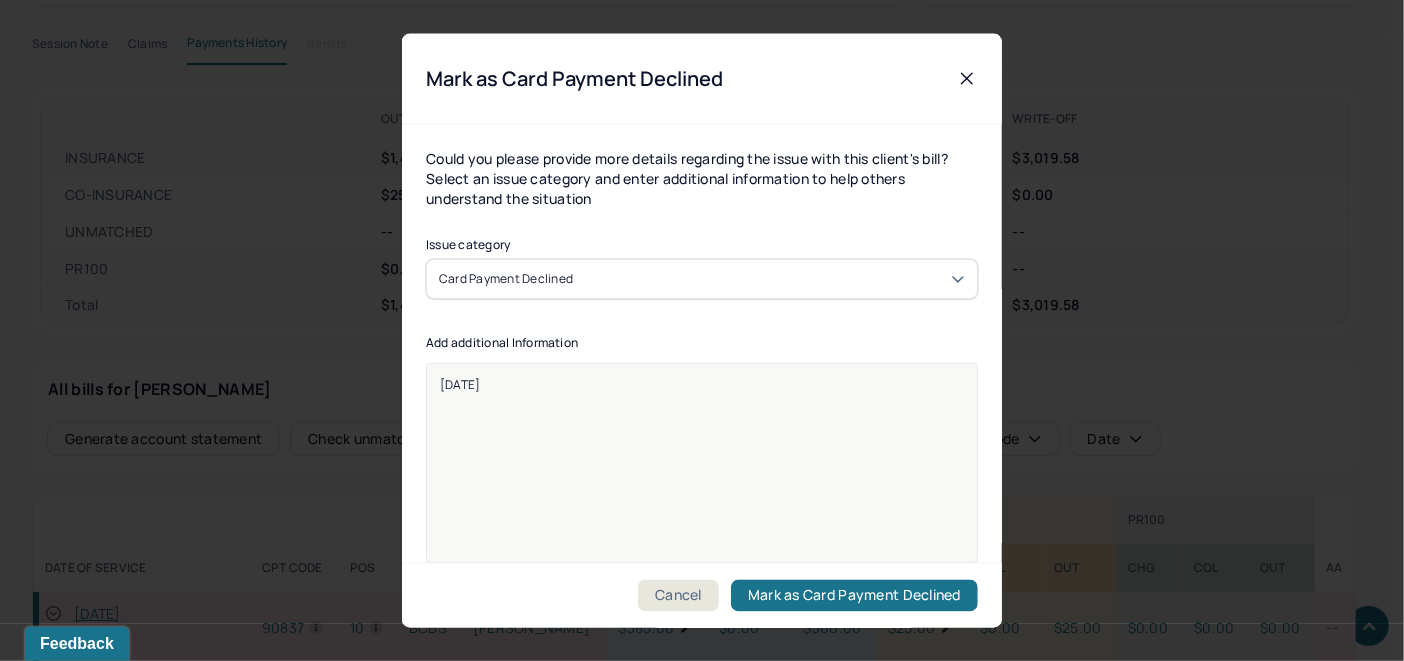 click on "[DATE]" at bounding box center (702, 383) 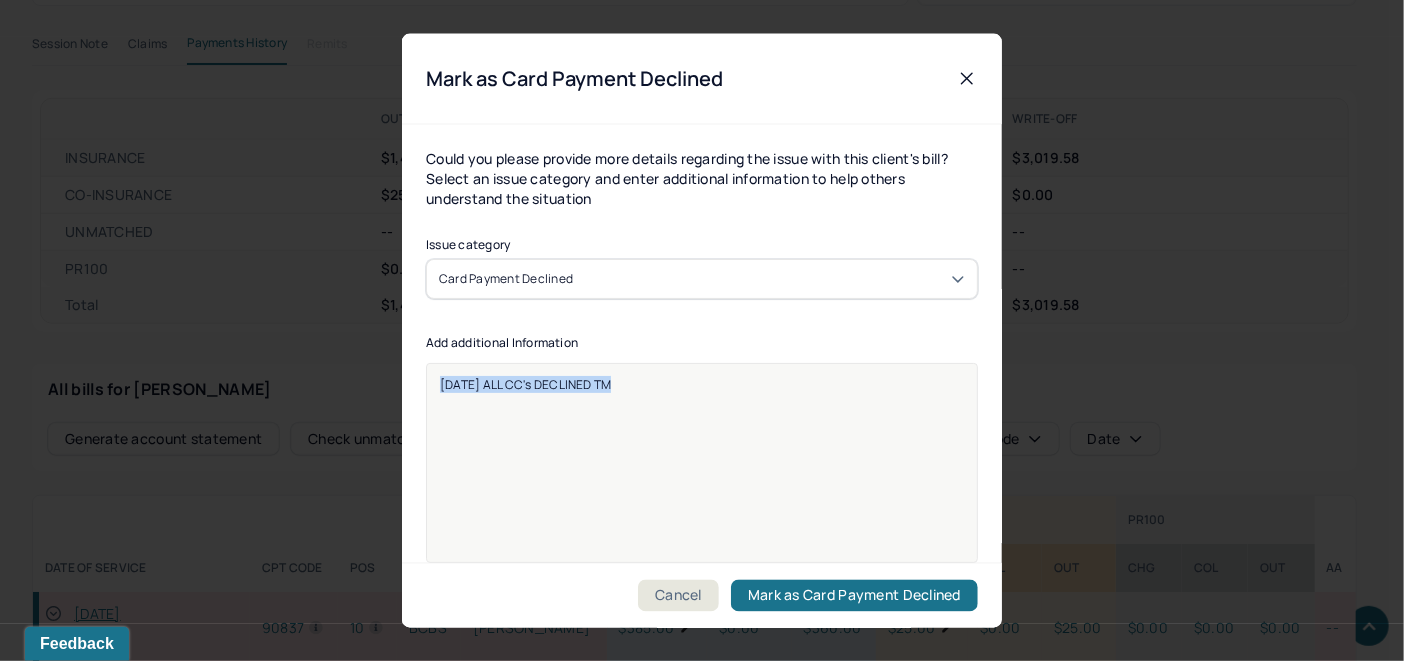 drag, startPoint x: 621, startPoint y: 389, endPoint x: 343, endPoint y: 418, distance: 279.50848 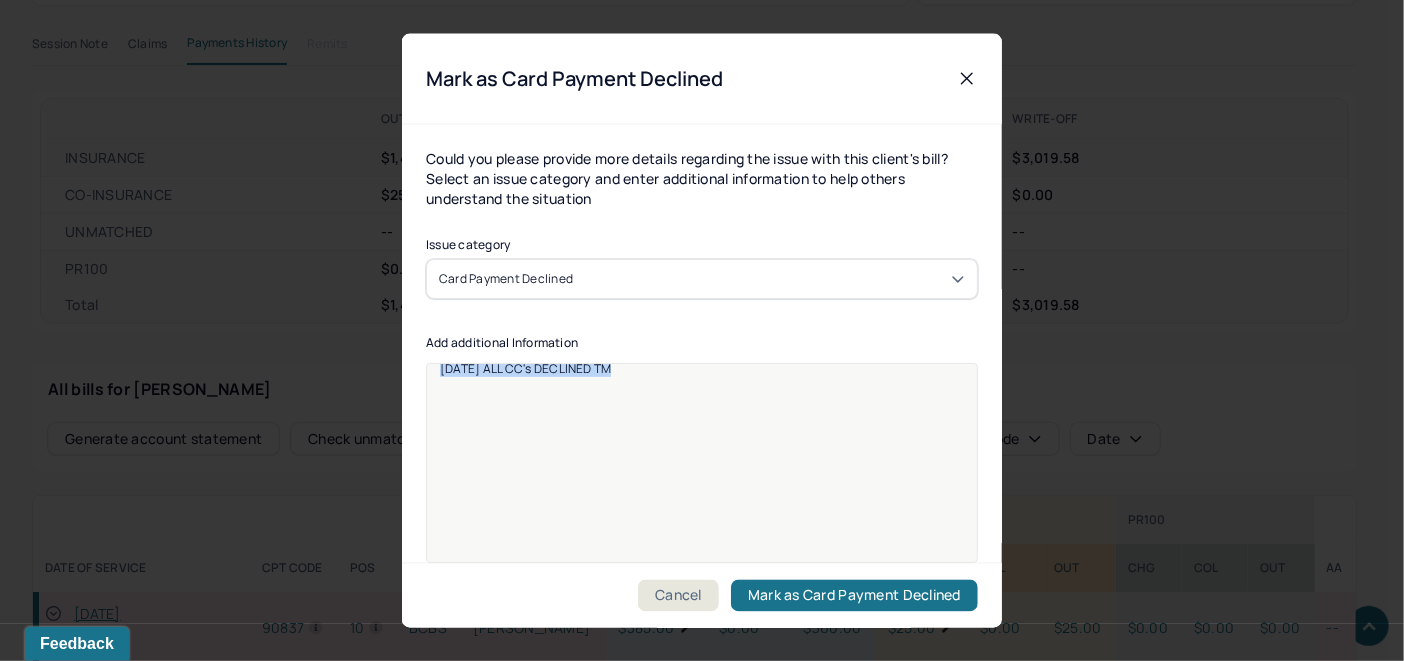 scroll, scrollTop: 25, scrollLeft: 0, axis: vertical 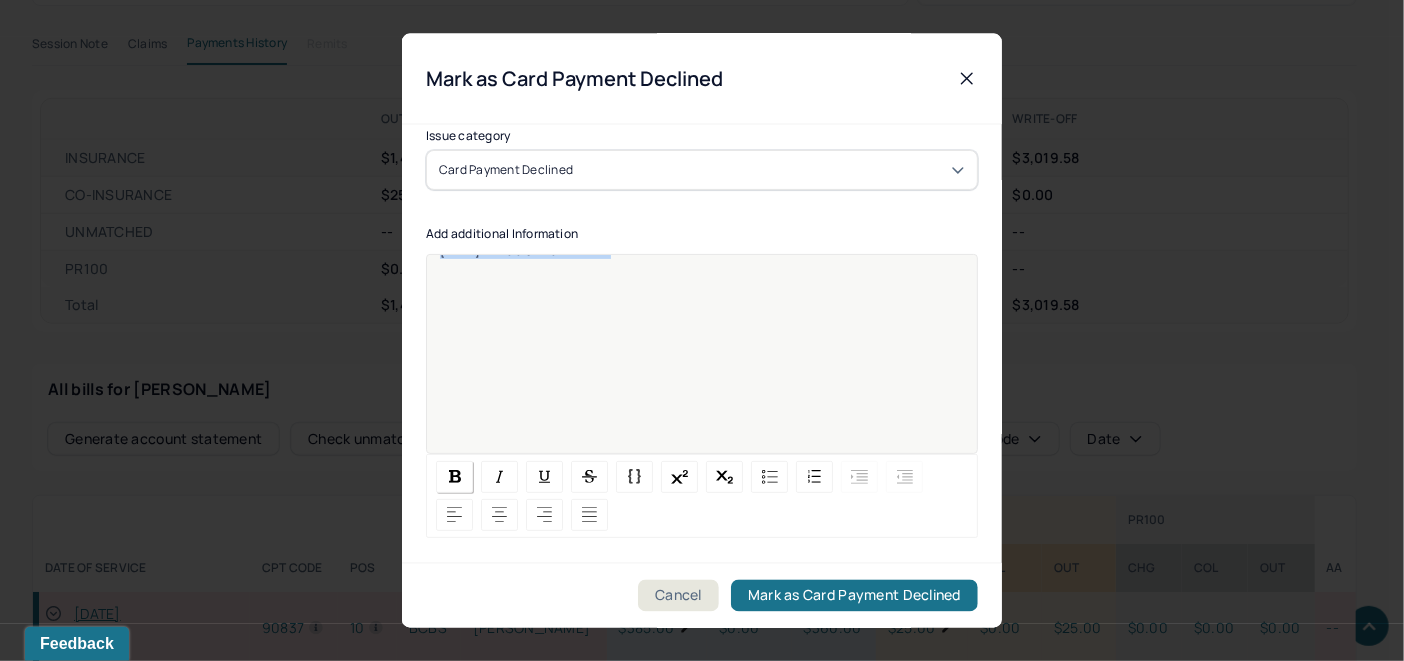 click at bounding box center (455, 476) 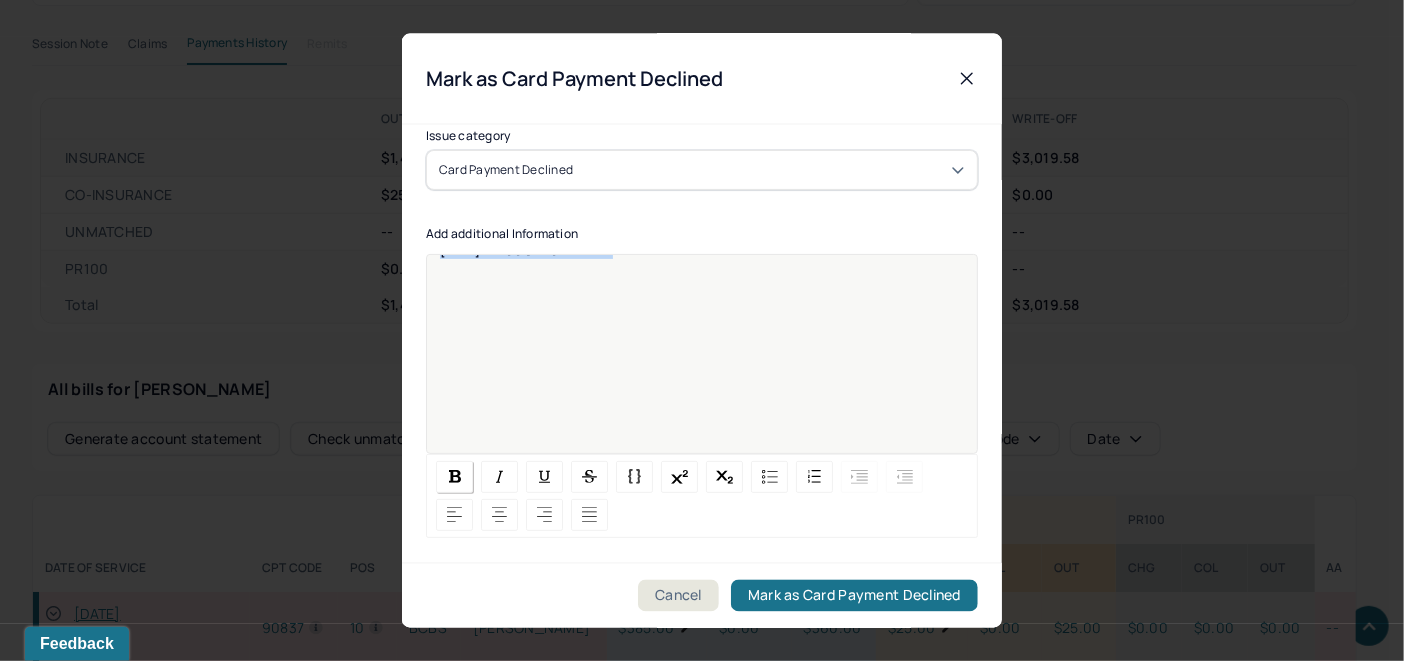 copy on "[DATE] ALL CC's DECLINED TM" 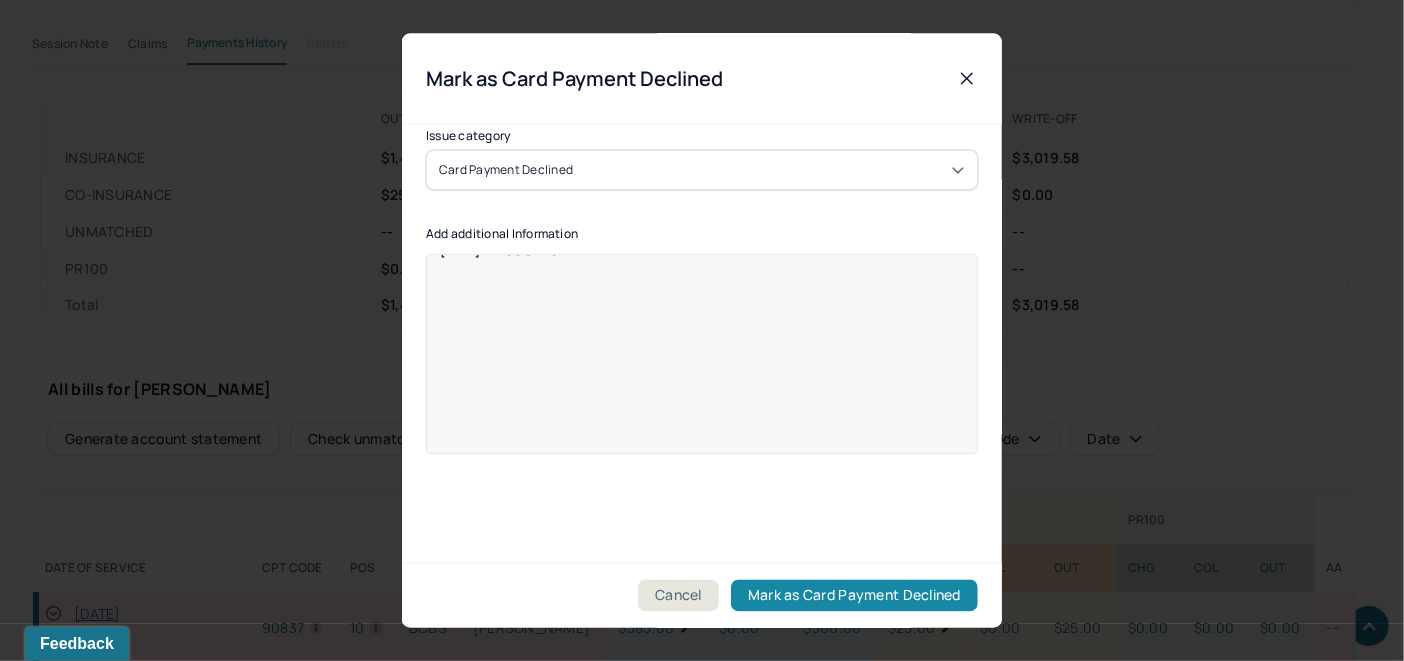 drag, startPoint x: 876, startPoint y: 598, endPoint x: 752, endPoint y: 597, distance: 124.004036 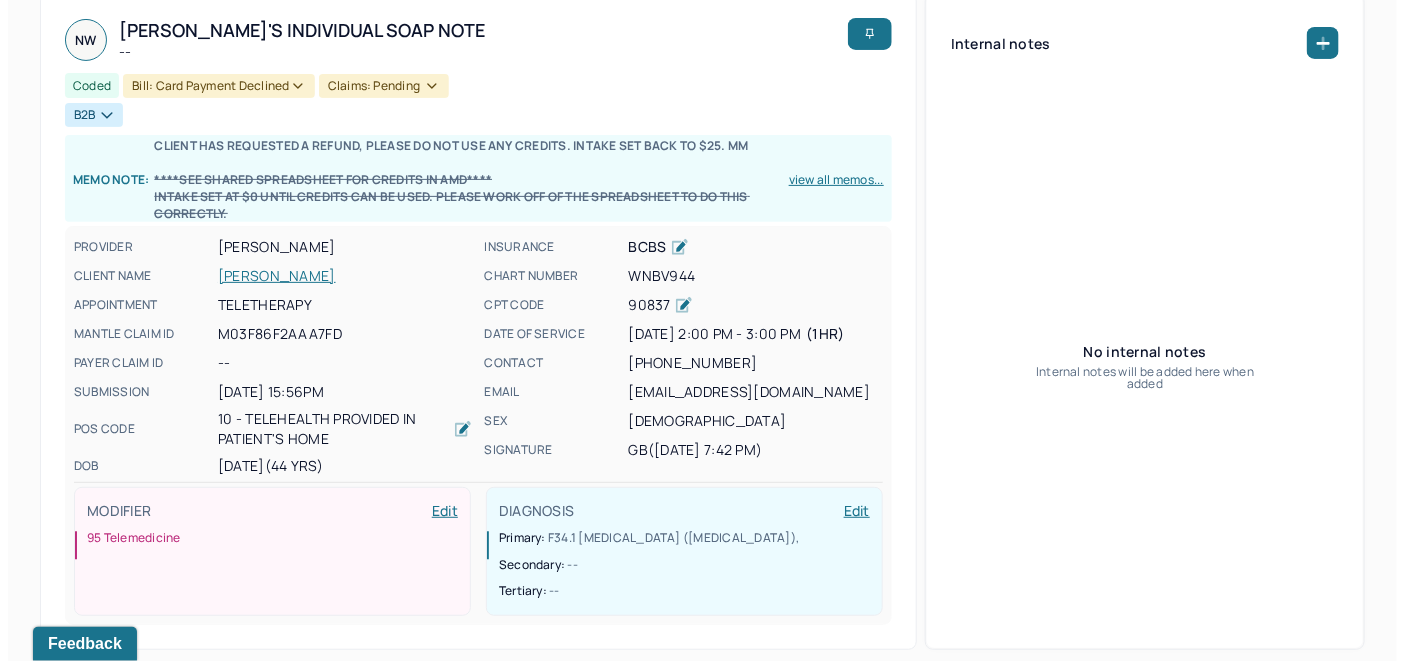 scroll, scrollTop: 0, scrollLeft: 0, axis: both 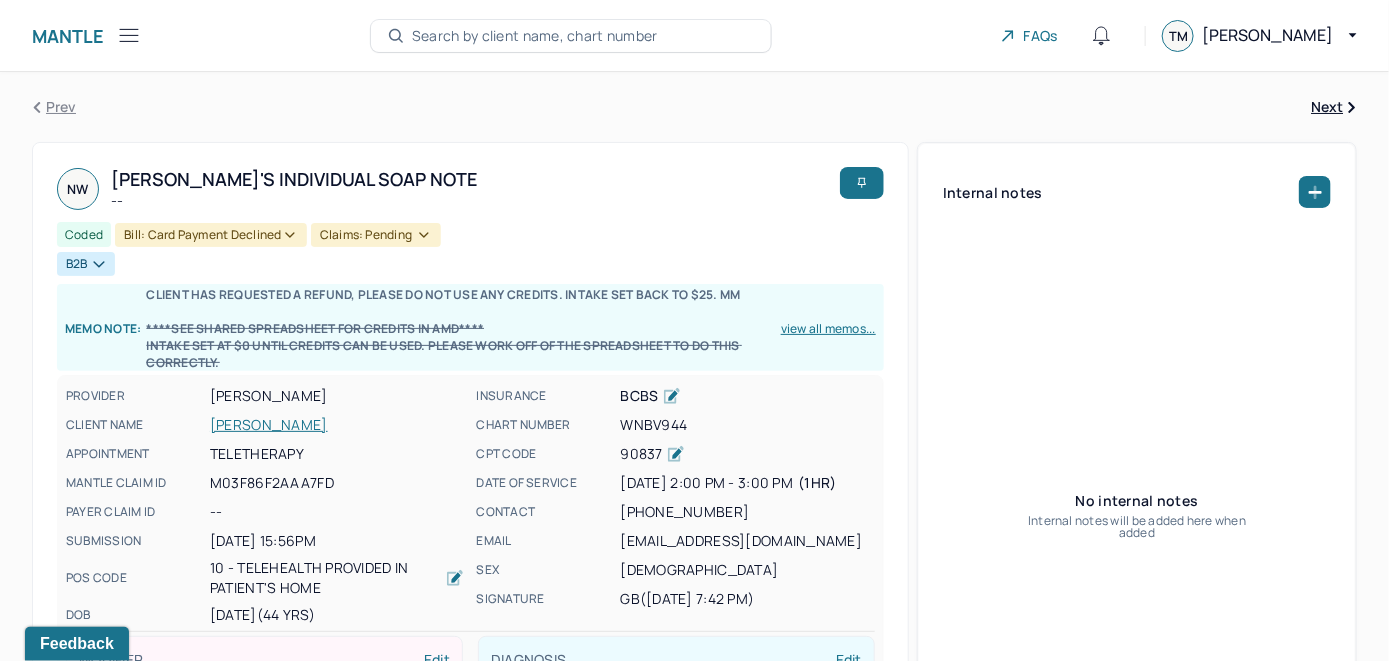 click 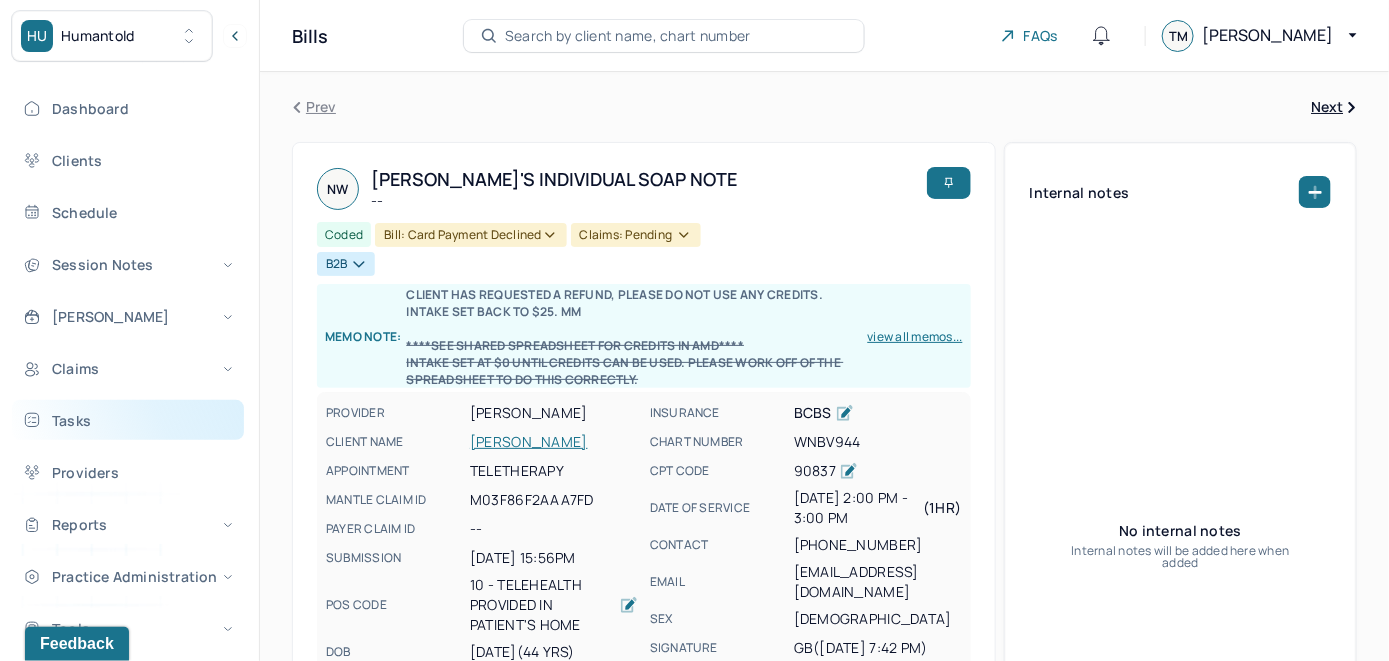 click on "Tasks" at bounding box center [128, 420] 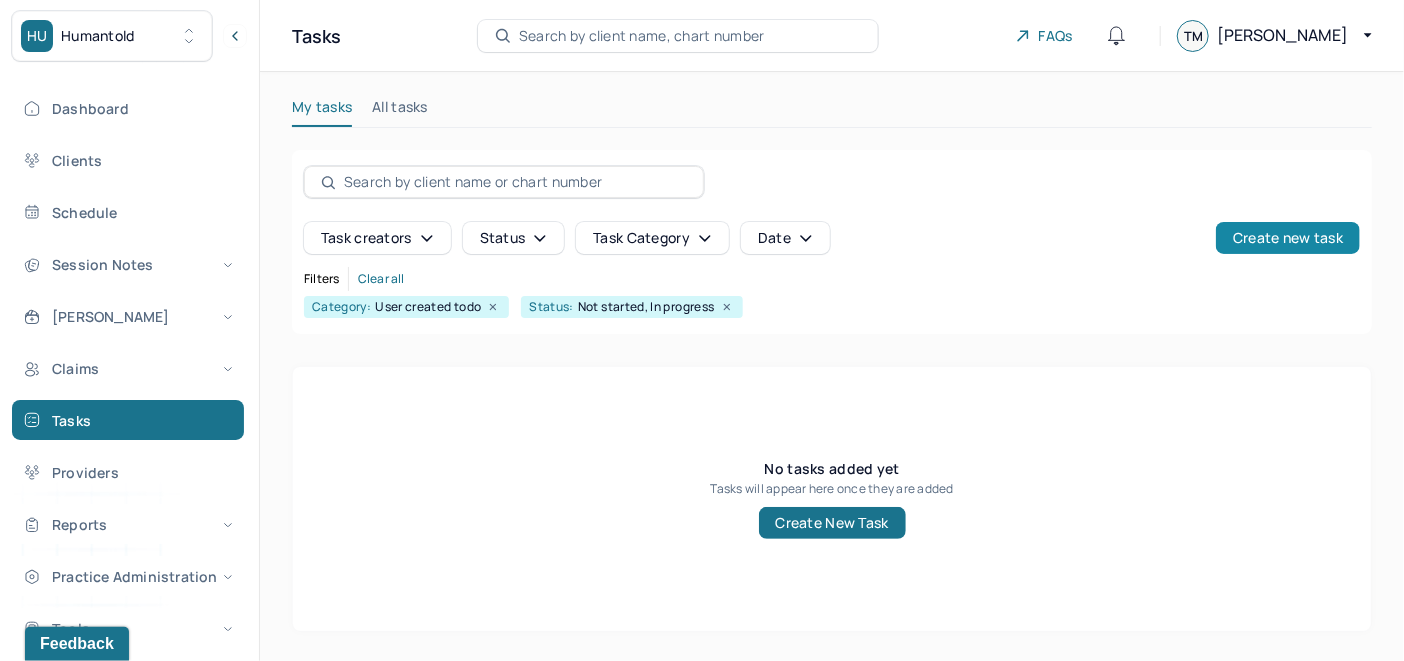 click on "Create new task" at bounding box center [1288, 238] 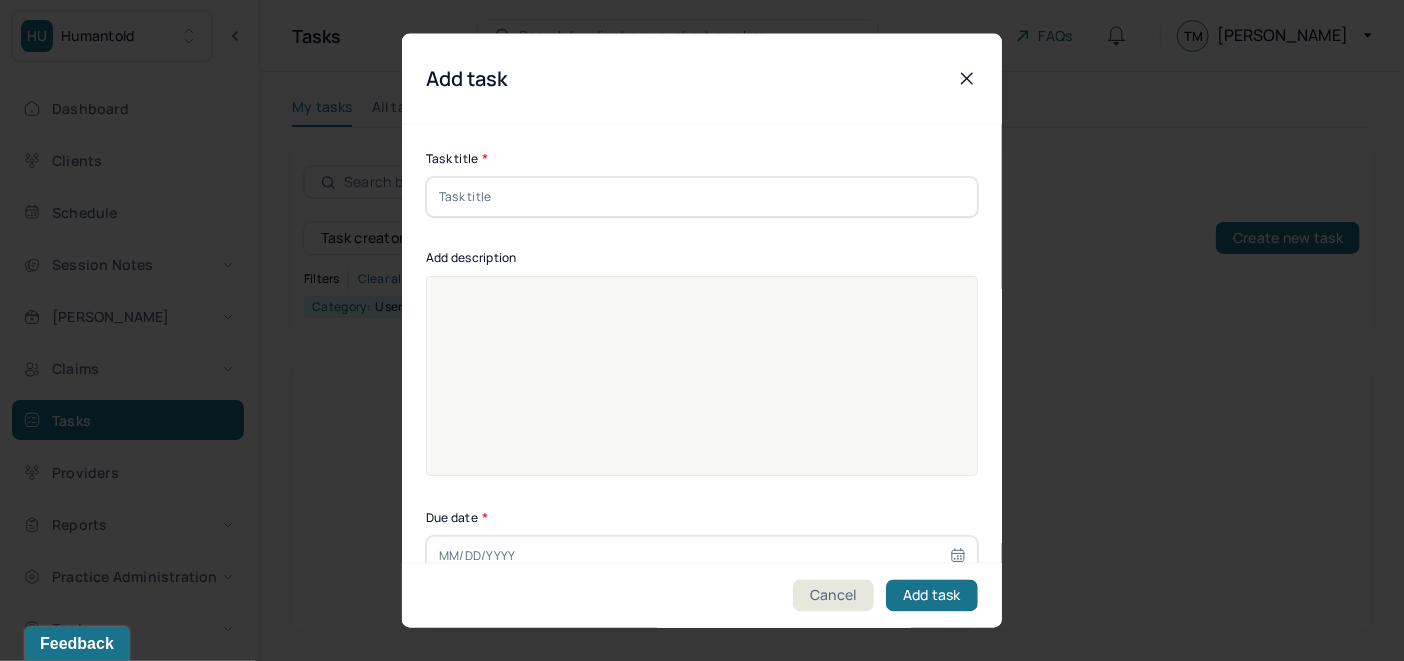 click at bounding box center (702, 196) 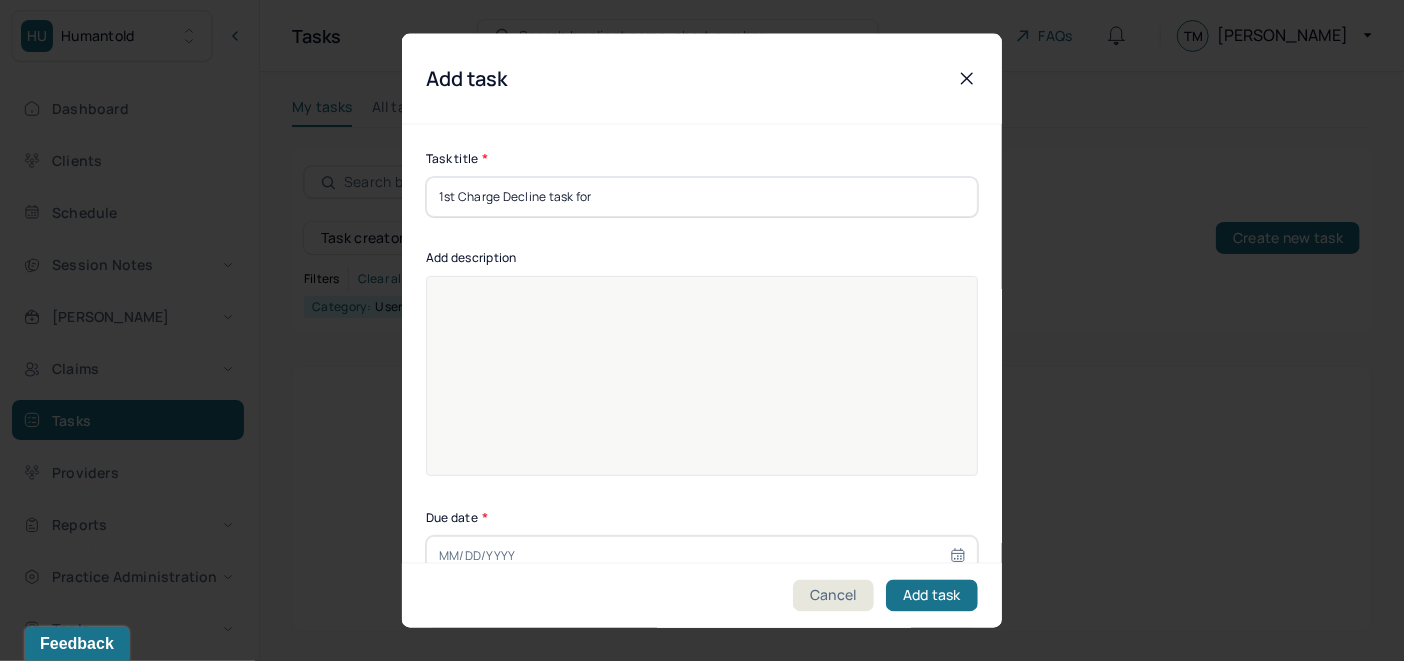 click on "1st Charge Decline task for" at bounding box center [702, 196] 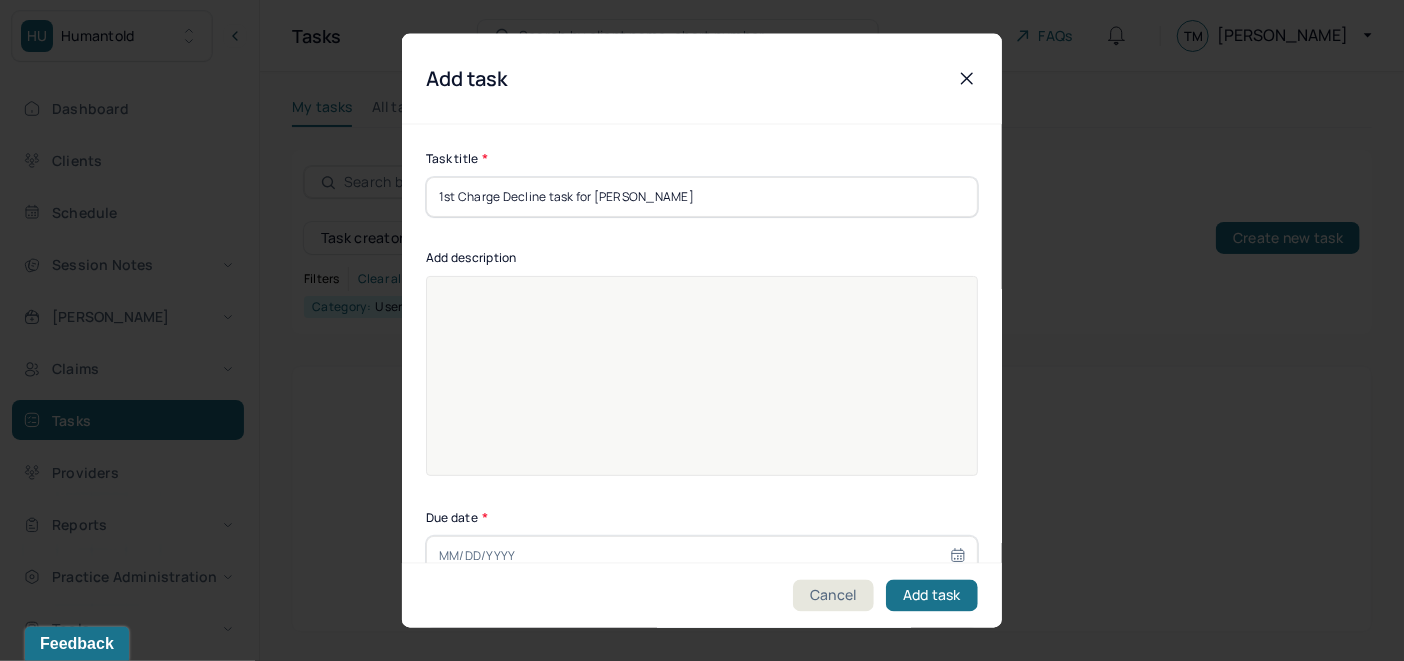 scroll, scrollTop: 25, scrollLeft: 0, axis: vertical 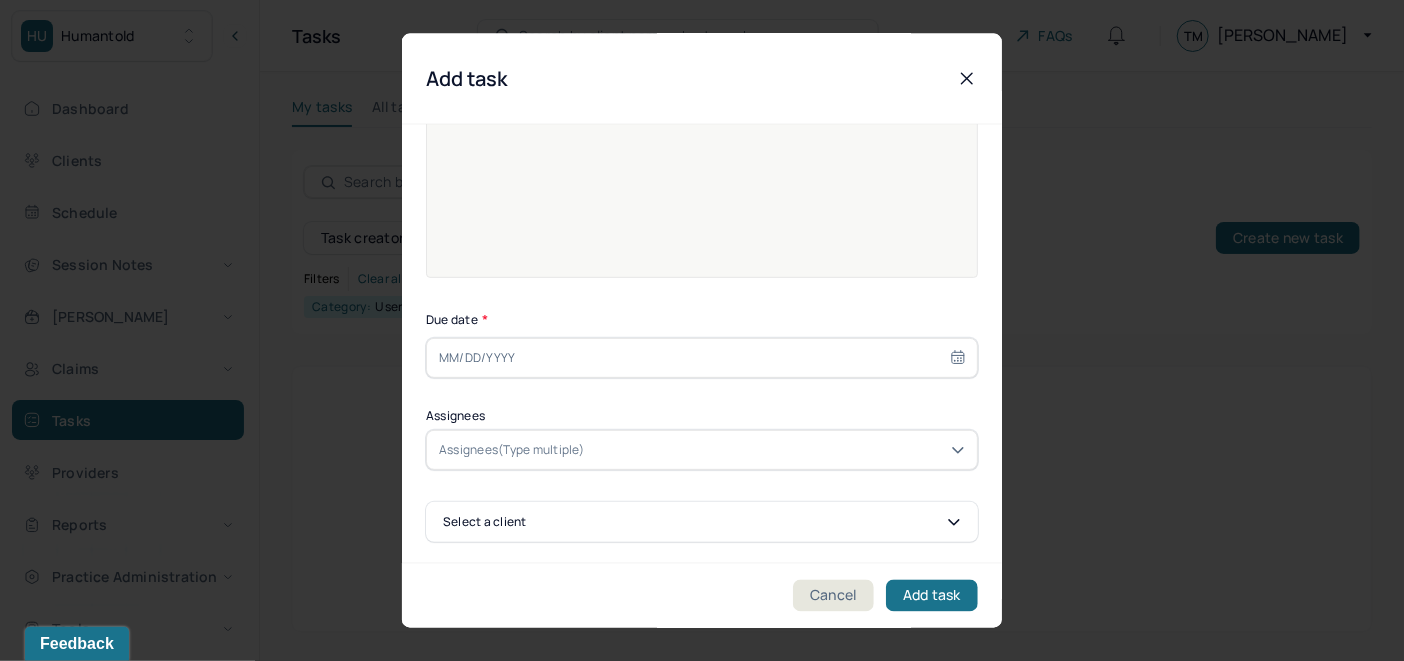 type on "1st Charge Decline task for [PERSON_NAME]" 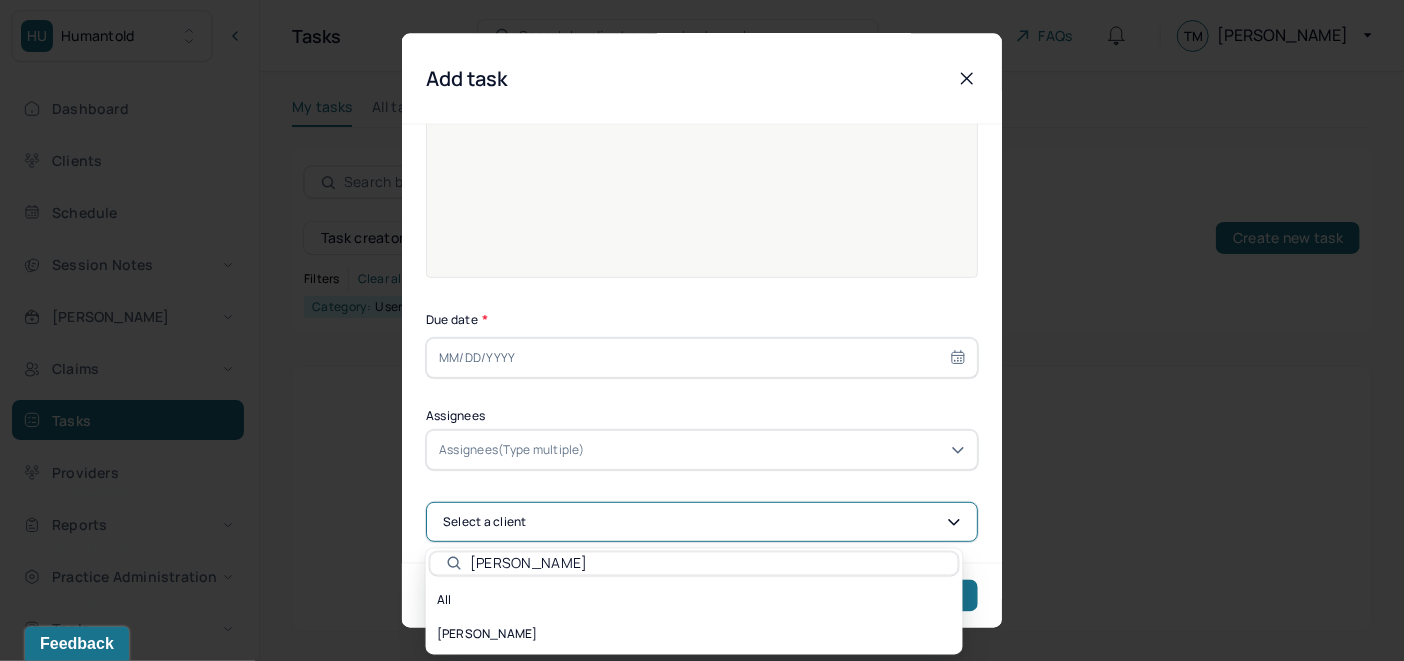 type on "[PERSON_NAME]" 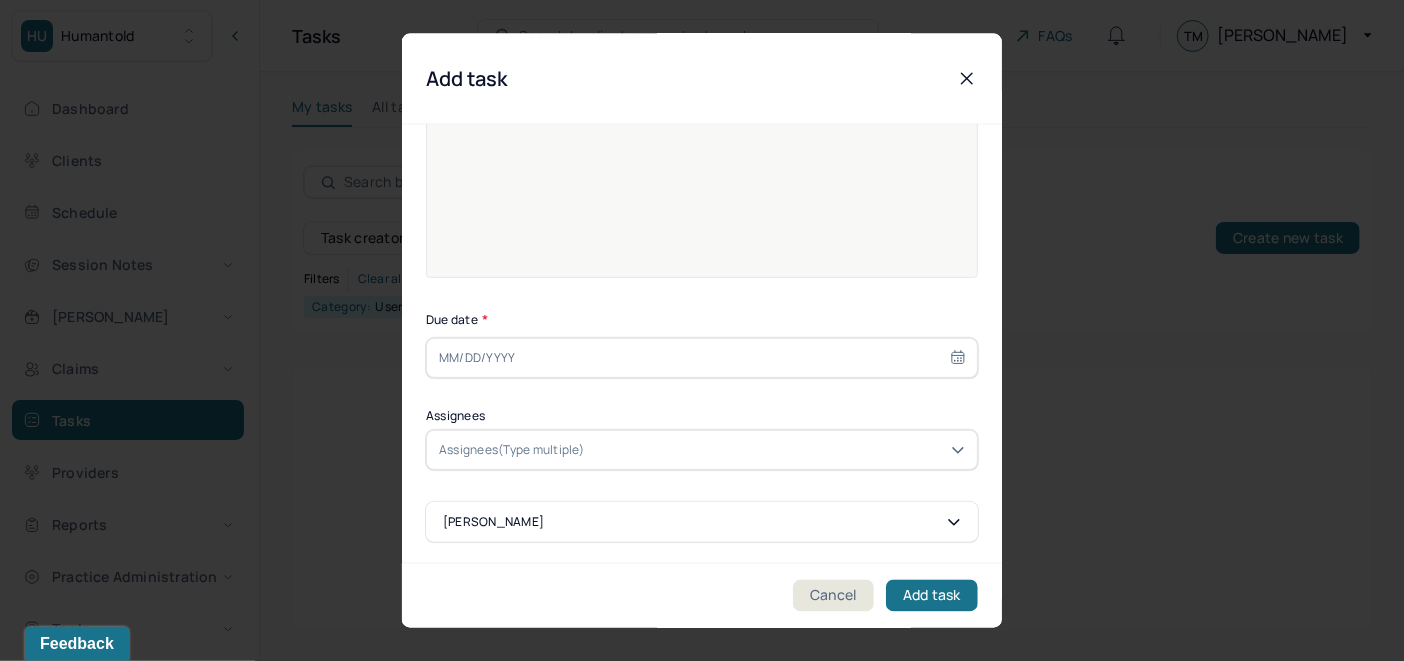 click at bounding box center [702, 165] 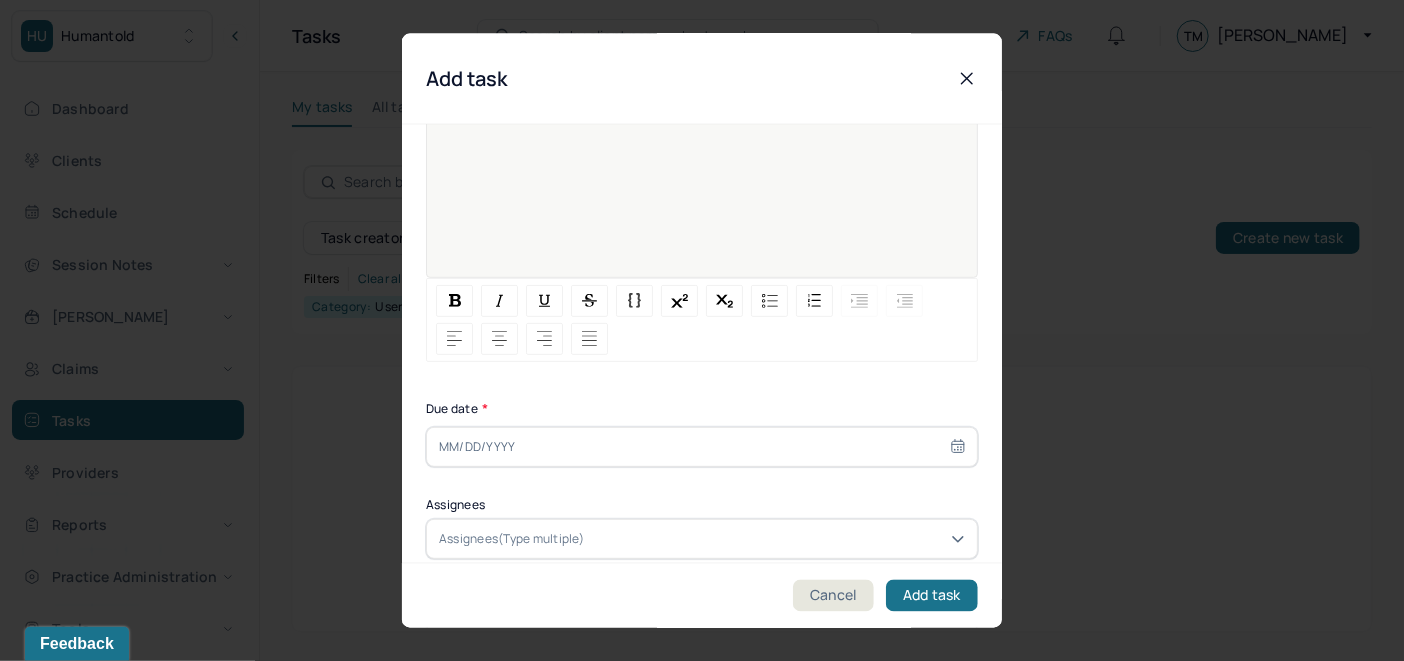 scroll, scrollTop: 0, scrollLeft: 0, axis: both 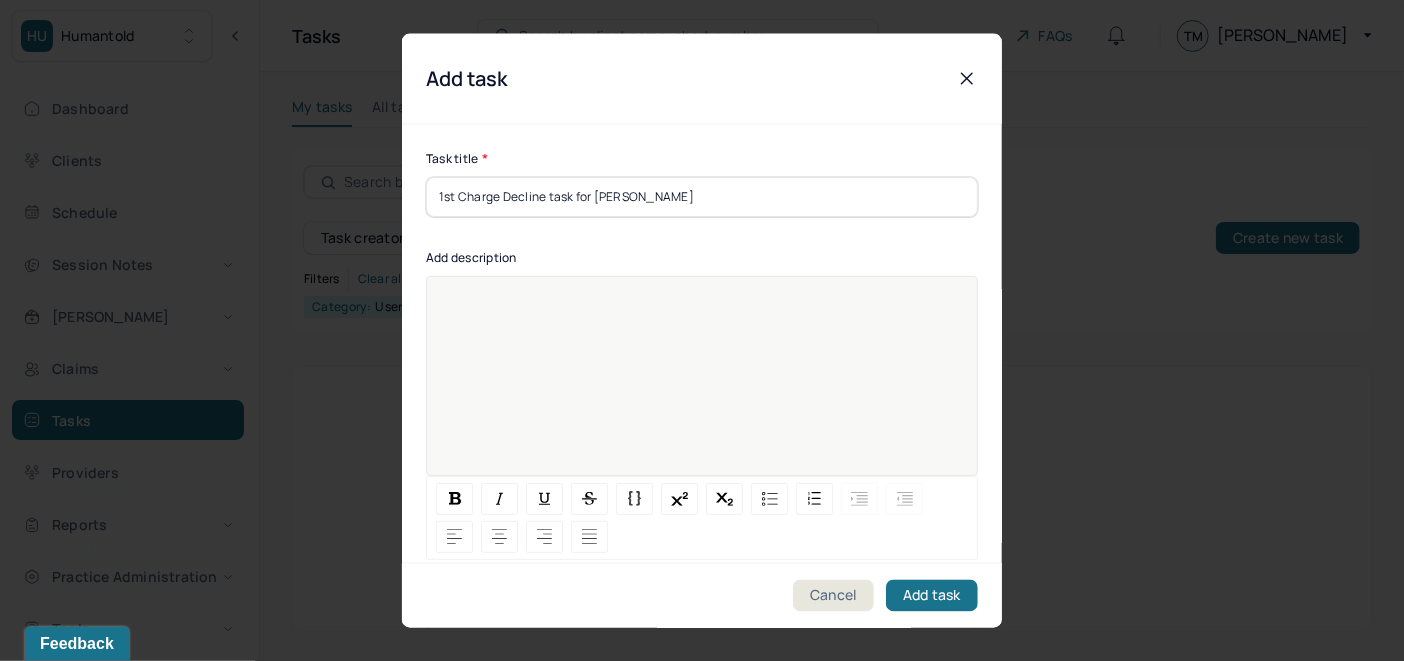 click on "1st Charge Decline task for [PERSON_NAME]" at bounding box center (702, 196) 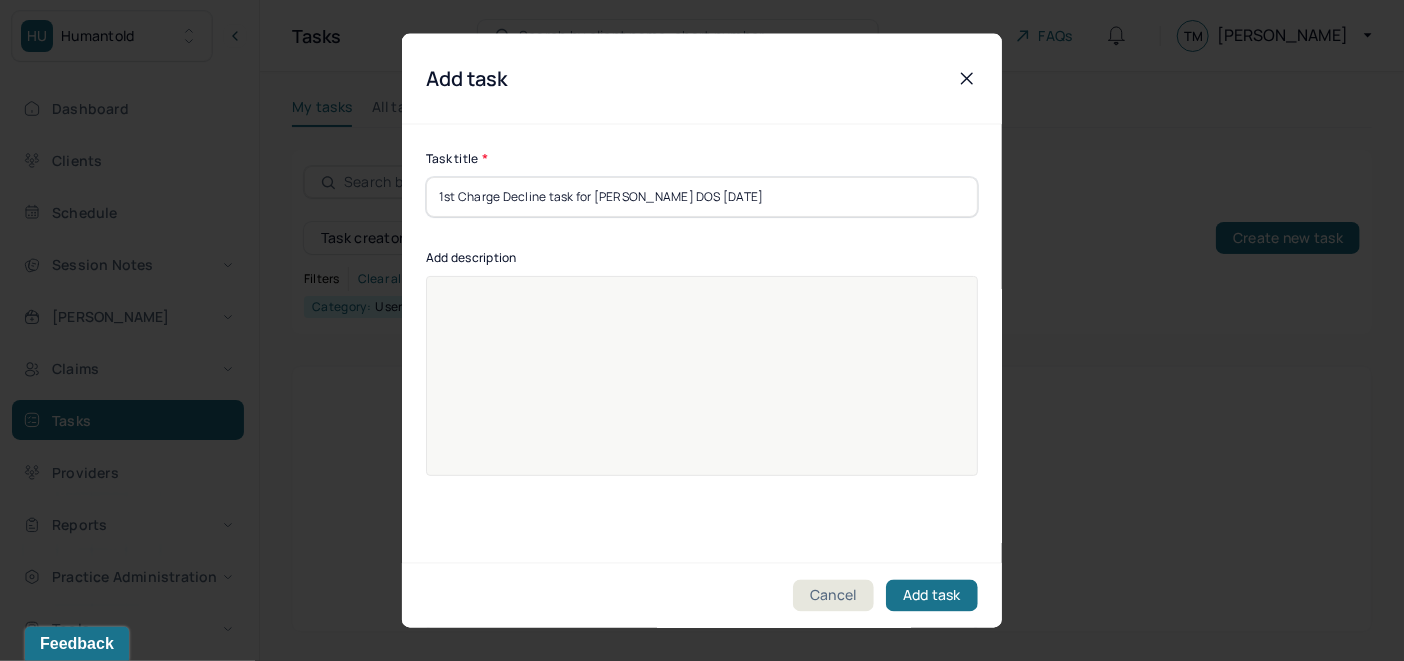 drag, startPoint x: 761, startPoint y: 208, endPoint x: 406, endPoint y: 250, distance: 357.47586 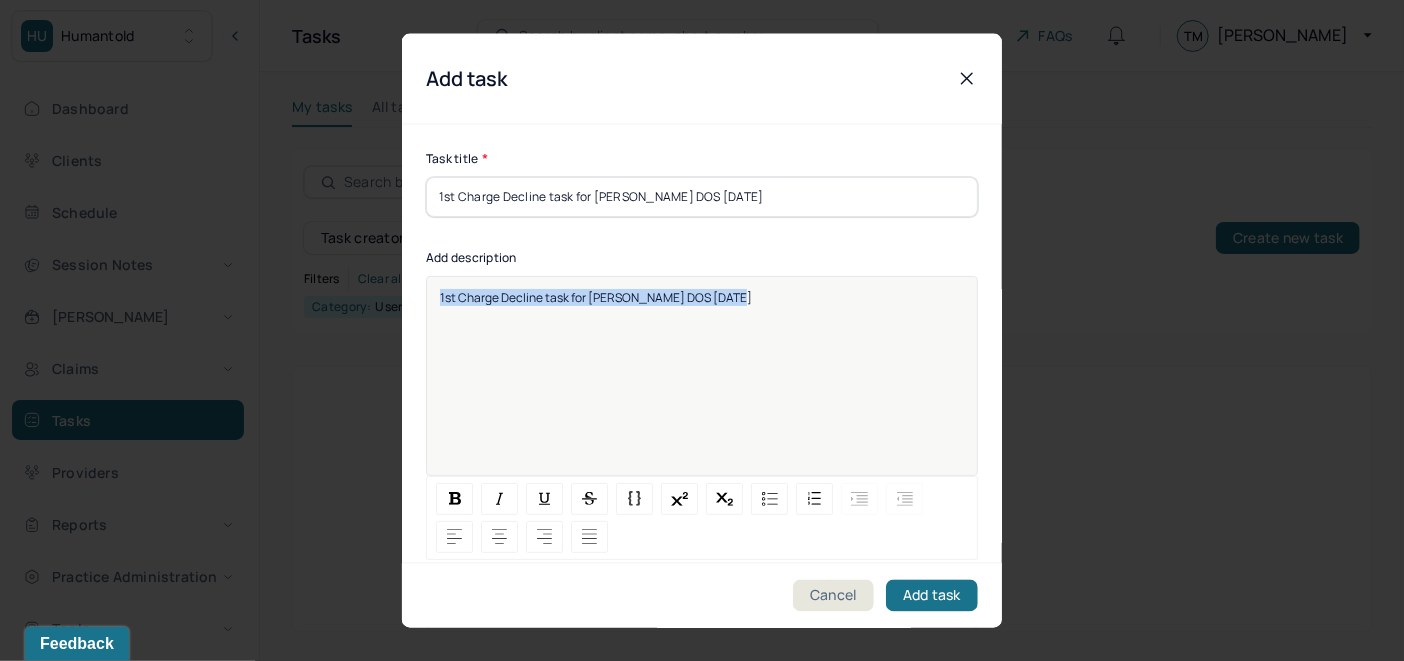 drag, startPoint x: 752, startPoint y: 298, endPoint x: 409, endPoint y: 315, distance: 343.42102 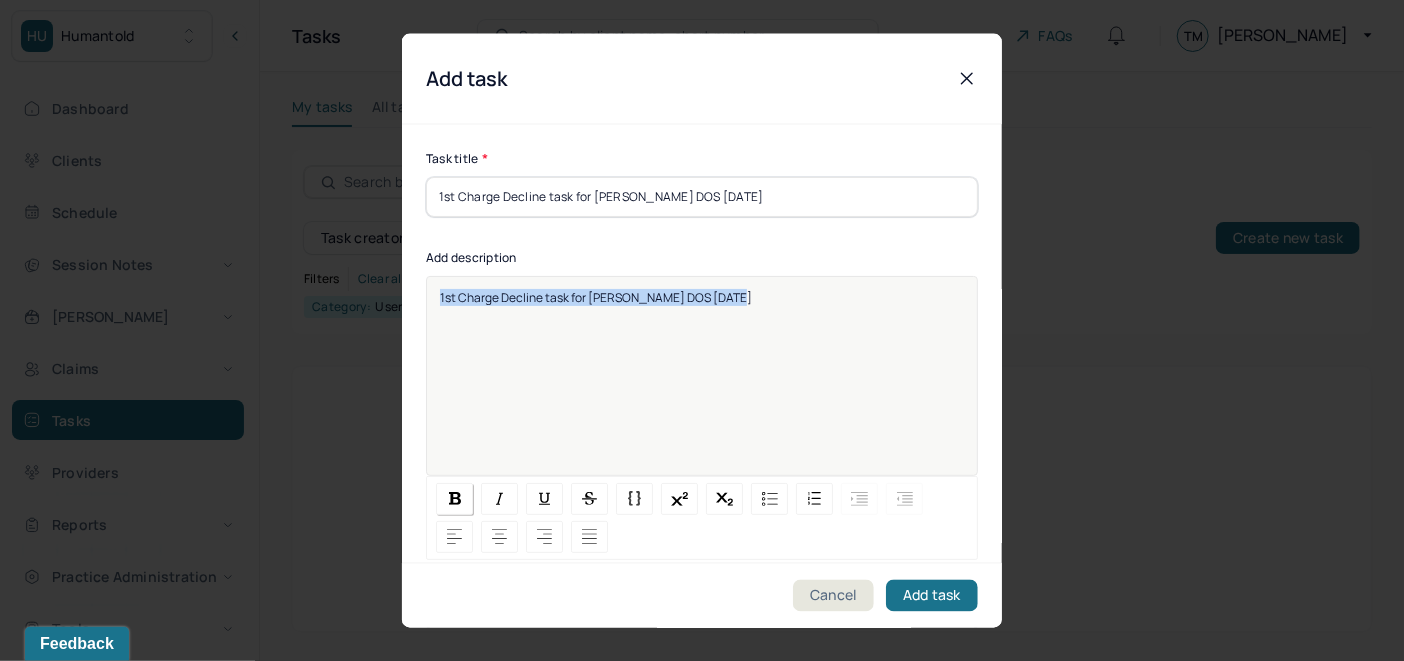 click at bounding box center (455, 498) 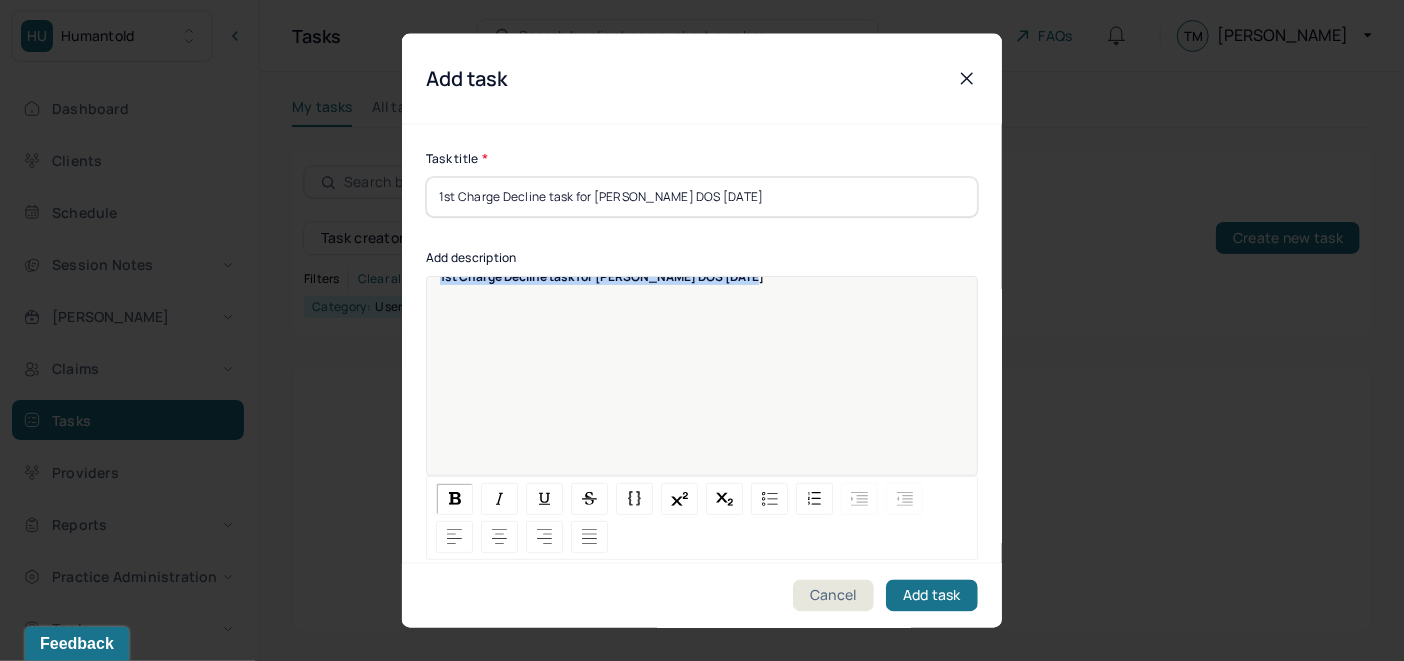 scroll, scrollTop: 25, scrollLeft: 0, axis: vertical 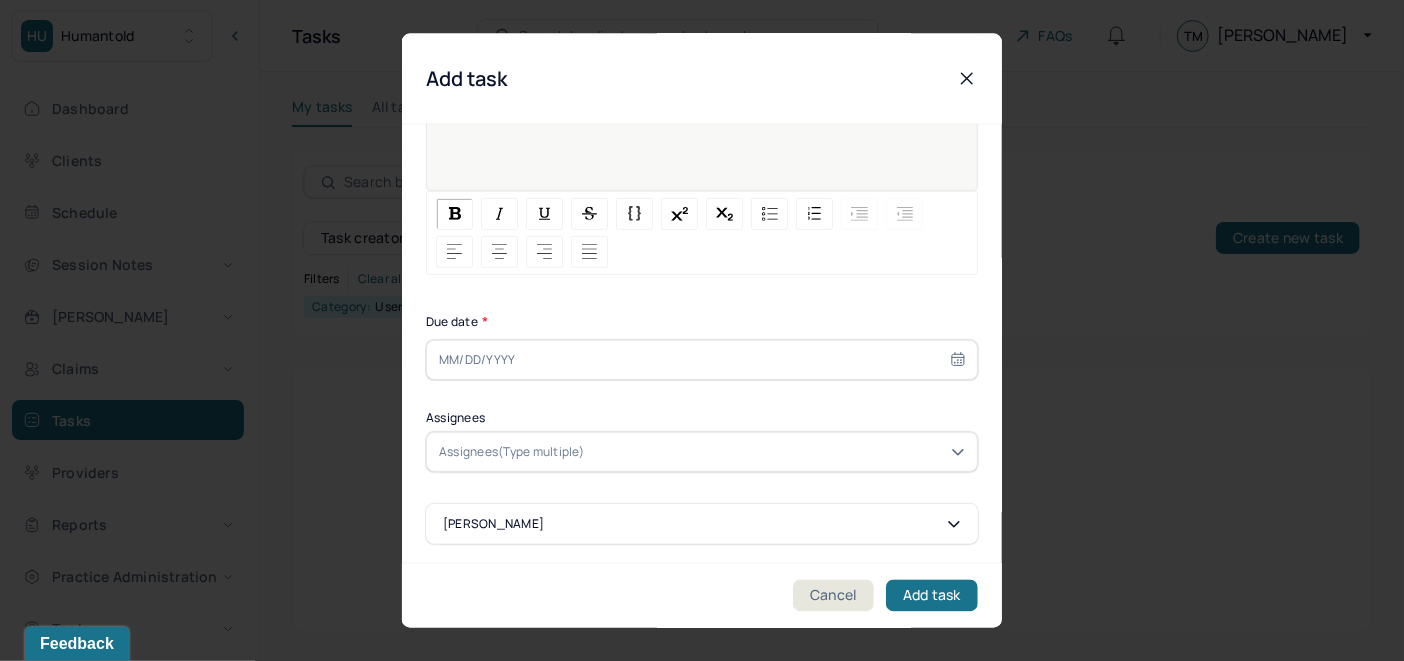 select on "6" 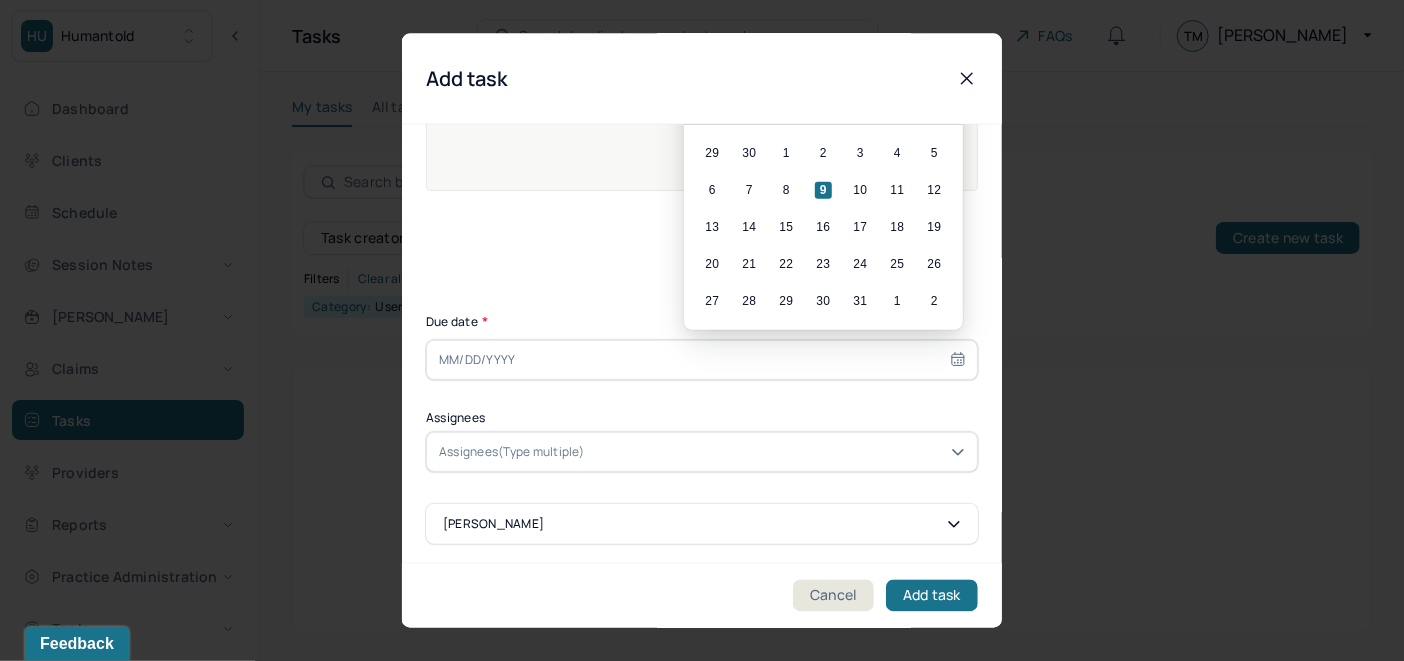 click at bounding box center [702, 359] 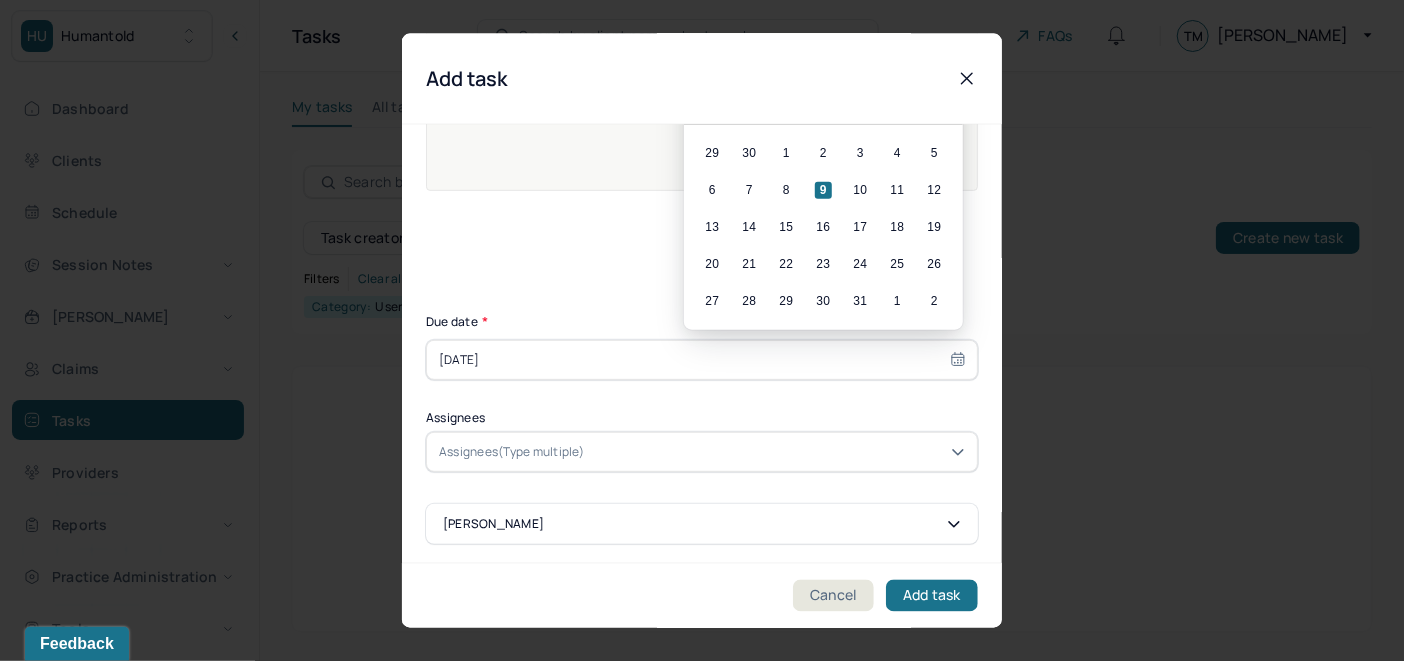 click on "Assignees(Type multiple)" at bounding box center [512, 451] 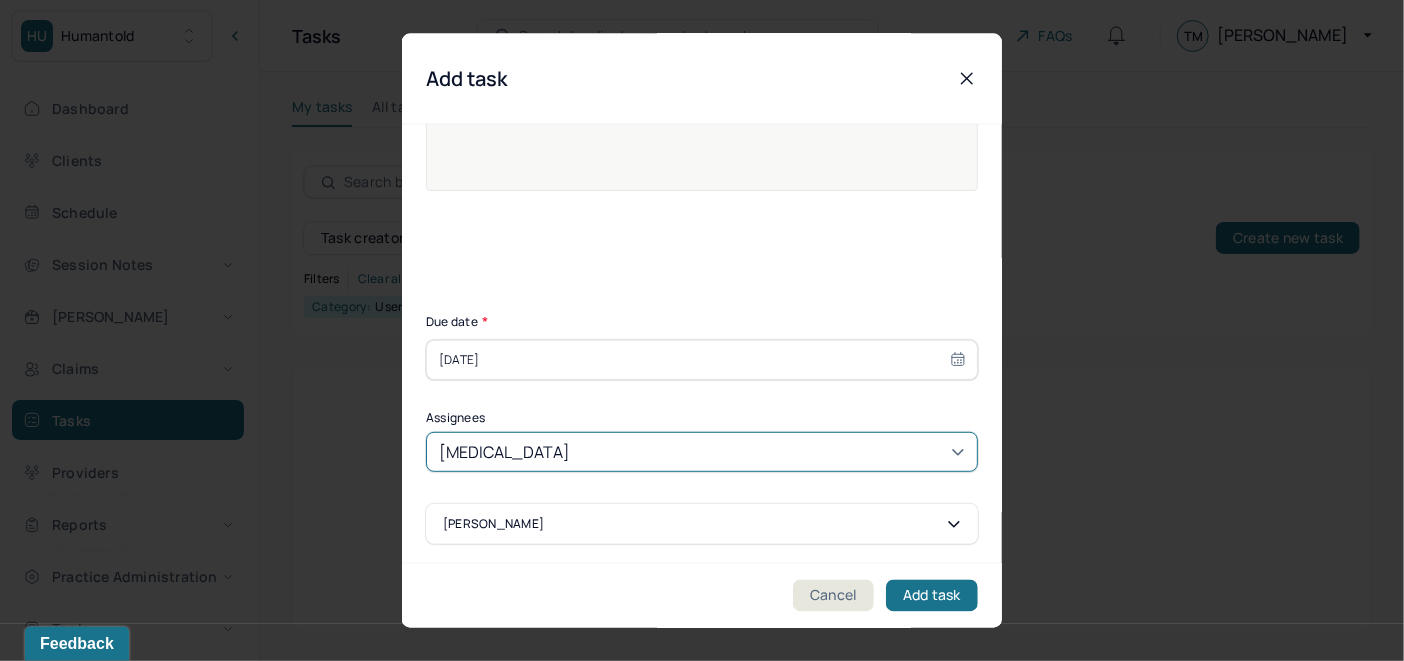 type on "ALLIE" 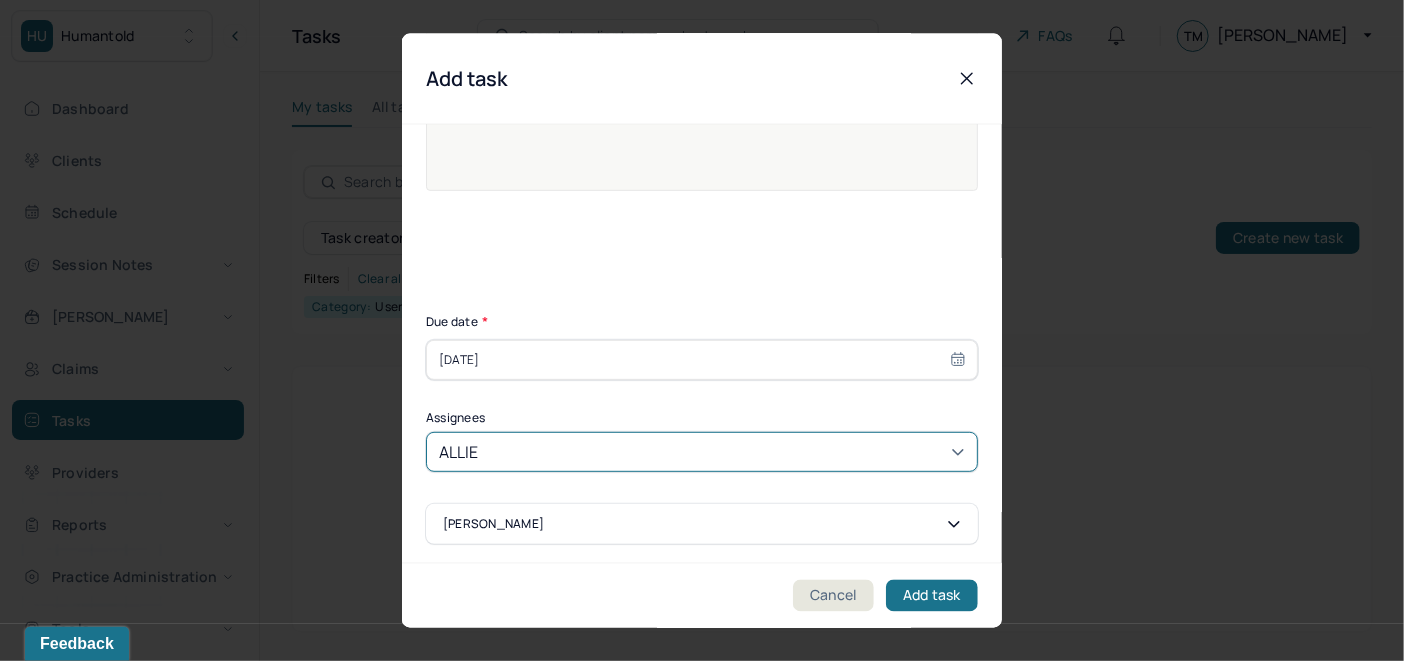 click on "[PERSON_NAME]" at bounding box center (702, 737) 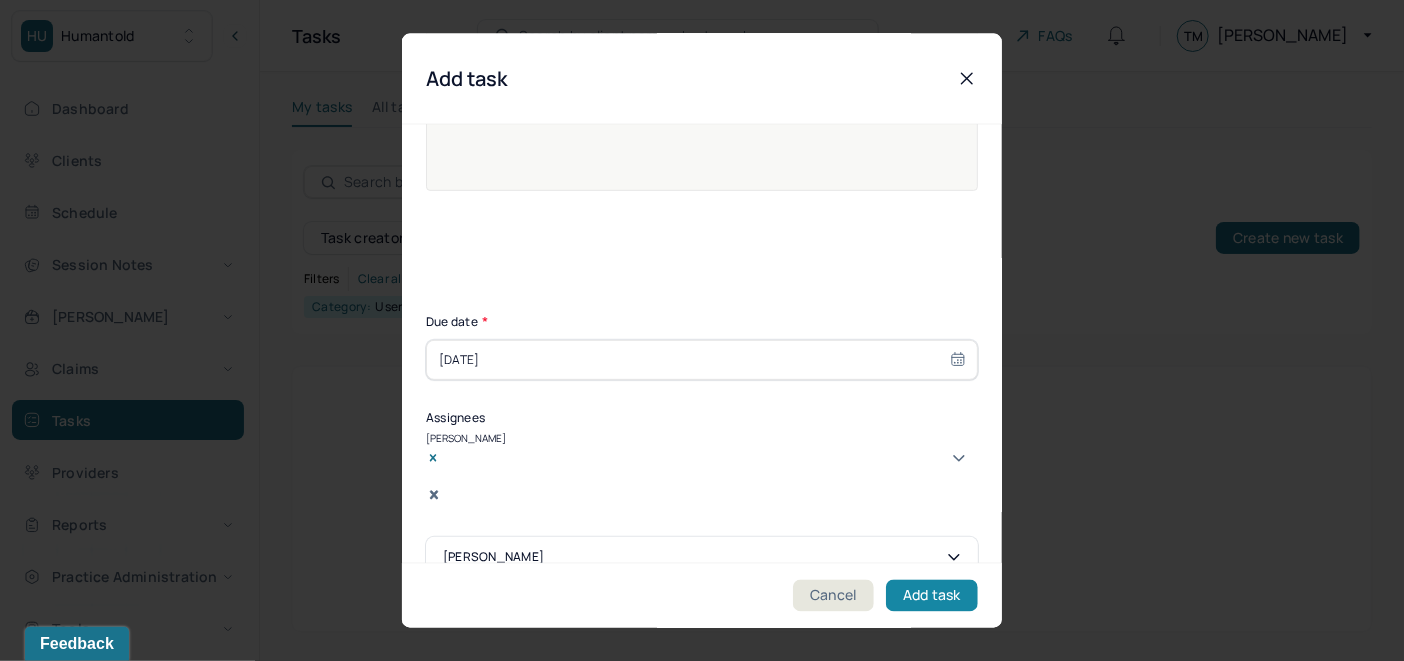 click on "Add task" at bounding box center (932, 596) 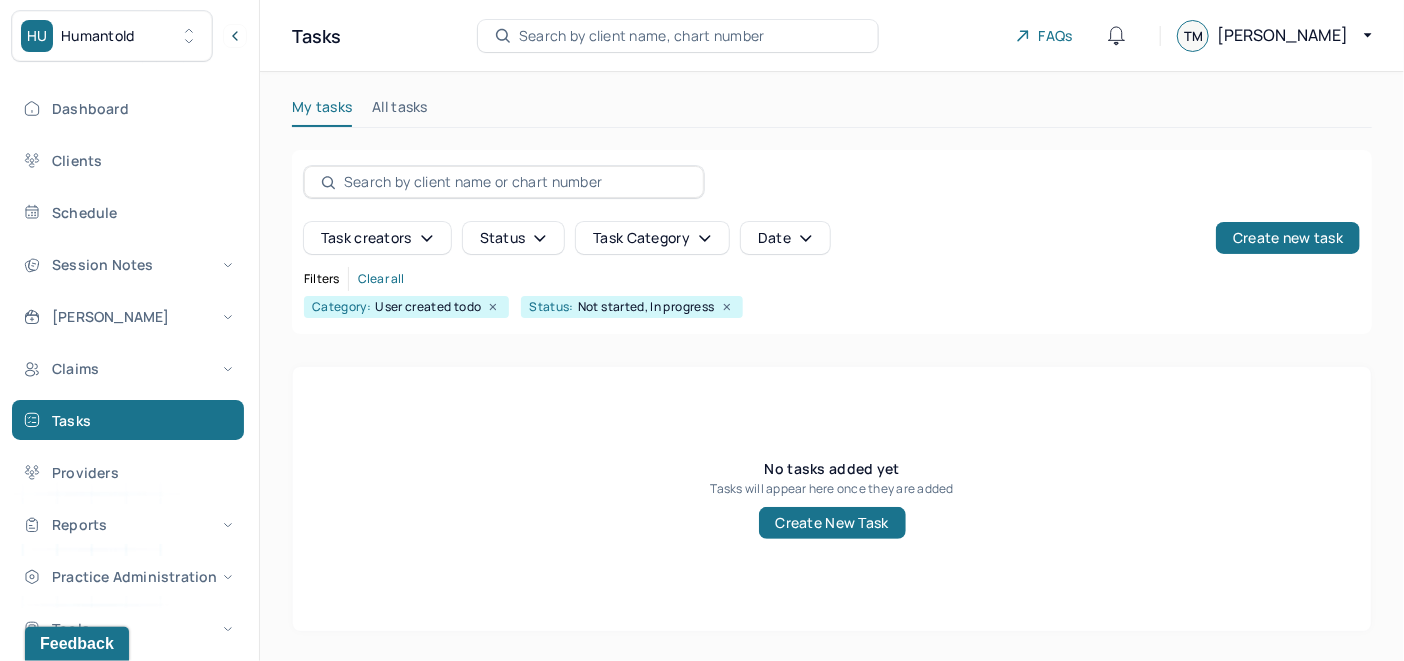 click on "Search by client name, chart number" at bounding box center [642, 36] 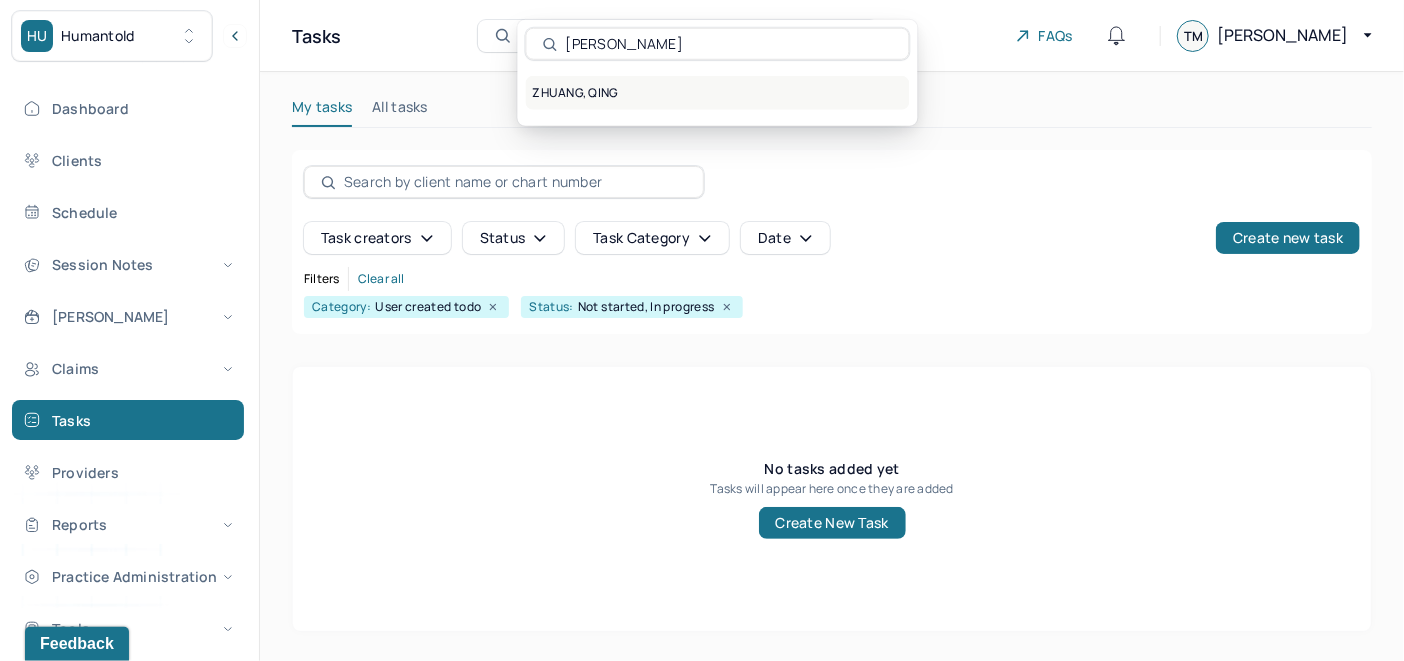 type on "[PERSON_NAME]" 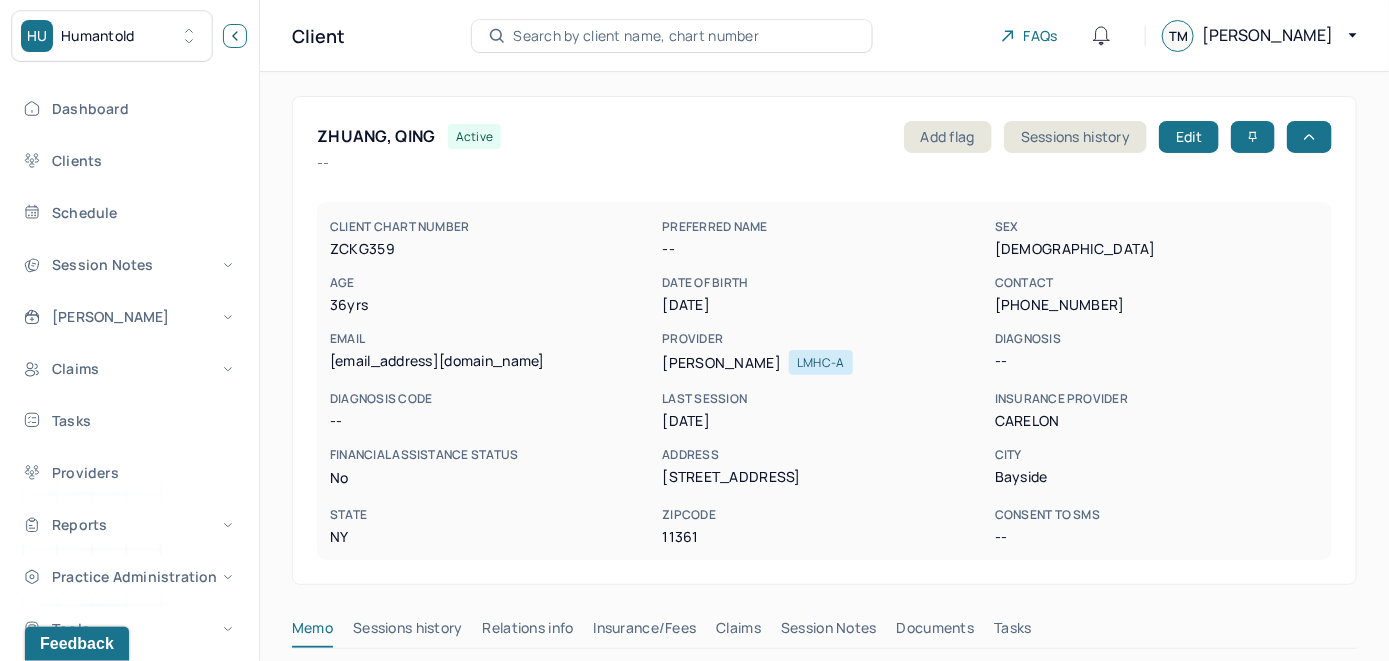 click at bounding box center (235, 36) 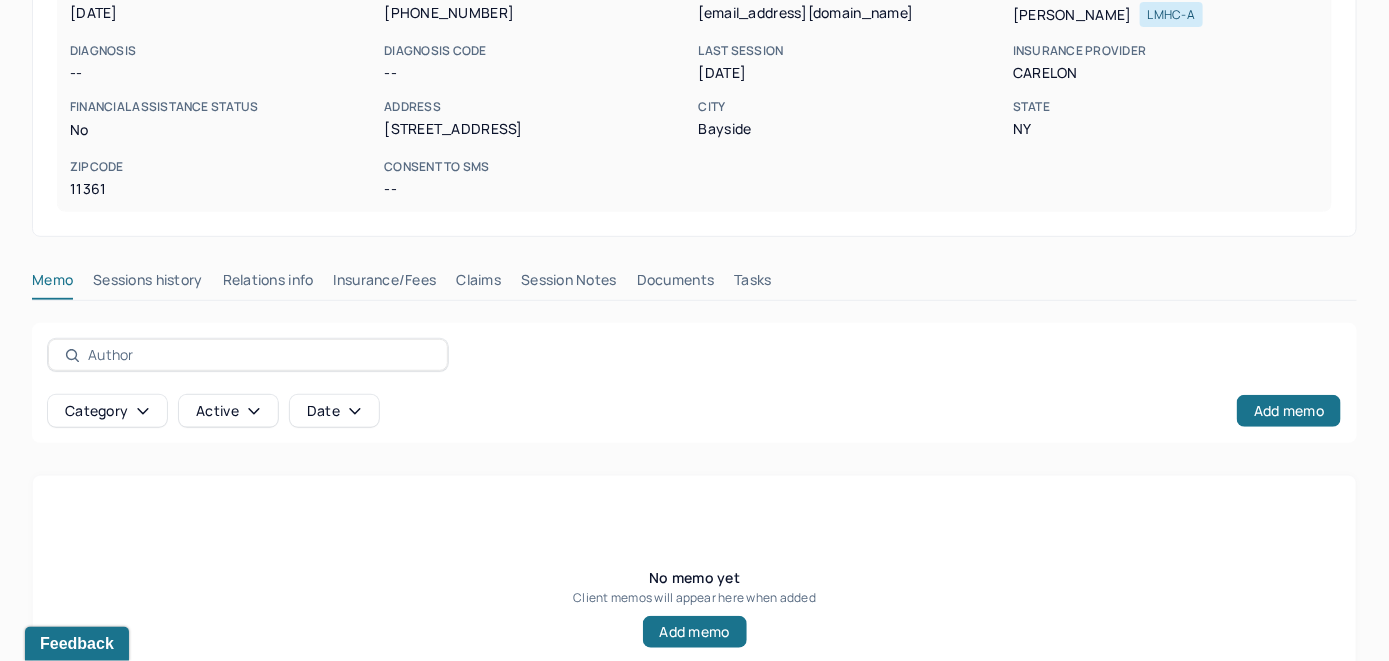 scroll, scrollTop: 393, scrollLeft: 0, axis: vertical 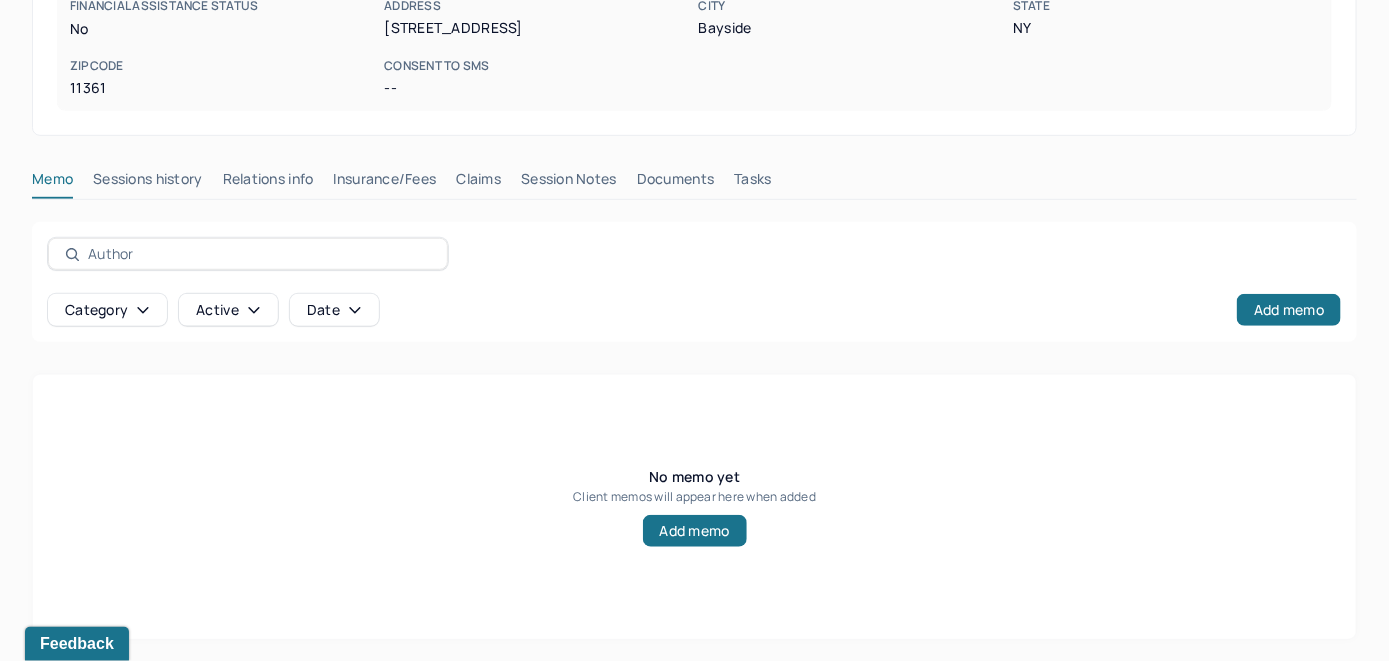 click on "Claims" at bounding box center (478, 183) 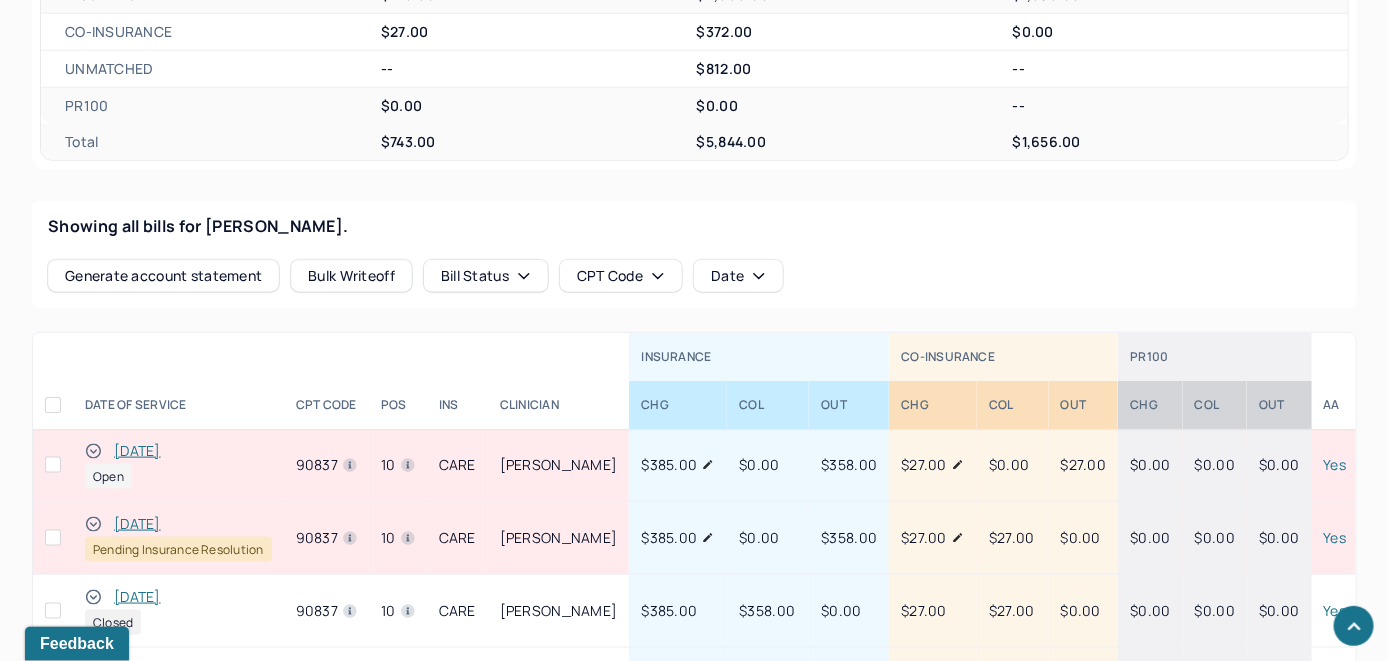 scroll, scrollTop: 693, scrollLeft: 0, axis: vertical 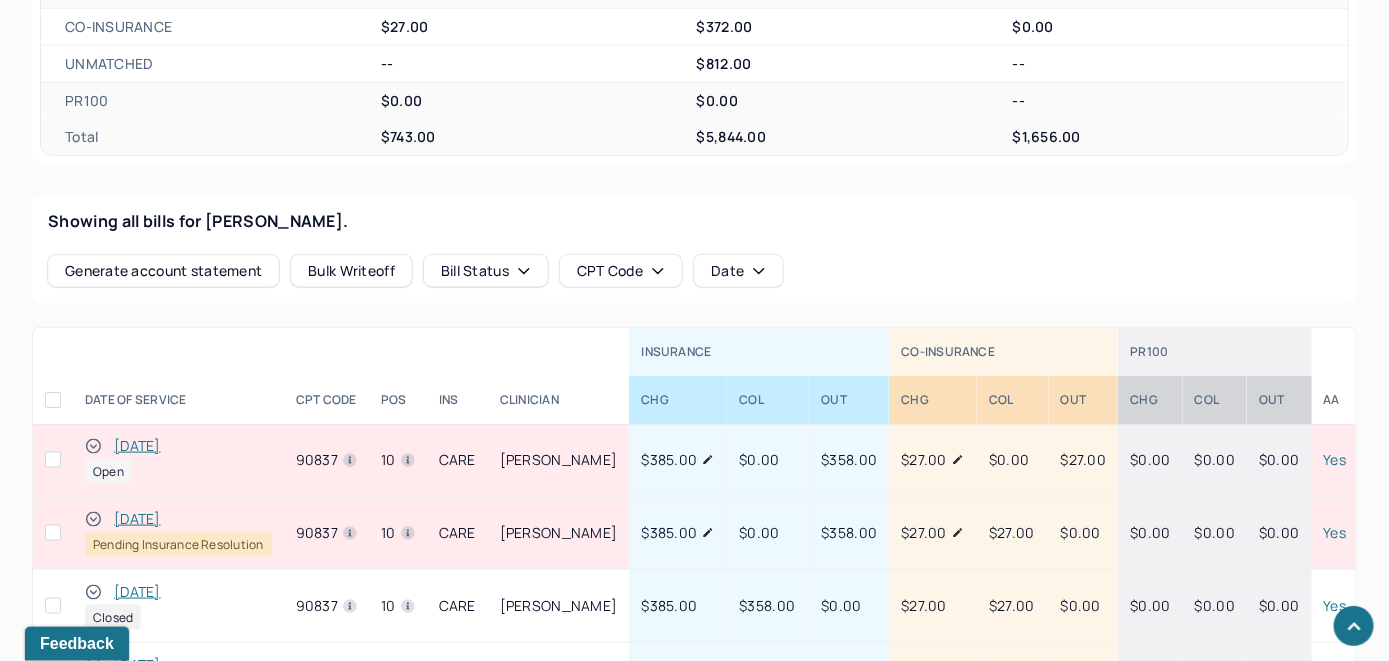 click on "[DATE]" at bounding box center [137, 446] 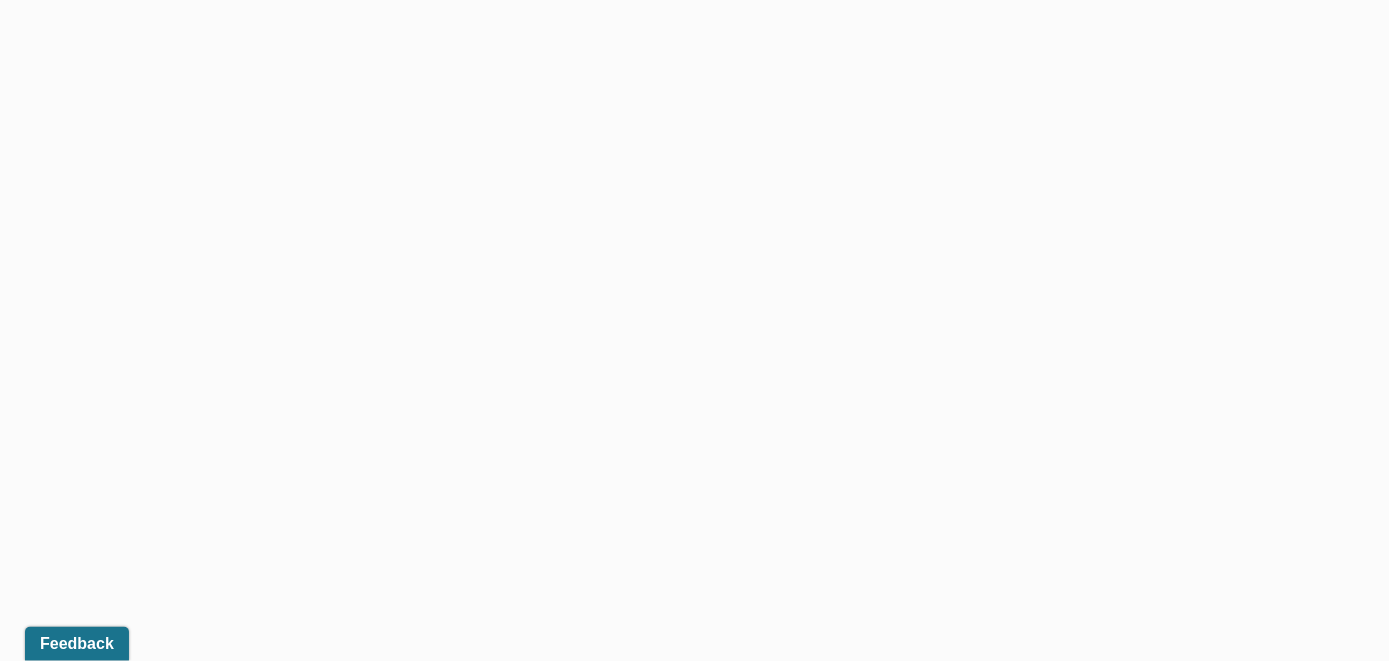 scroll, scrollTop: 621, scrollLeft: 0, axis: vertical 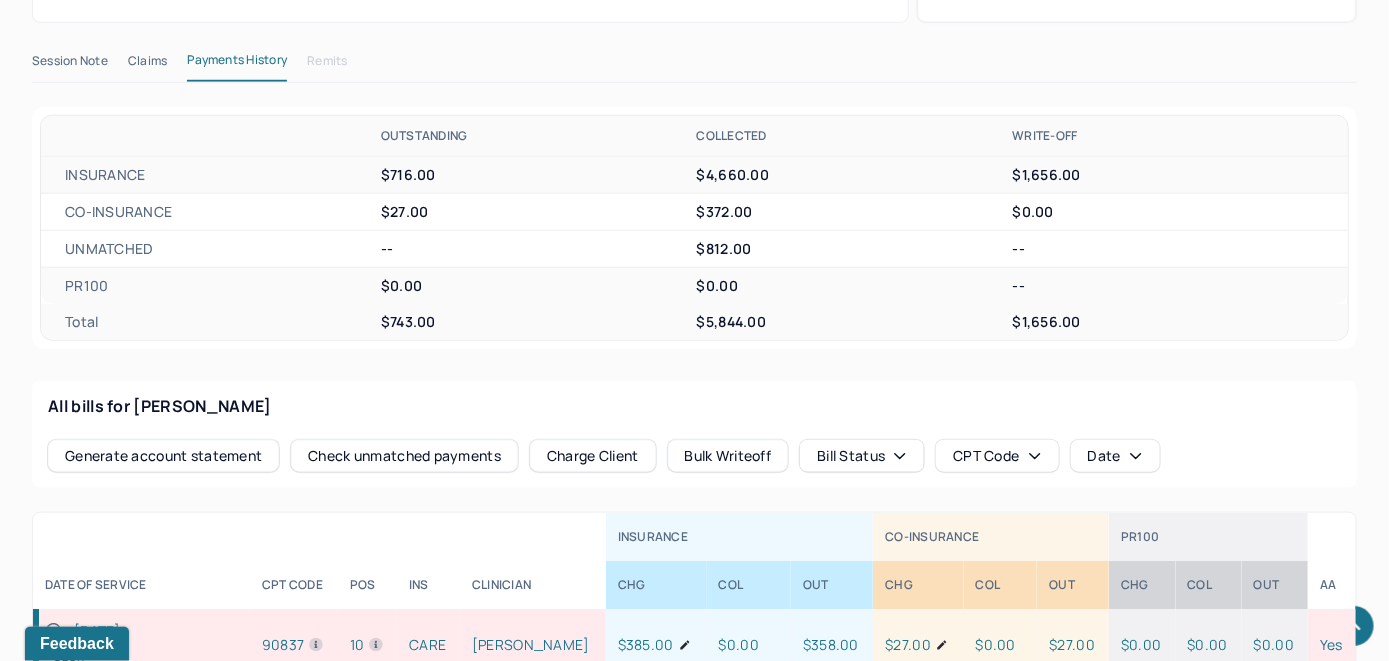 click on "Check unmatched payments" at bounding box center (404, 456) 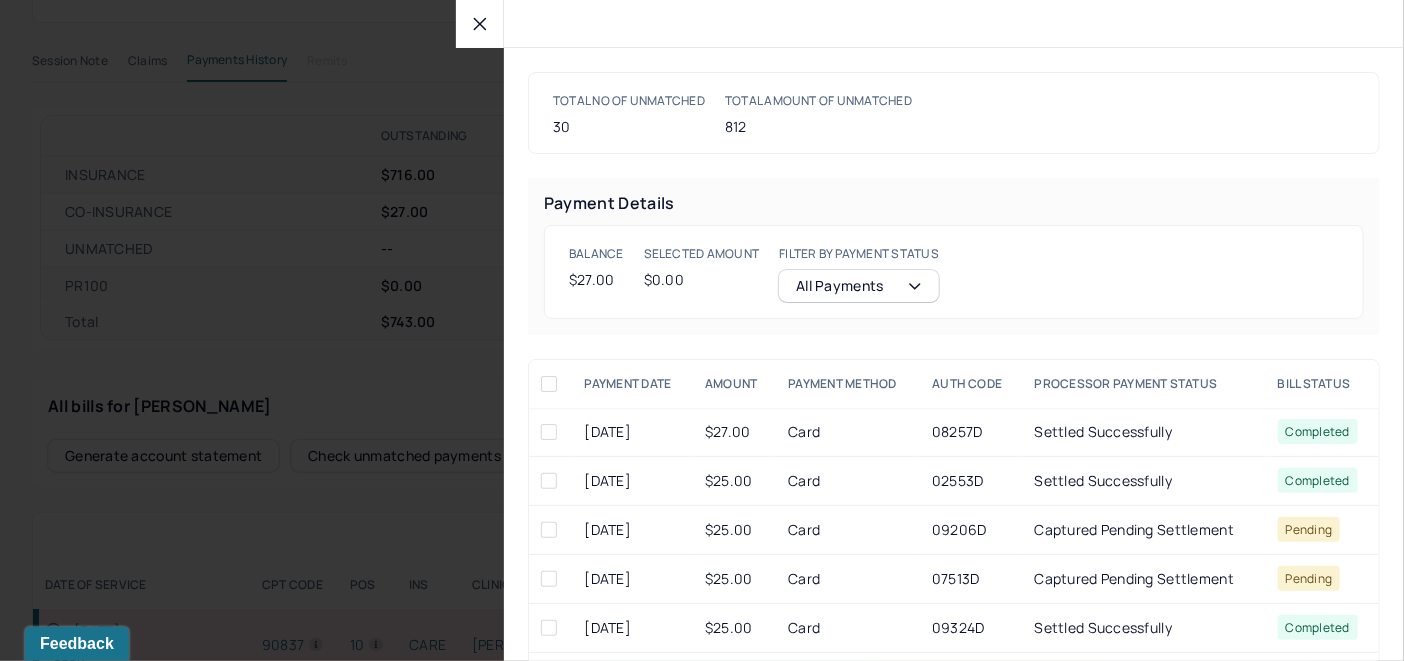 click at bounding box center (549, 432) 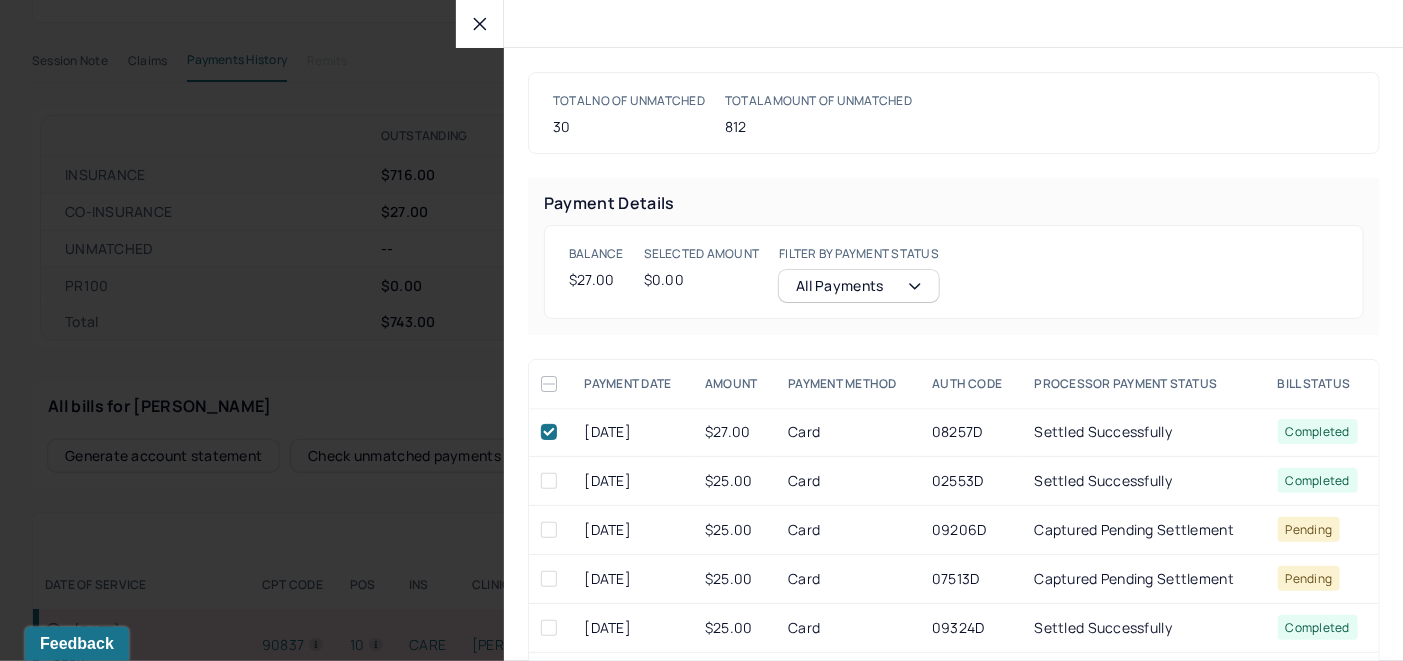 checkbox on "true" 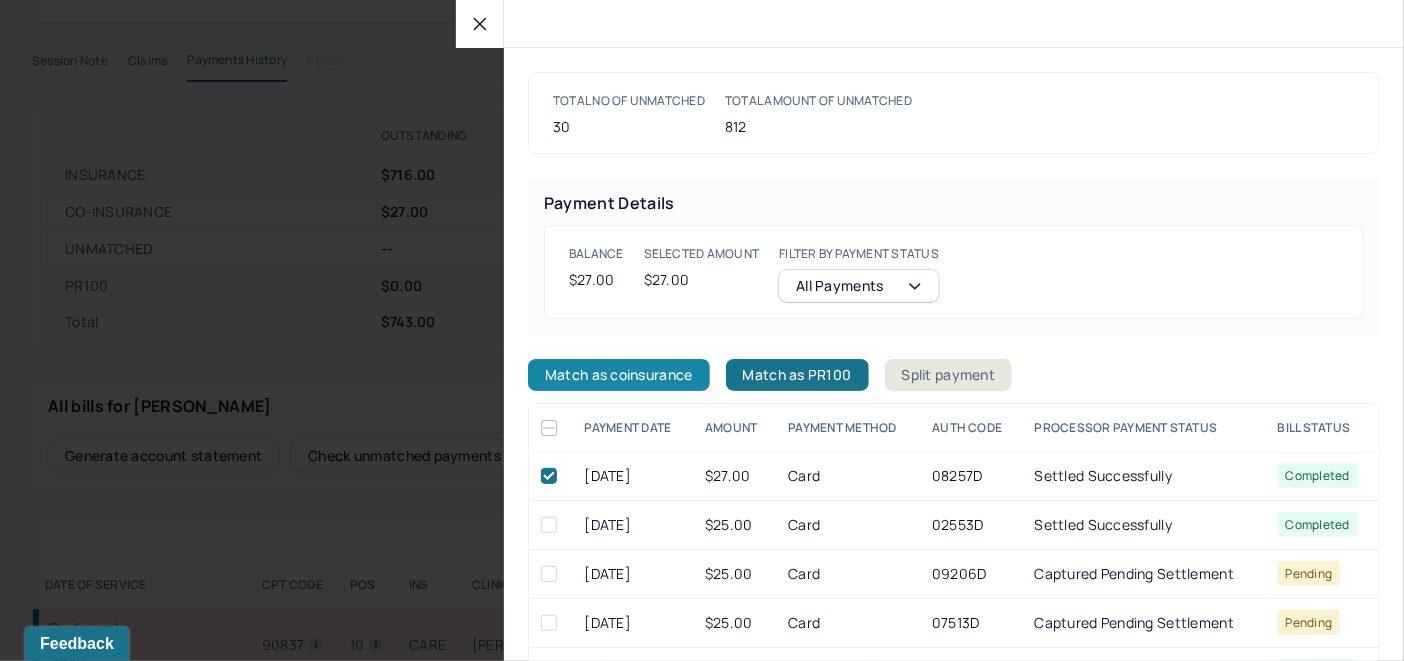 click on "Match as coinsurance" at bounding box center [619, 375] 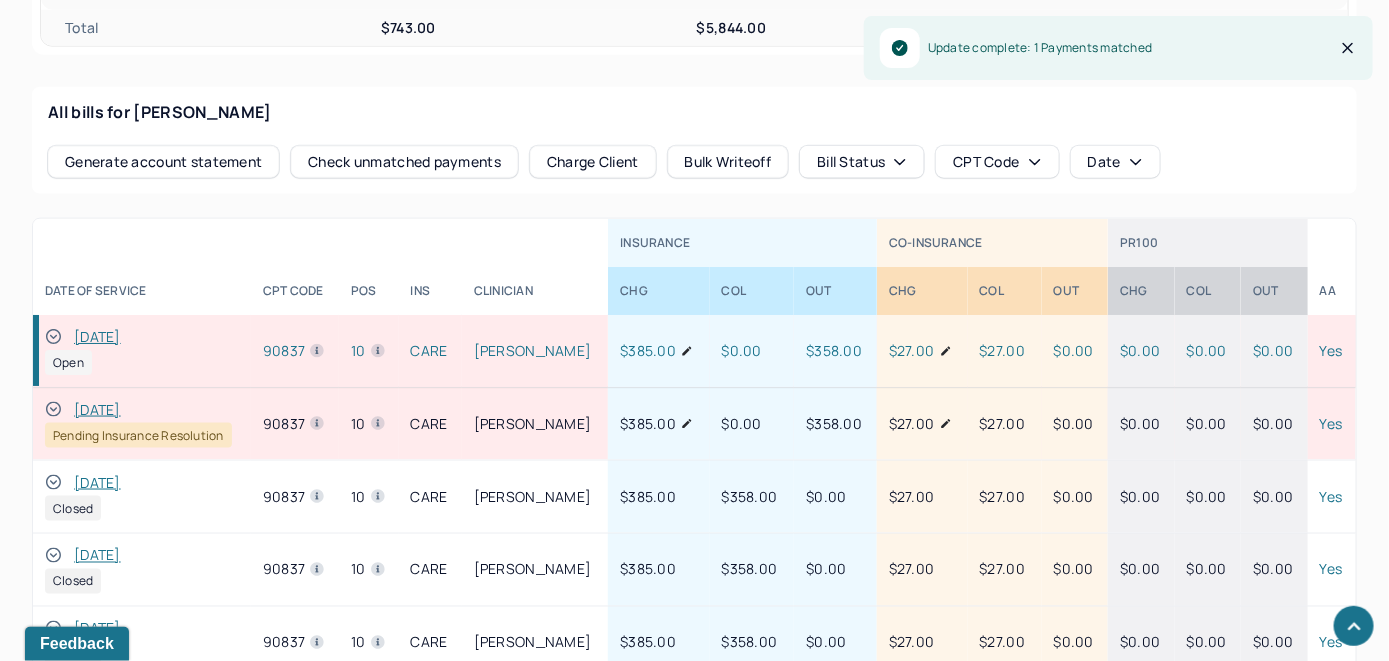 scroll, scrollTop: 921, scrollLeft: 0, axis: vertical 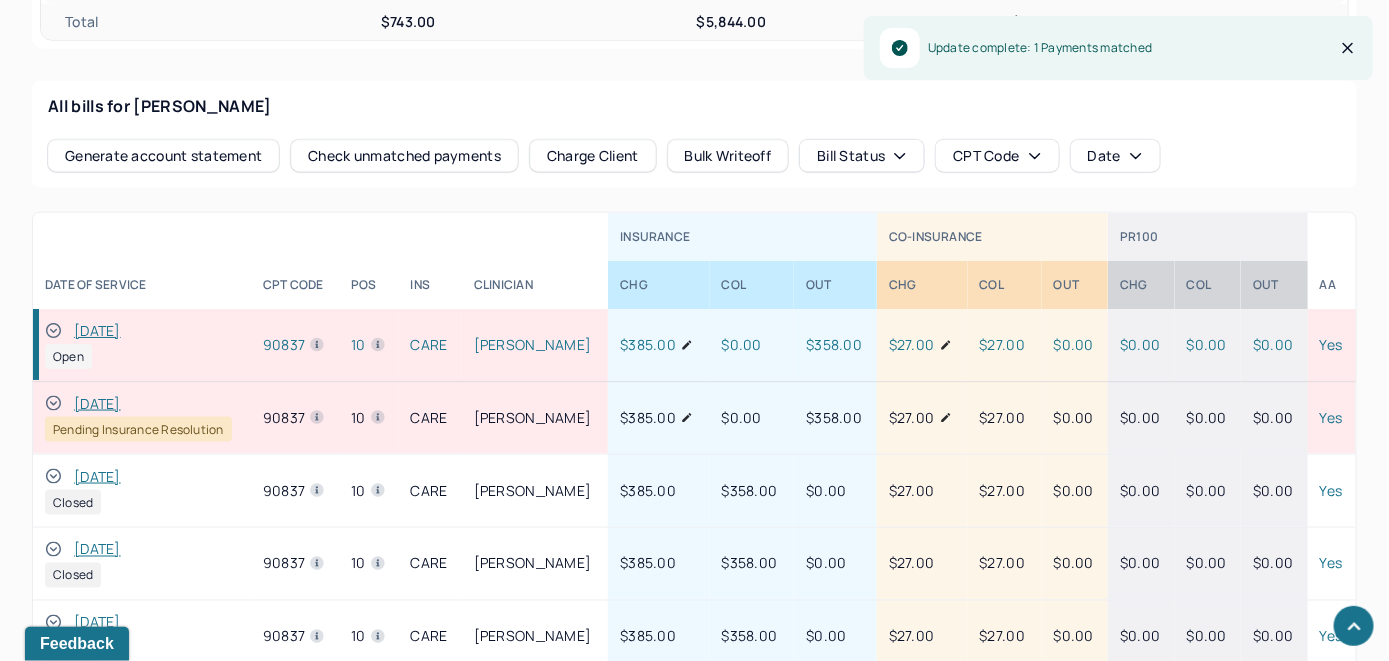 click 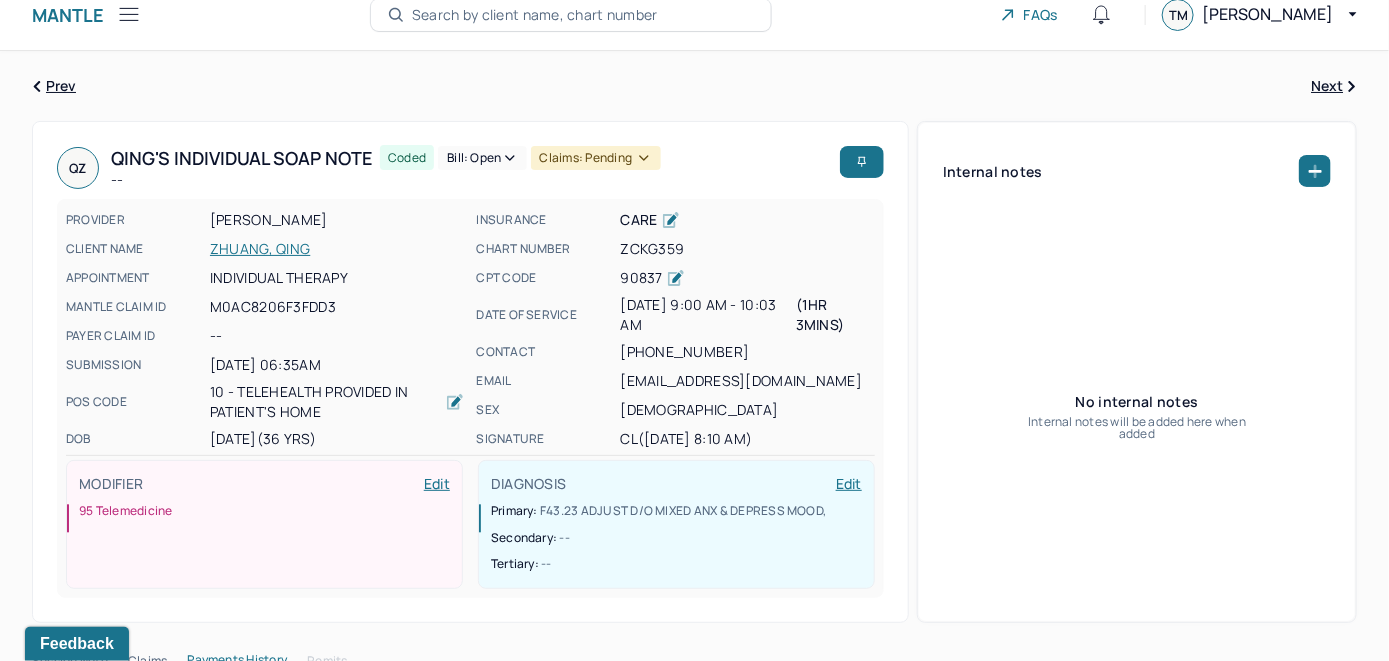 scroll, scrollTop: 0, scrollLeft: 0, axis: both 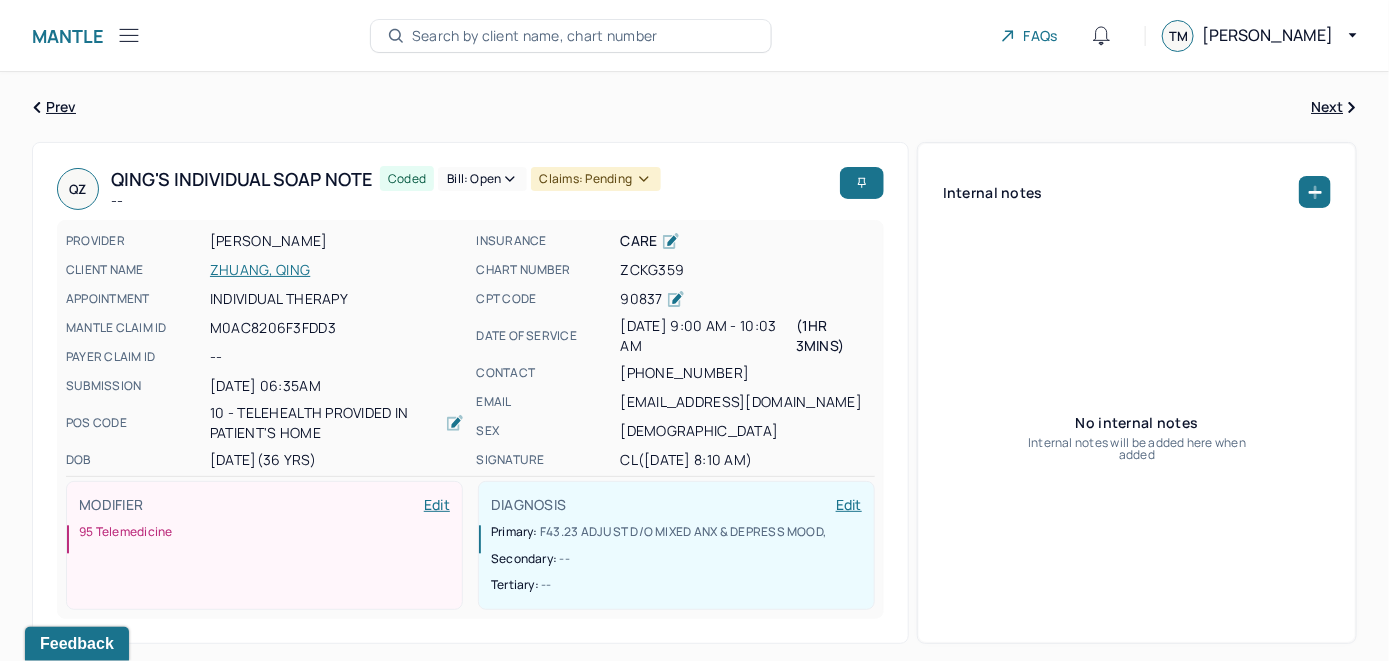 click on "[PERSON_NAME]'s   Individual soap note -- Coded   Bill: Open     Claims: pending       PROVIDER [PERSON_NAME] CLIENT NAME [PERSON_NAME] APPOINTMENT Individual therapy   MANTLE CLAIM ID M0AC8206F3FDD3 PAYER CLAIM ID -- SUBMISSION [DATE] 06:35AM POS CODE 10 - Telehealth Provided in Patient's Home     DOB [DEMOGRAPHIC_DATA]  (36 Yrs) INSURANCE CARE     CHART NUMBER ZCKG359 CPT CODE 90837     DATE OF SERVICE [DATE]   9:00 AM   -   10:03 AM ( 1hr 3mins ) CONTACT [PHONE_NUMBER] EMAIL [EMAIL_ADDRESS][DOMAIN_NAME] SEX [DEMOGRAPHIC_DATA] SIGNATURE cl  ([DATE] 8:10 AM) MODIFIER   Edit   95 Telemedicine DIAGNOSIS   Edit   Primary:   F43.23 ADJUST D/O MIXED ANX & DEPRESS MOOD ,  Secondary:   -- Tertiary:   --" at bounding box center [470, 393] 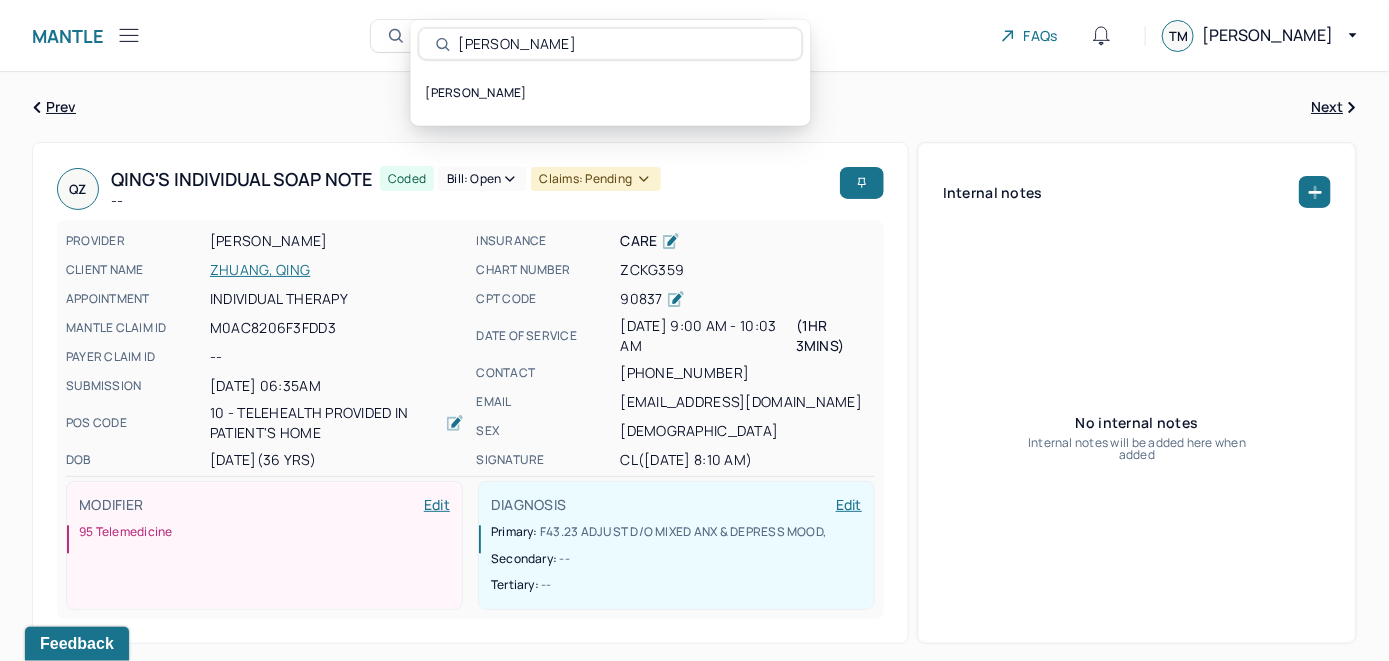 type on "[PERSON_NAME]" 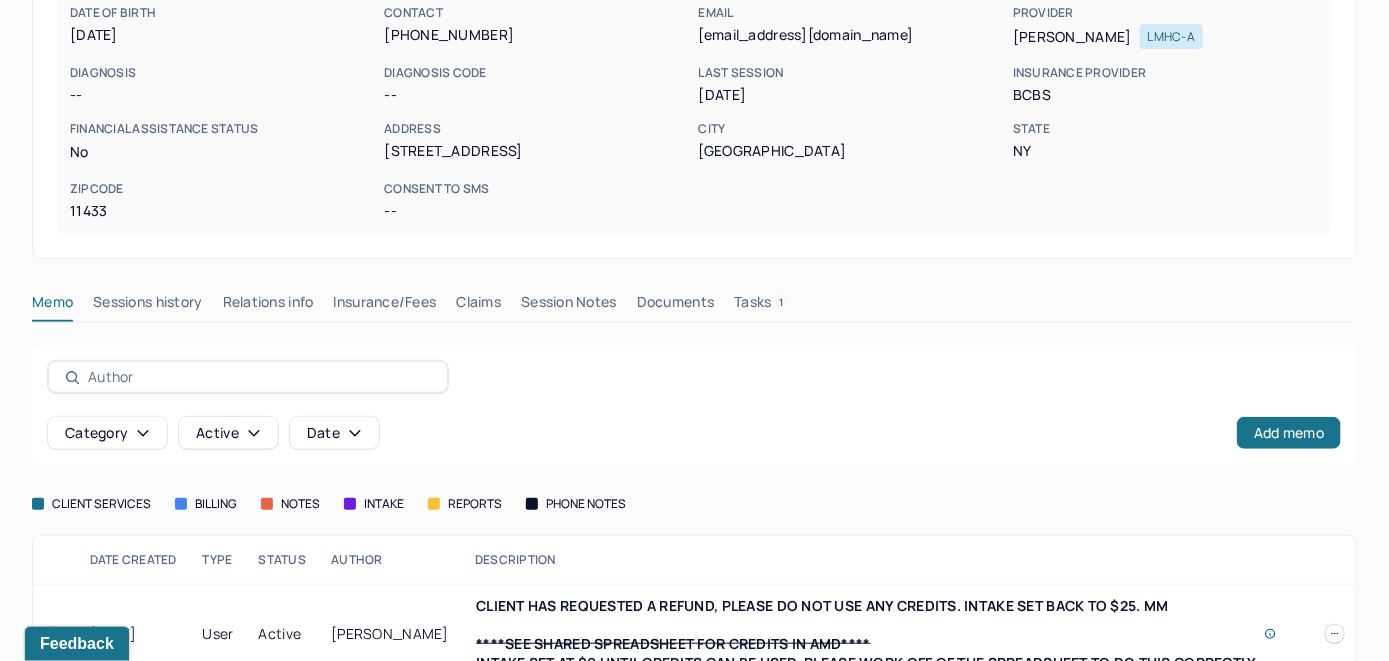 scroll, scrollTop: 300, scrollLeft: 0, axis: vertical 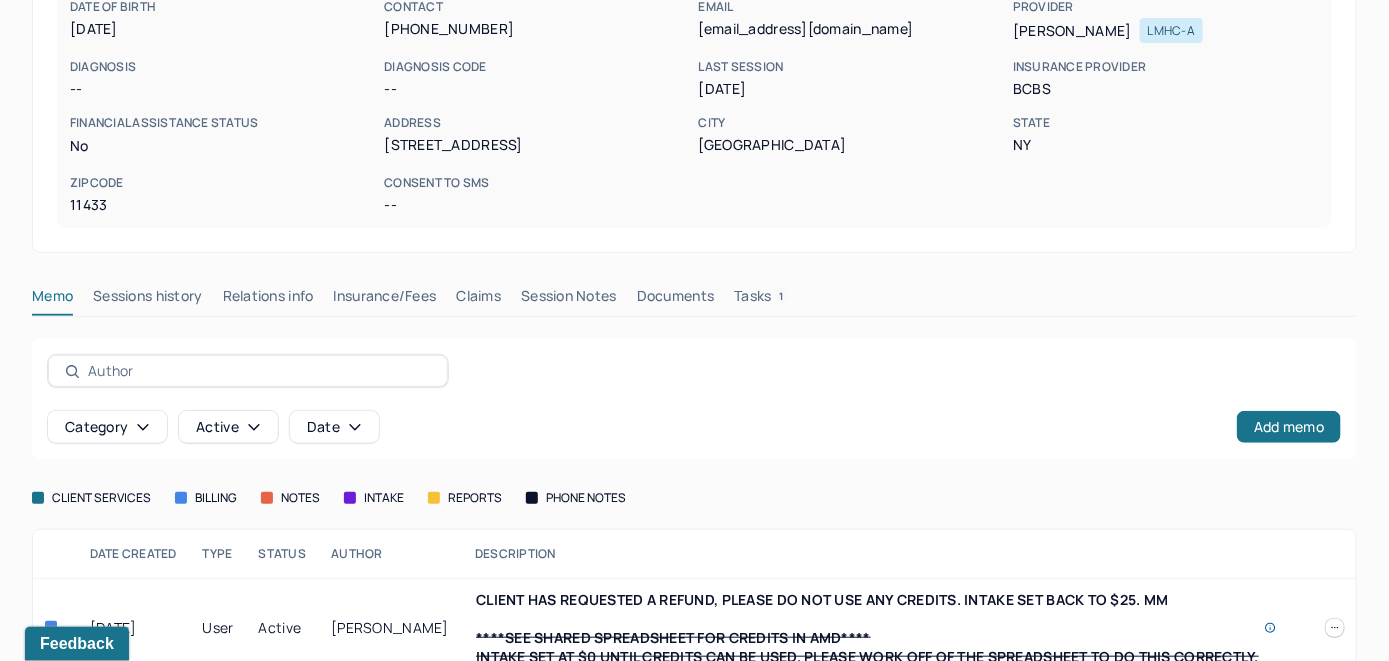 click on "Claims" at bounding box center (478, 300) 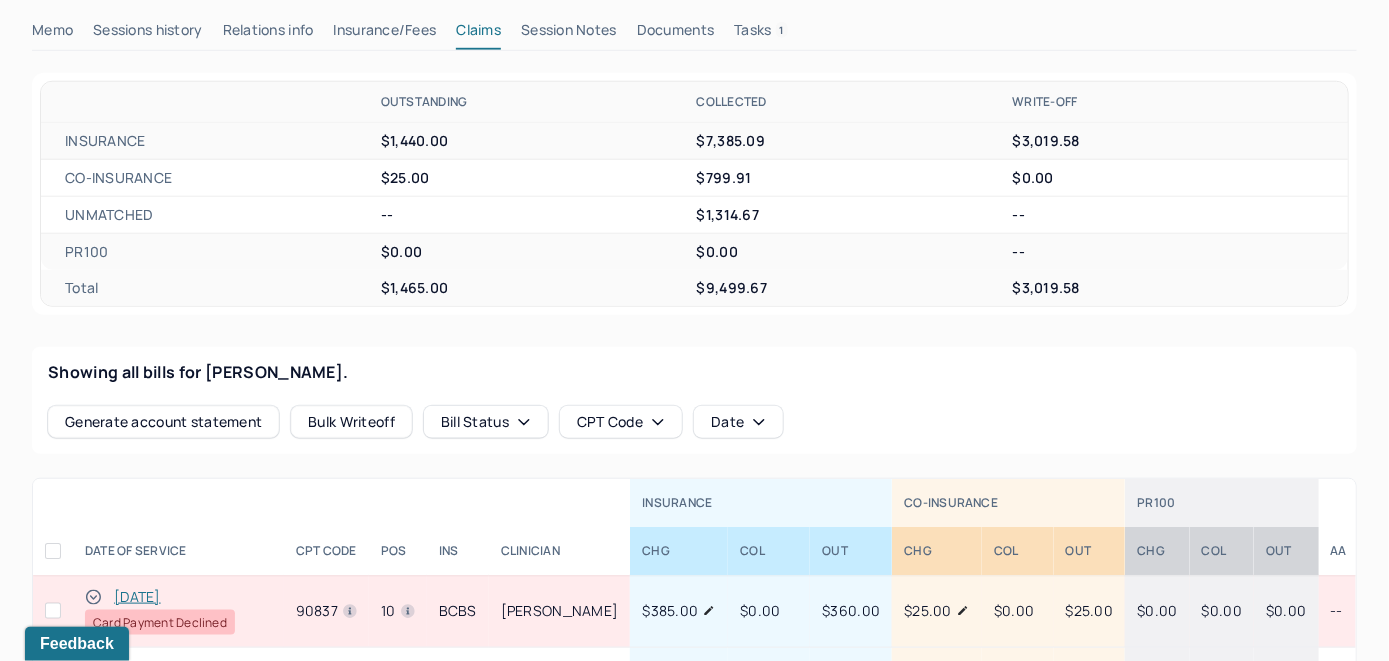 scroll, scrollTop: 700, scrollLeft: 0, axis: vertical 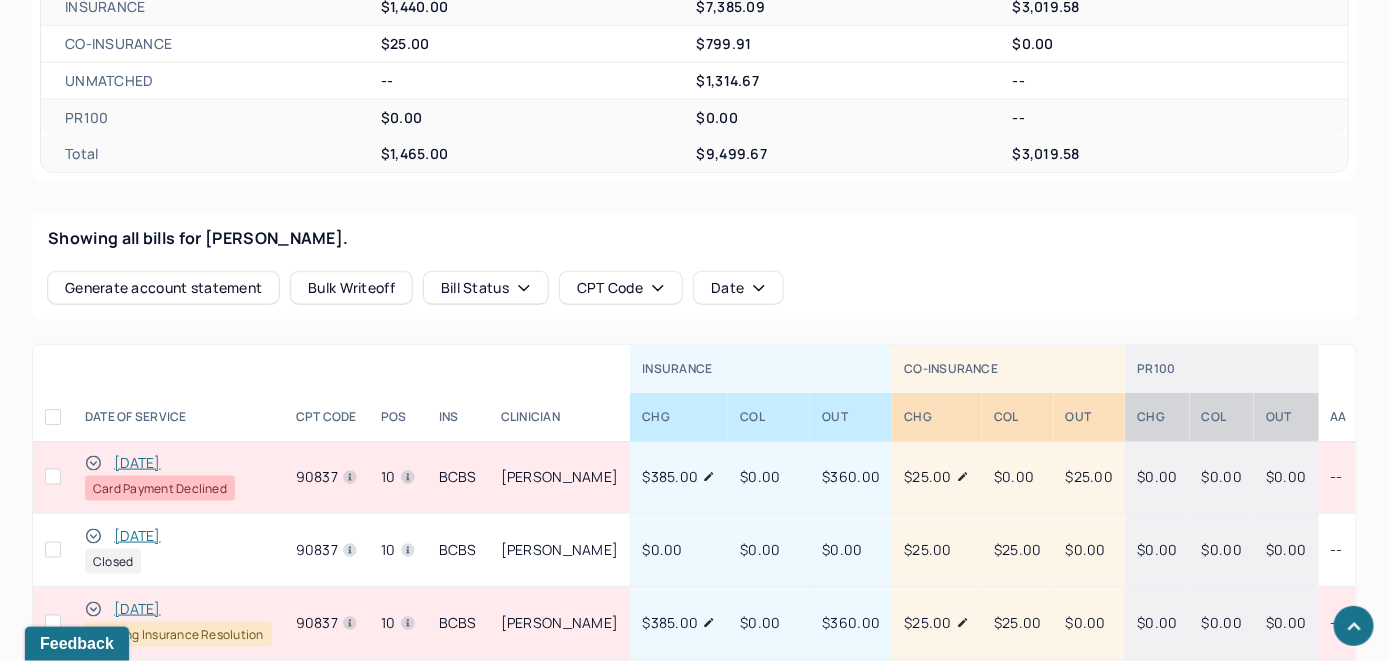 click on "[DATE]" at bounding box center [137, 463] 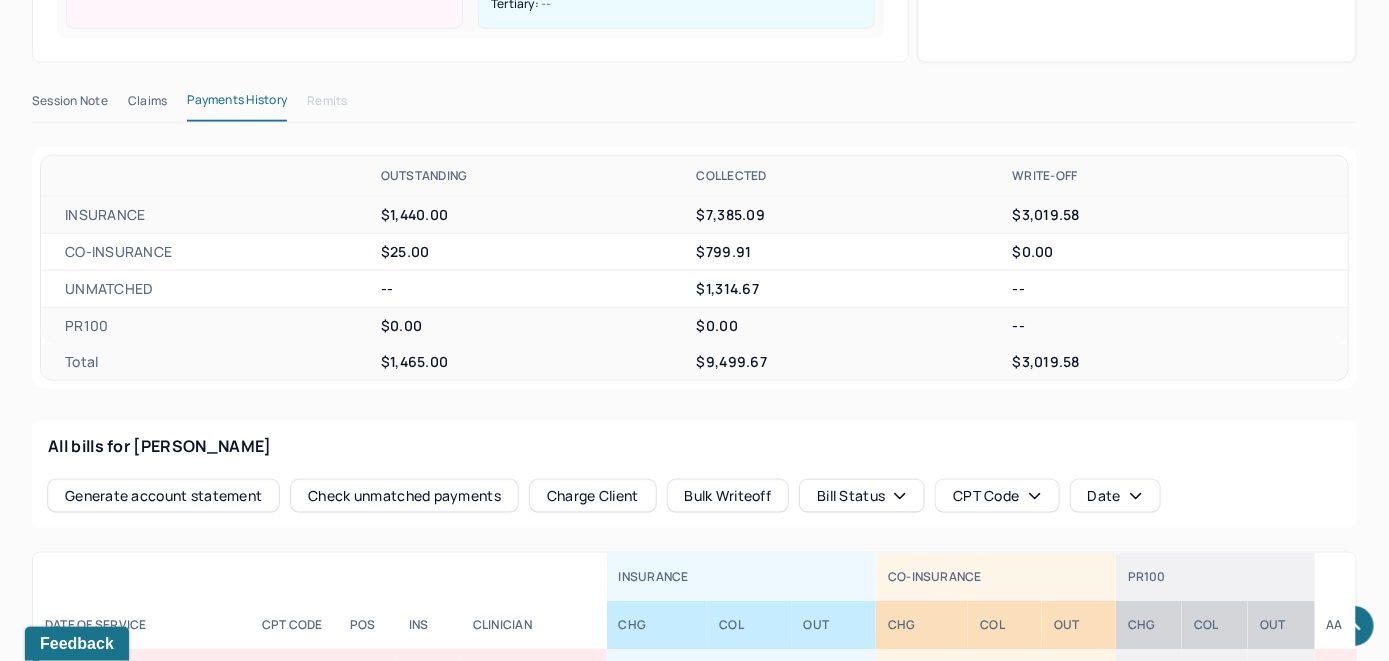 scroll, scrollTop: 928, scrollLeft: 0, axis: vertical 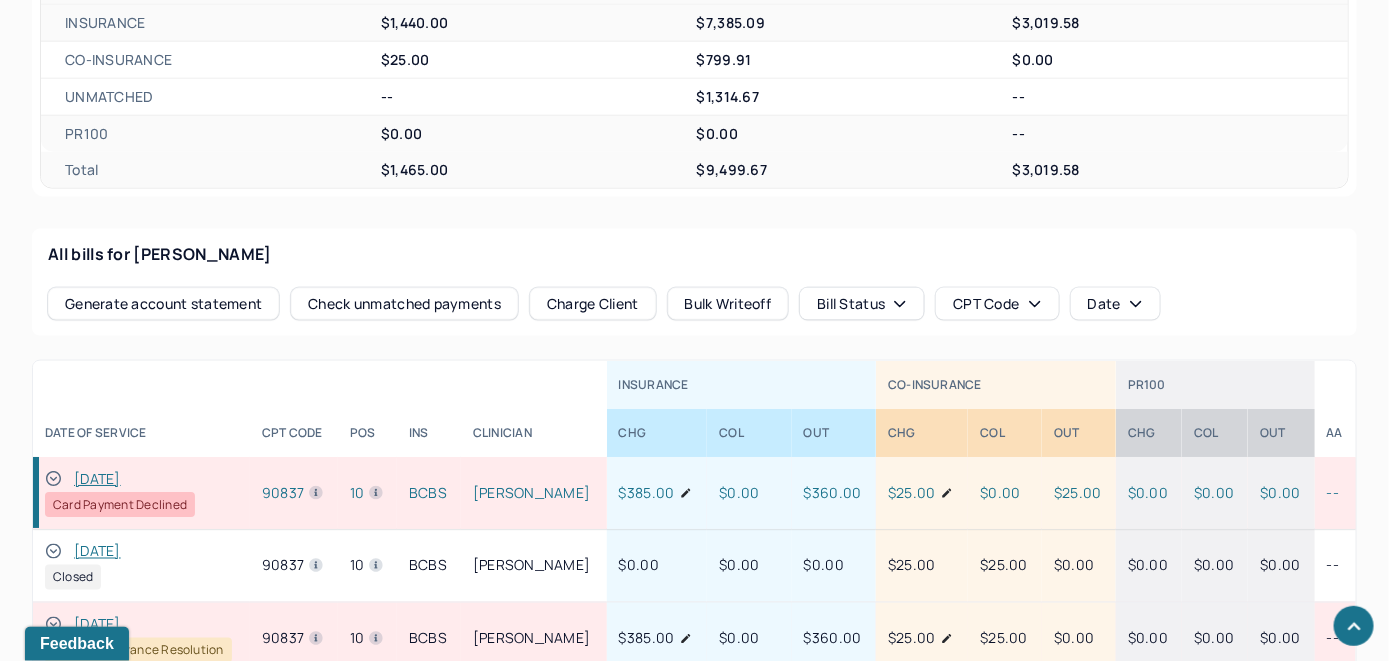 click on "Check unmatched payments" at bounding box center [404, 304] 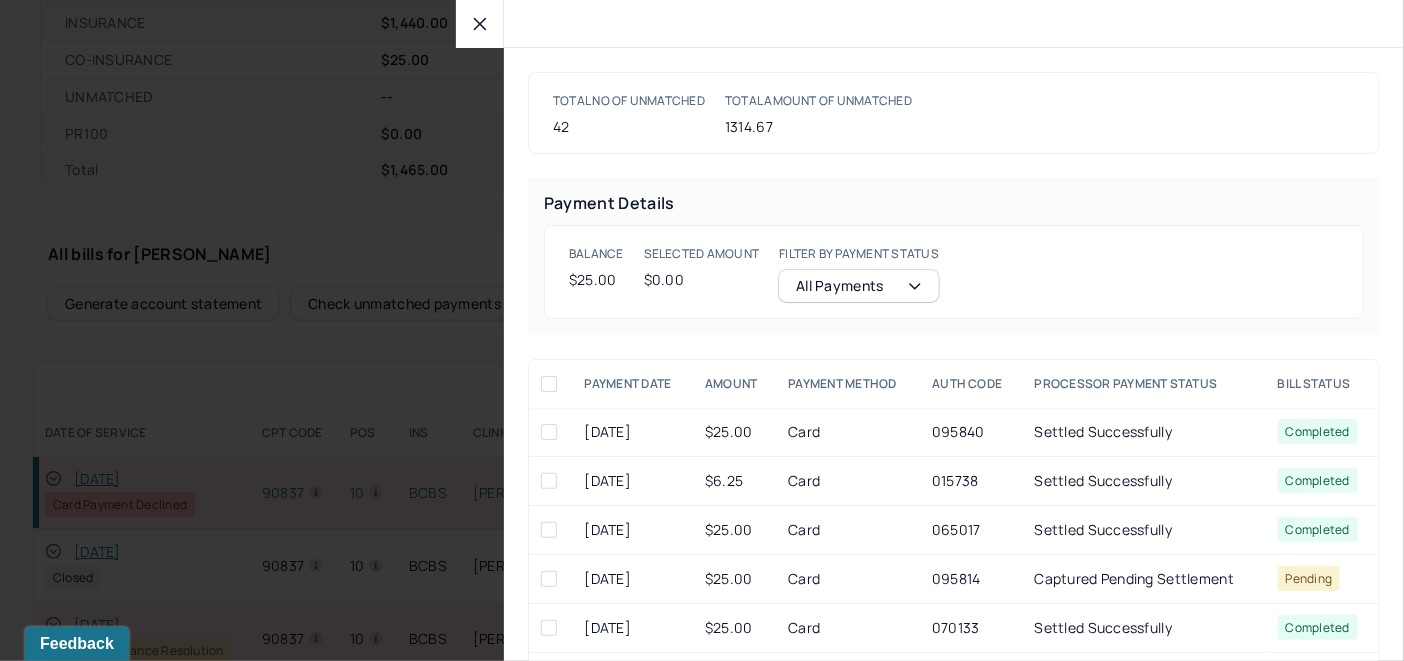 click 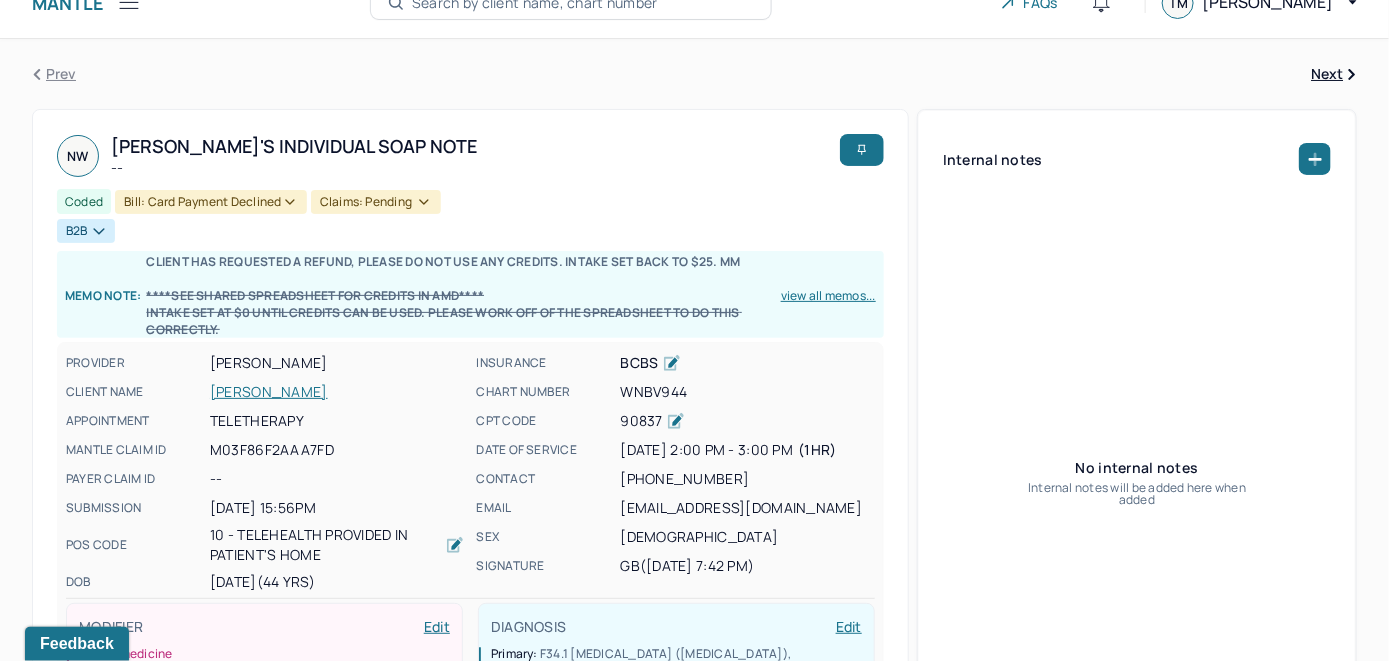 scroll, scrollTop: 28, scrollLeft: 0, axis: vertical 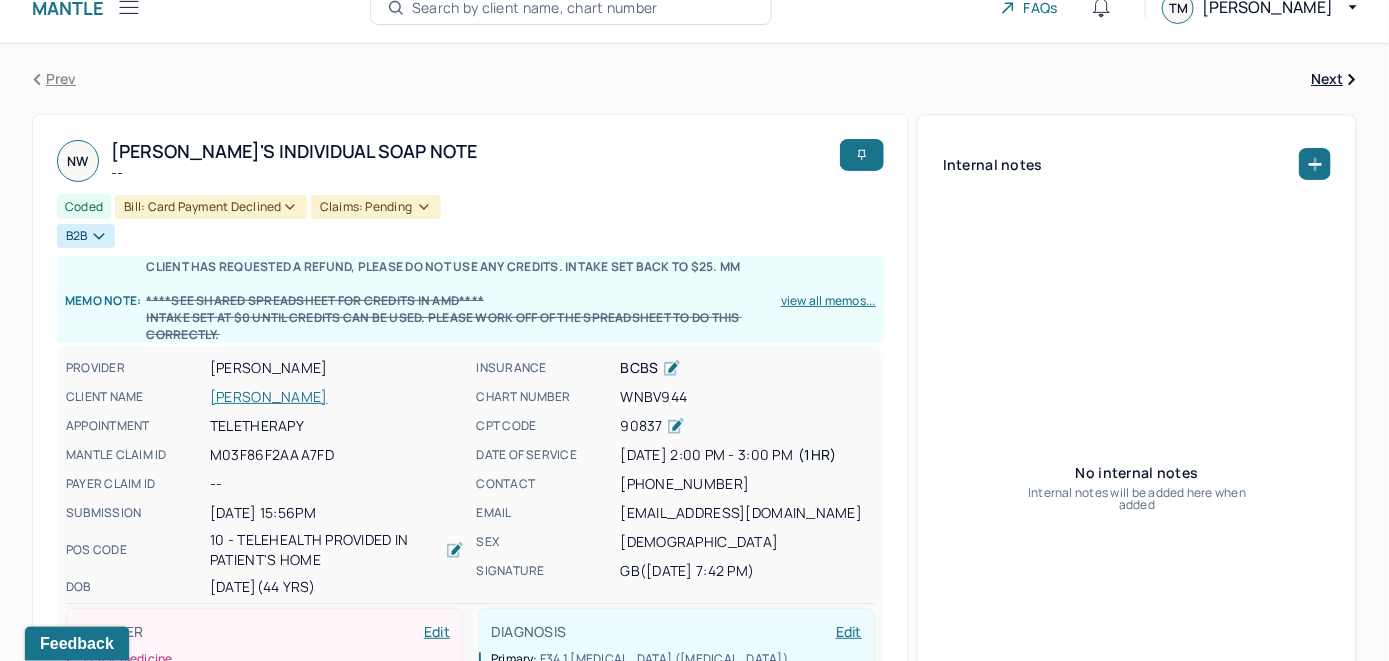 click on "Bill: Card Payment Declined" at bounding box center (210, 207) 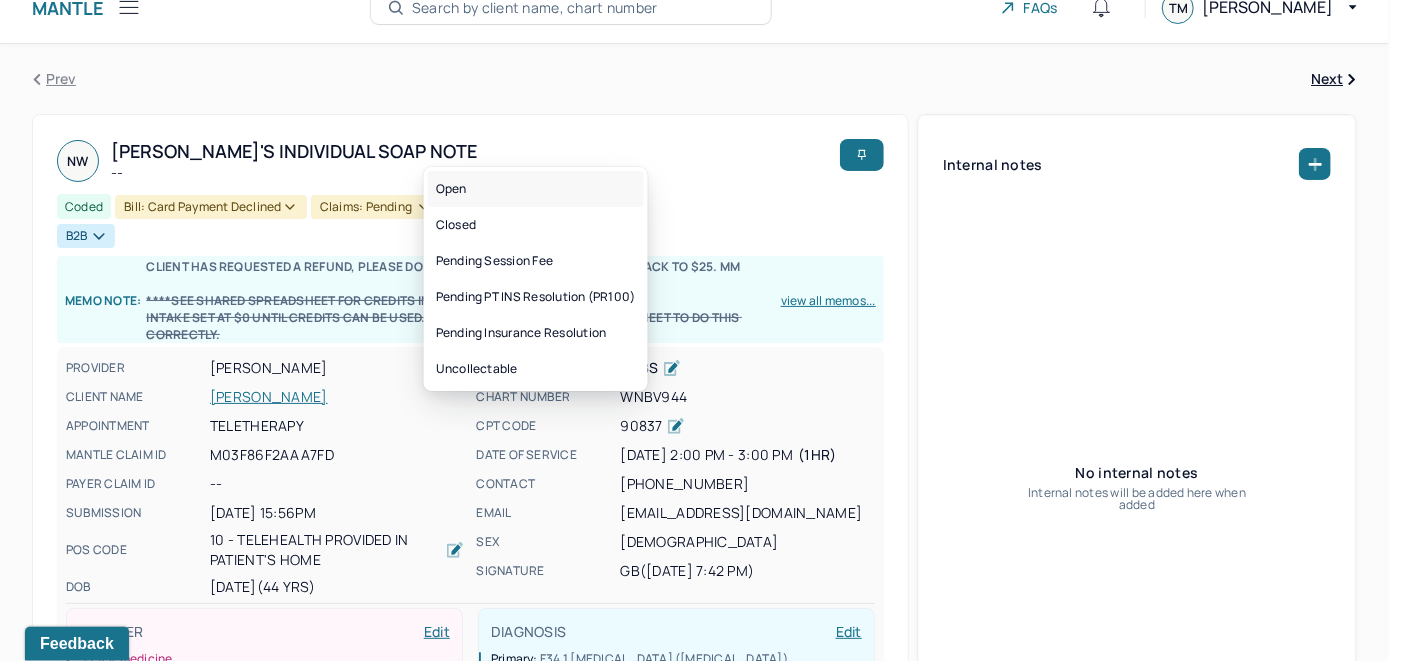click on "Open" at bounding box center (536, 189) 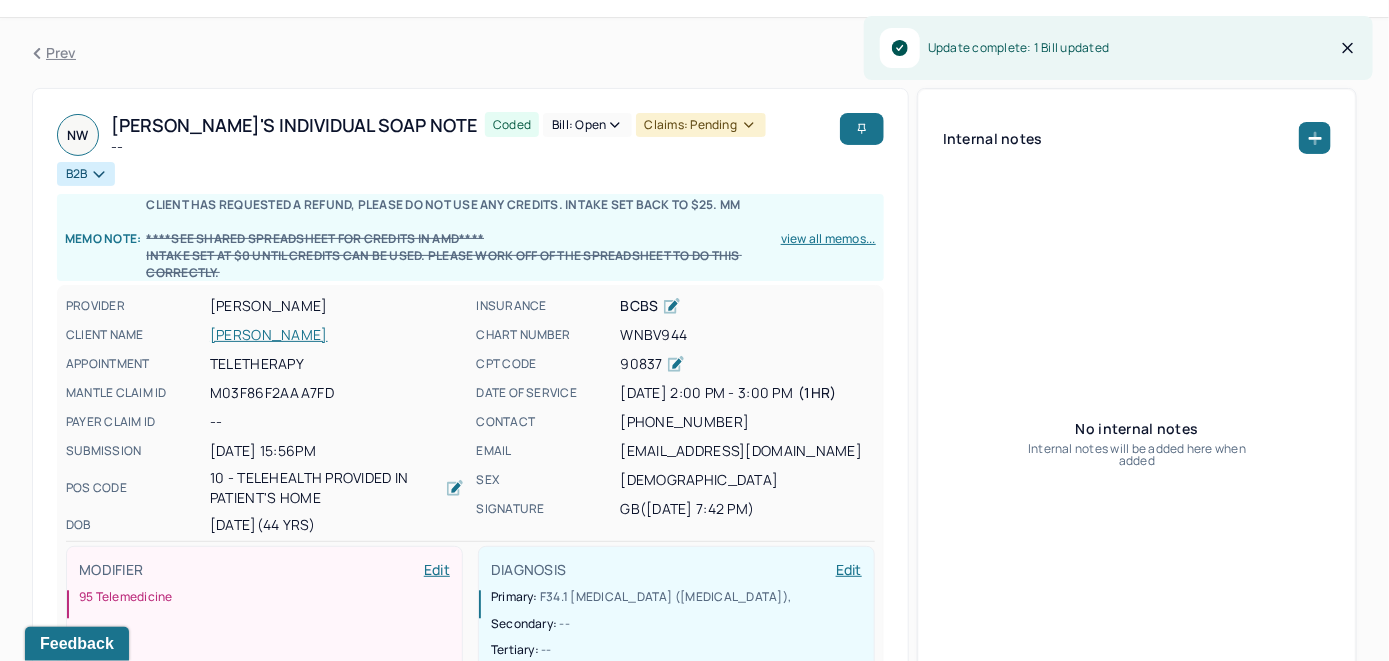 scroll, scrollTop: 228, scrollLeft: 0, axis: vertical 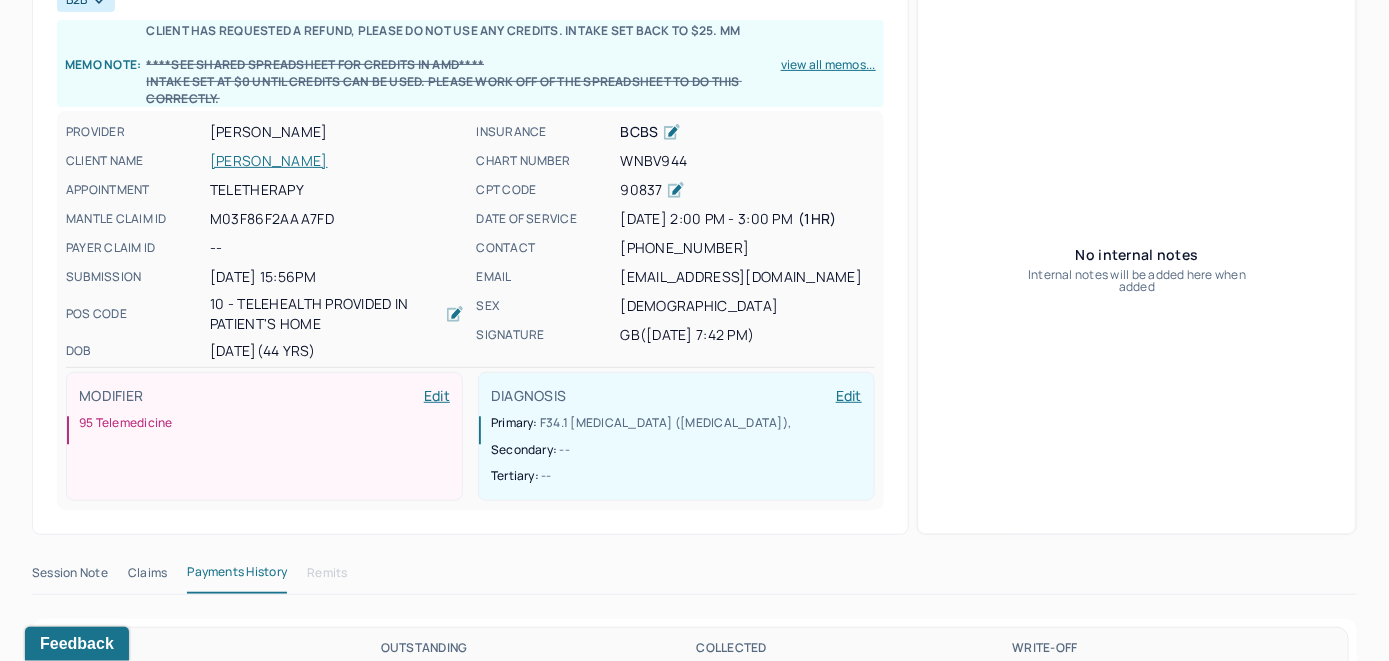 click on "[PERSON_NAME]" at bounding box center [337, 161] 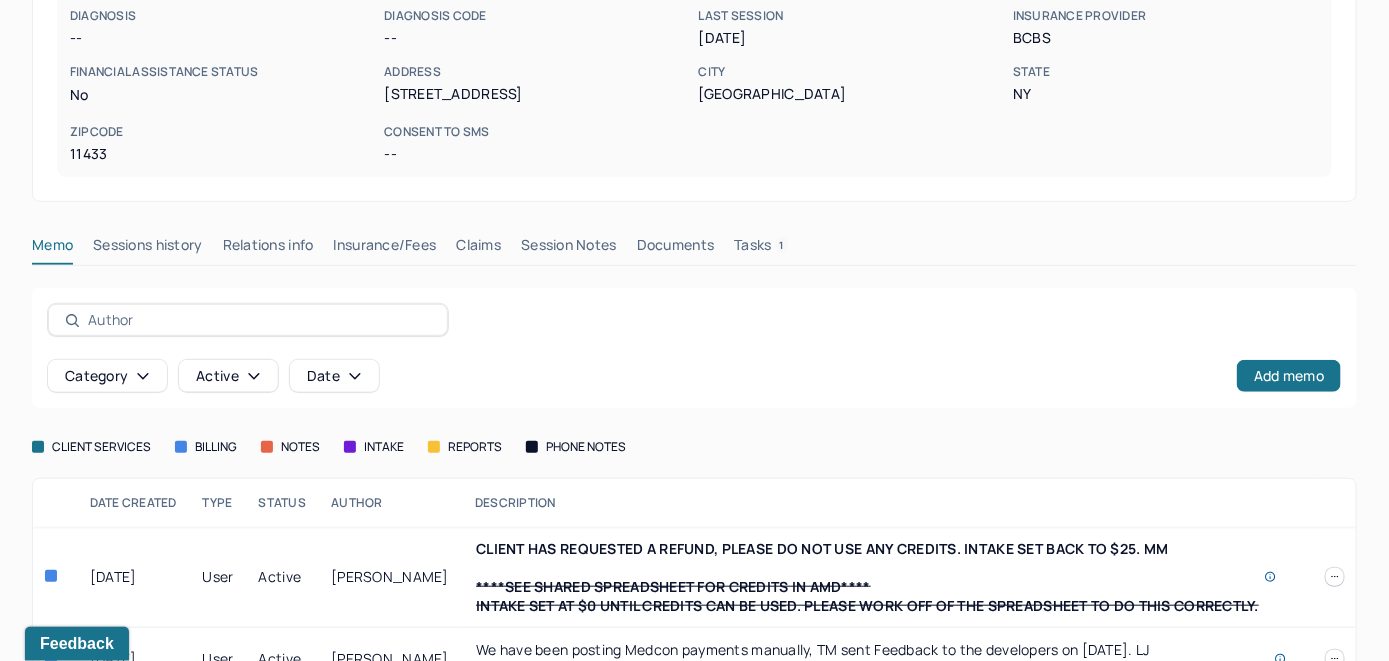 scroll, scrollTop: 356, scrollLeft: 0, axis: vertical 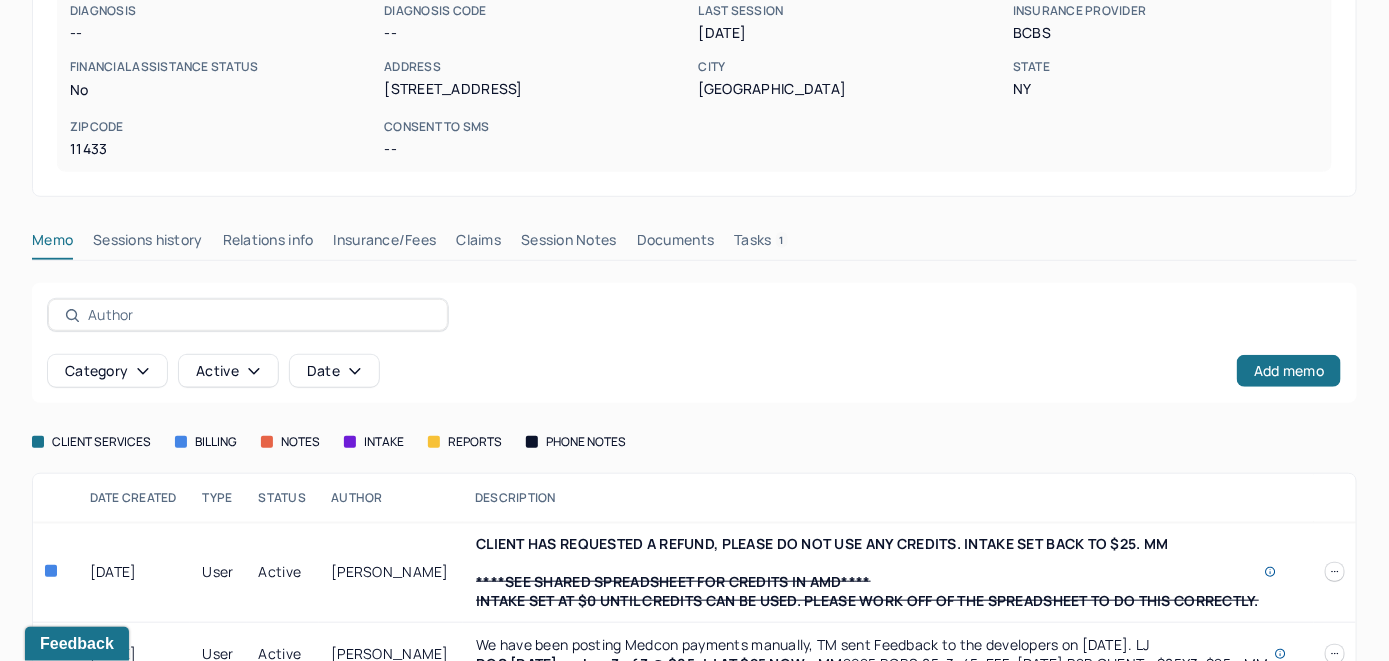 click on "Claims" at bounding box center (478, 244) 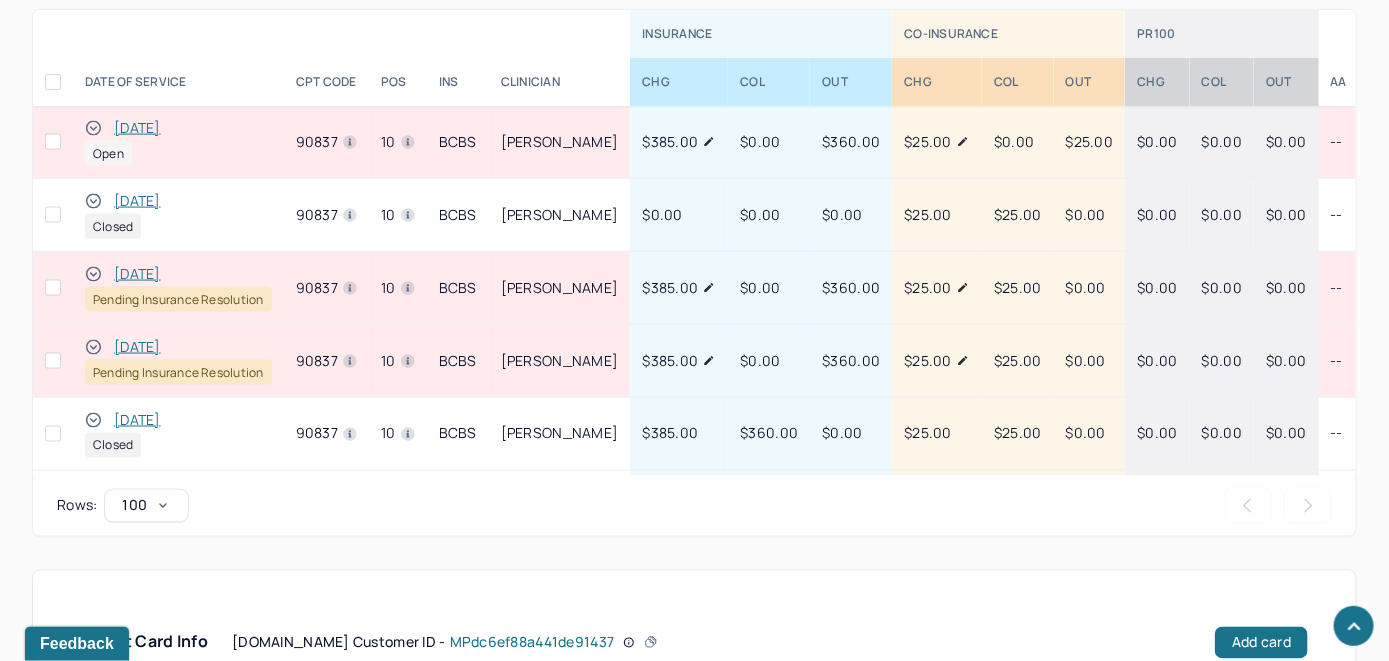 scroll, scrollTop: 1056, scrollLeft: 0, axis: vertical 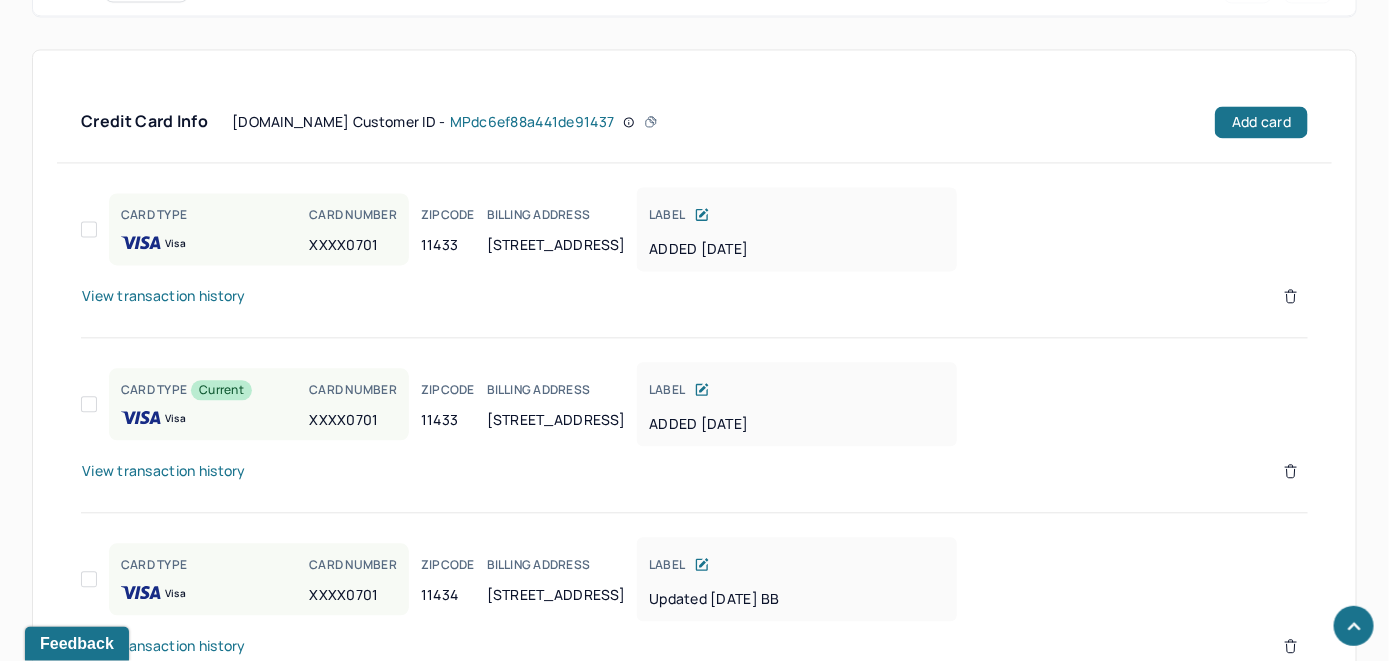 click on "View transaction history" at bounding box center [164, 296] 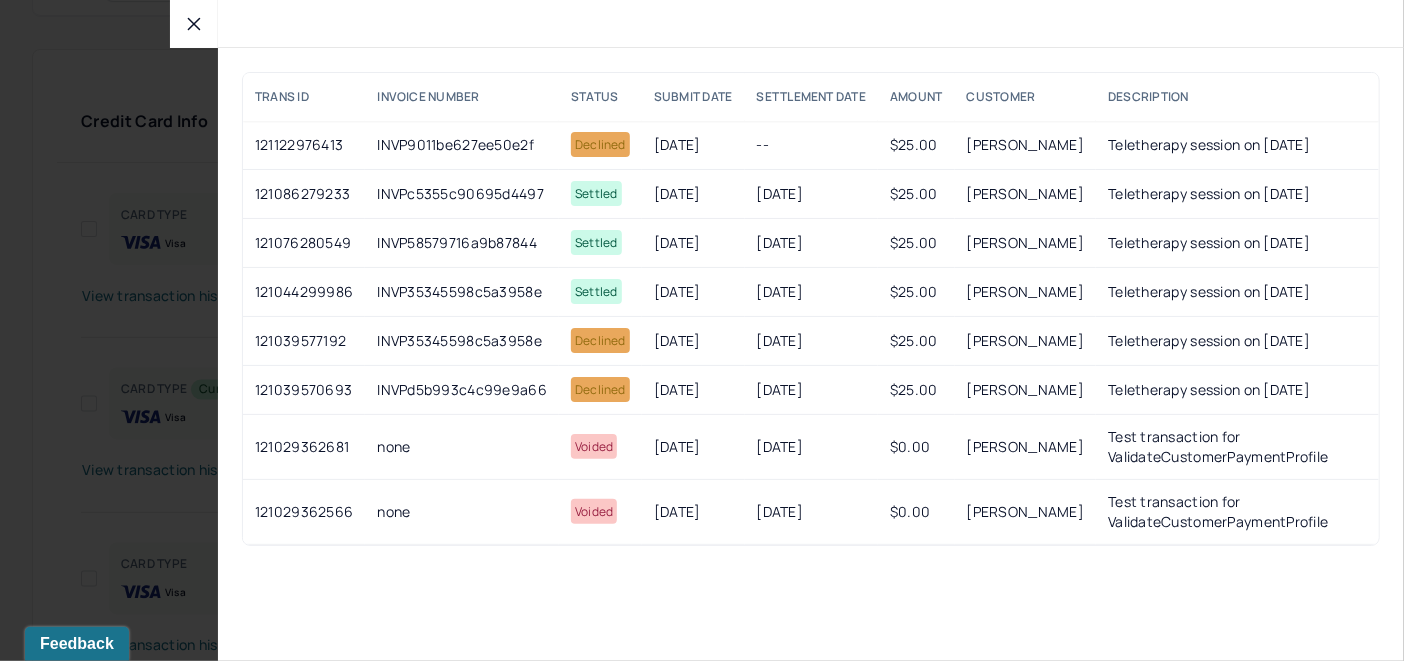 click 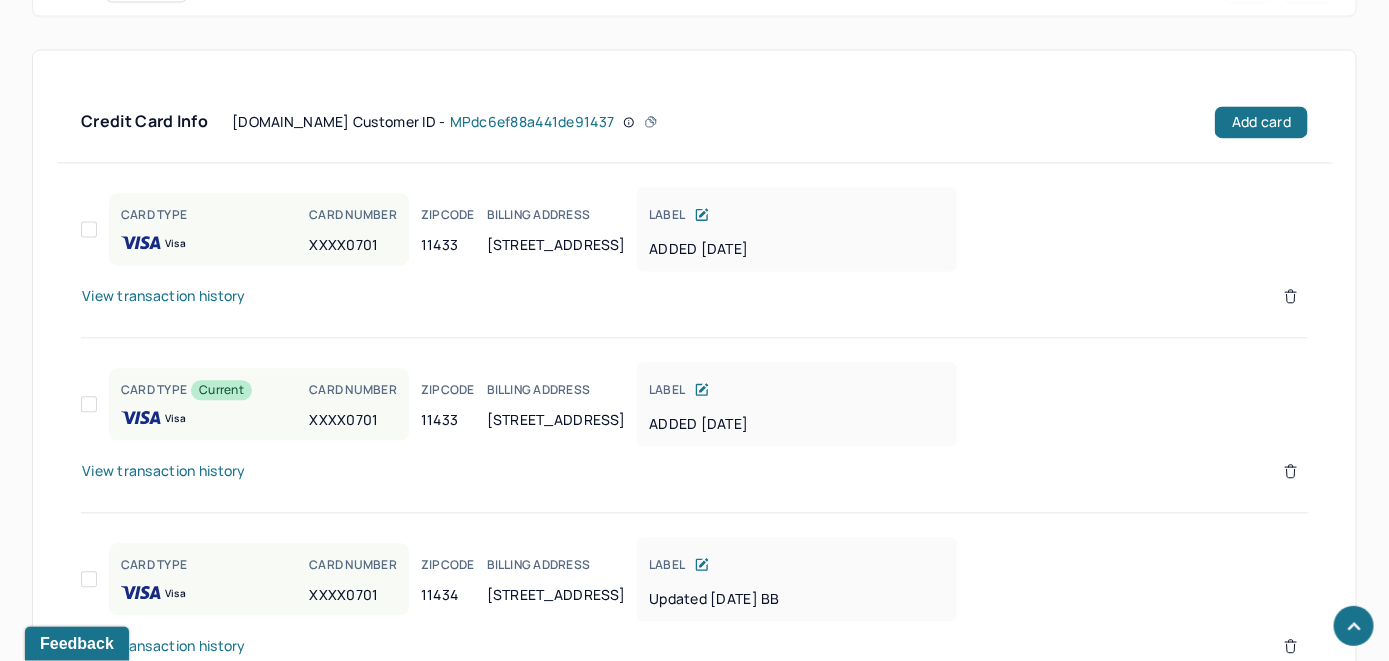 click on "View transaction history" at bounding box center [164, 471] 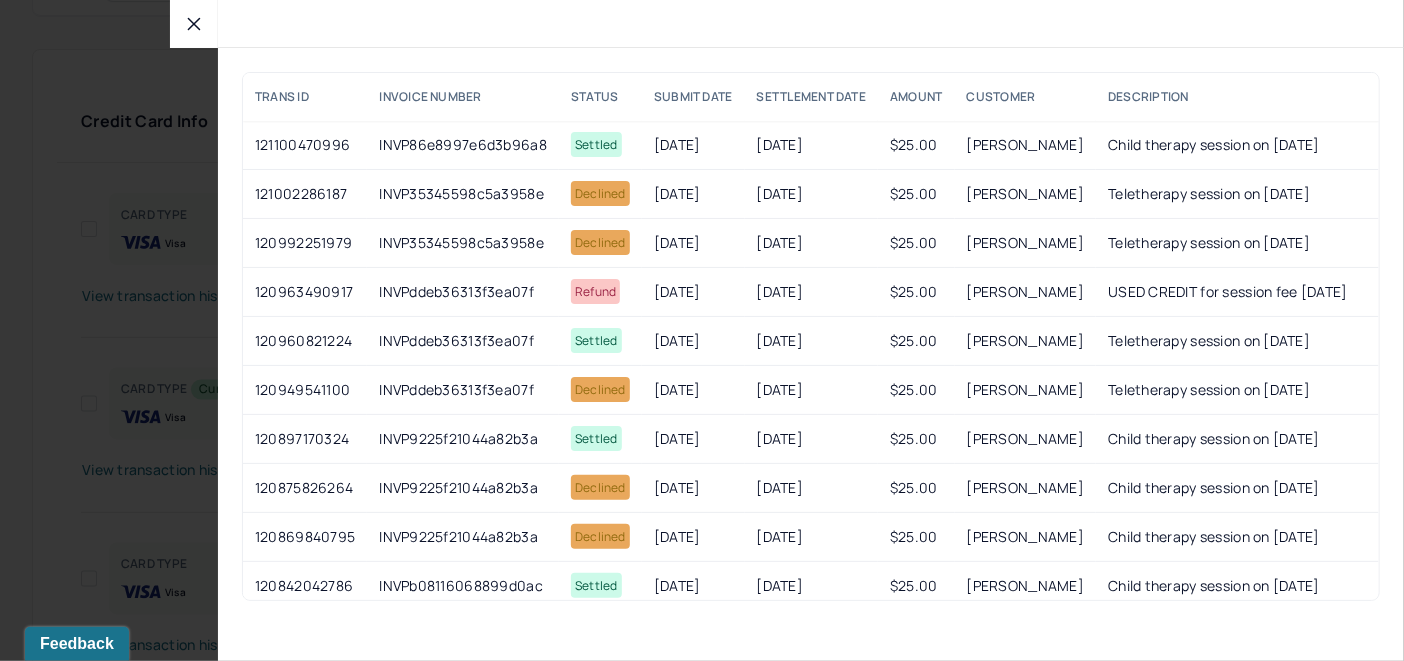 click 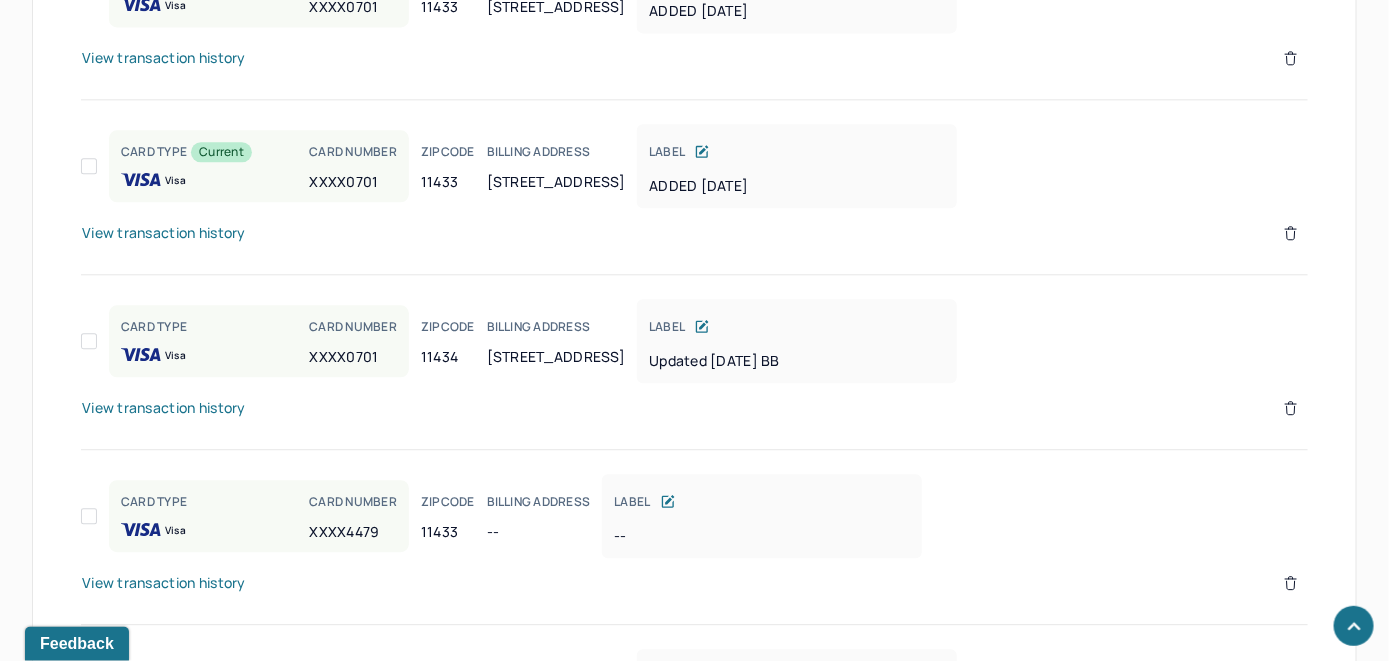 scroll, scrollTop: 1856, scrollLeft: 0, axis: vertical 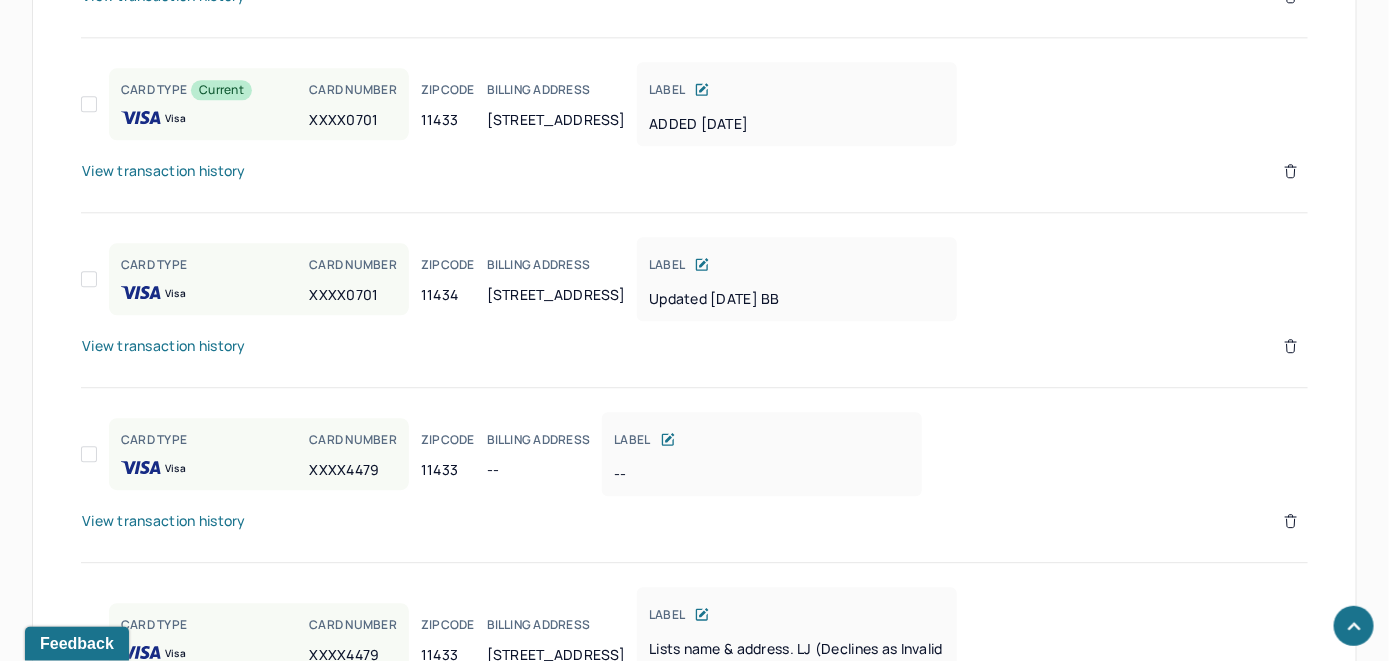 click on "View transaction history" at bounding box center [164, 346] 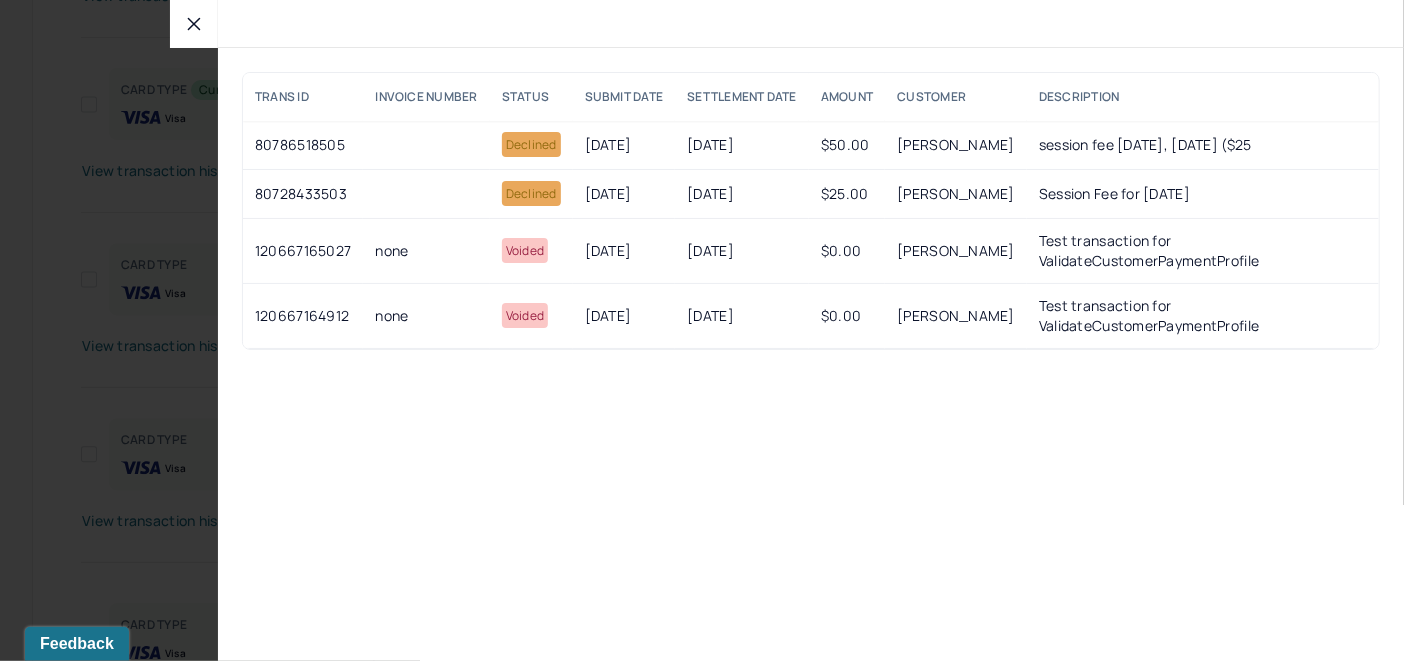 click 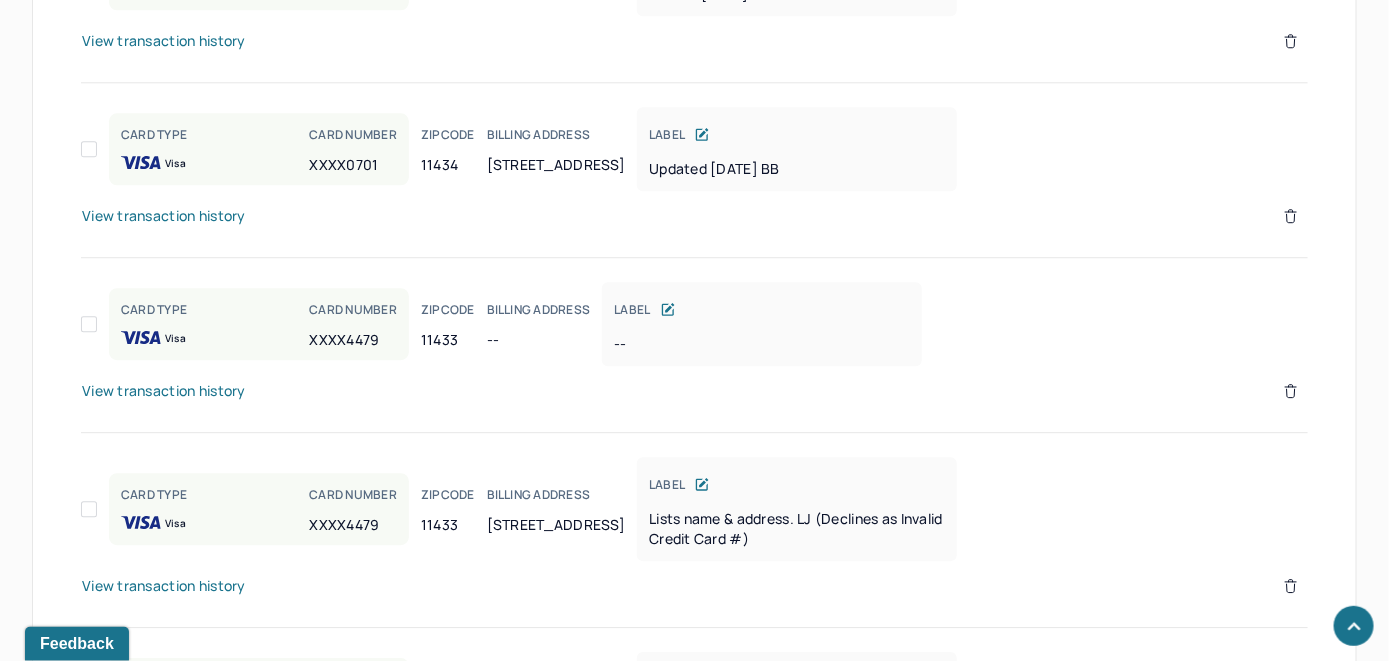 scroll, scrollTop: 2056, scrollLeft: 0, axis: vertical 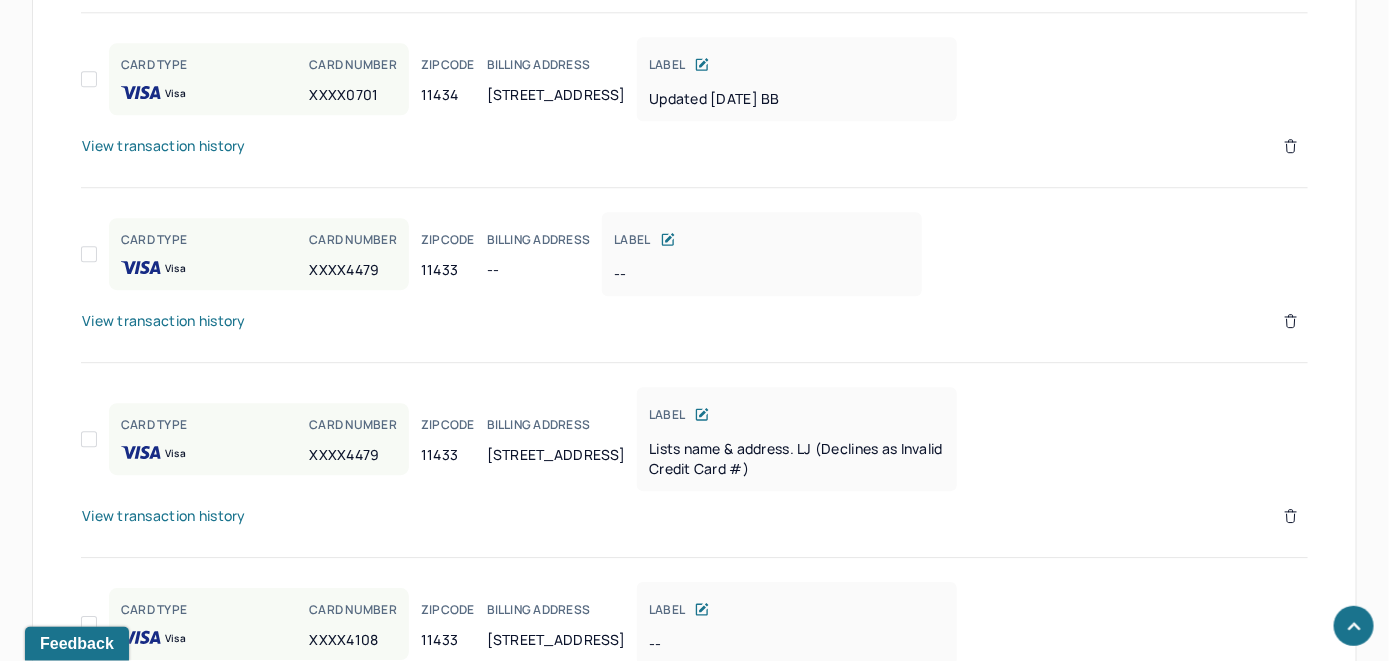 click on "View transaction history" at bounding box center [164, 321] 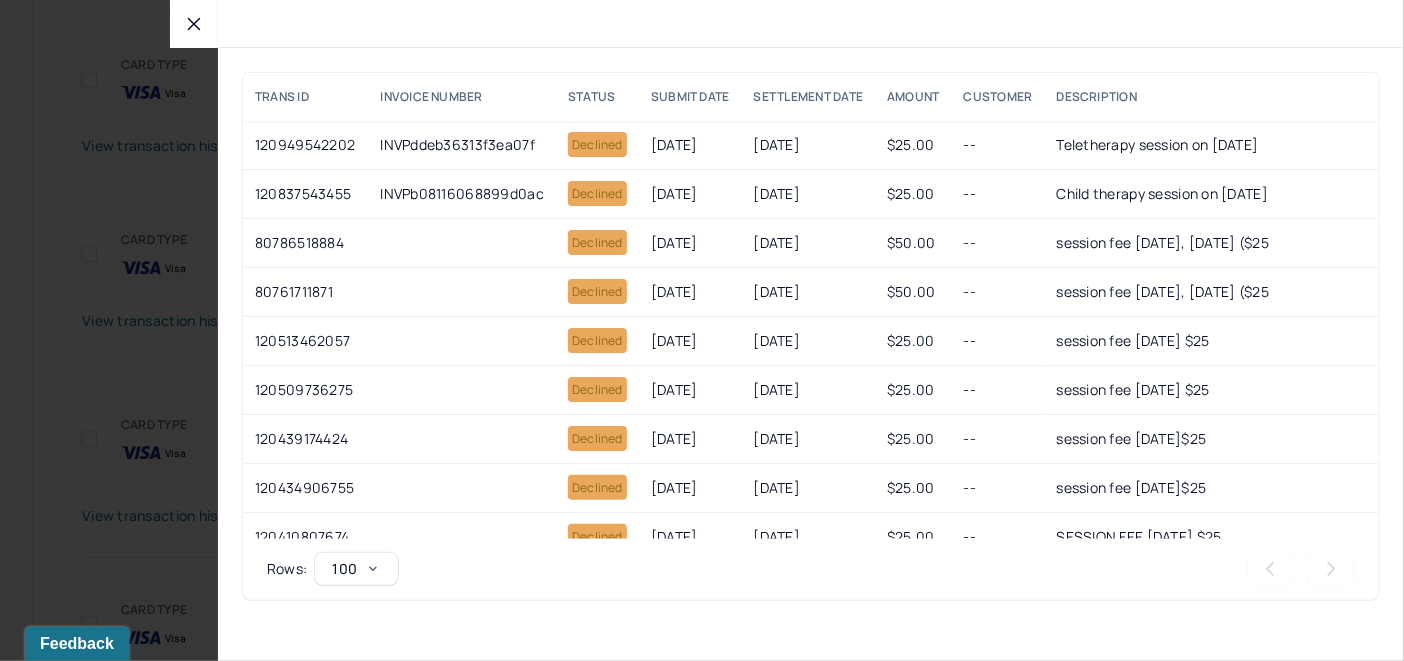 click 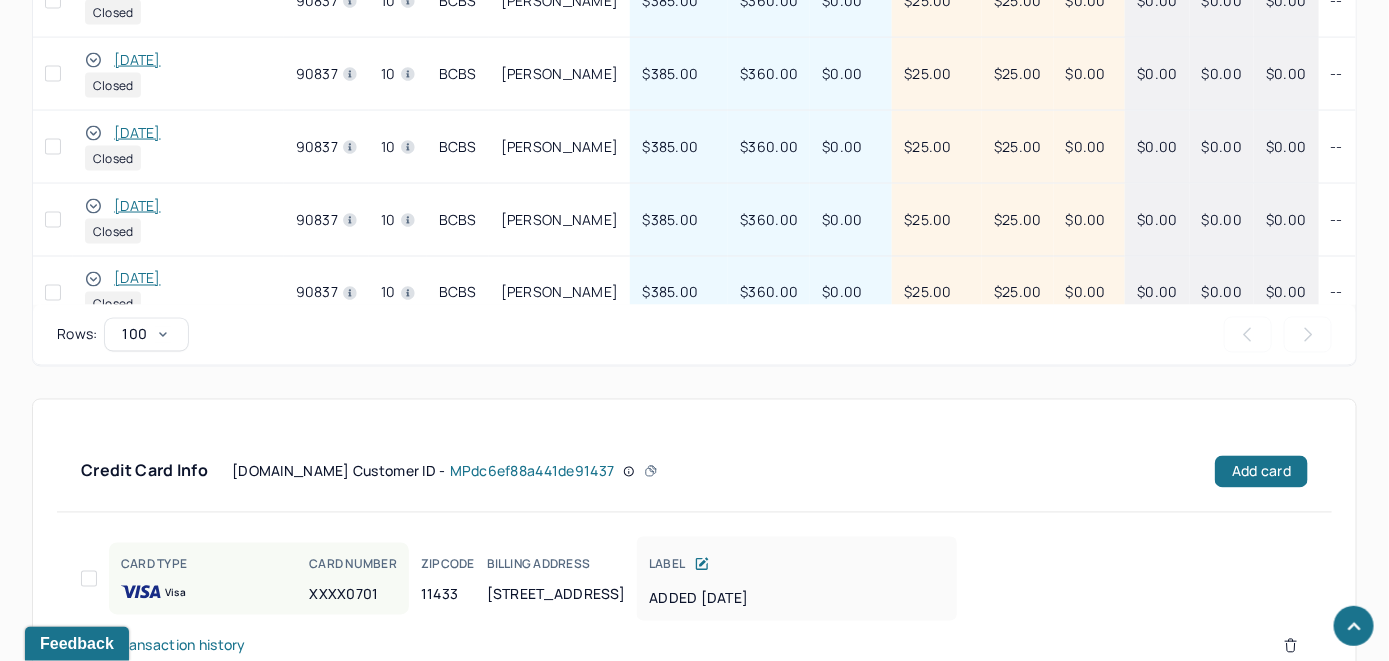 scroll, scrollTop: 1056, scrollLeft: 0, axis: vertical 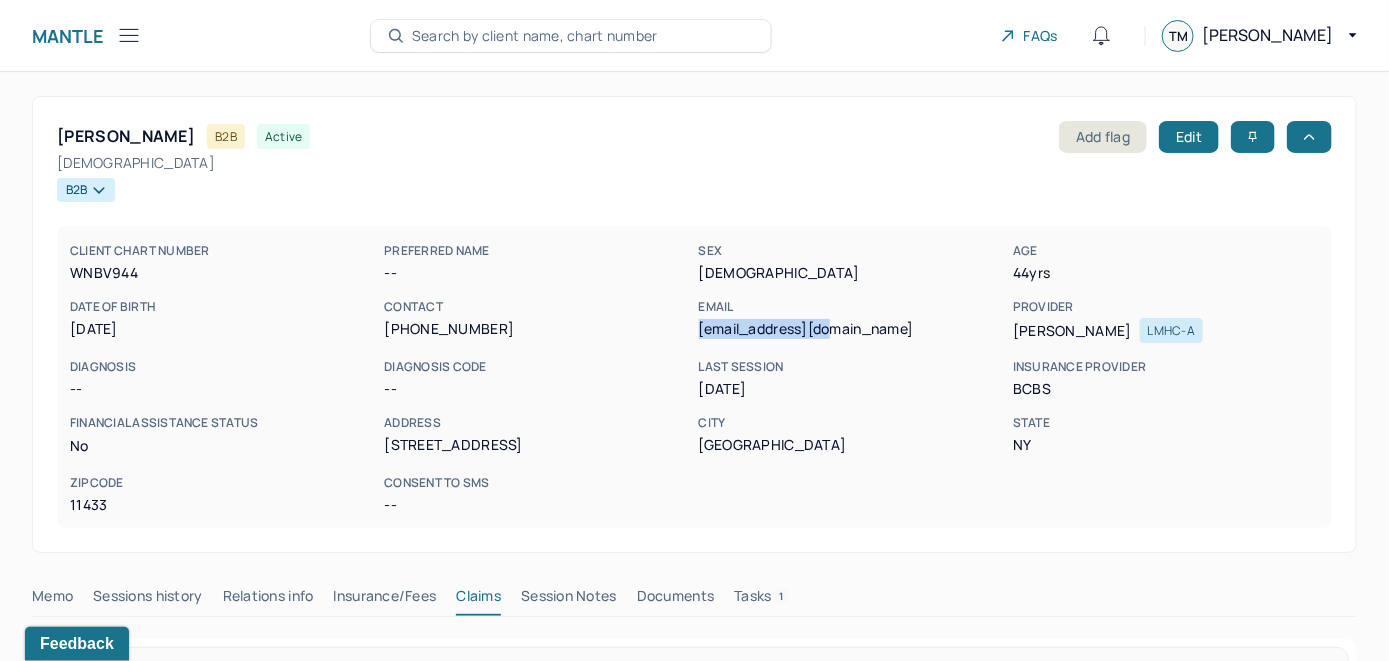 drag, startPoint x: 848, startPoint y: 330, endPoint x: 700, endPoint y: 340, distance: 148.33745 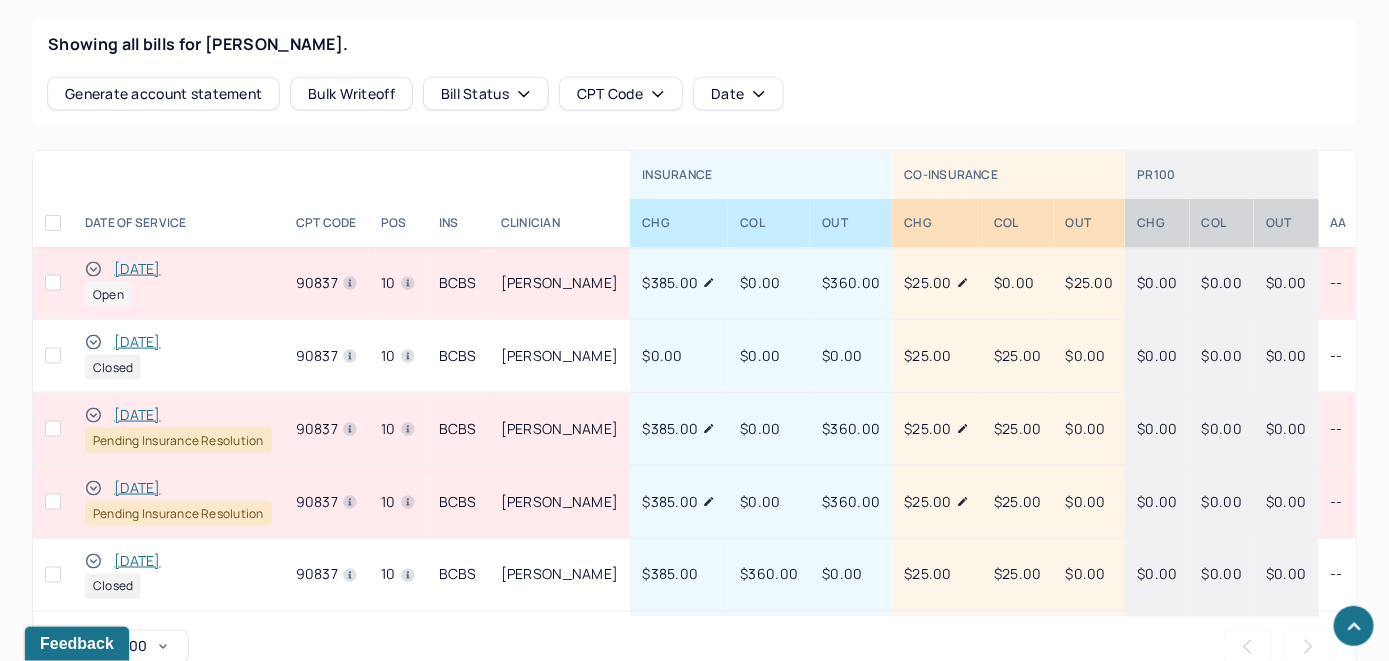 scroll, scrollTop: 900, scrollLeft: 0, axis: vertical 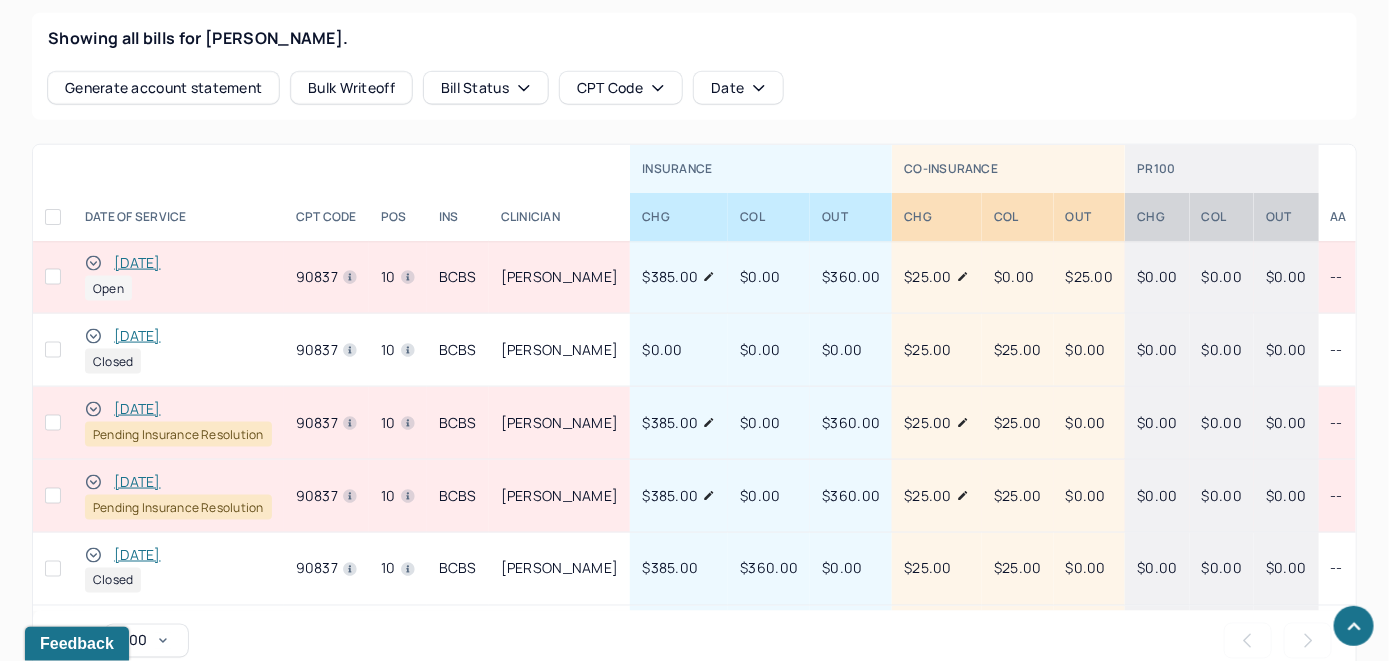click 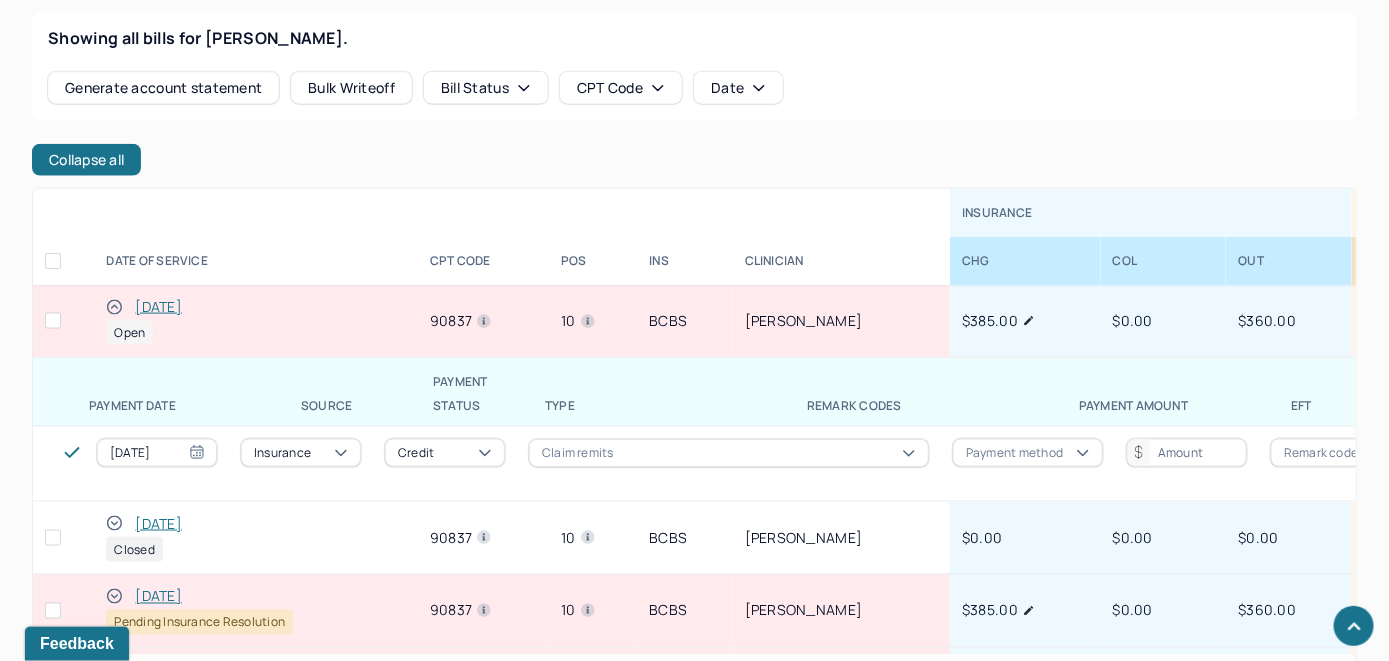 click on "[DATE]" at bounding box center (157, 453) 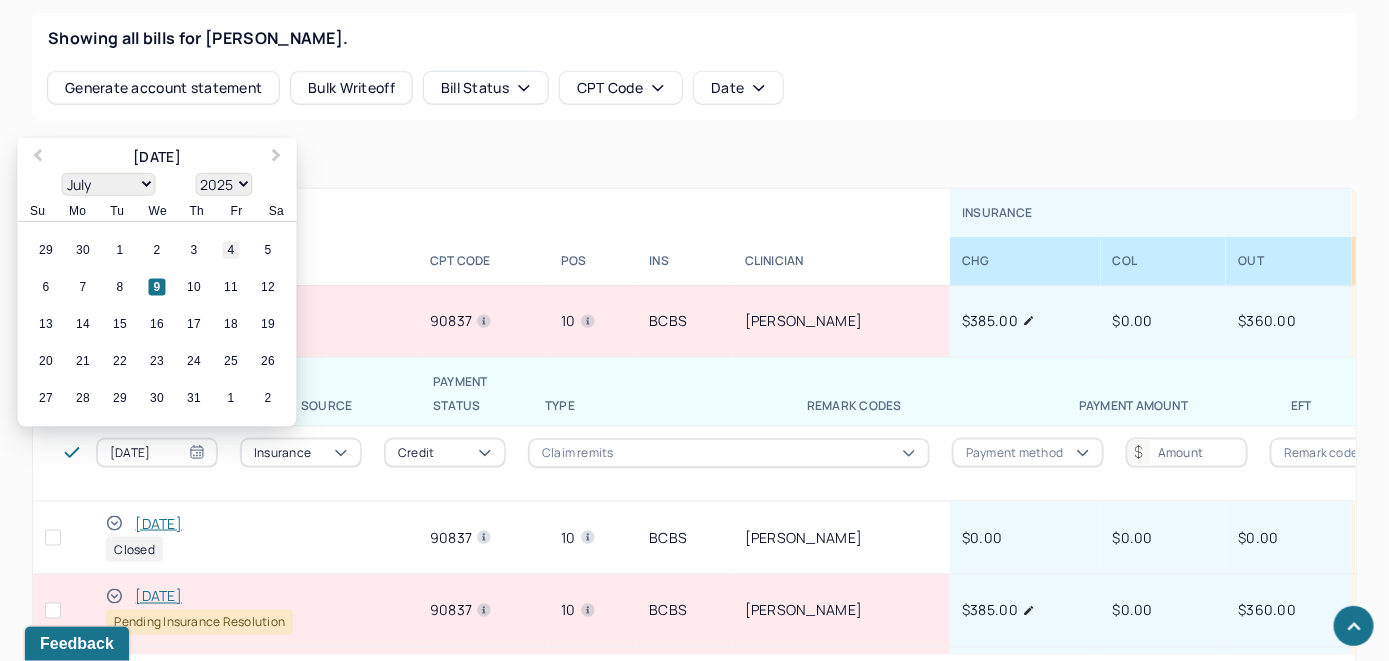 click on "4" at bounding box center [231, 250] 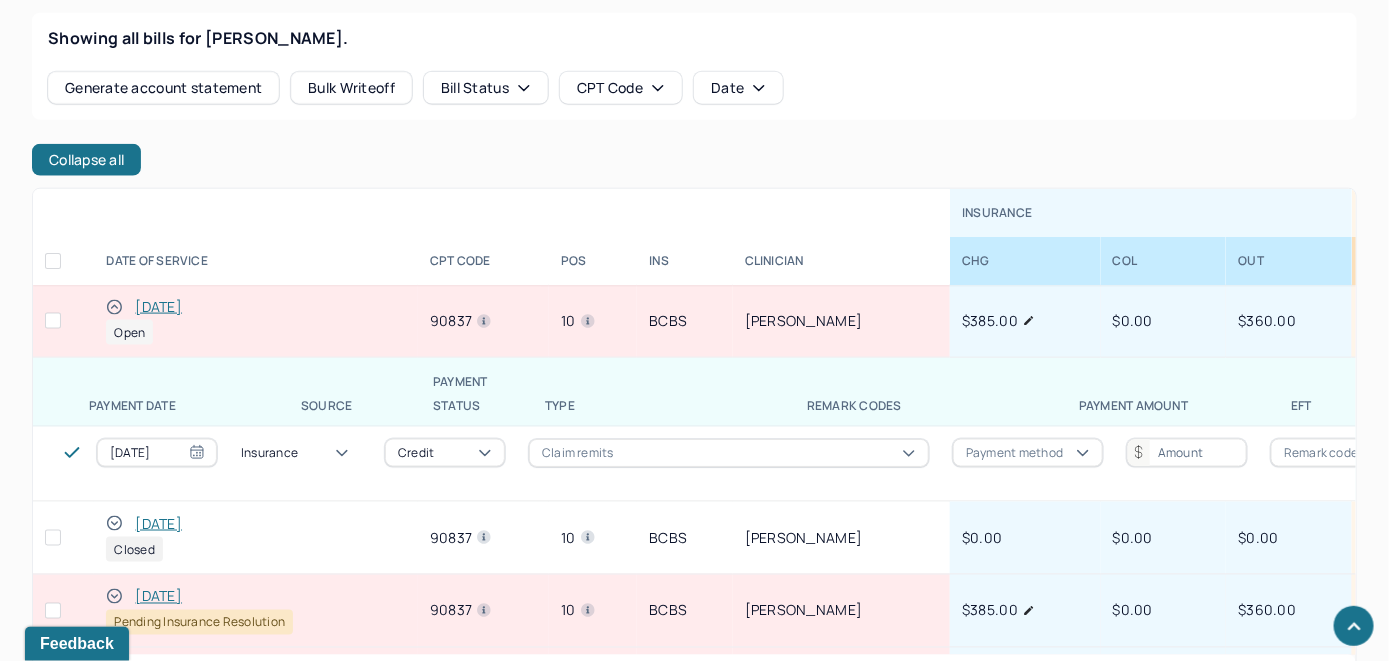 click on "Insurance" at bounding box center (269, 453) 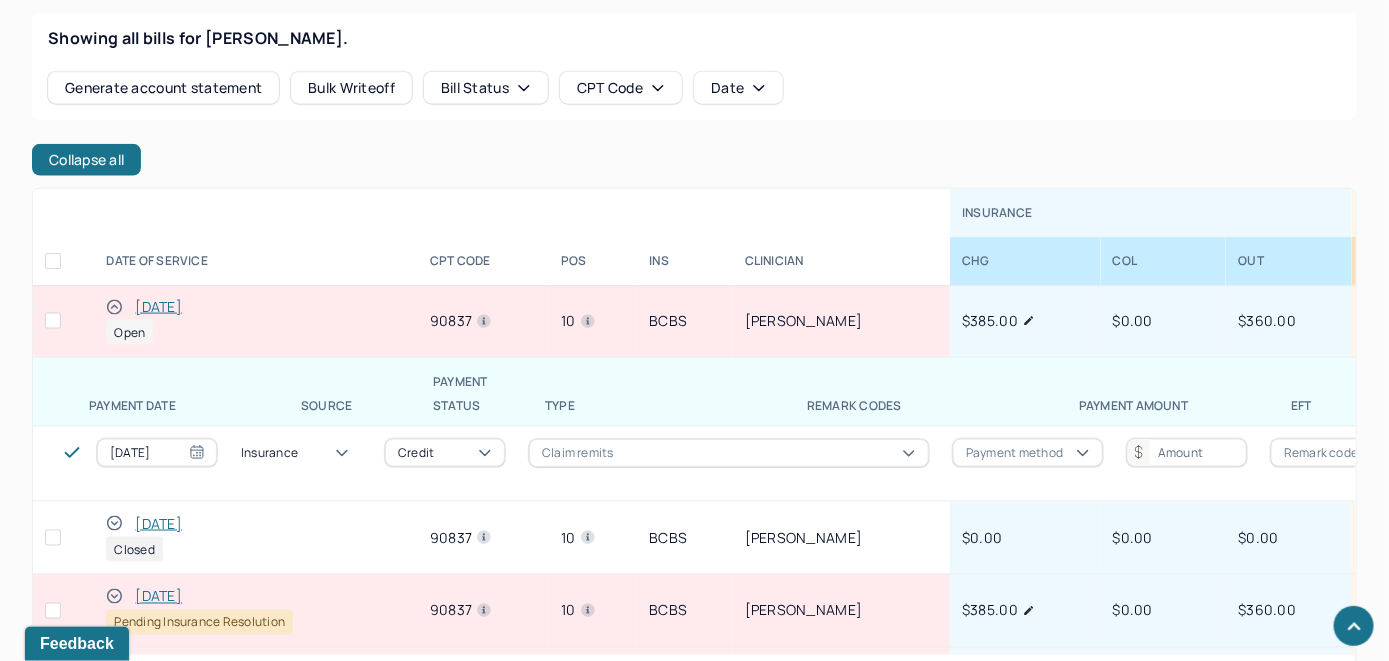 click on "Co insurance" at bounding box center (60, -212) 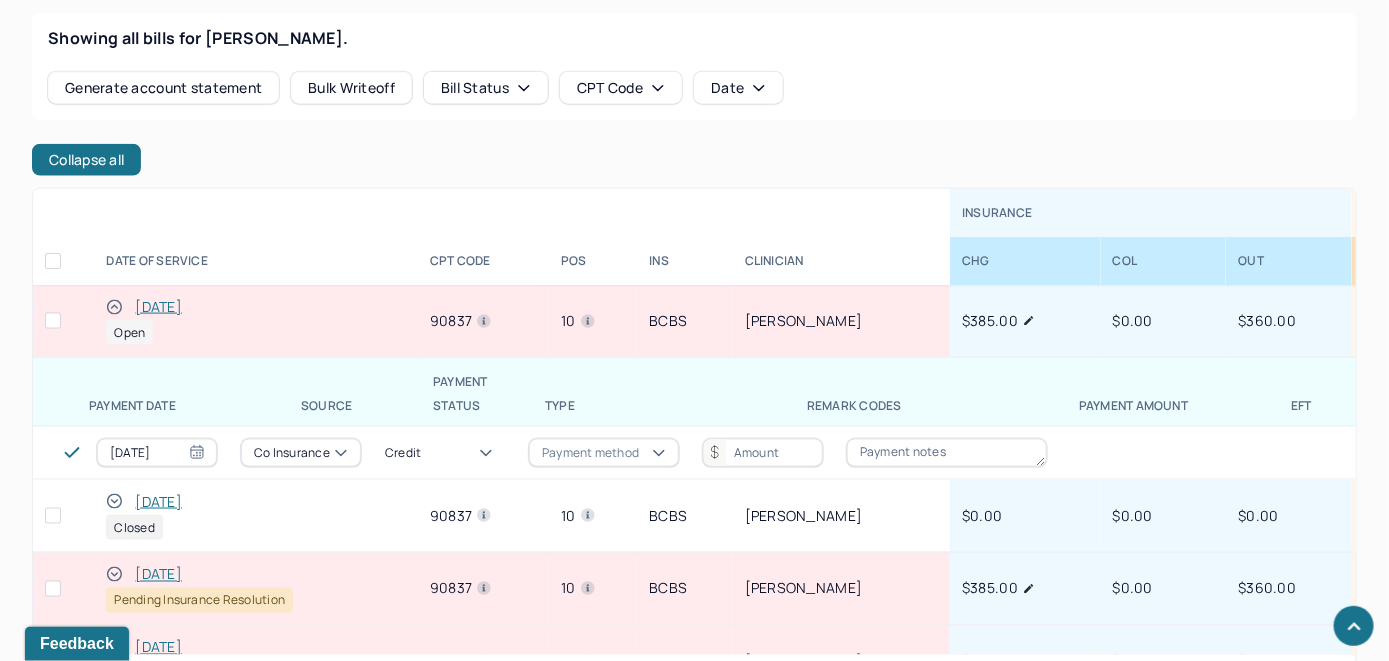 click on "Credit" at bounding box center (403, 453) 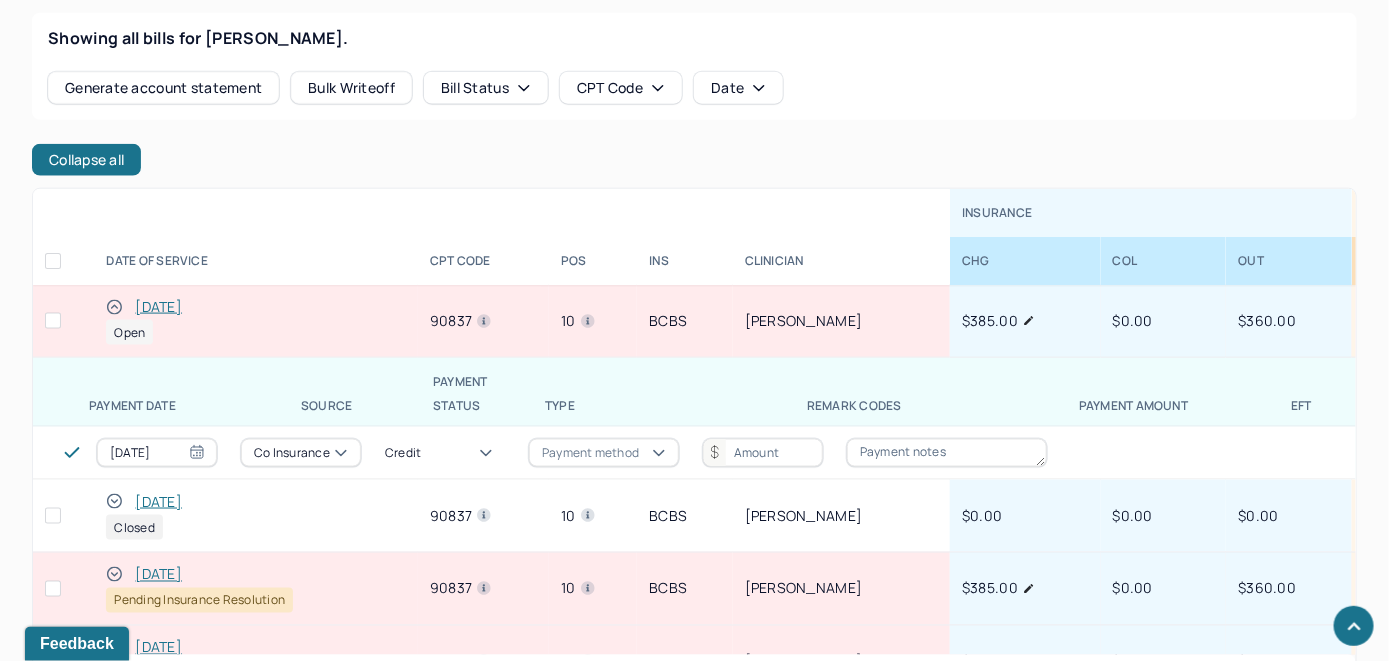 click on "Credit" at bounding box center [60, -225] 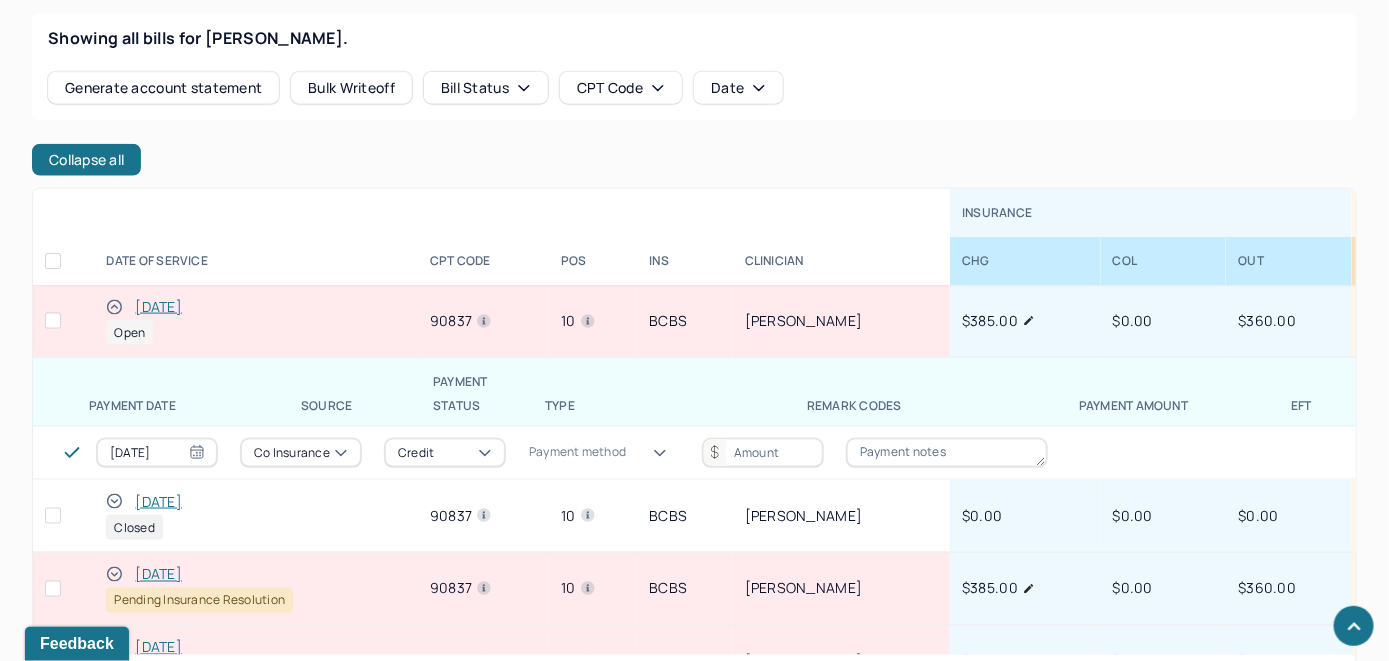 click on "Card" at bounding box center (75, -212) 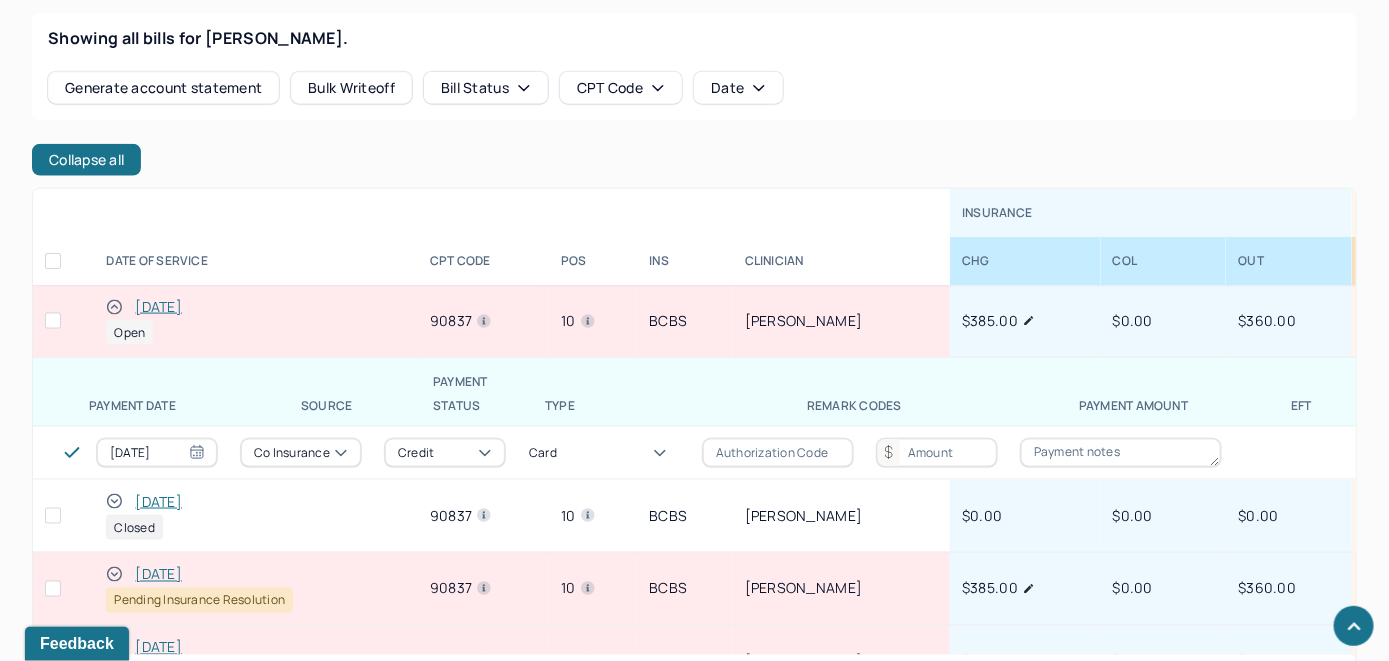 click at bounding box center [778, 453] 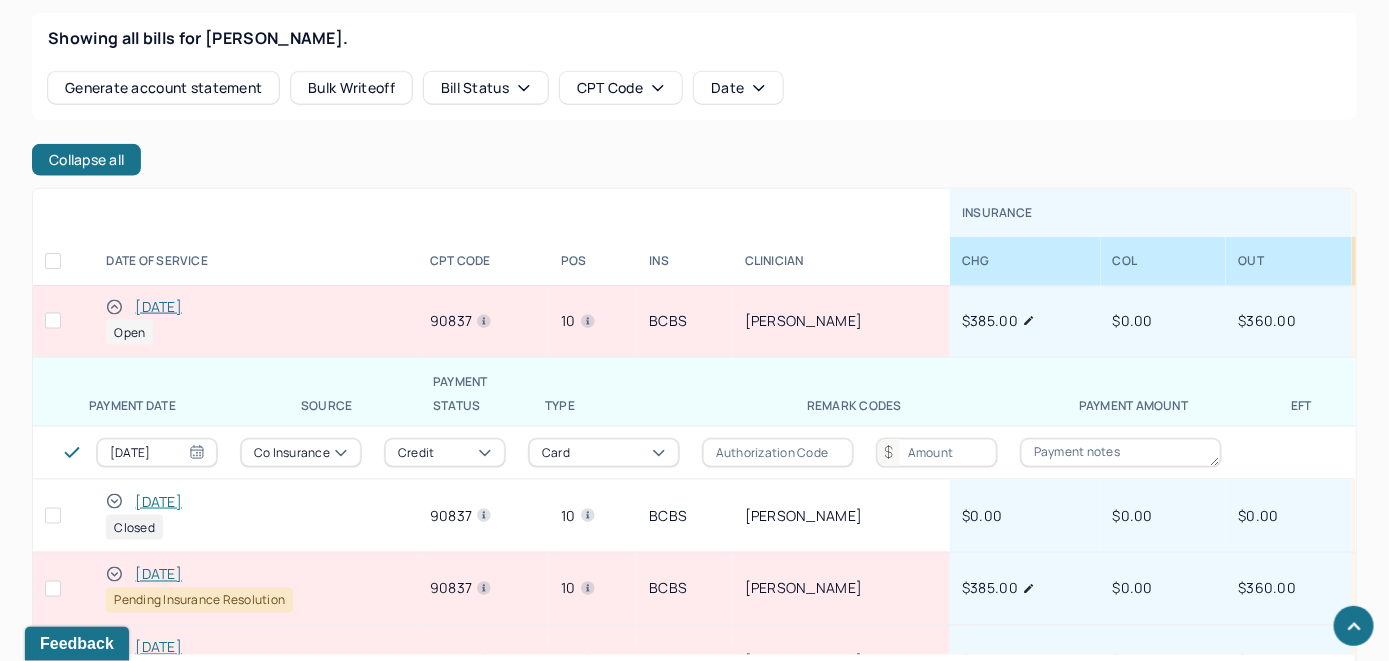 paste on "040155" 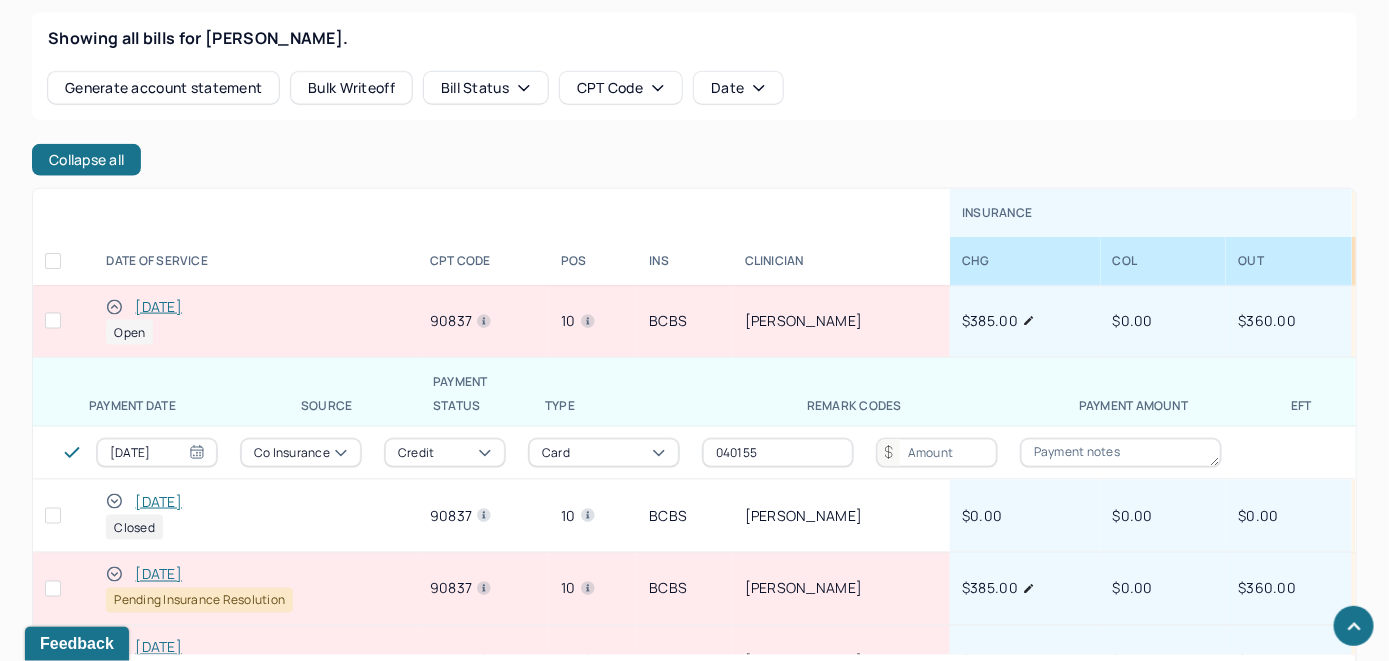 type on "040155" 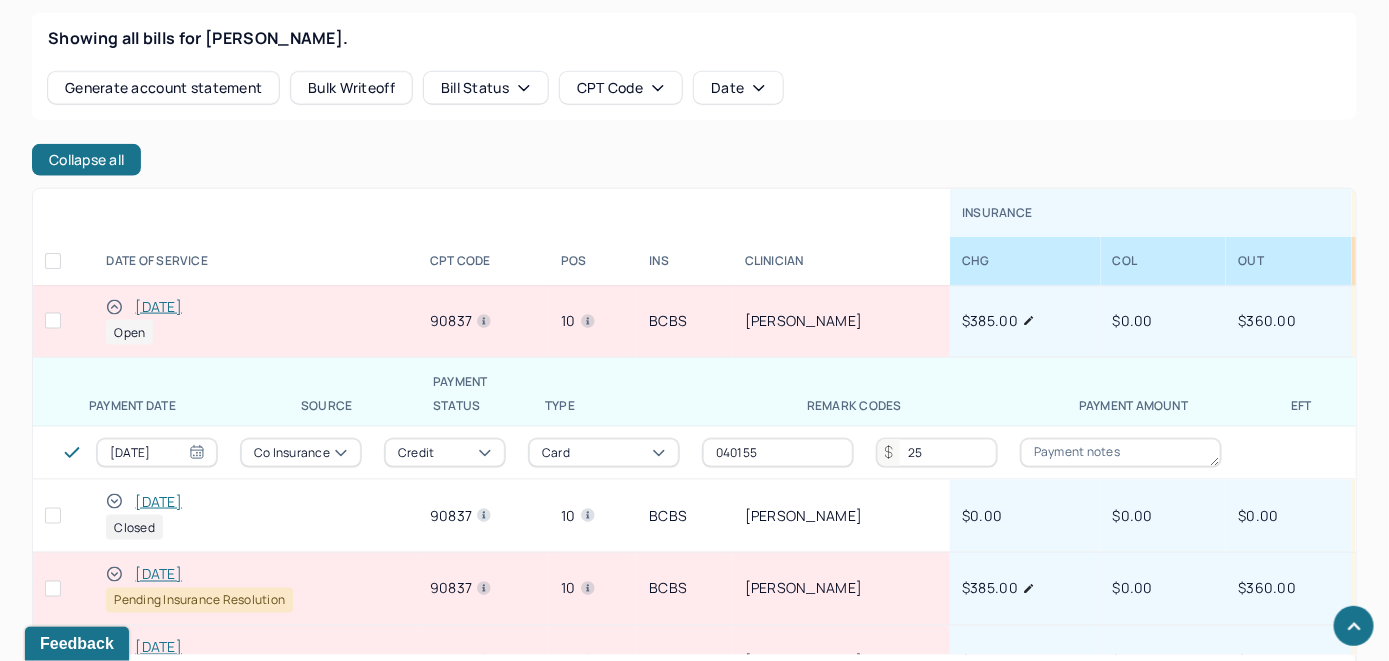 type on "25" 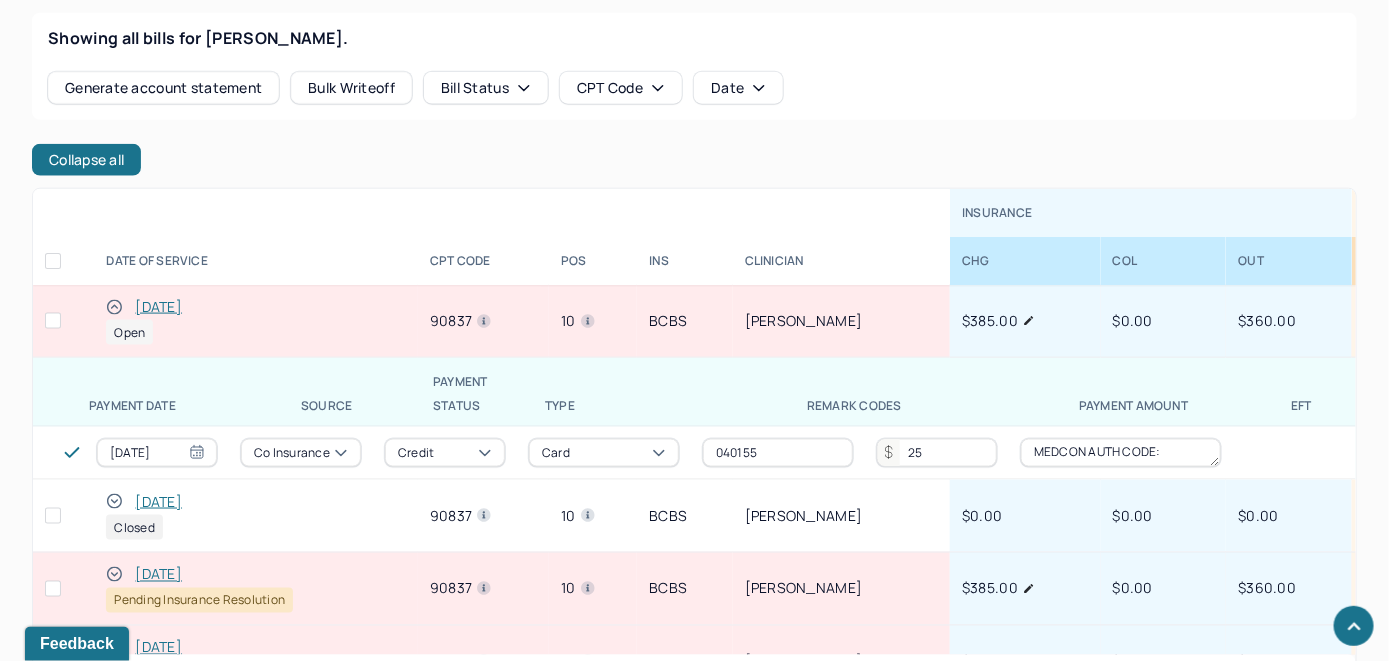 paste on "040155" 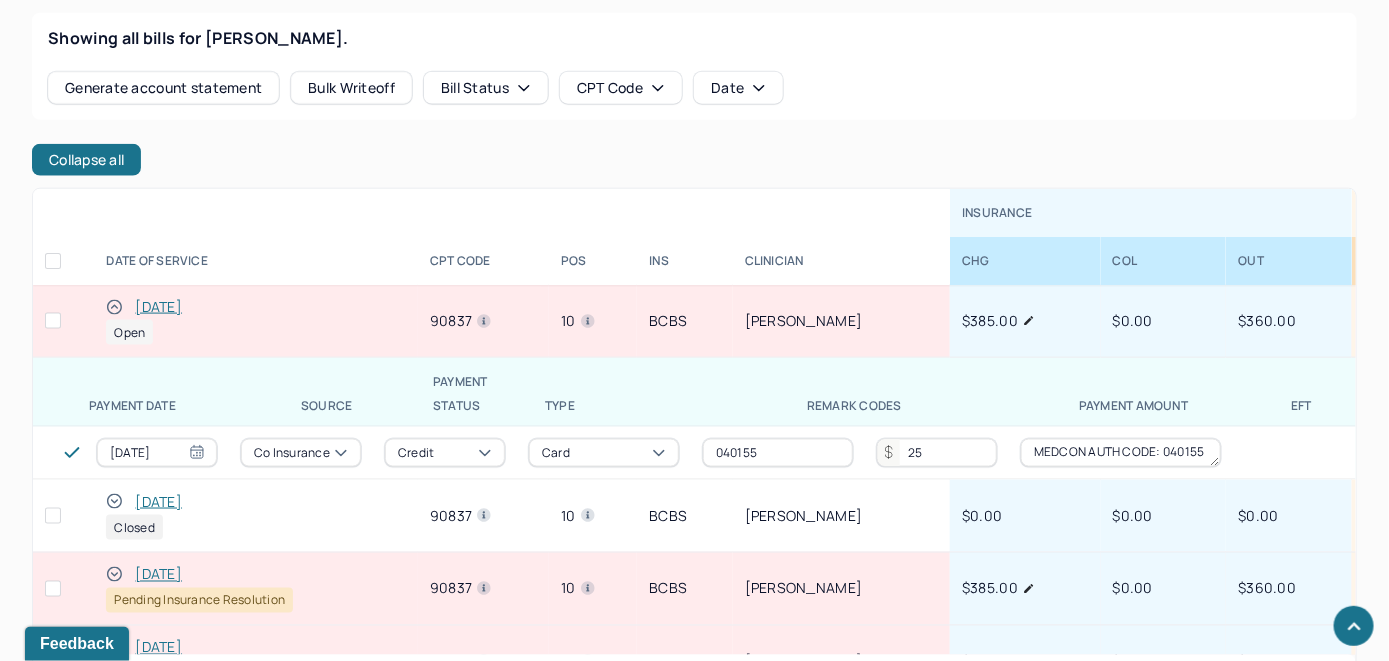 type on "MEDCON AUTH CODE: 040155" 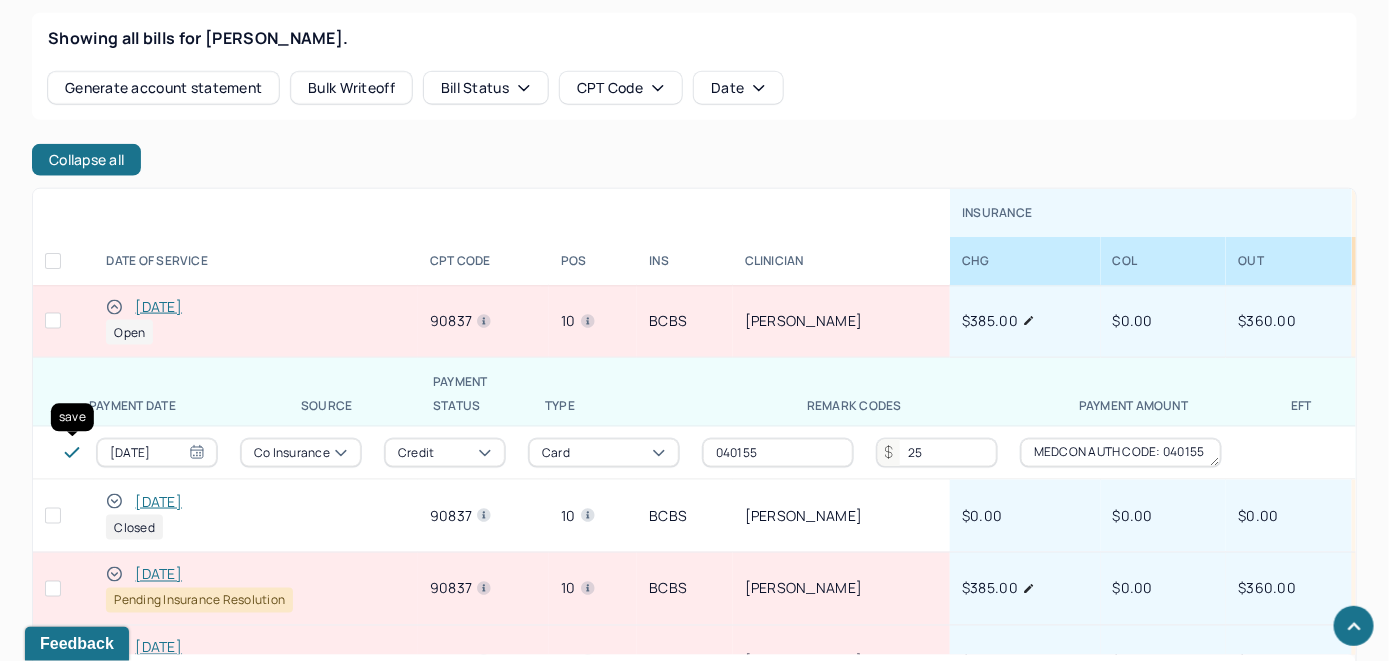 click 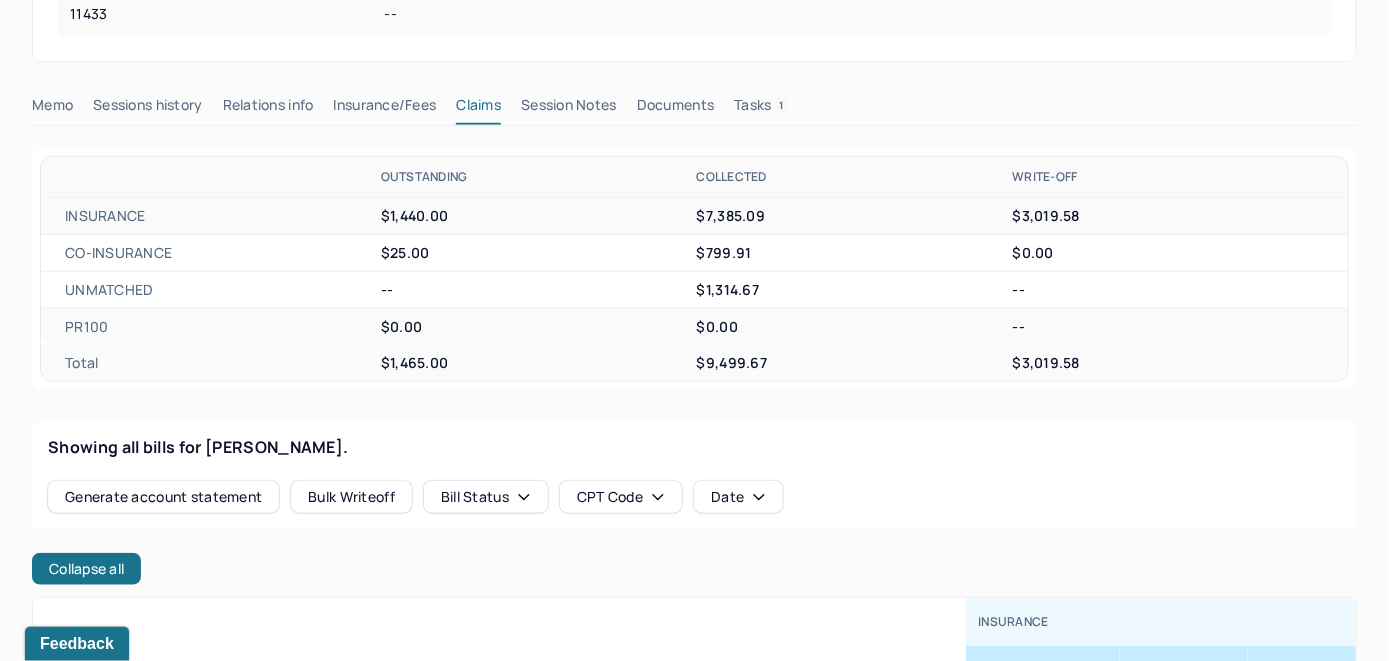 scroll, scrollTop: 700, scrollLeft: 0, axis: vertical 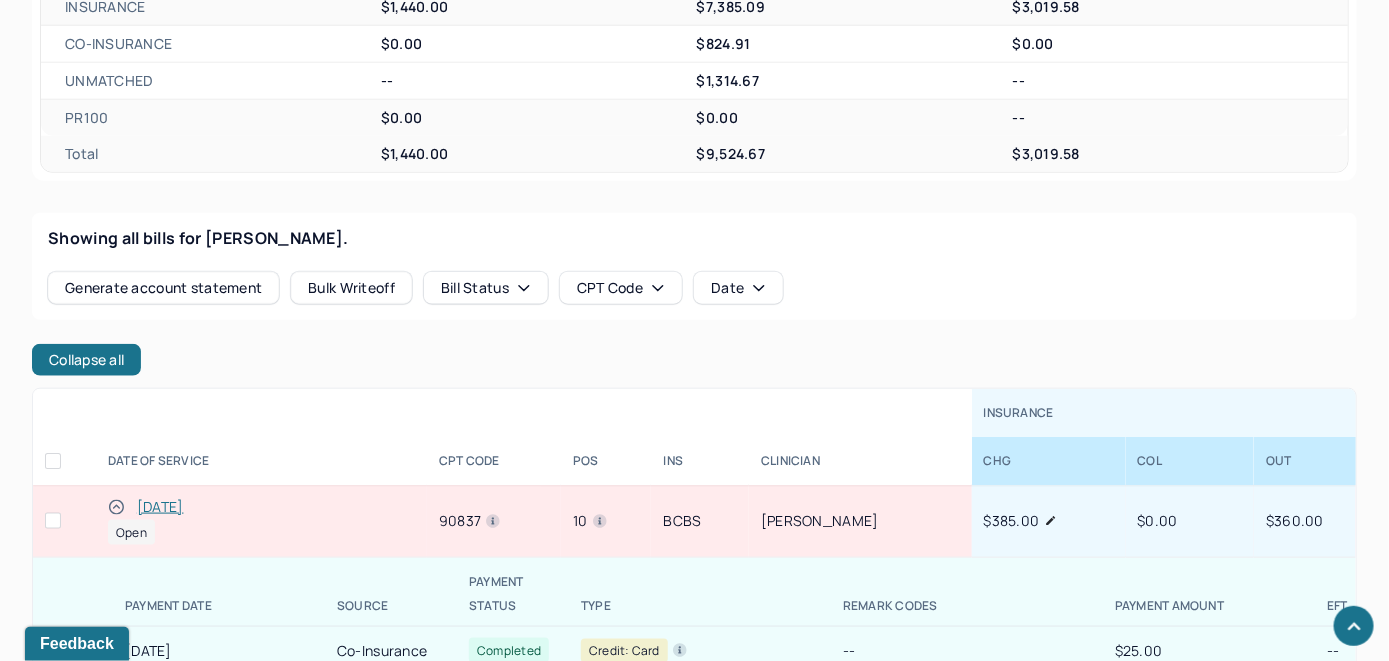 click on "[DATE]" at bounding box center (160, 507) 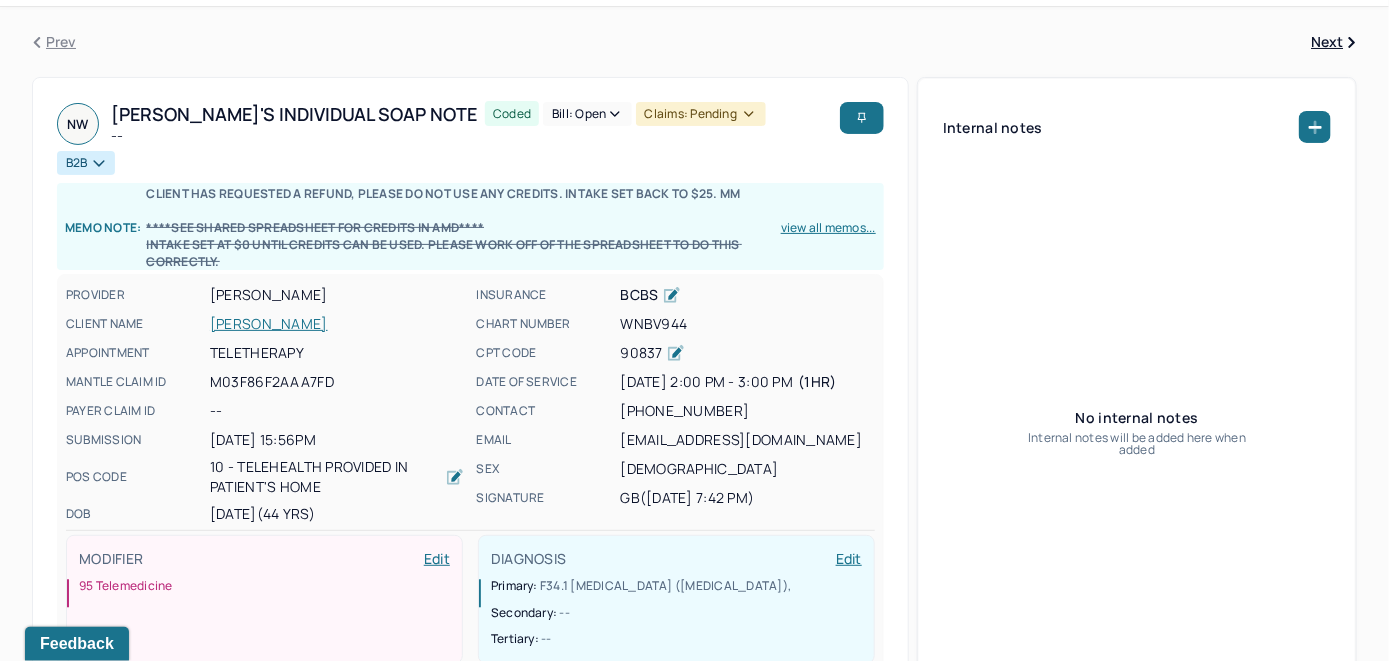 scroll, scrollTop: 0, scrollLeft: 0, axis: both 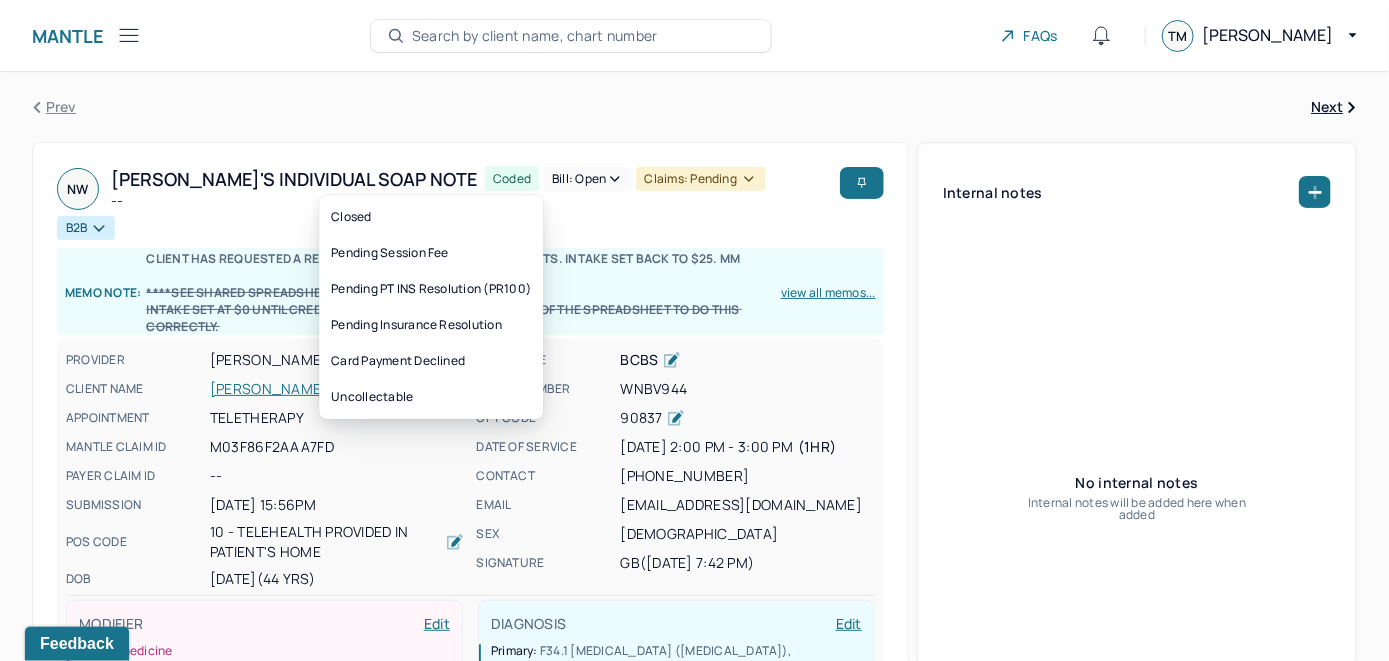 click on "Bill: Open" at bounding box center (587, 179) 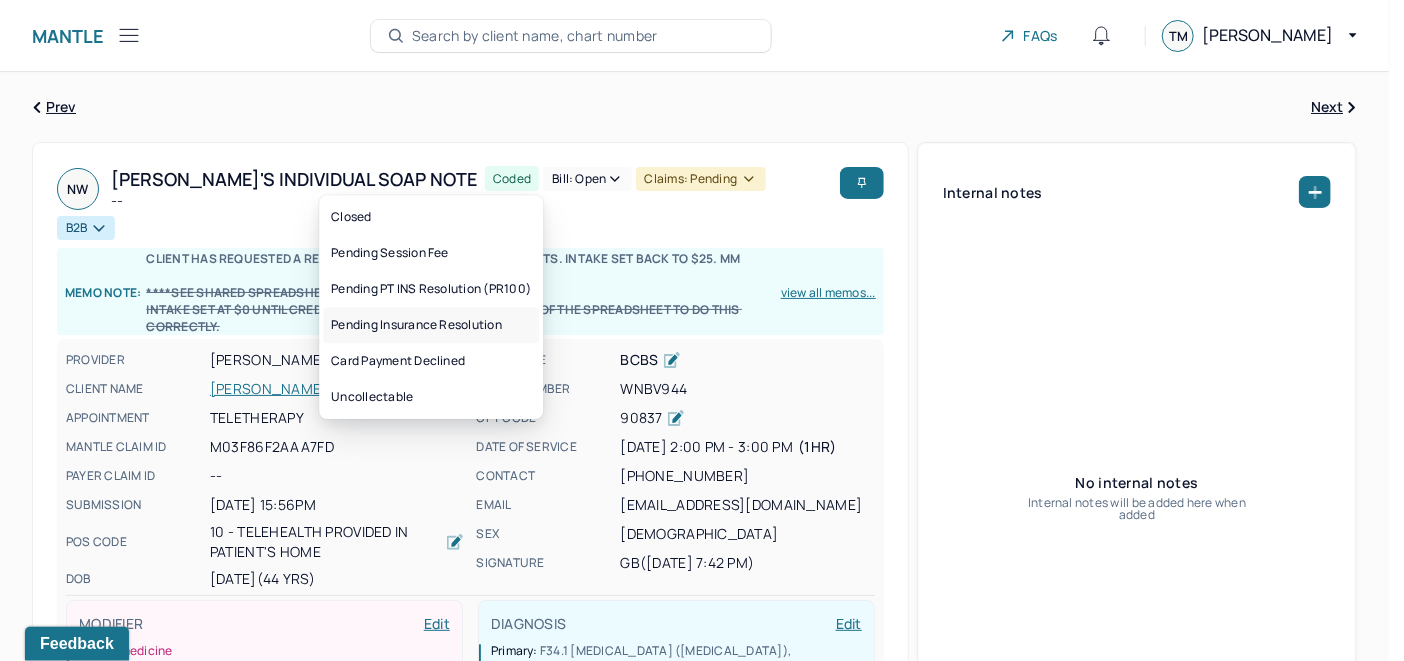 click on "Pending Insurance Resolution" at bounding box center [431, 325] 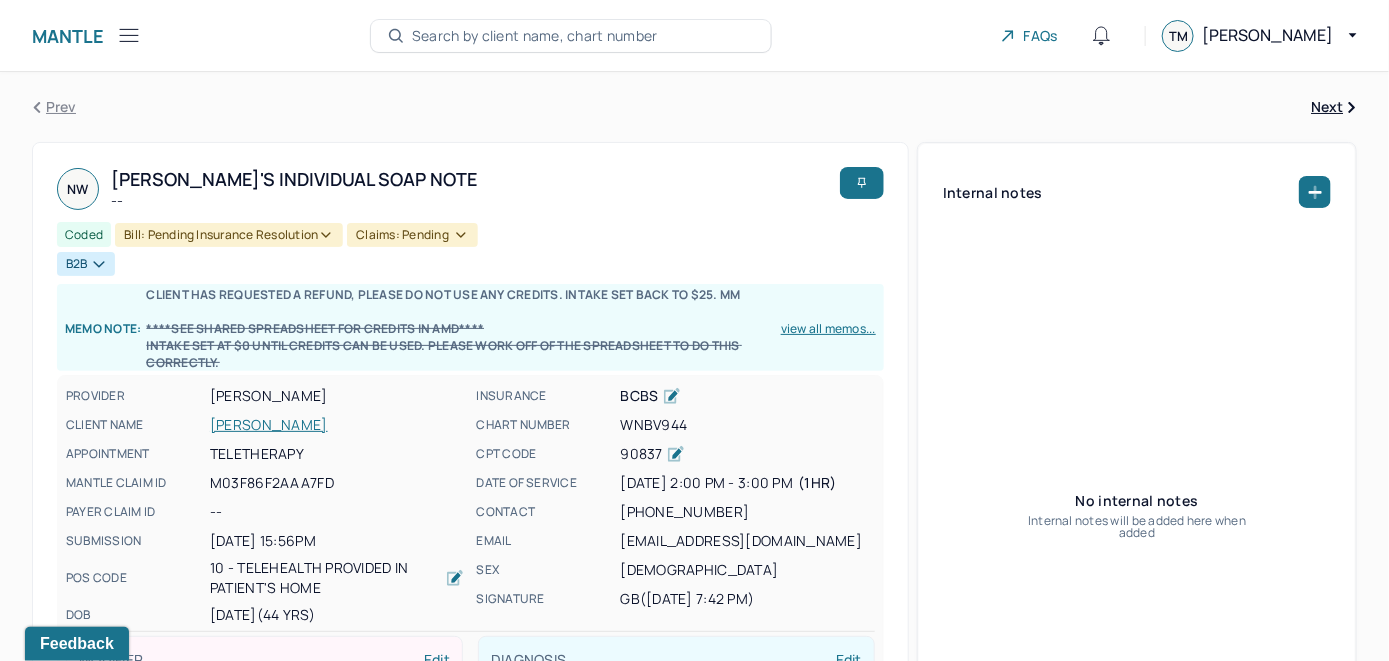 click on "Search by client name, chart number" at bounding box center (535, 36) 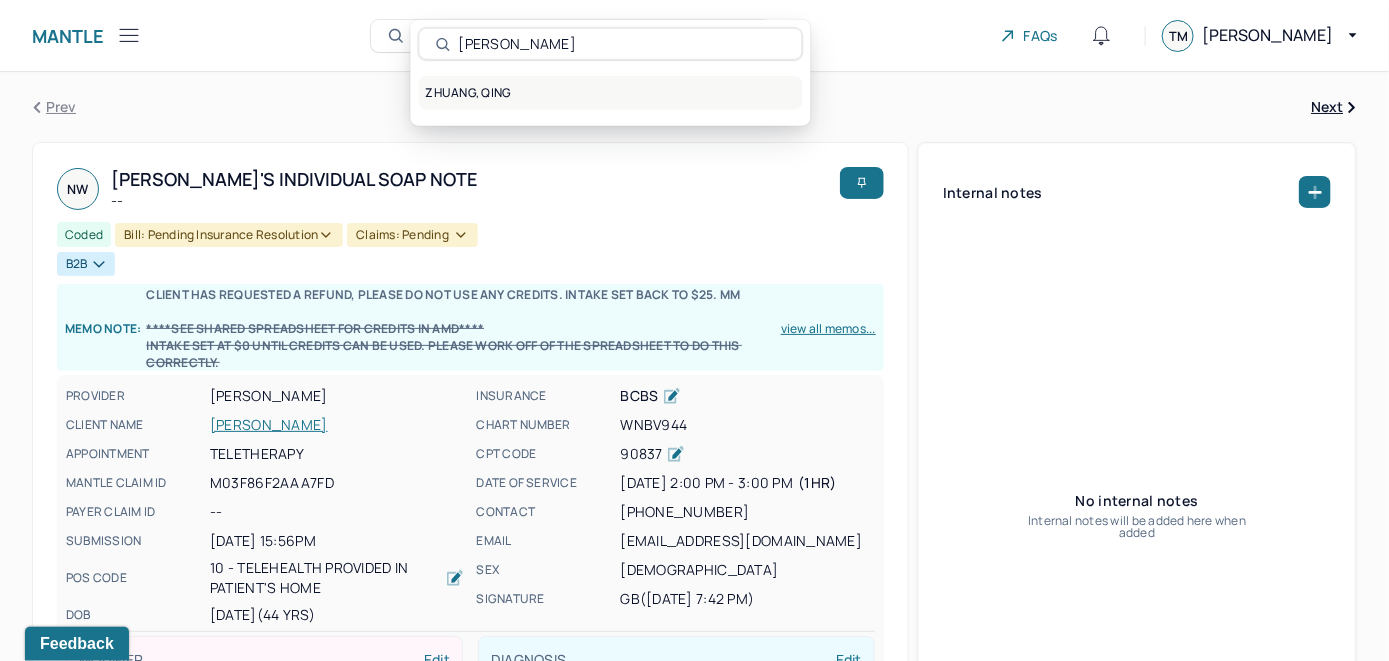 type on "[PERSON_NAME]" 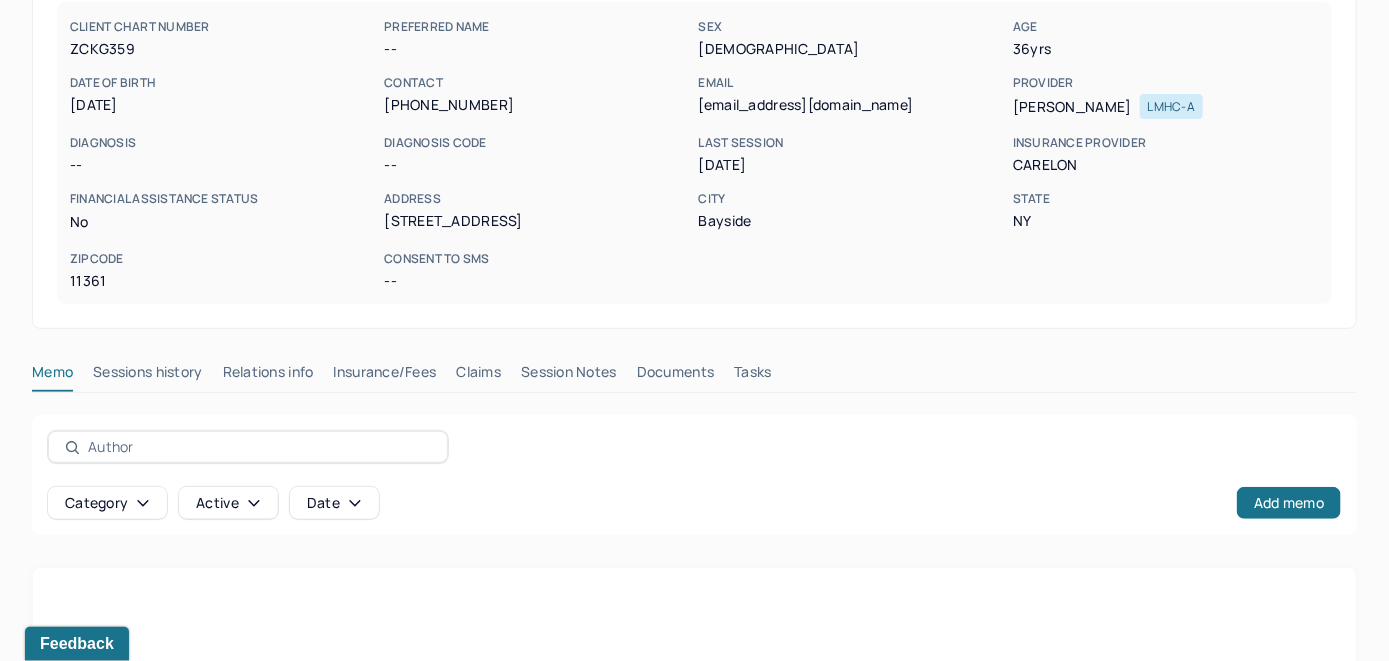 scroll, scrollTop: 393, scrollLeft: 0, axis: vertical 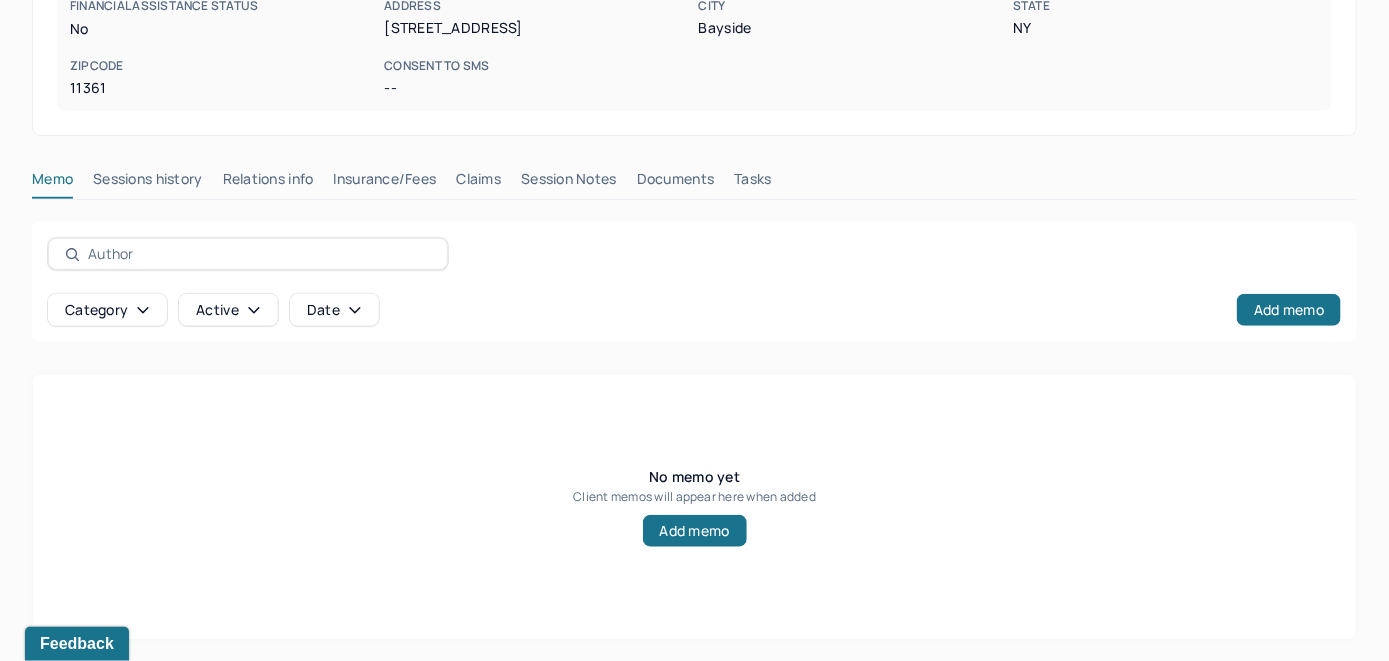 click on "Insurance/Fees" at bounding box center [385, 183] 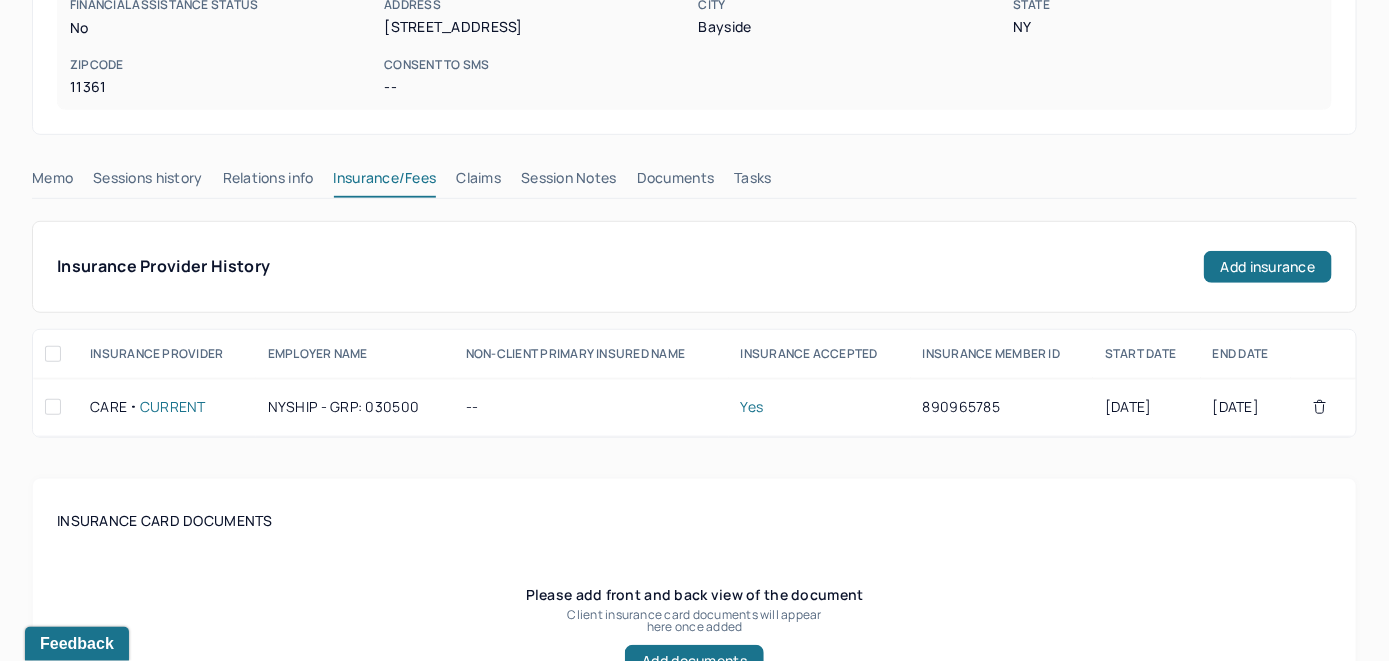 scroll, scrollTop: 393, scrollLeft: 0, axis: vertical 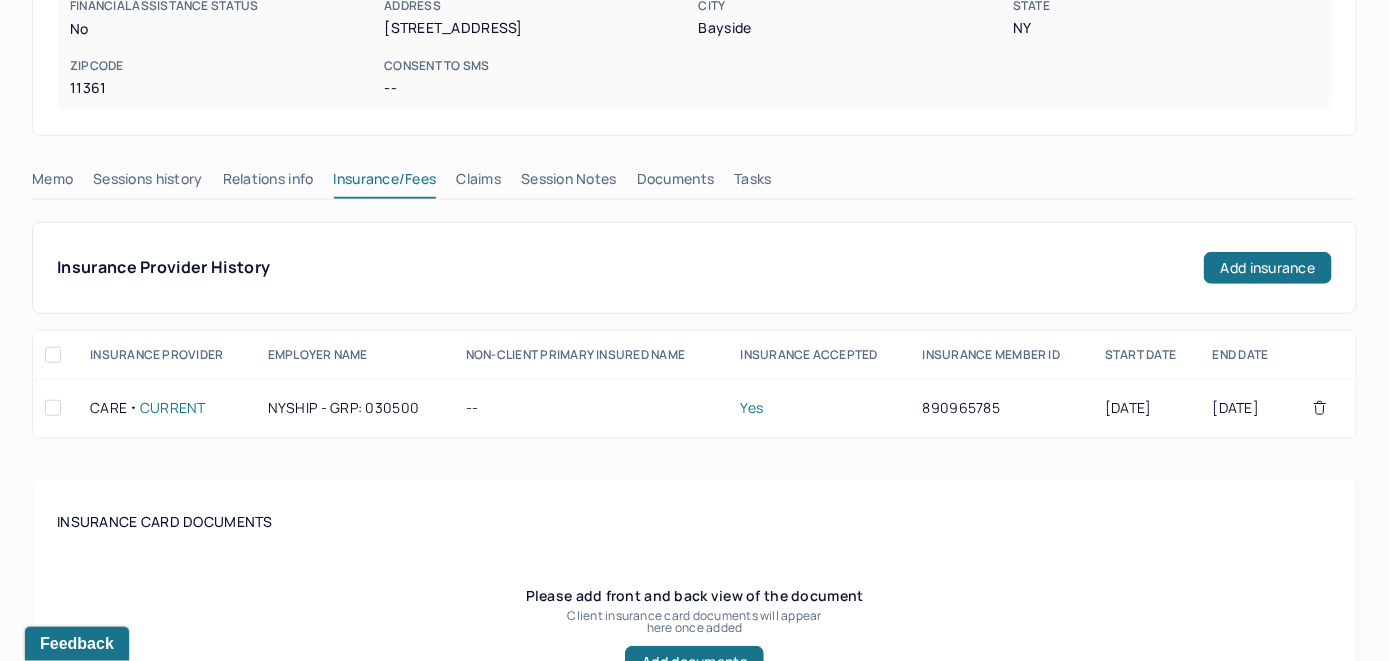 click on "Claims" at bounding box center (478, 183) 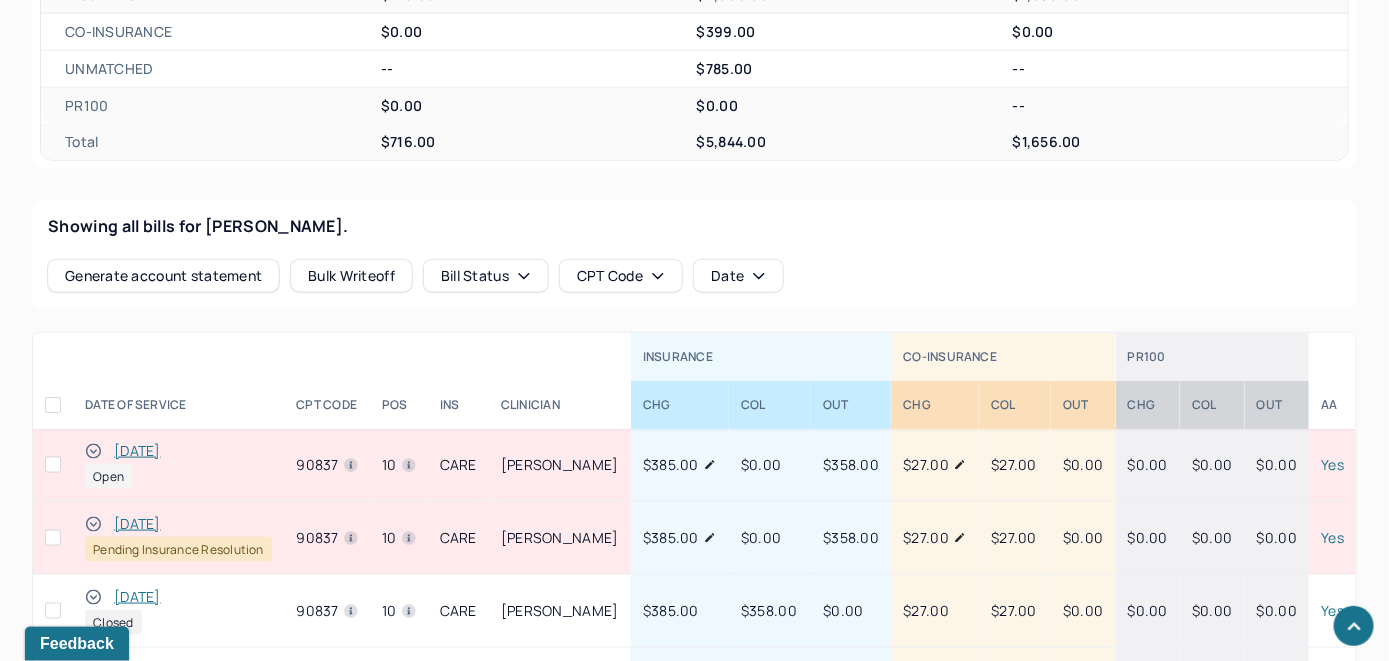 scroll, scrollTop: 693, scrollLeft: 0, axis: vertical 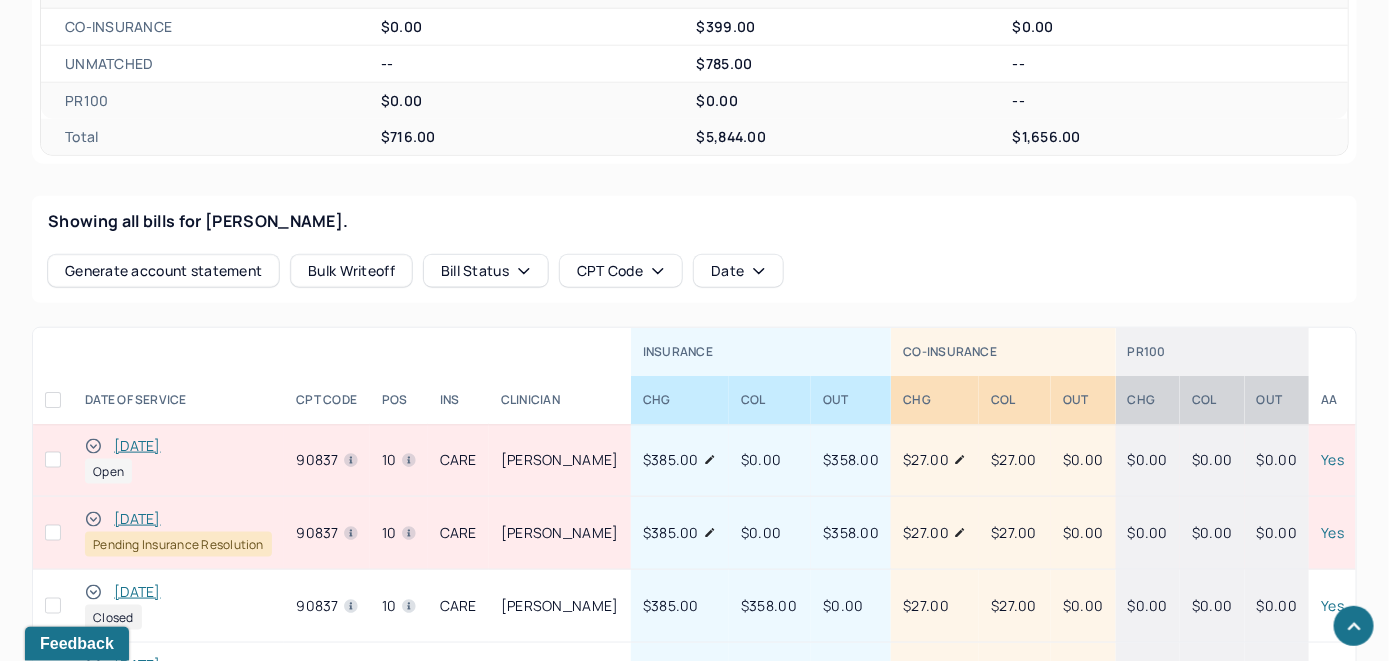 click on "[DATE]" at bounding box center [137, 446] 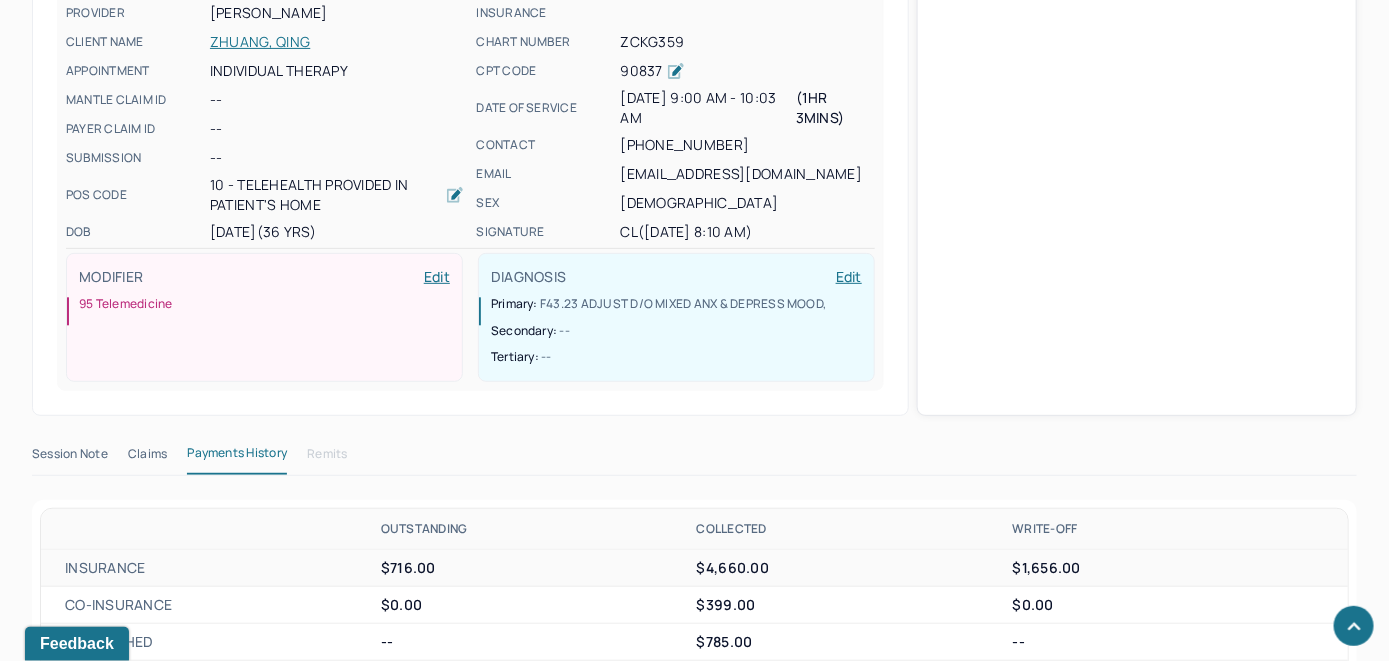 scroll, scrollTop: 621, scrollLeft: 0, axis: vertical 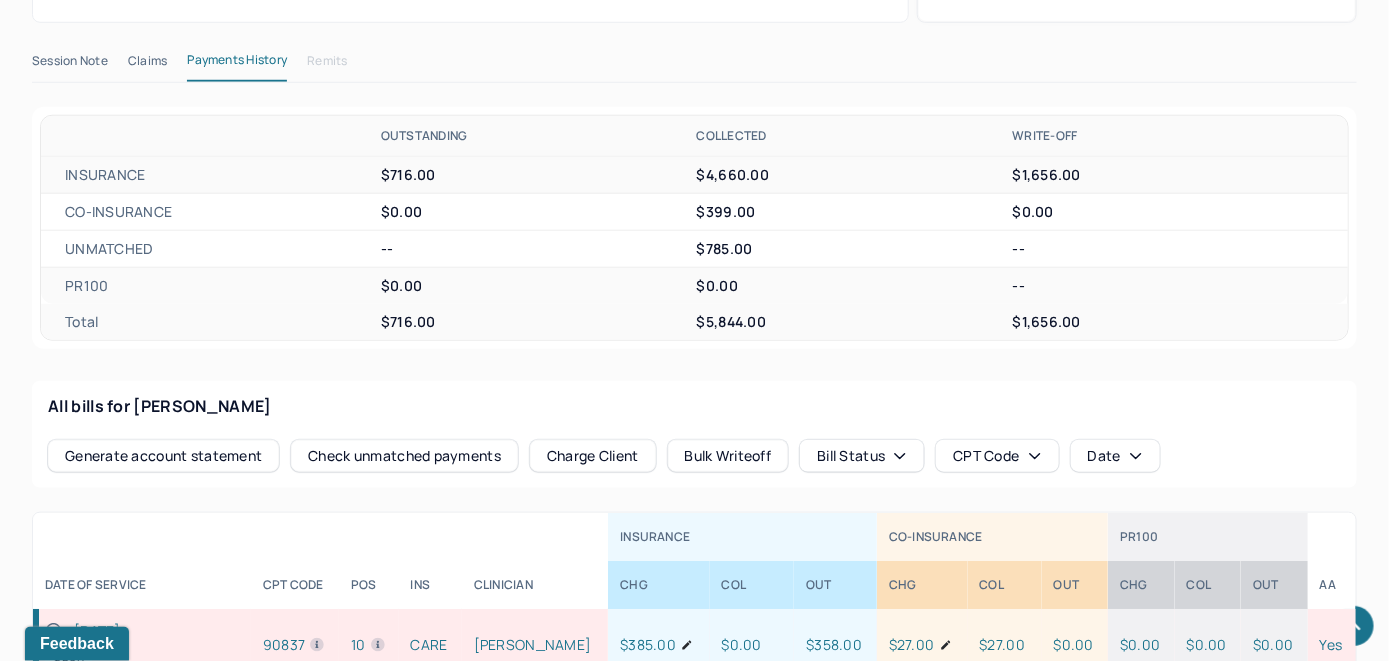 click on "Check unmatched payments" at bounding box center (404, 456) 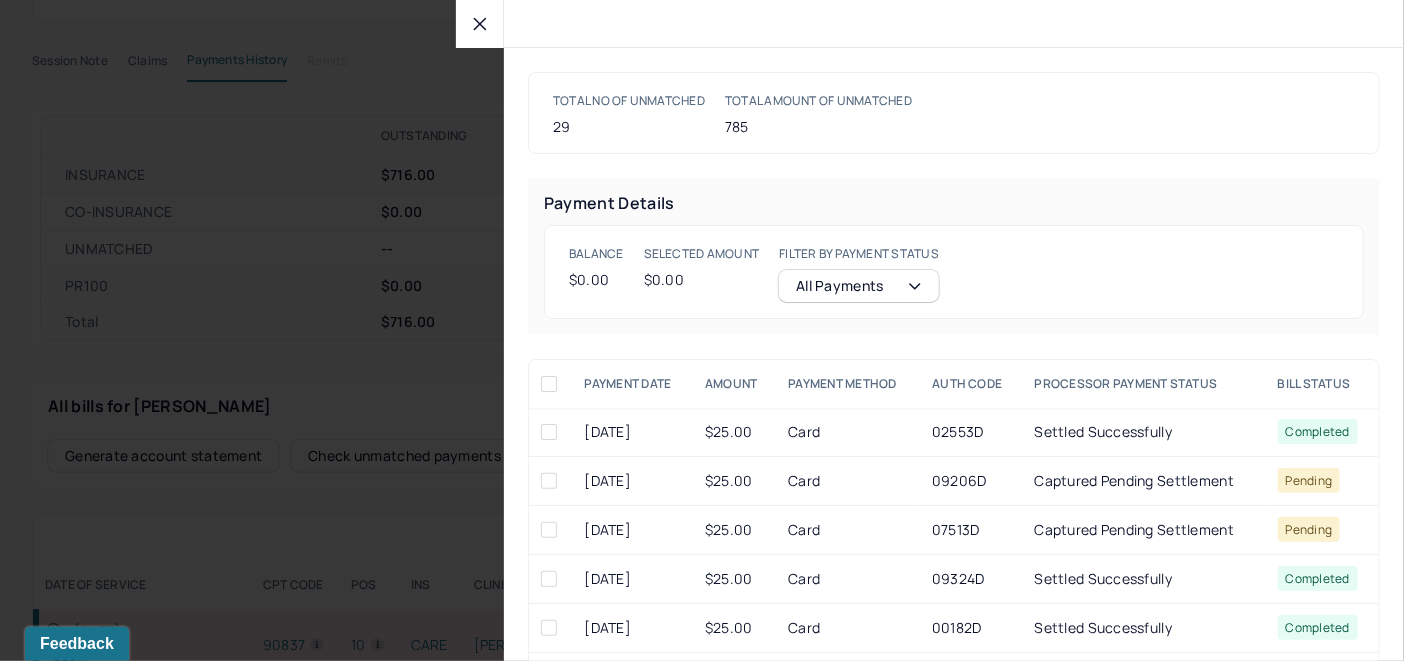 click 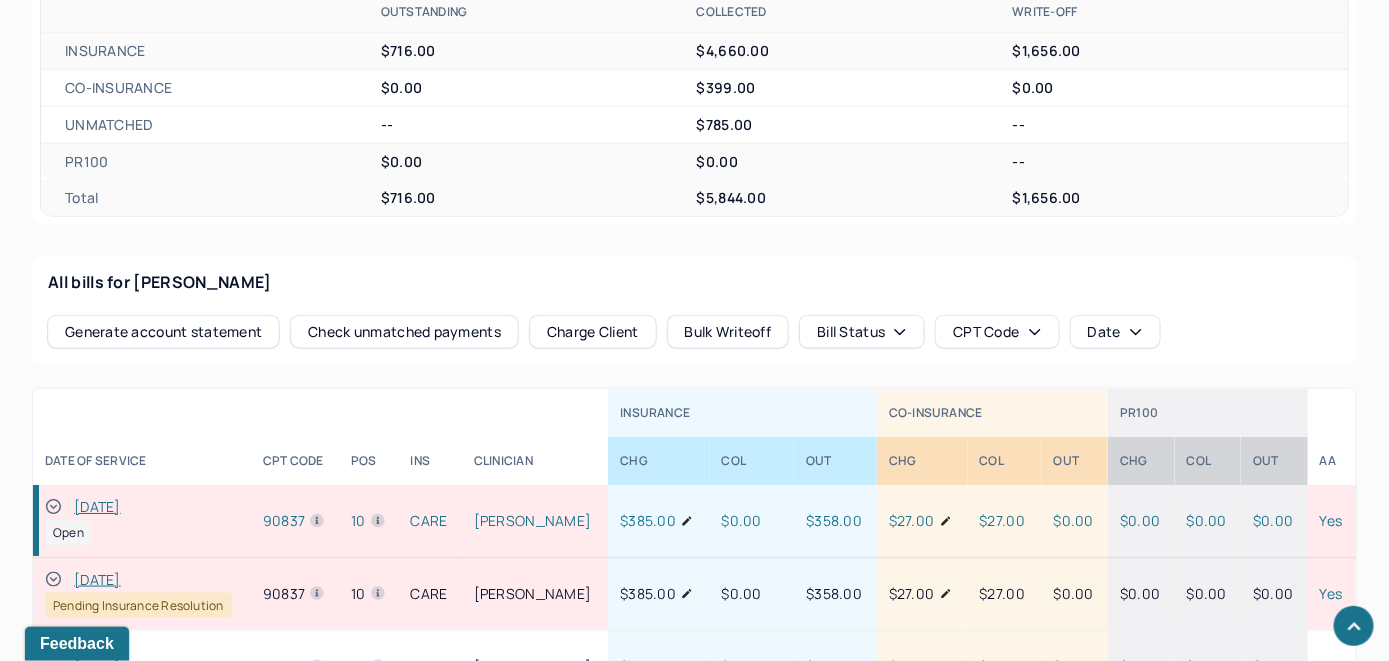 scroll, scrollTop: 921, scrollLeft: 0, axis: vertical 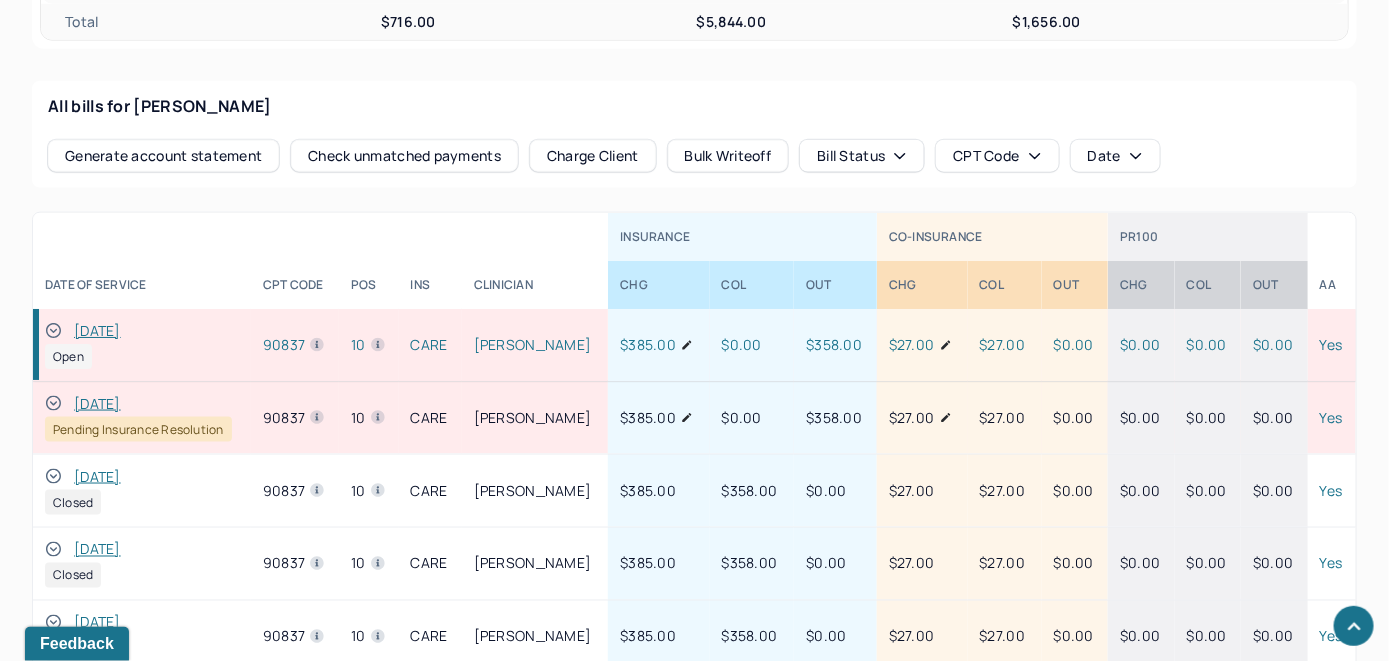click 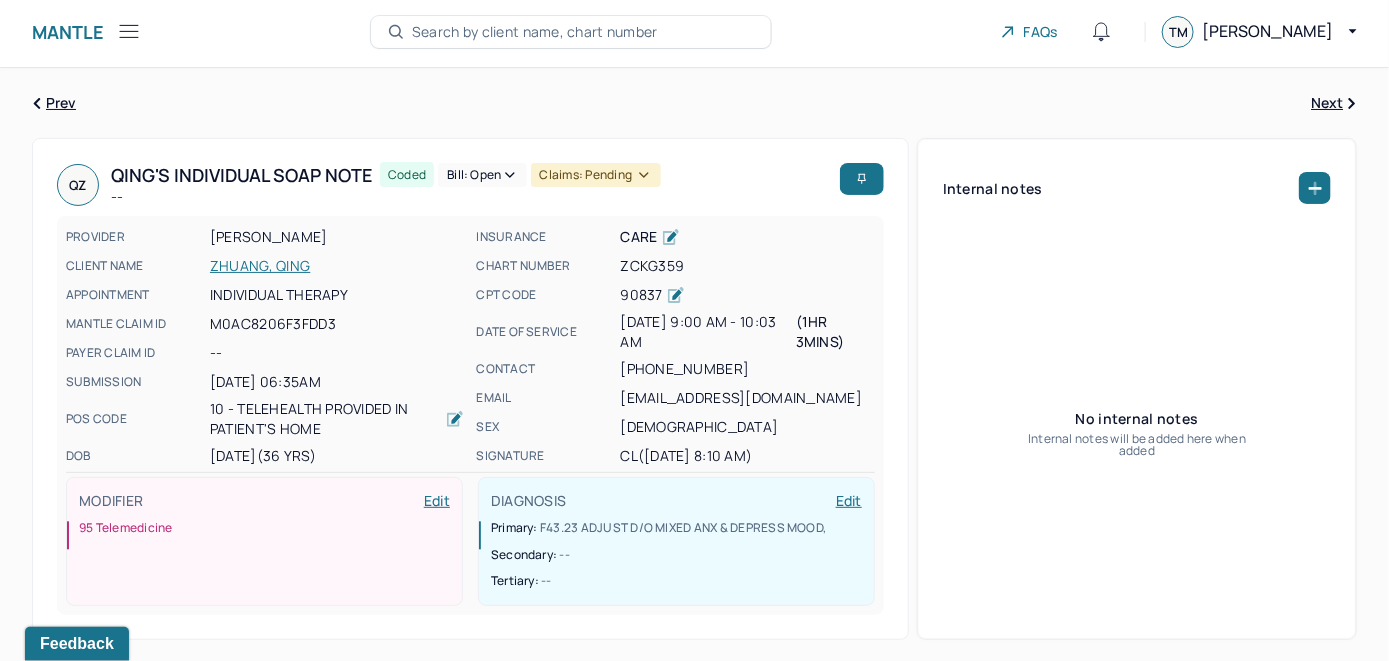 scroll, scrollTop: 0, scrollLeft: 0, axis: both 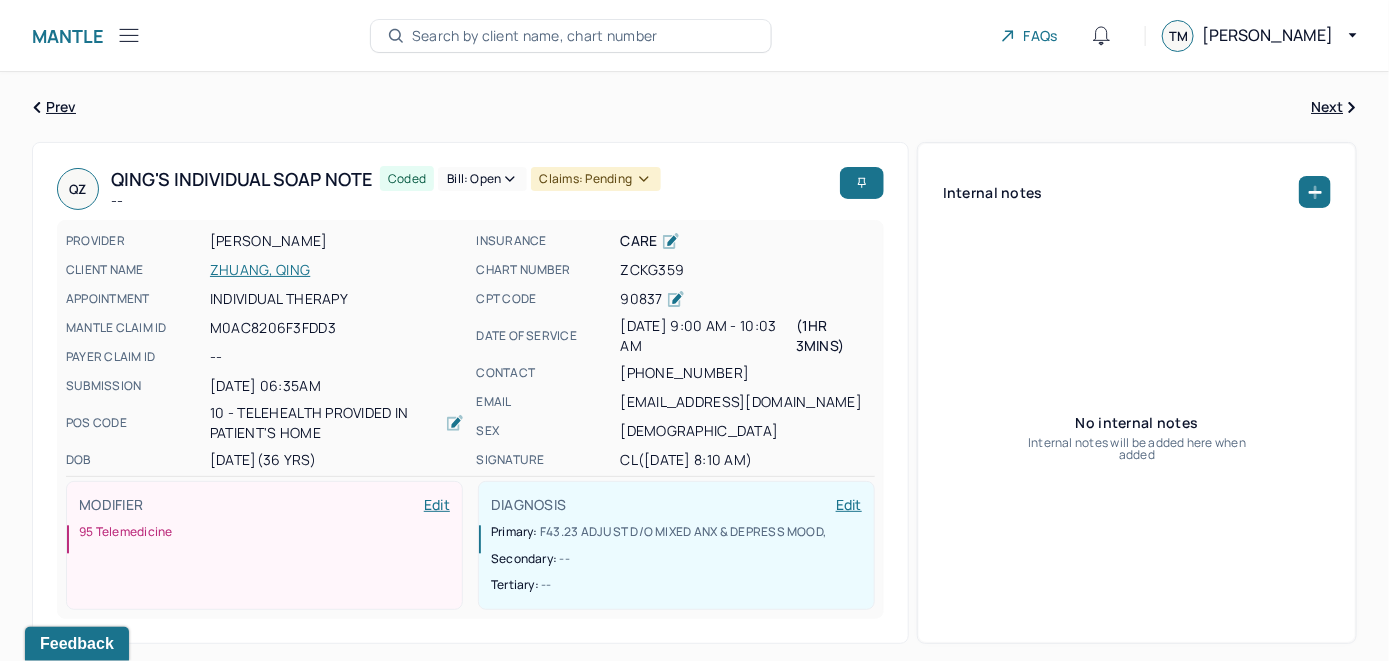 click on "Bill: Open" at bounding box center (482, 179) 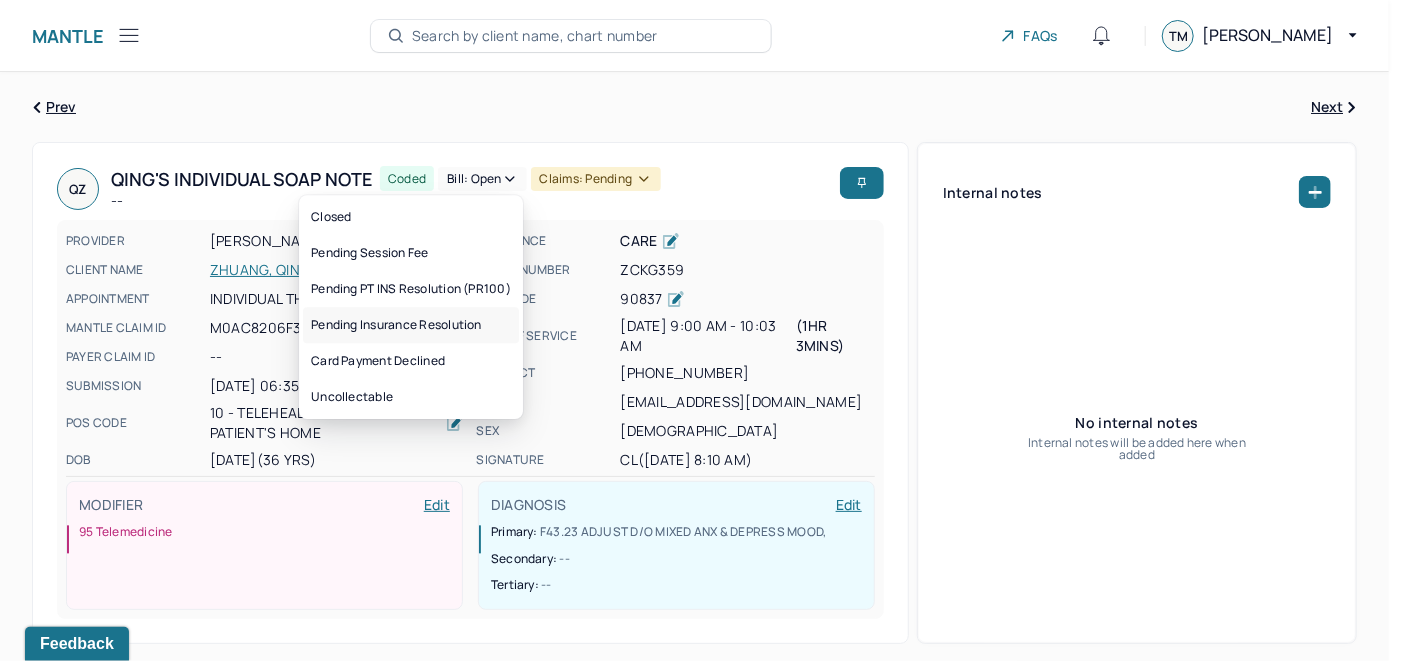 click on "Pending Insurance Resolution" at bounding box center [411, 325] 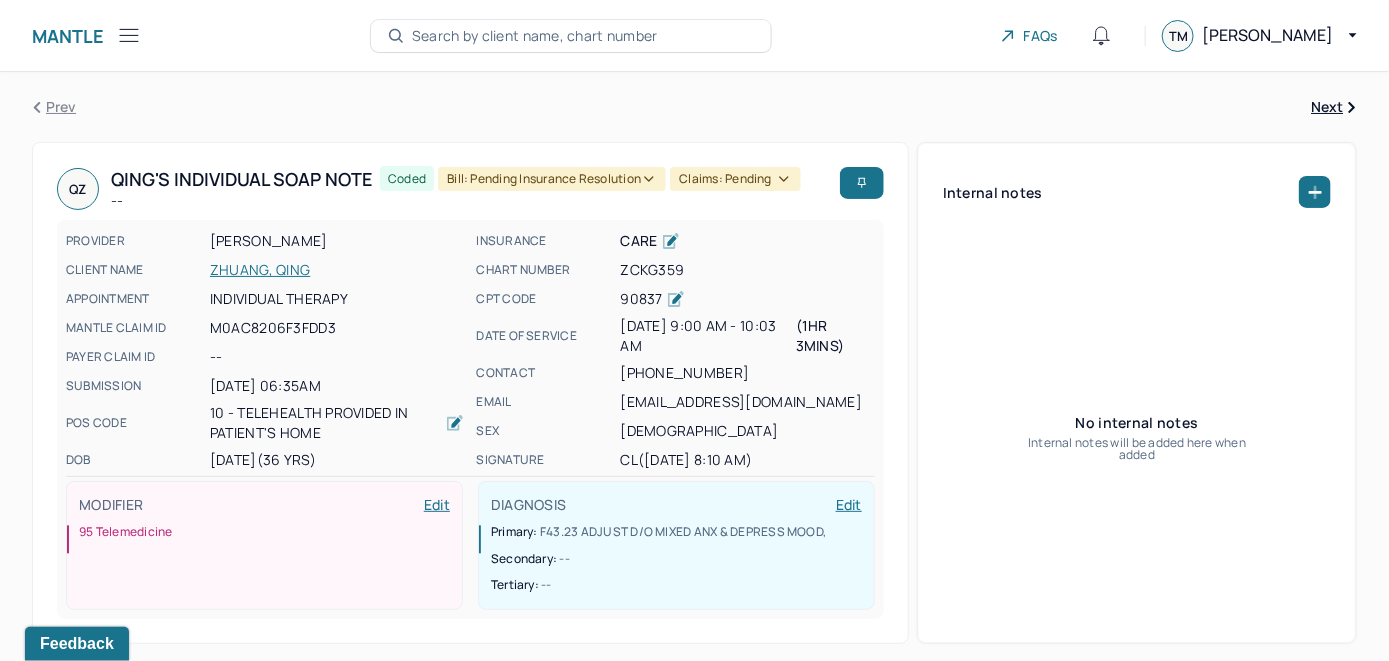 click on "Search by client name, chart number" at bounding box center [535, 36] 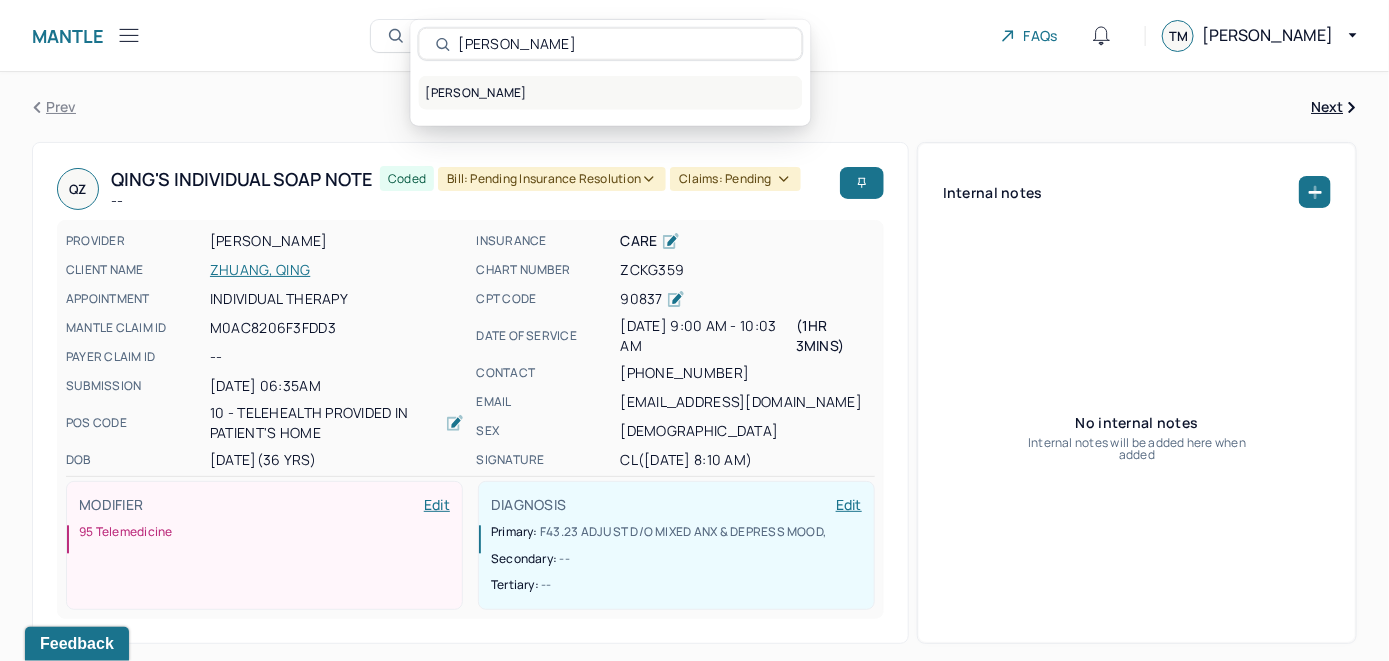 type on "[PERSON_NAME]" 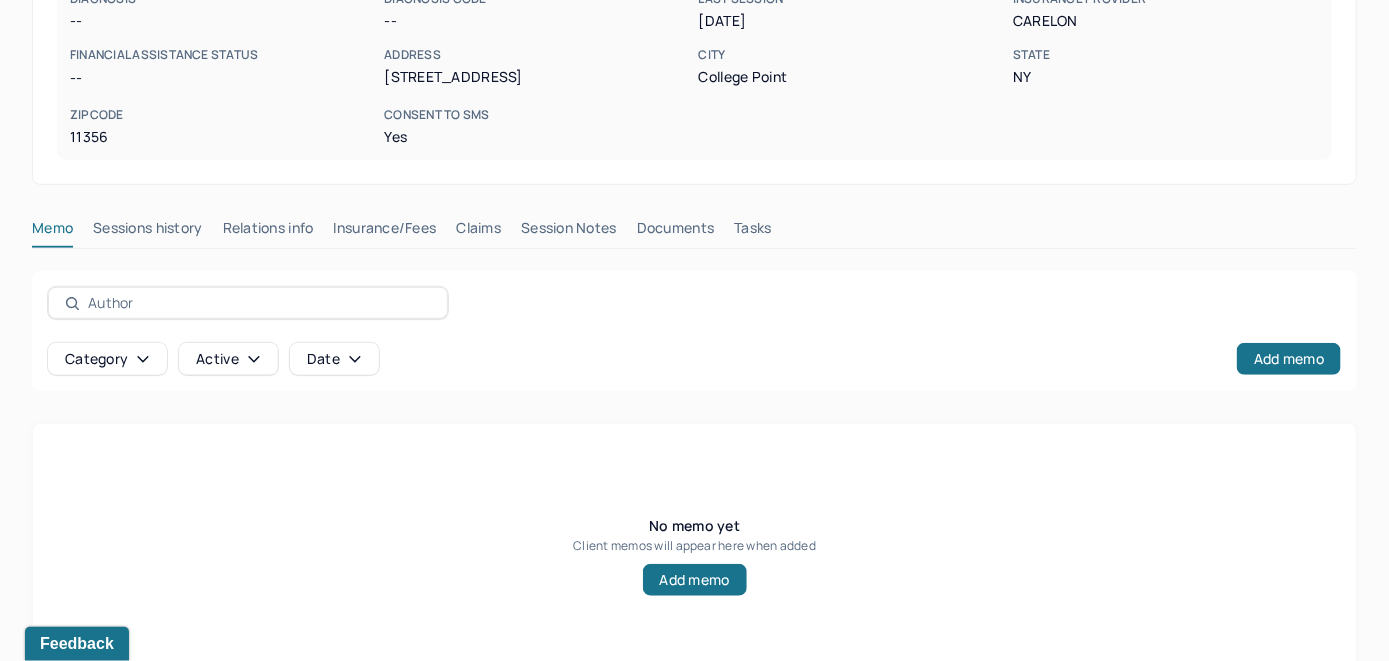scroll, scrollTop: 393, scrollLeft: 0, axis: vertical 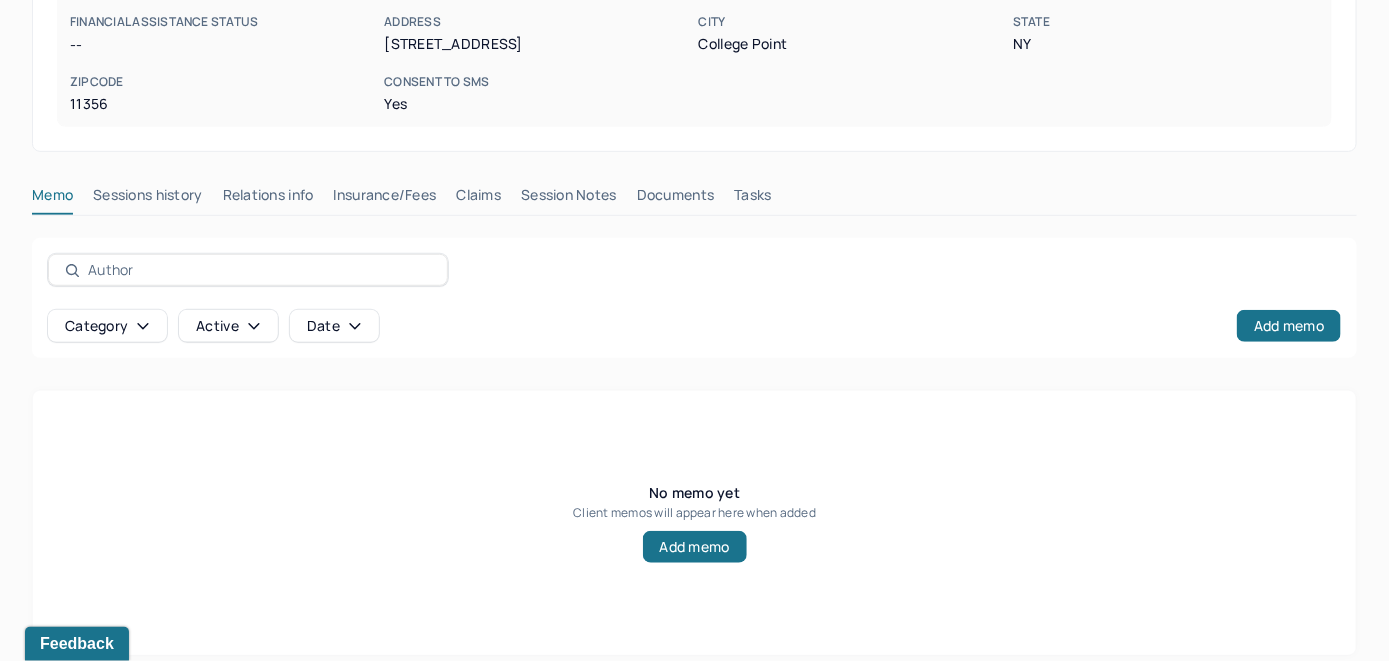 click on "[PERSON_NAME] active   Add flag     Sessions history     Edit               She/Her CLIENT CHART NUMBER DJQW936 PREFERRED NAME -- SEX [DEMOGRAPHIC_DATA] AGE [DEMOGRAPHIC_DATA]  yrs DATE OF BIRTH [DEMOGRAPHIC_DATA]  CONTACT [PHONE_NUMBER] EMAIL [PERSON_NAME][EMAIL_ADDRESS][PERSON_NAME][DOMAIN_NAME] PROVIDER [PERSON_NAME] MHC-LP DIAGNOSIS -- DIAGNOSIS CODE -- LAST SESSION [DATE] insurance provider CARELON FINANCIAL ASSISTANCE STATUS -- Address [STREET_ADDRESS][US_STATE] Consent to Sms Yes   Memo     Sessions history     Relations info     Insurance/Fees     Claims     Session Notes     Documents     Tasks     Category     active     Date     Add memo   No memo yet Client memos will appear here when added   Add memo" at bounding box center (694, 179) 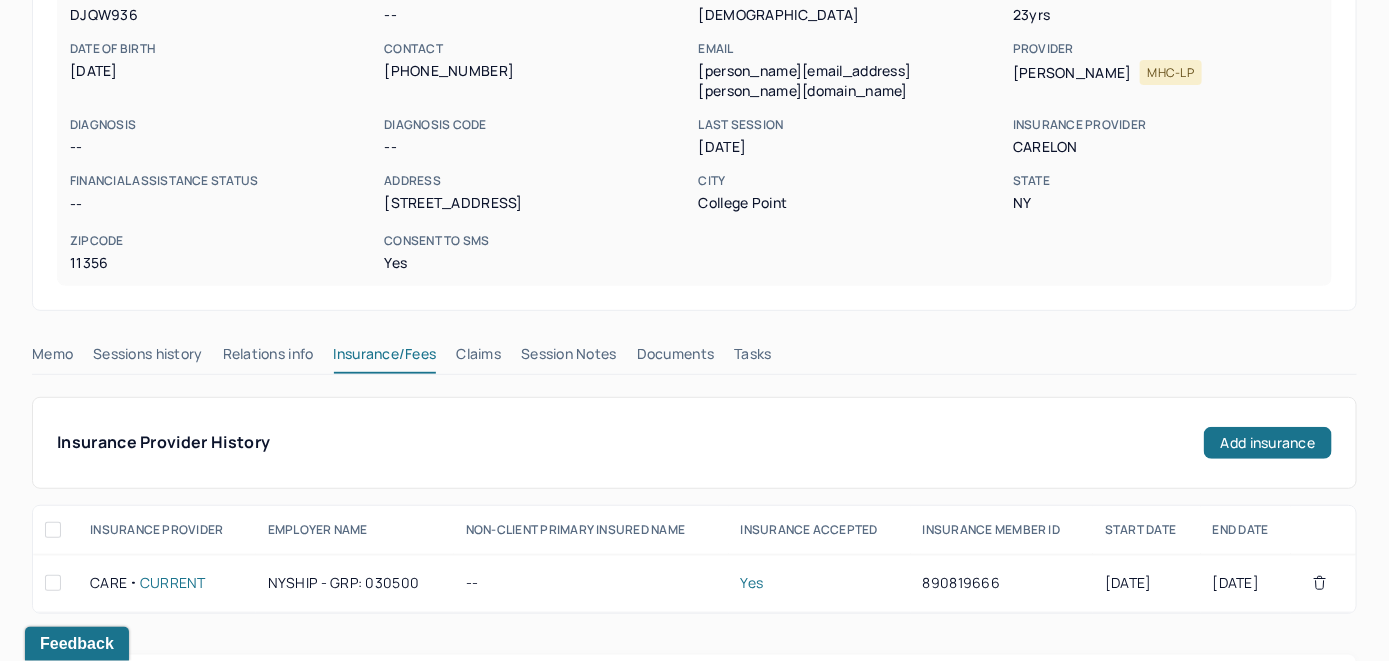 scroll, scrollTop: 193, scrollLeft: 0, axis: vertical 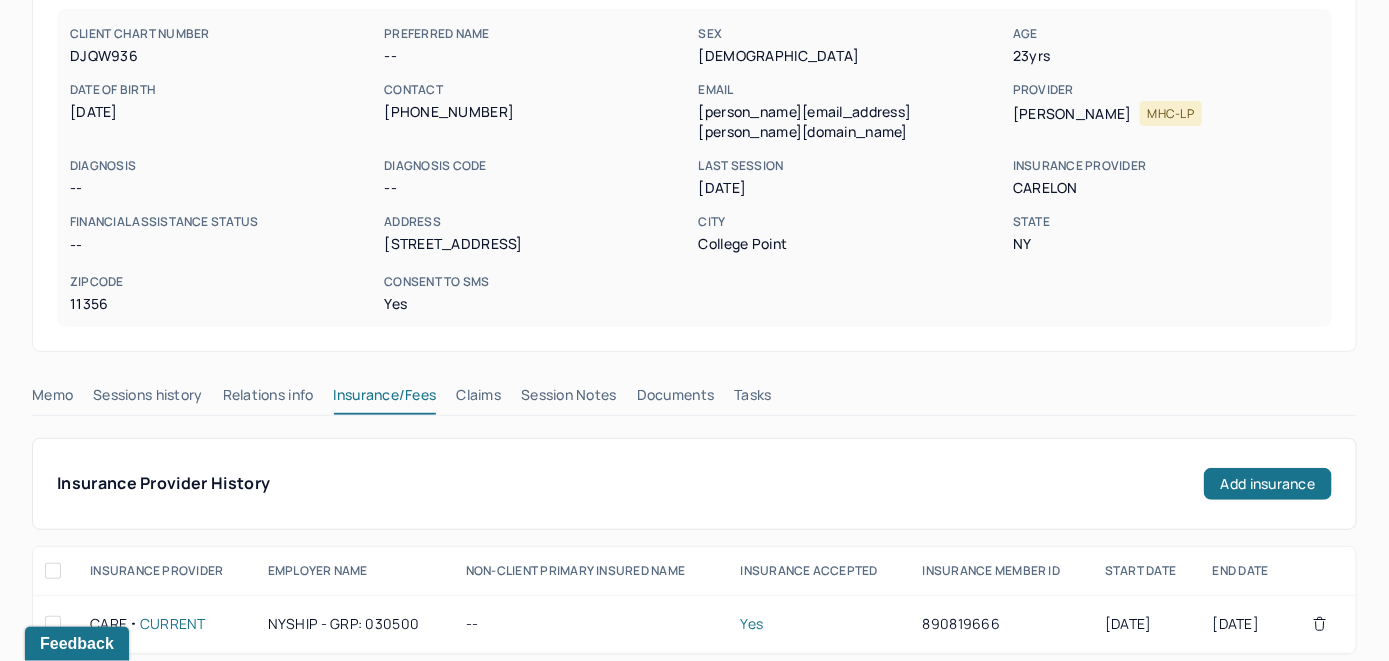 click on "Claims" at bounding box center [478, 399] 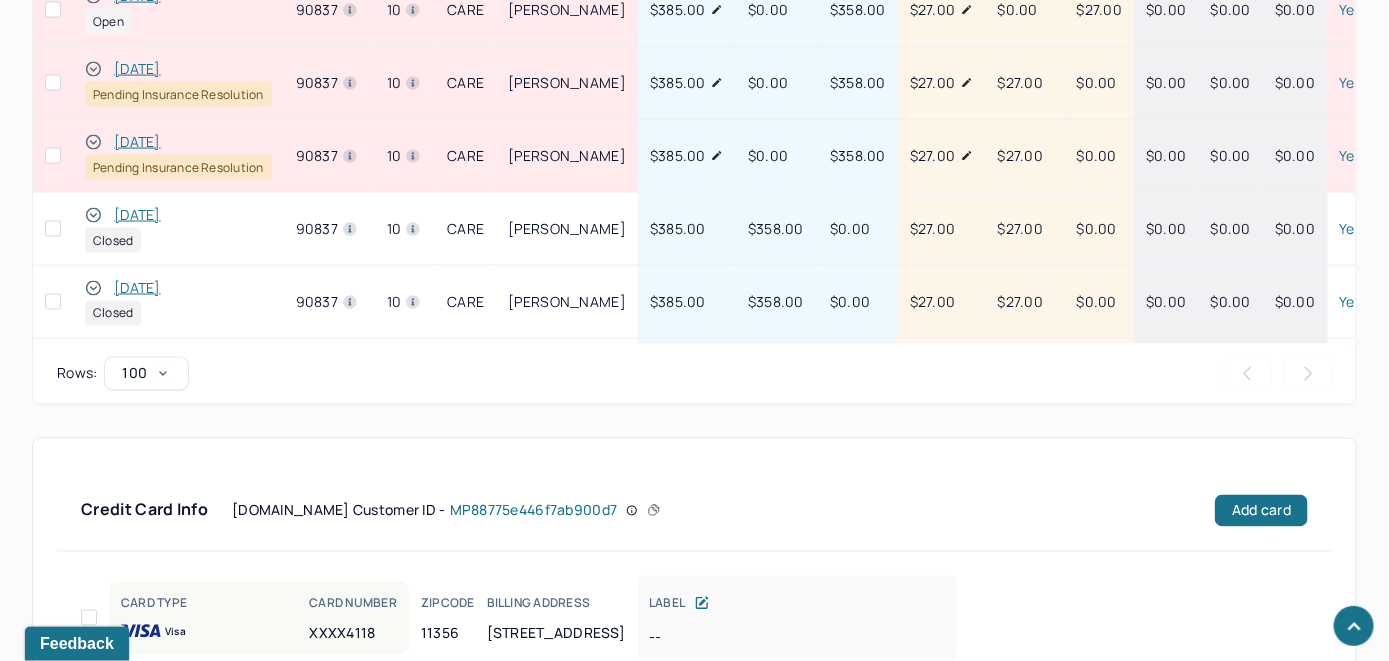 scroll, scrollTop: 861, scrollLeft: 0, axis: vertical 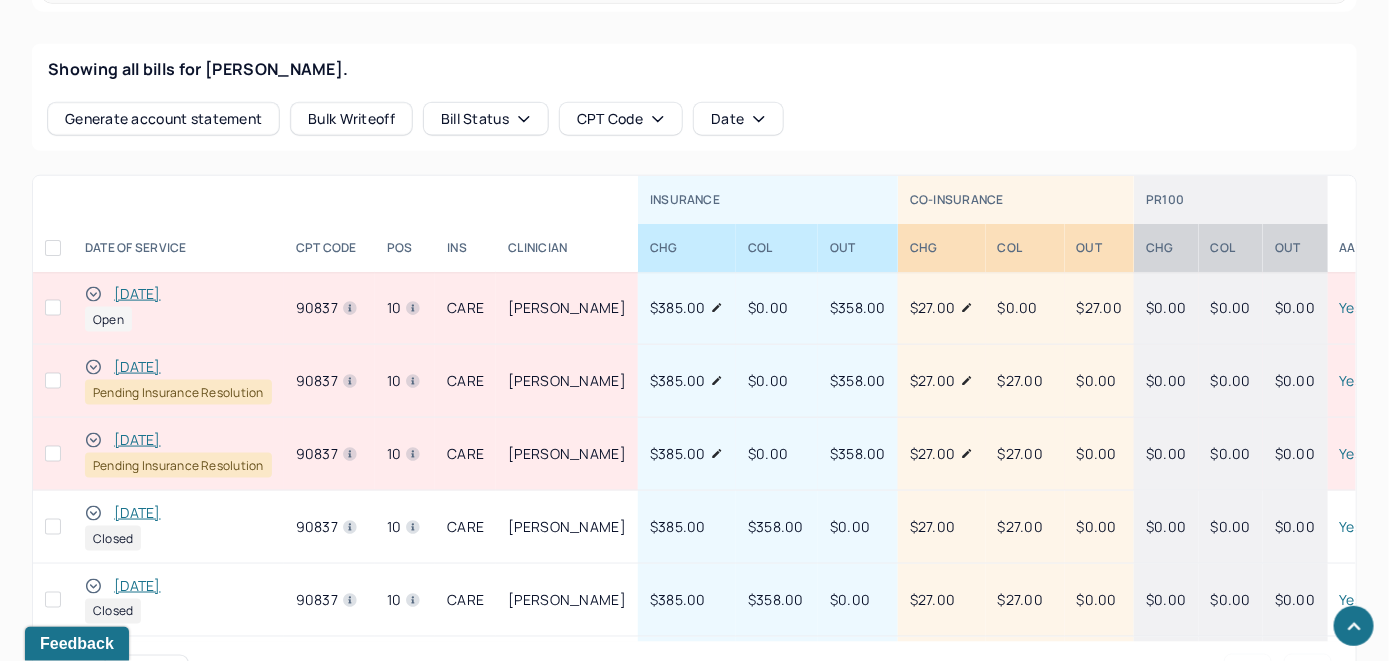 click on "[DATE]" at bounding box center [137, 294] 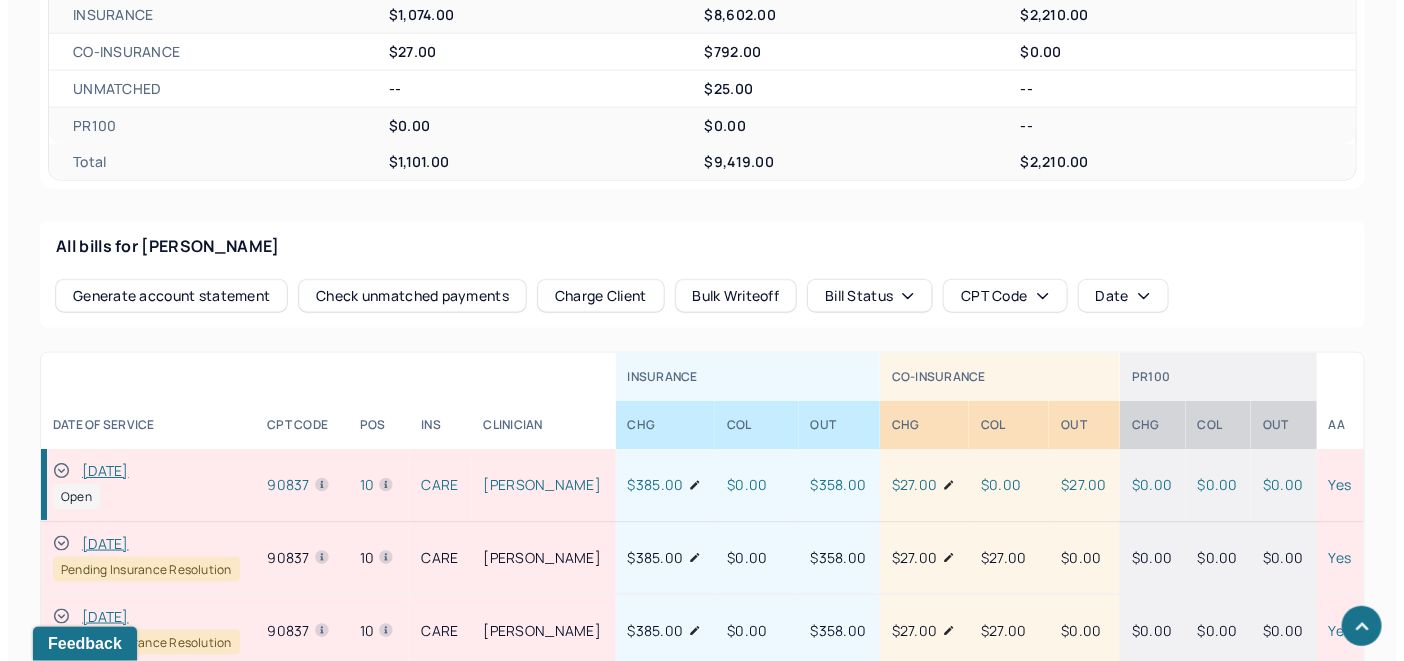 scroll, scrollTop: 789, scrollLeft: 0, axis: vertical 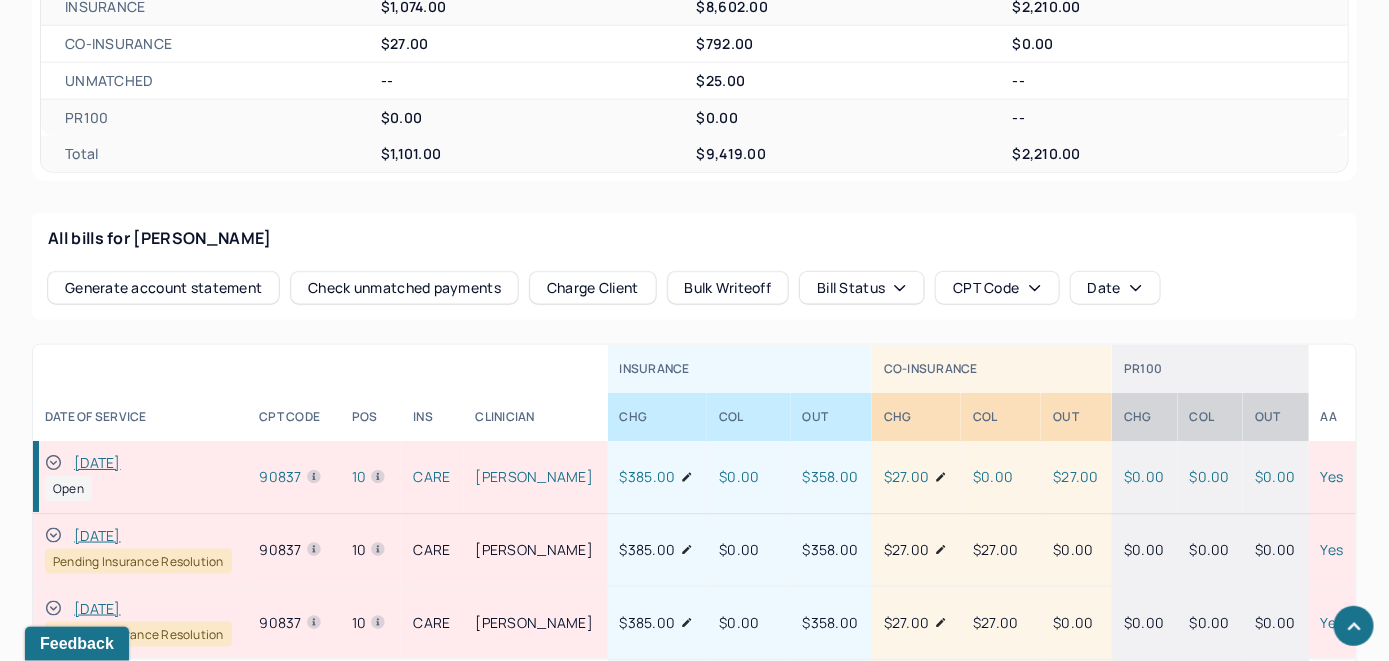 click on "Check unmatched payments" at bounding box center (404, 288) 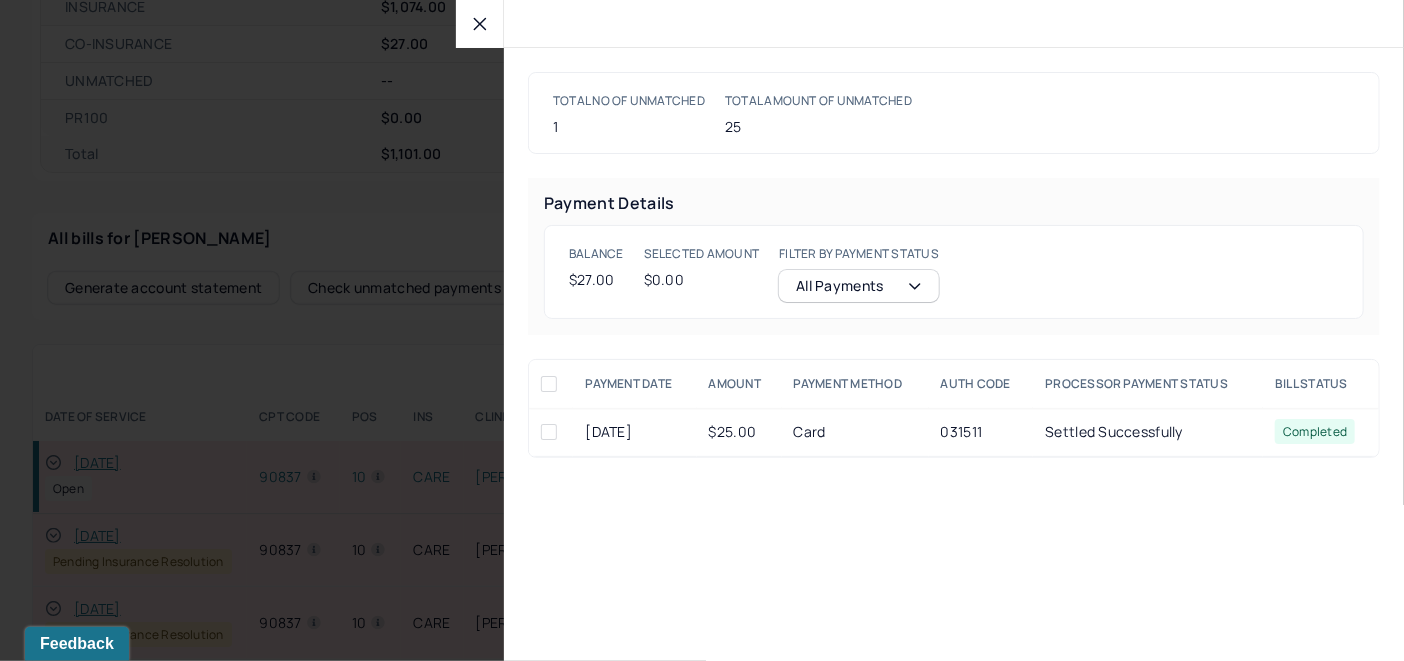 click 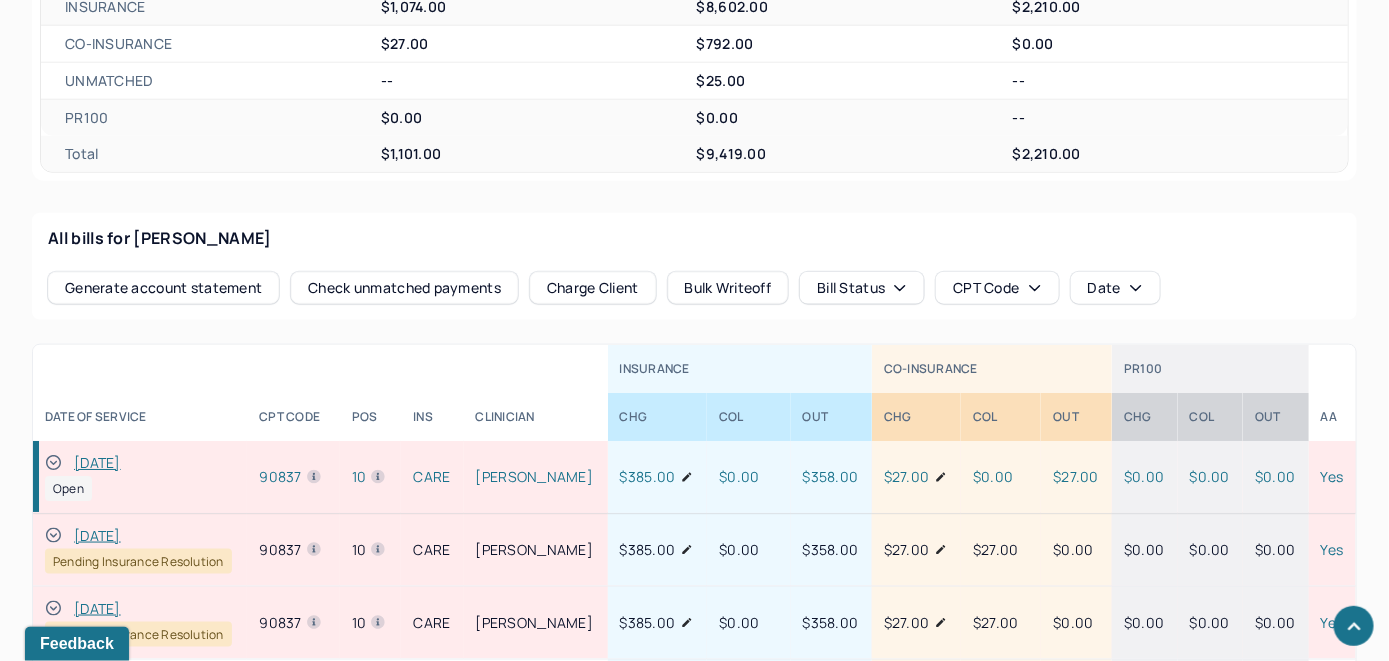 click on "Charge Client" at bounding box center (593, 288) 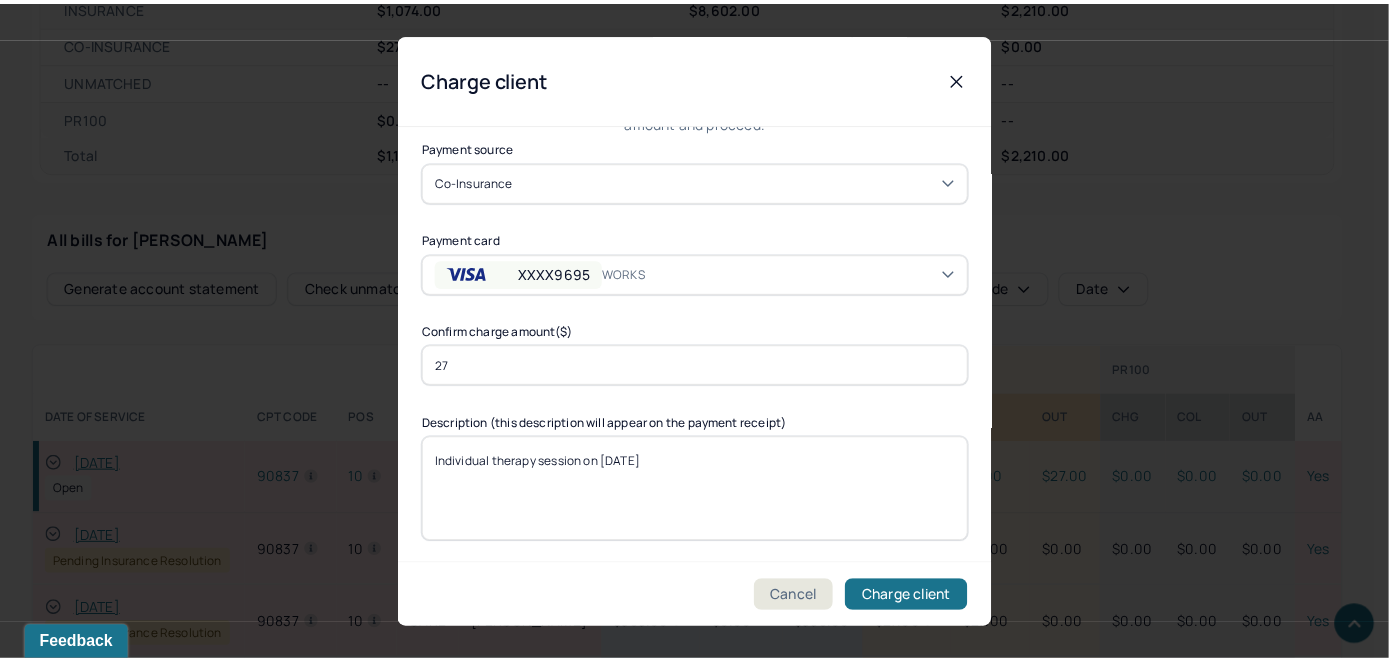 scroll, scrollTop: 121, scrollLeft: 0, axis: vertical 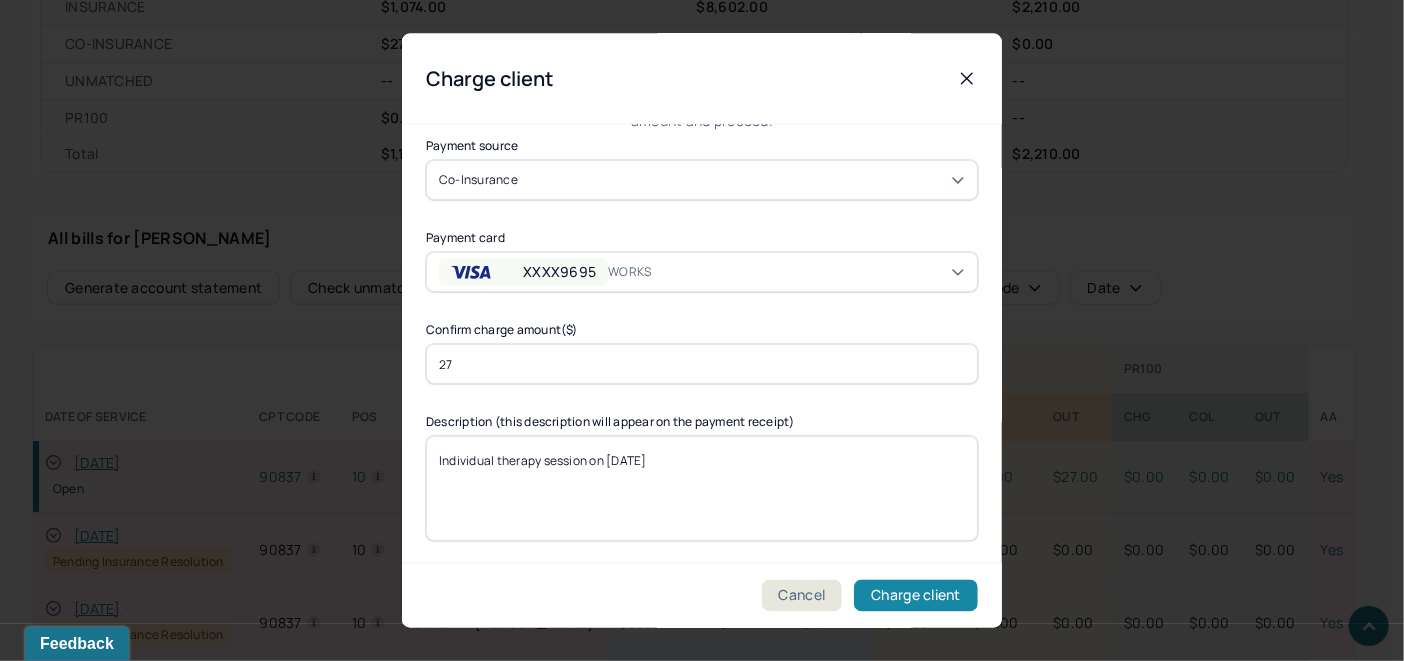 click on "Charge client" at bounding box center (916, 596) 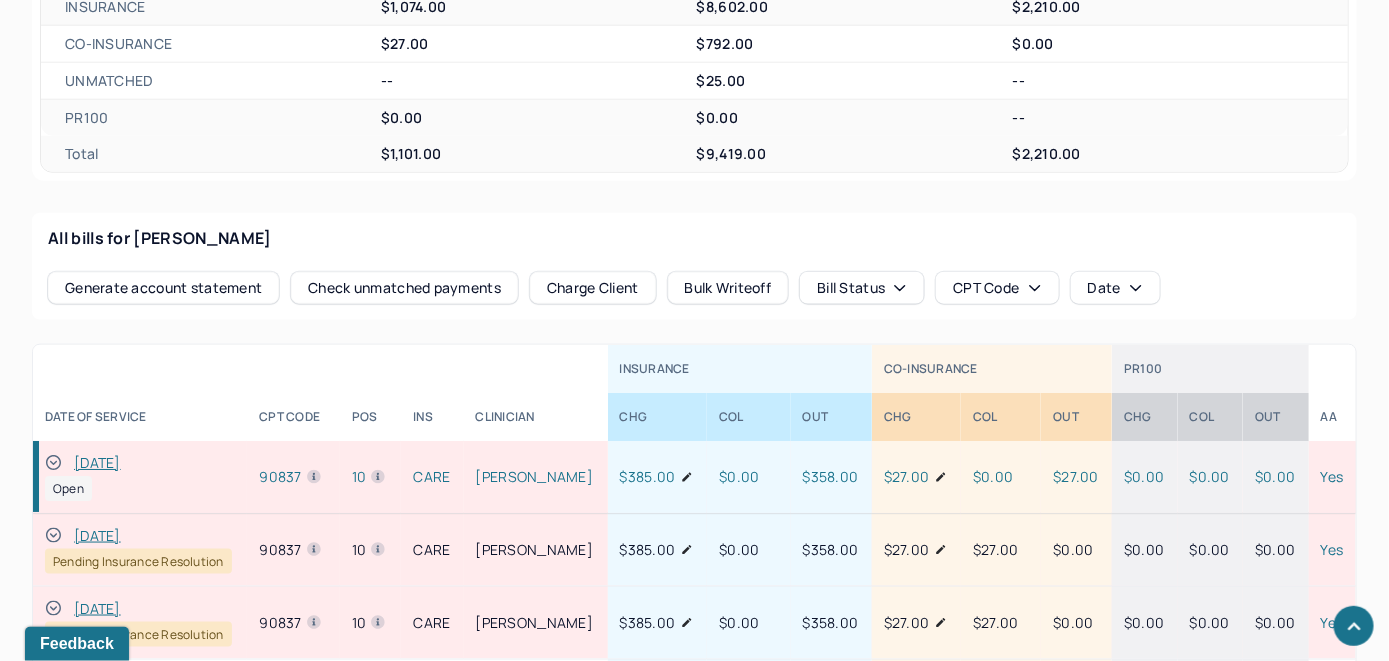click 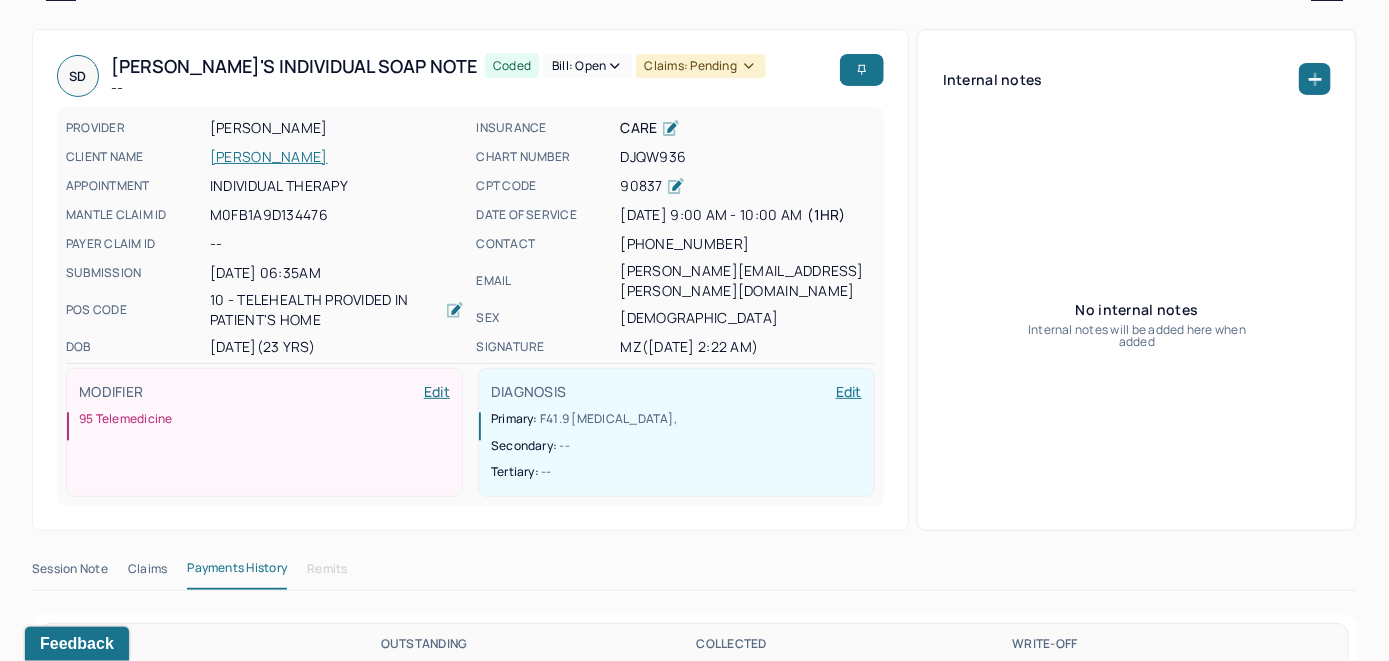scroll, scrollTop: 0, scrollLeft: 0, axis: both 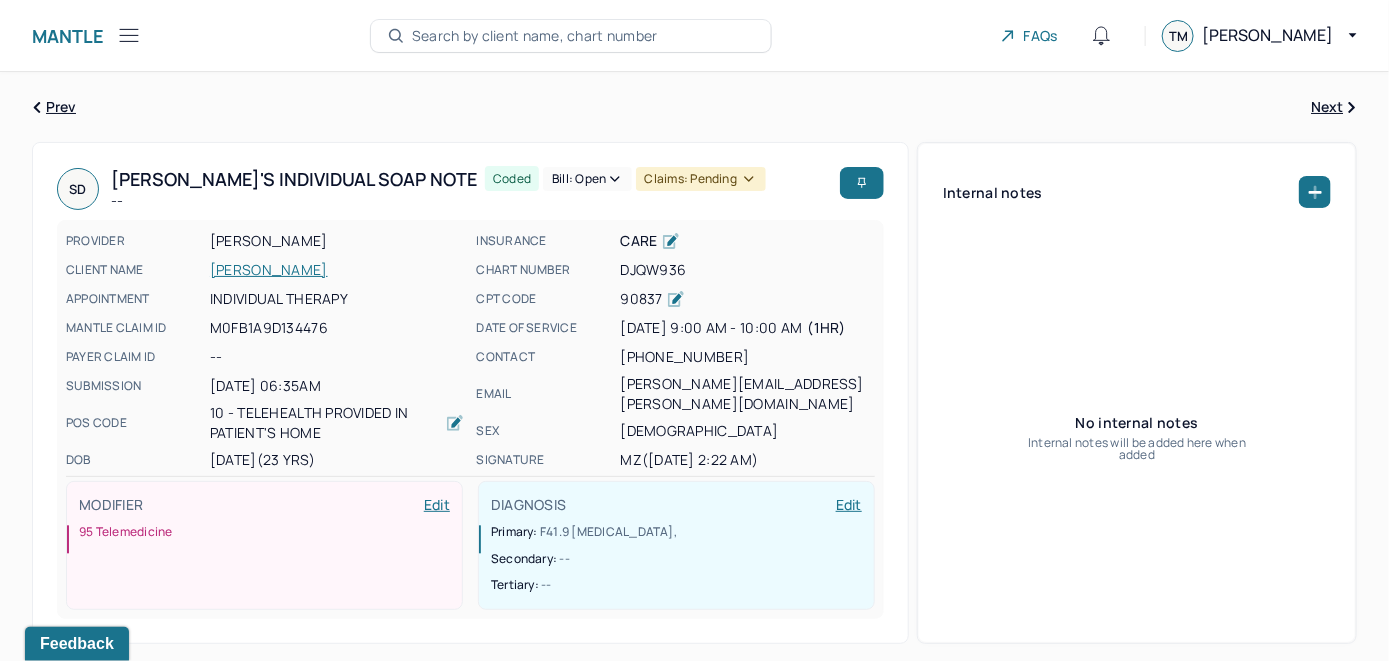 click on "Bill: Open" at bounding box center (587, 179) 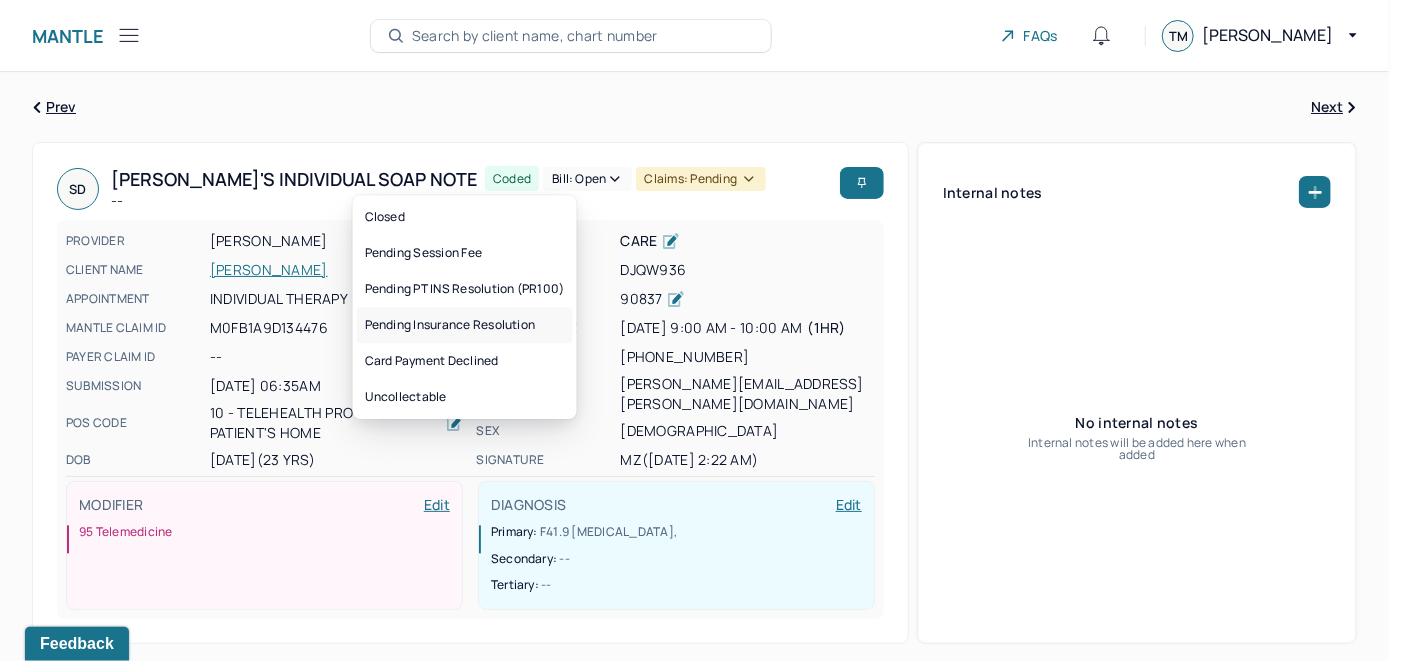 click on "Pending Insurance Resolution" at bounding box center (465, 325) 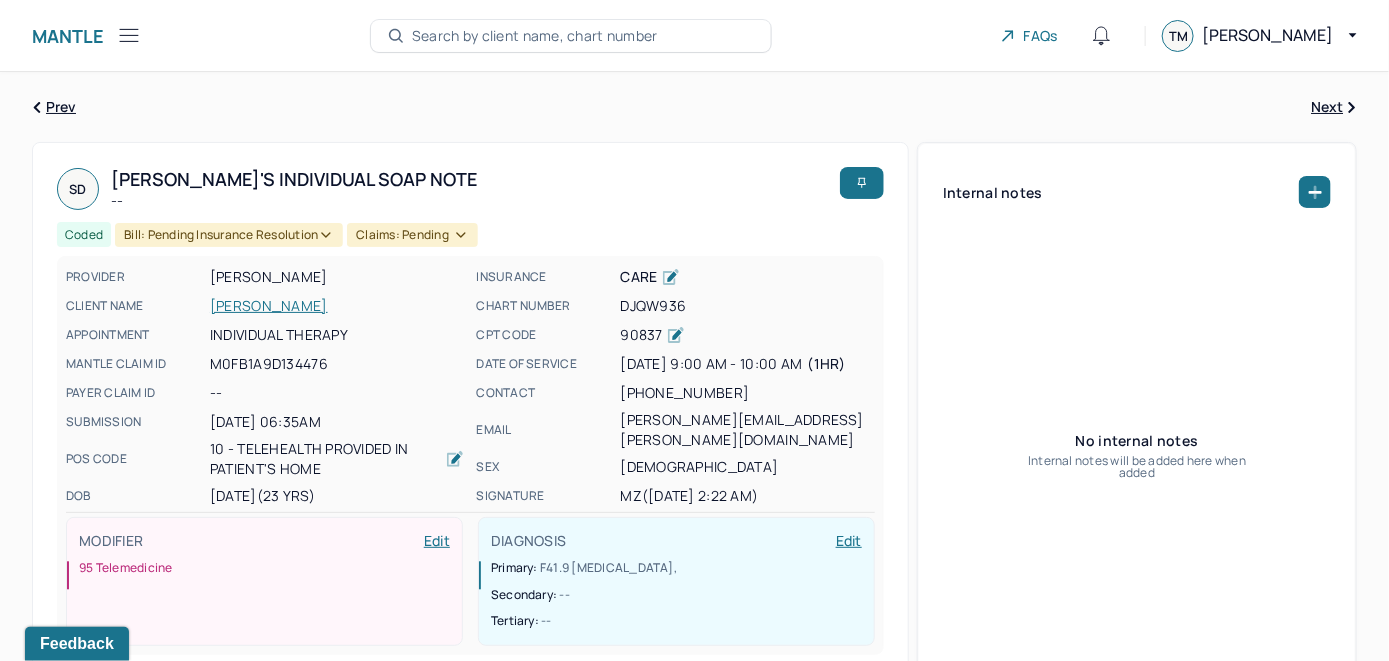 click on "Search by client name, chart number" at bounding box center (535, 36) 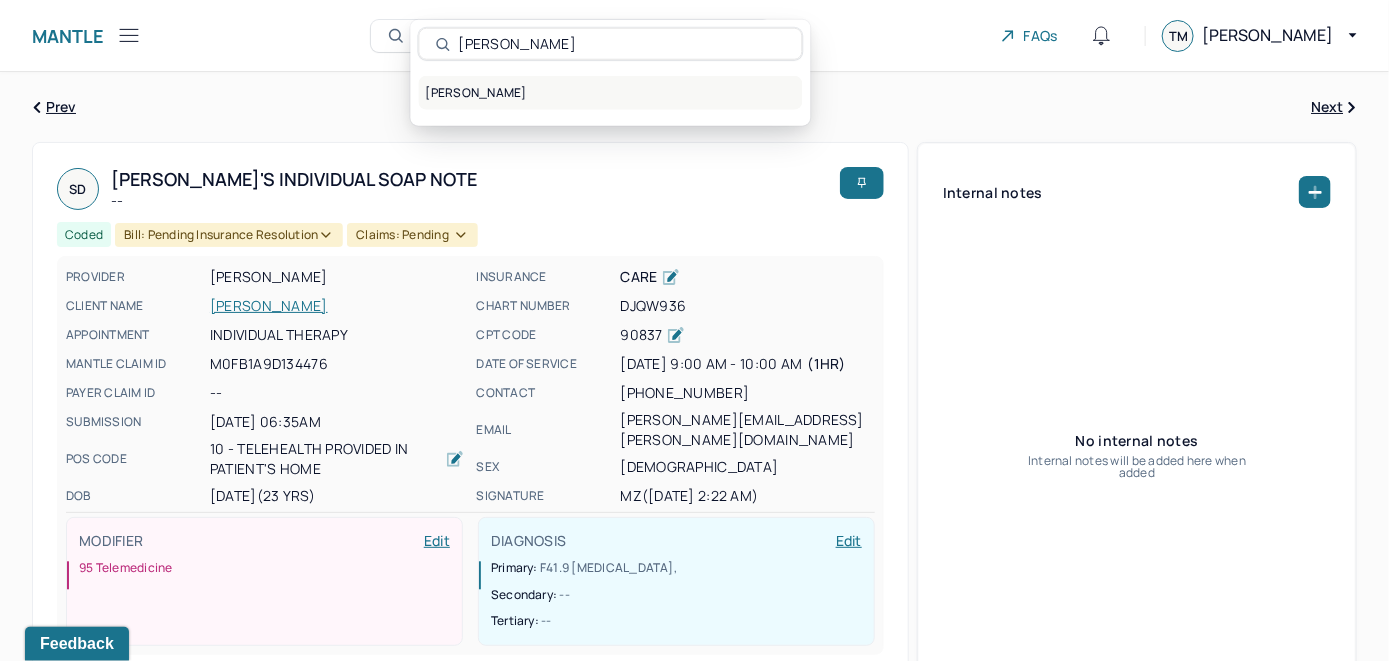 type on "[PERSON_NAME]" 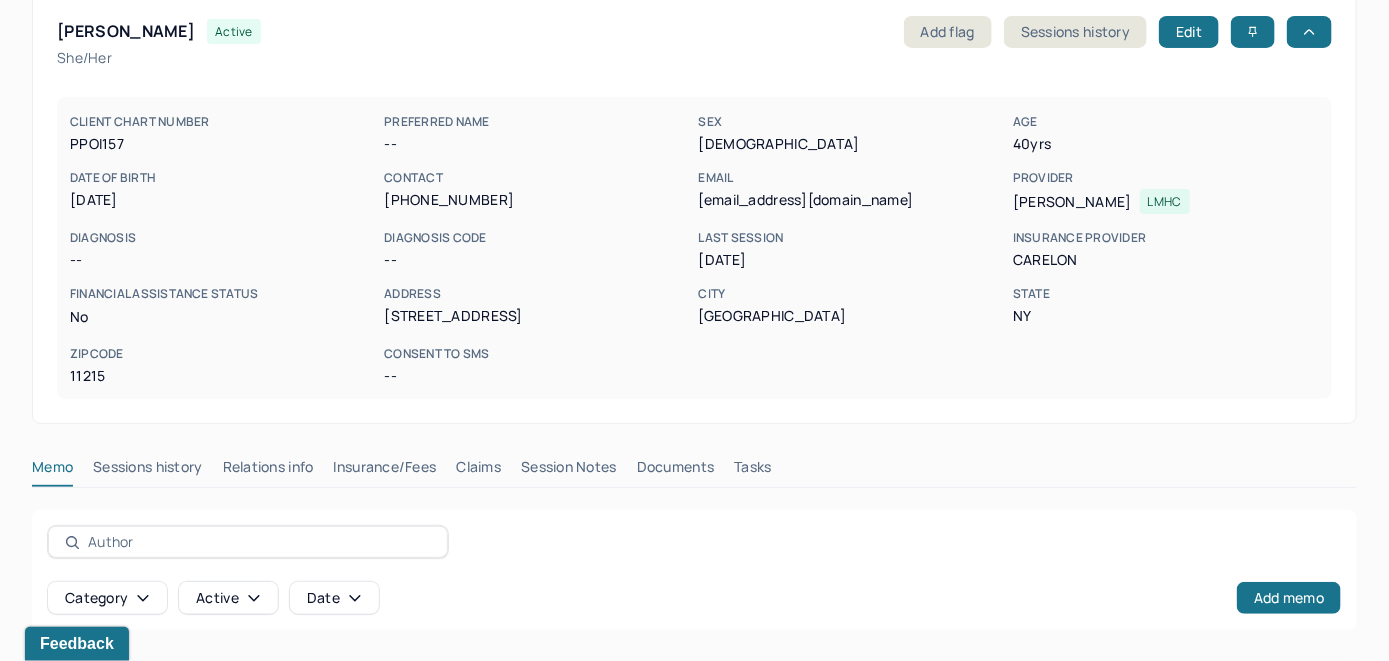 scroll, scrollTop: 200, scrollLeft: 0, axis: vertical 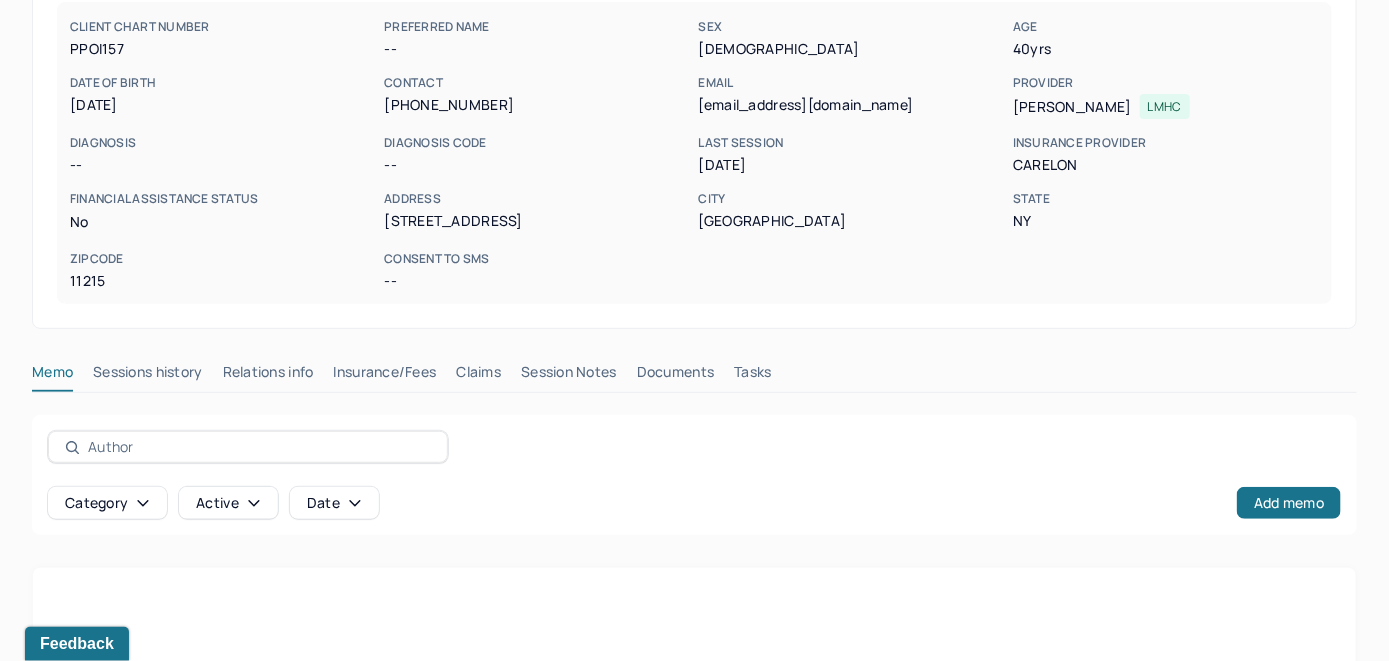 click on "Insurance/Fees" at bounding box center [385, 376] 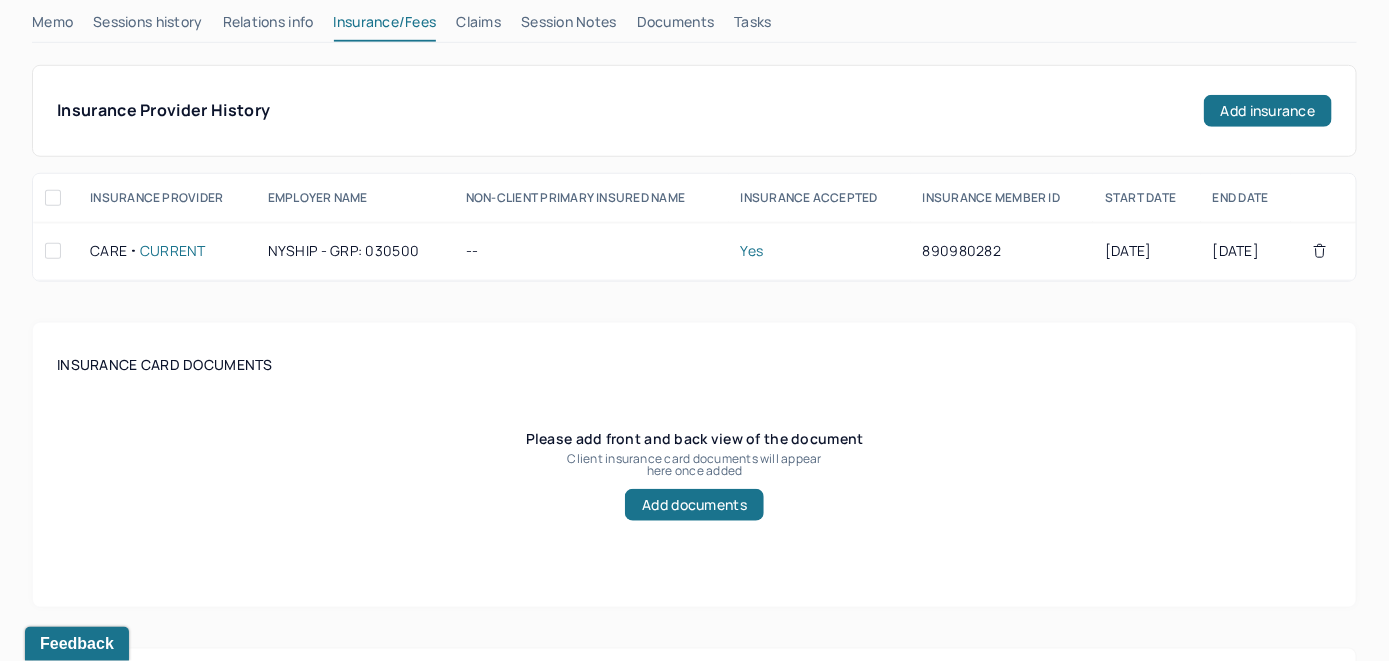 scroll, scrollTop: 600, scrollLeft: 0, axis: vertical 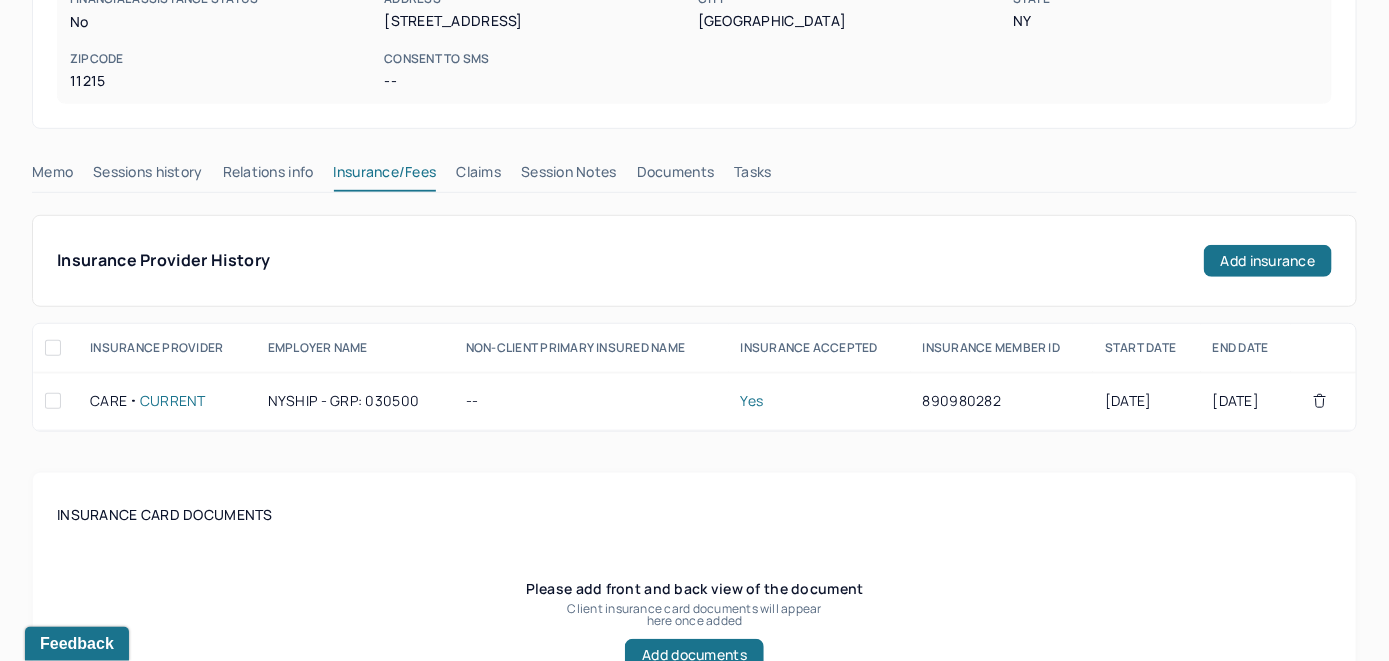 click on "Claims" at bounding box center [478, 176] 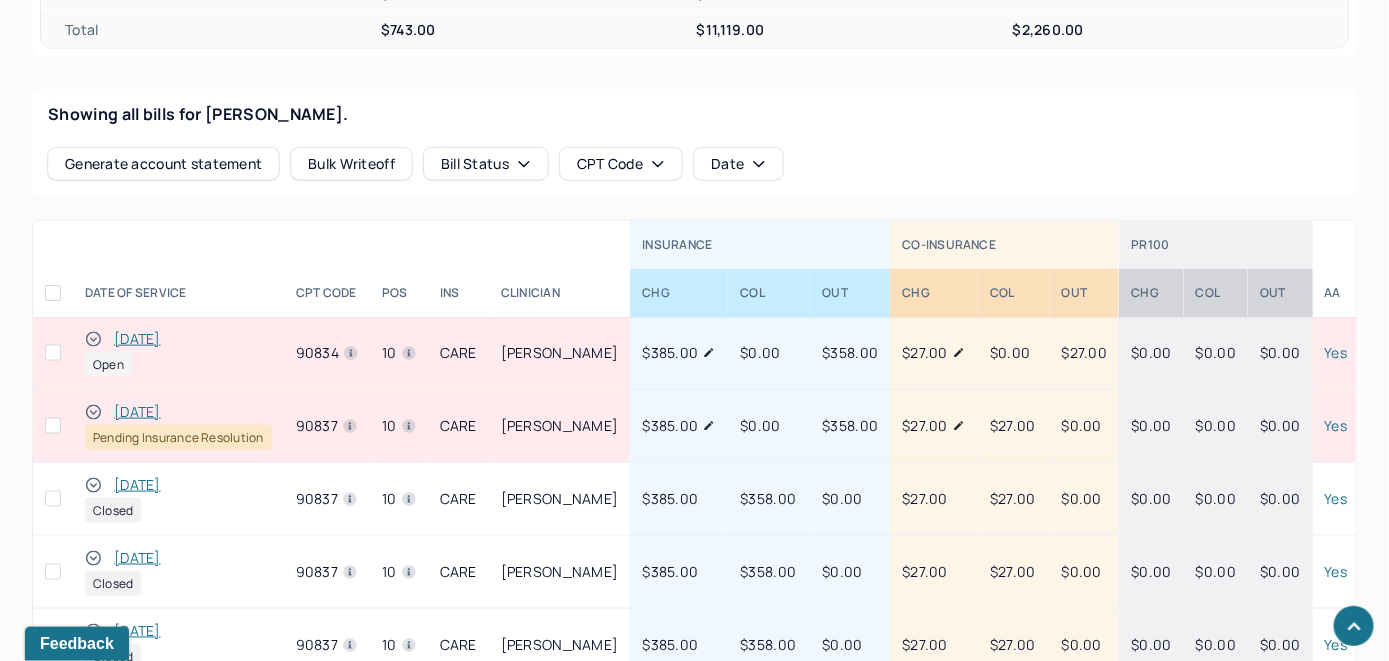 scroll, scrollTop: 841, scrollLeft: 0, axis: vertical 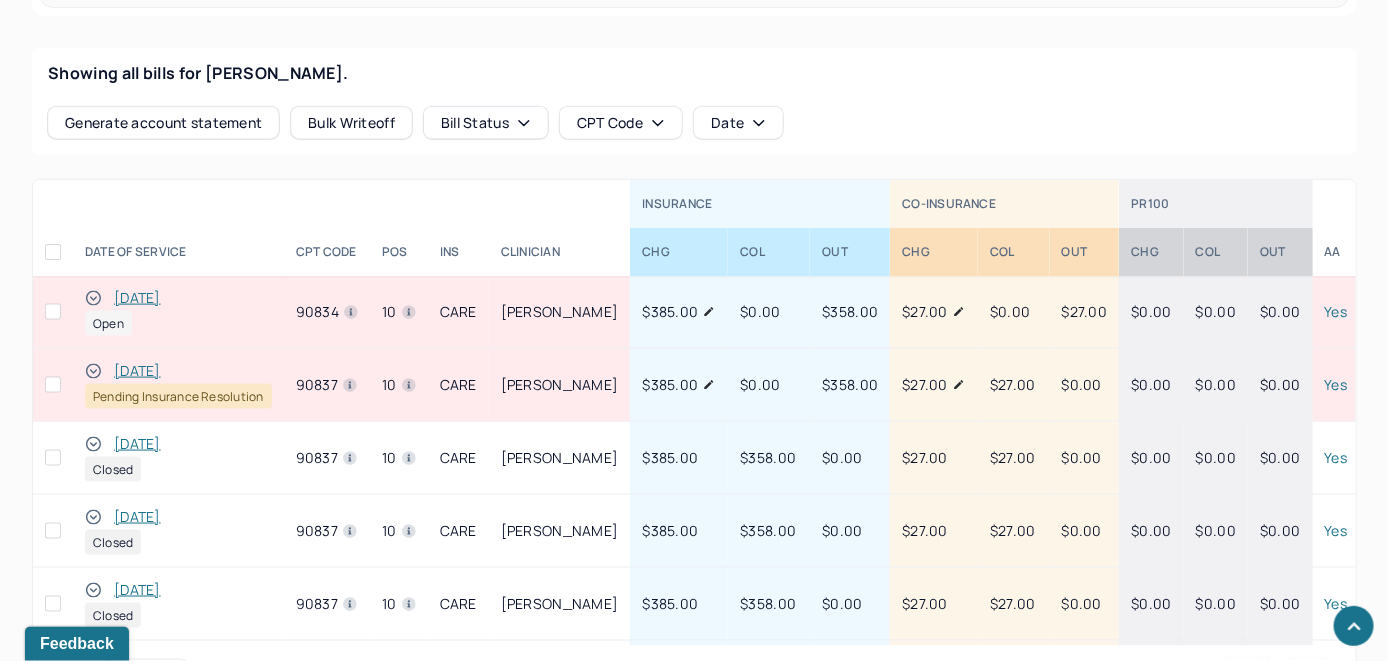 click on "[DATE]" at bounding box center [137, 298] 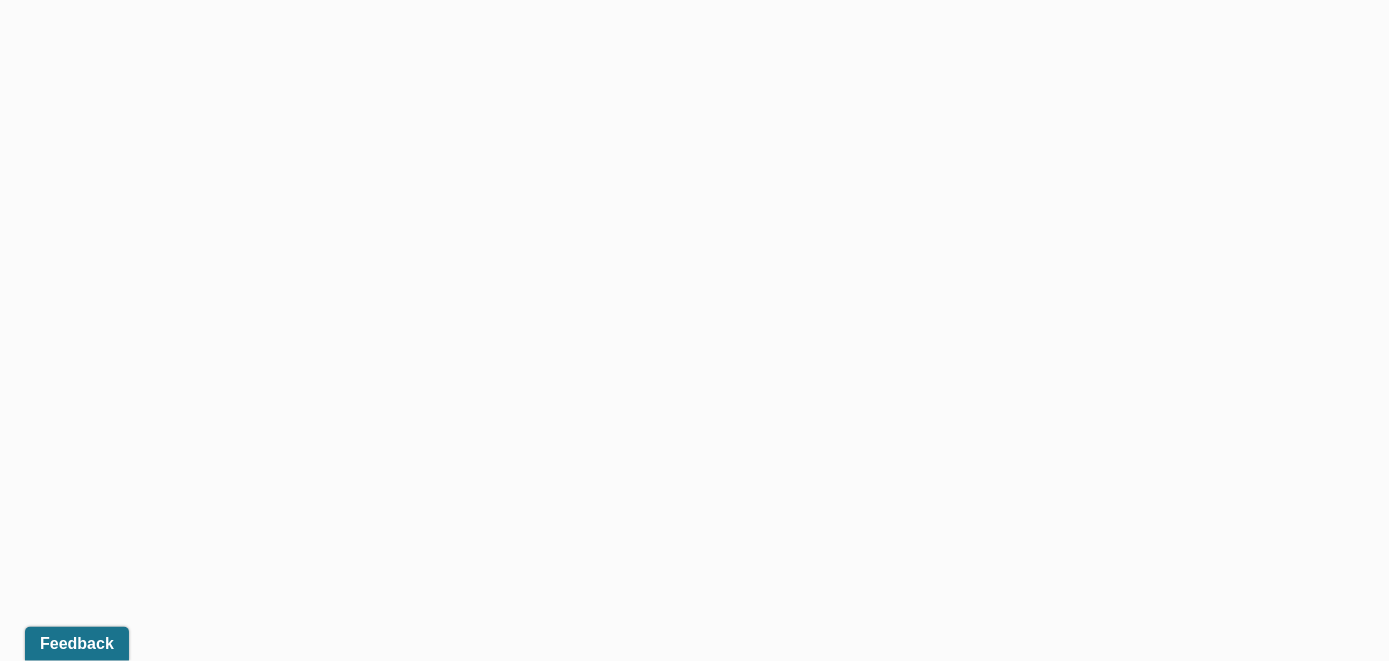 scroll, scrollTop: 769, scrollLeft: 0, axis: vertical 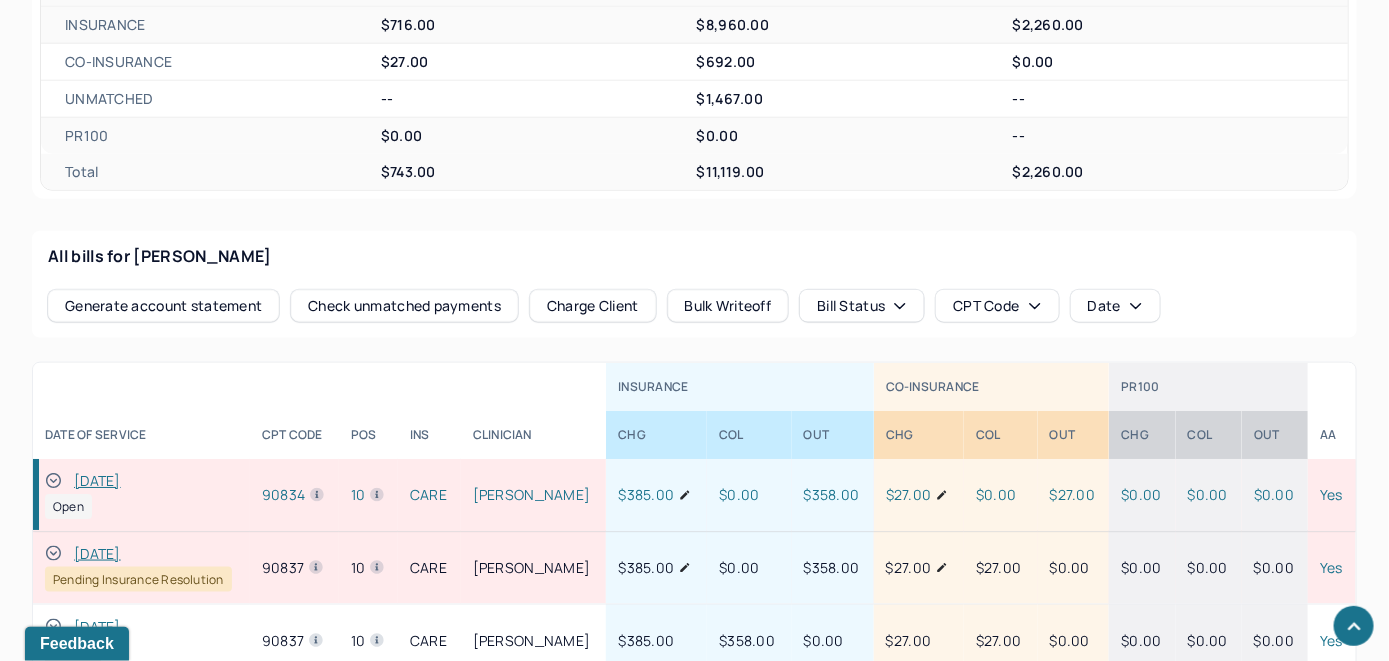 click on "[DATE]" at bounding box center (97, 481) 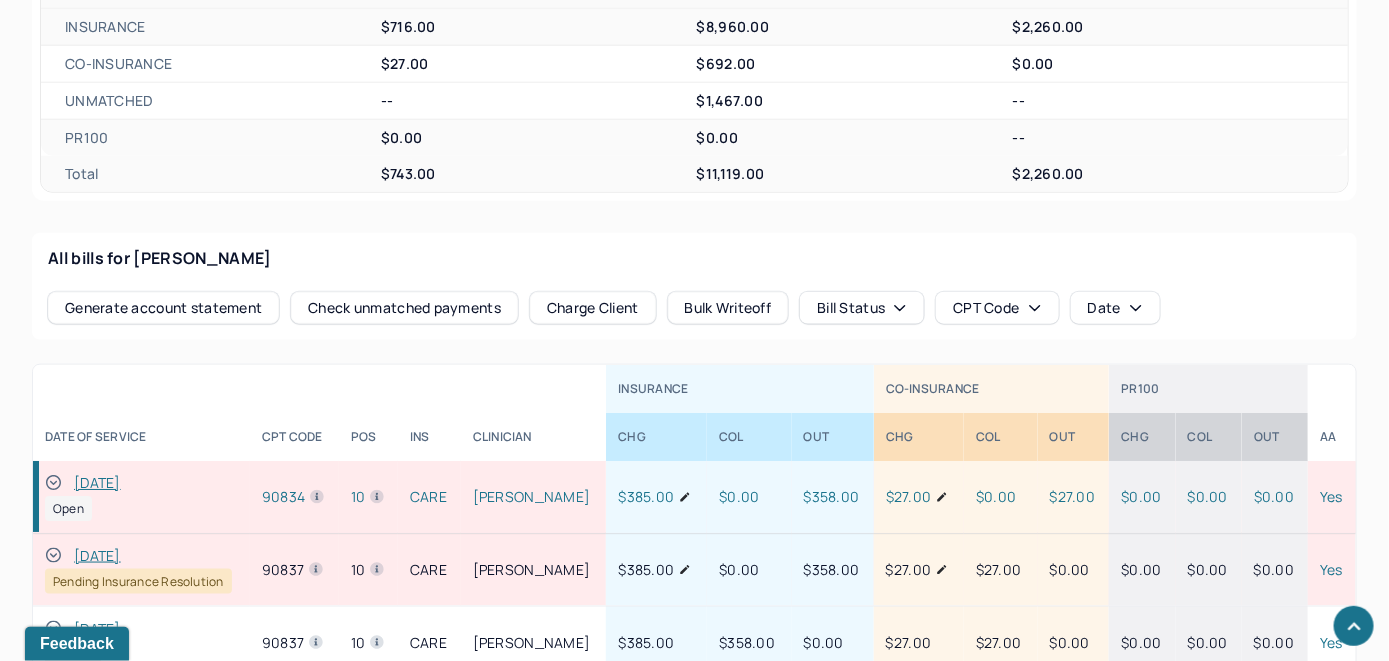scroll, scrollTop: 771, scrollLeft: 0, axis: vertical 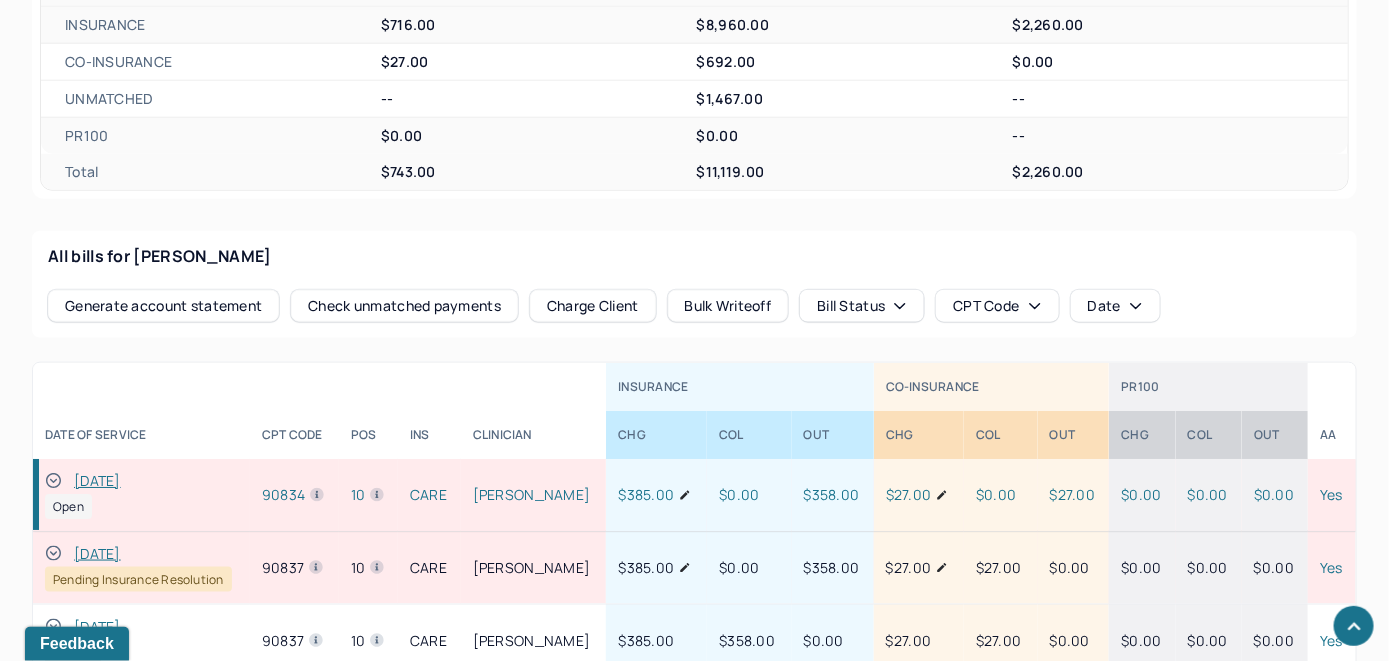 click on "Check unmatched payments" at bounding box center [404, 306] 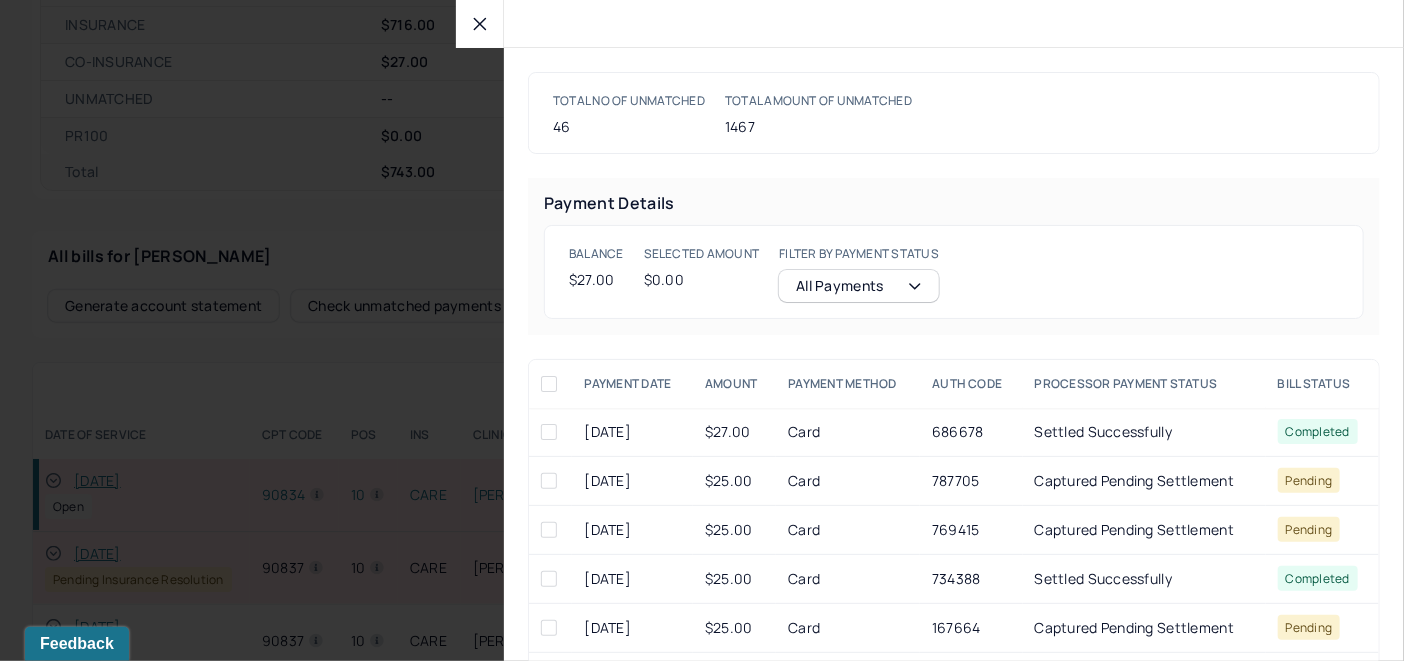 click at bounding box center [549, 432] 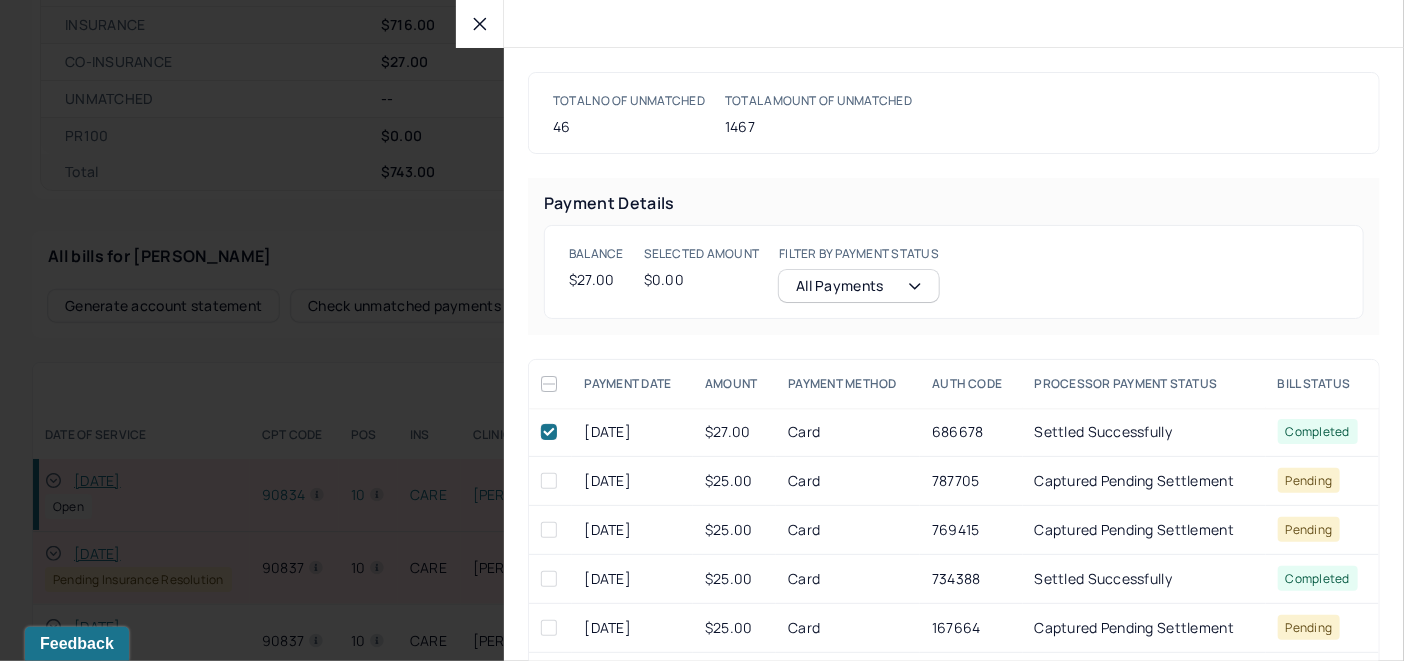 checkbox on "true" 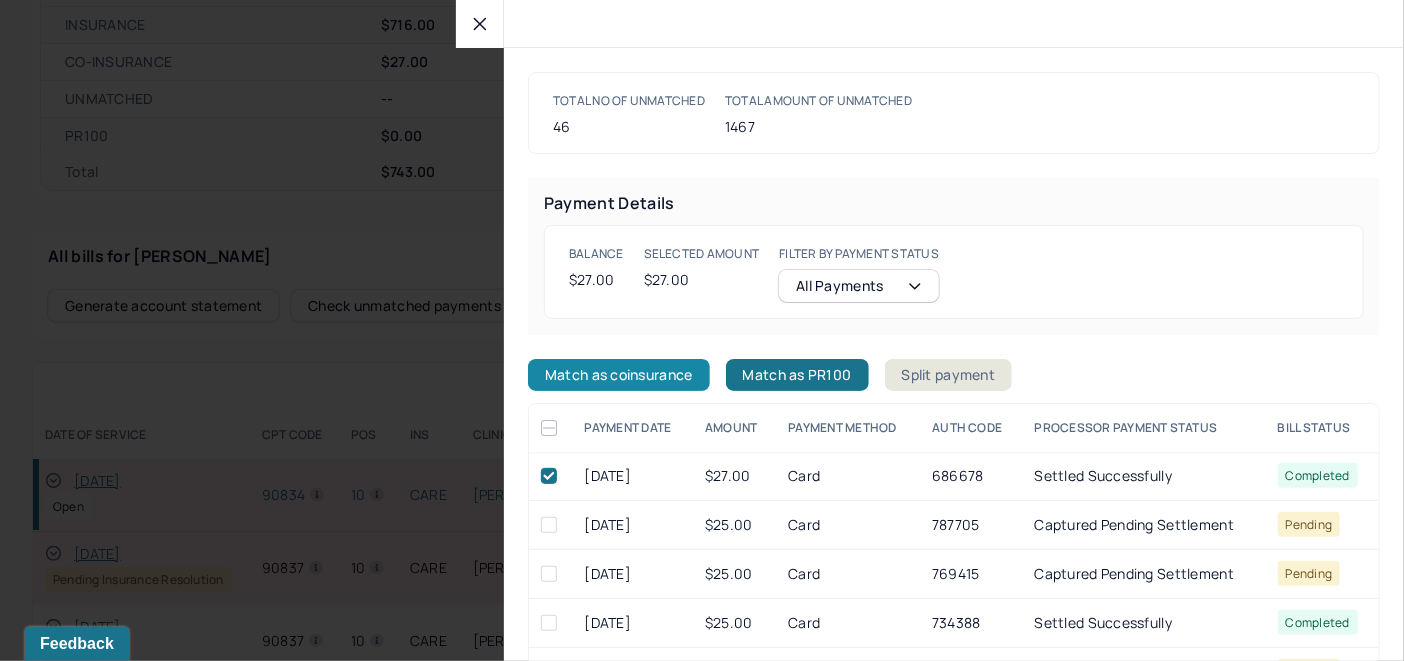 click on "Match as coinsurance" at bounding box center (619, 375) 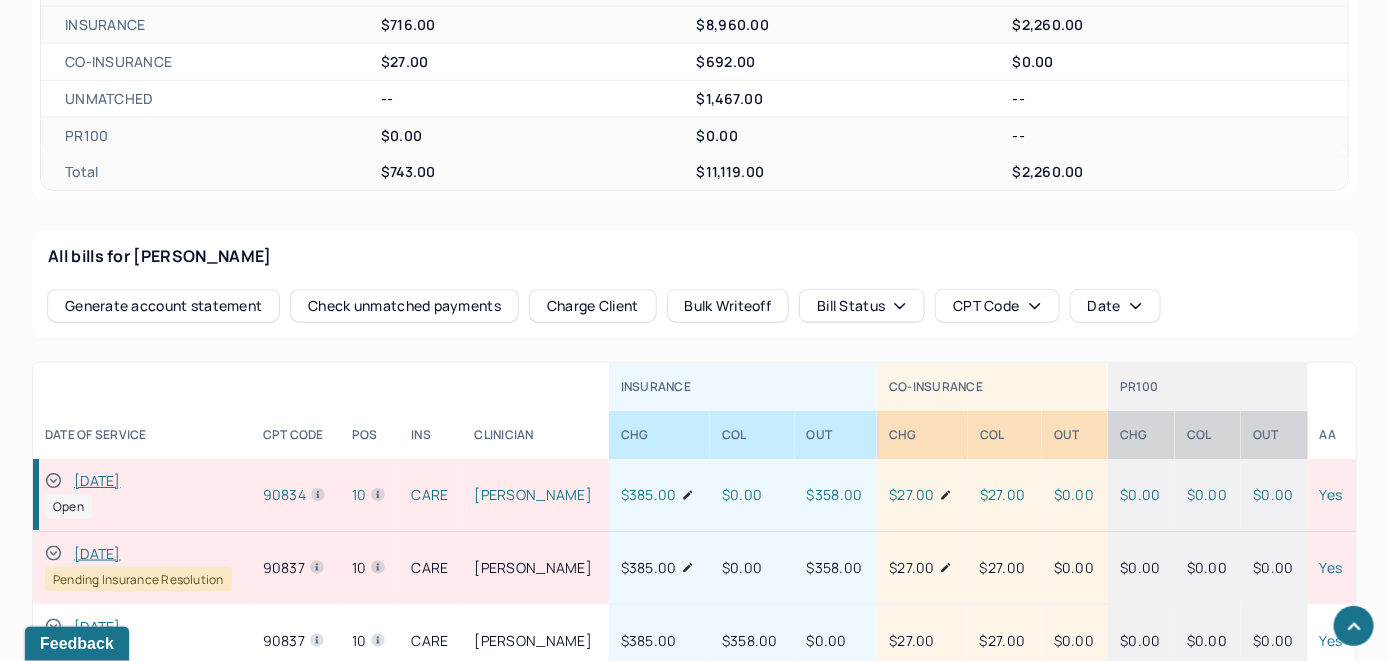click on "[DATE]" at bounding box center (97, 481) 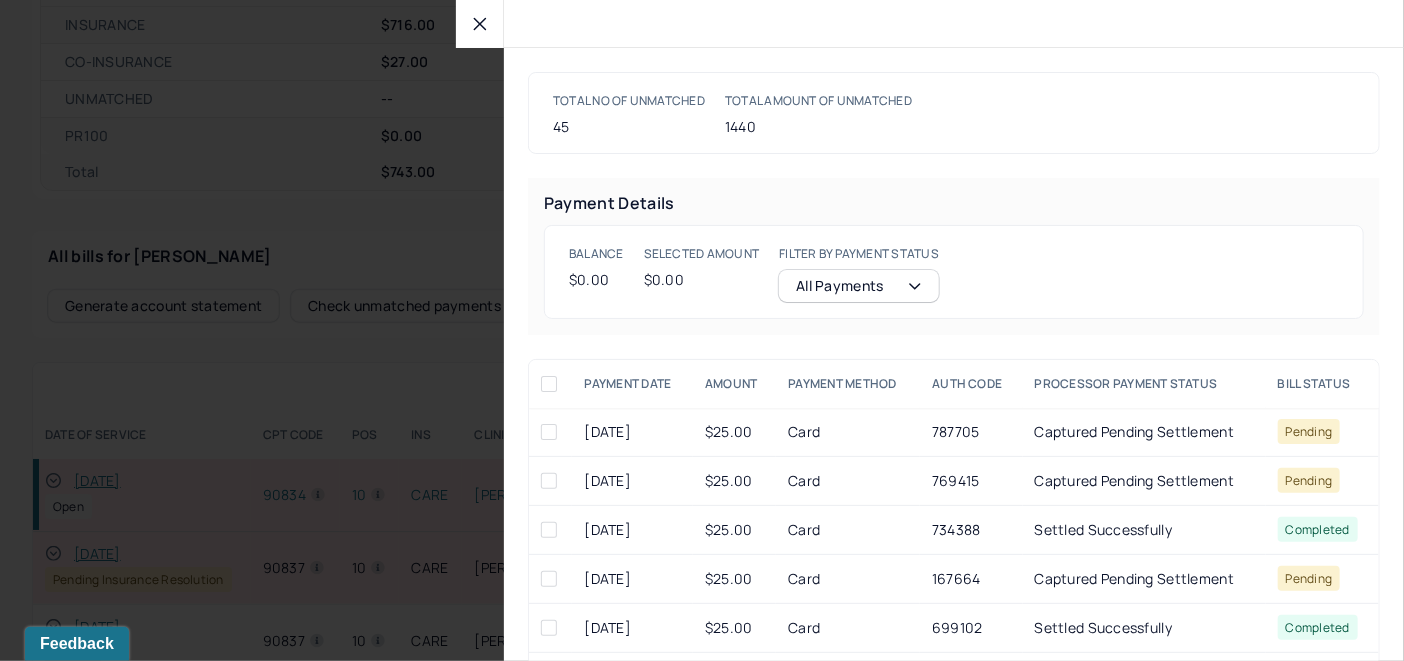 click at bounding box center [480, 24] 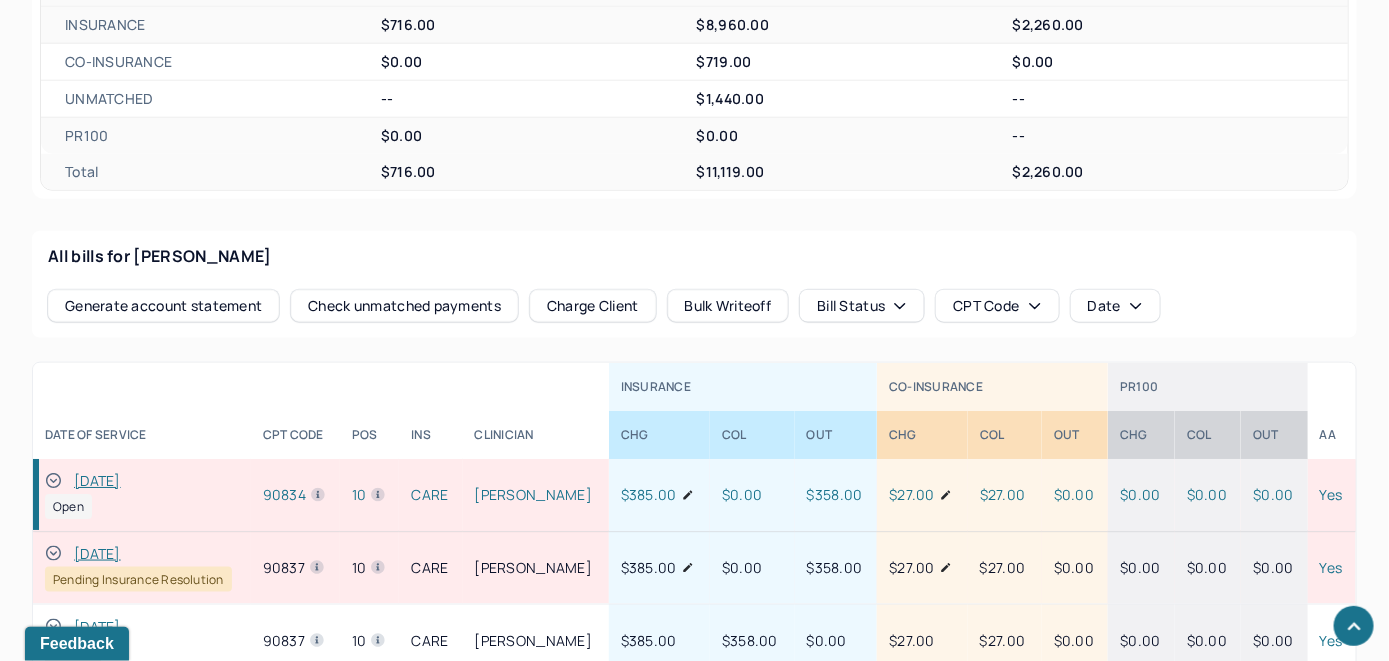 click 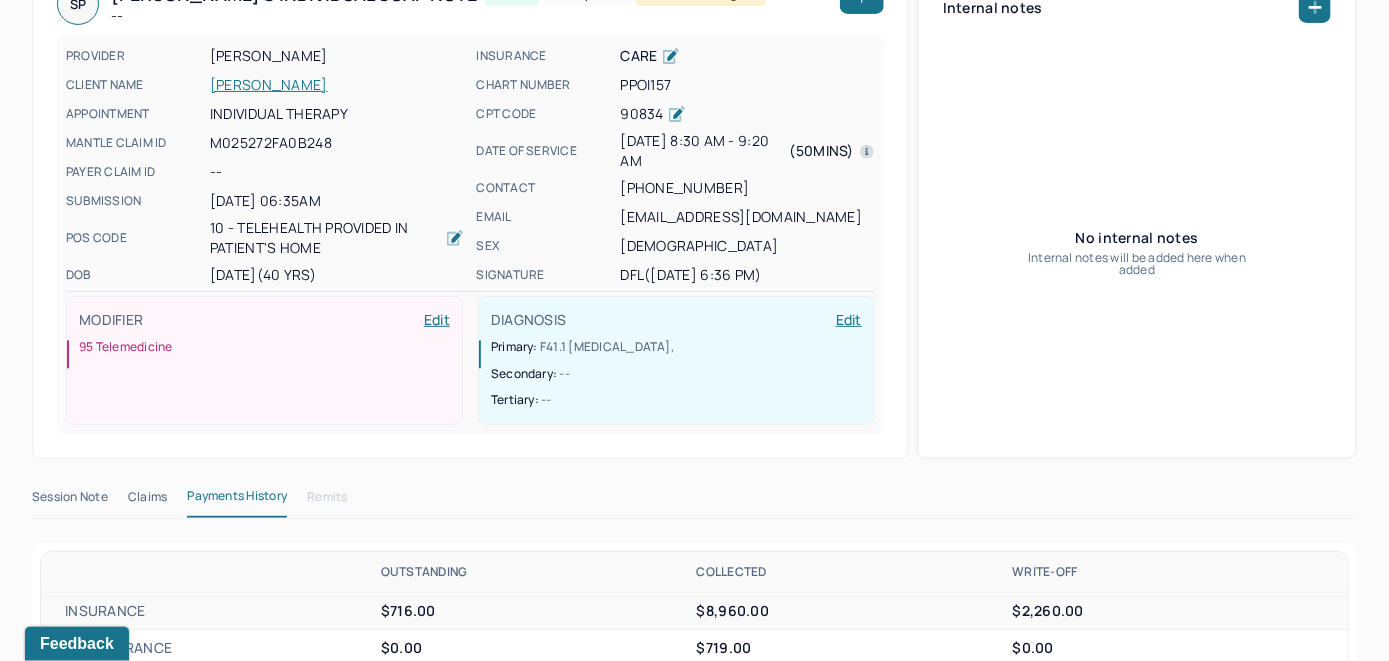 scroll, scrollTop: 0, scrollLeft: 0, axis: both 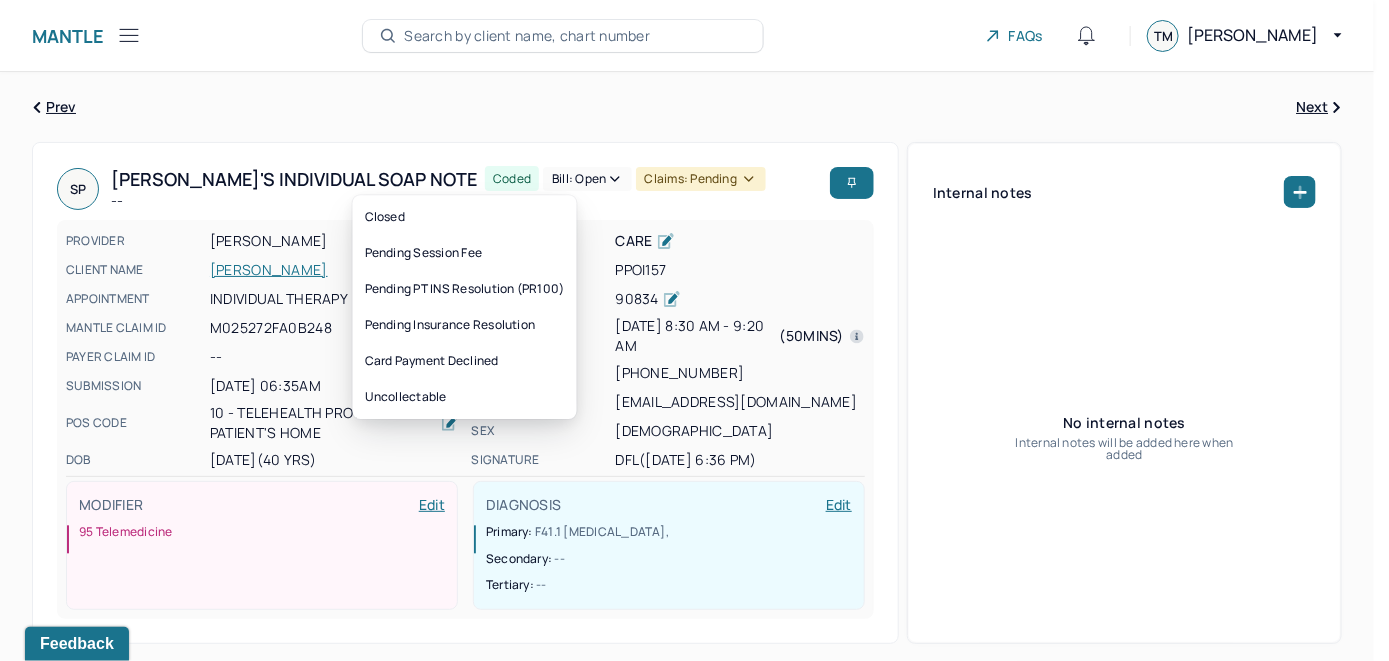 click on "Bill: Open" at bounding box center [587, 179] 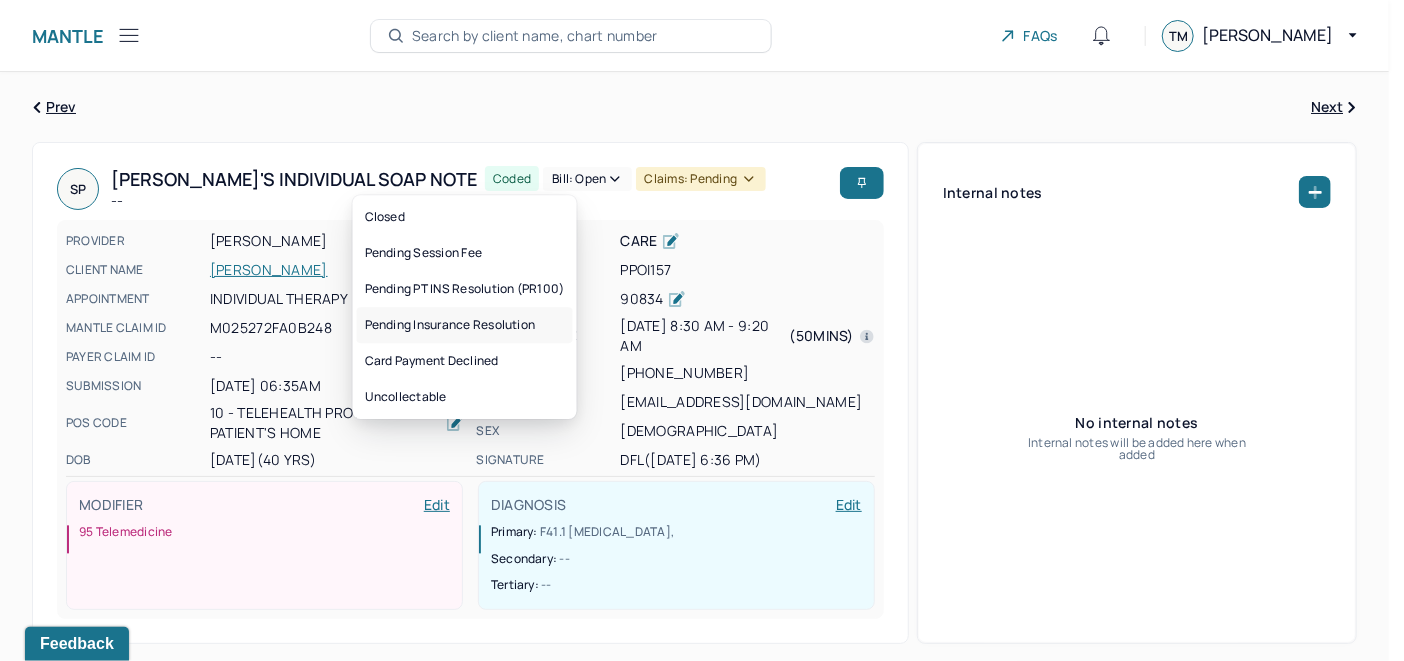 click on "Pending Insurance Resolution" at bounding box center (465, 325) 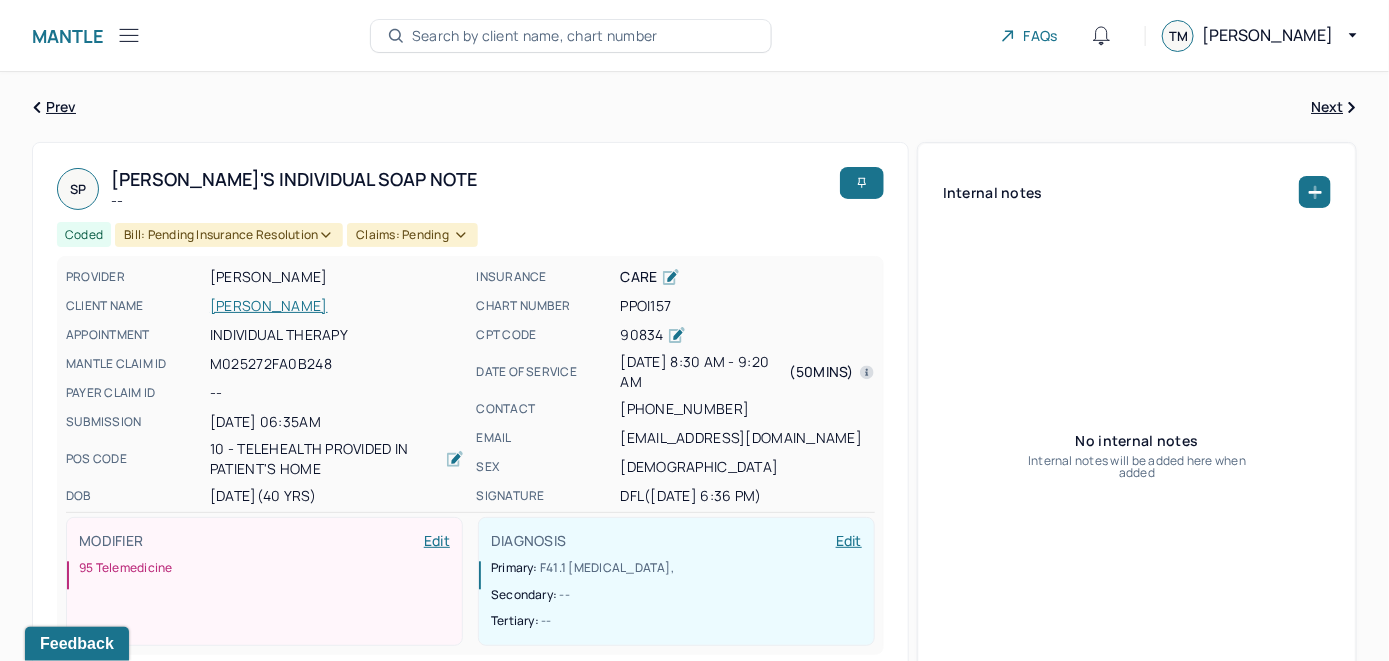 click on "Search by client name, chart number" at bounding box center [535, 36] 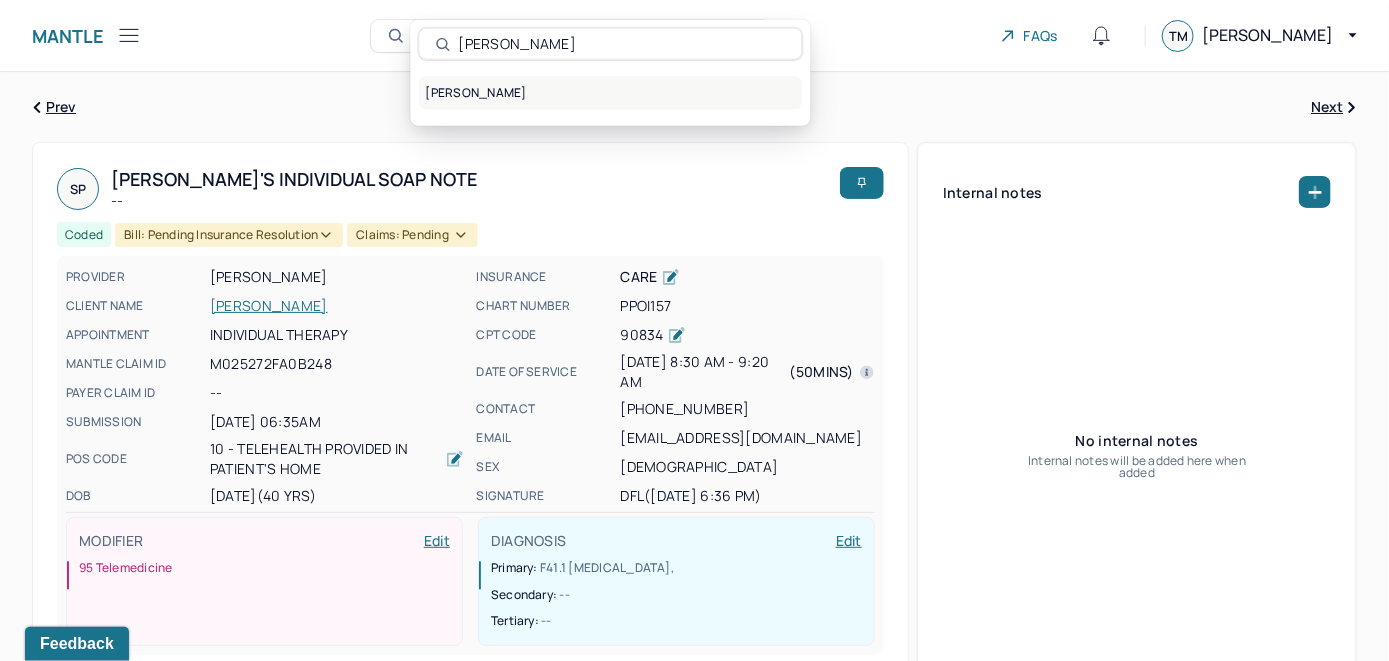 type on "[PERSON_NAME]" 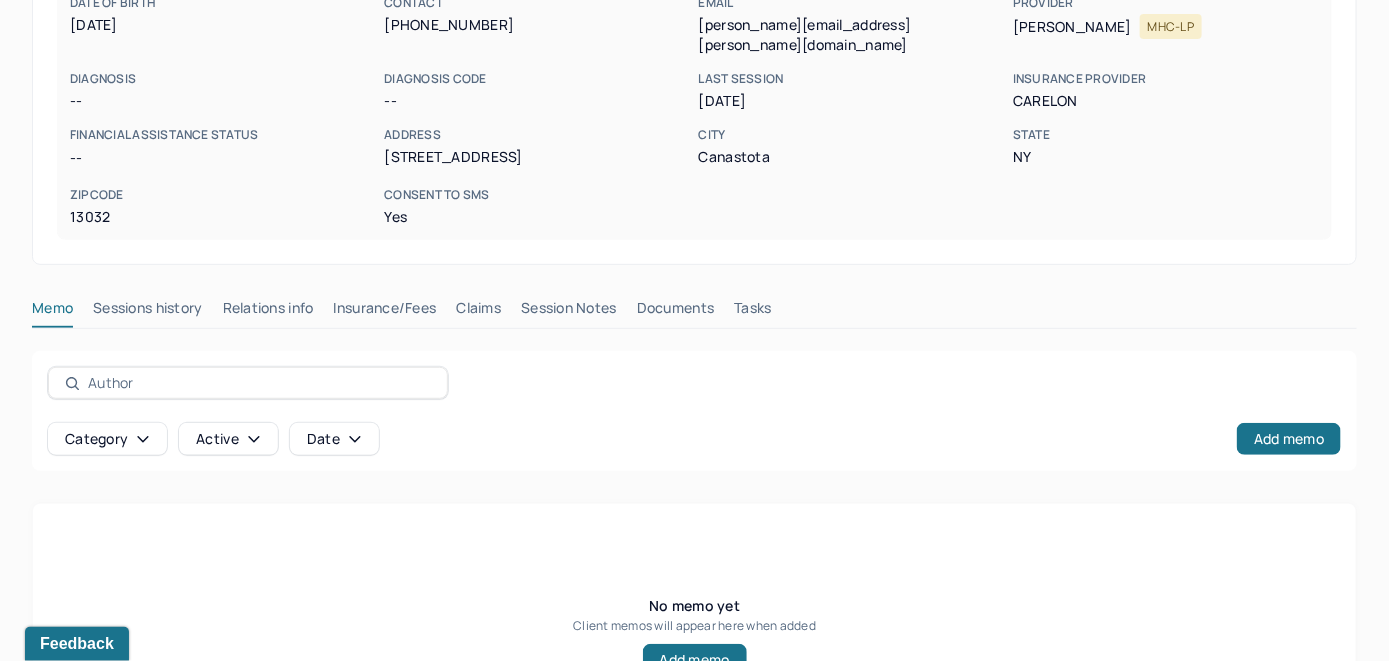 scroll, scrollTop: 300, scrollLeft: 0, axis: vertical 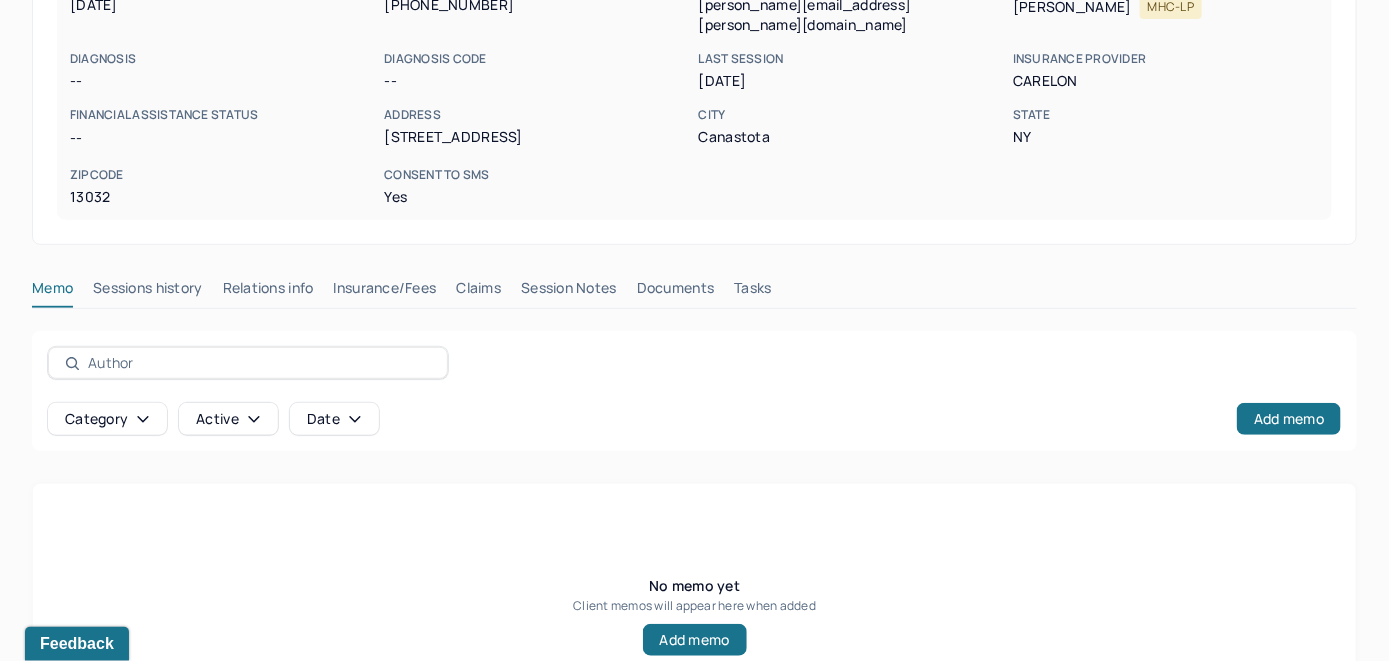 click on "Insurance/Fees" at bounding box center (385, 292) 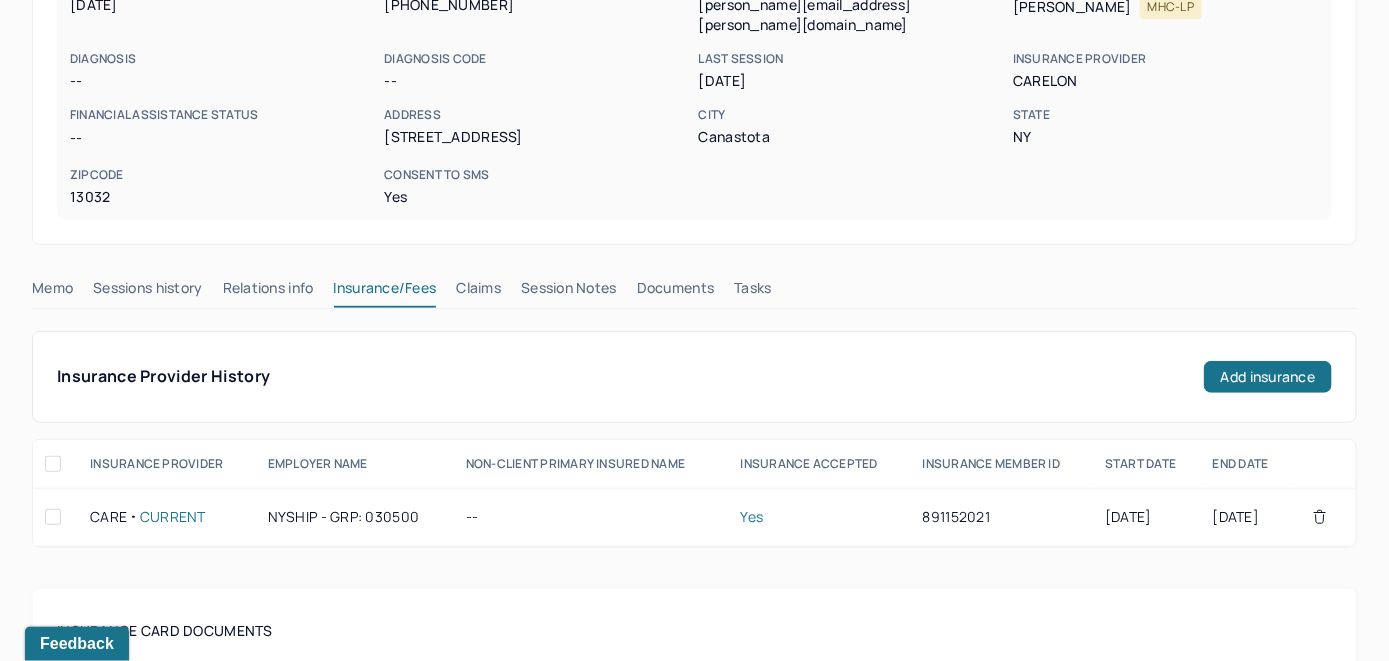 click on "Claims" at bounding box center (478, 292) 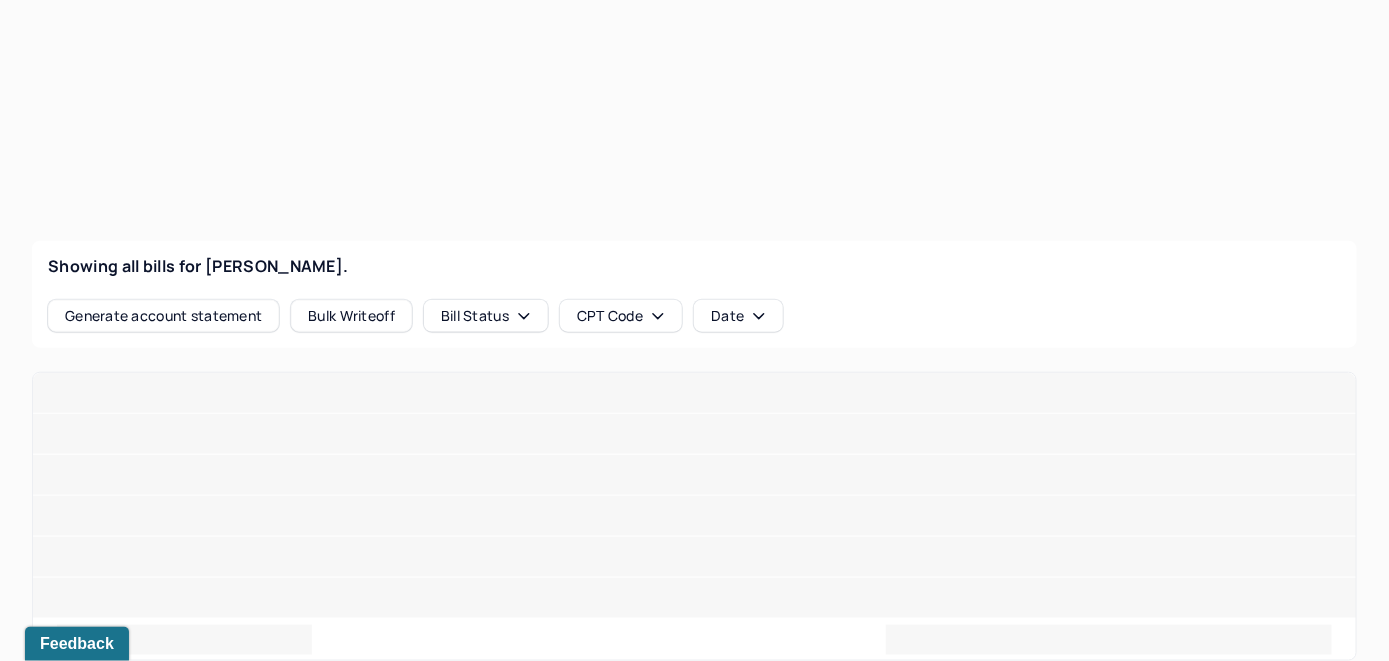 scroll, scrollTop: 600, scrollLeft: 0, axis: vertical 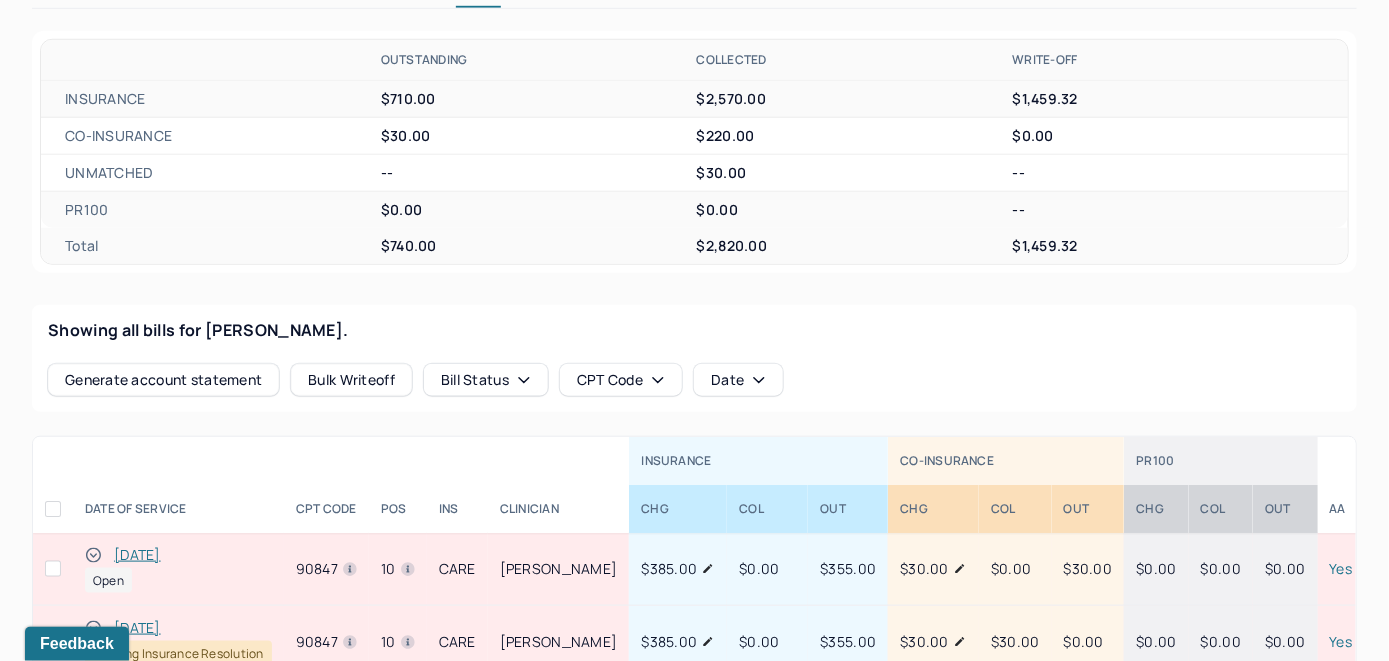 click on "[DATE]" at bounding box center (137, 555) 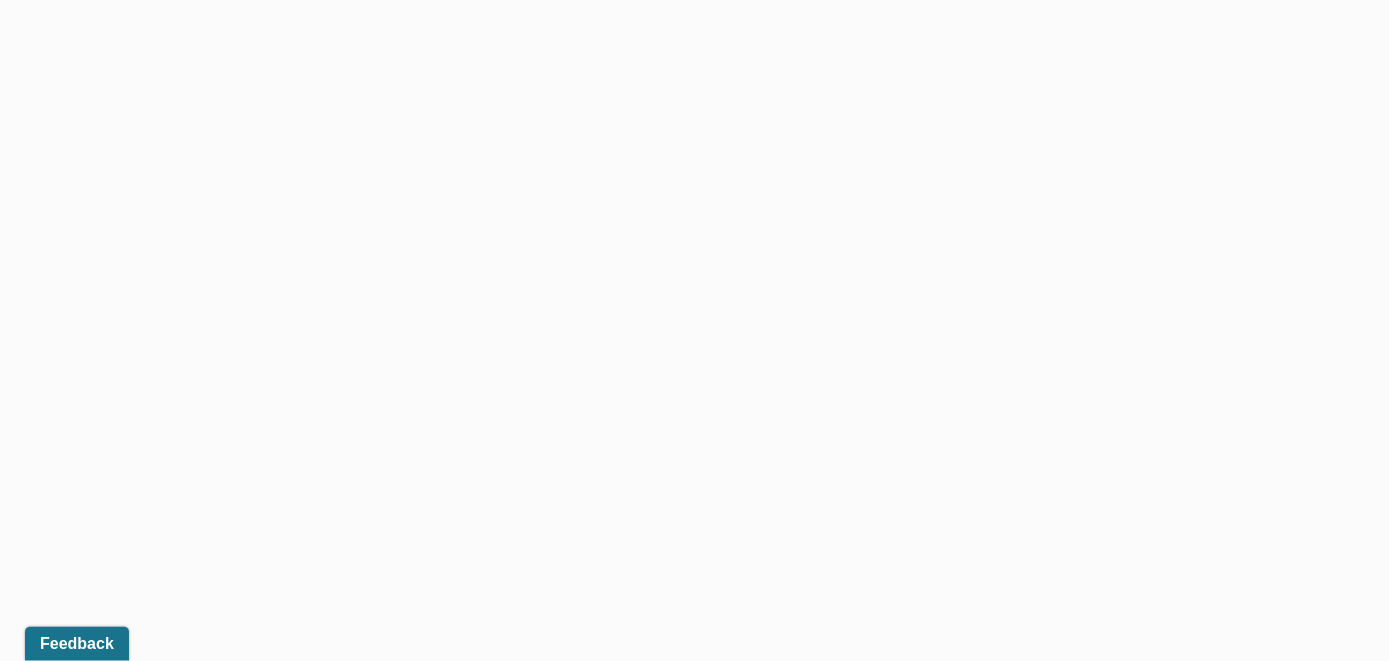 scroll, scrollTop: 528, scrollLeft: 0, axis: vertical 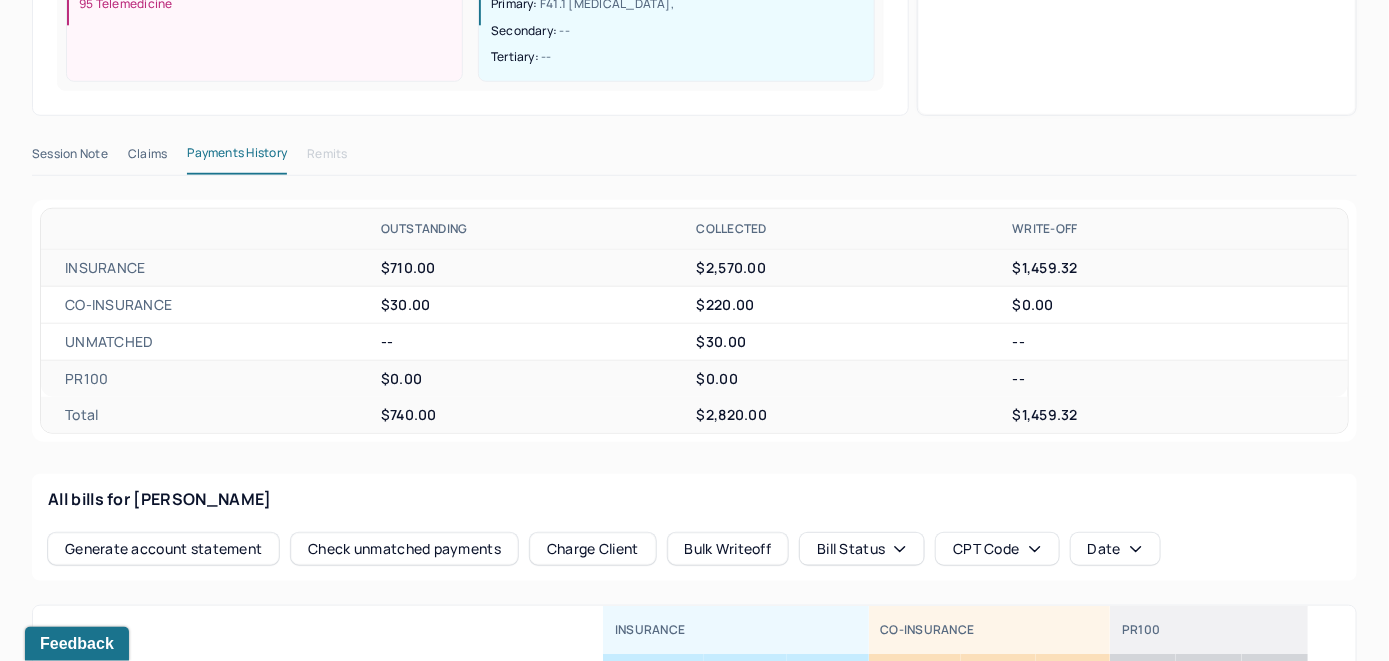 click on "Check unmatched payments" at bounding box center (404, 549) 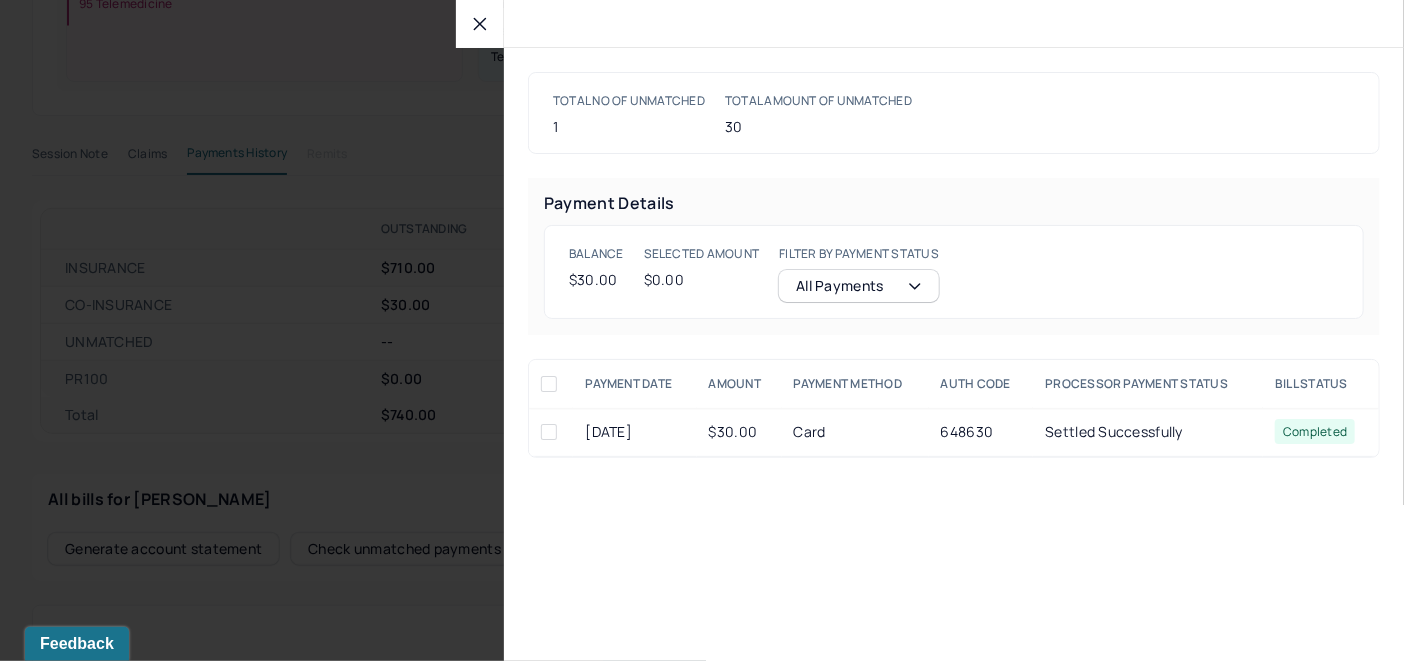 click at bounding box center [549, 432] 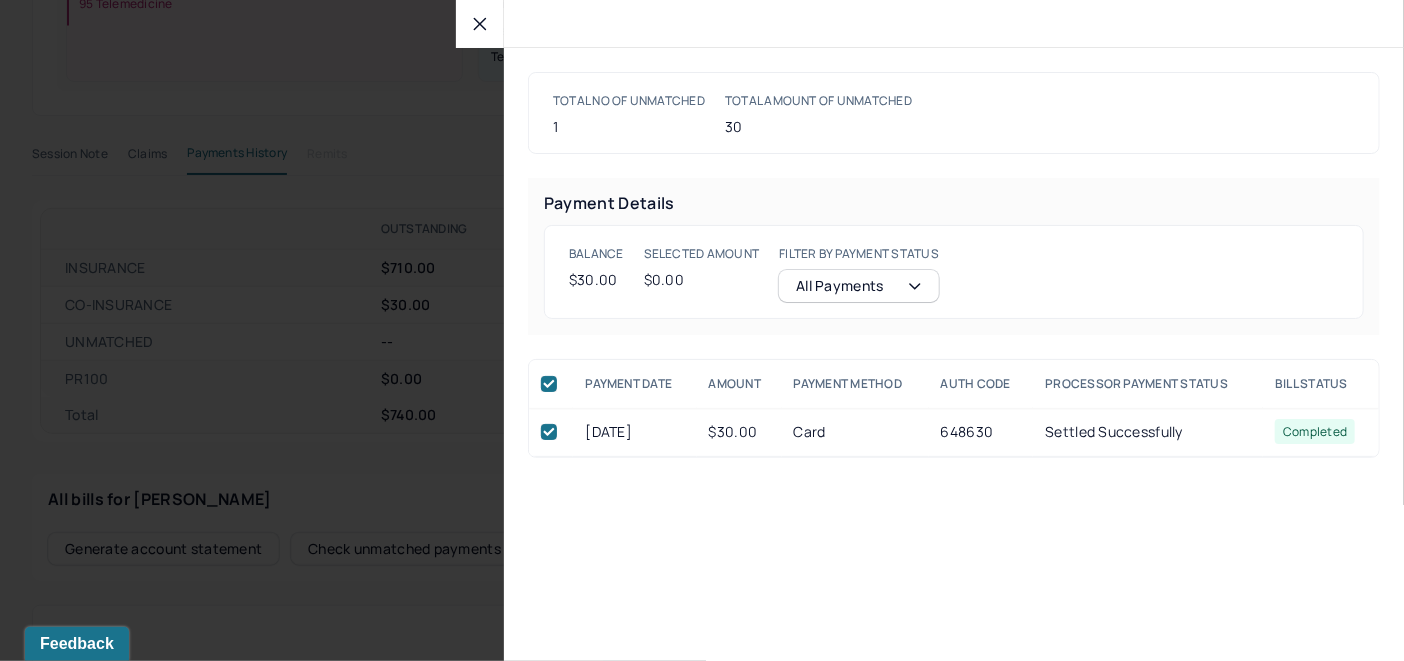 checkbox on "true" 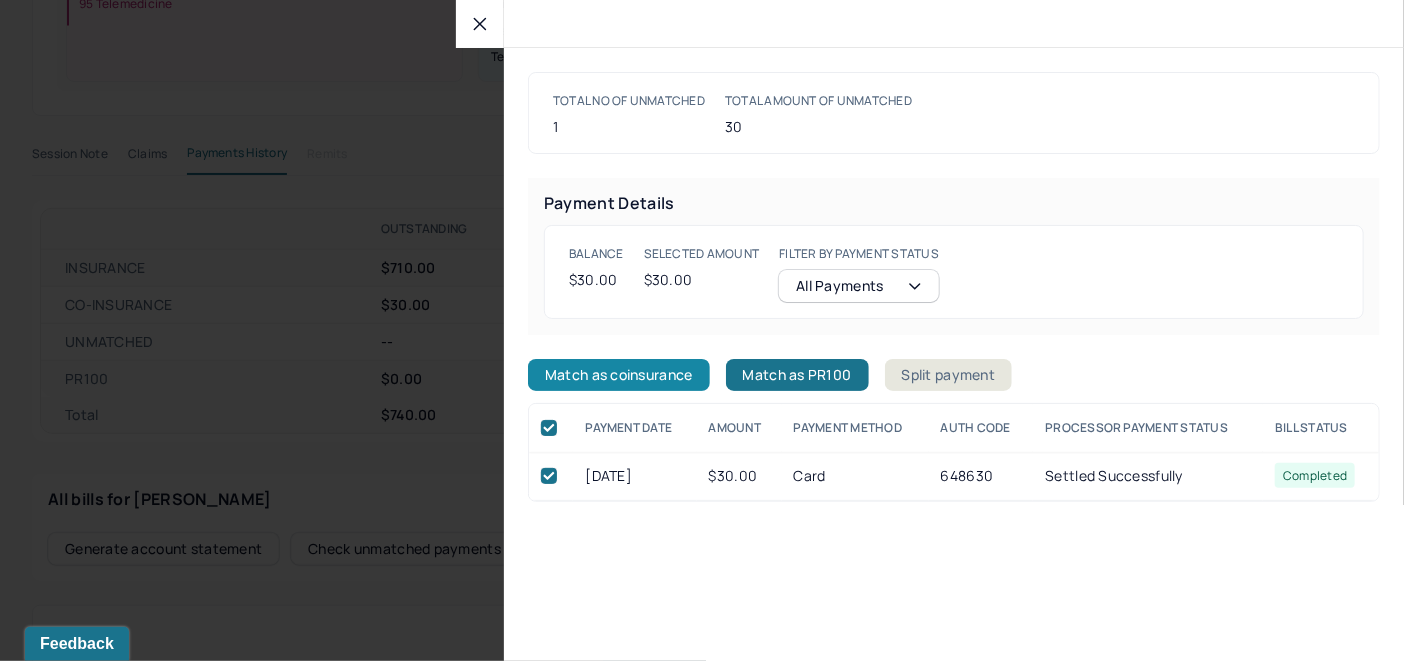 click on "Match as coinsurance" at bounding box center [619, 375] 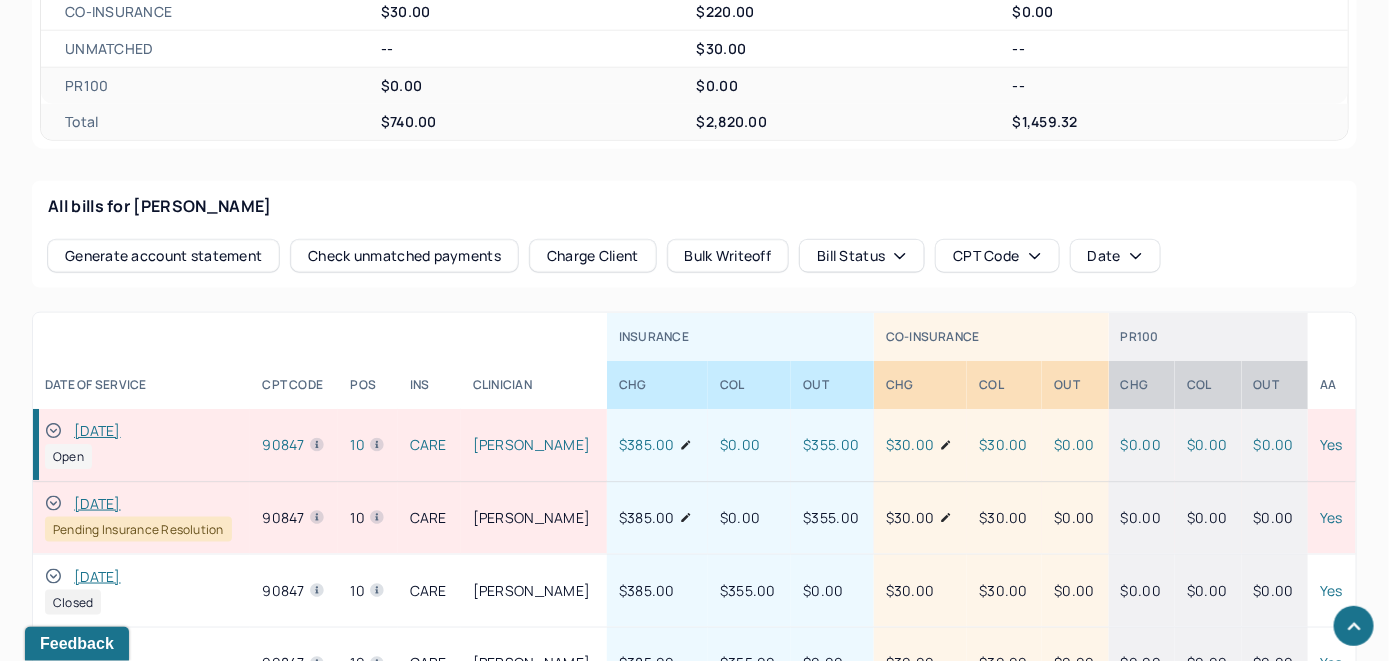 scroll, scrollTop: 828, scrollLeft: 0, axis: vertical 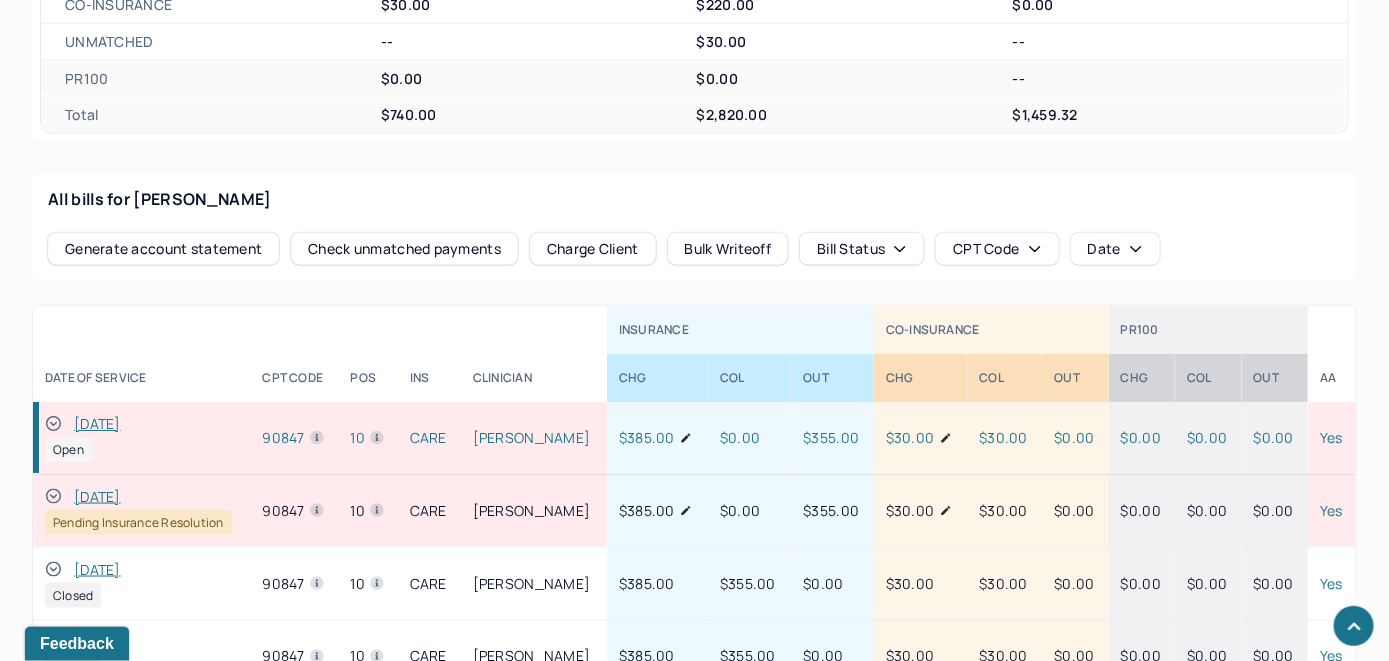 click 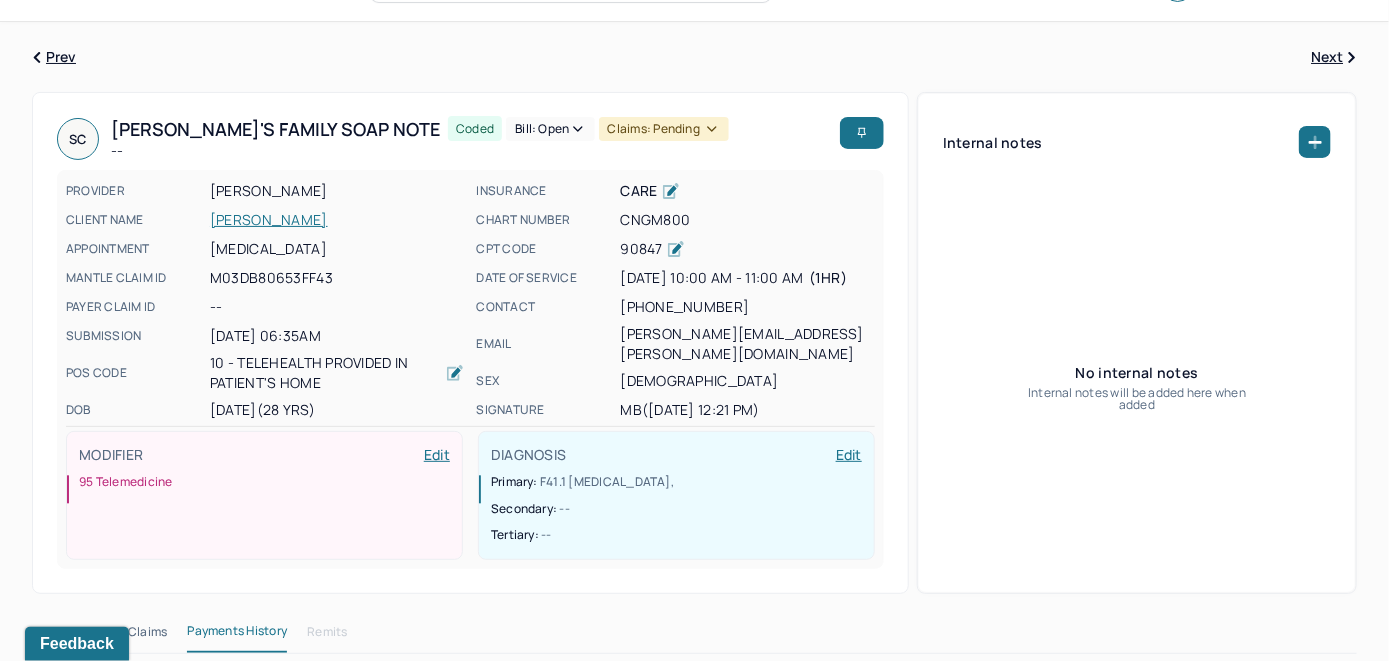scroll, scrollTop: 0, scrollLeft: 0, axis: both 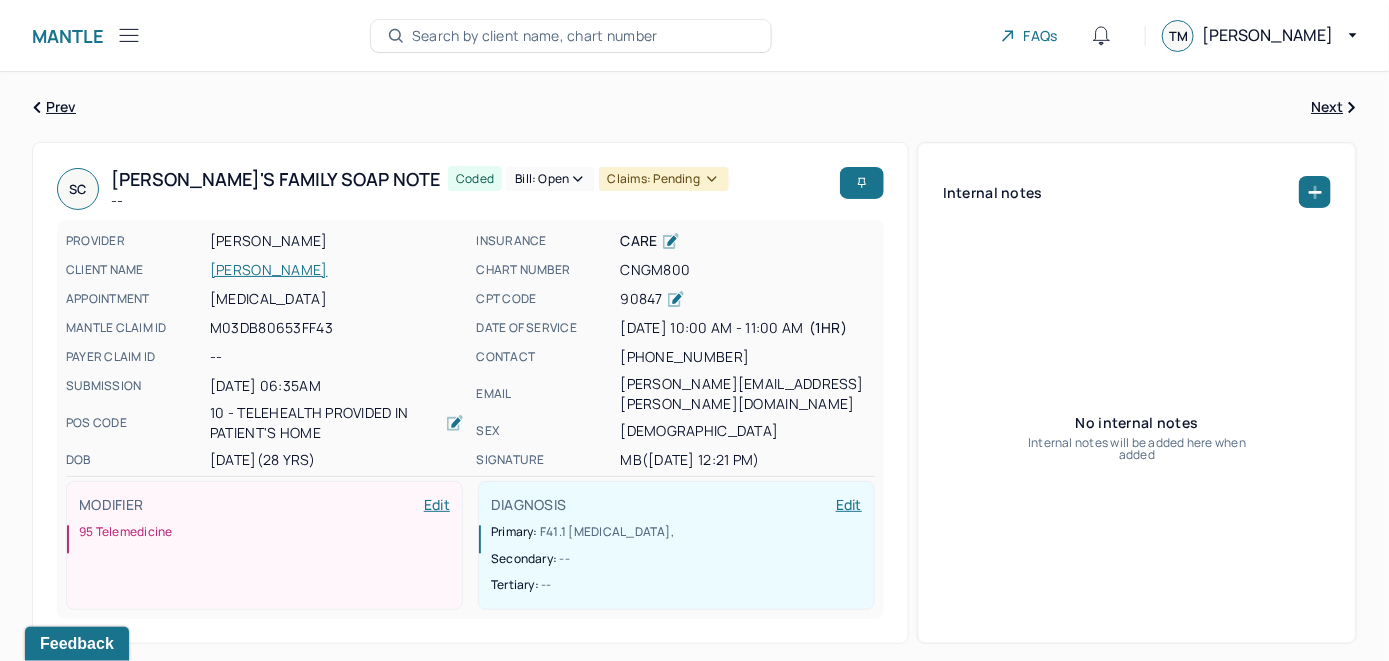 click on "Bill: Open" at bounding box center (550, 179) 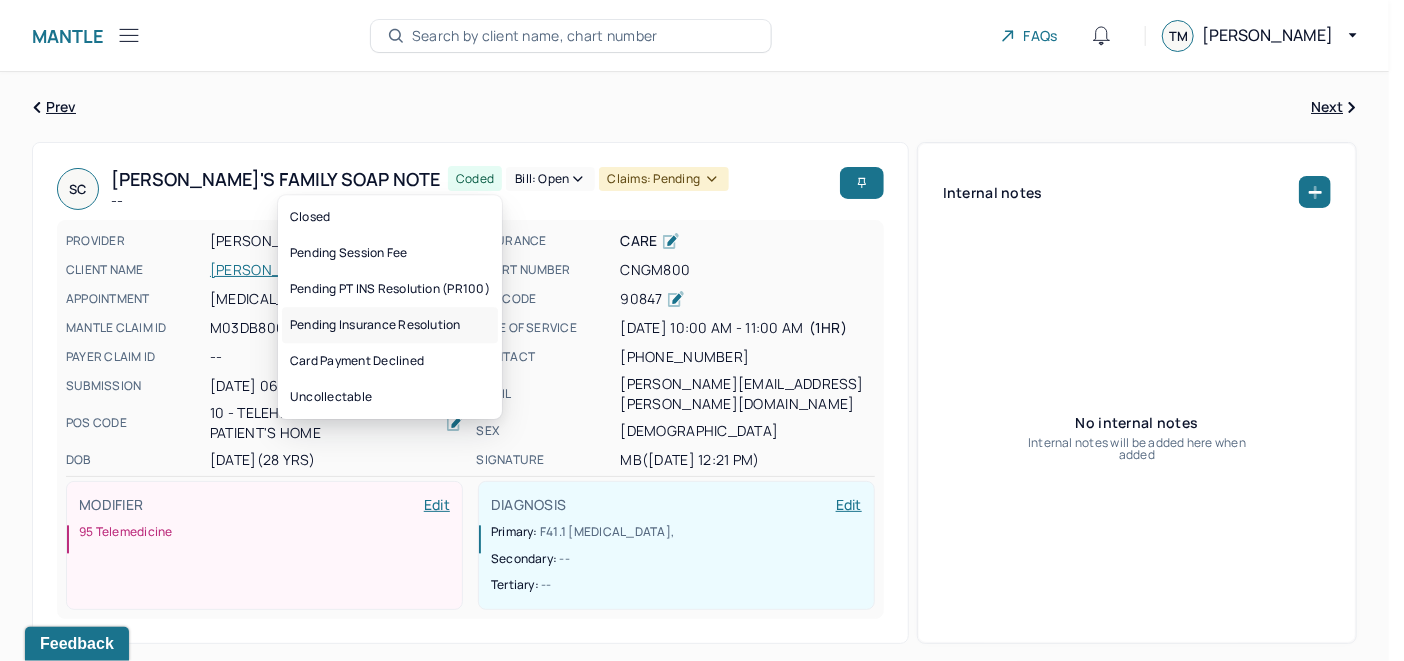 click on "Pending Insurance Resolution" at bounding box center [390, 325] 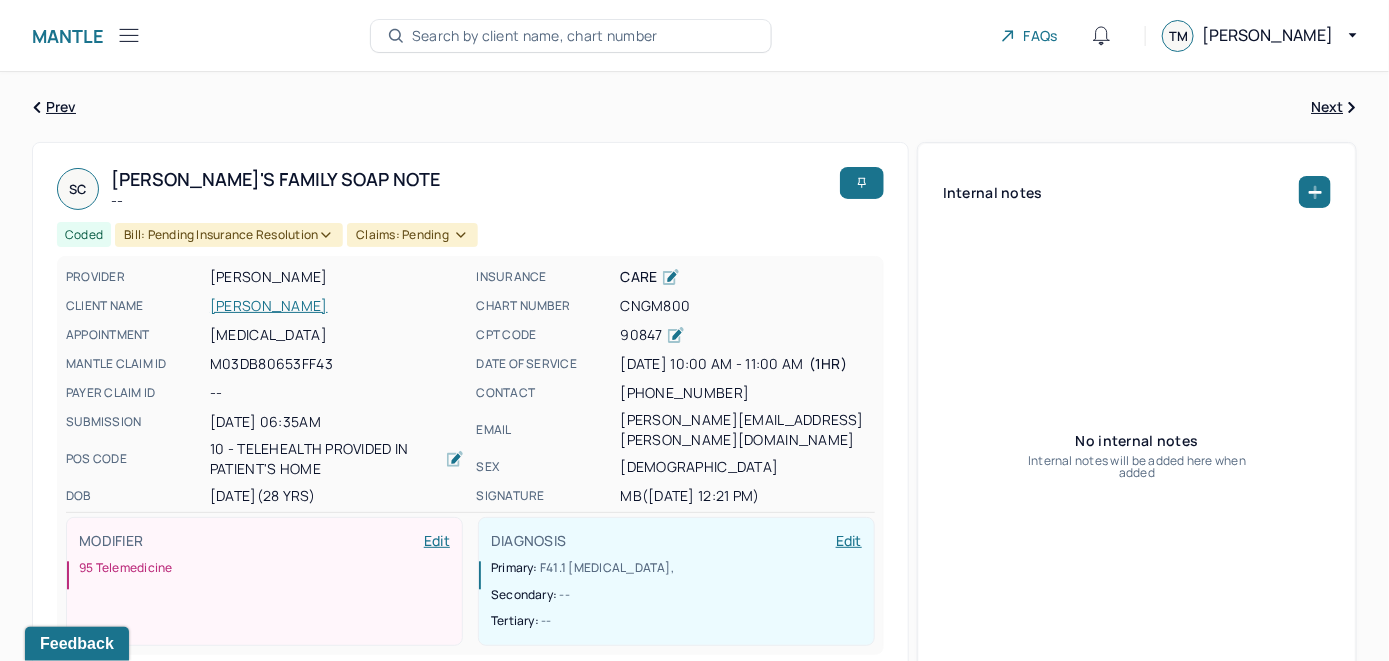 click on "Search by client name, chart number" at bounding box center (535, 36) 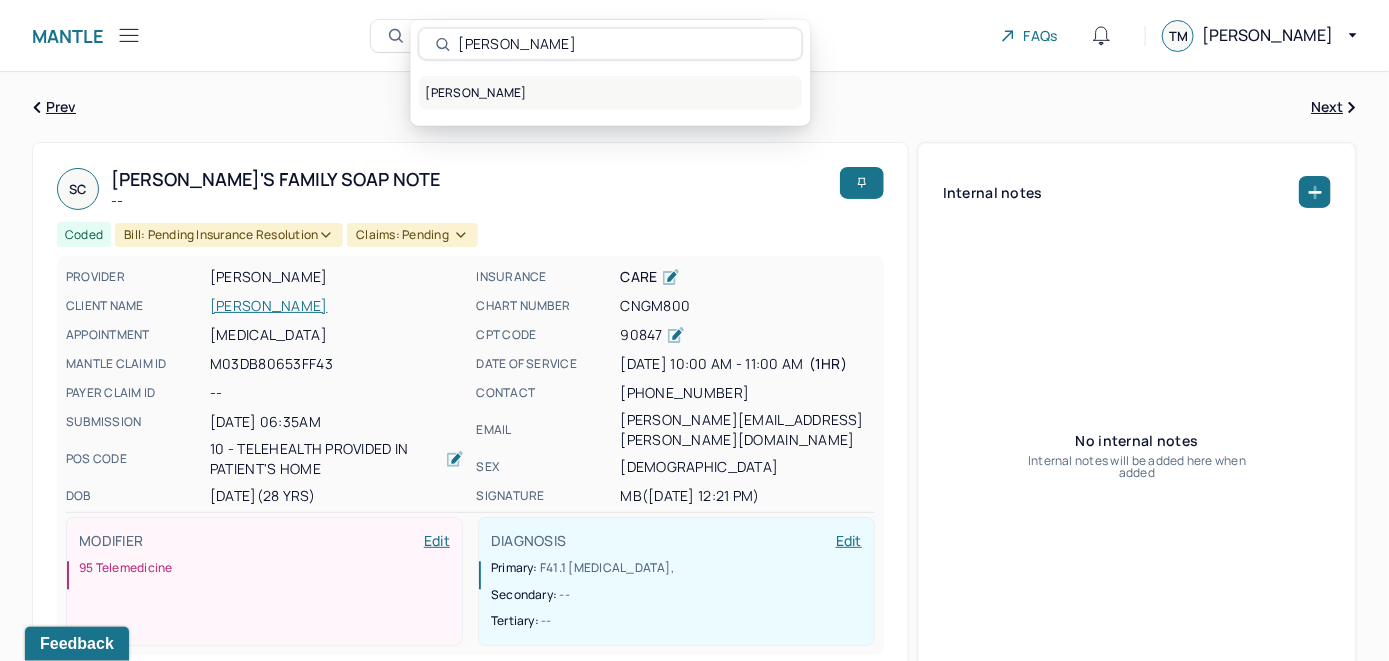 type on "[PERSON_NAME]" 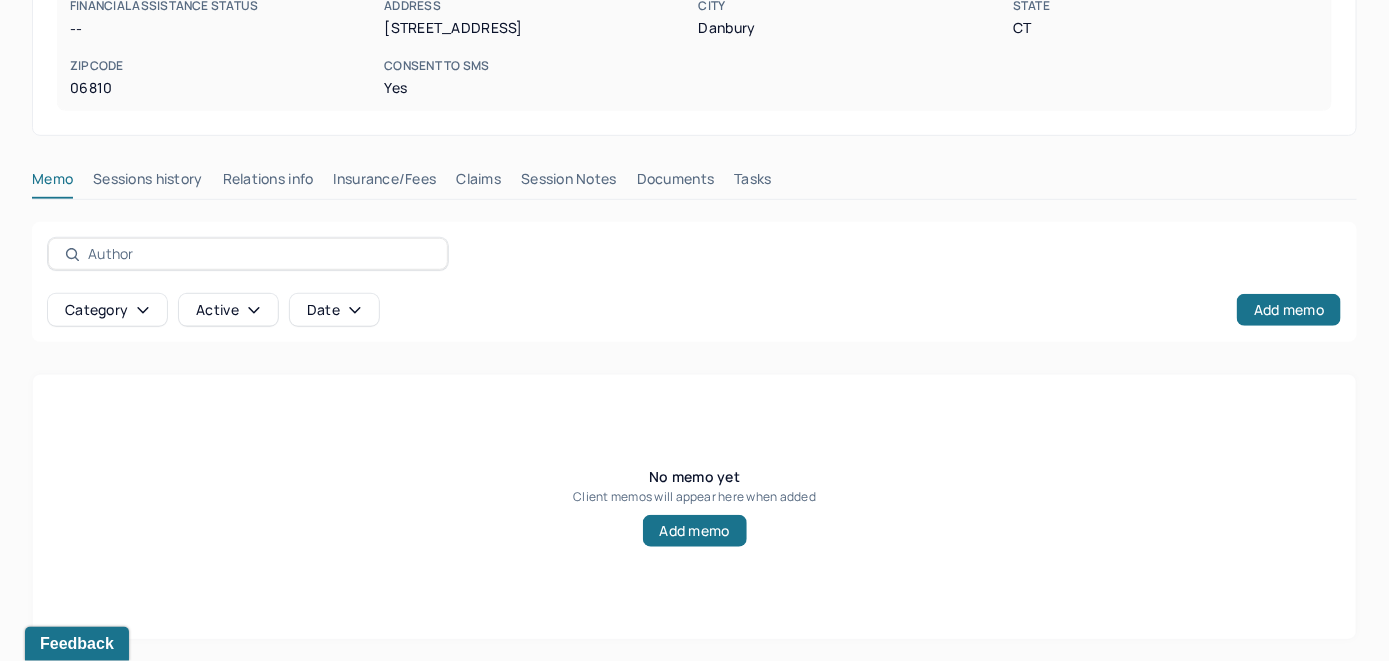 click on "Insurance/Fees" at bounding box center (385, 183) 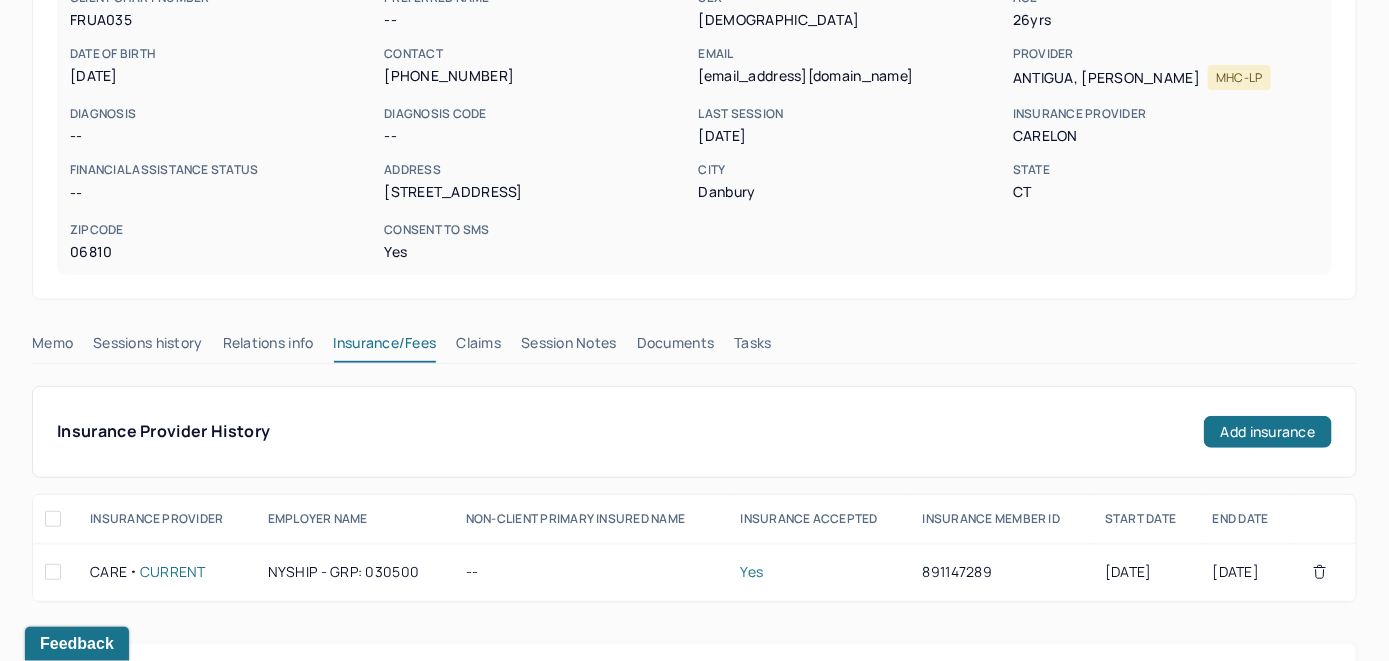 scroll, scrollTop: 193, scrollLeft: 0, axis: vertical 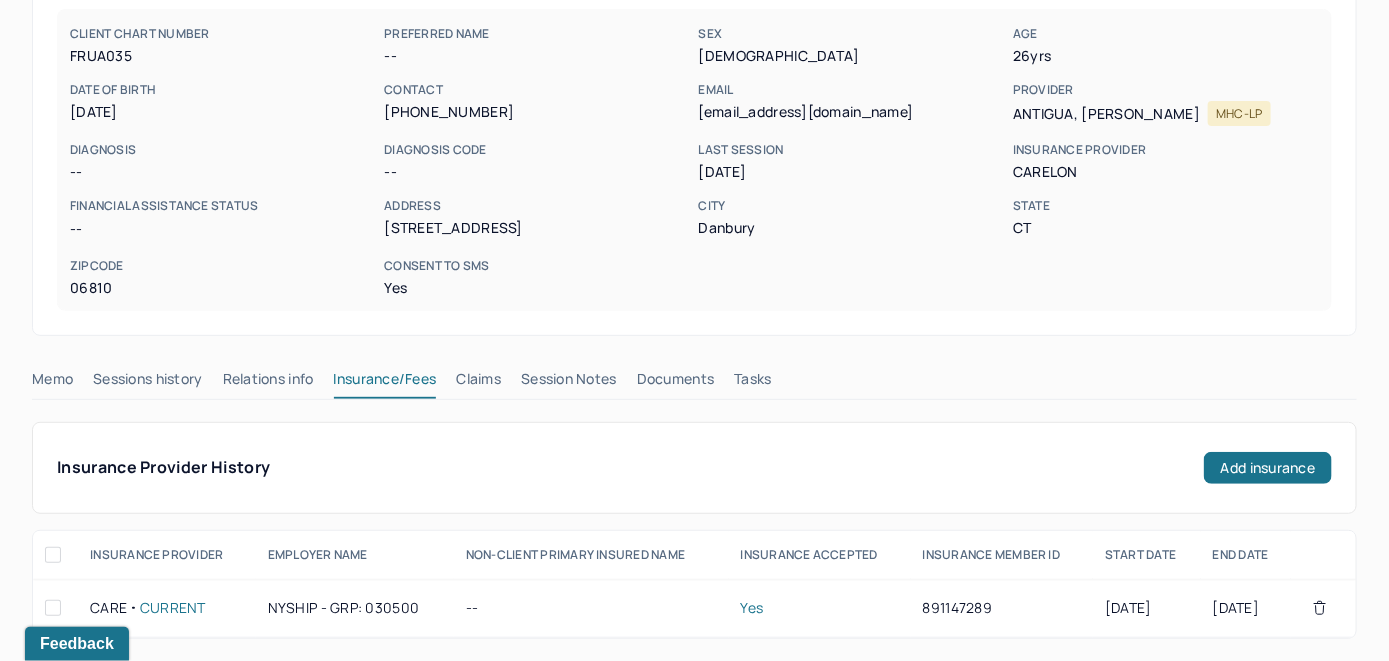 click on "Claims" at bounding box center (478, 383) 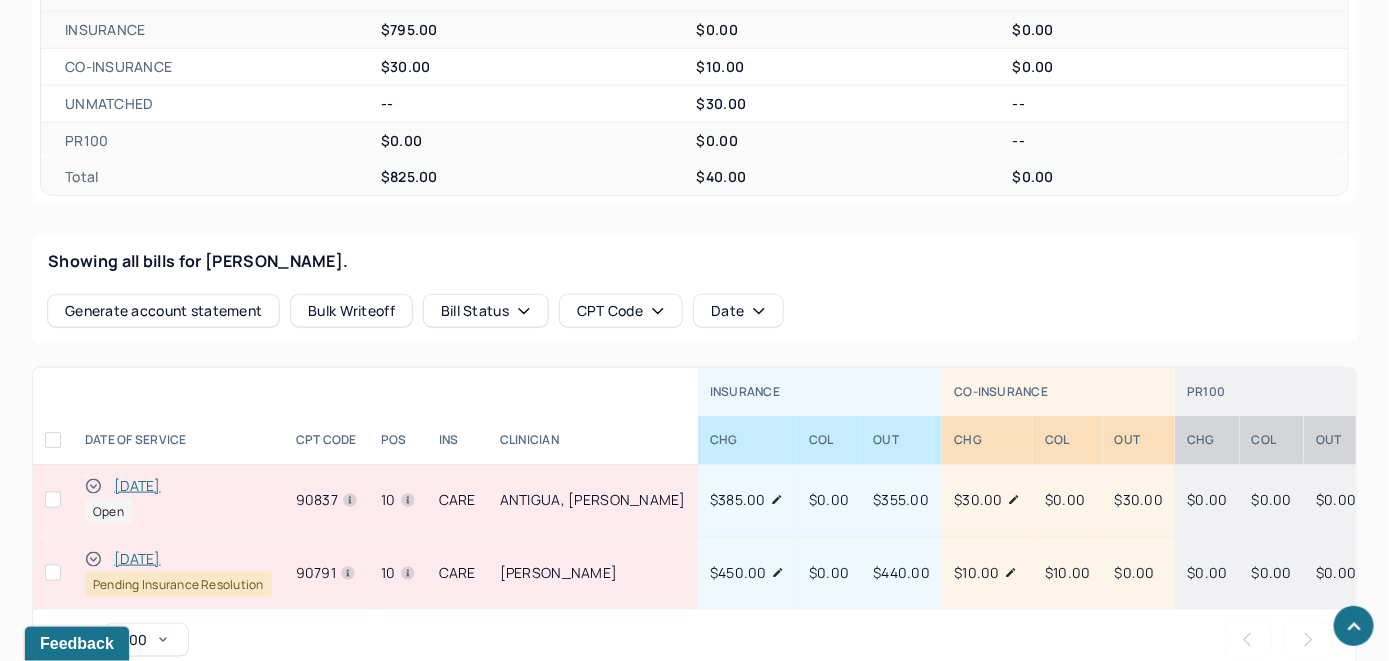 scroll, scrollTop: 693, scrollLeft: 0, axis: vertical 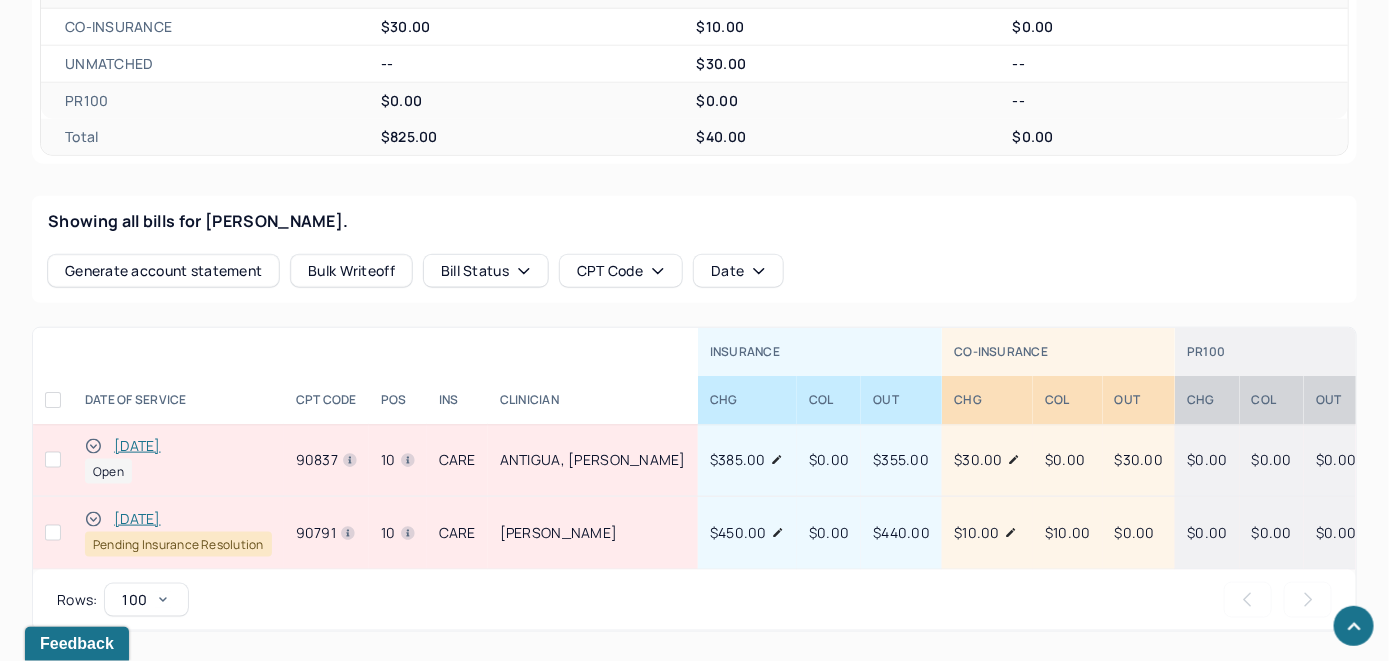 click on "Open" at bounding box center (178, 472) 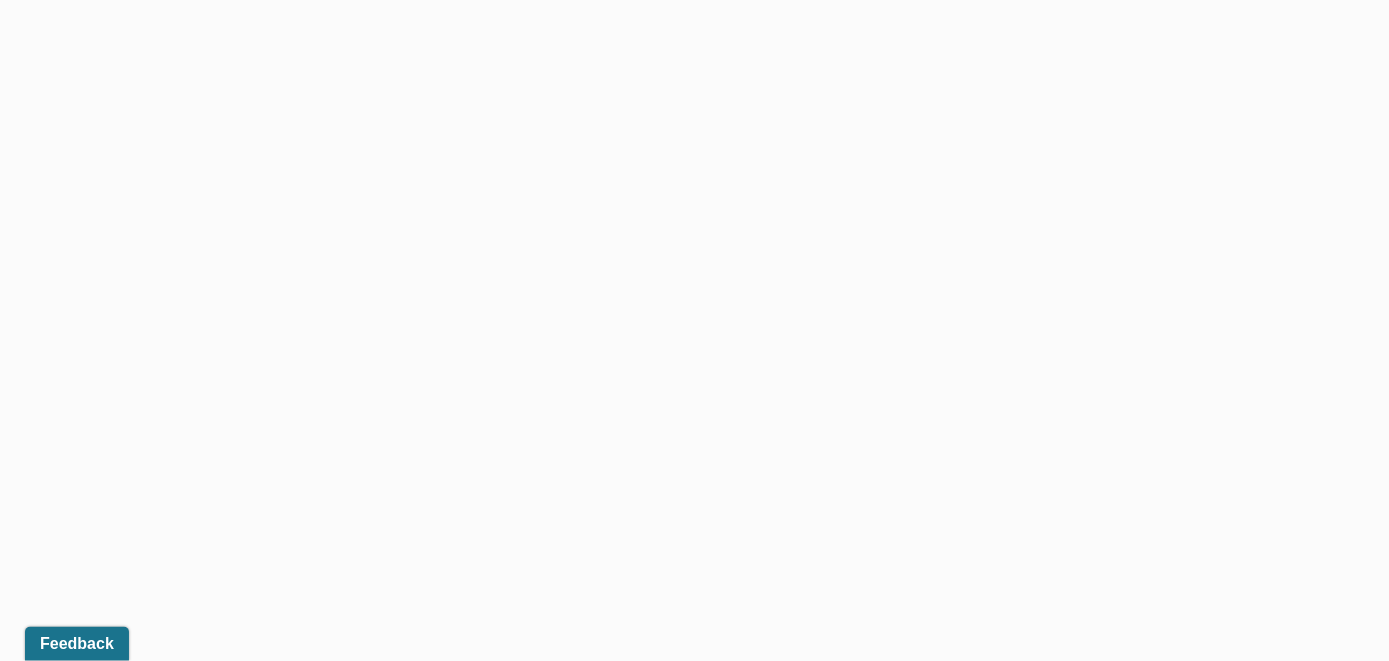 scroll, scrollTop: 621, scrollLeft: 0, axis: vertical 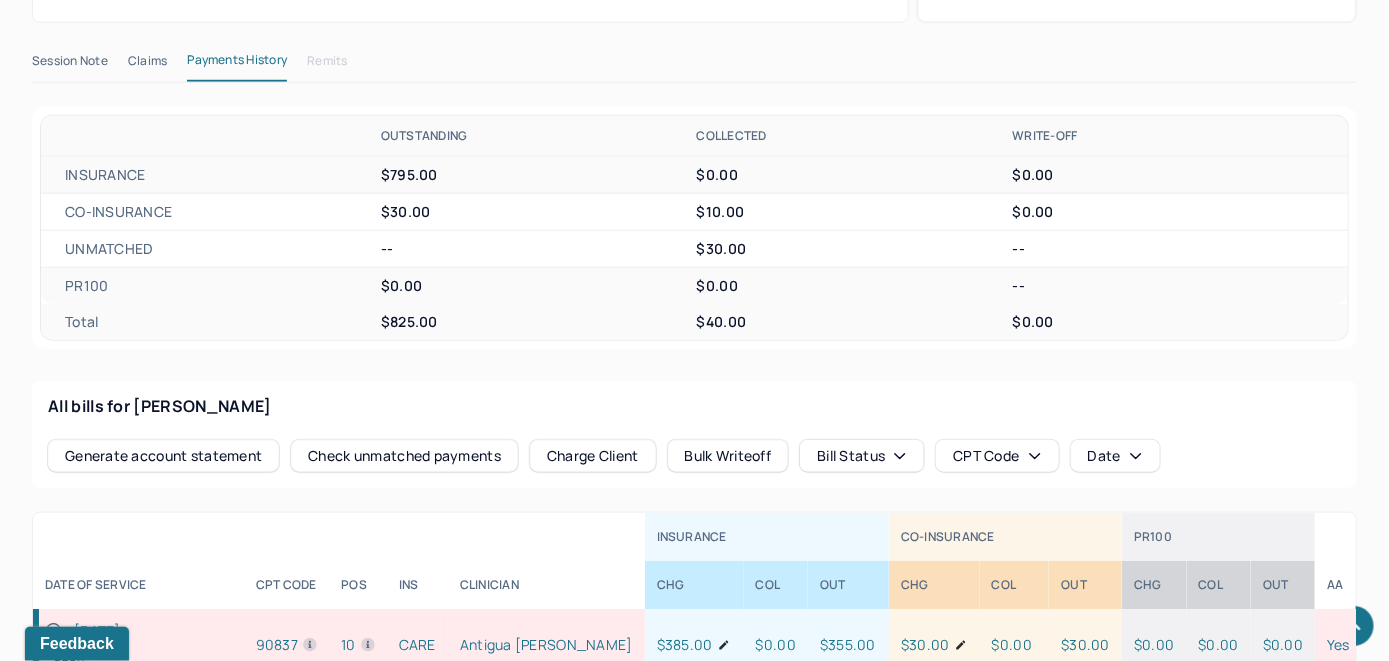 click on "Check unmatched payments" at bounding box center (404, 456) 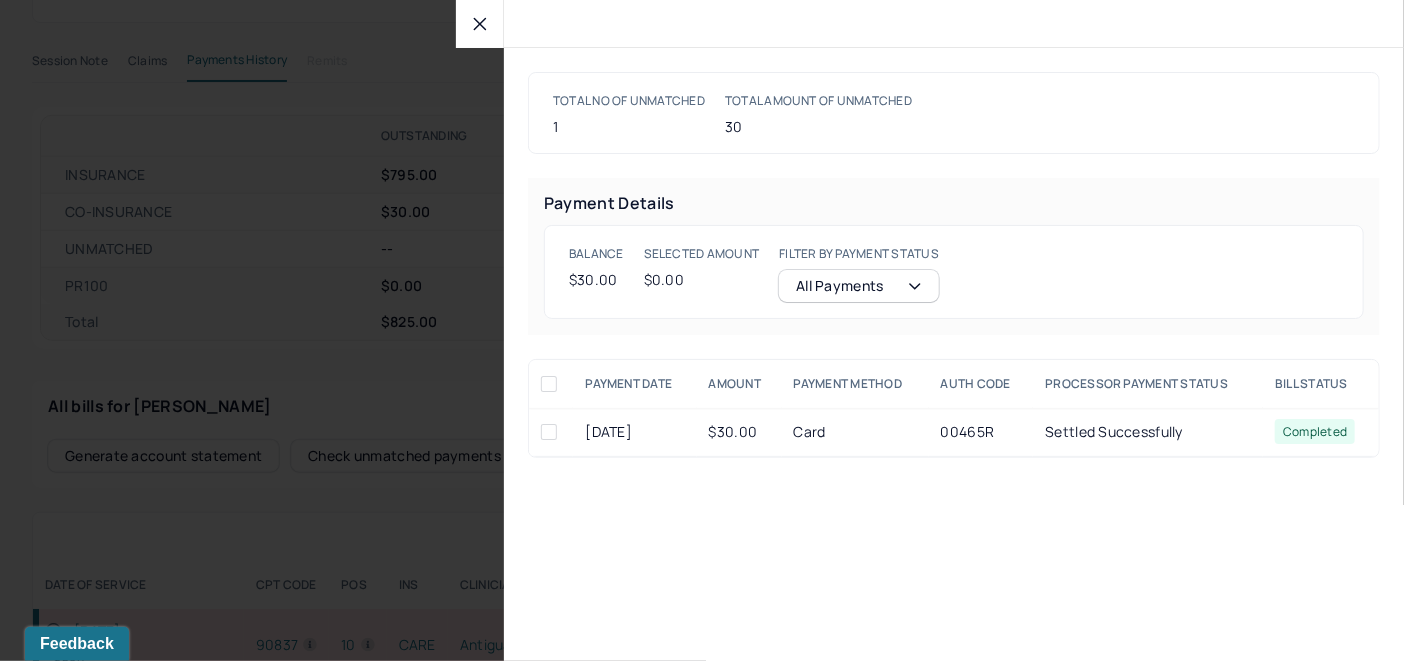 click at bounding box center [549, 432] 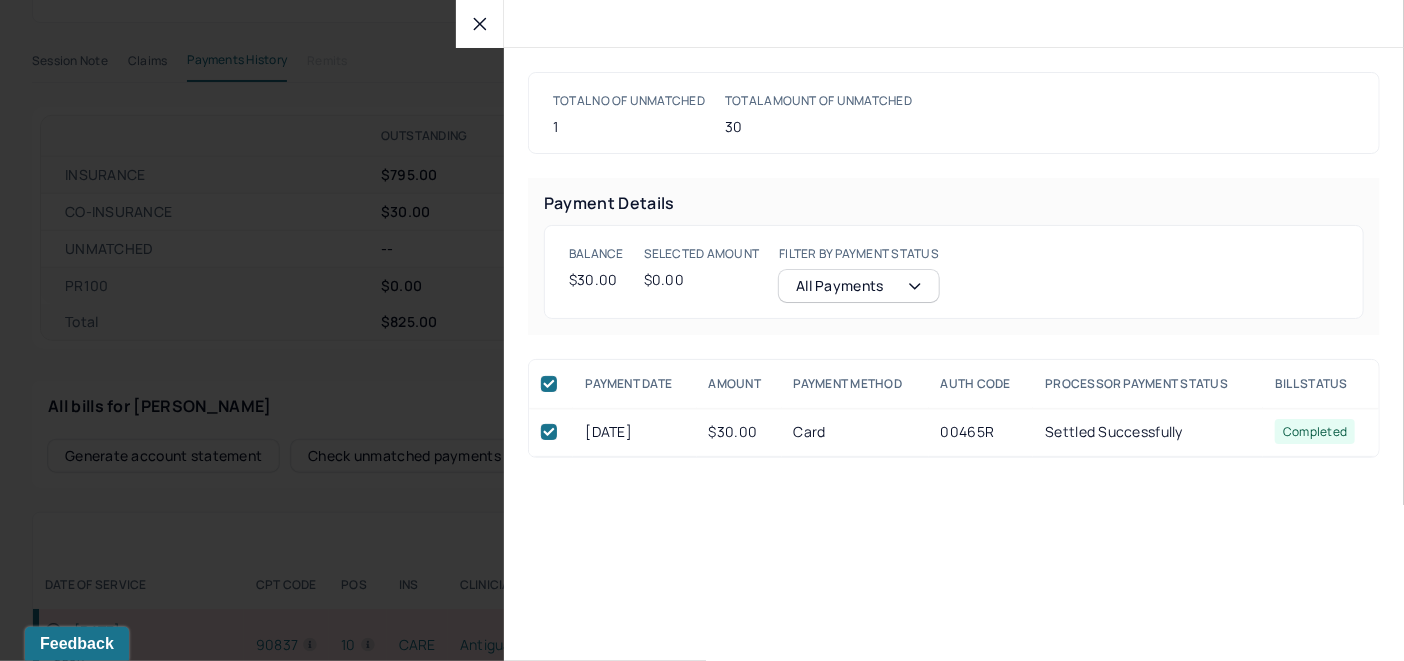 checkbox on "true" 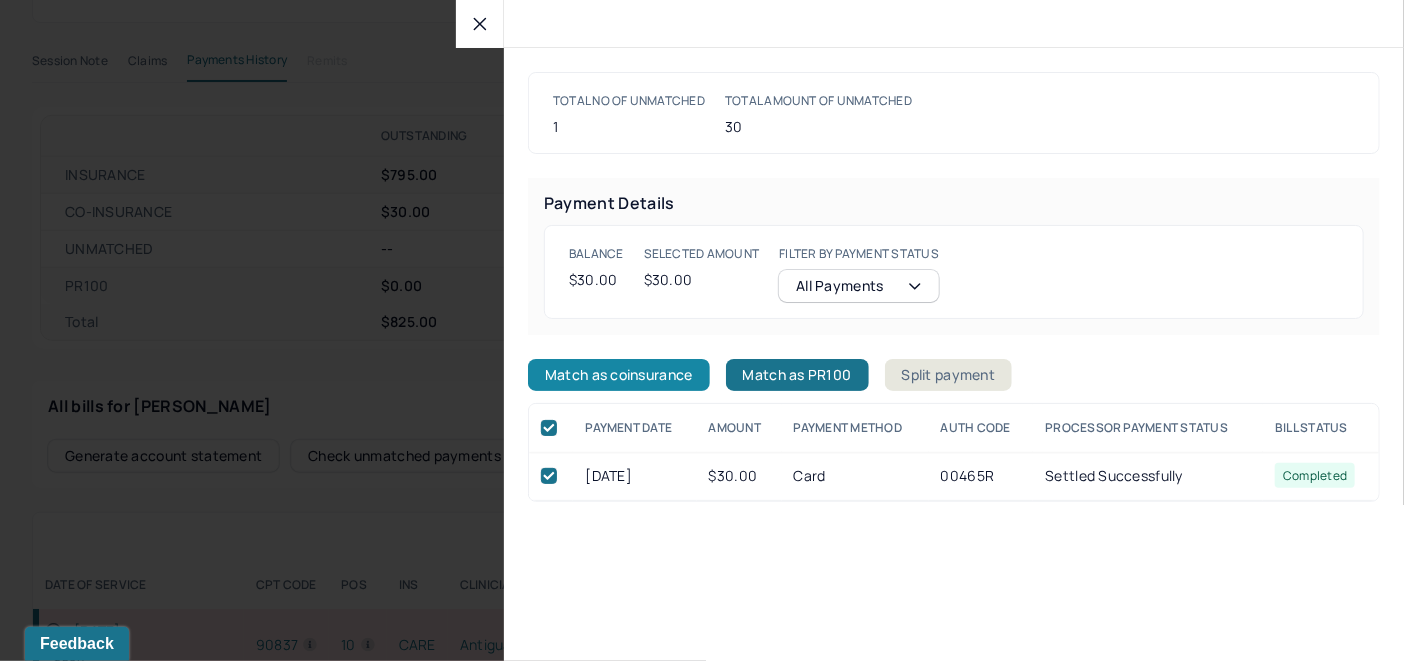 click on "Match as coinsurance" at bounding box center [619, 375] 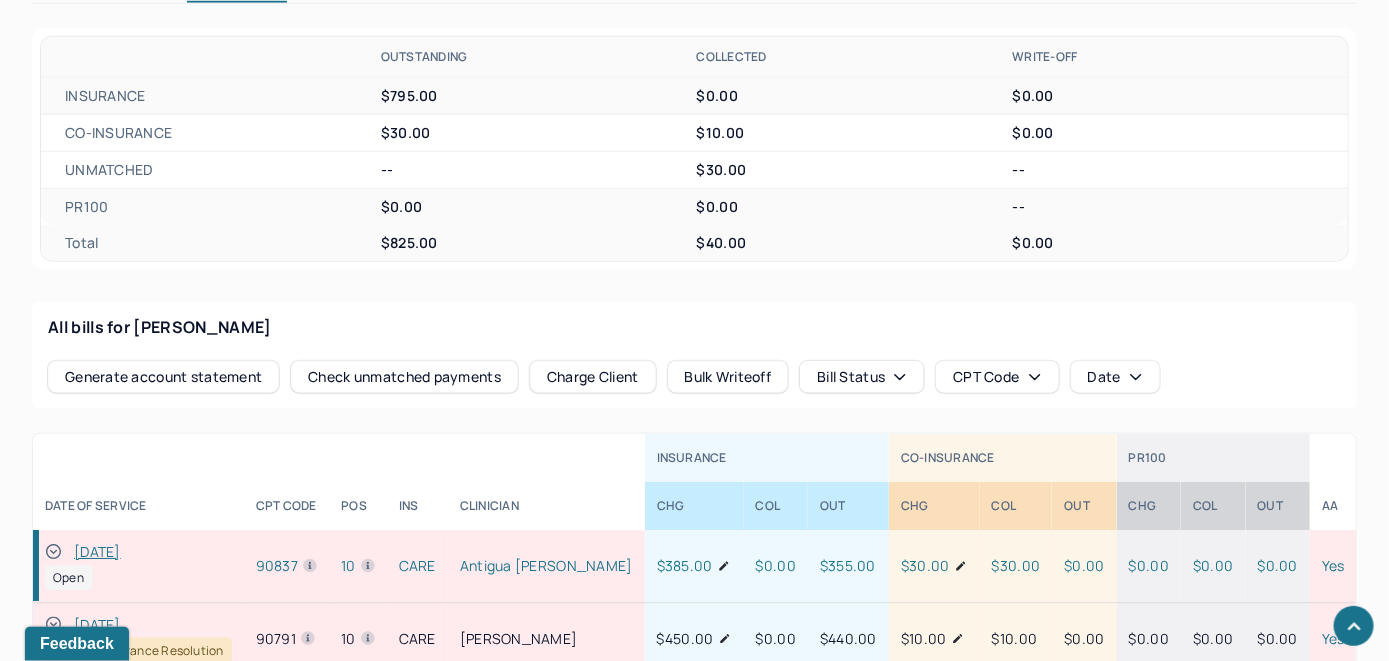 scroll, scrollTop: 796, scrollLeft: 0, axis: vertical 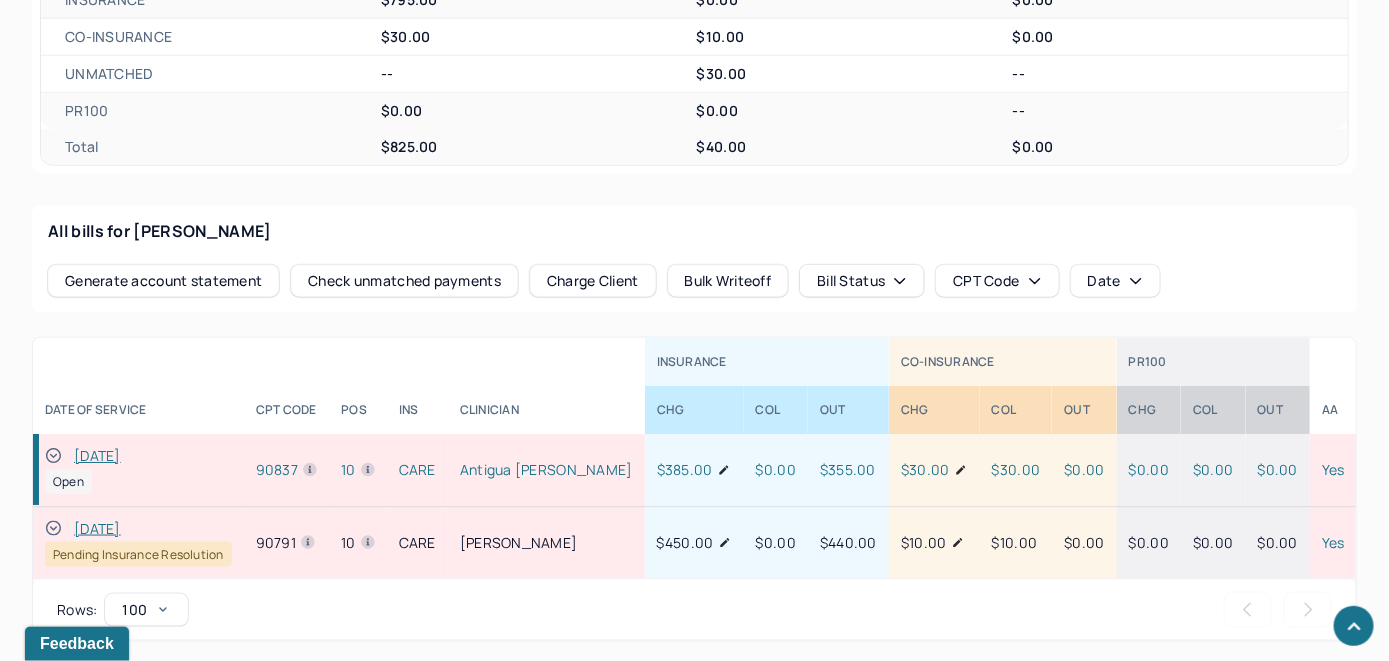 click 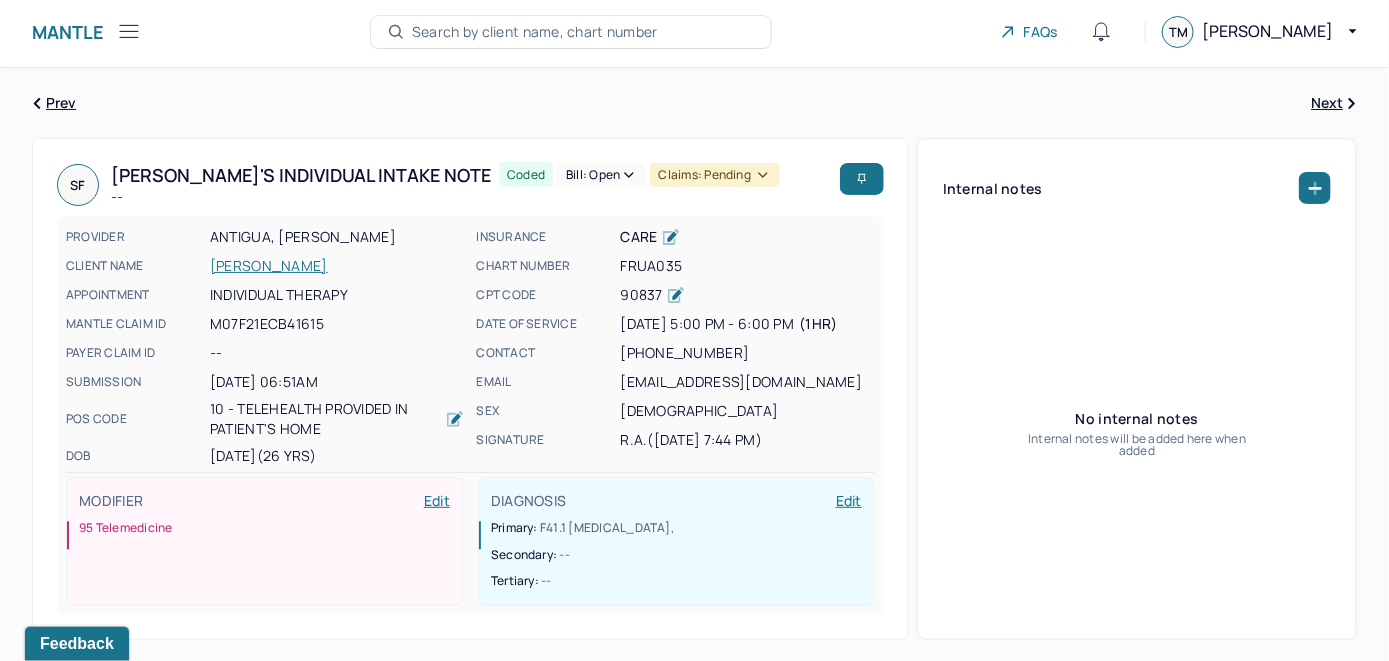 scroll, scrollTop: 0, scrollLeft: 0, axis: both 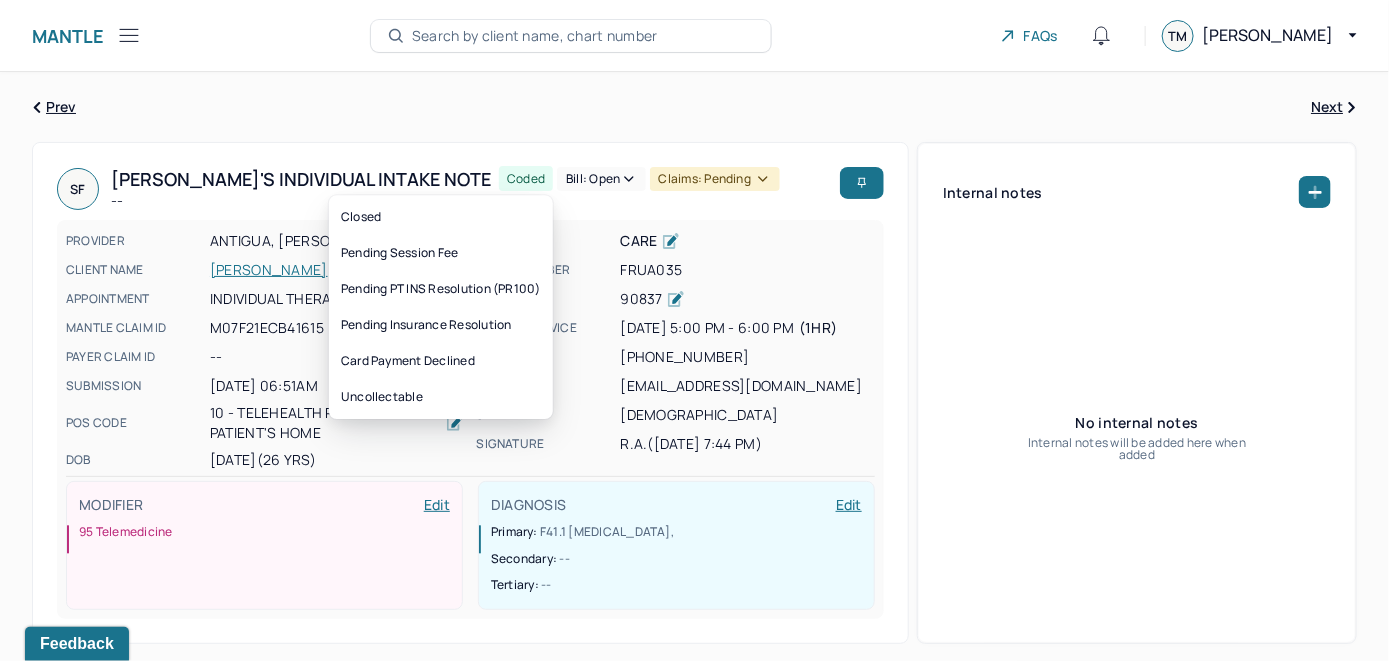 click on "Bill: Open" at bounding box center (601, 179) 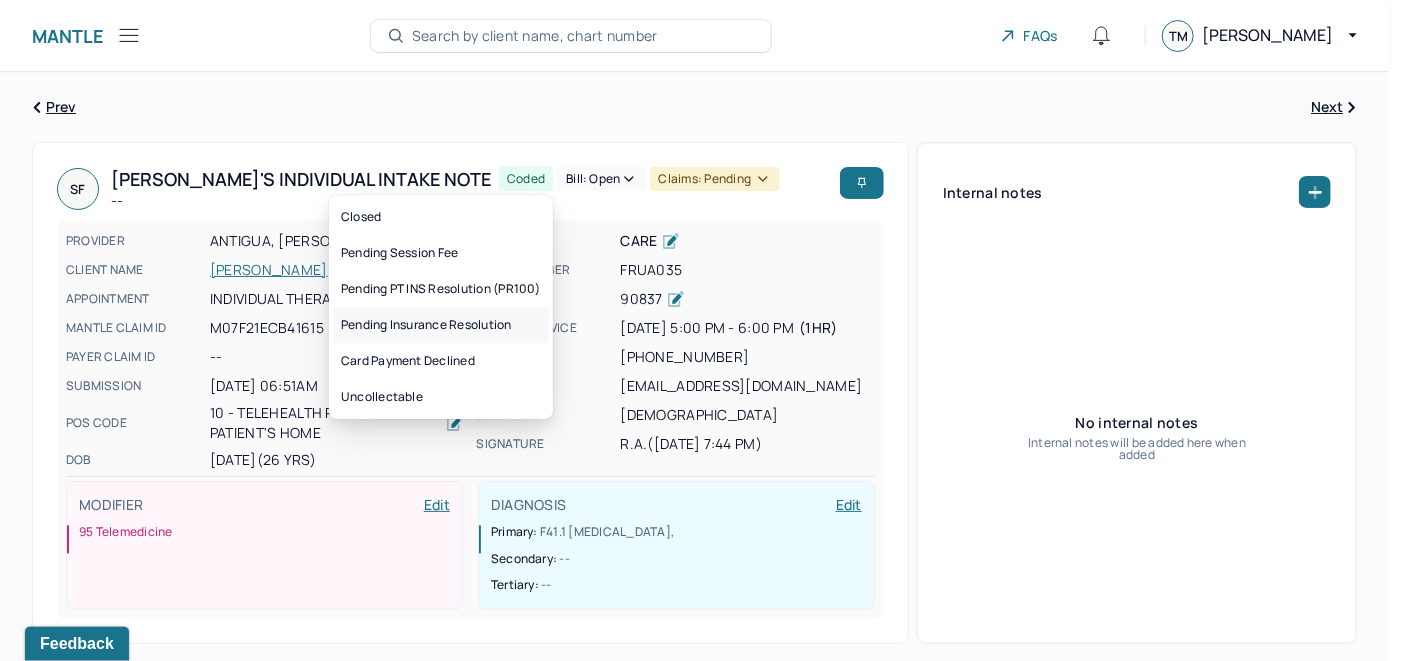 click on "Pending Insurance Resolution" at bounding box center [441, 325] 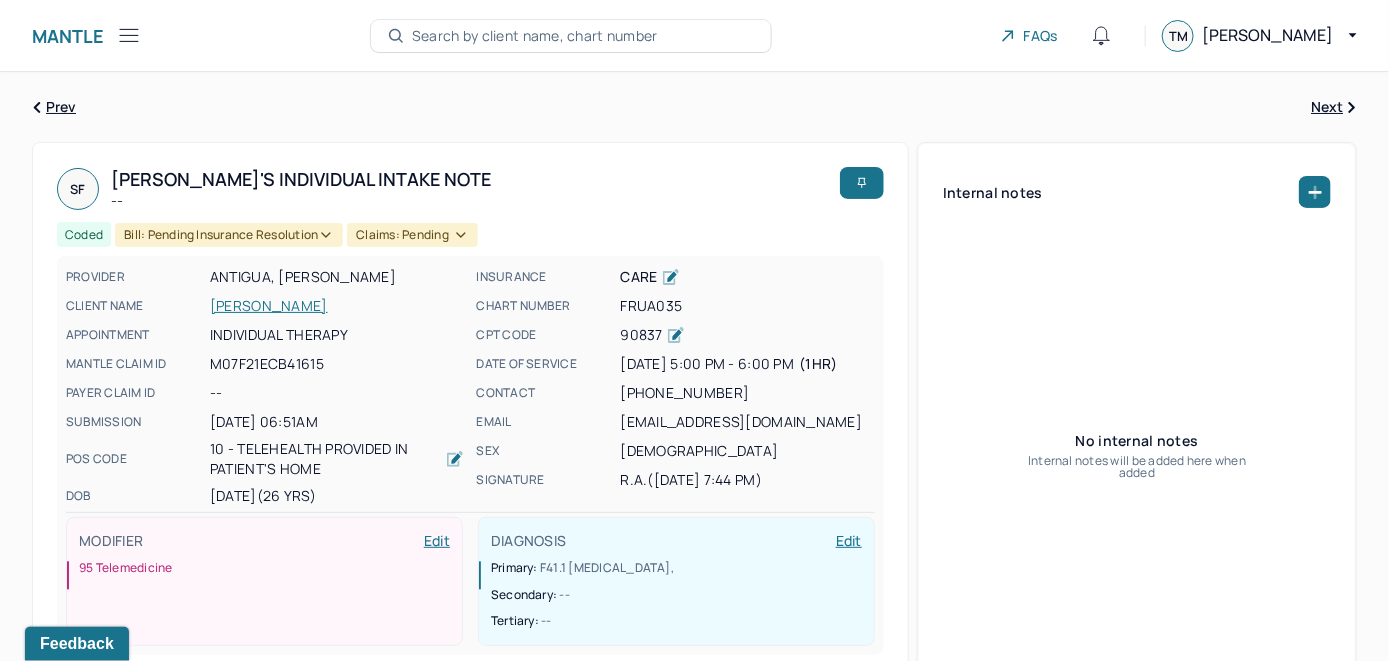 click on "Search by client name, chart number" at bounding box center [535, 36] 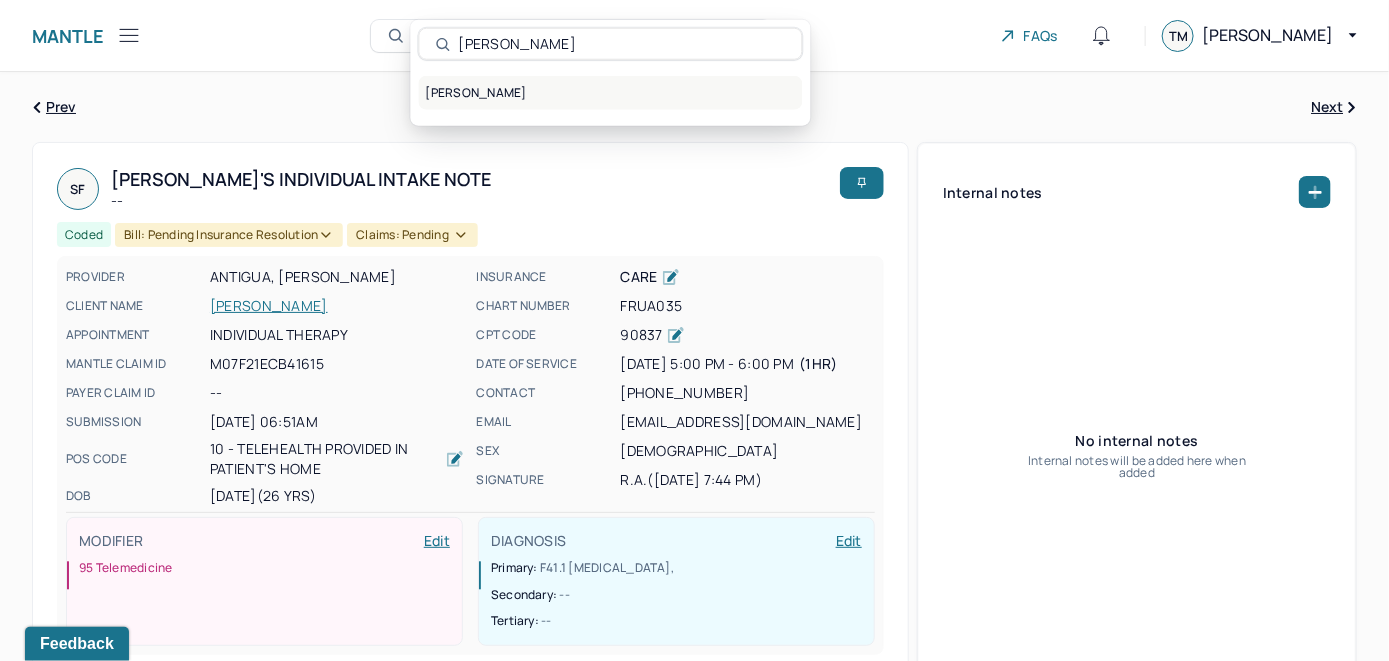 type on "[PERSON_NAME]" 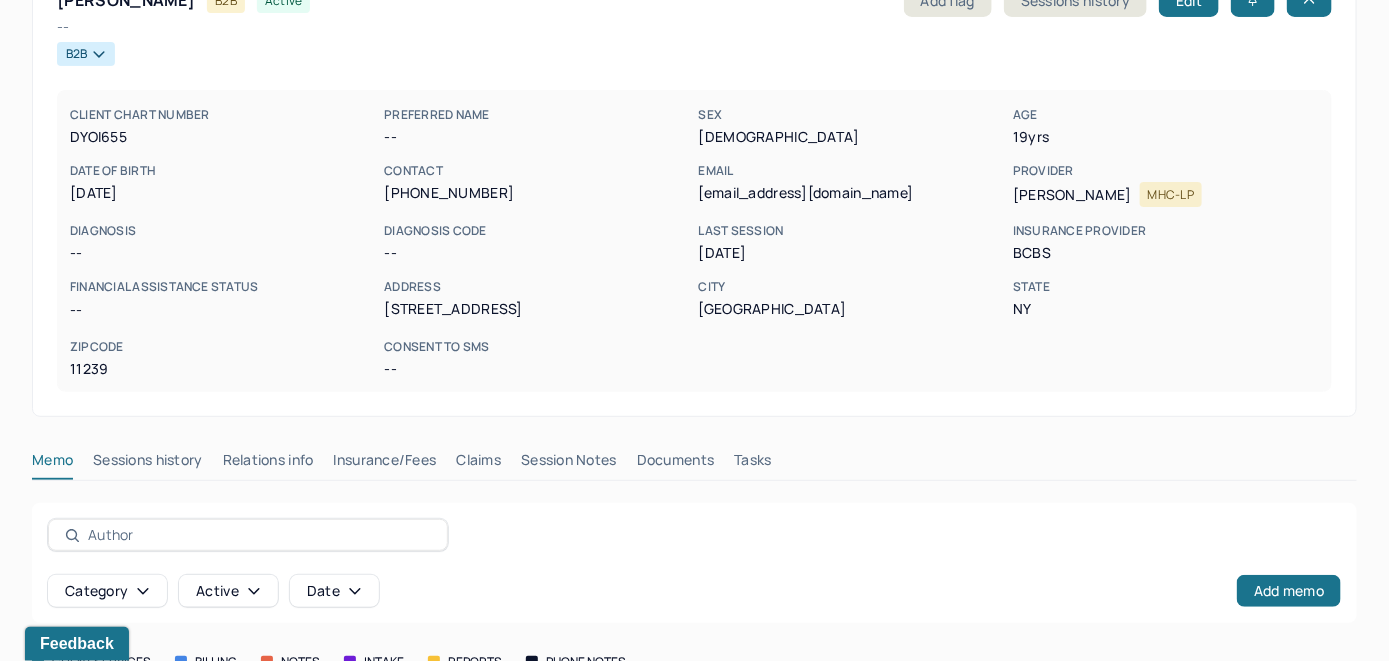 scroll, scrollTop: 300, scrollLeft: 0, axis: vertical 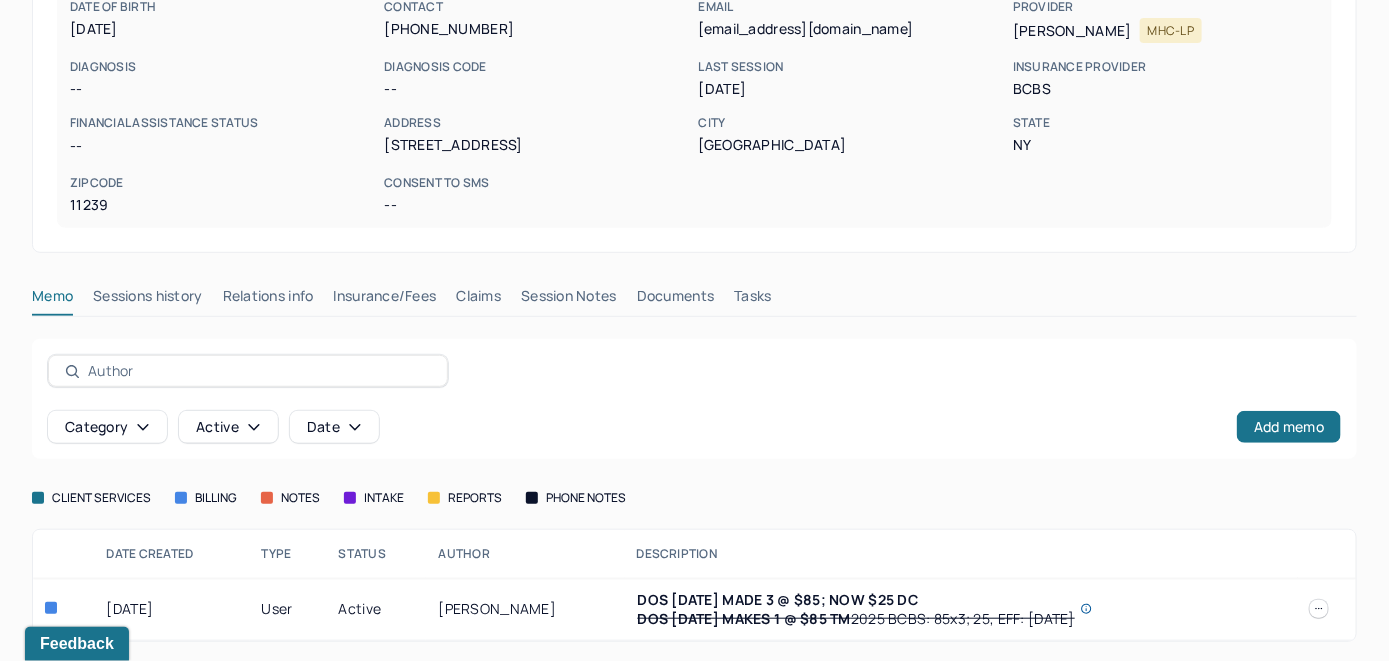 click on "Insurance/Fees" at bounding box center (385, 300) 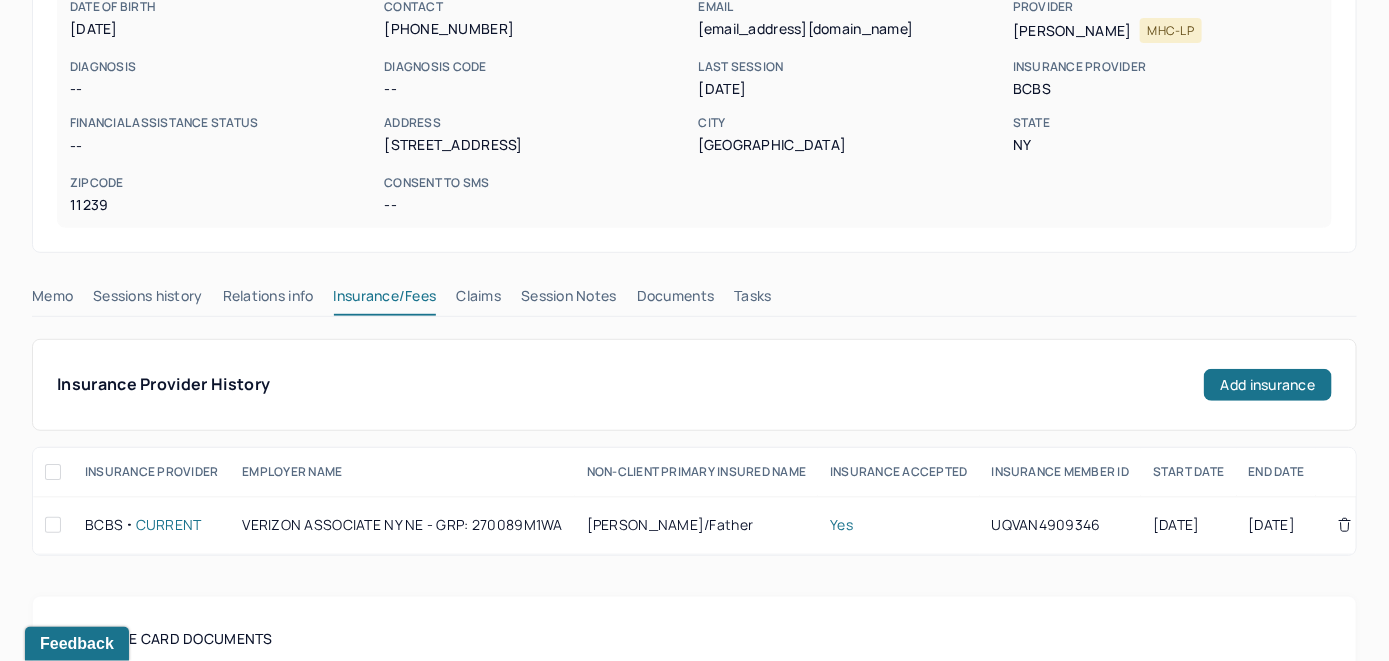 click on "Claims" at bounding box center [478, 300] 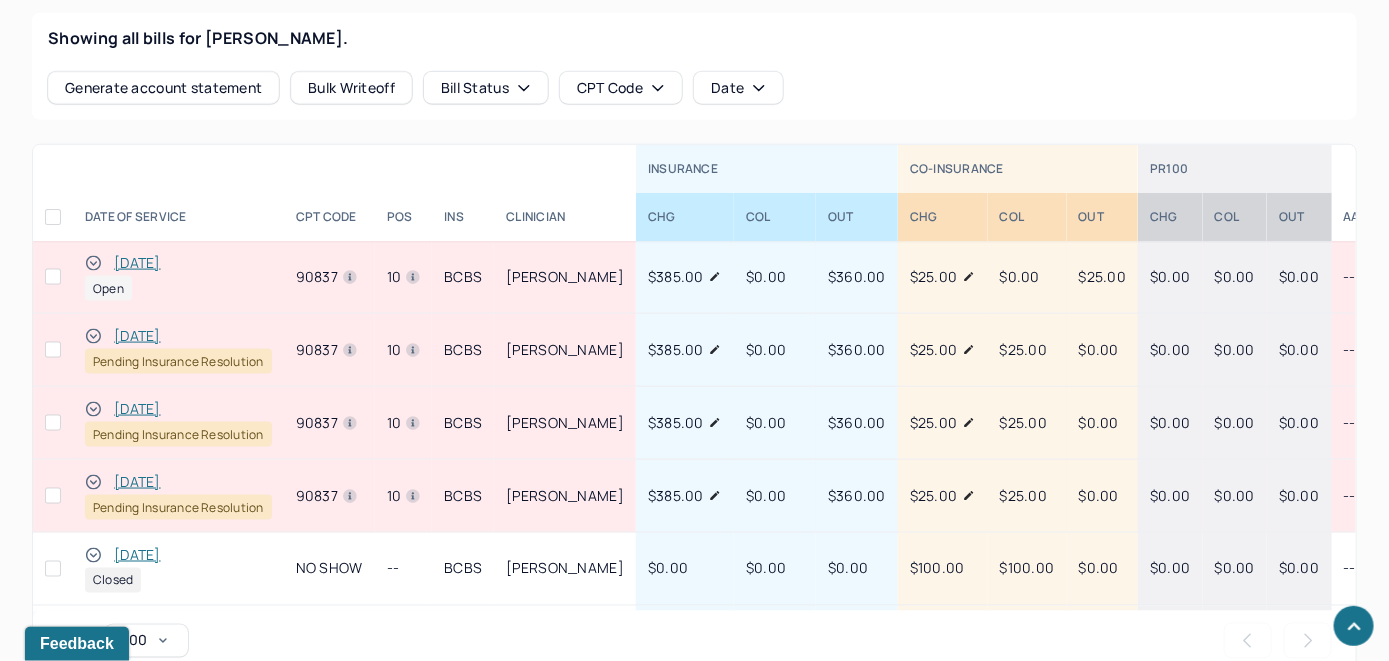 scroll, scrollTop: 942, scrollLeft: 0, axis: vertical 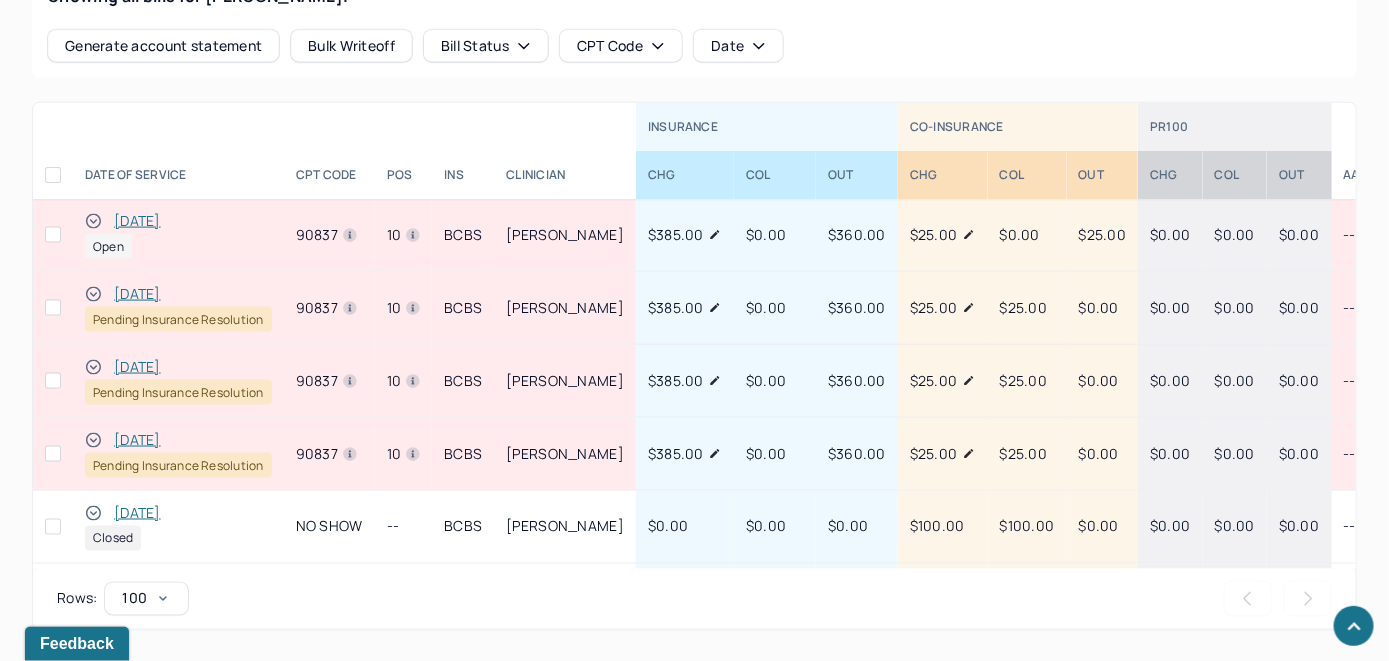 click on "[DATE]" at bounding box center (137, 221) 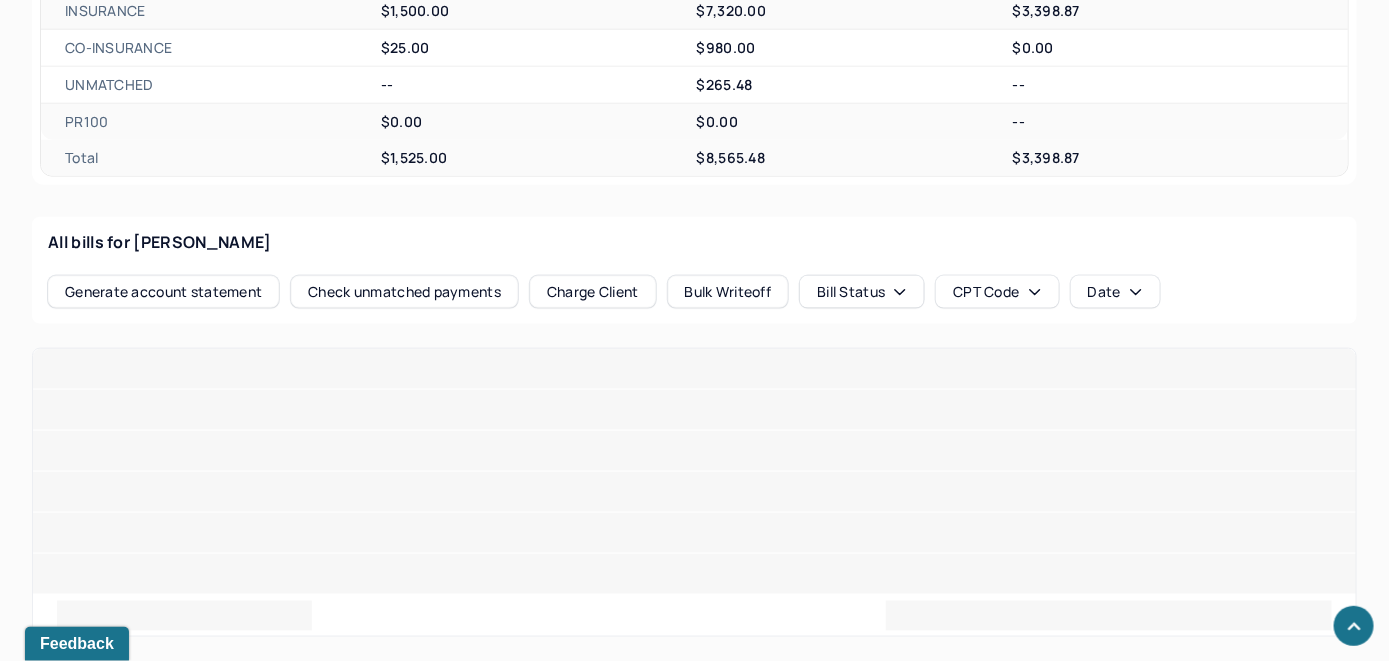 scroll, scrollTop: 870, scrollLeft: 0, axis: vertical 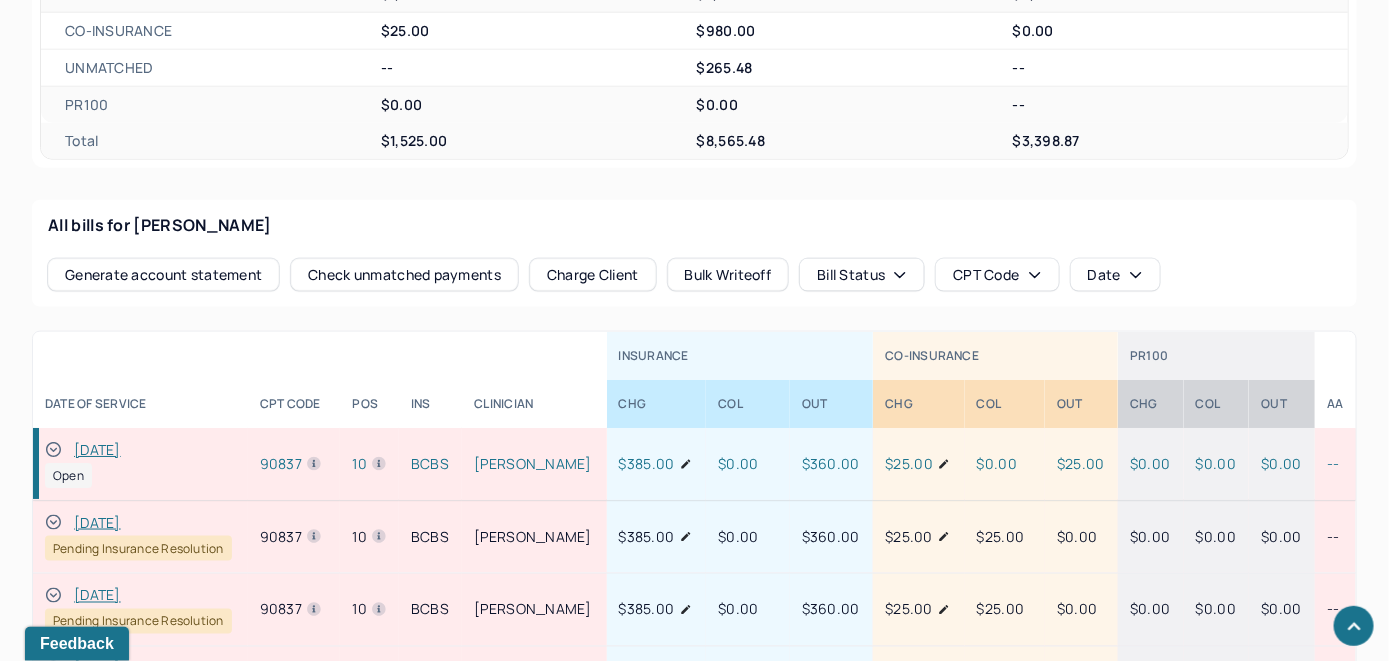 click on "Check unmatched payments" at bounding box center (404, 275) 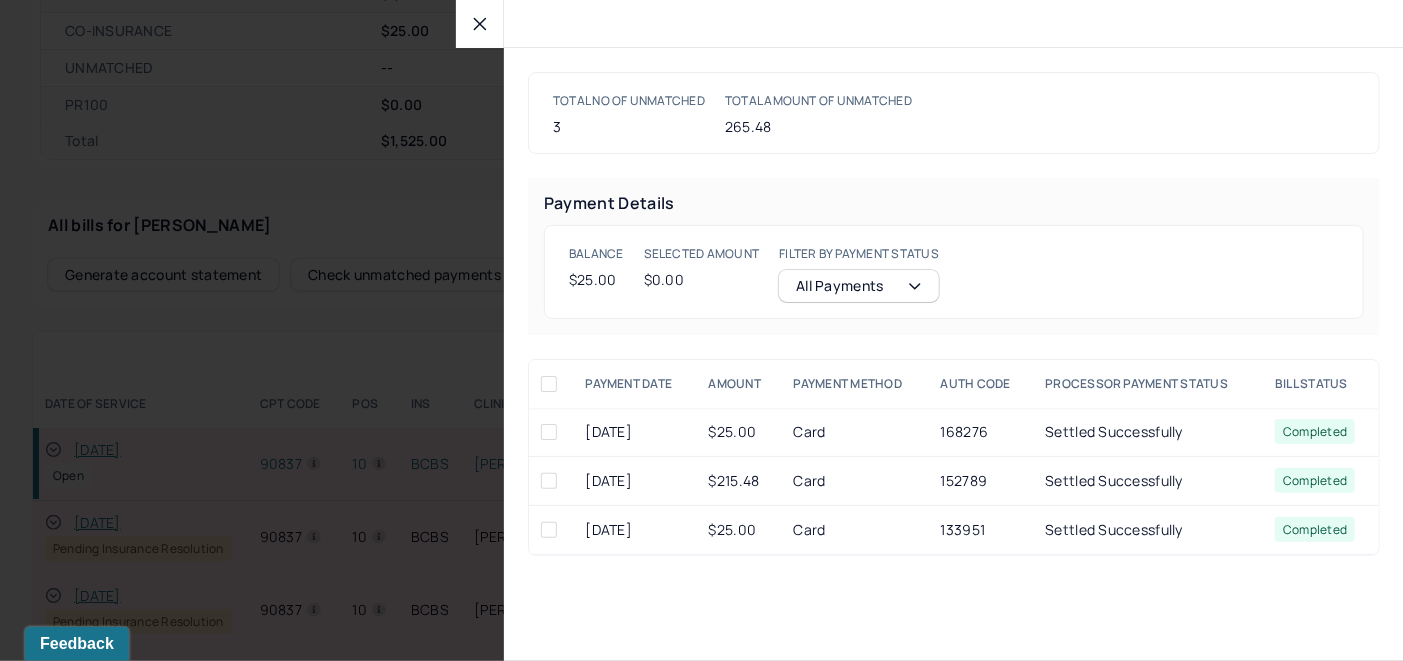 click at bounding box center [549, 432] 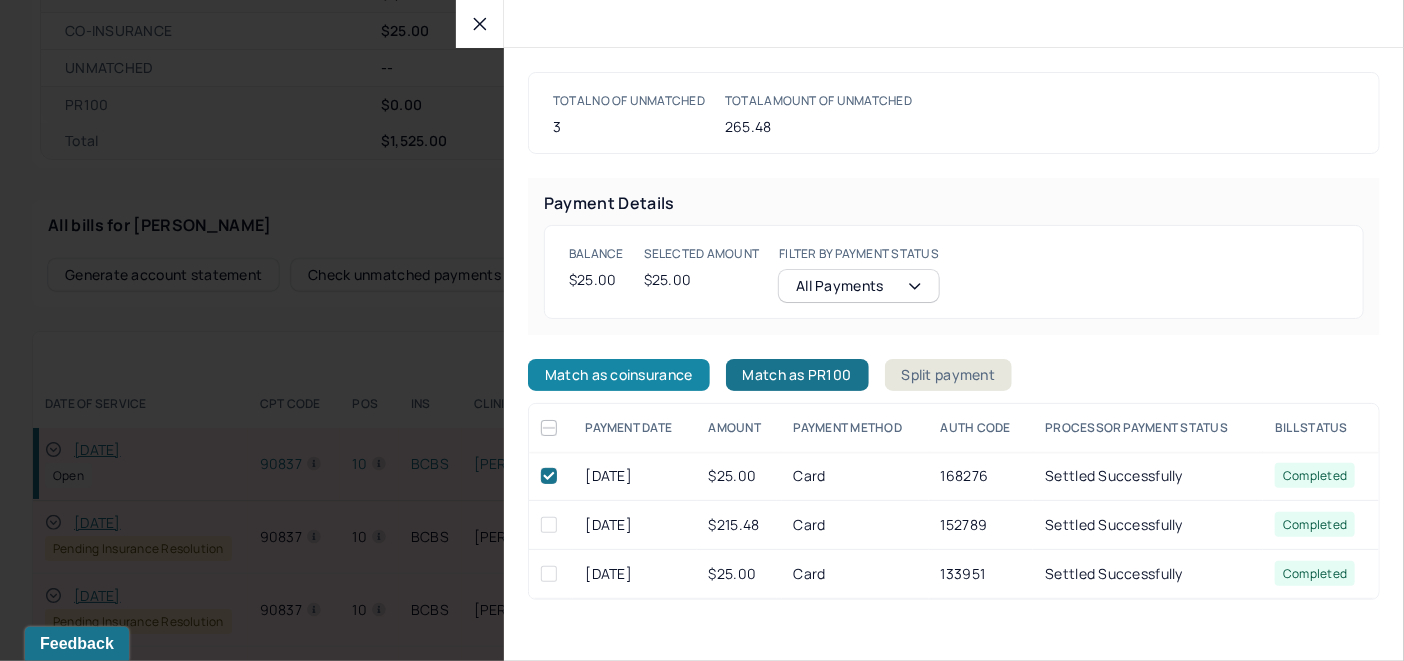 click on "Match as coinsurance" at bounding box center (619, 375) 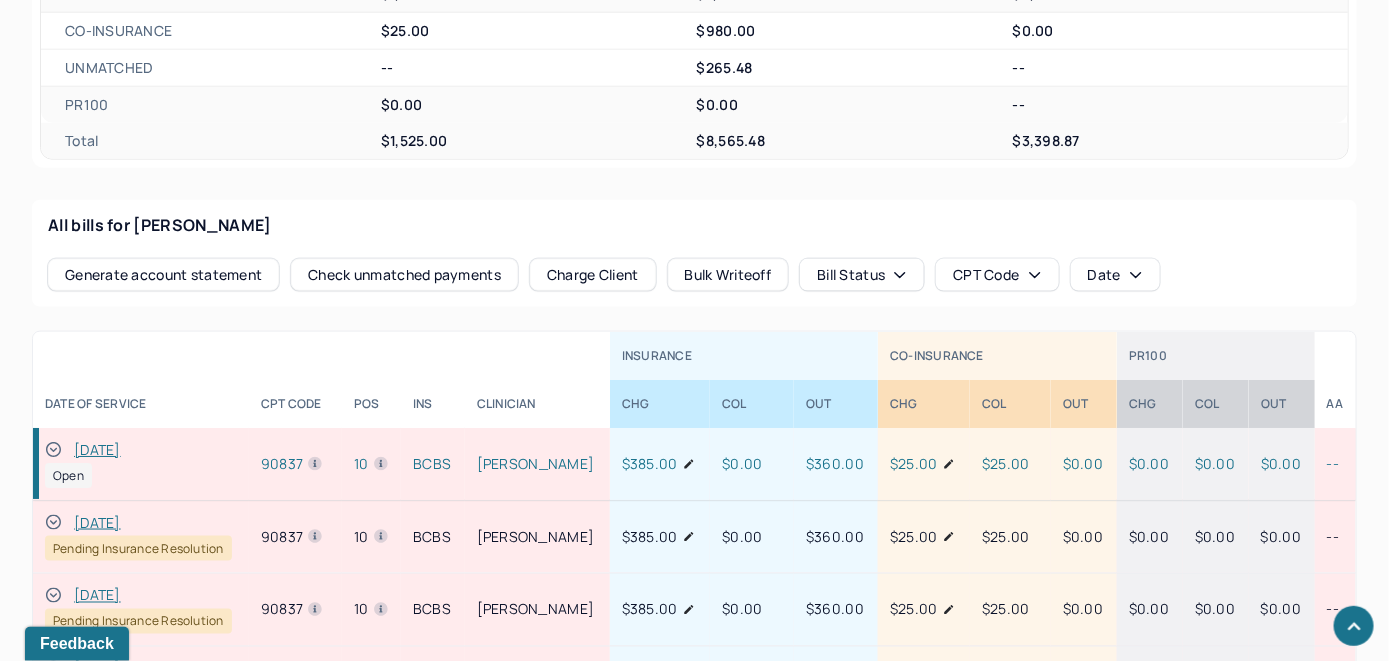 click 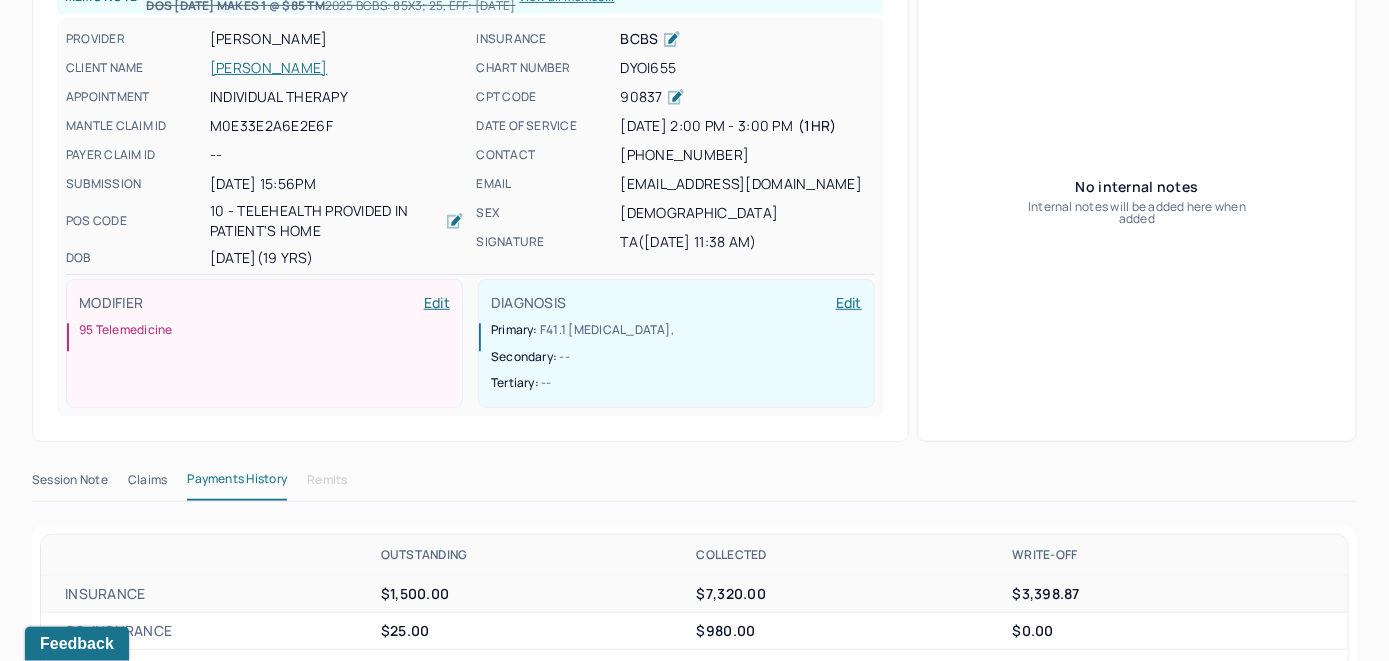 scroll, scrollTop: 0, scrollLeft: 0, axis: both 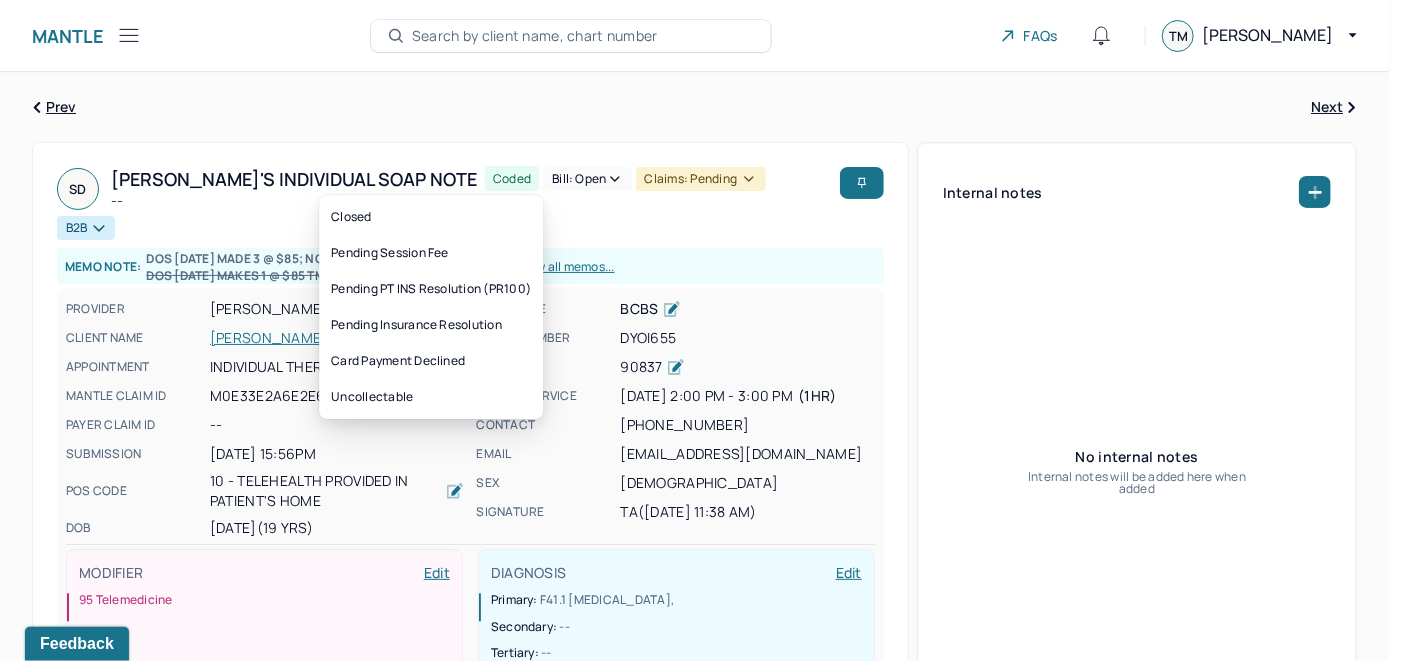 click 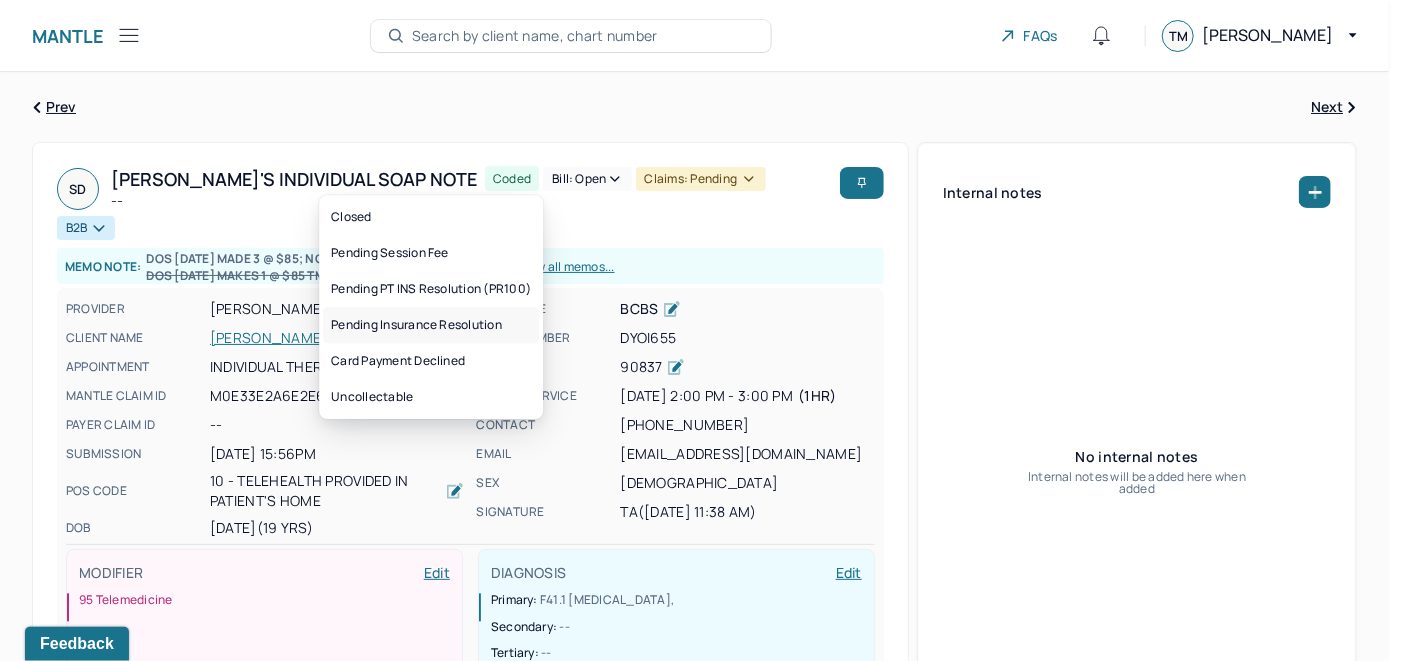 click on "Pending Insurance Resolution" at bounding box center [431, 325] 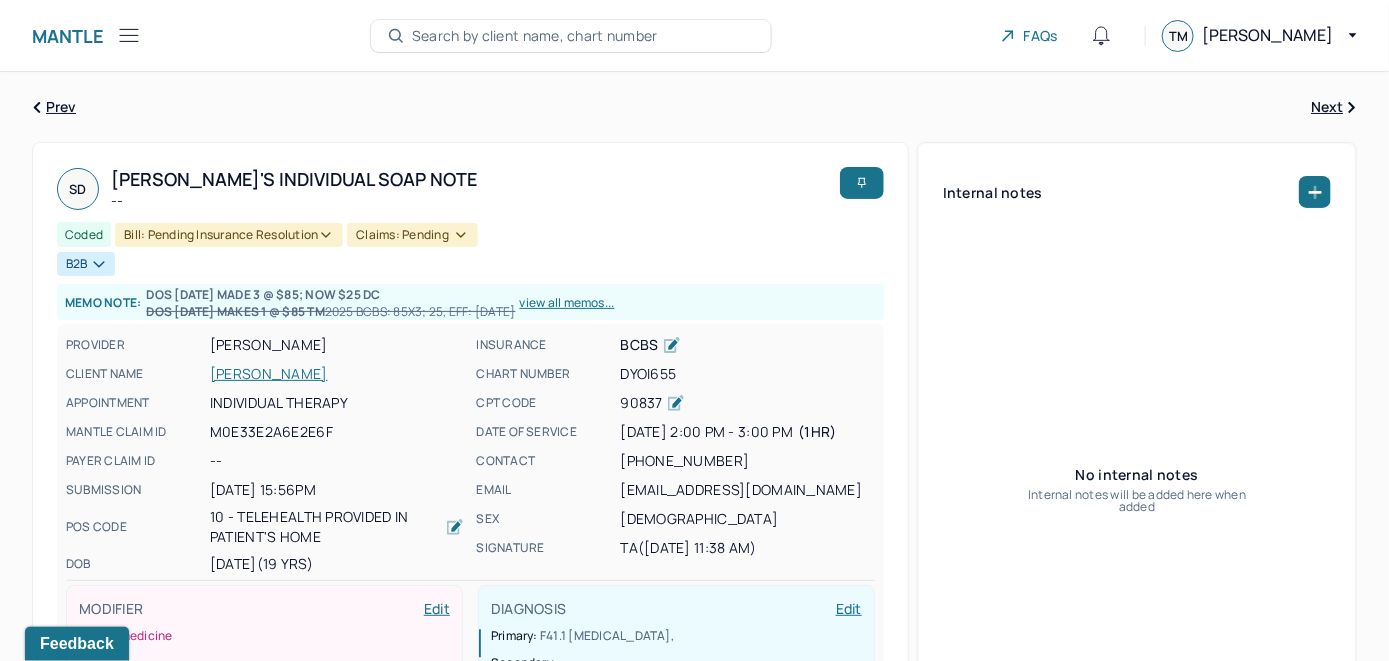 click on "Search by client name, chart number" at bounding box center (535, 36) 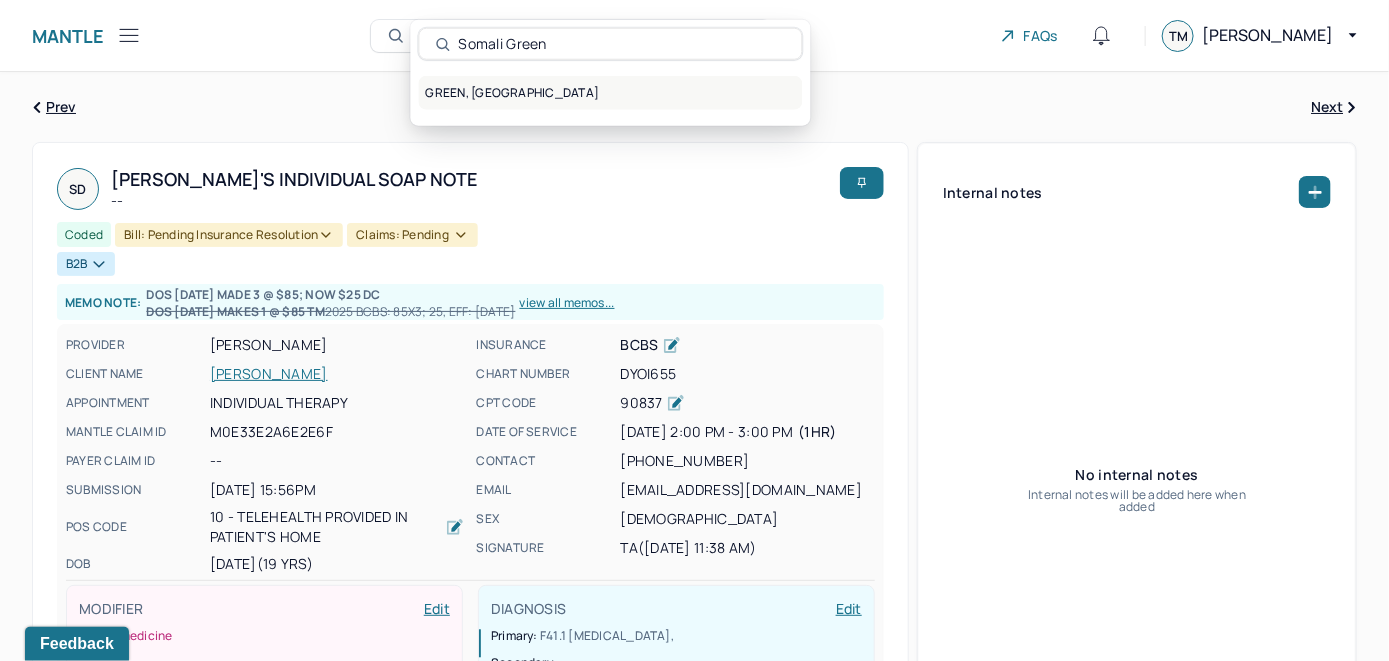 type on "Somali Green" 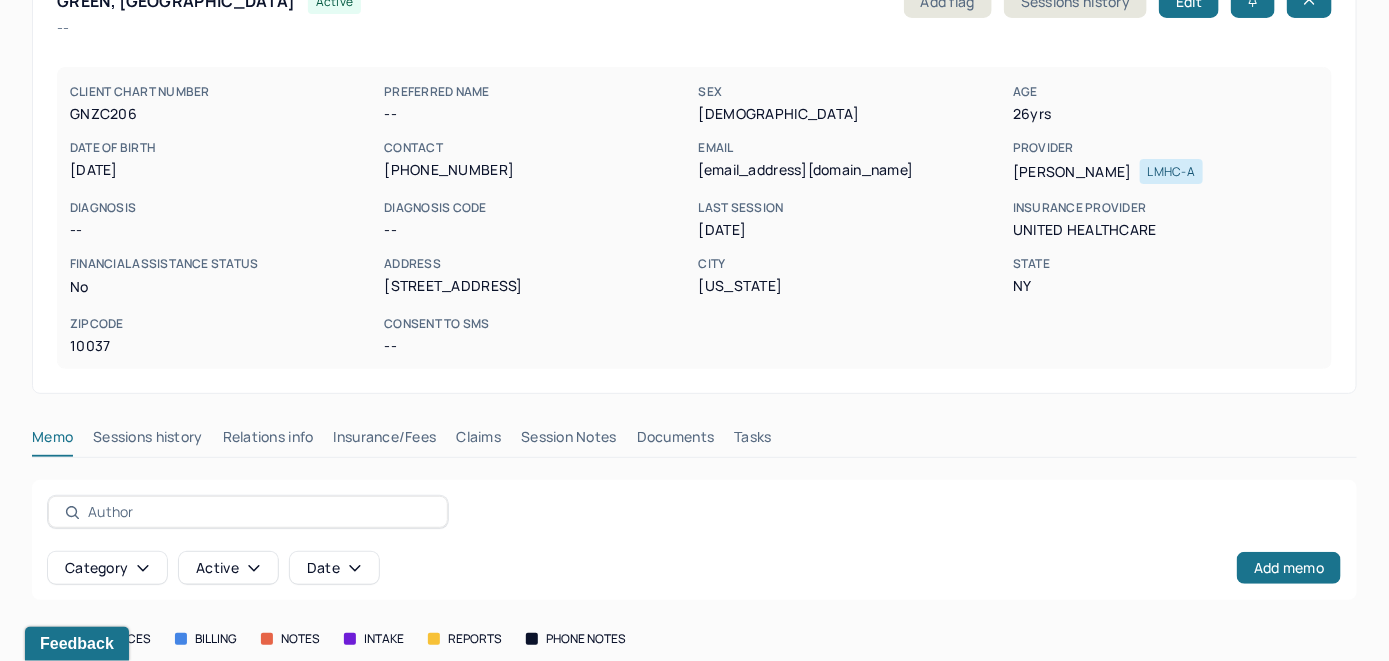 scroll, scrollTop: 395, scrollLeft: 0, axis: vertical 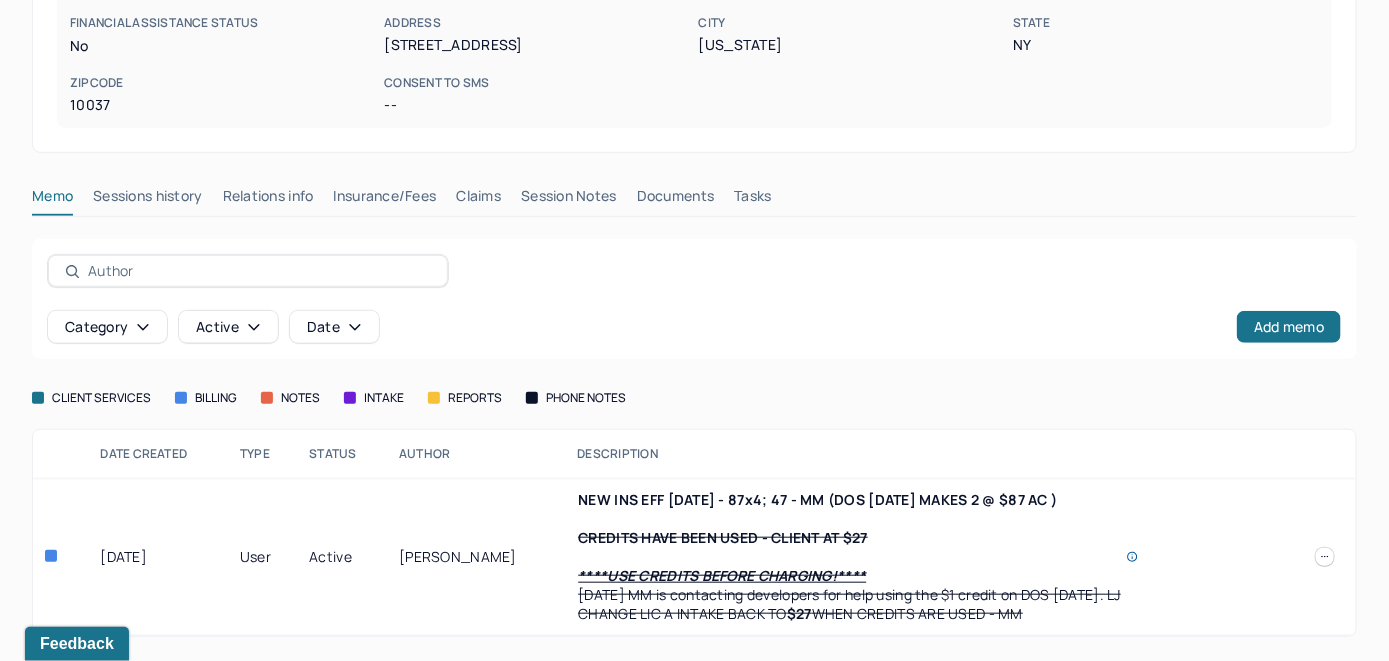 click on "Insurance/Fees" at bounding box center (385, 200) 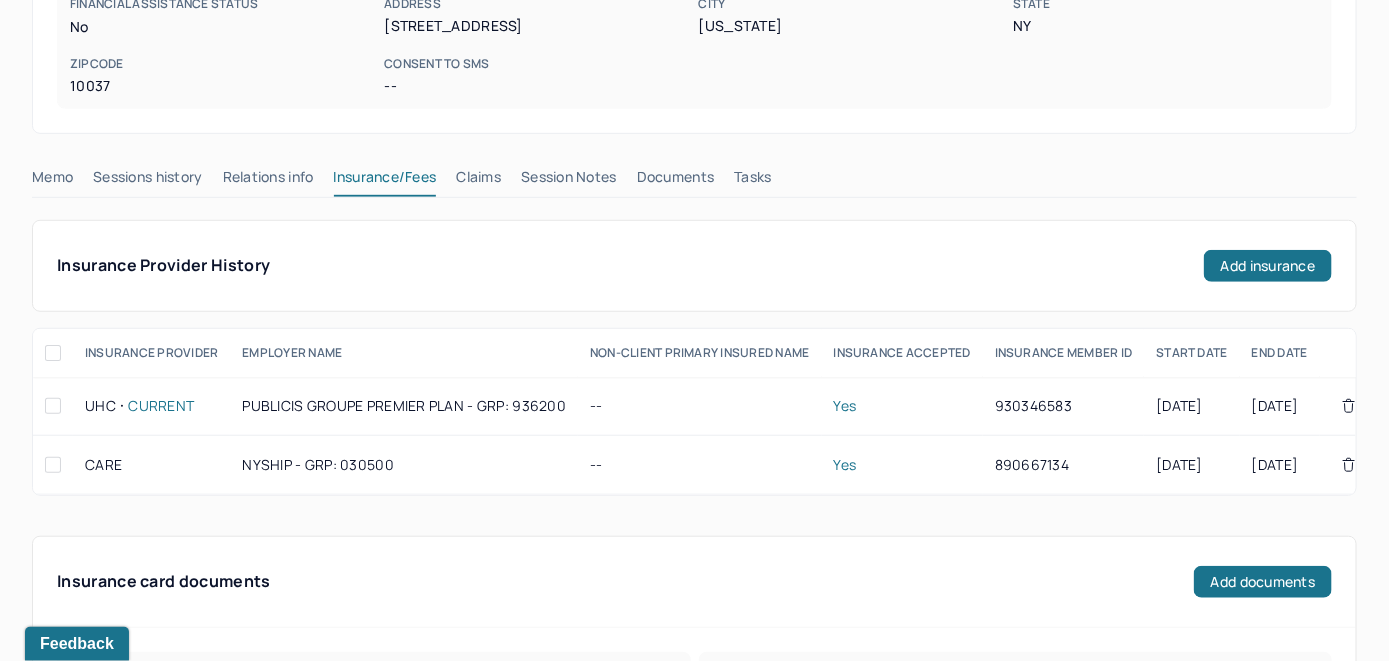 click on "Claims" at bounding box center (478, 181) 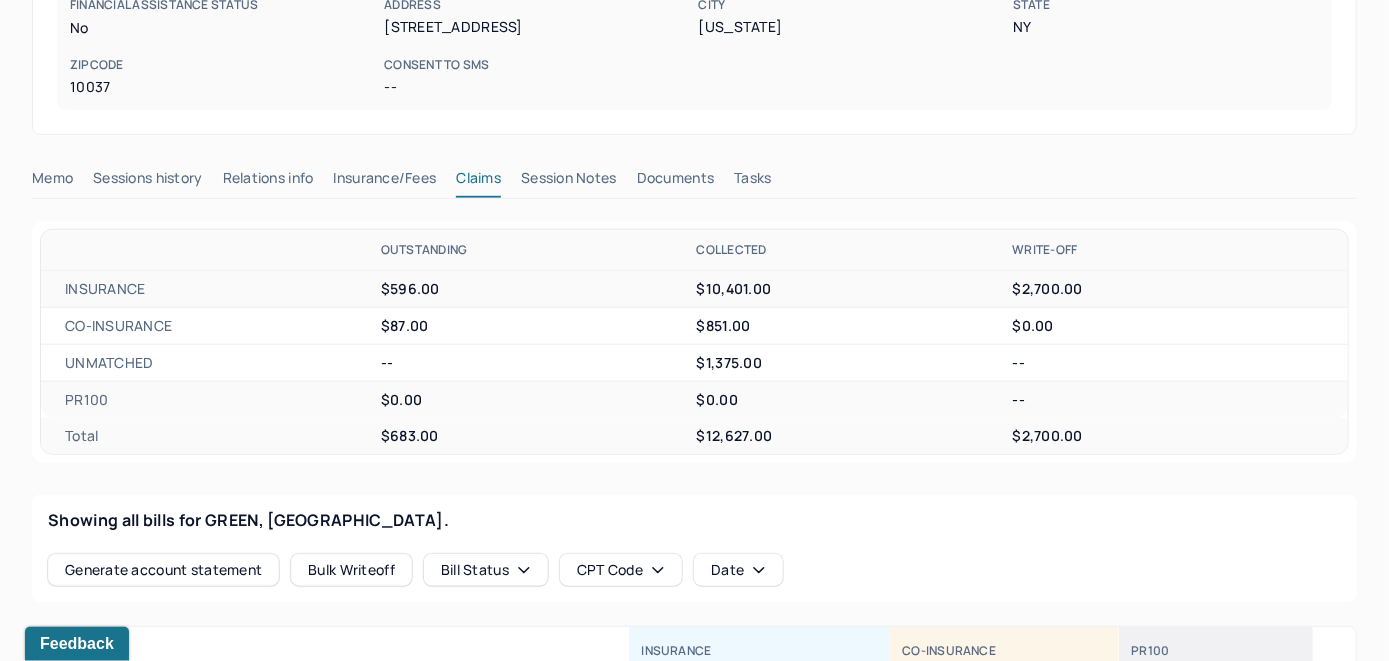 scroll, scrollTop: 374, scrollLeft: 0, axis: vertical 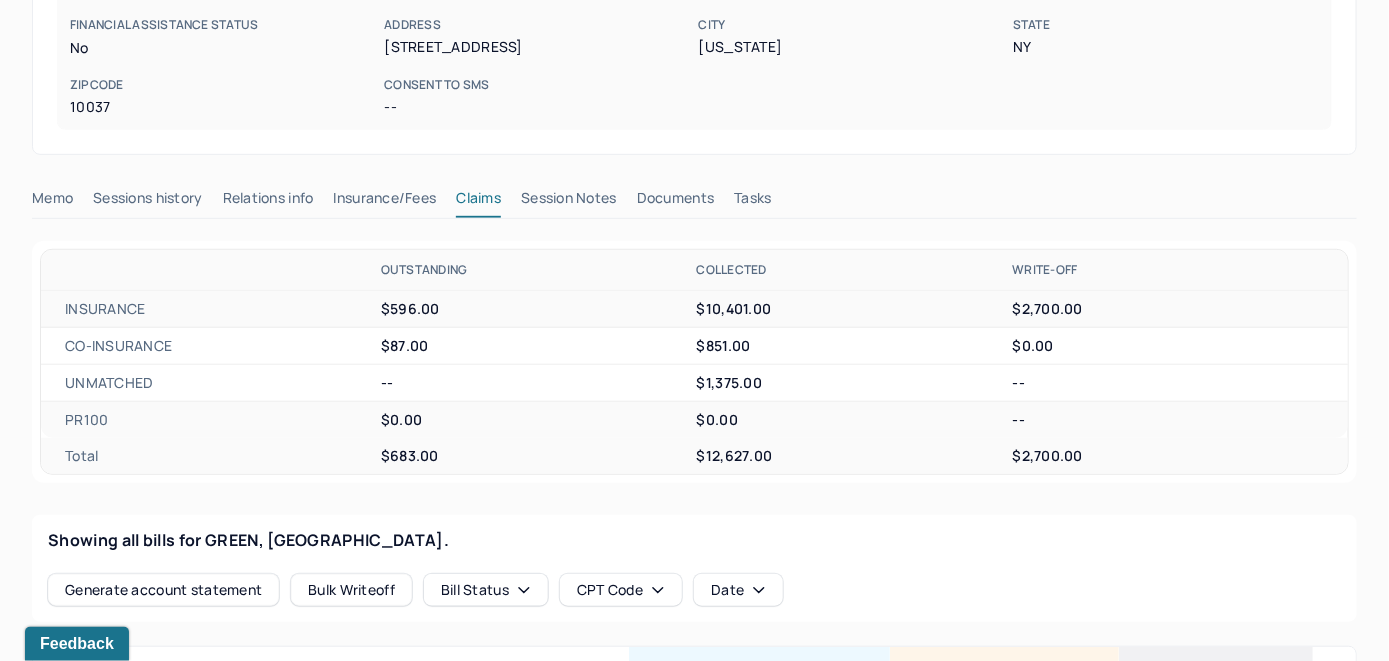 click on "Memo" at bounding box center [52, 202] 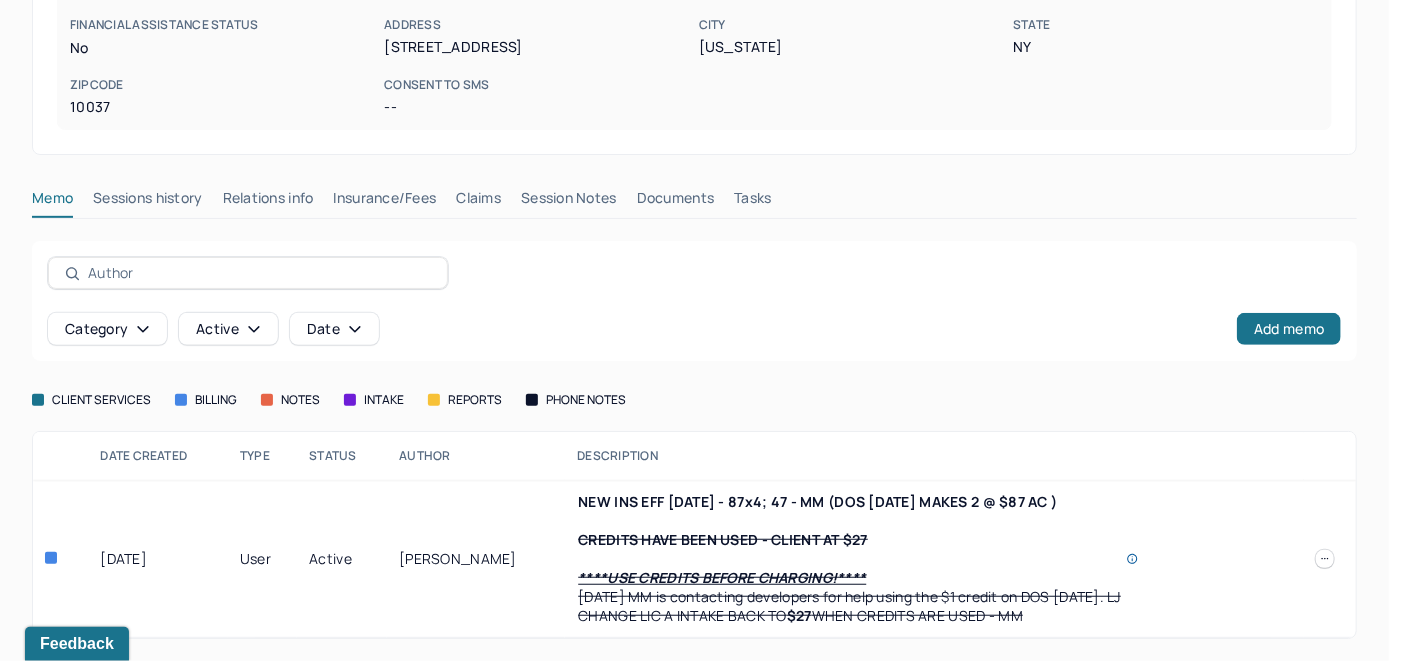 click at bounding box center [1325, 559] 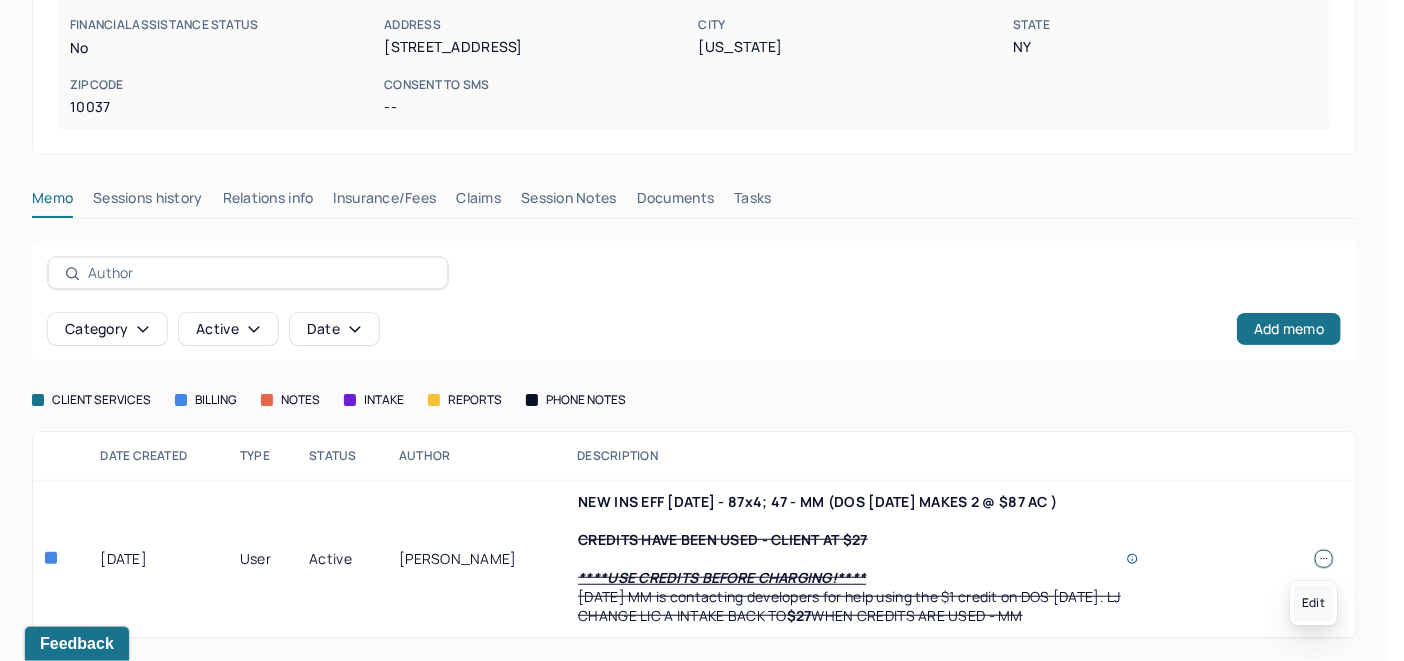 click on "Edit" at bounding box center (1313, 603) 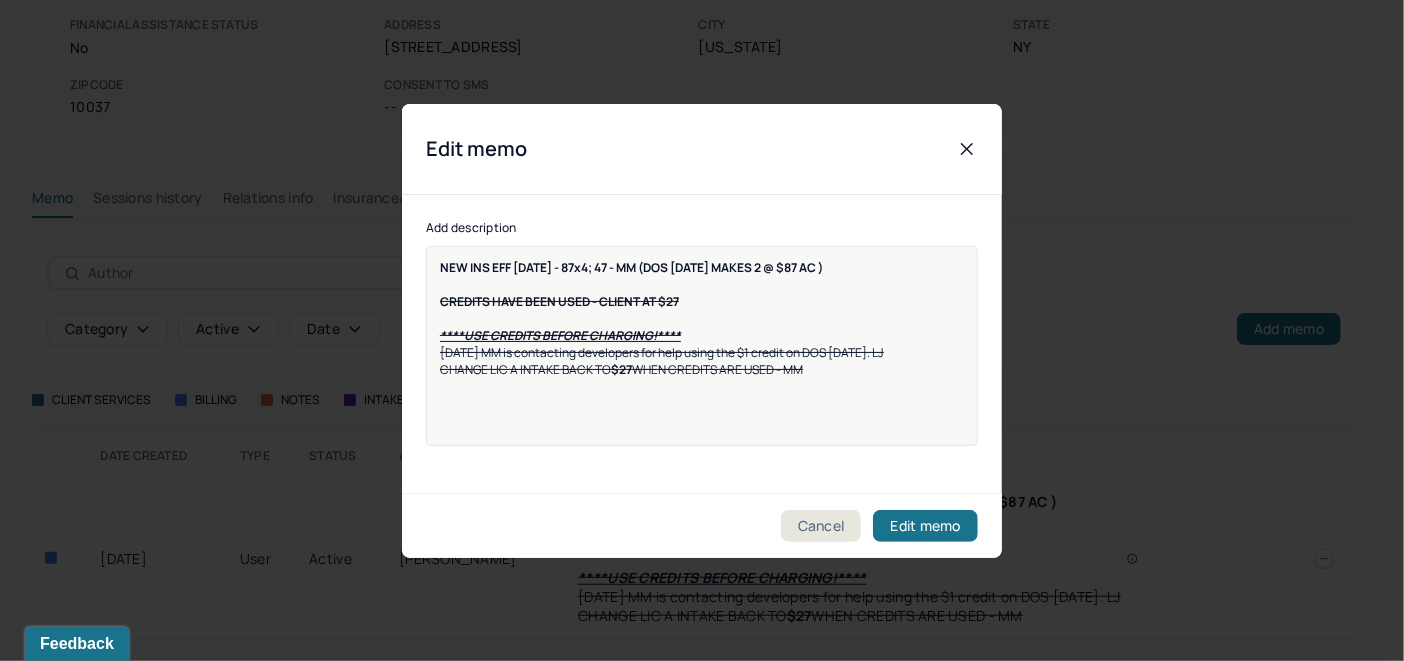 click on "NEW INS EFF [DATE] - 87x4; 47 - MM (DOS [DATE] MAKES 2 @ $87 AC ) CREDITS HAVE BEEN USED - CLIENT AT $27 ****USE CREDITS BEFORE CHARGING!****  [DATE] MM is contacting developers for help using the $1 credit on DOS [DATE]. LJ CHANGE LIC A INTAKE BACK TO  $27  WHEN CREDITS ARE USED - MM" at bounding box center (702, 318) 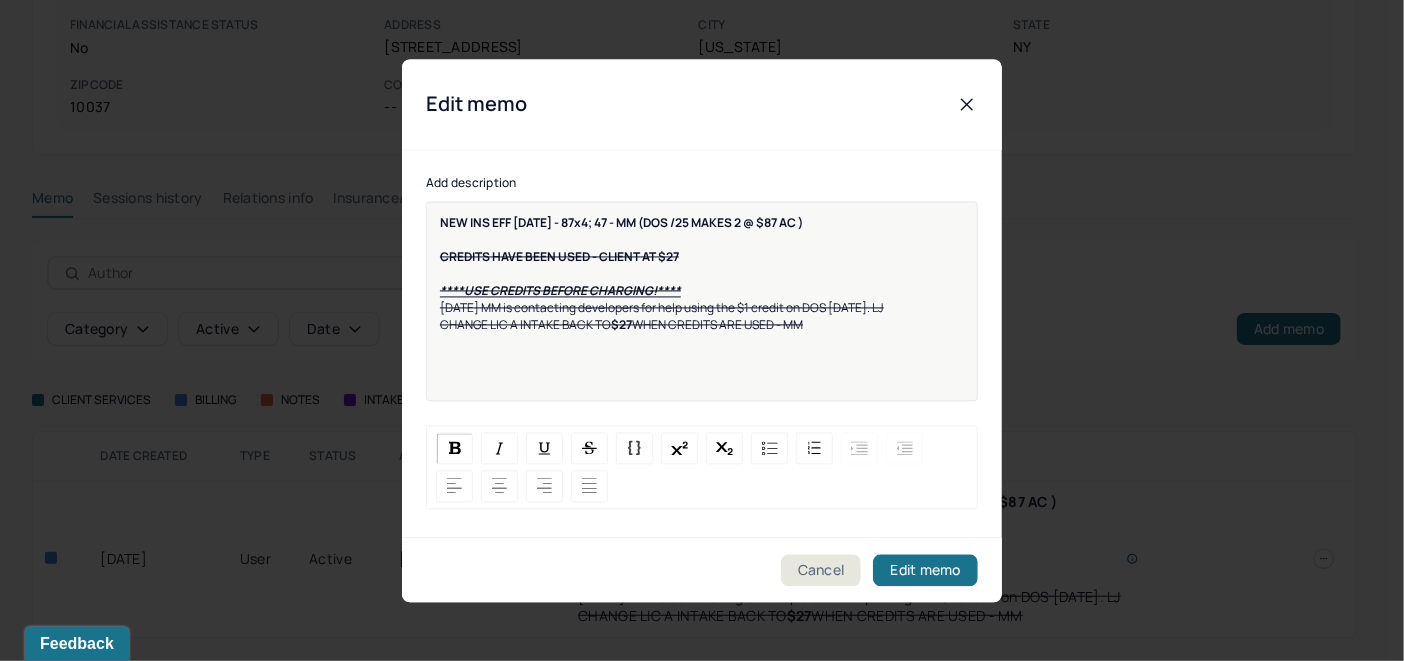 type 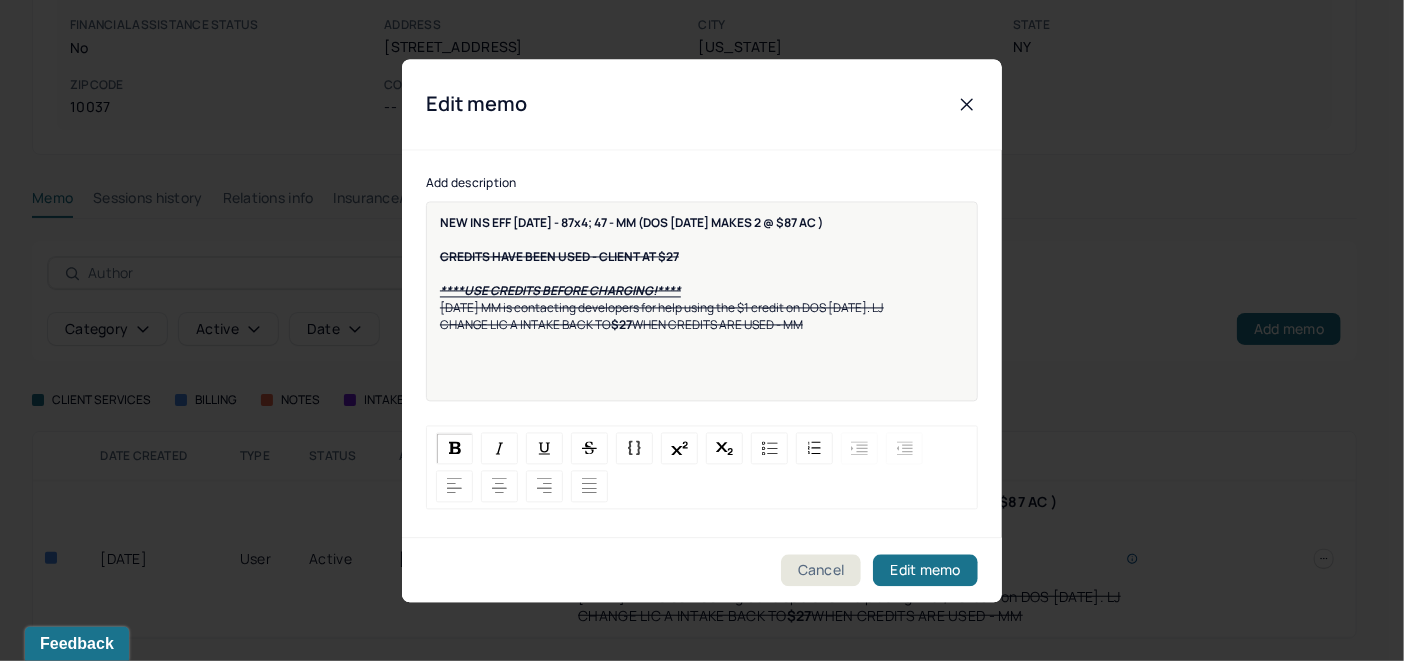 click on "NEW INS EFF [DATE] - 87x4; 47 - MM (DOS [DATE] MAKES 2 @ $87 AC )" at bounding box center (631, 222) 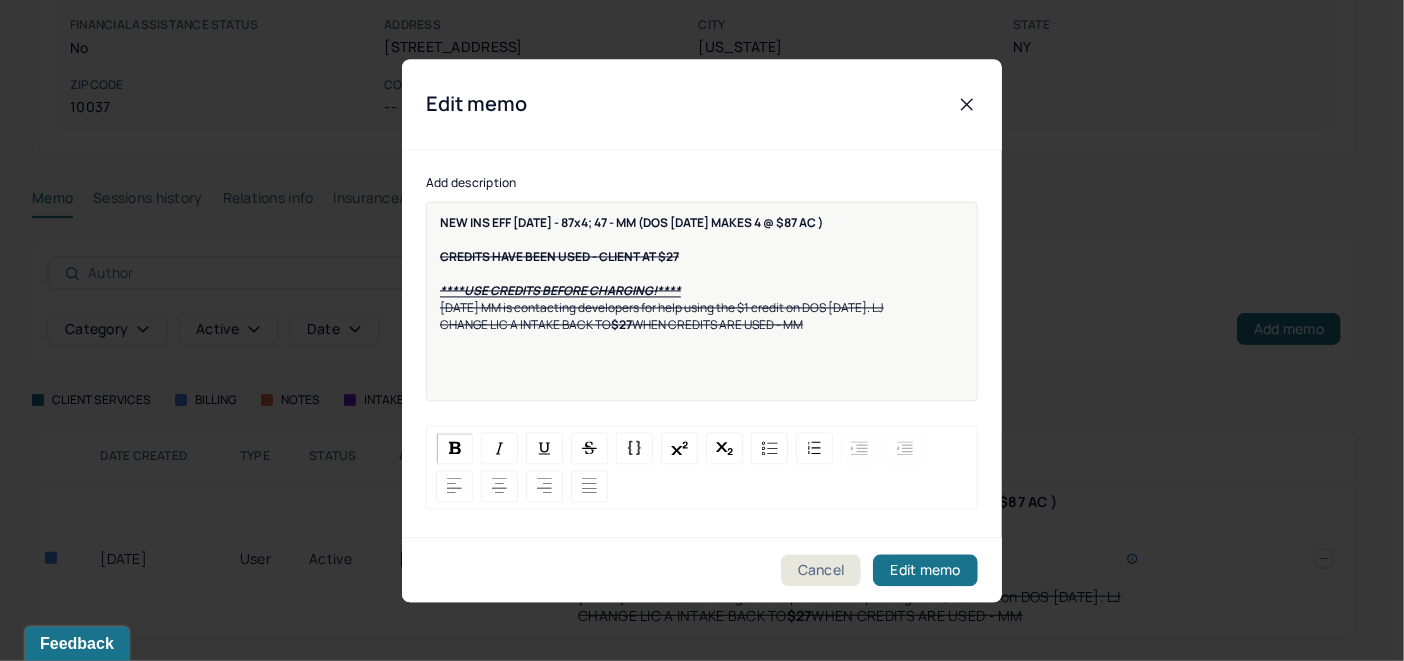 drag, startPoint x: 826, startPoint y: 237, endPoint x: 803, endPoint y: 292, distance: 59.615433 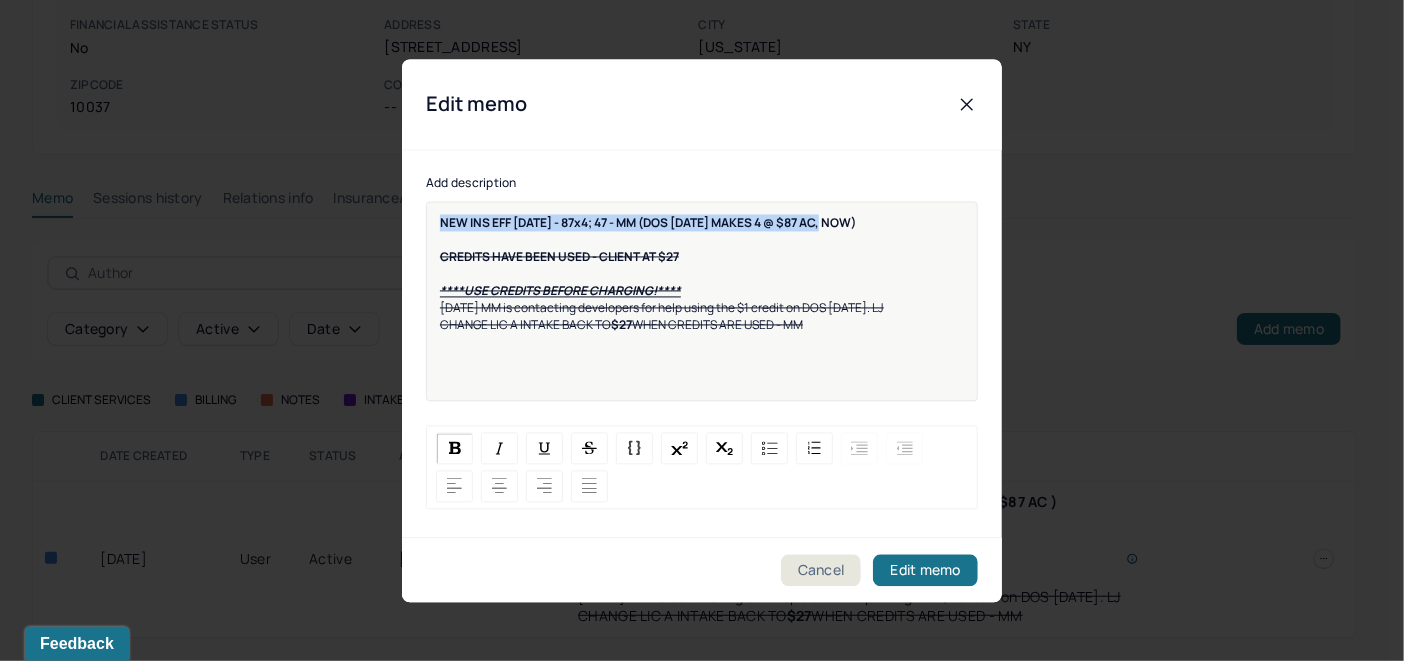 drag, startPoint x: 823, startPoint y: 245, endPoint x: 394, endPoint y: 269, distance: 429.6708 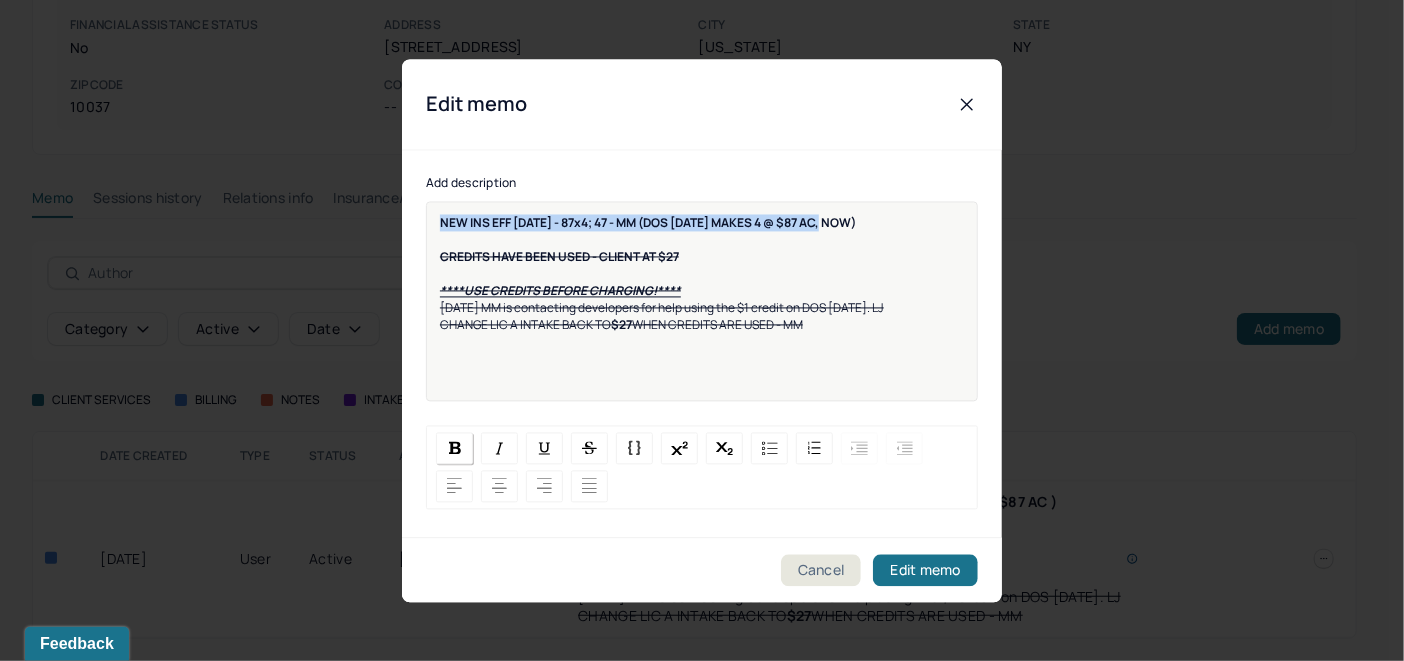 click at bounding box center (454, 448) 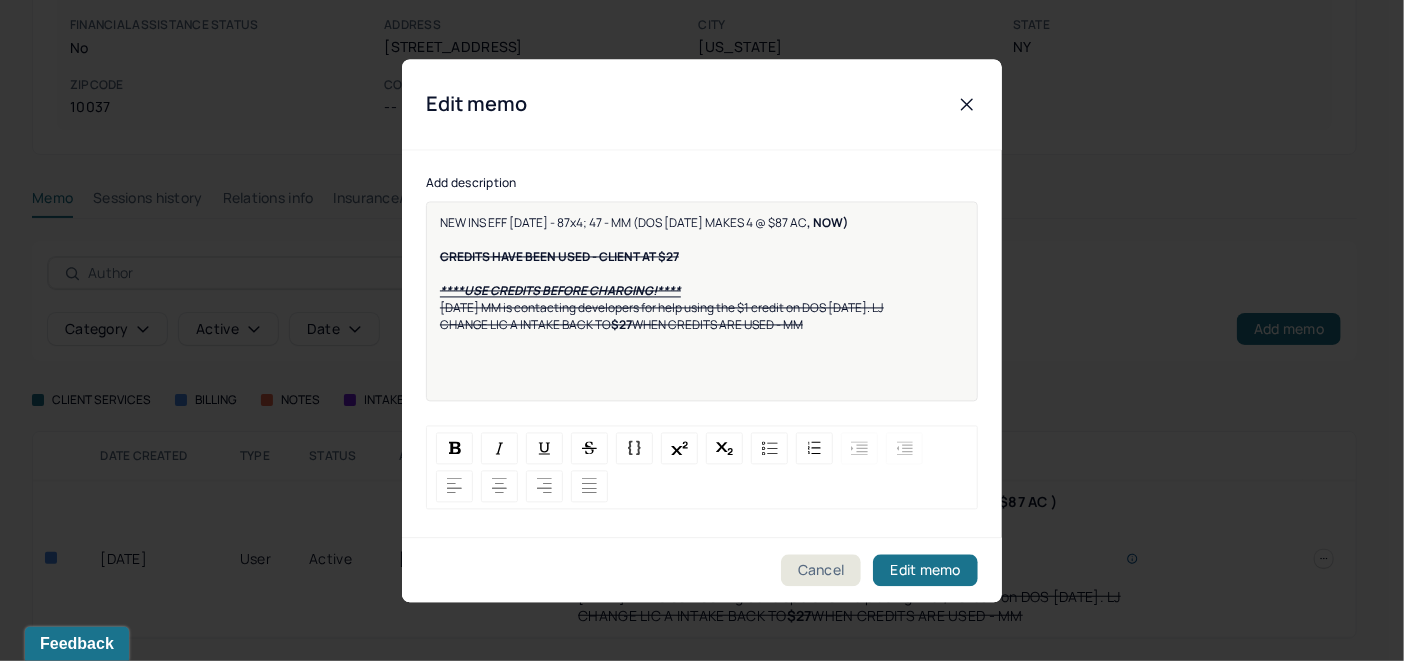 click on "CREDITS HAVE BEEN USED - CLIENT AT $27" at bounding box center [702, 256] 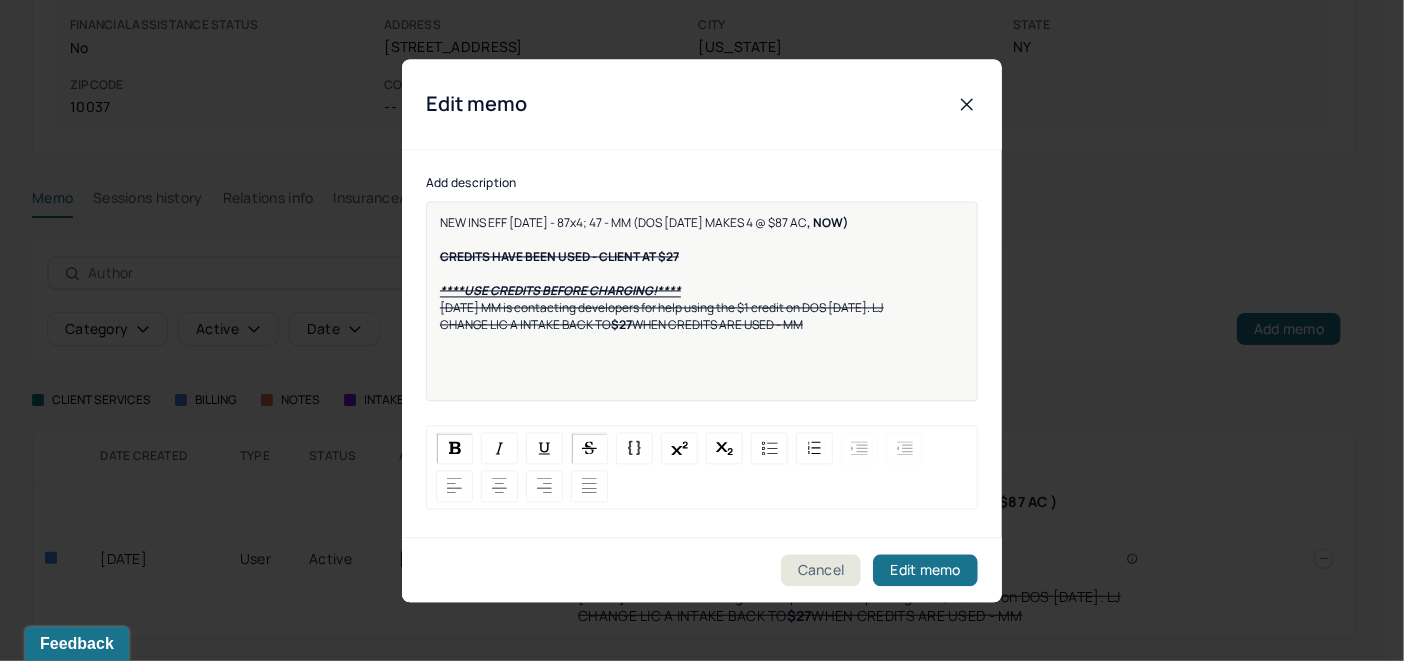 click on ", NOW)" at bounding box center (827, 222) 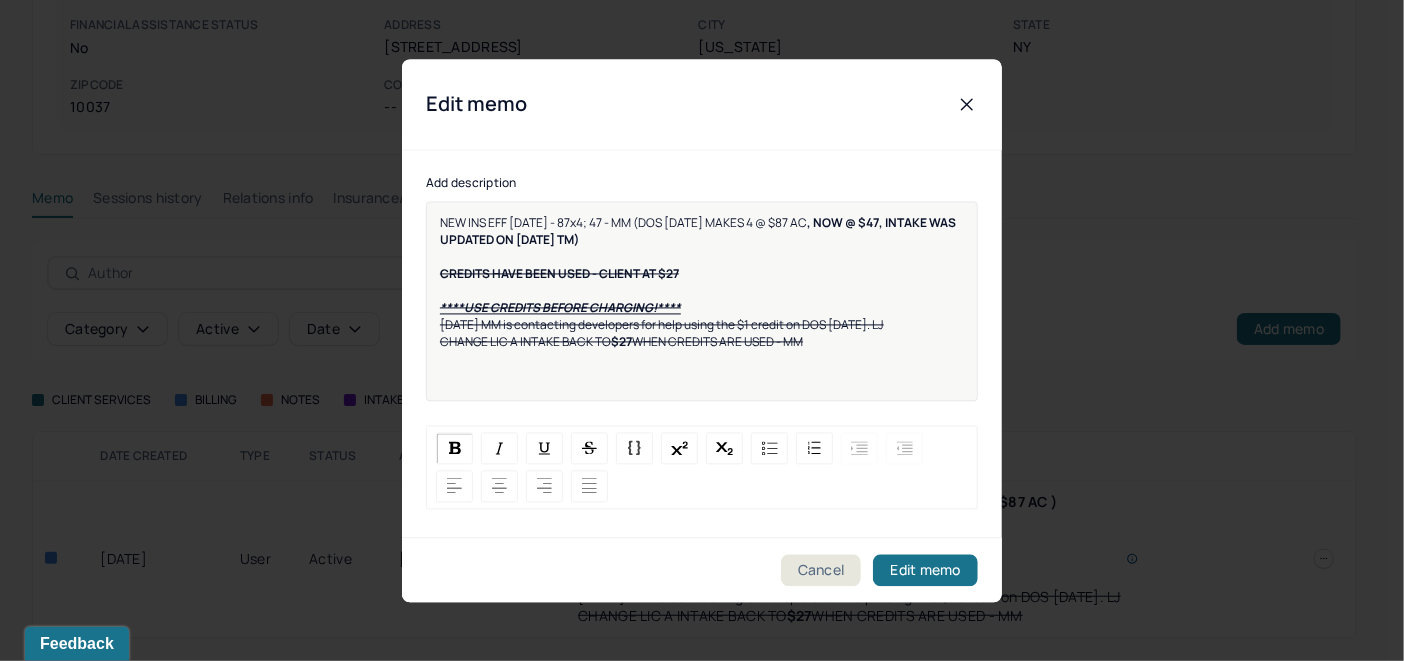 click on ", NOW @ $47, INTAKE WAS UPDATED ON [DATE] TM)" at bounding box center [699, 231] 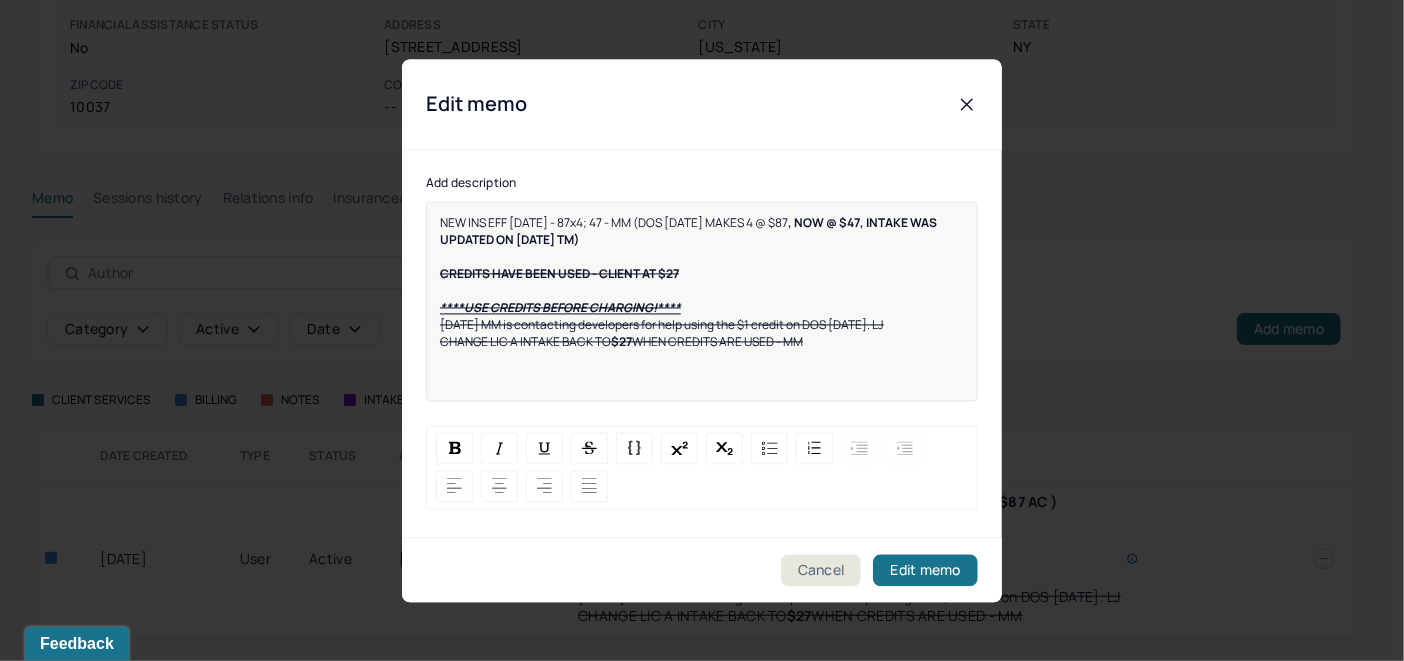 drag, startPoint x: 868, startPoint y: 231, endPoint x: 937, endPoint y: 248, distance: 71.063354 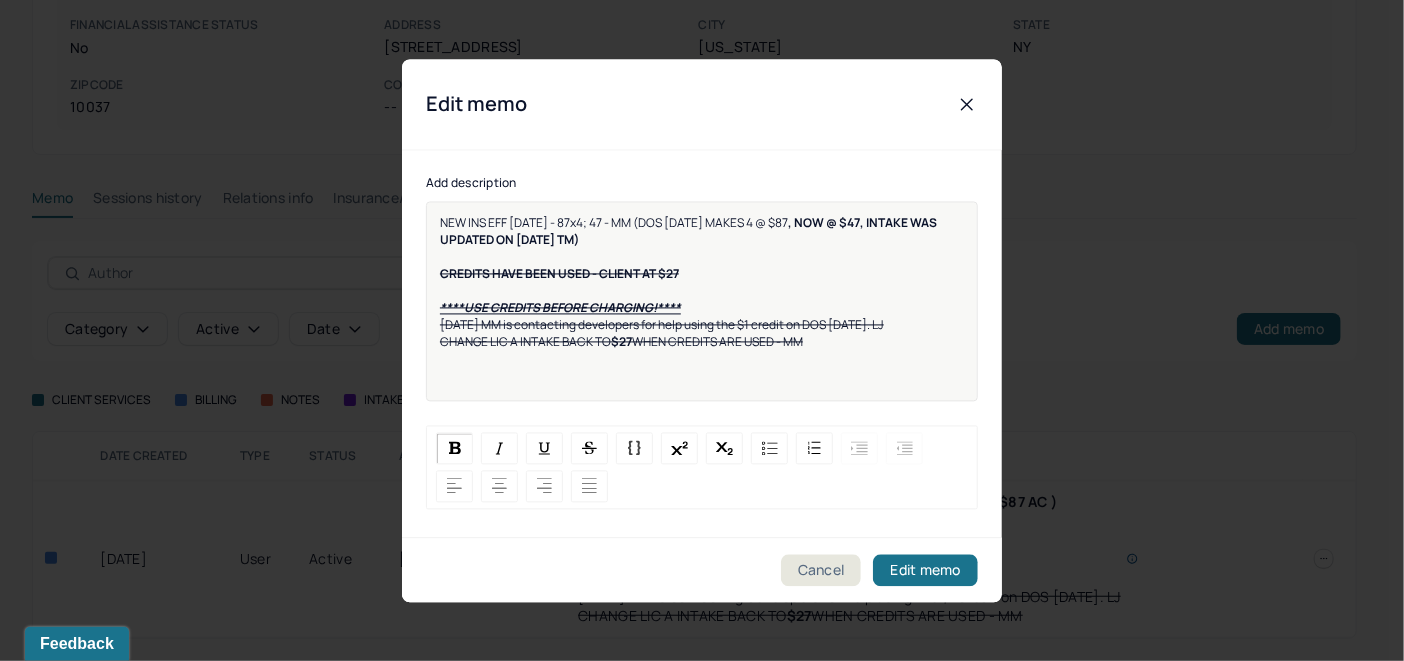 click on ", NOW @ $47, INTAKE WAS UPDATED ON [DATE] TM)" at bounding box center (689, 231) 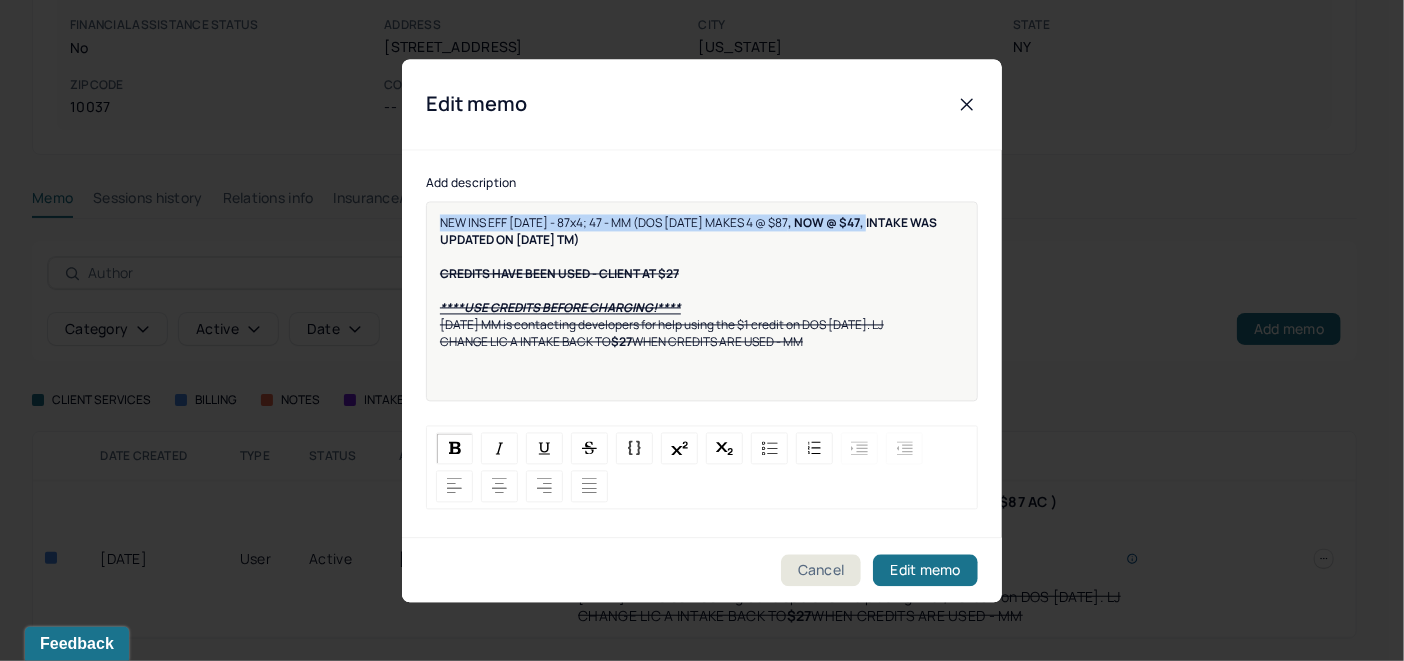 drag, startPoint x: 871, startPoint y: 236, endPoint x: 1066, endPoint y: 252, distance: 195.6553 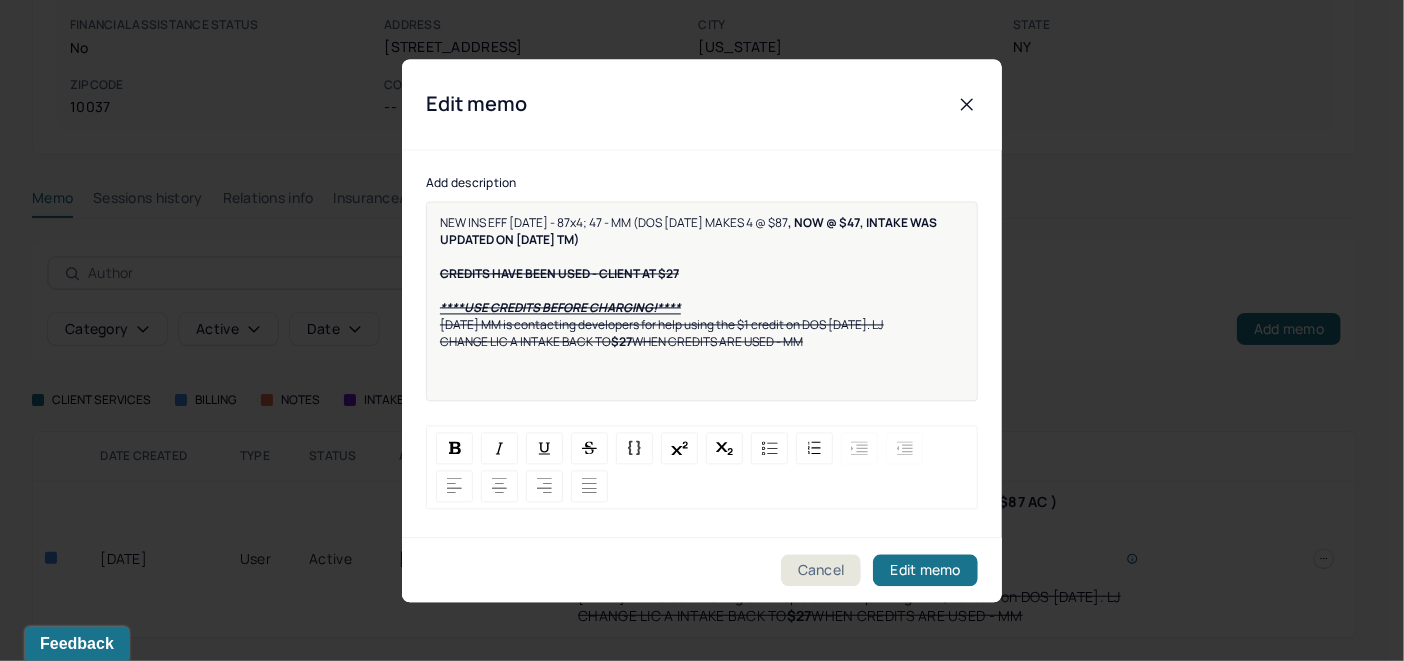 drag, startPoint x: 851, startPoint y: 266, endPoint x: 882, endPoint y: 243, distance: 38.600517 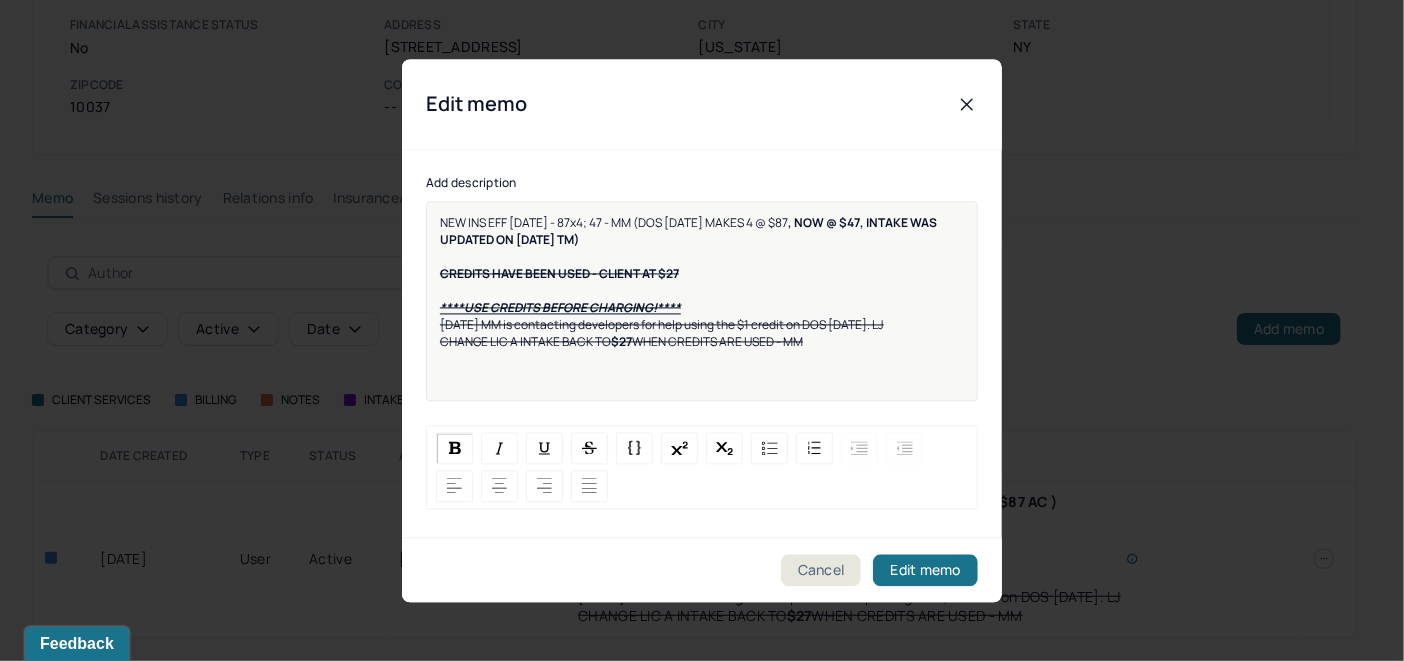 drag, startPoint x: 871, startPoint y: 231, endPoint x: 903, endPoint y: 239, distance: 32.984844 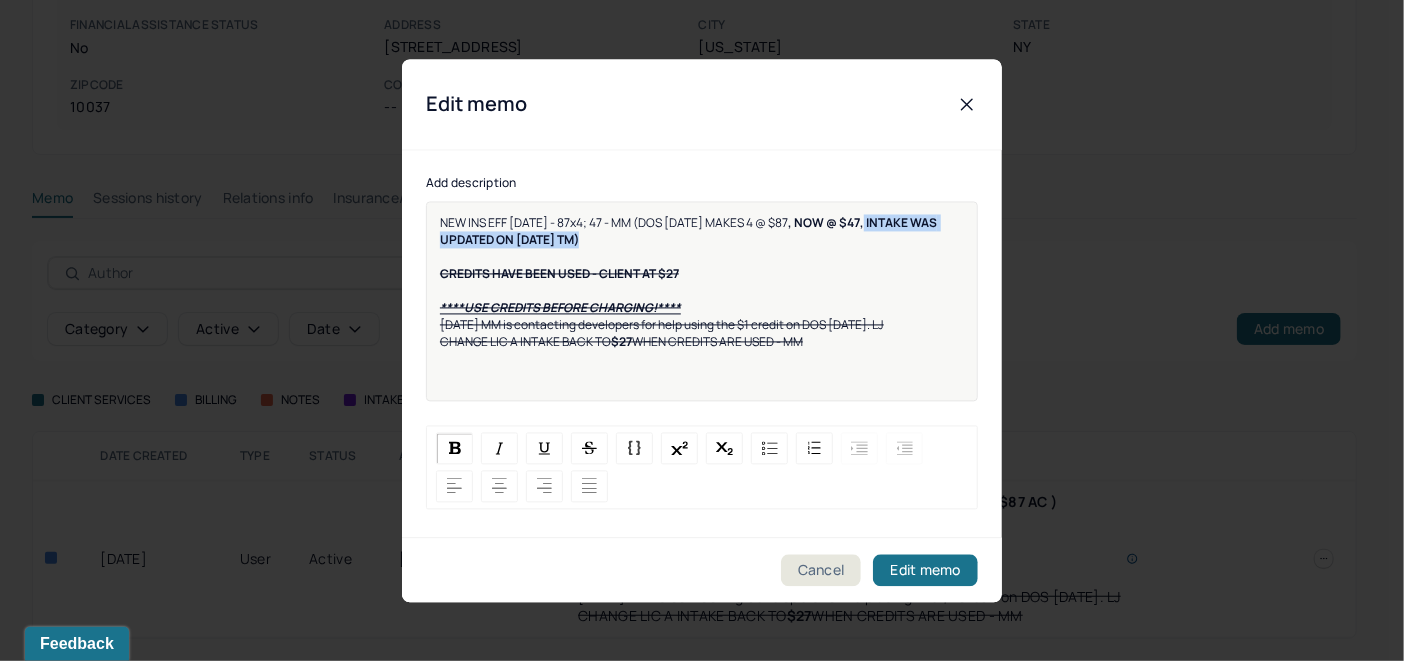 drag, startPoint x: 867, startPoint y: 232, endPoint x: 936, endPoint y: 253, distance: 72.12489 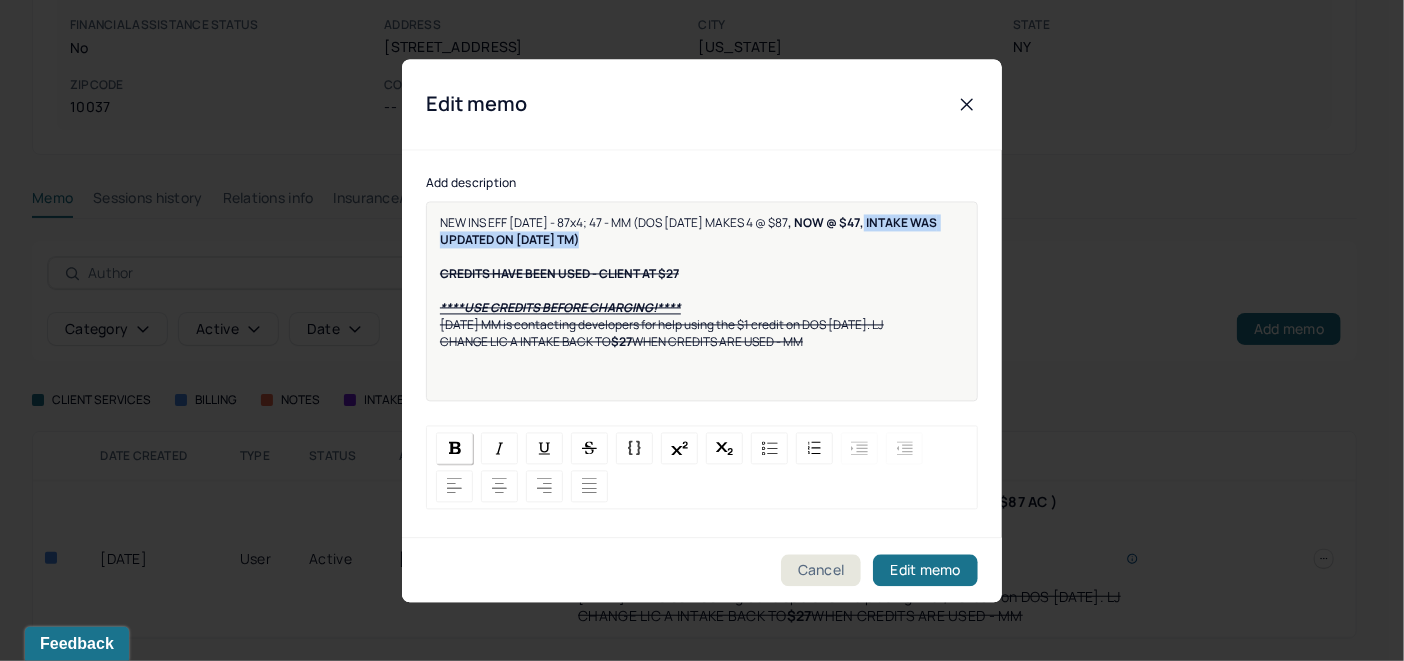 click at bounding box center (454, 448) 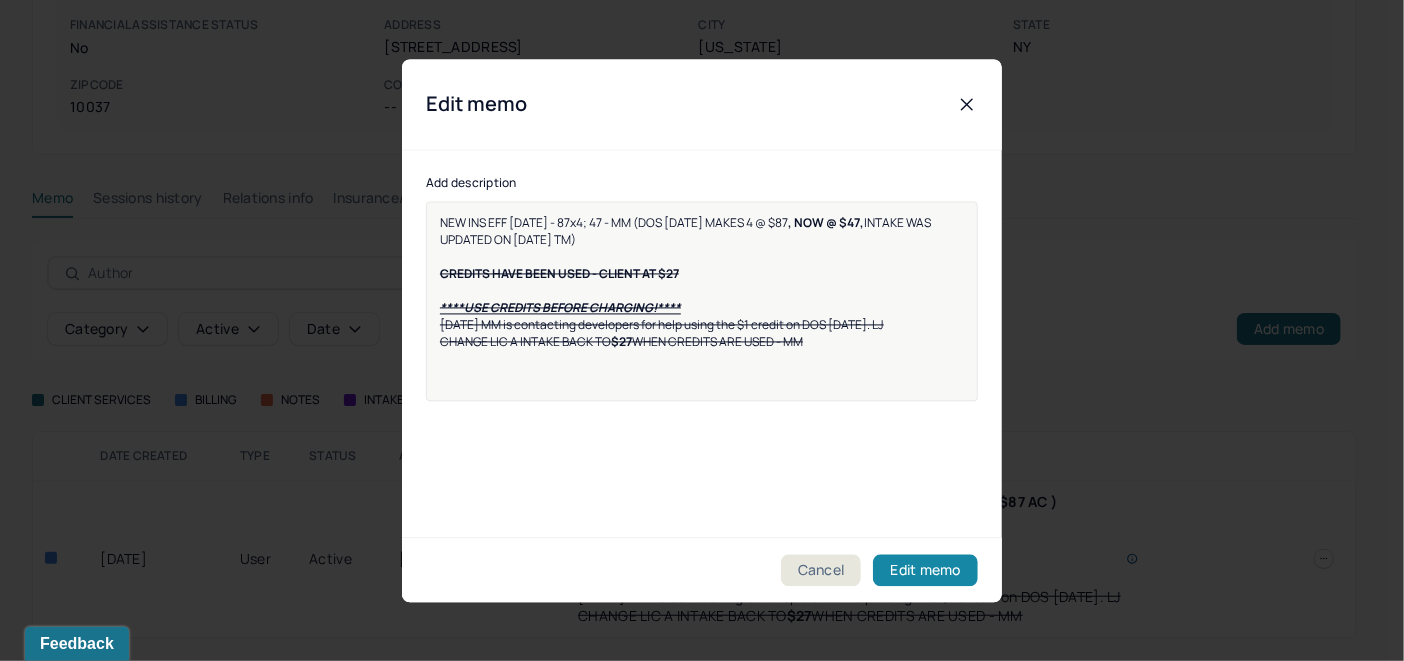 click on "Edit memo" at bounding box center [925, 570] 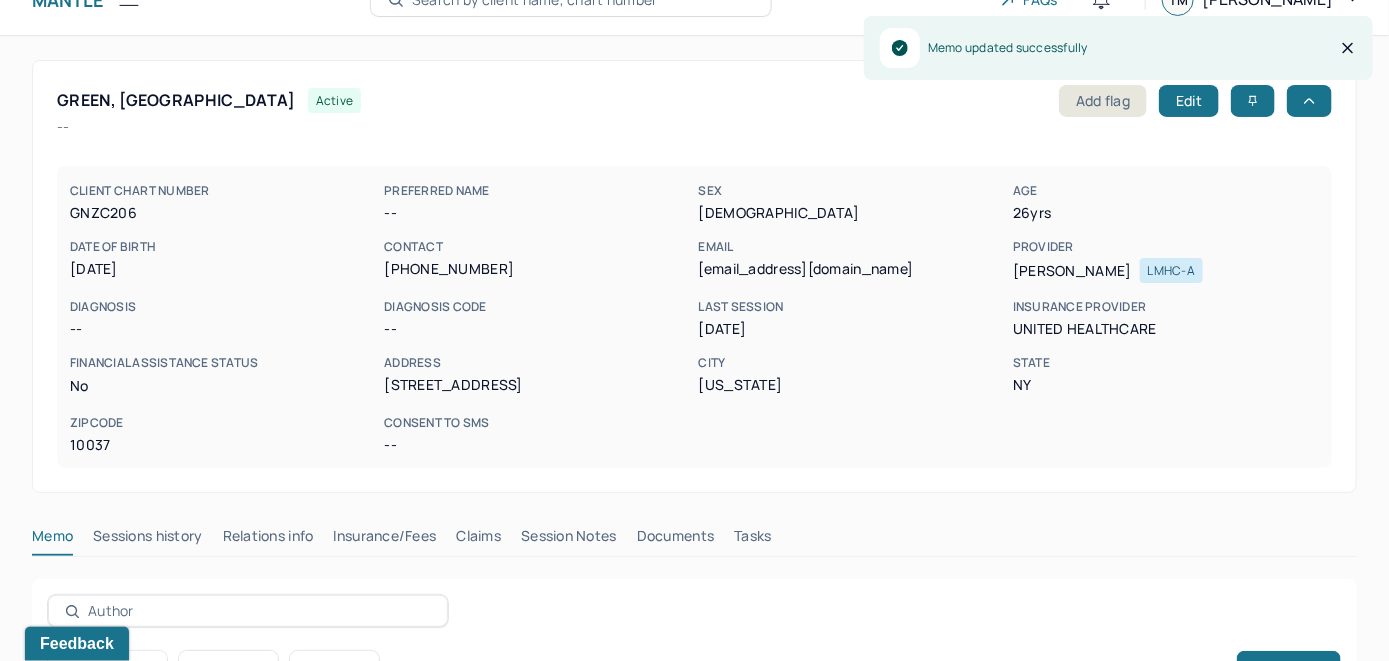 scroll, scrollTop: 0, scrollLeft: 0, axis: both 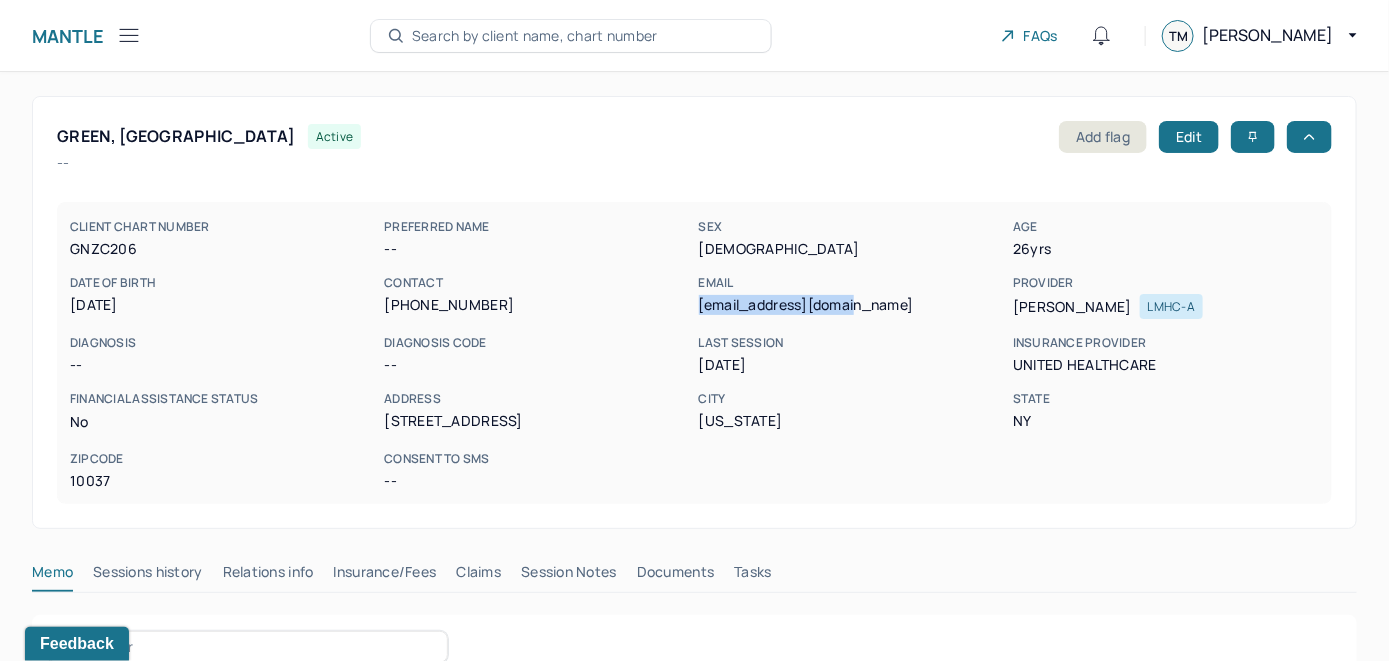 drag, startPoint x: 864, startPoint y: 303, endPoint x: 698, endPoint y: 313, distance: 166.30093 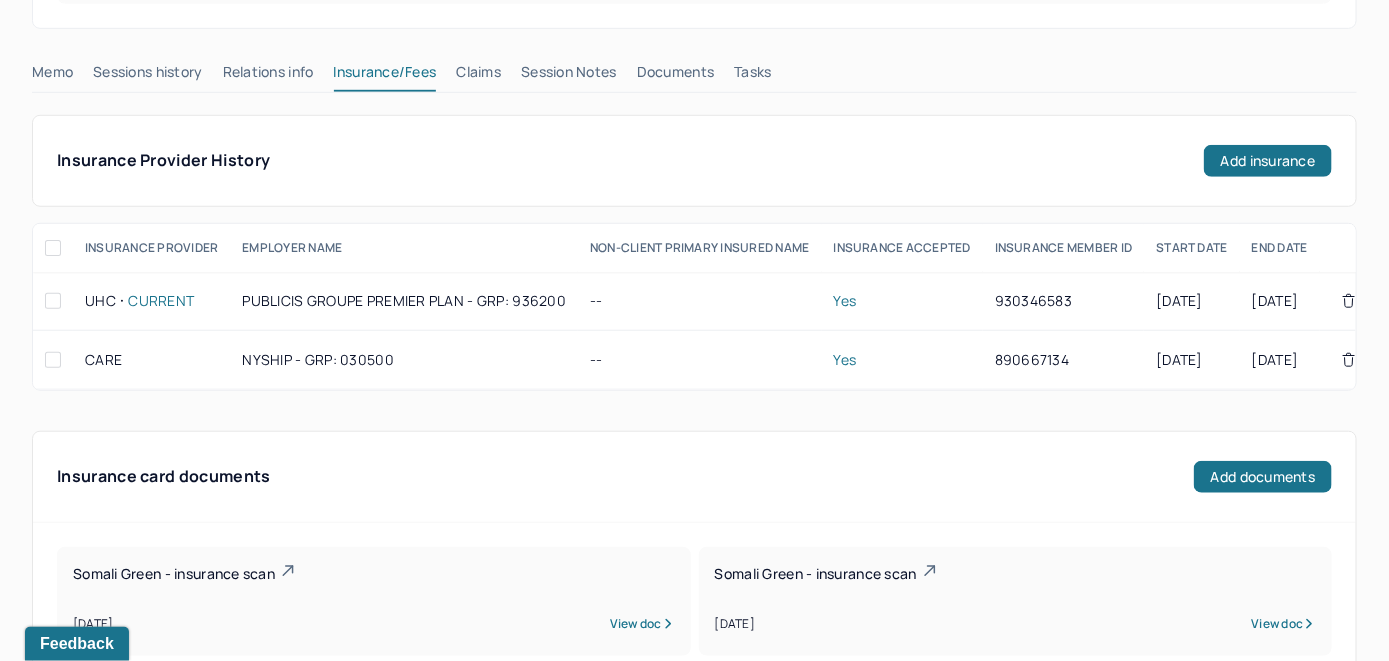 scroll, scrollTop: 400, scrollLeft: 0, axis: vertical 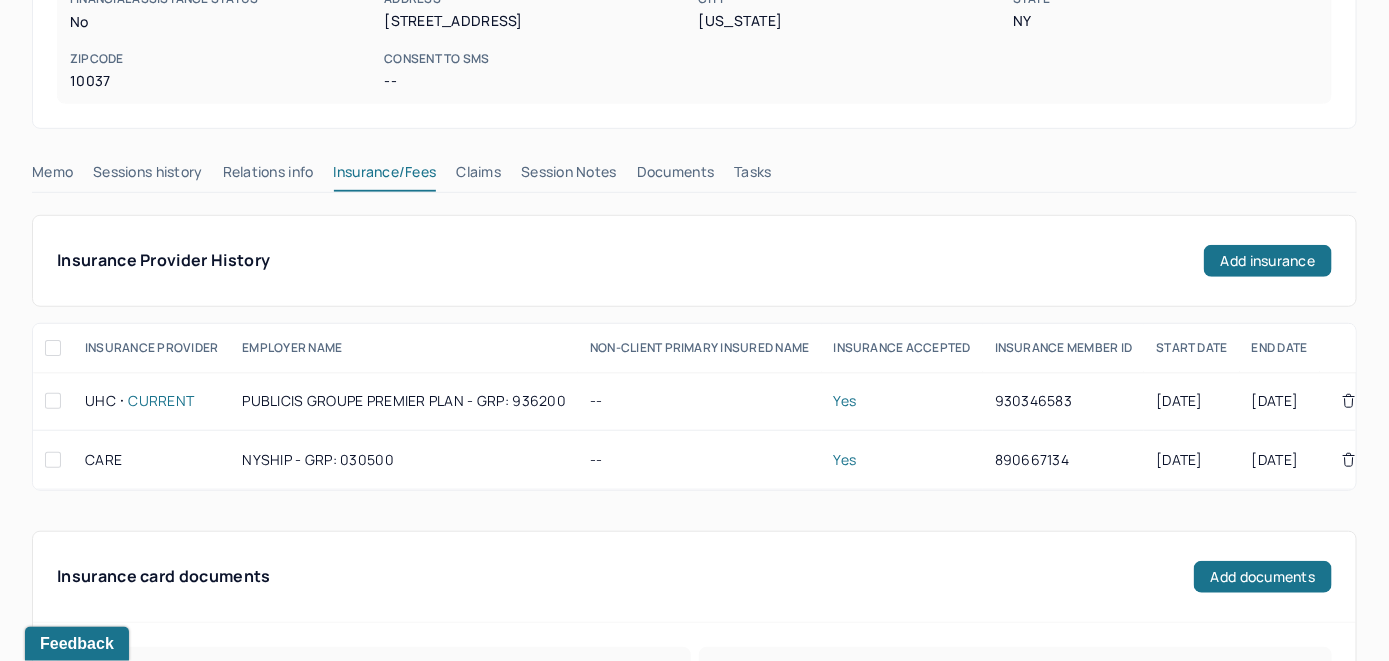 click on "Claims" at bounding box center (478, 176) 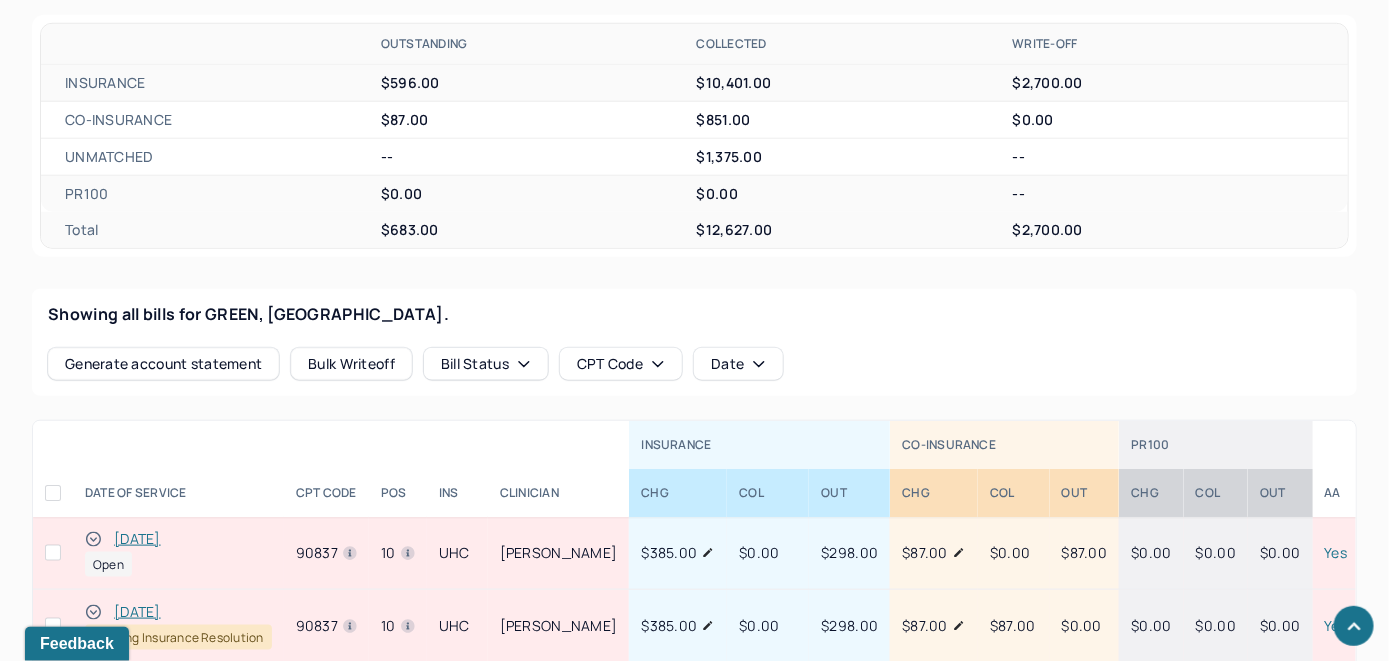 scroll, scrollTop: 700, scrollLeft: 0, axis: vertical 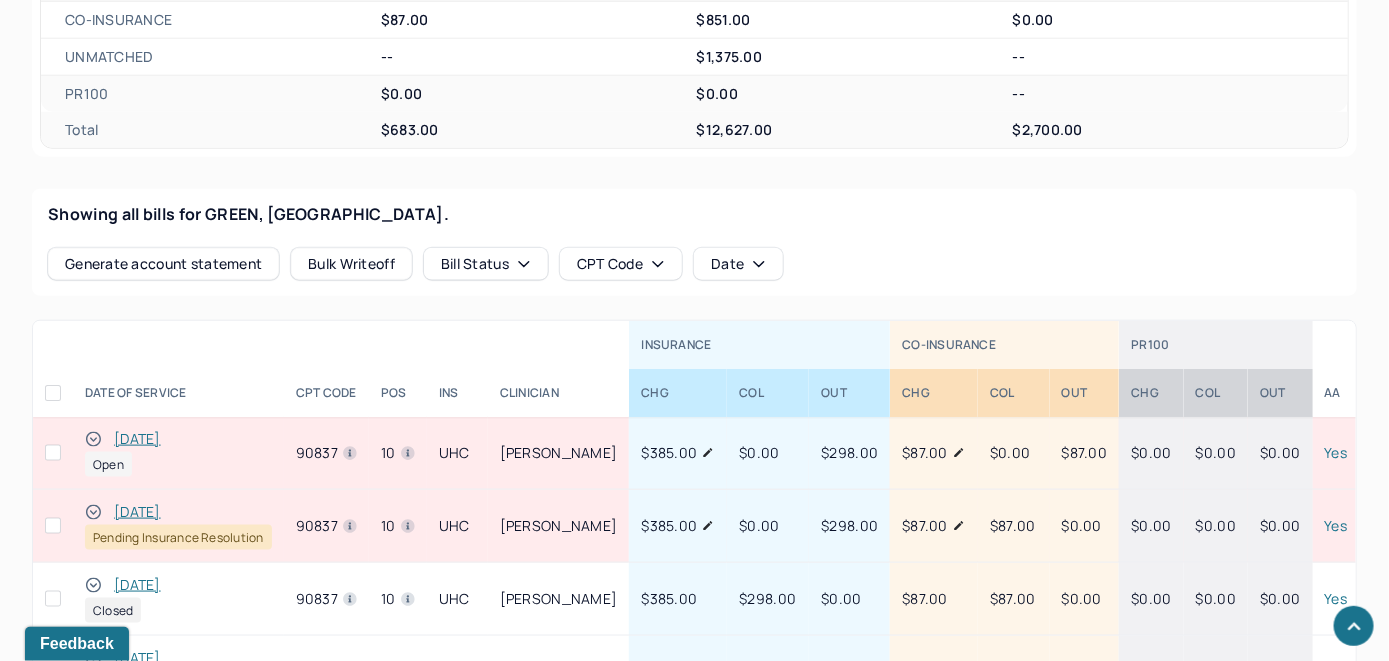 click on "[DATE]" at bounding box center (137, 439) 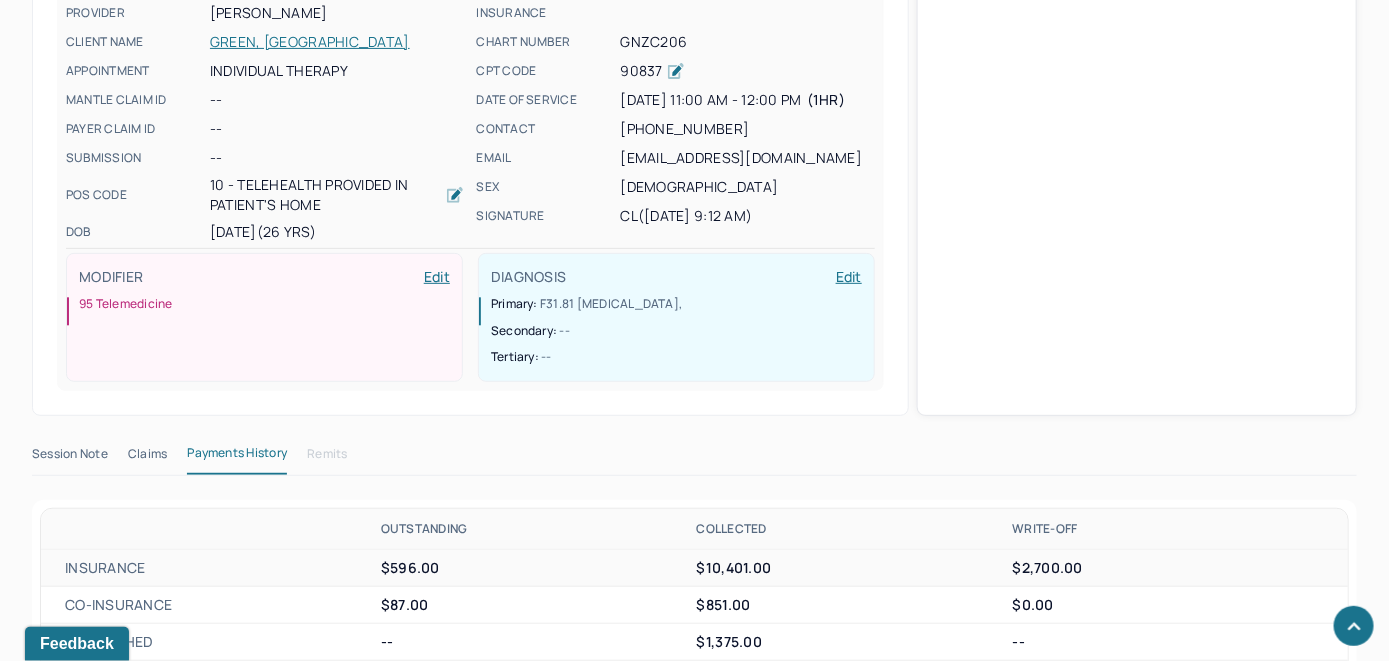 scroll, scrollTop: 627, scrollLeft: 0, axis: vertical 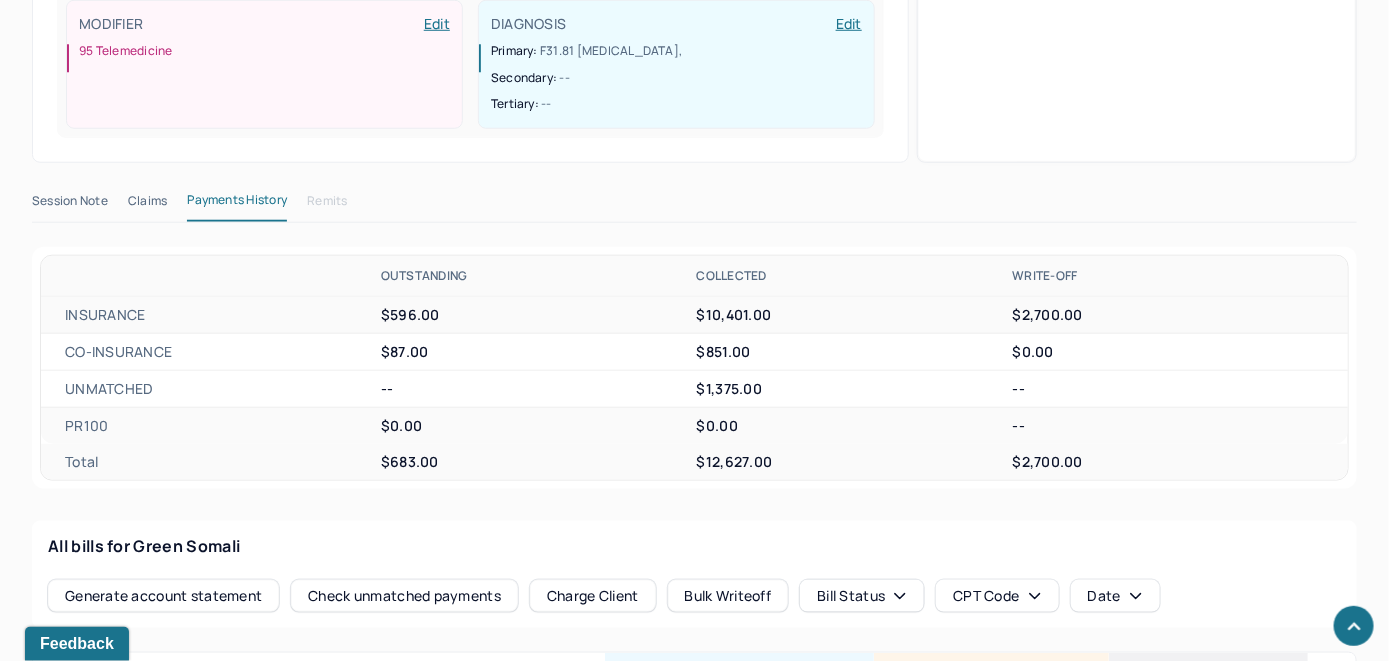 click on "Check unmatched payments" at bounding box center (404, 596) 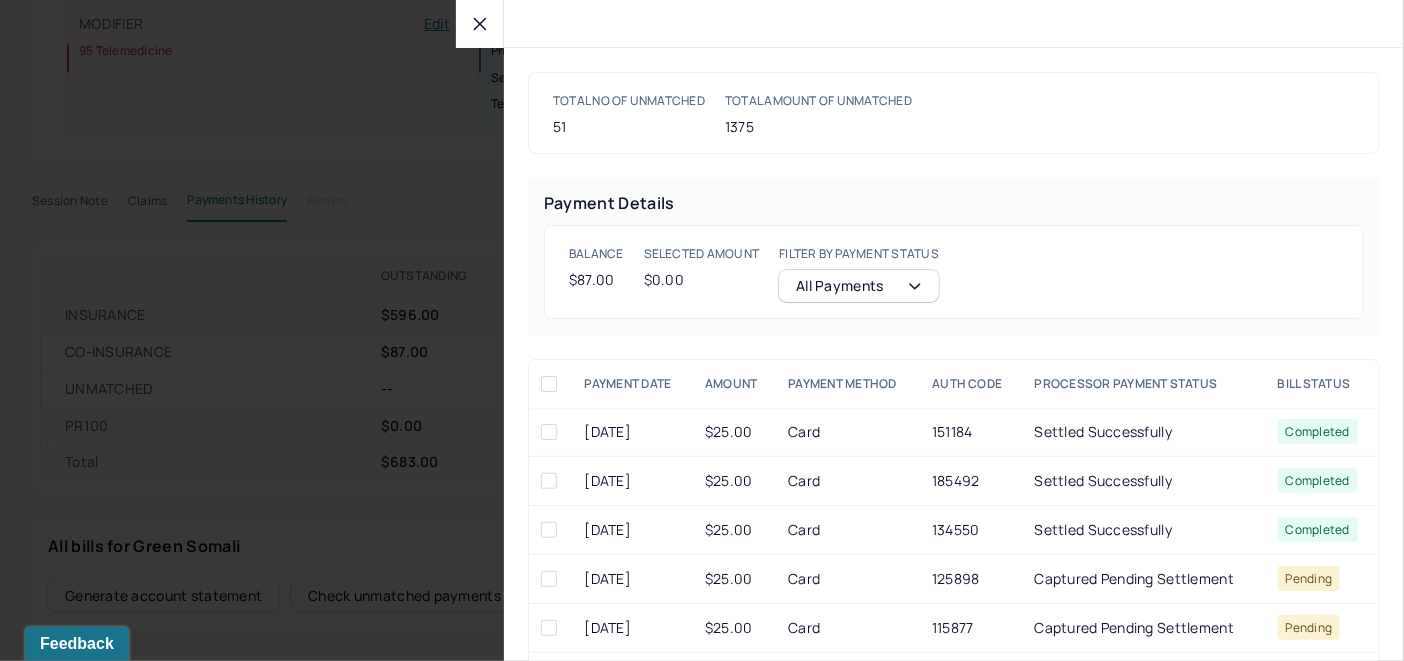 click at bounding box center (480, 24) 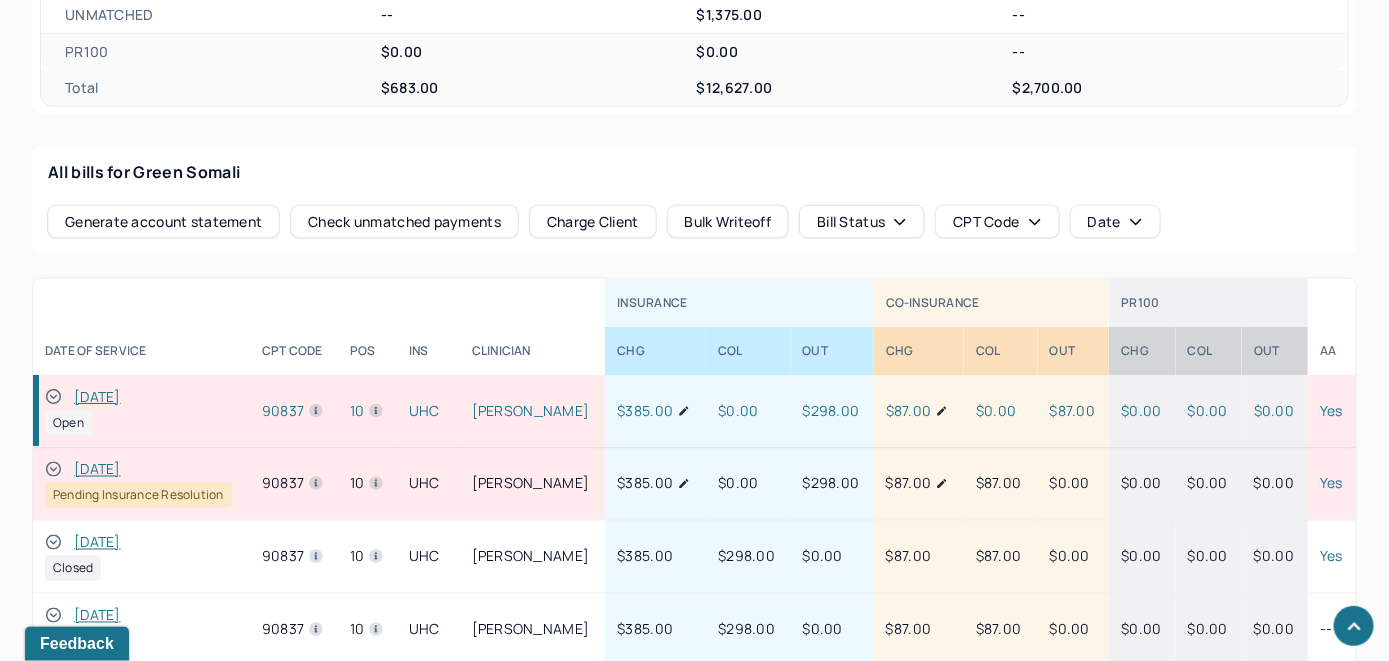 scroll, scrollTop: 1127, scrollLeft: 0, axis: vertical 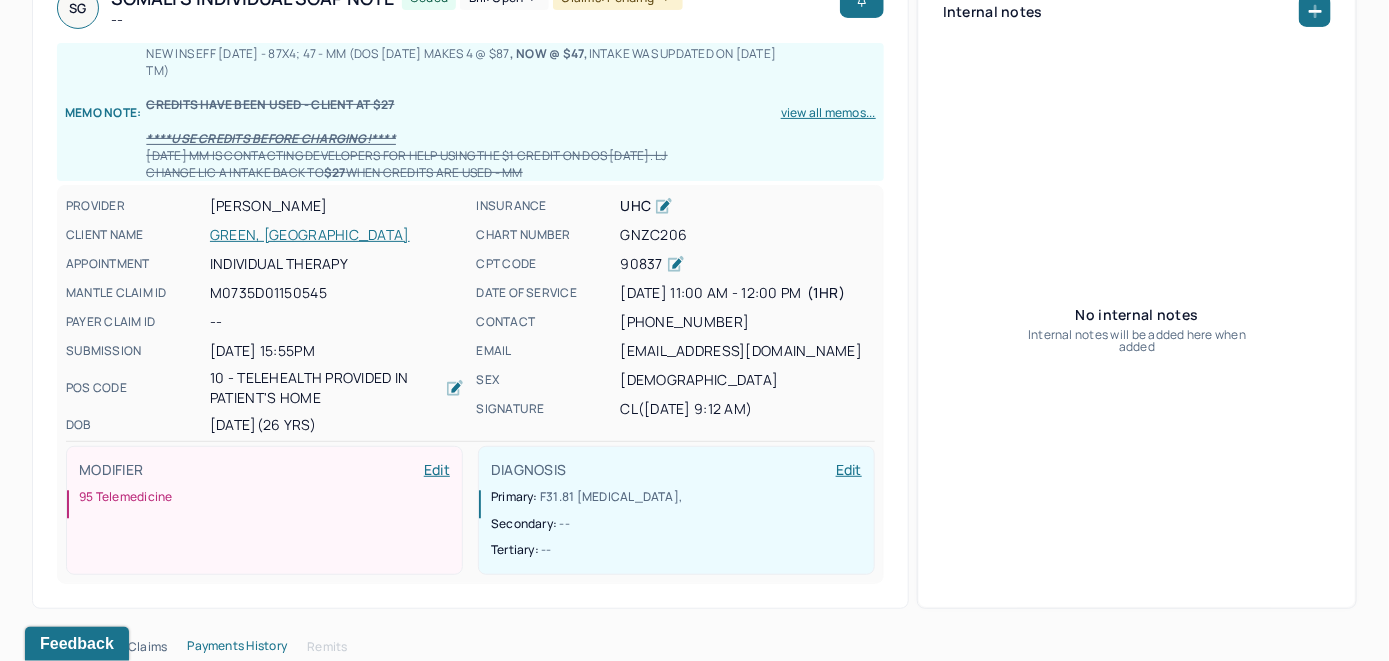 click on "GREEN, [GEOGRAPHIC_DATA]" at bounding box center [337, 235] 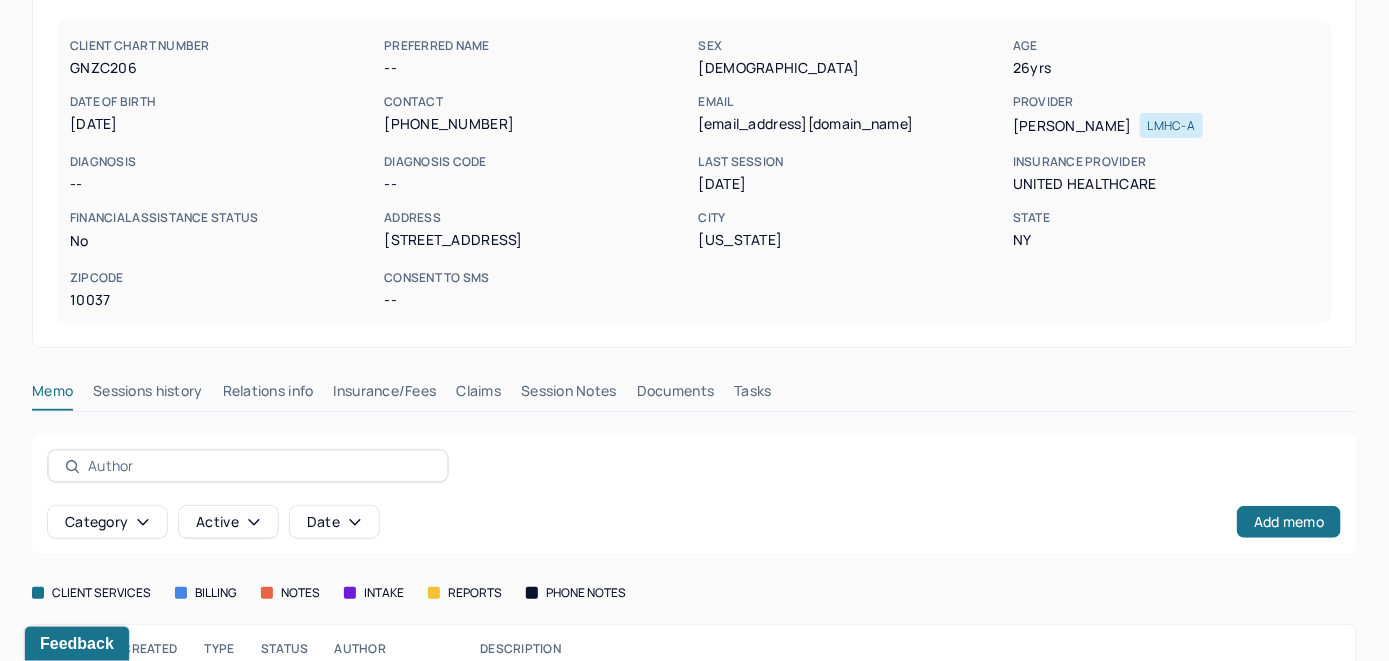 scroll, scrollTop: 109, scrollLeft: 0, axis: vertical 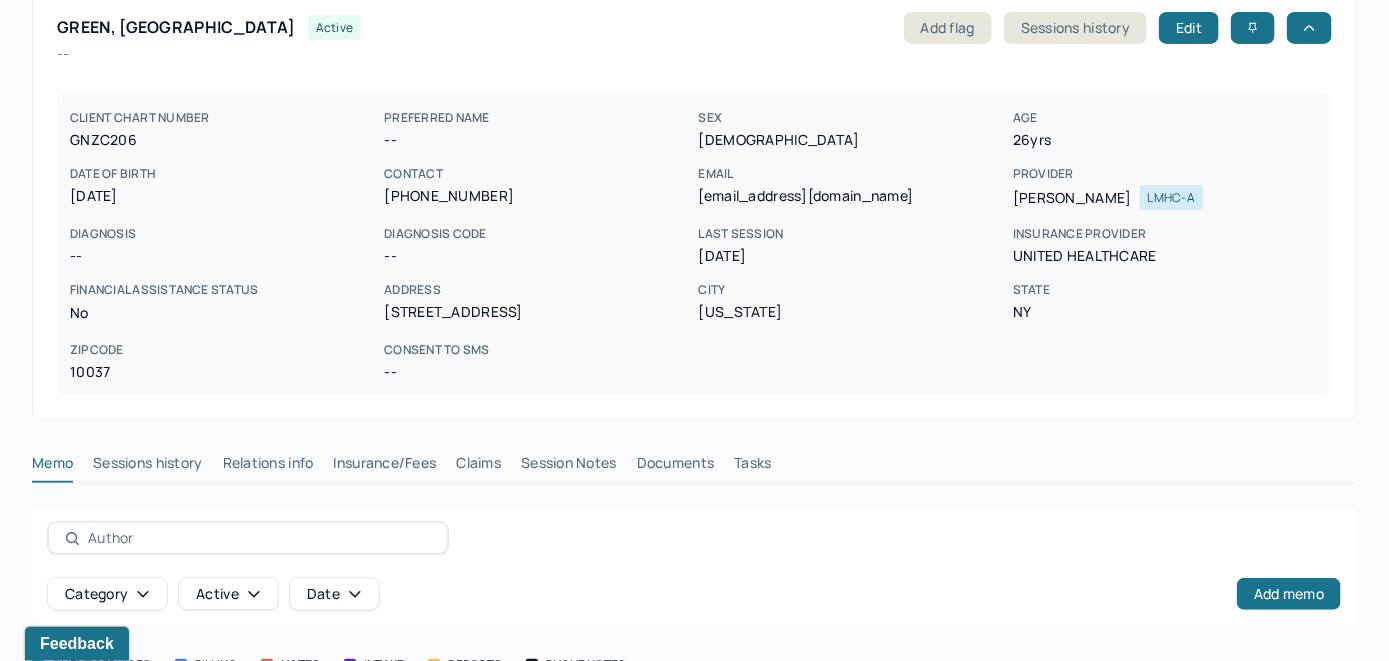 click on "Claims" at bounding box center [478, 467] 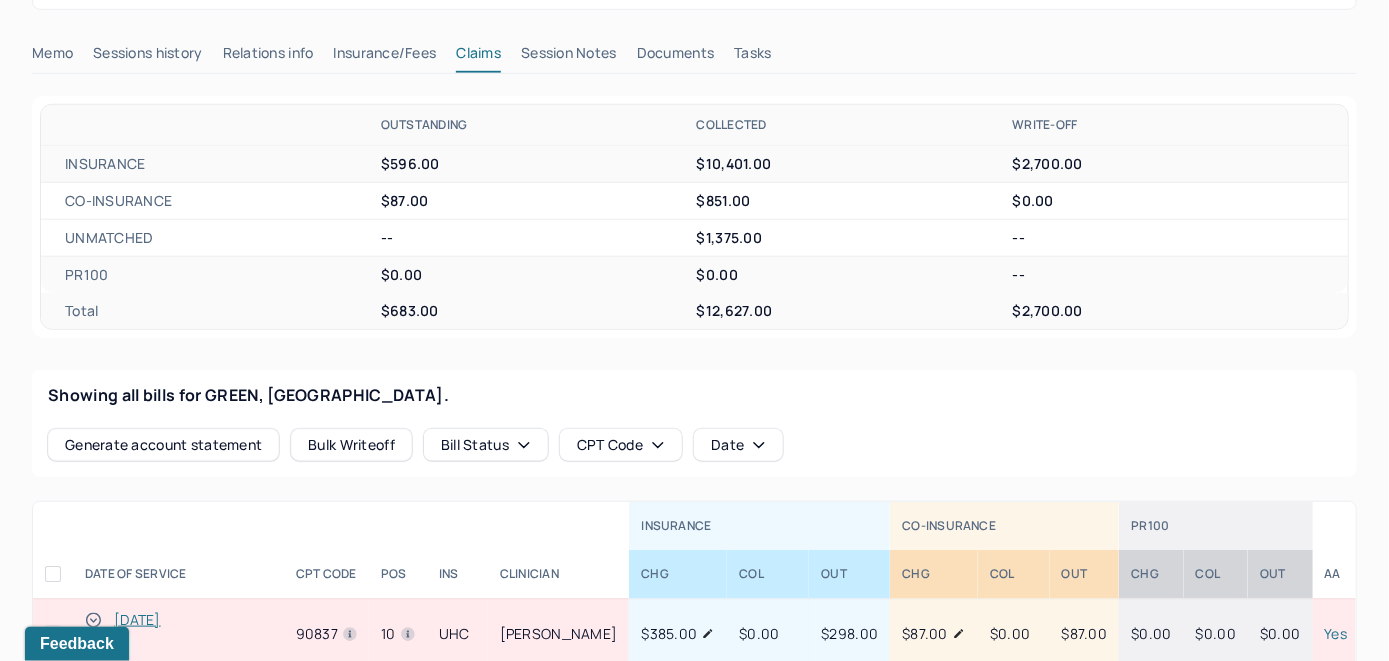 scroll, scrollTop: 709, scrollLeft: 0, axis: vertical 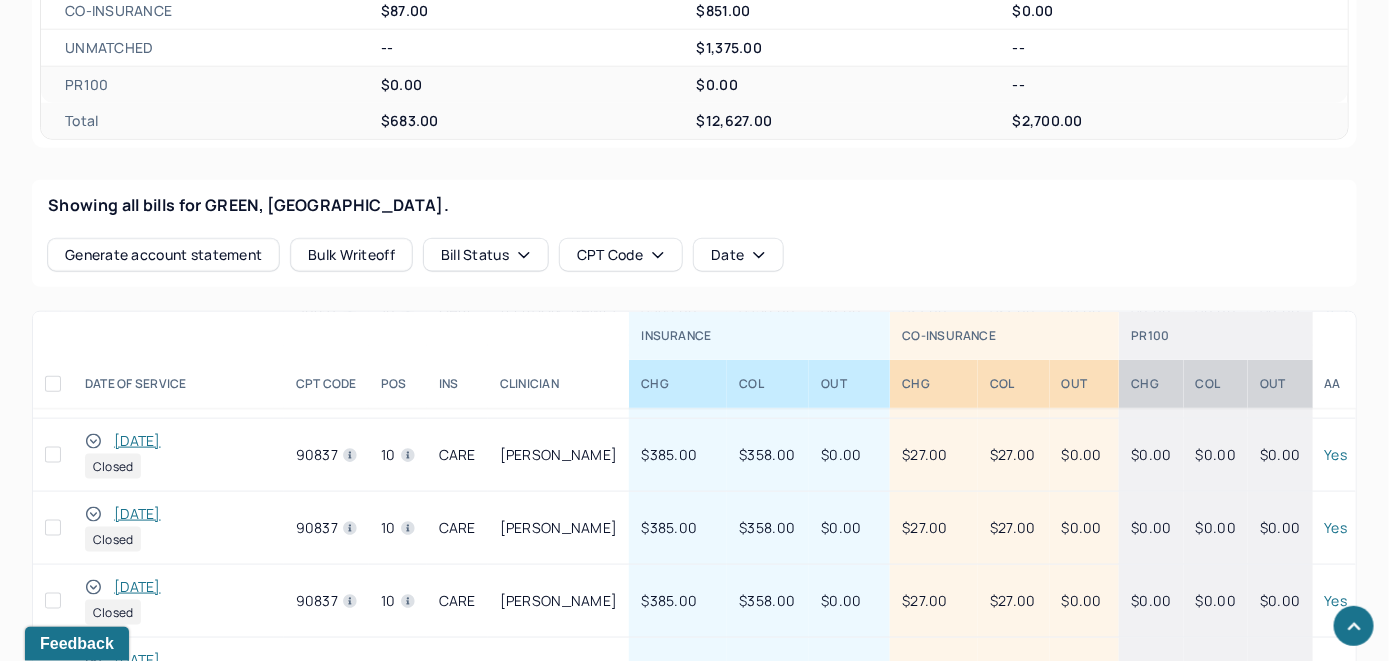 click on "Showing all bills for GREEN, [GEOGRAPHIC_DATA].    Generate account statement     Bulk Writeoff     Bill Status     CPT Code     Date" at bounding box center [694, 233] 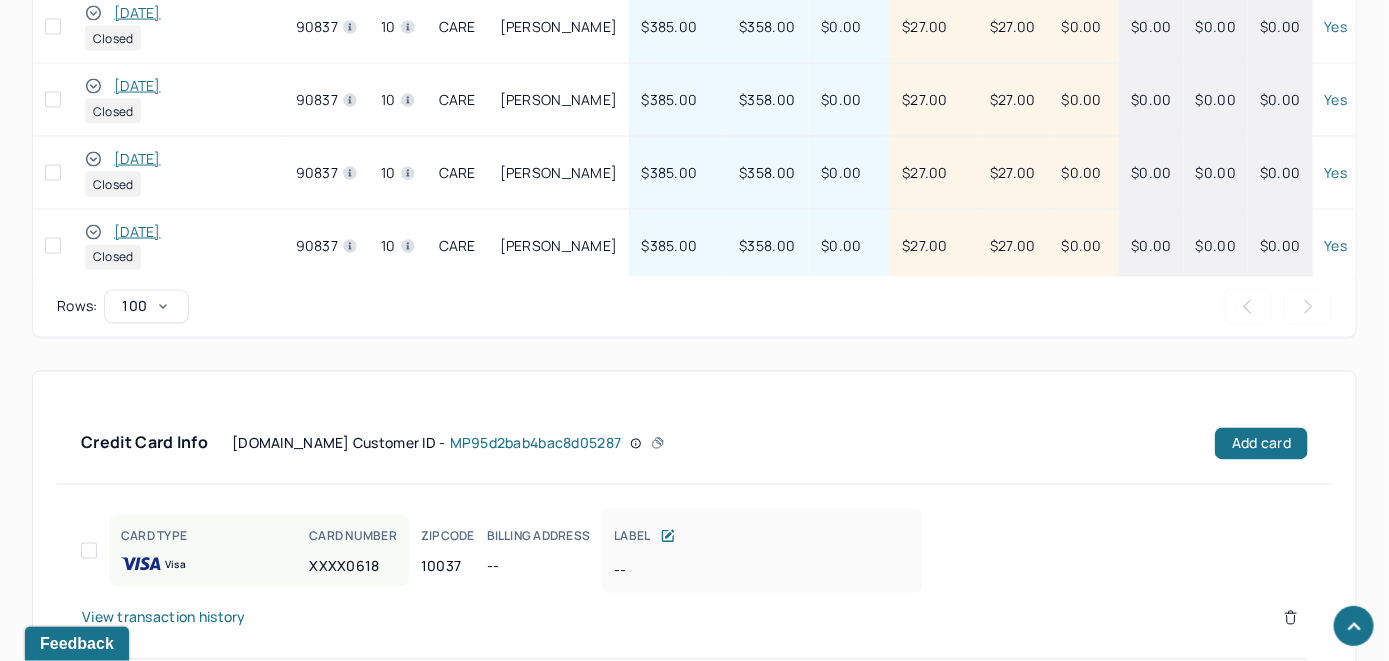 scroll, scrollTop: 910, scrollLeft: 0, axis: vertical 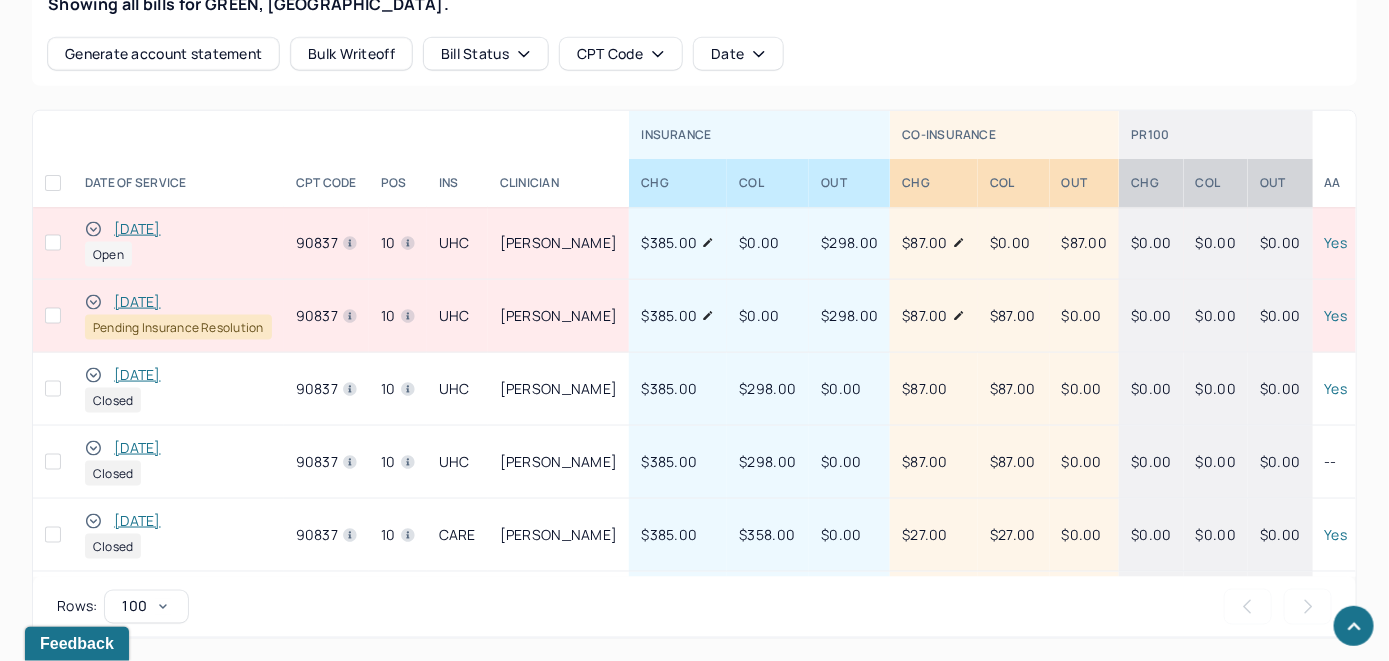click on "[DATE]" at bounding box center (137, 229) 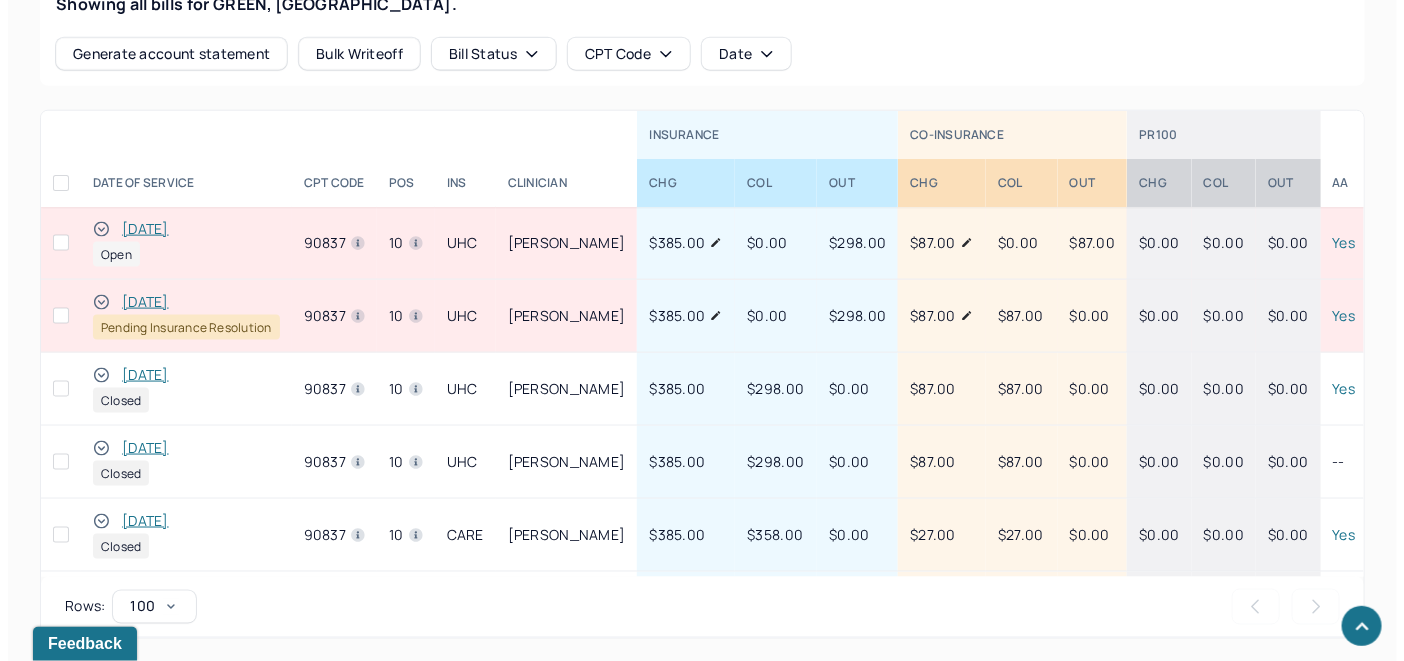 scroll, scrollTop: 838, scrollLeft: 0, axis: vertical 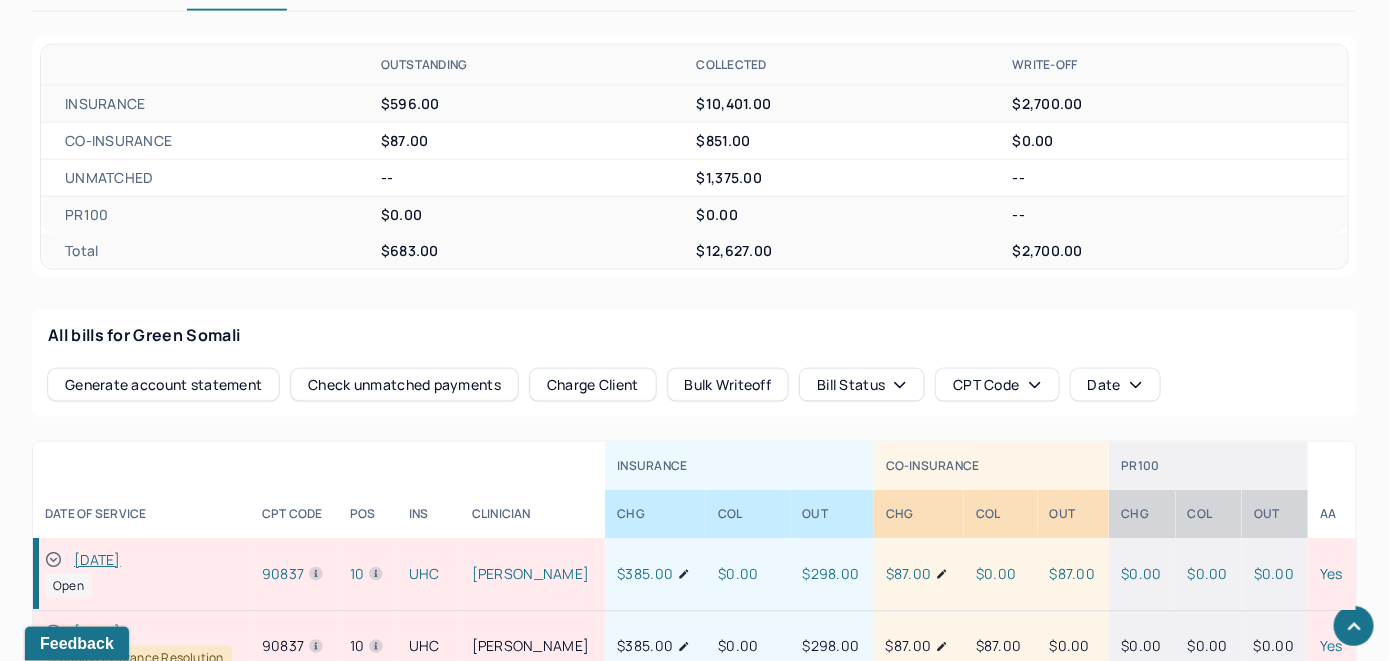 click on "Check unmatched payments" at bounding box center (404, 385) 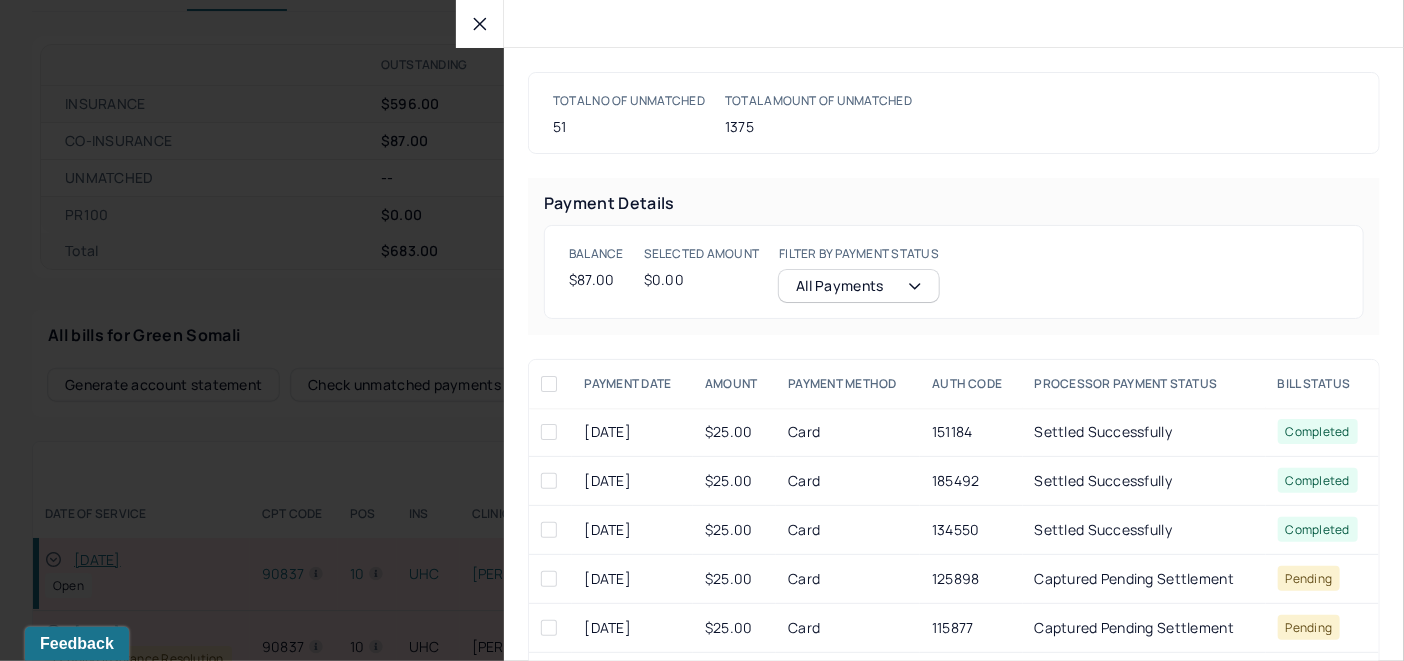click 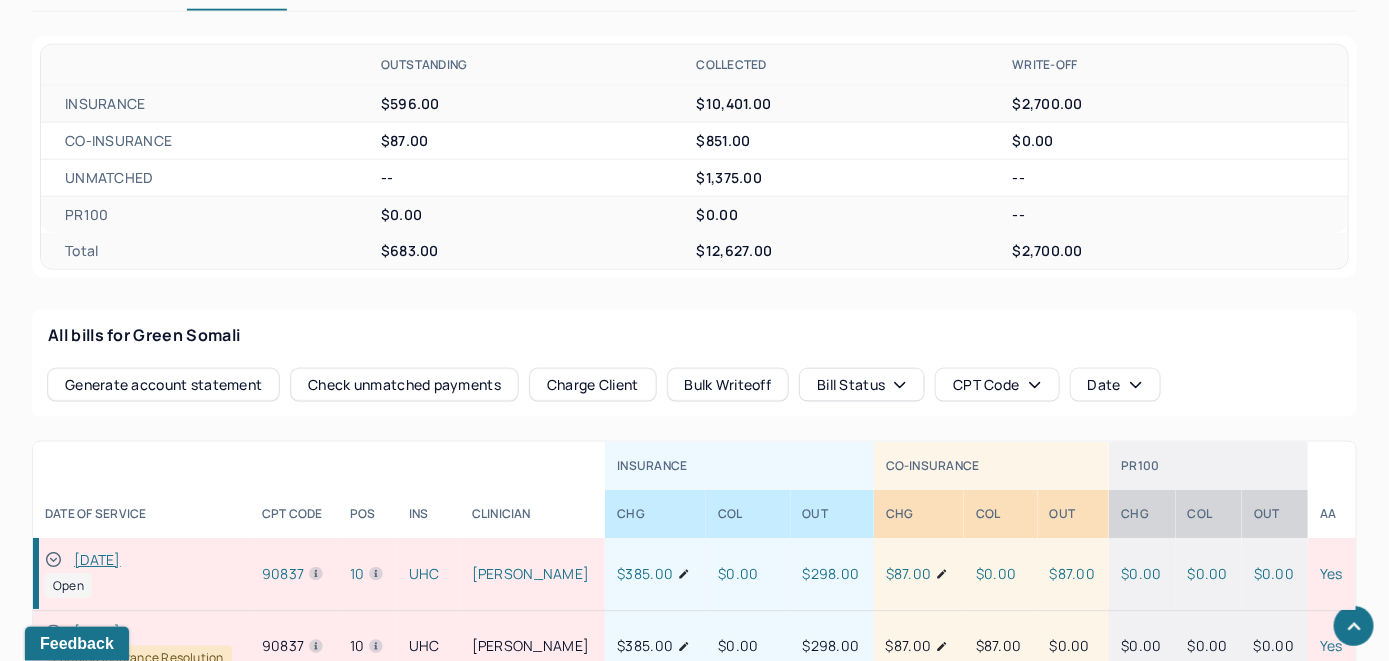 click on "Charge Client" at bounding box center (593, 385) 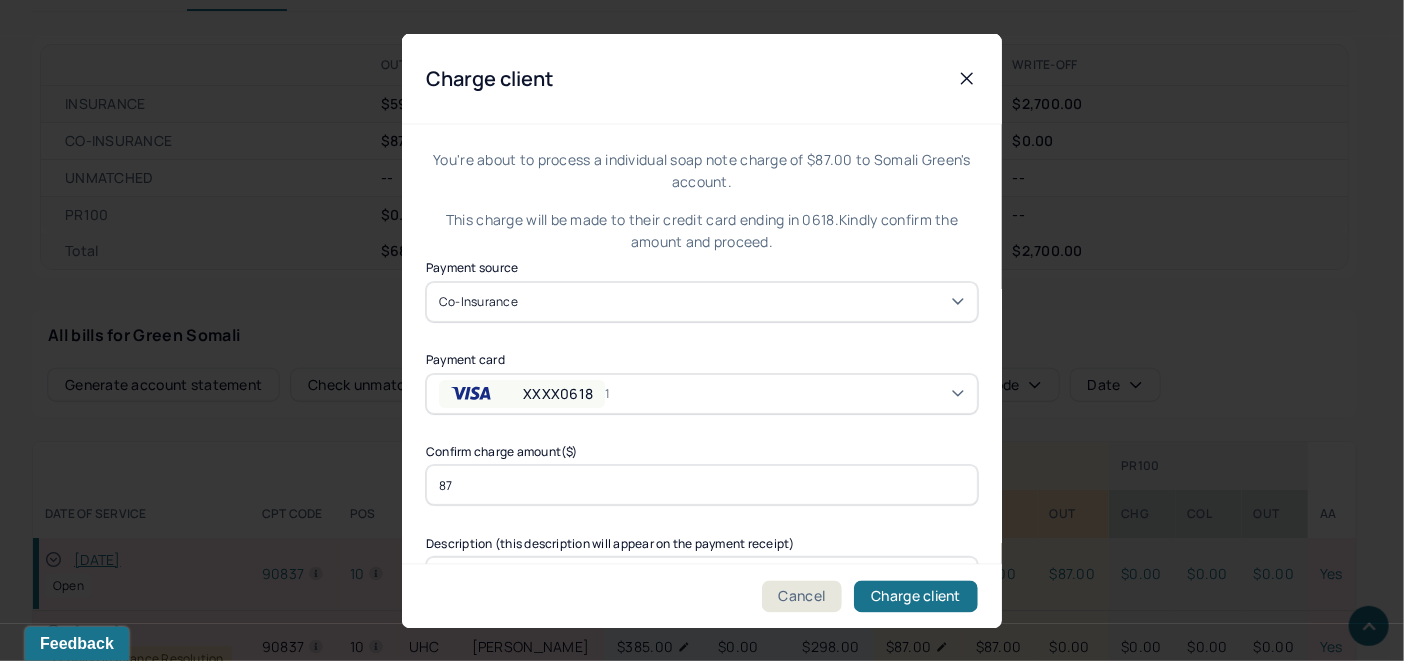scroll, scrollTop: 121, scrollLeft: 0, axis: vertical 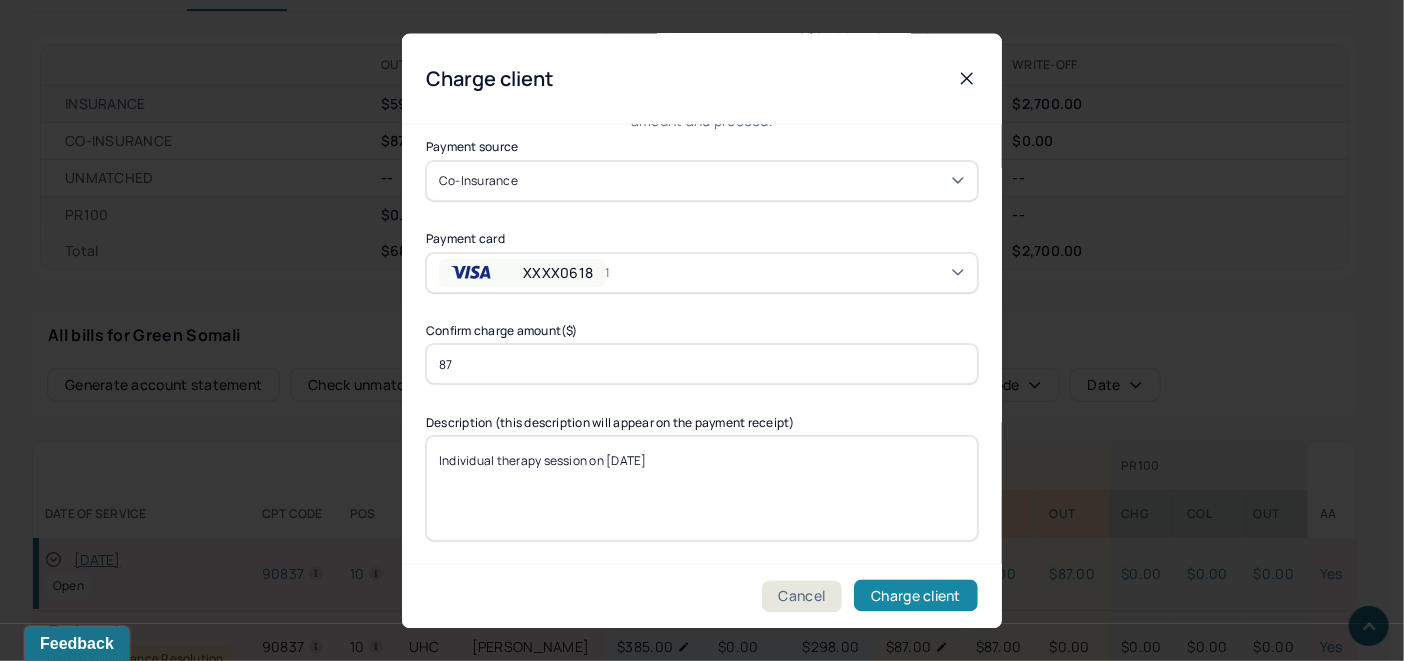 click on "Charge client" at bounding box center (916, 596) 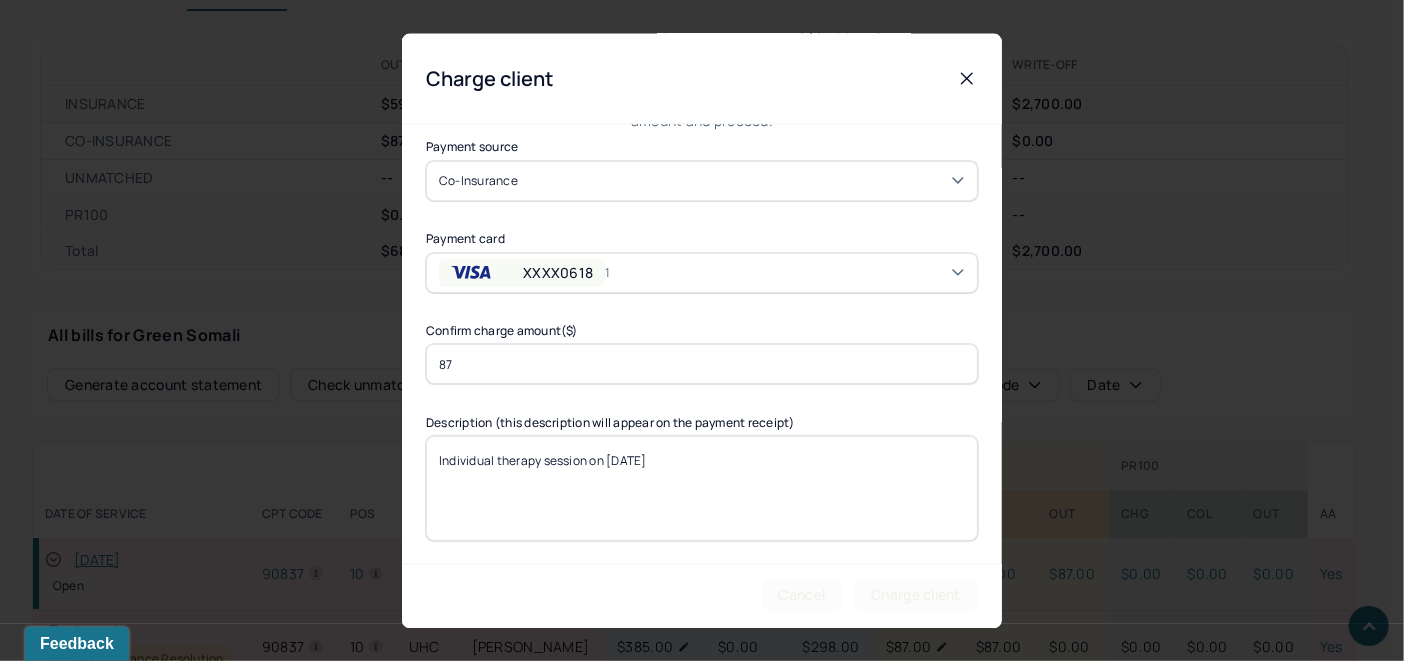 scroll, scrollTop: 0, scrollLeft: 0, axis: both 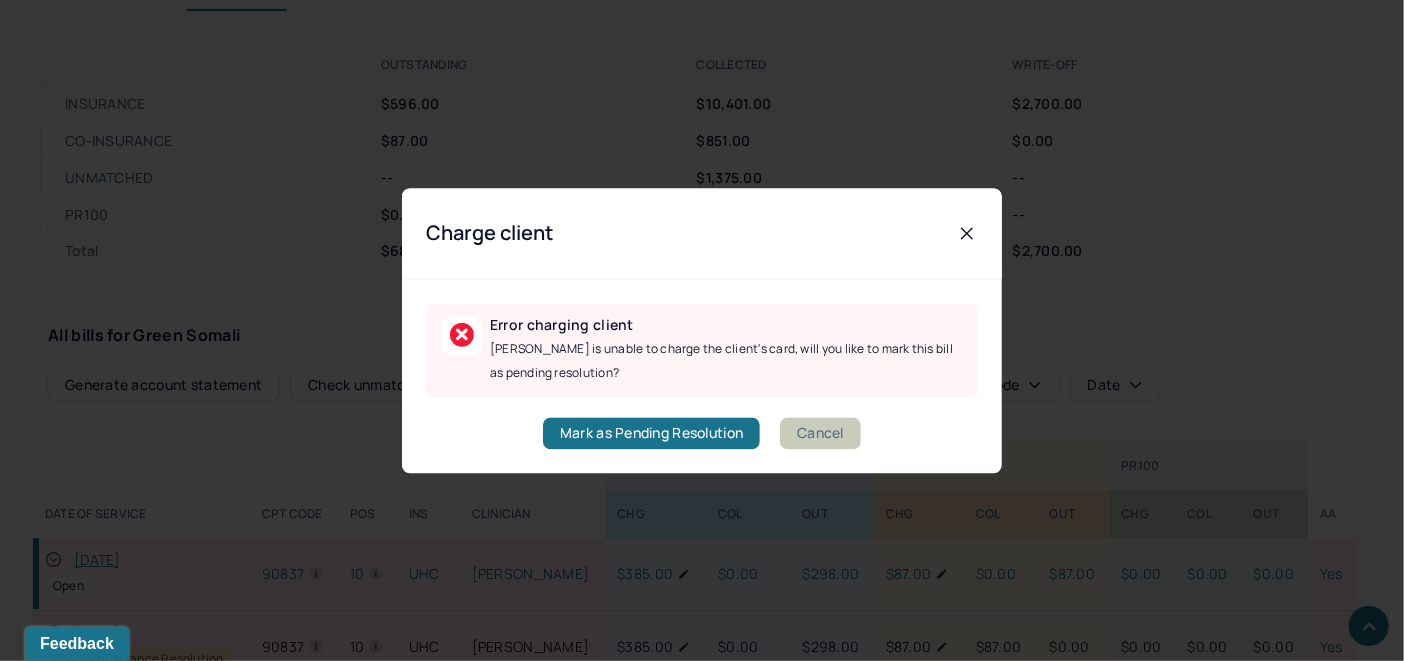 click on "Cancel" at bounding box center [820, 433] 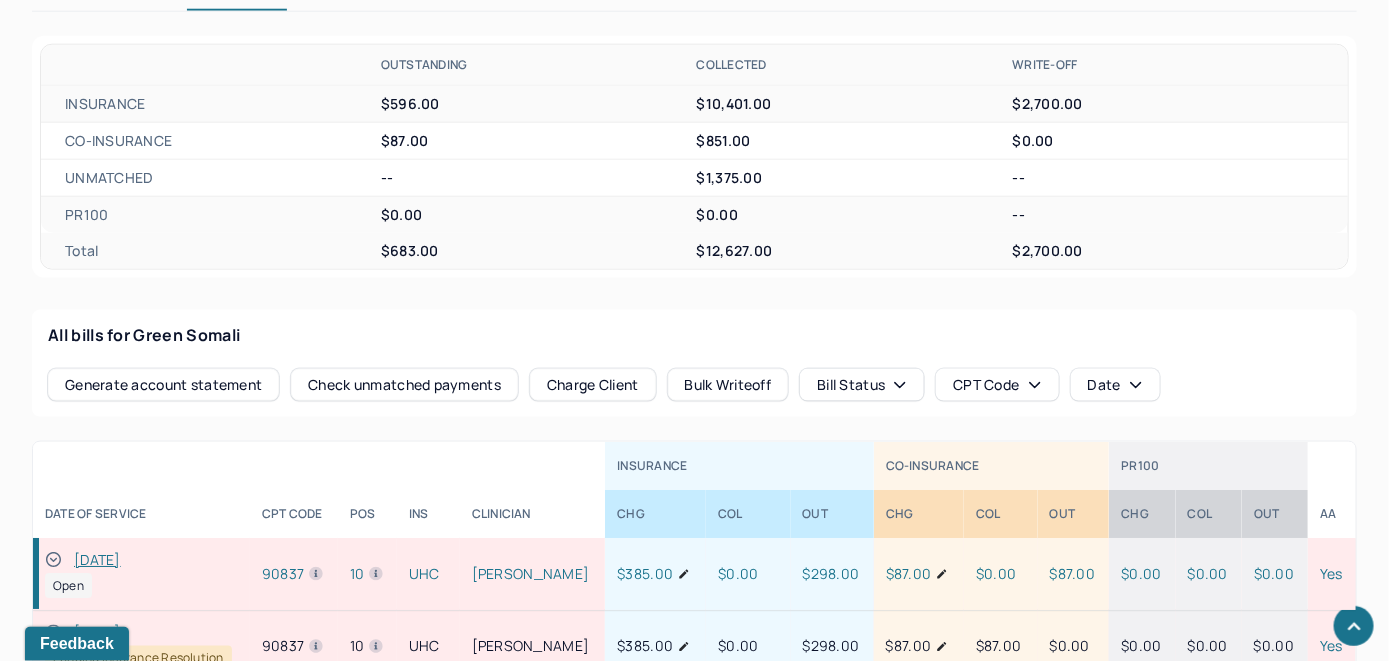 click on "Charge Client" at bounding box center (593, 385) 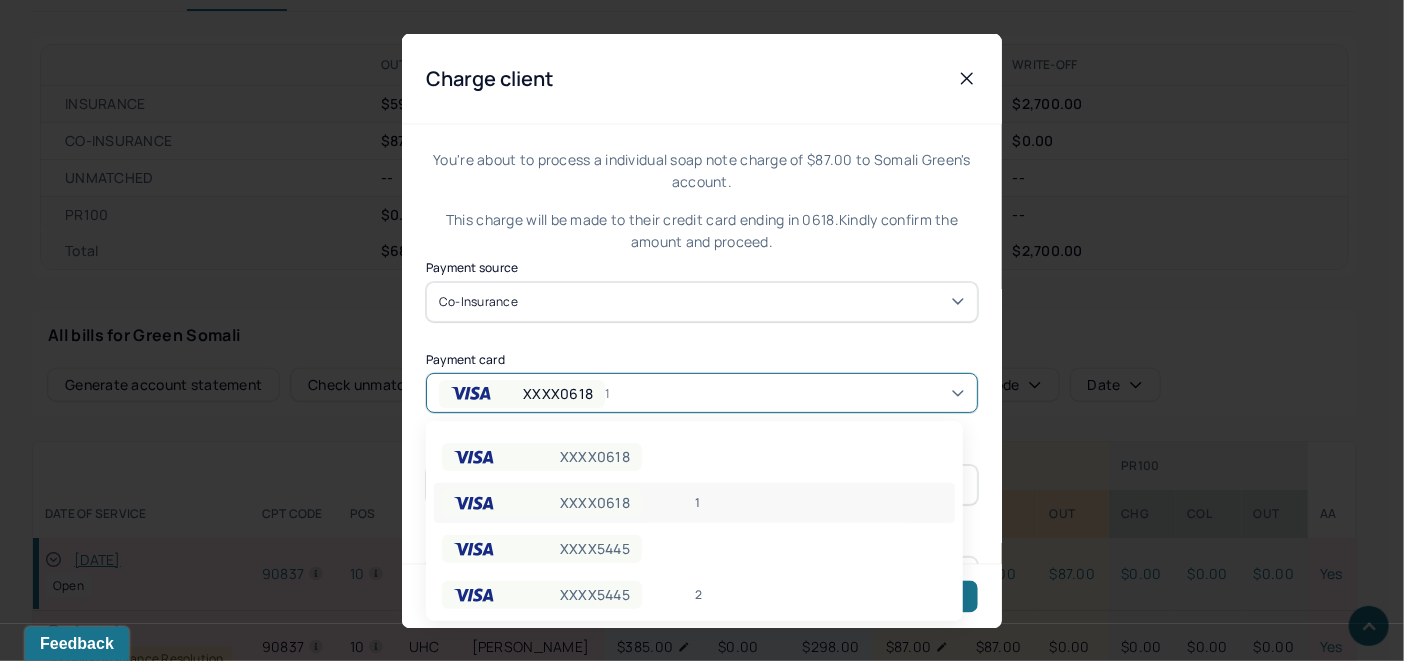 click on "XXXX0618 1" at bounding box center (702, 393) 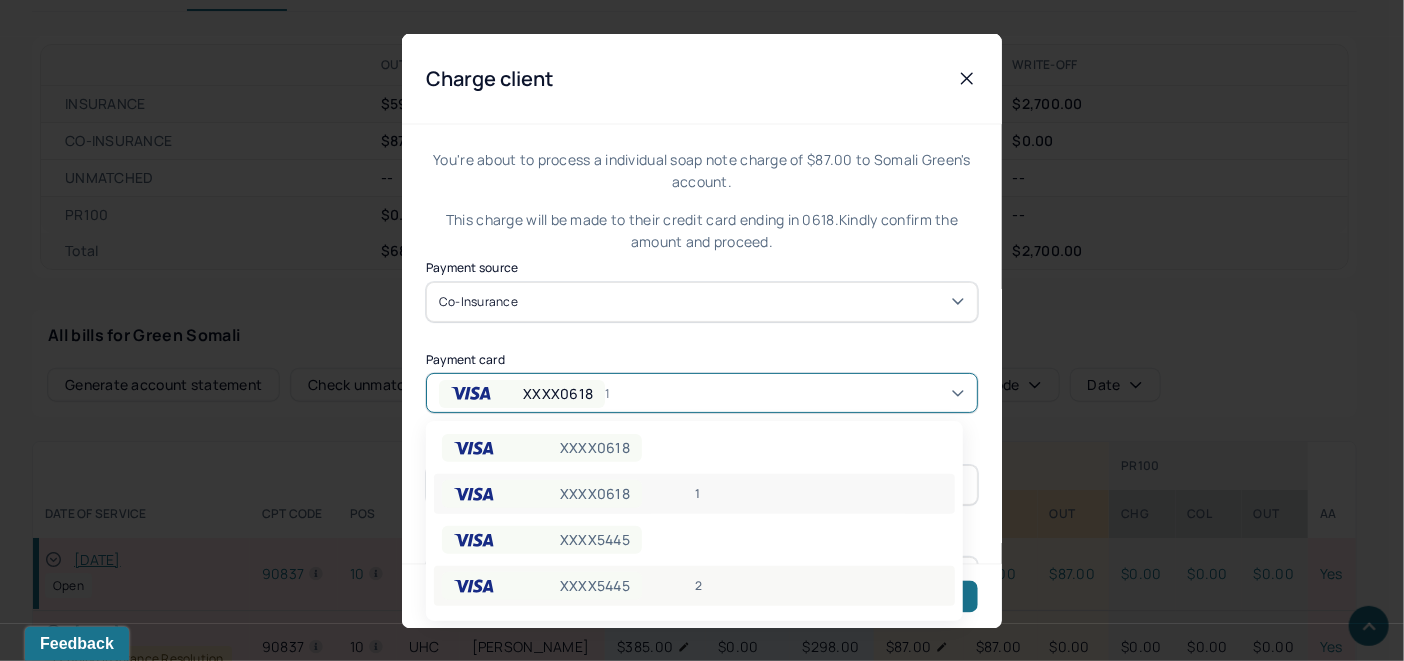 click on "XXXX5445 2" at bounding box center [694, 586] 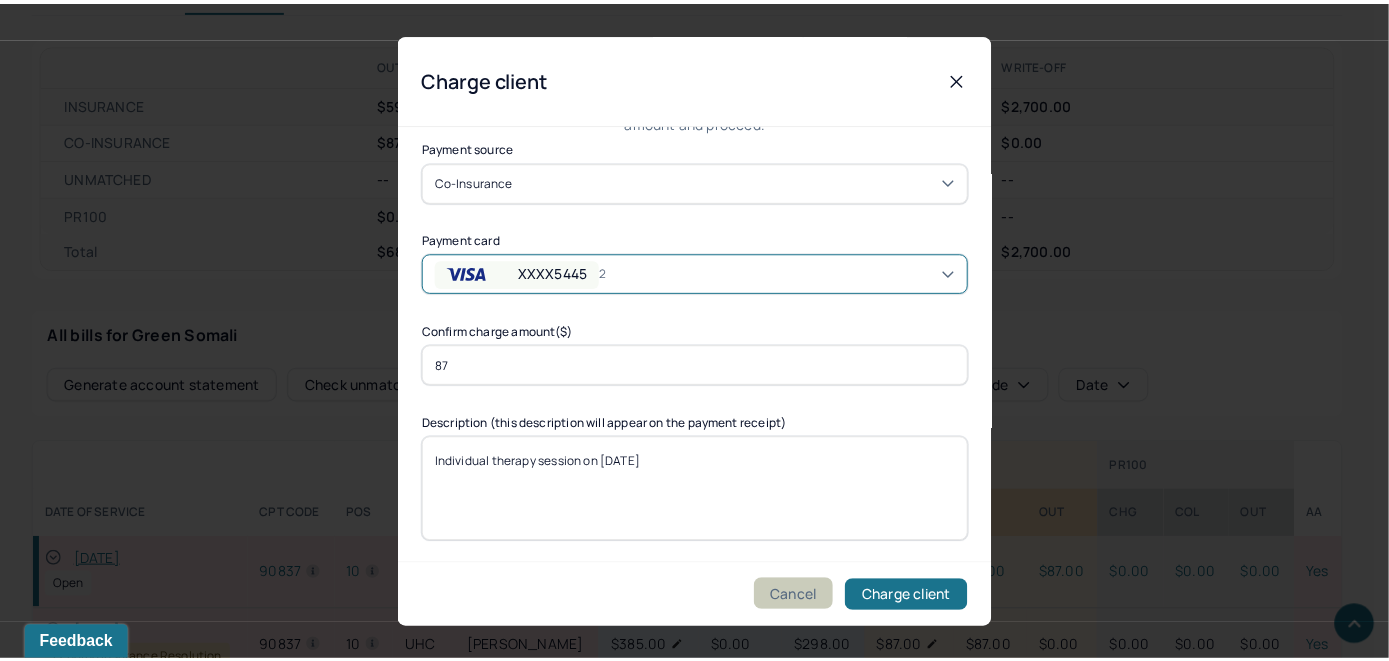 scroll, scrollTop: 121, scrollLeft: 0, axis: vertical 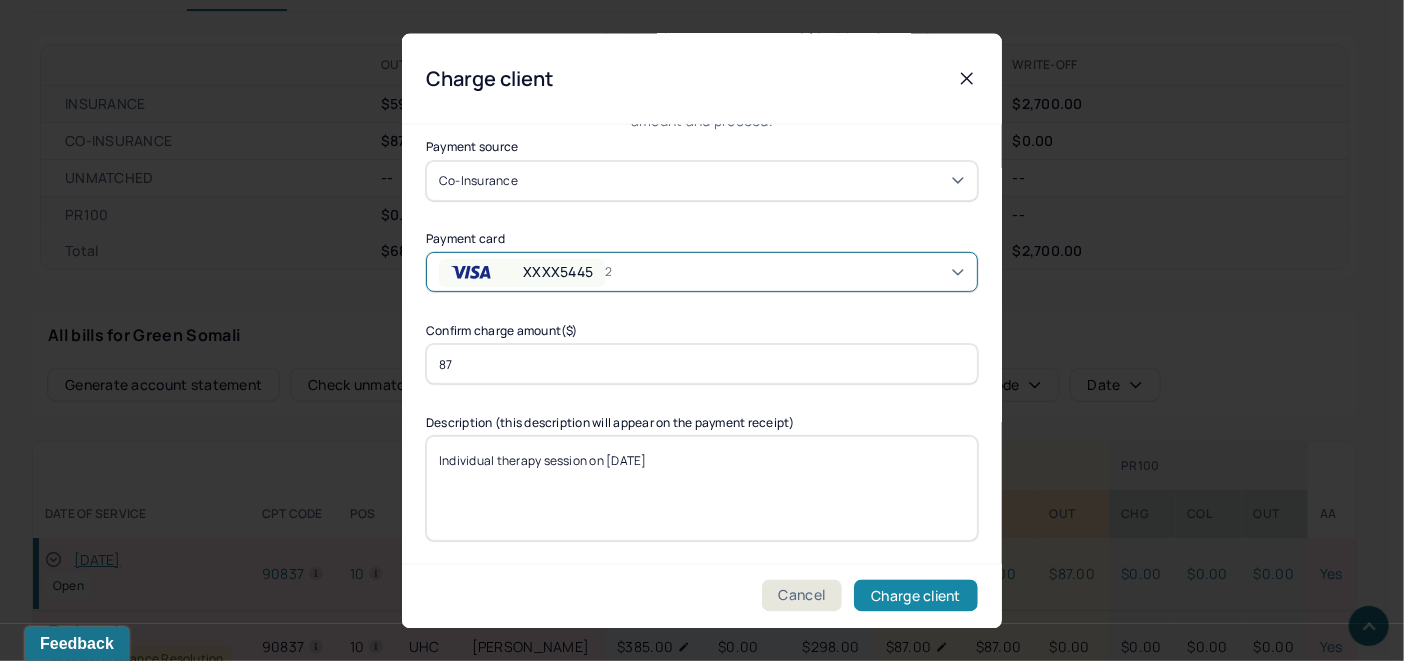 click on "Charge client" at bounding box center (916, 596) 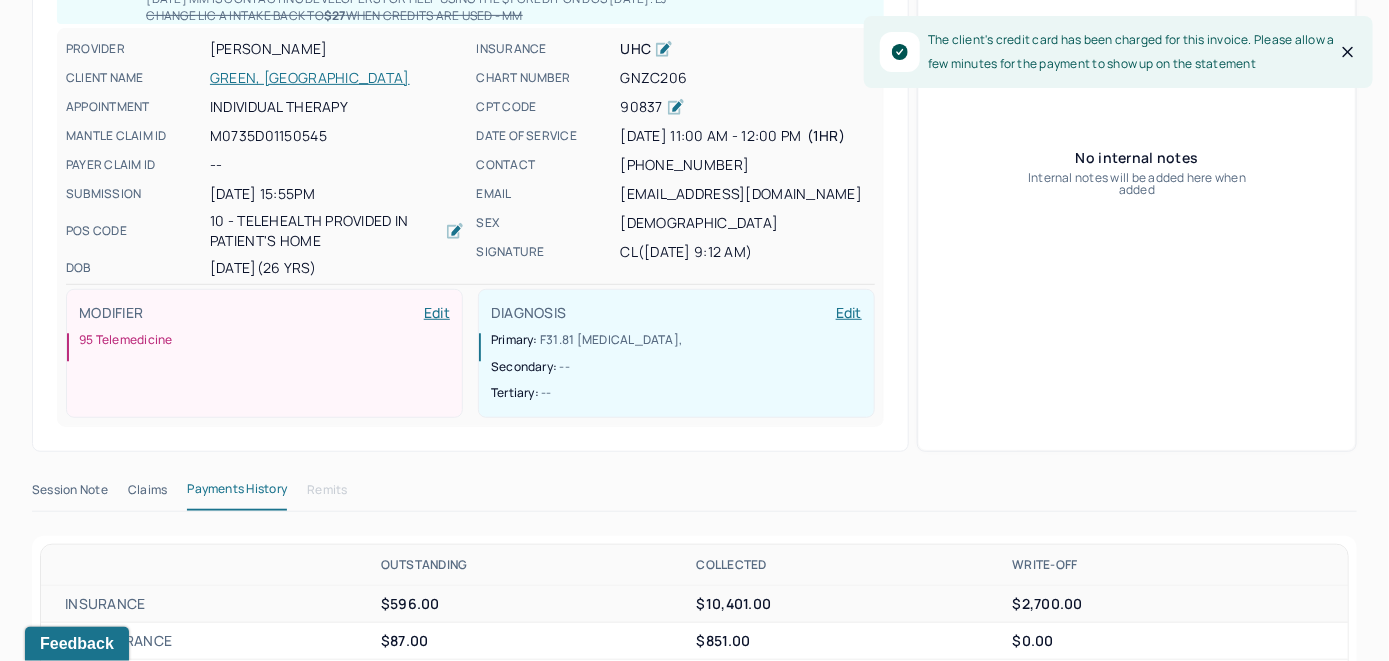 click on "GREEN, [GEOGRAPHIC_DATA]" at bounding box center [337, 78] 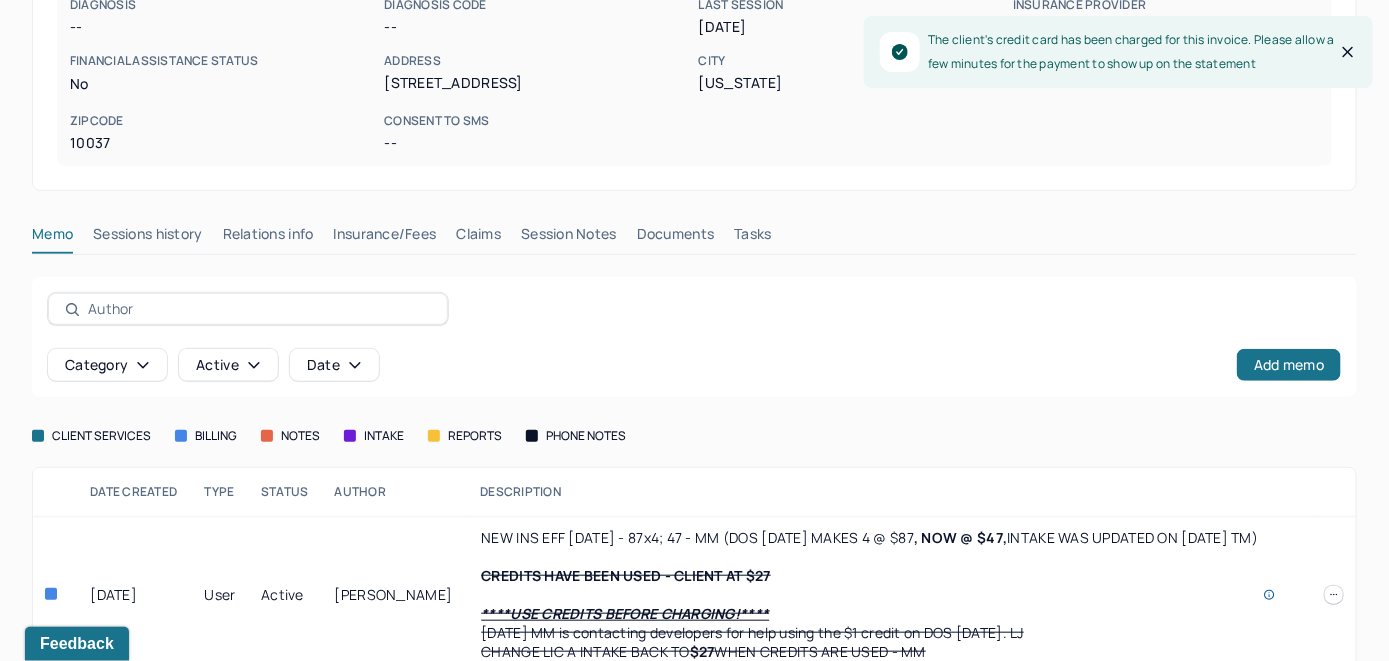 scroll, scrollTop: 266, scrollLeft: 0, axis: vertical 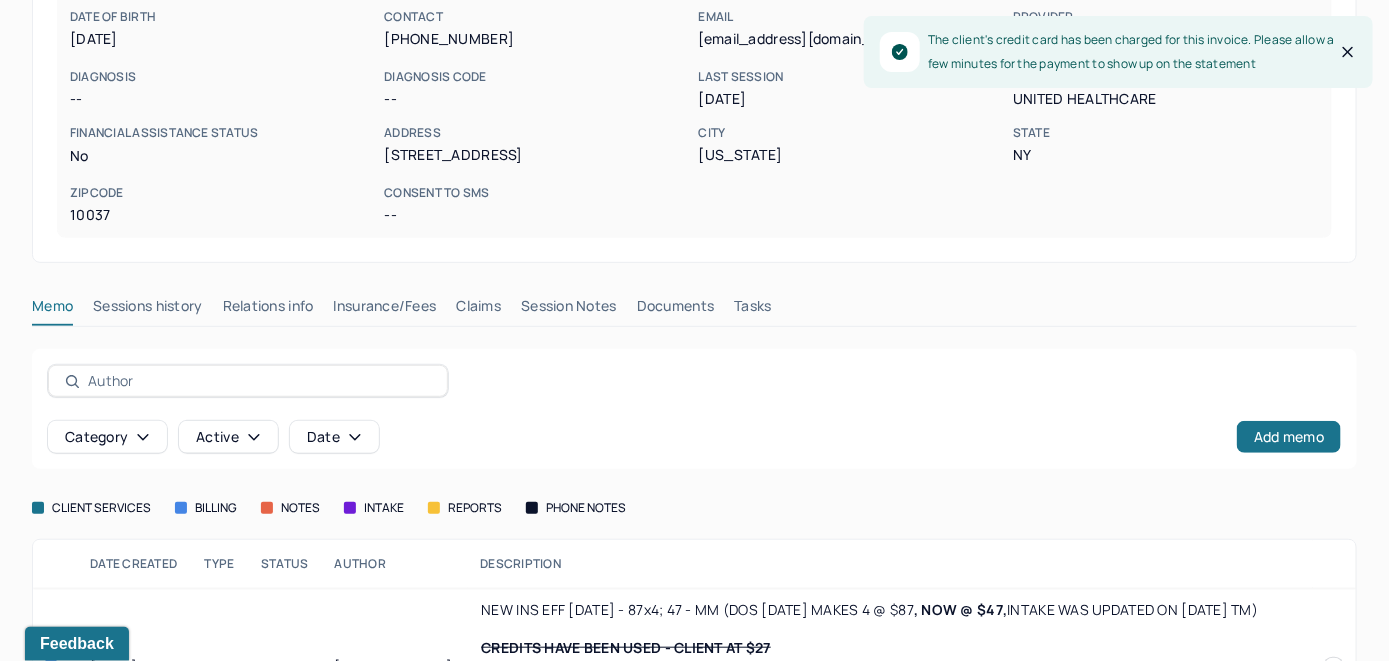click on "Claims" at bounding box center [478, 310] 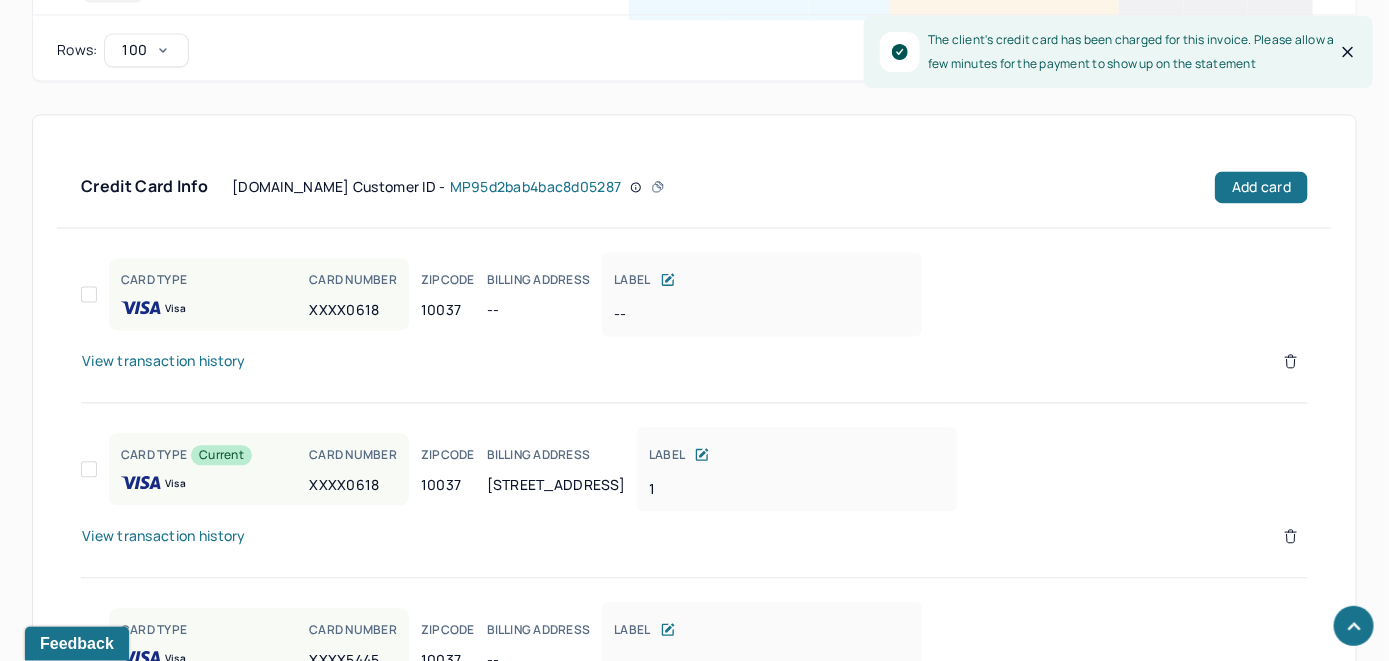 scroll, scrollTop: 1810, scrollLeft: 0, axis: vertical 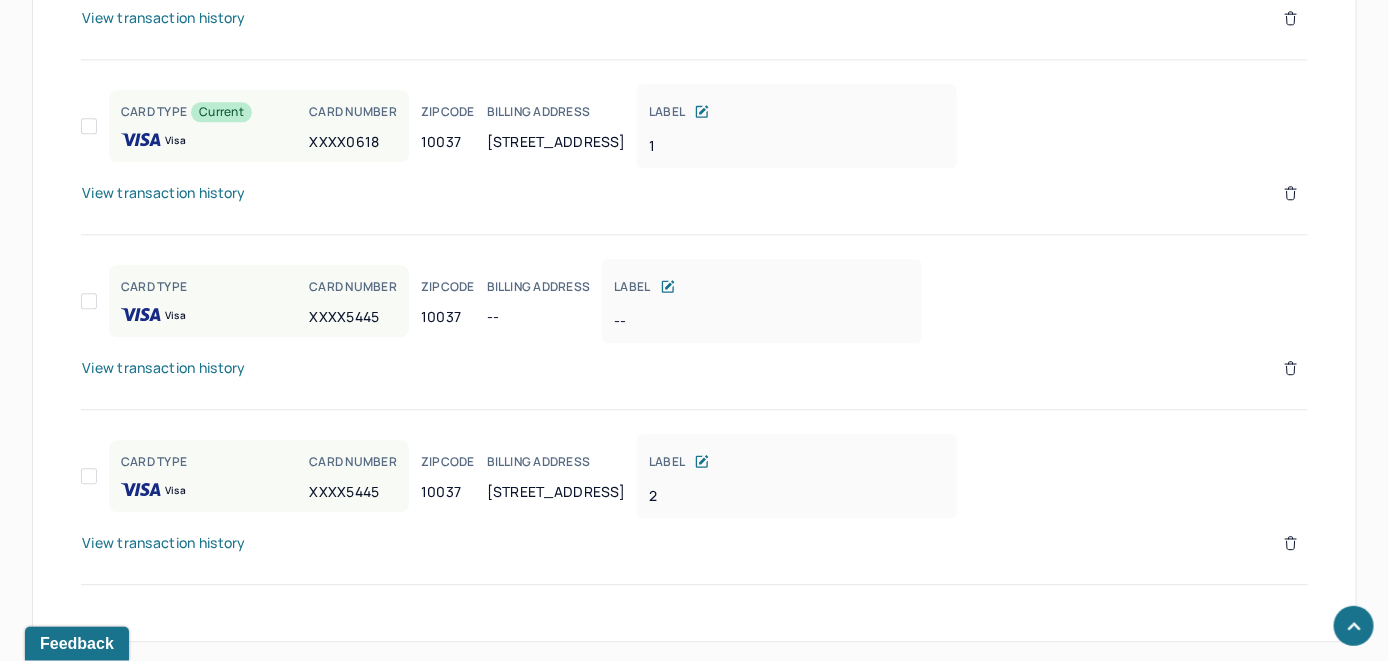 click on "View transaction history" at bounding box center [164, 543] 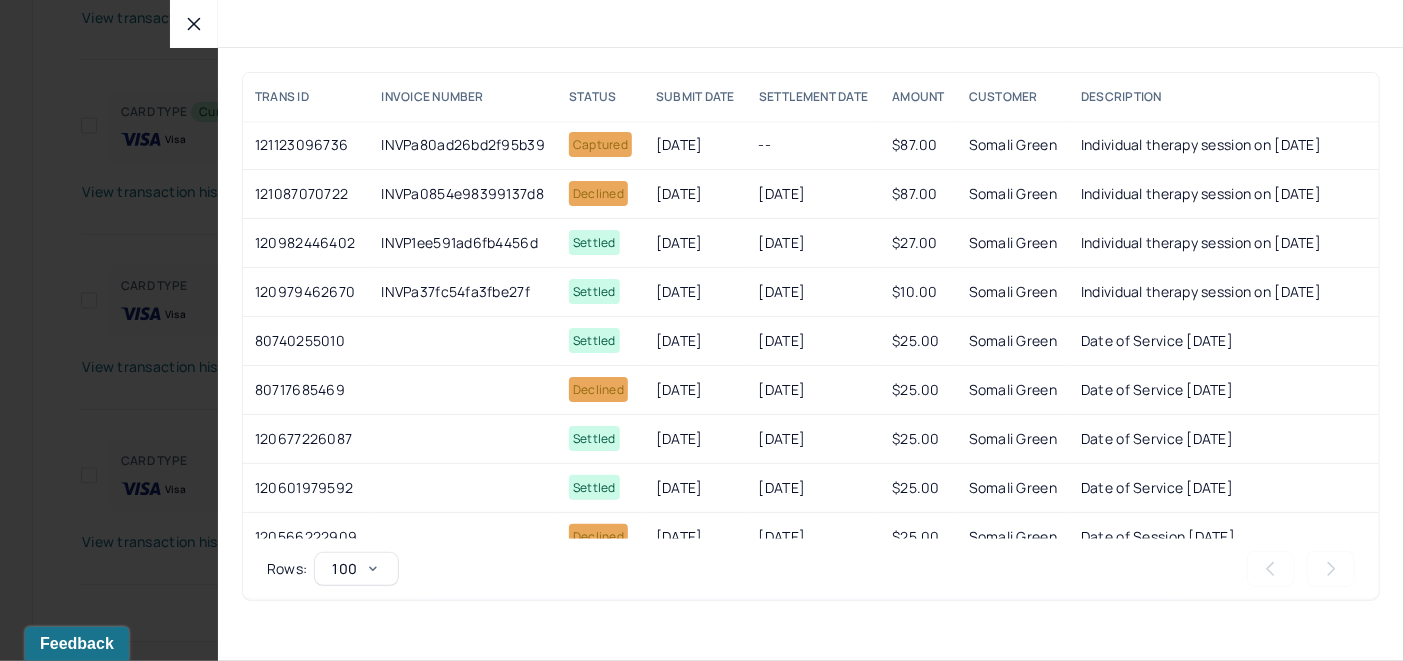 click 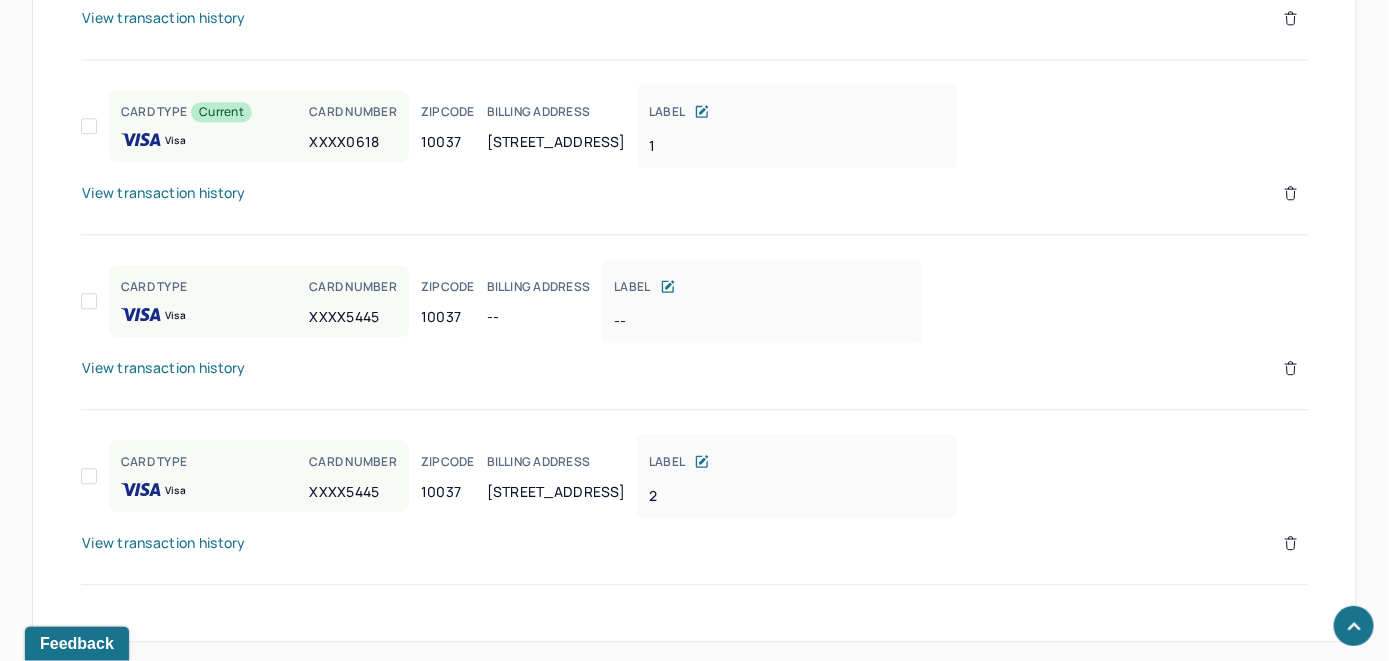 click 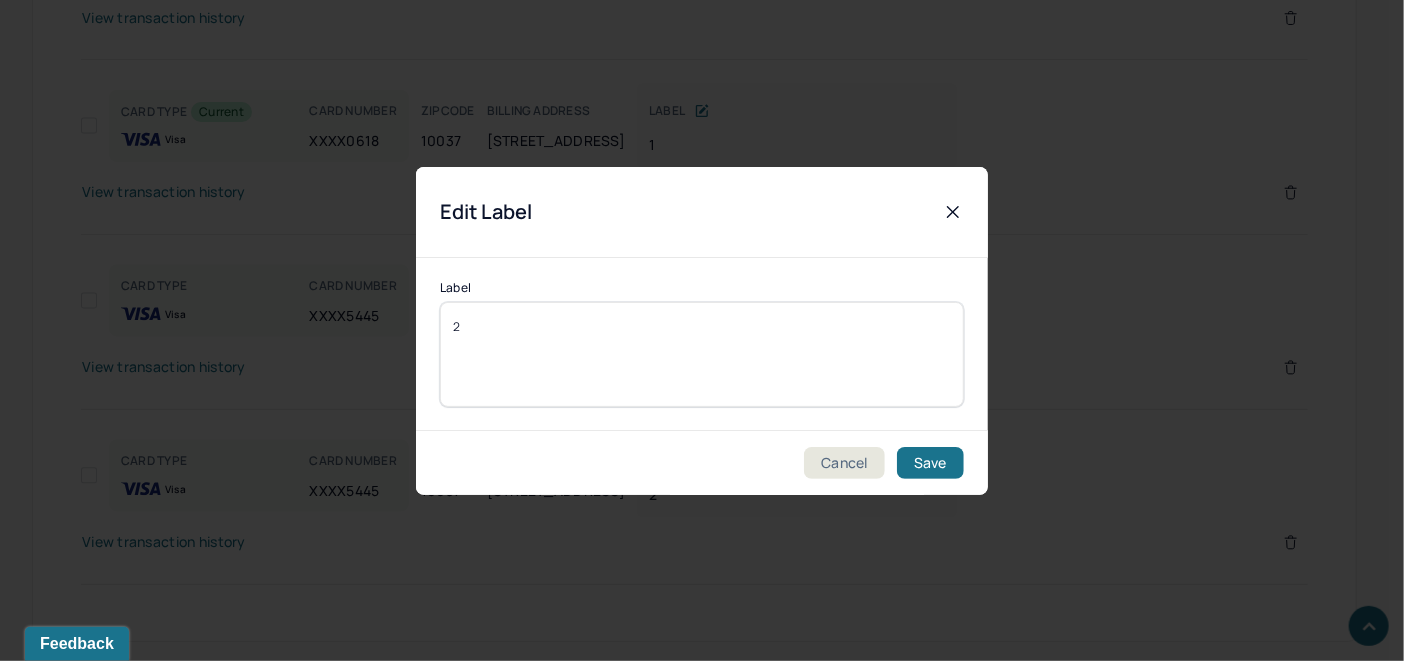 drag, startPoint x: 547, startPoint y: 327, endPoint x: 326, endPoint y: 338, distance: 221.27359 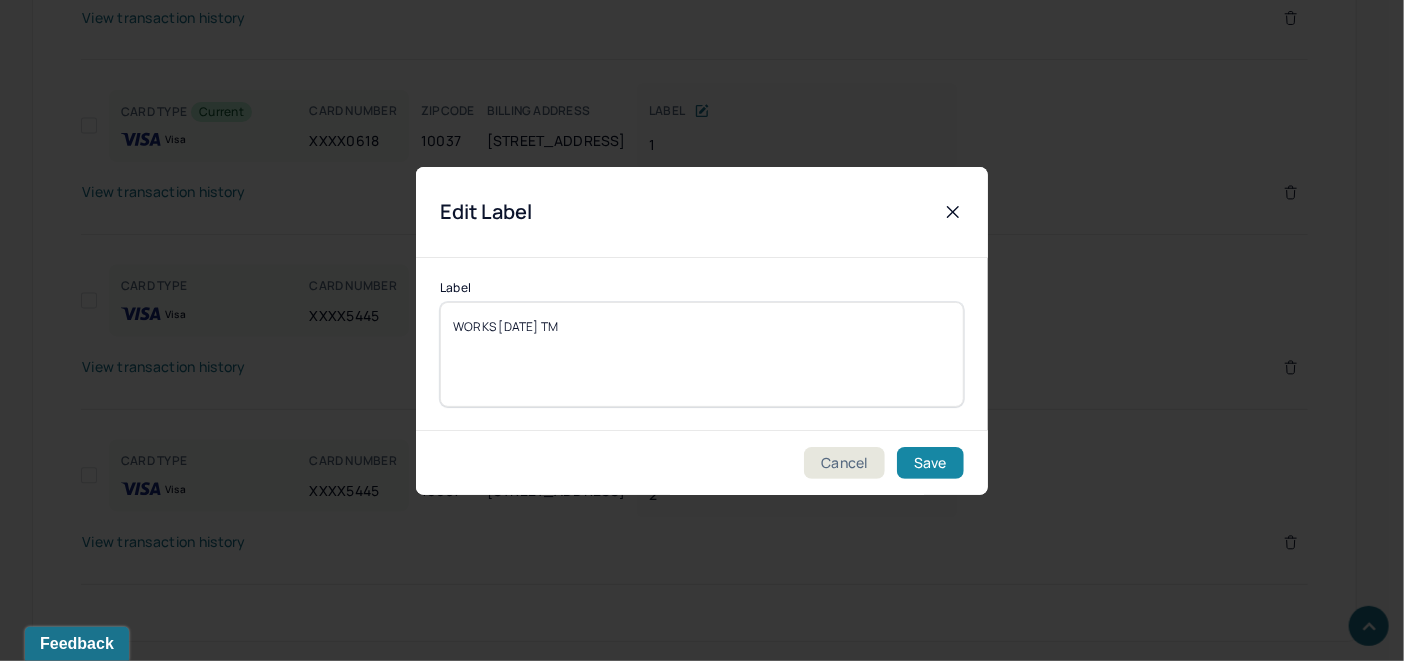 type on "WORKS [DATE] TM" 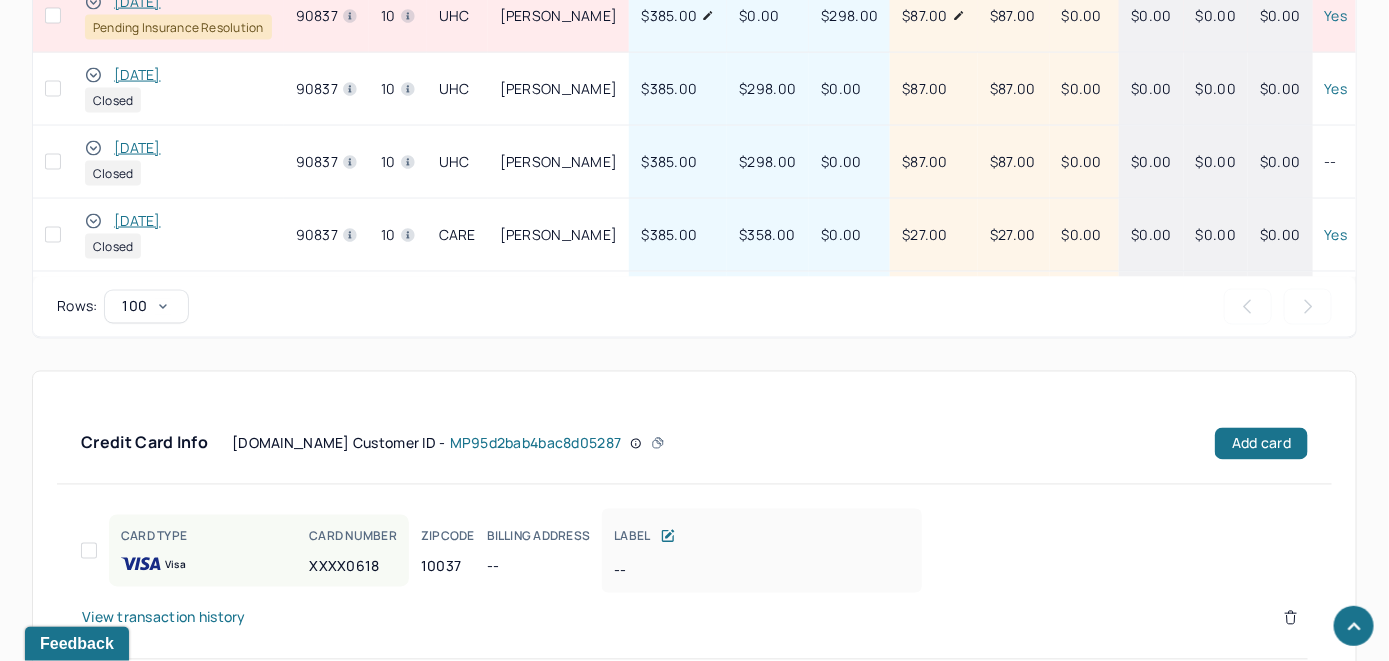 scroll, scrollTop: 1010, scrollLeft: 0, axis: vertical 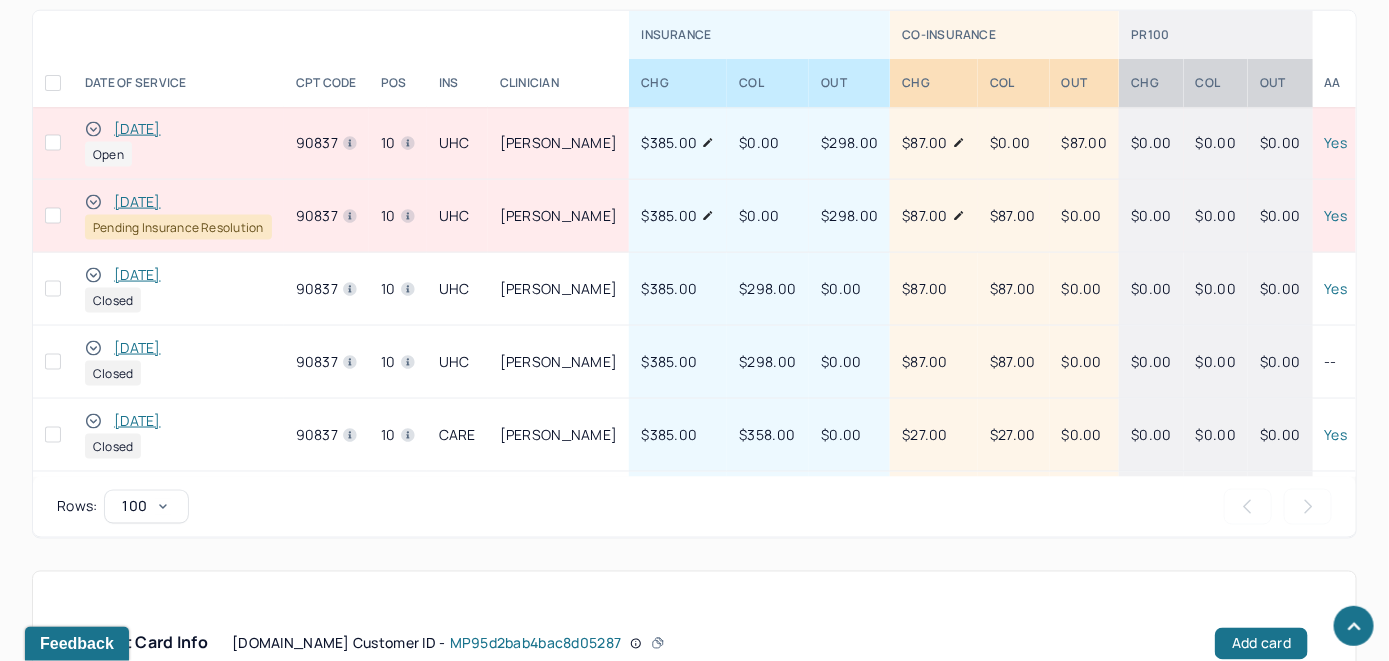 click 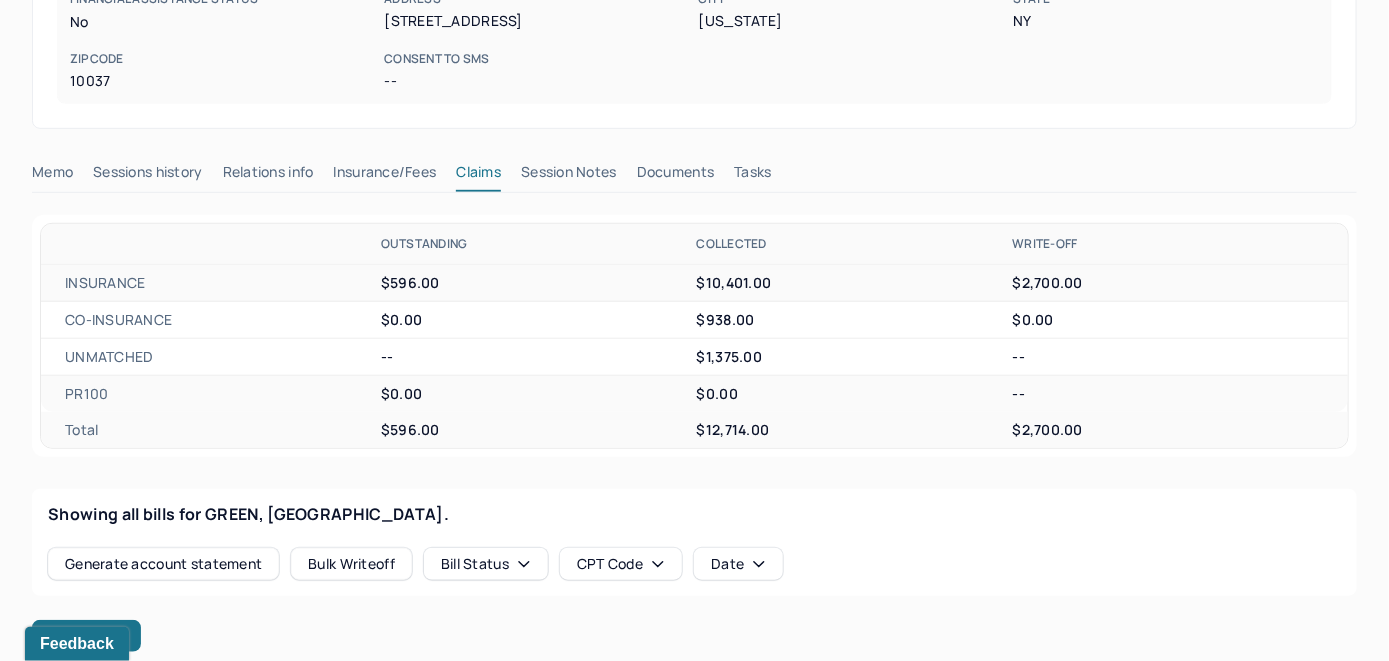 scroll, scrollTop: 800, scrollLeft: 0, axis: vertical 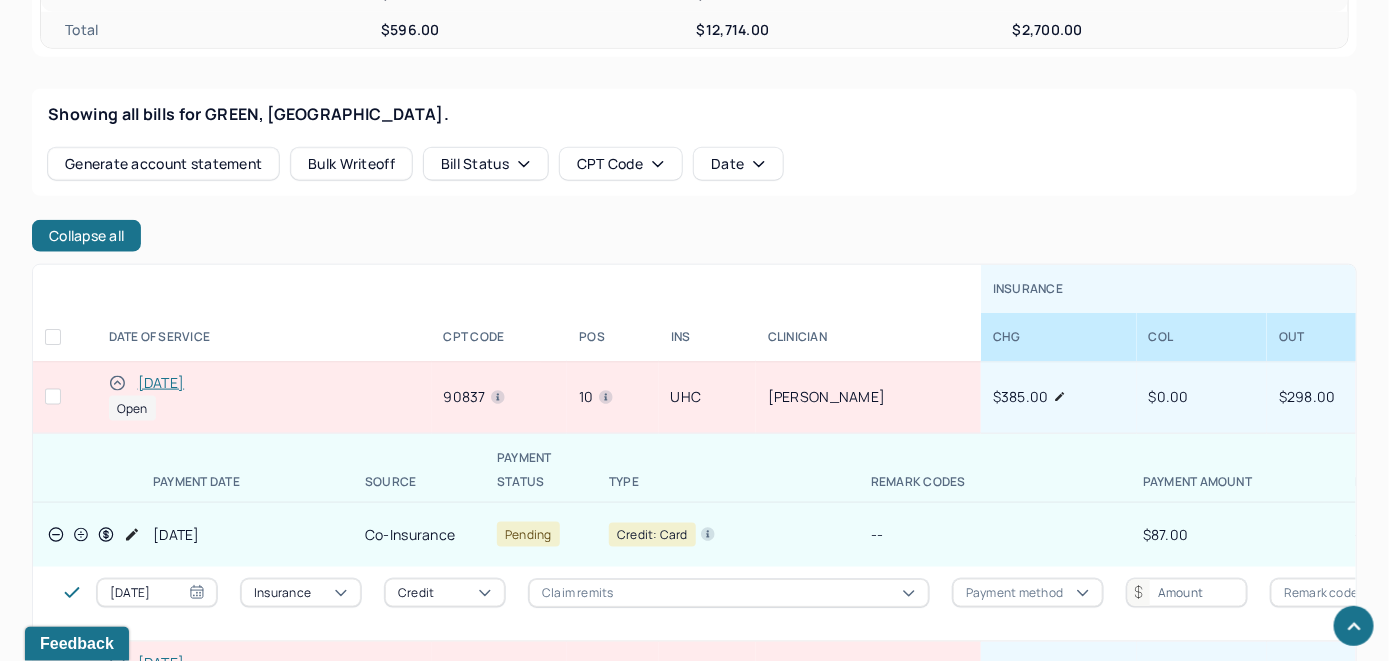 click on "[DATE]" at bounding box center (161, 383) 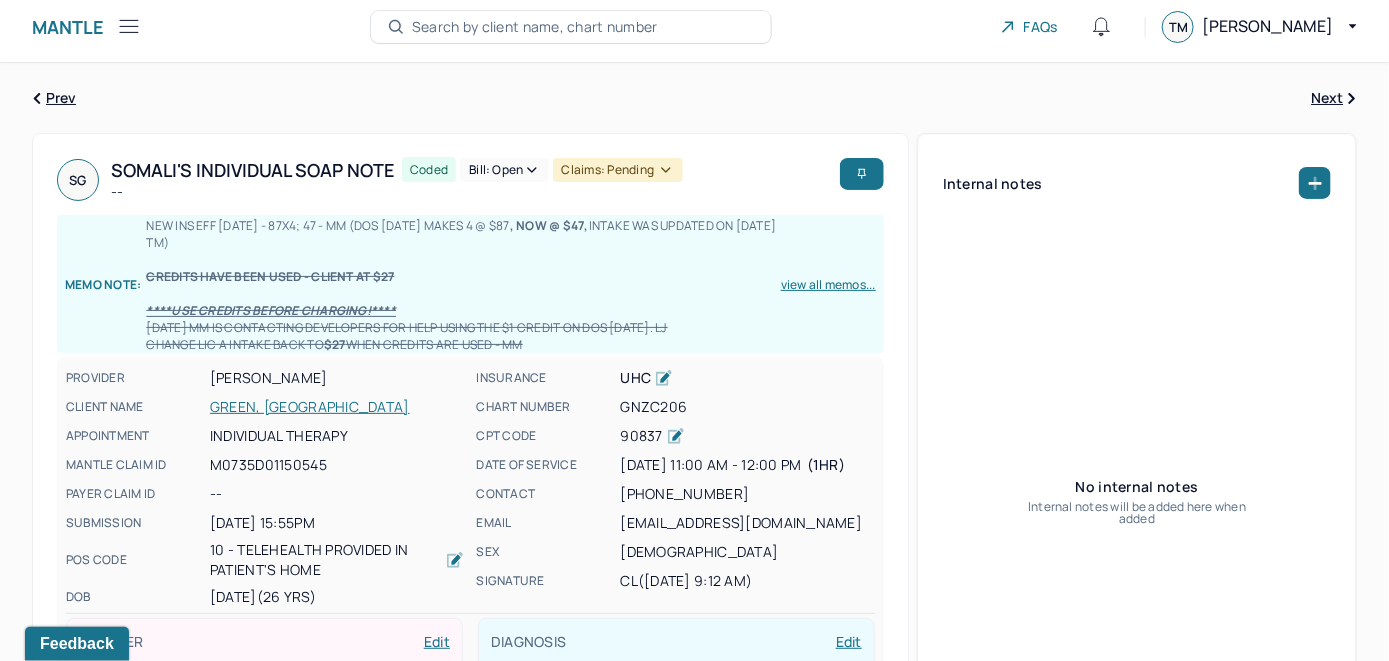 scroll, scrollTop: 0, scrollLeft: 0, axis: both 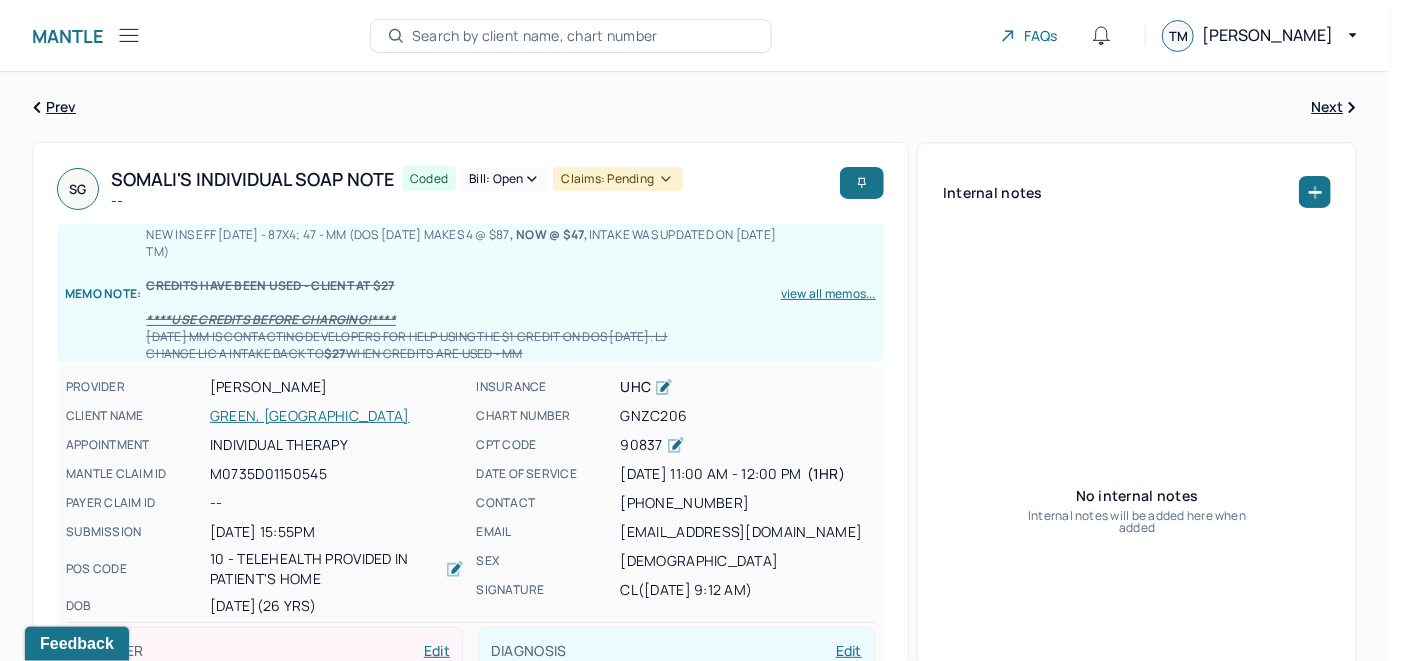 click on "Bill: Open" at bounding box center (504, 179) 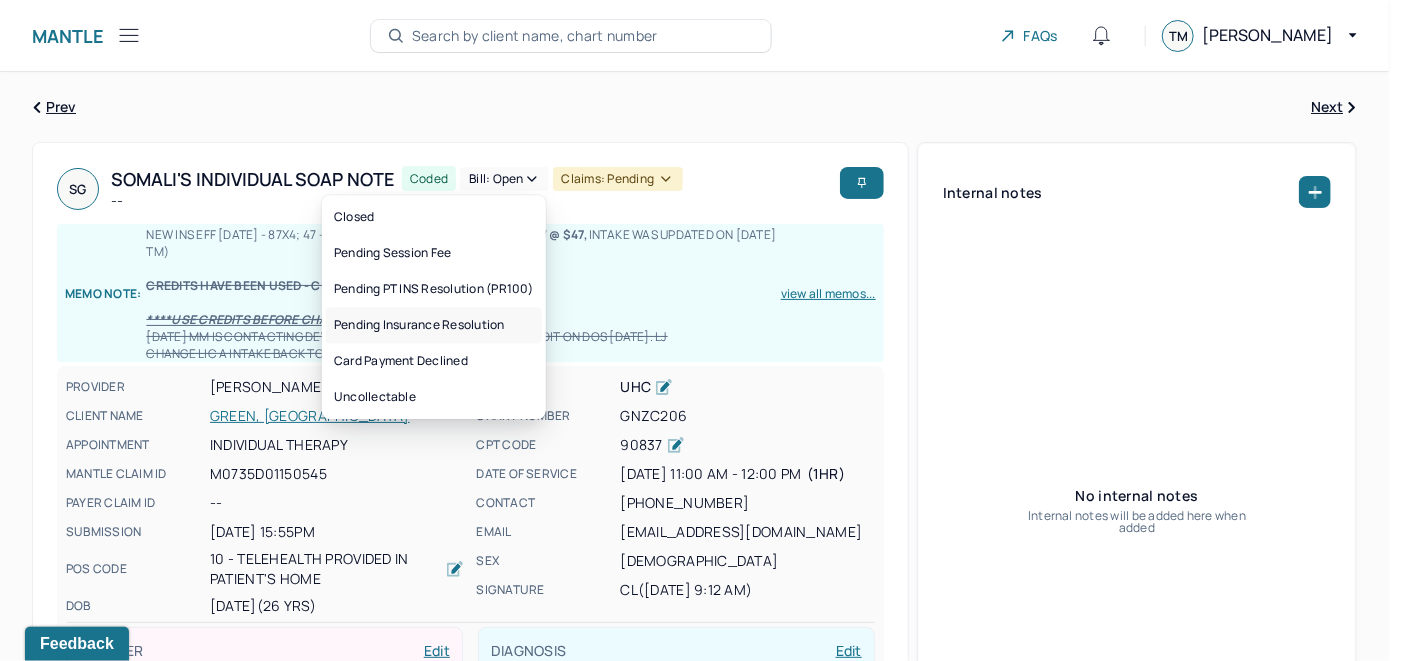 click on "Pending Insurance Resolution" at bounding box center (434, 325) 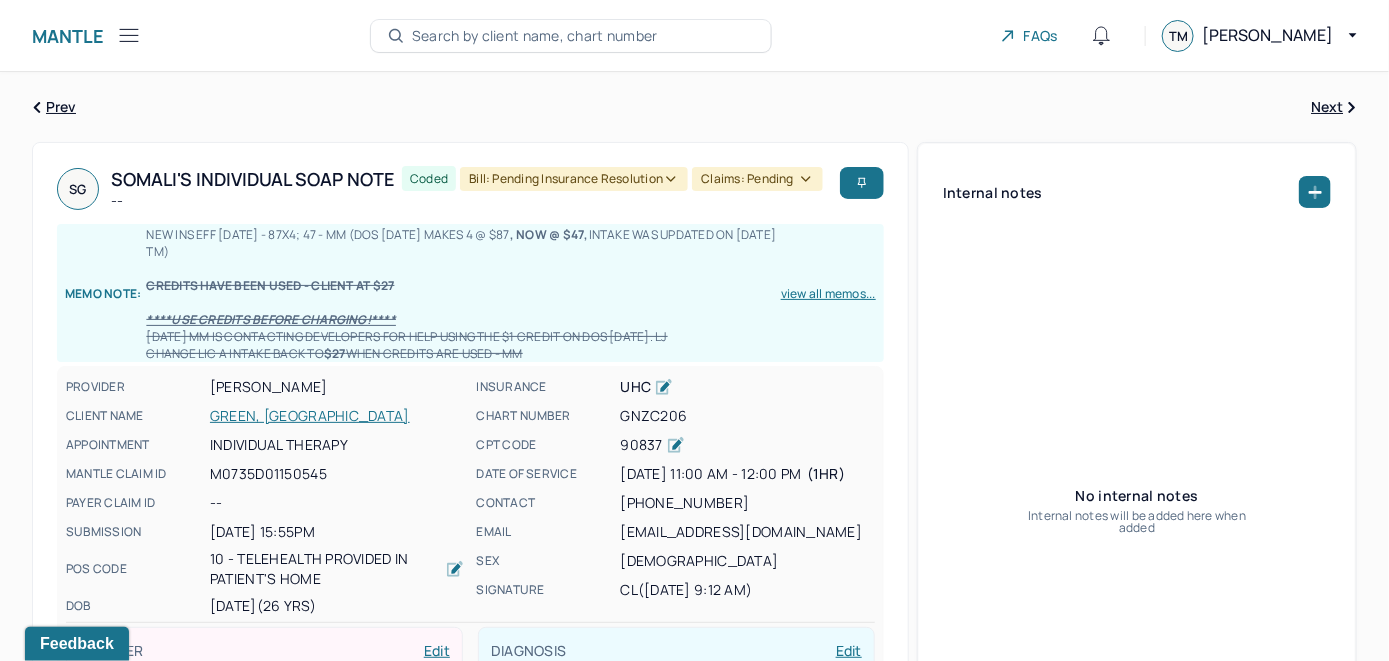 click on "Search by client name, chart number" at bounding box center (535, 36) 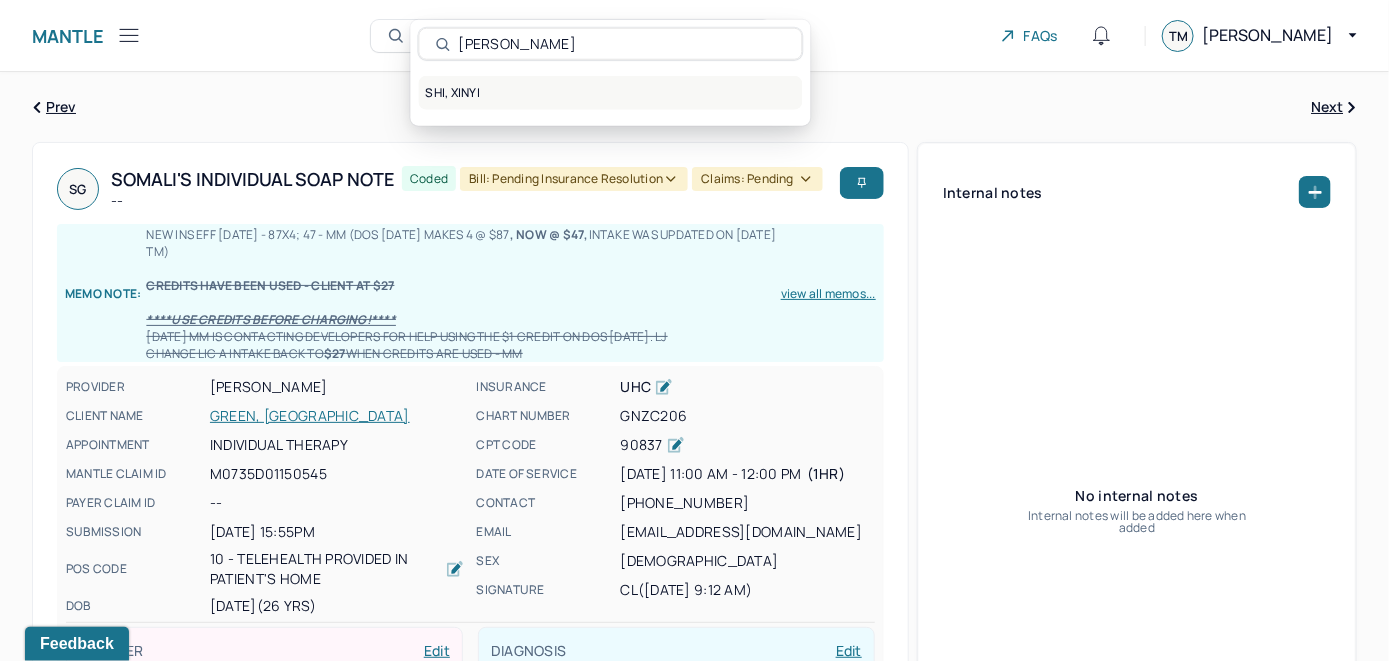 type on "[PERSON_NAME]" 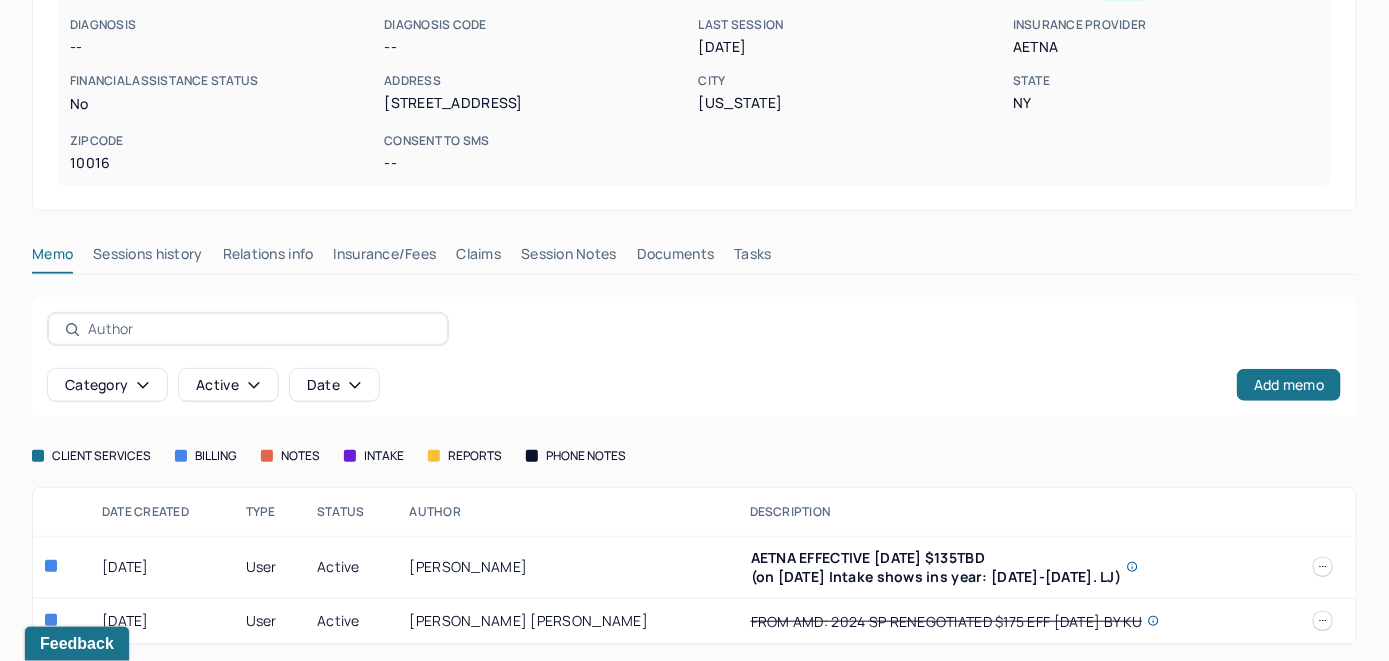 scroll, scrollTop: 324, scrollLeft: 0, axis: vertical 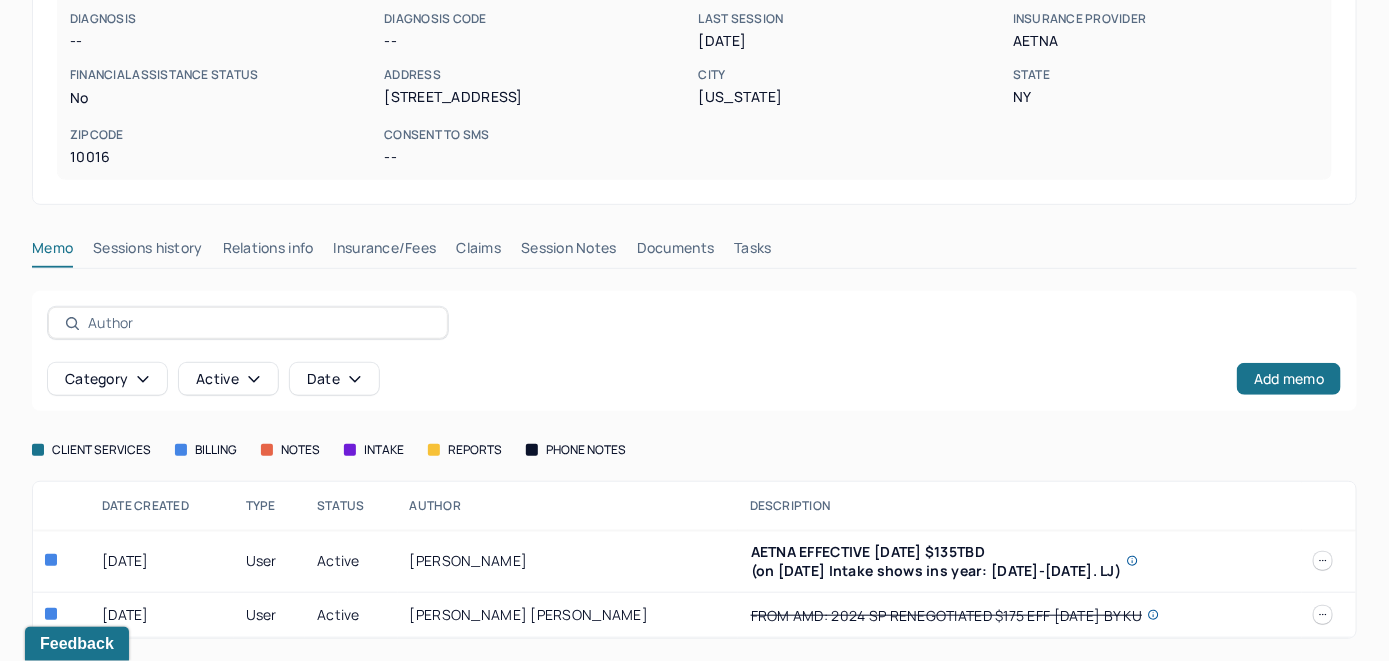 click on "Insurance/Fees" at bounding box center [385, 252] 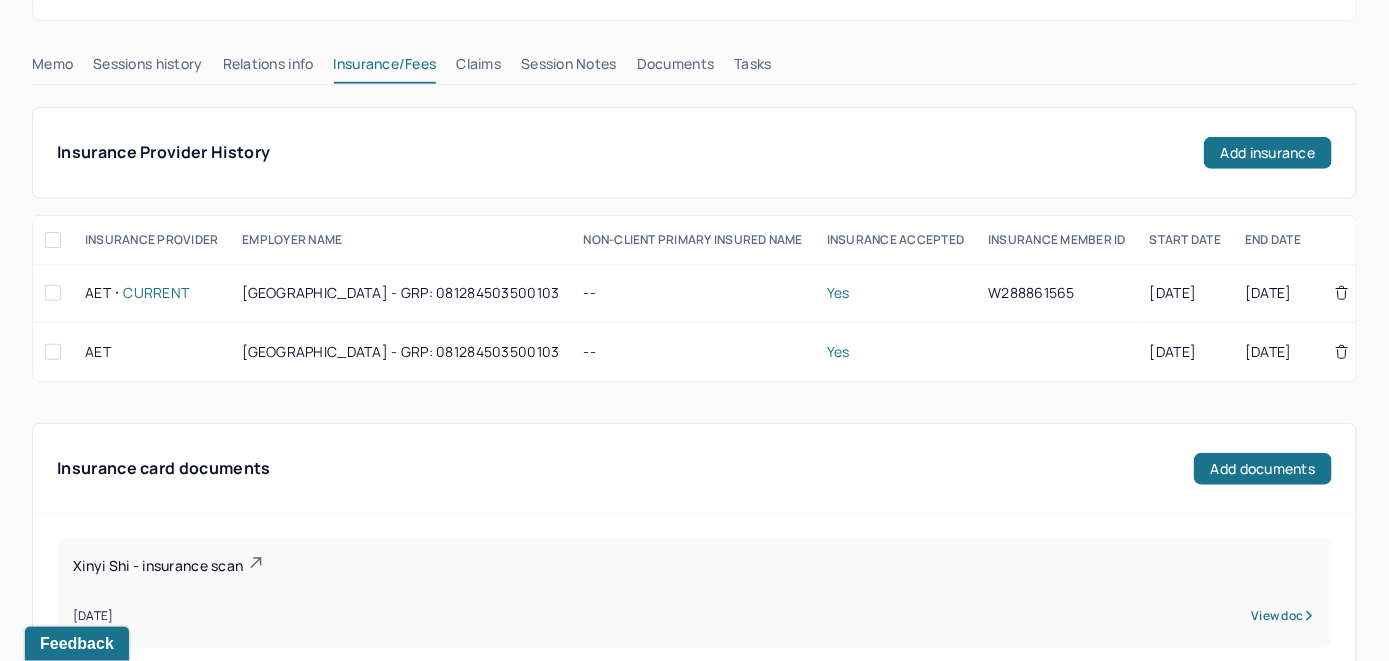 scroll, scrollTop: 424, scrollLeft: 0, axis: vertical 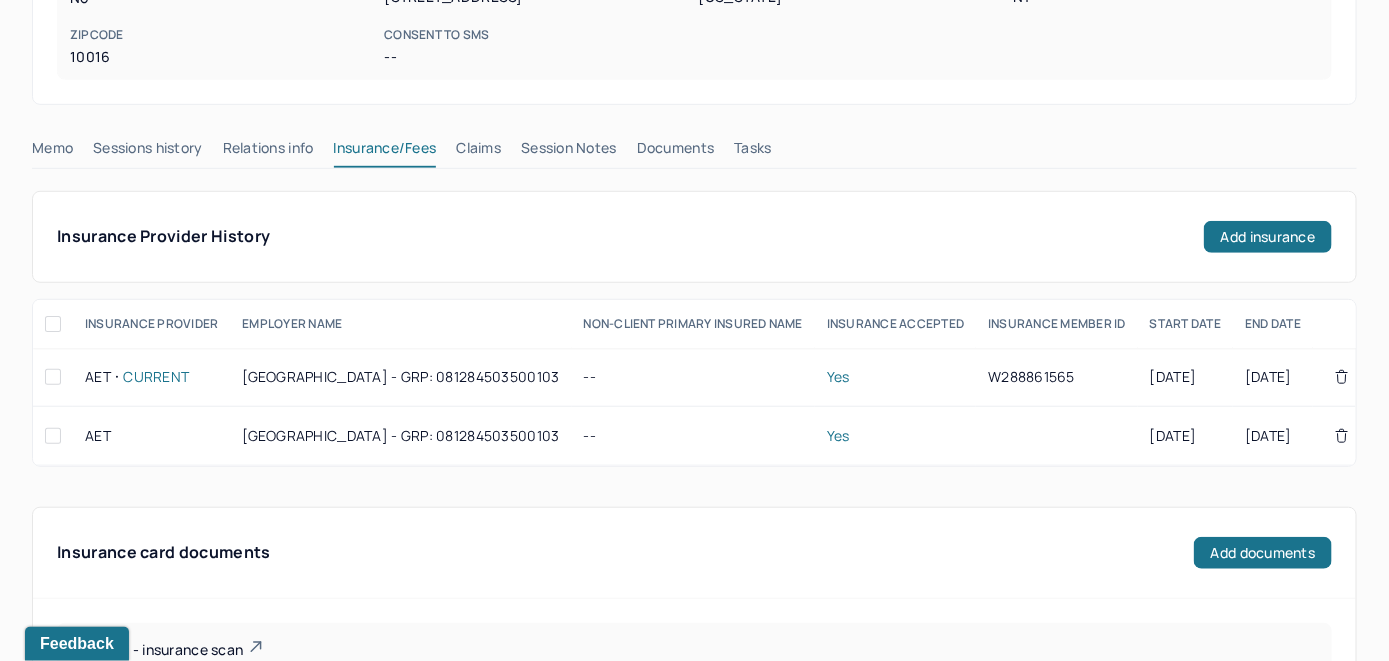 click on "Claims" at bounding box center (478, 152) 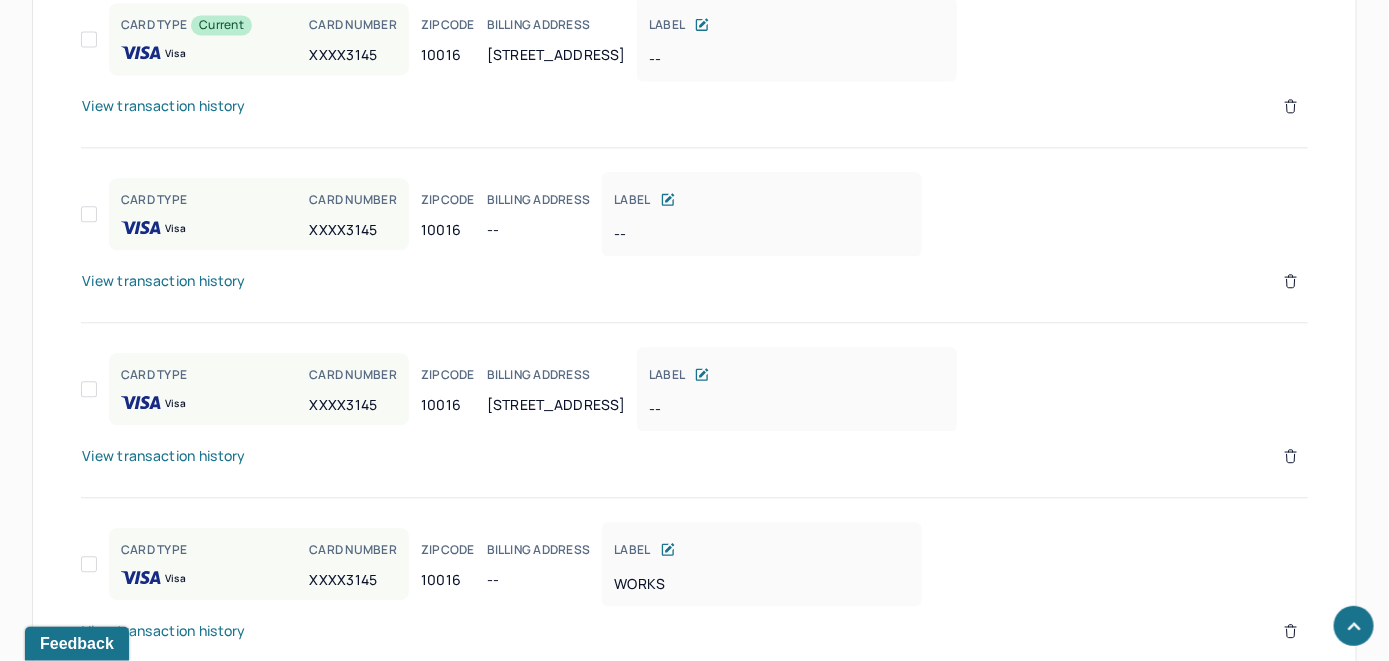 scroll, scrollTop: 2005, scrollLeft: 0, axis: vertical 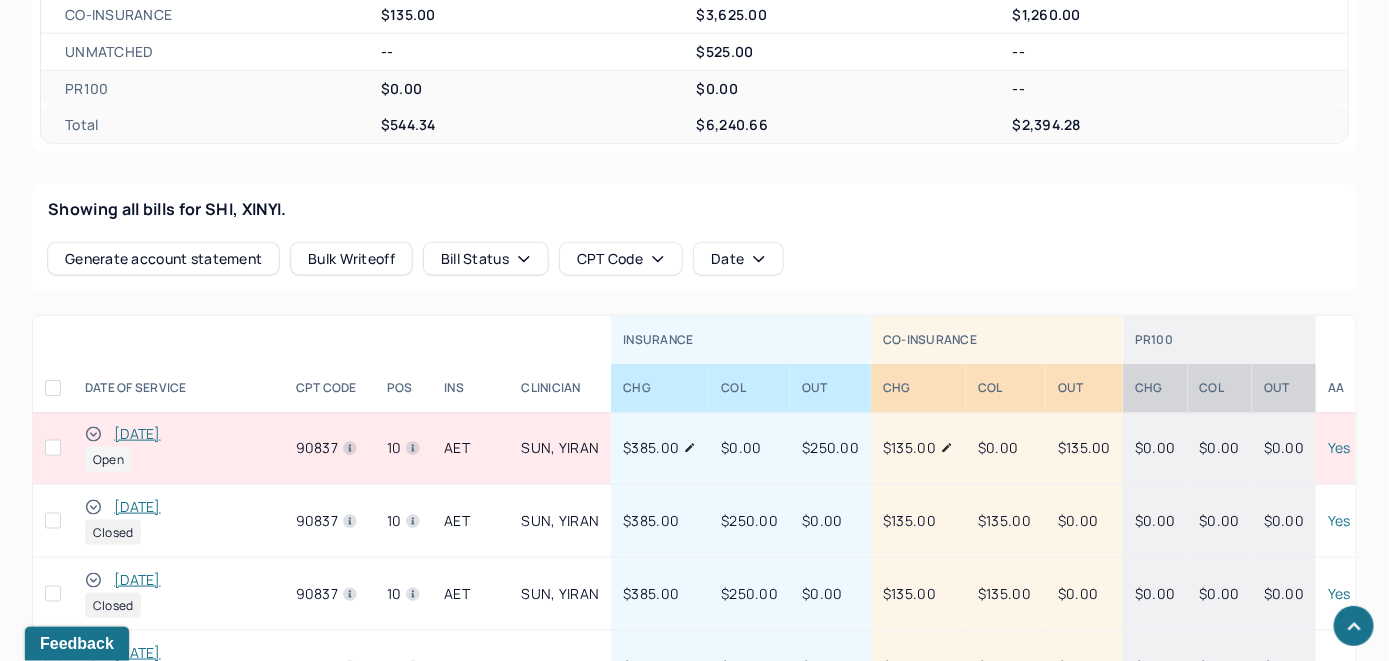 click on "[DATE]" at bounding box center [137, 434] 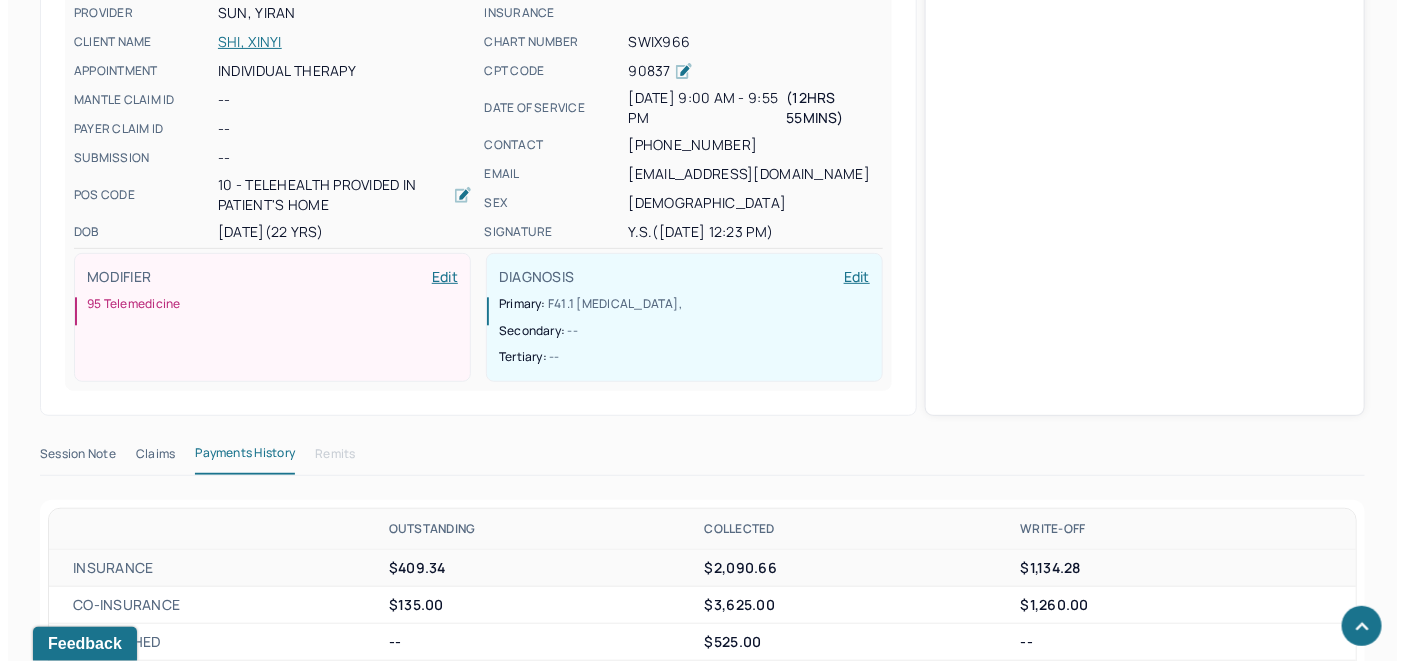 scroll, scrollTop: 633, scrollLeft: 0, axis: vertical 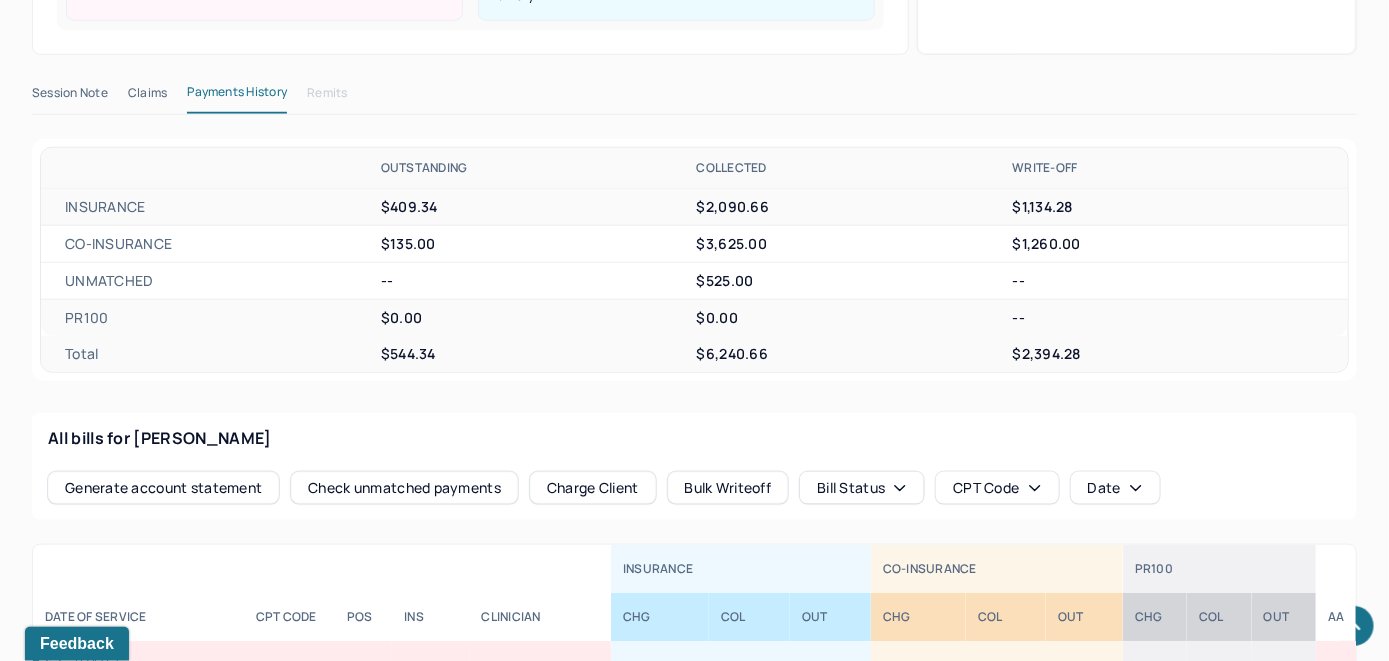 click on "Check unmatched payments" at bounding box center [404, 488] 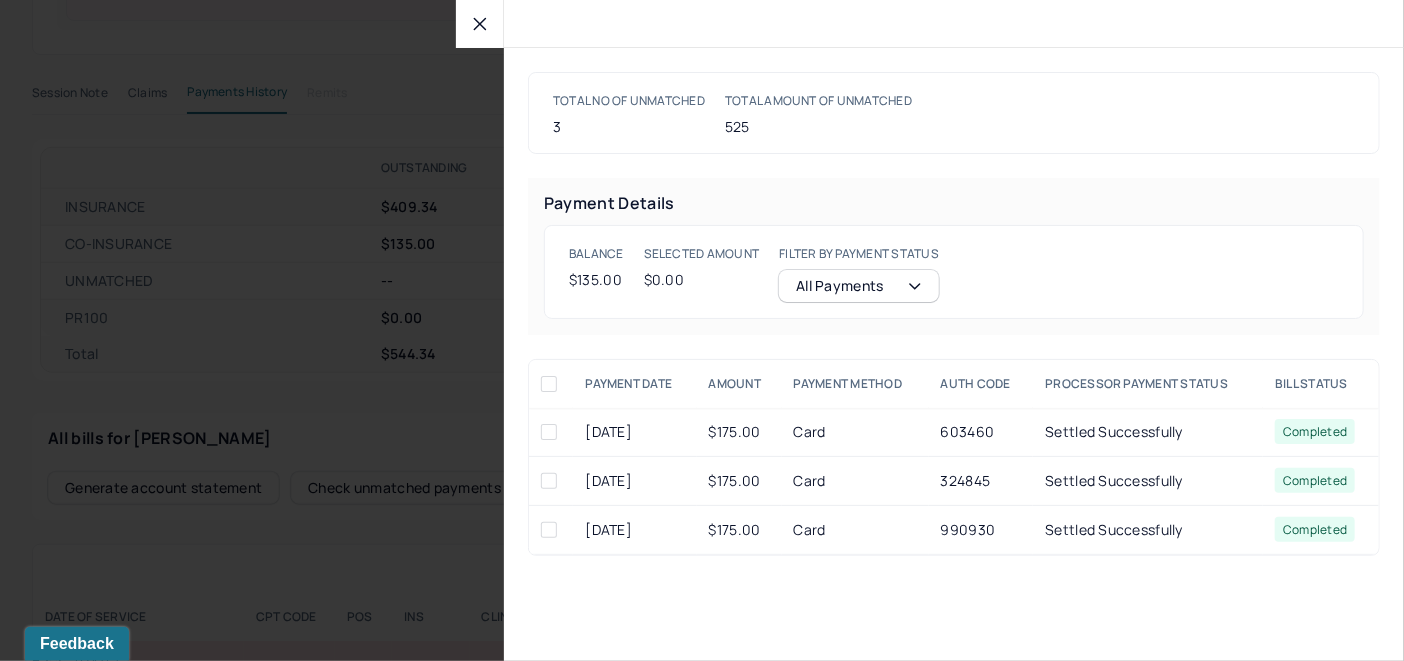 click 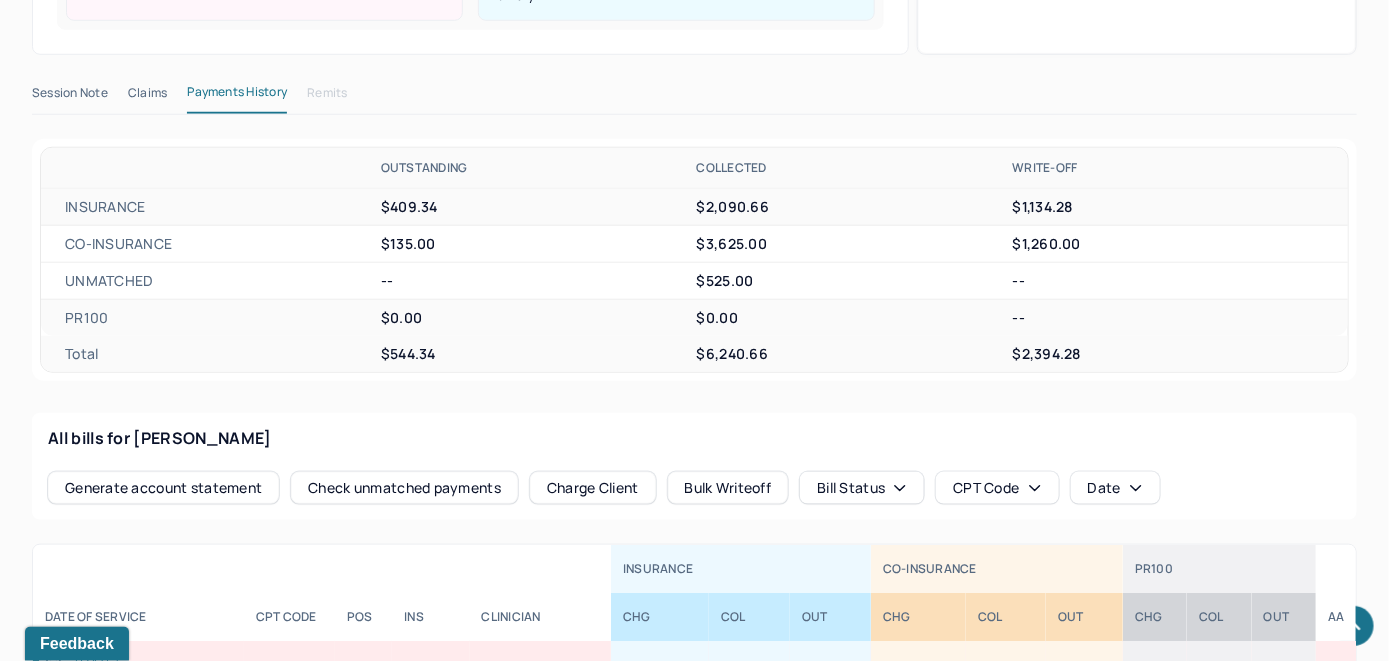 click on "Charge Client" at bounding box center (593, 488) 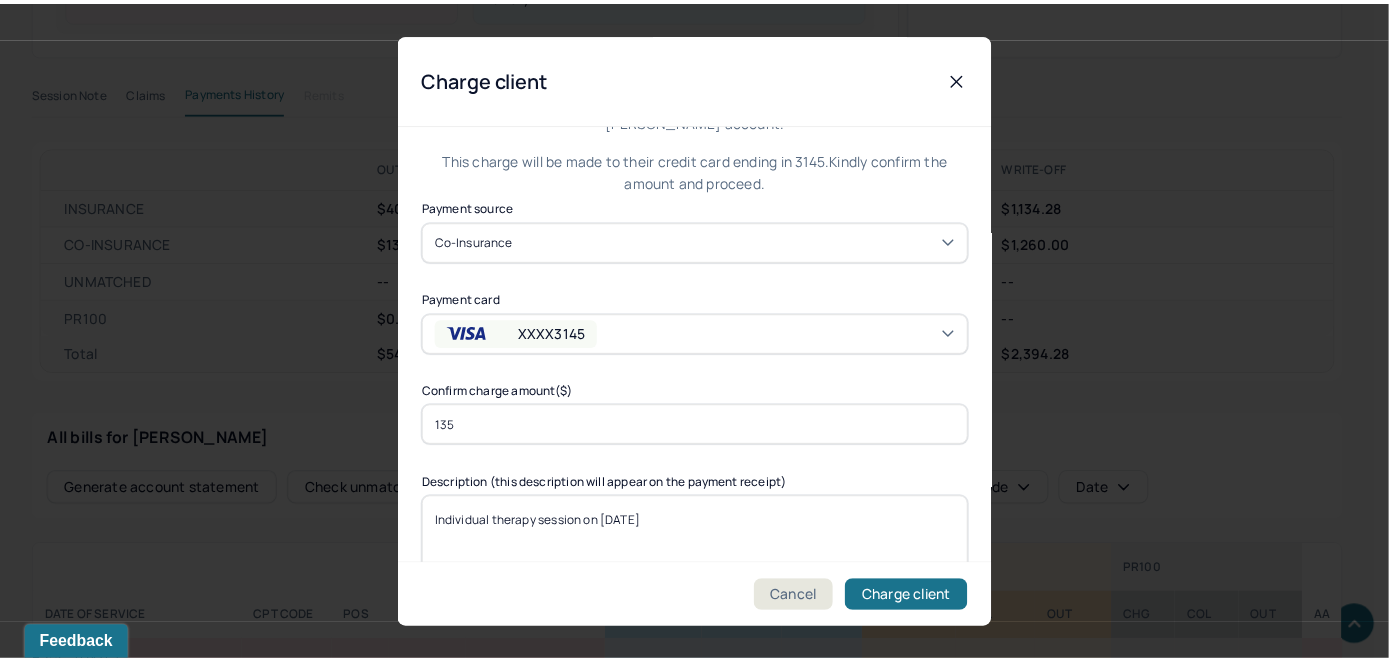 scroll, scrollTop: 121, scrollLeft: 0, axis: vertical 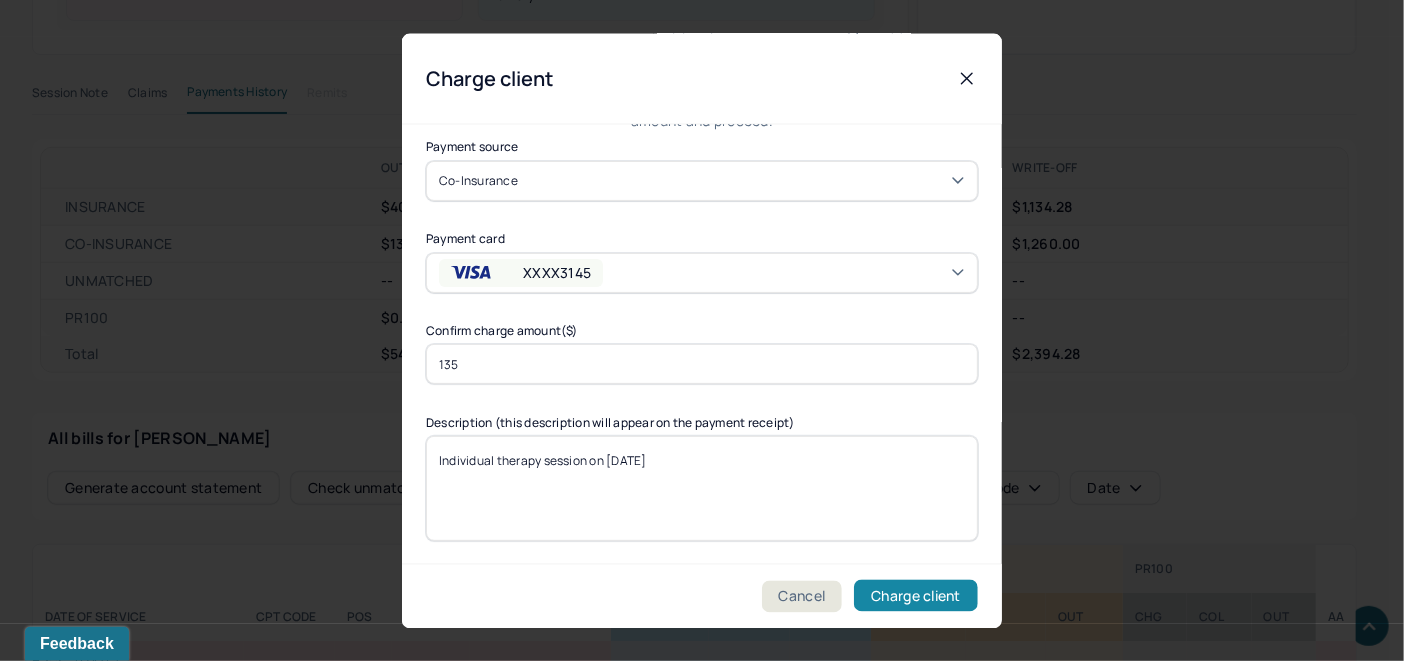 click on "Charge client" at bounding box center (916, 596) 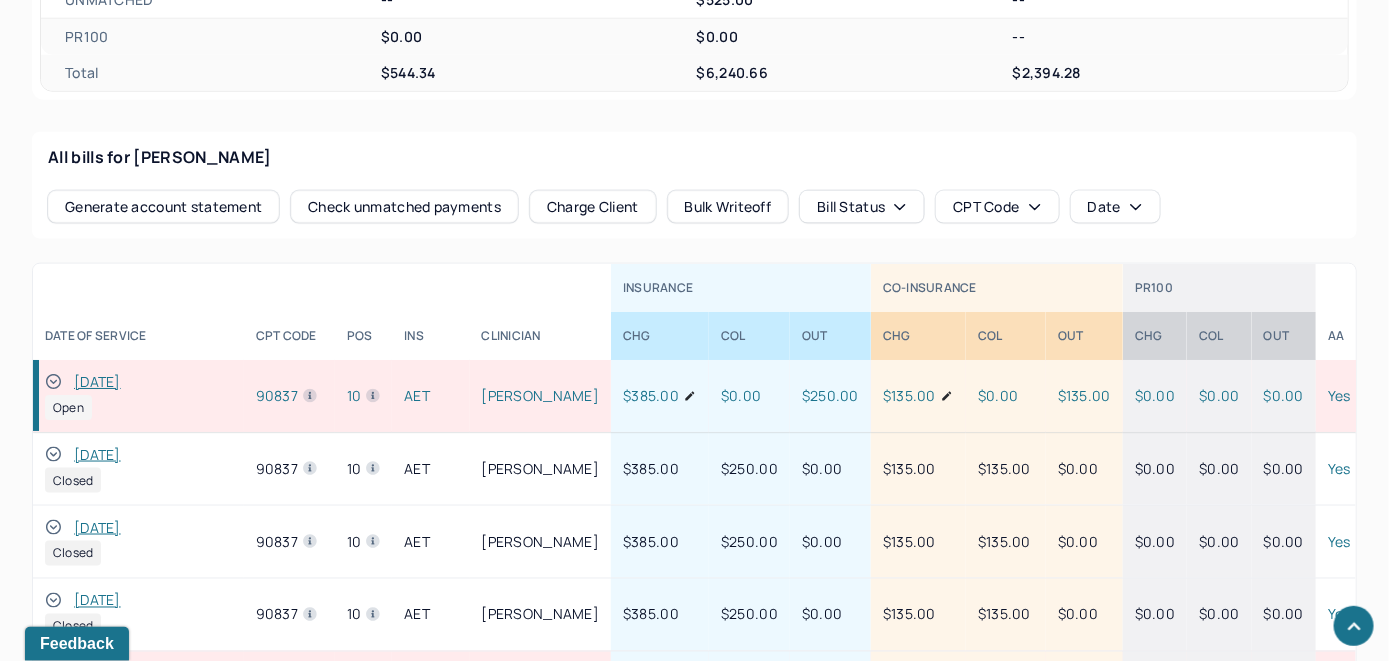 scroll, scrollTop: 933, scrollLeft: 0, axis: vertical 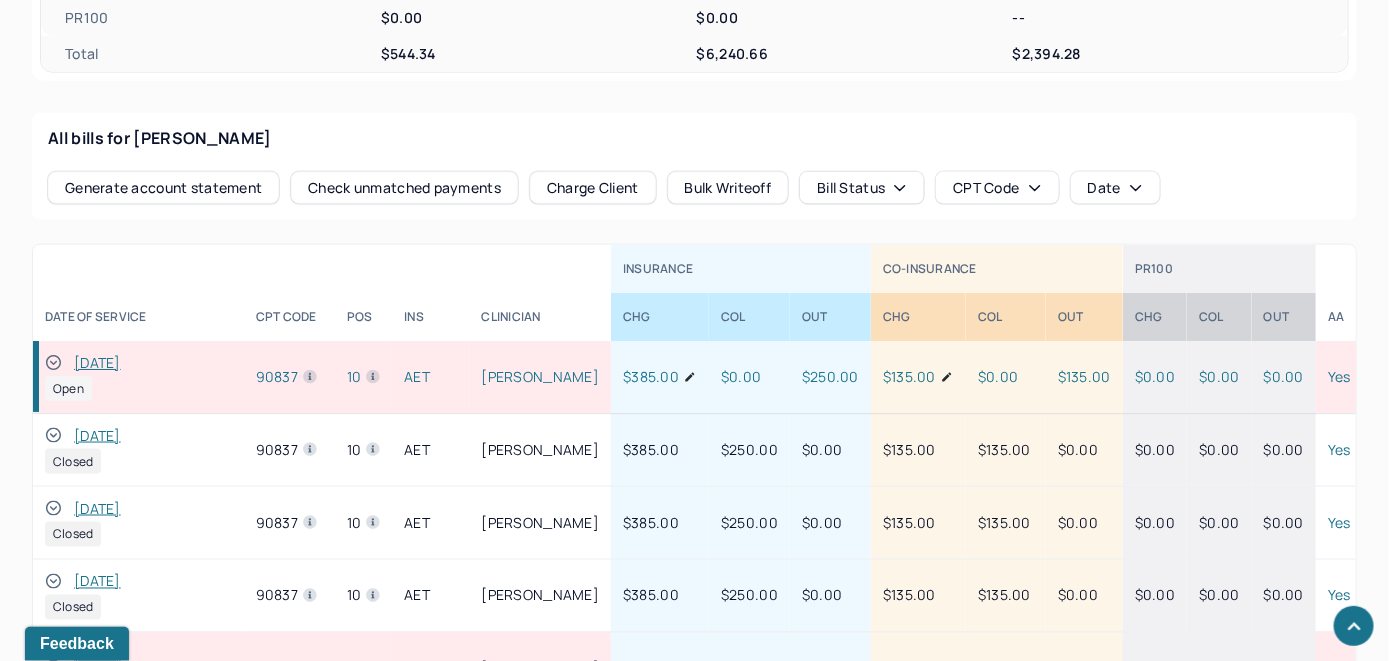 click 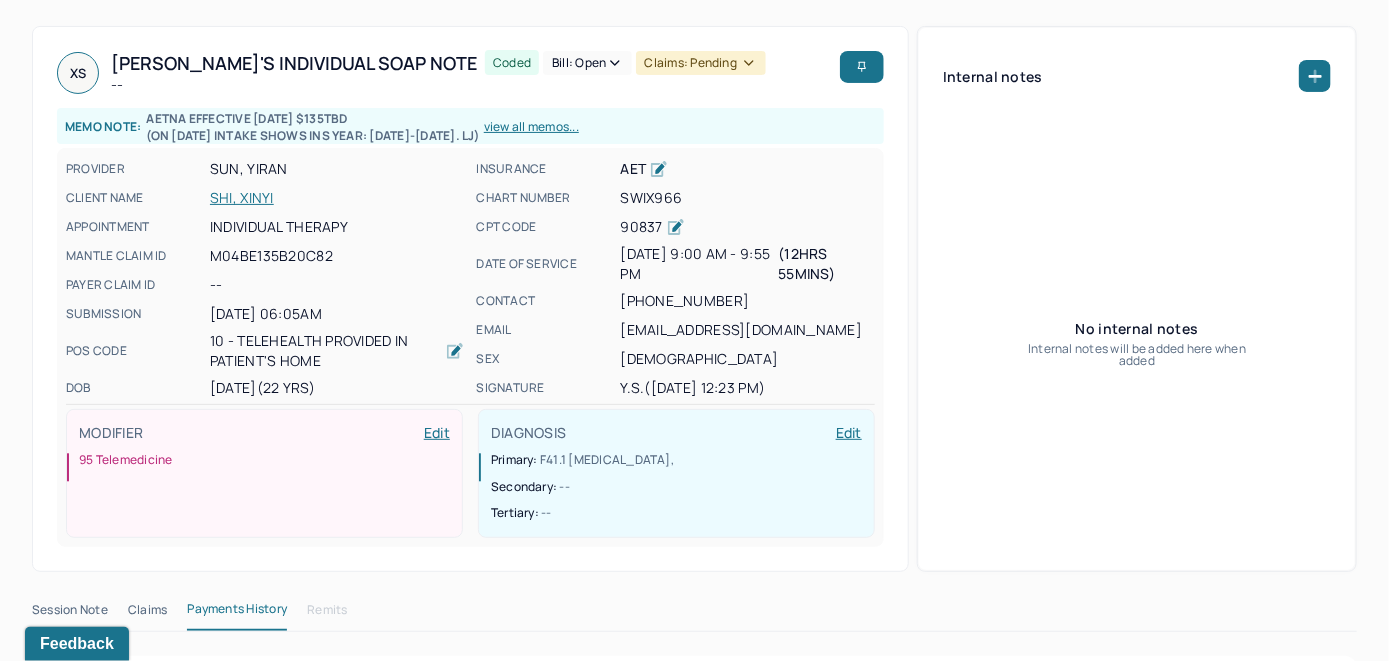 scroll, scrollTop: 0, scrollLeft: 0, axis: both 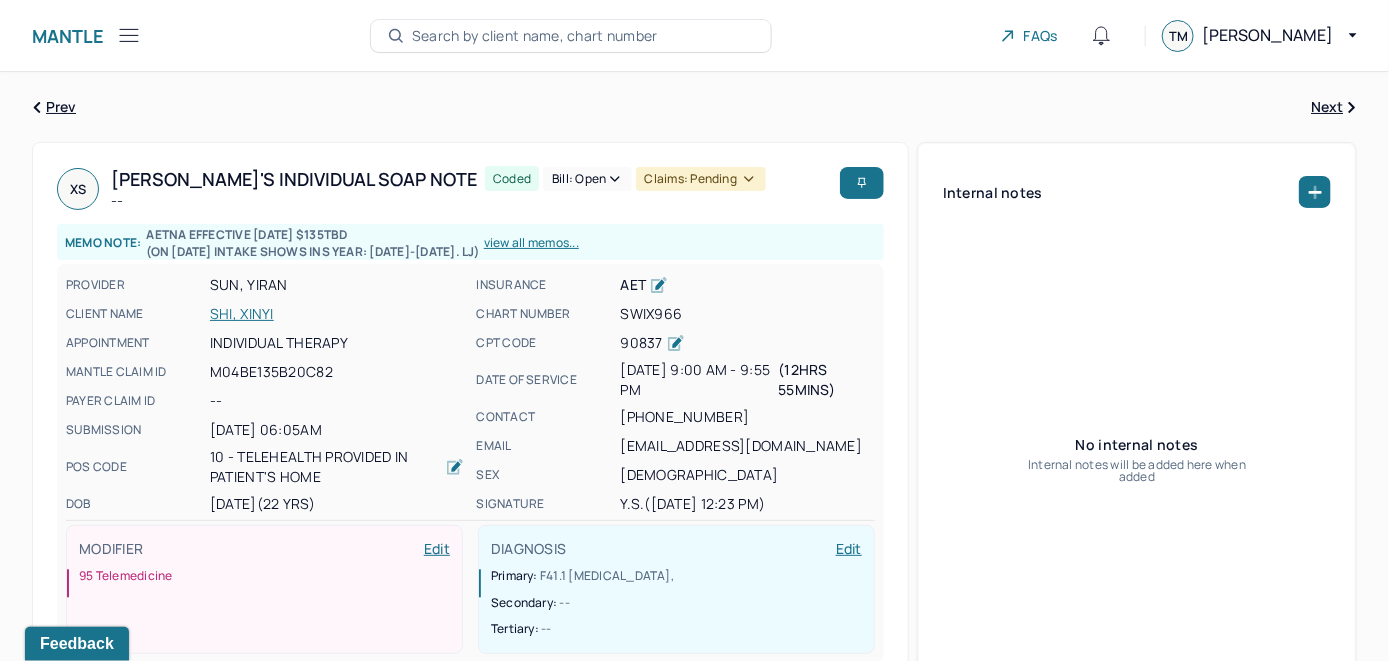 click on "Bill: Open" at bounding box center (587, 179) 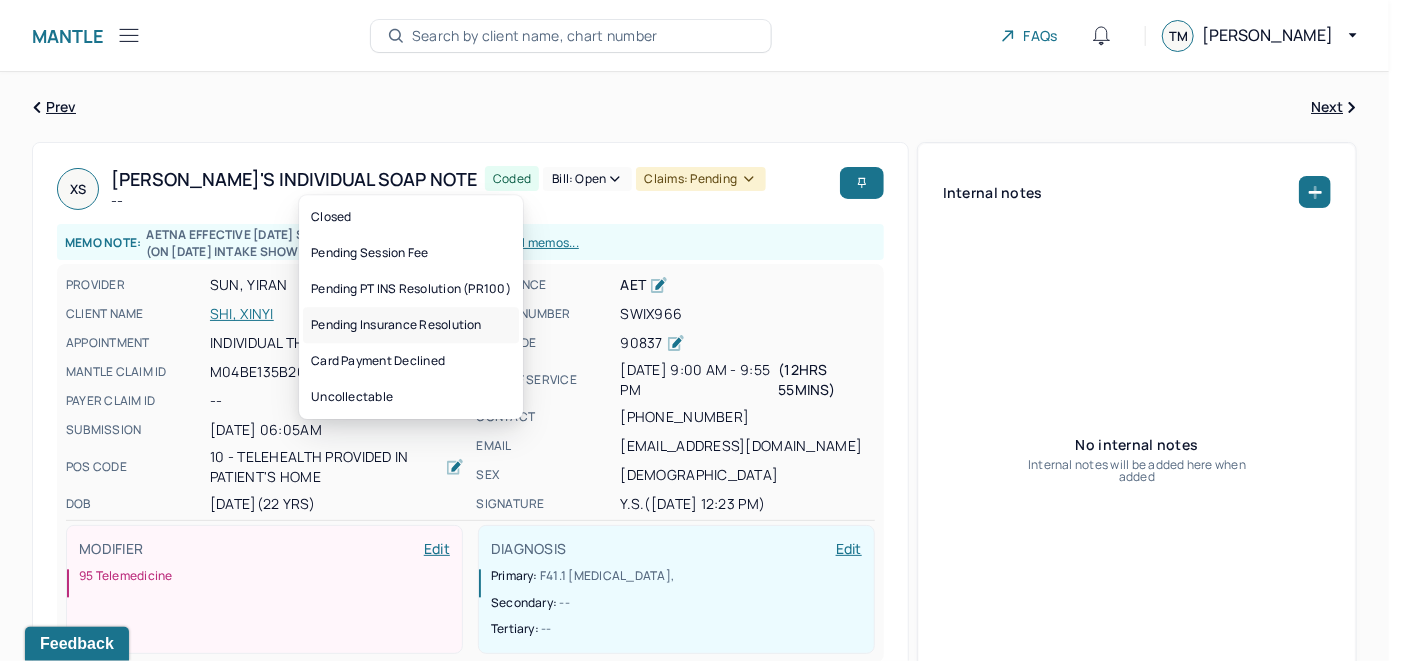 click on "Pending Insurance Resolution" at bounding box center [411, 325] 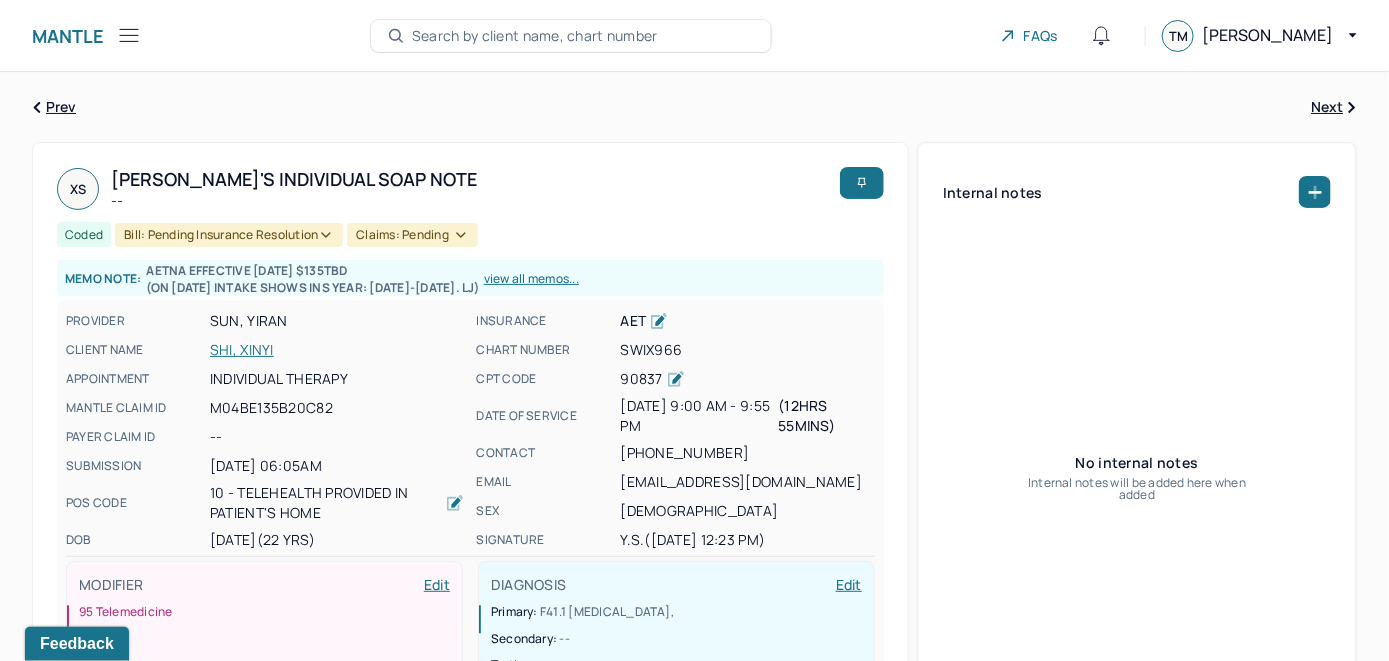 click on "Search by client name, chart number" at bounding box center [535, 36] 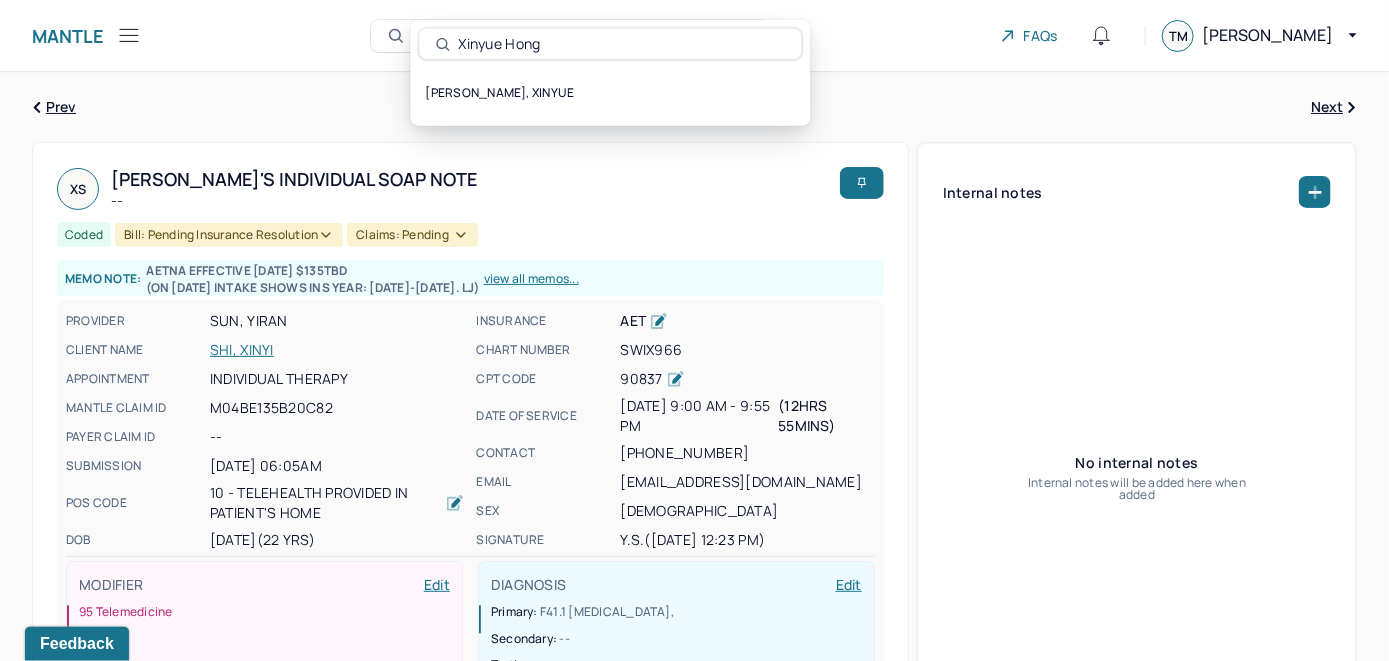 type on "Xinyue Hong" 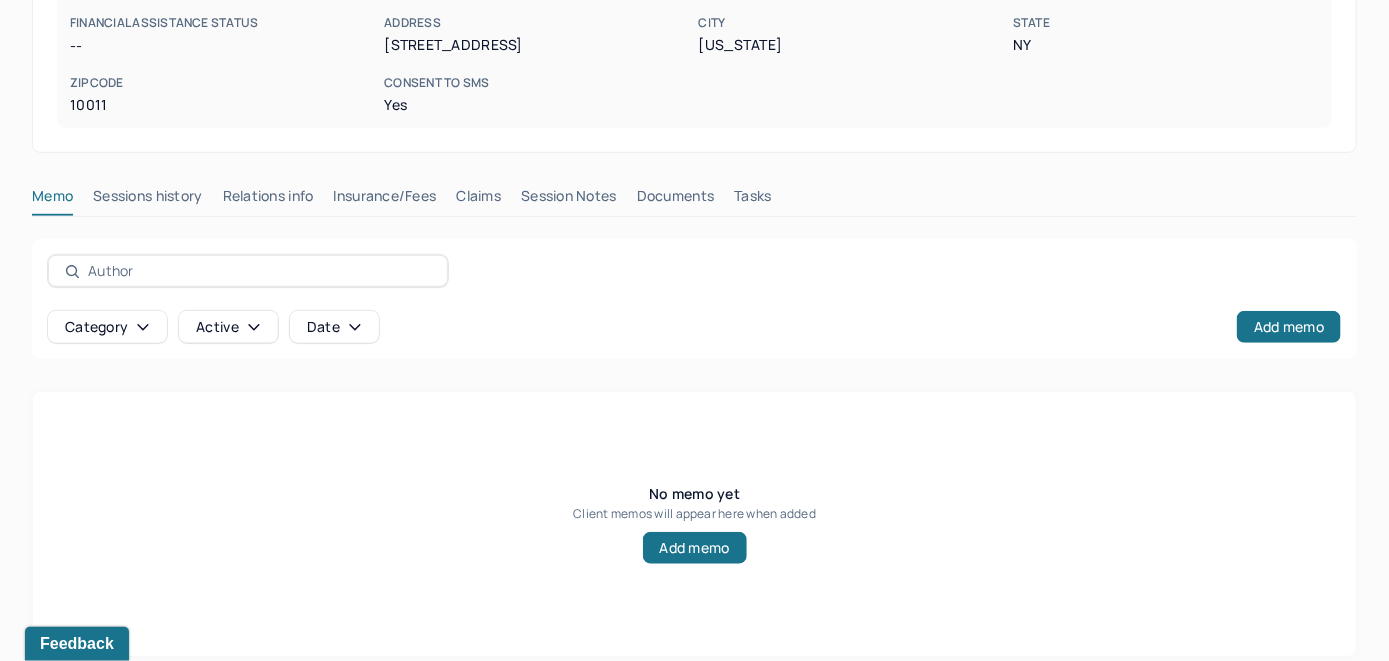 scroll, scrollTop: 393, scrollLeft: 0, axis: vertical 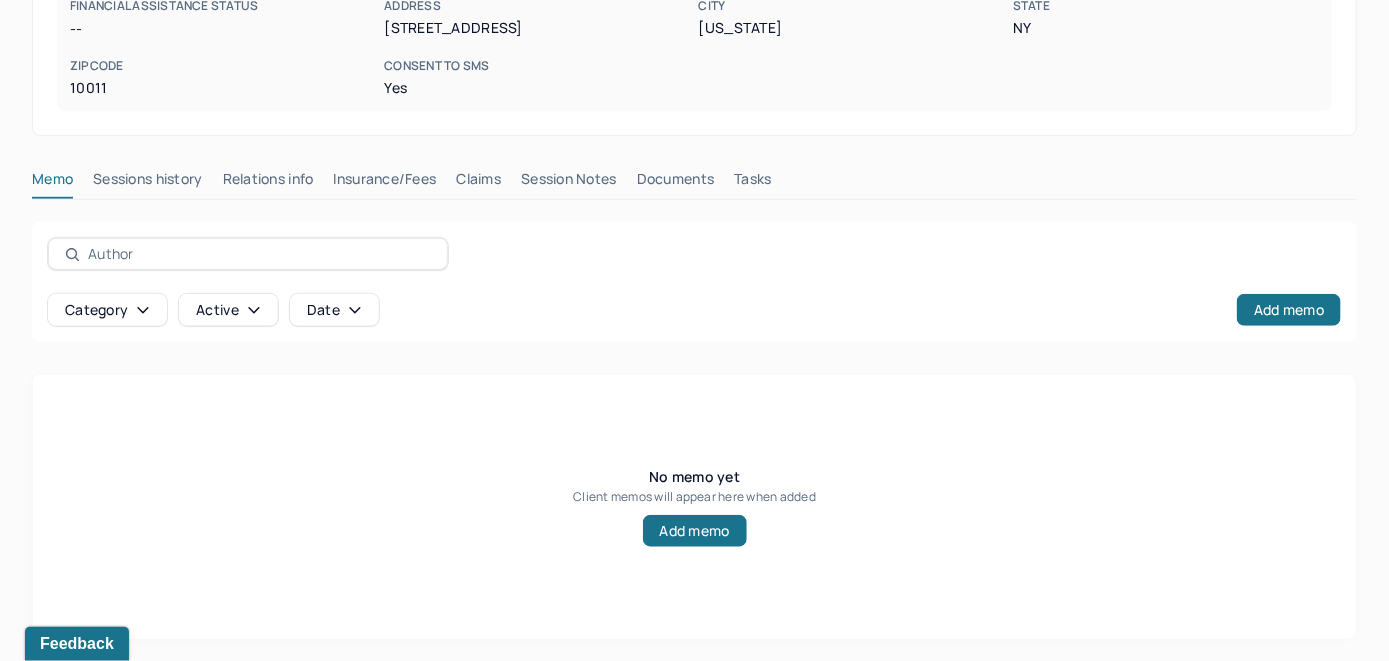 click on "Insurance/Fees" at bounding box center [385, 183] 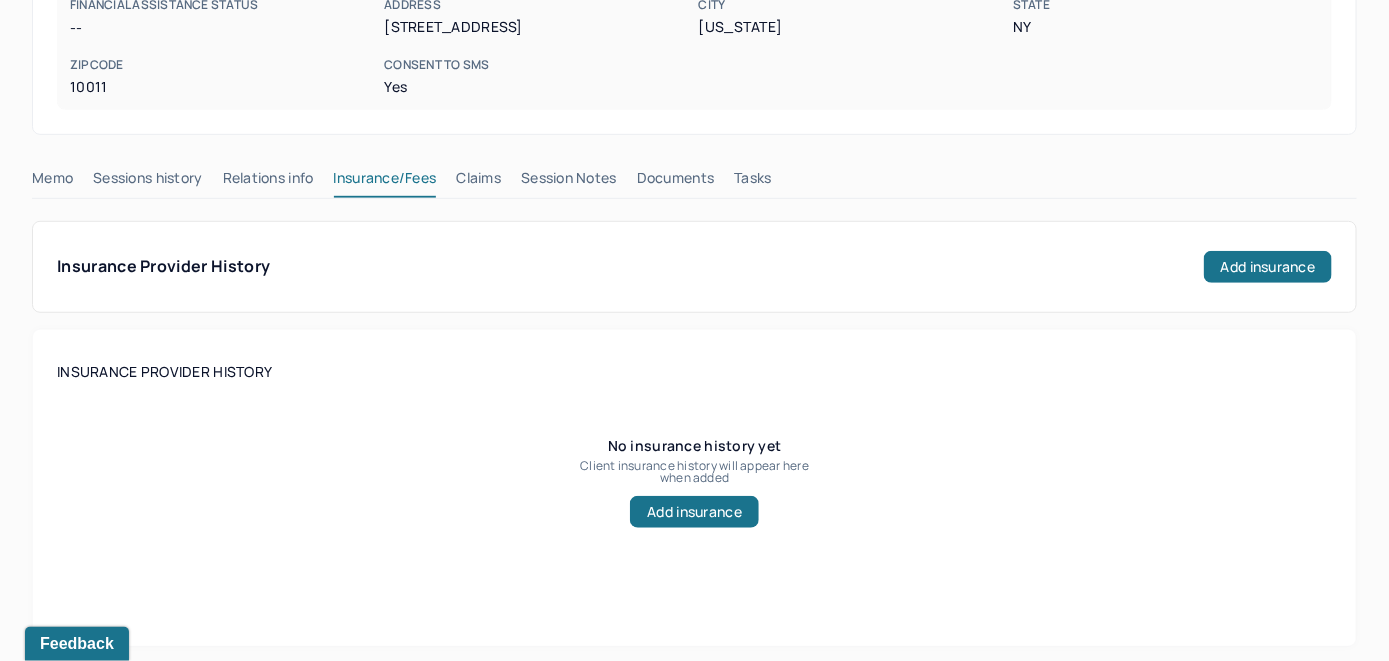 scroll, scrollTop: 393, scrollLeft: 0, axis: vertical 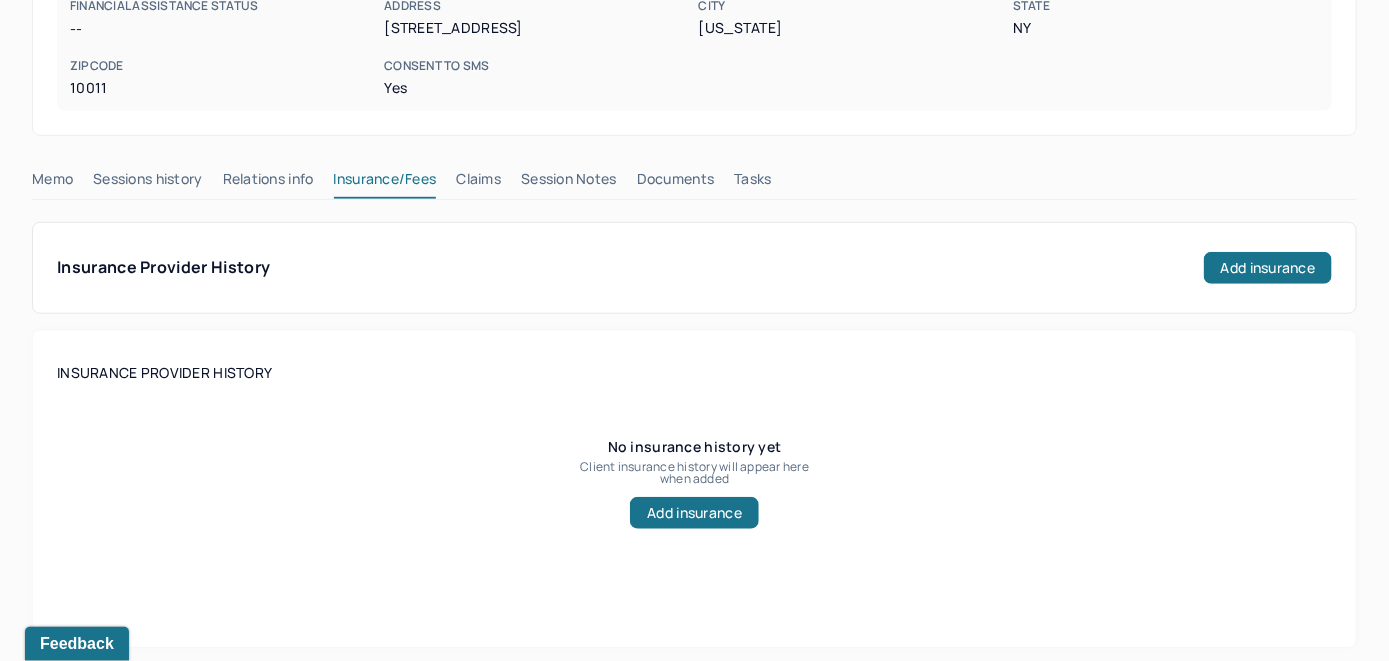 click on "Claims" at bounding box center [478, 183] 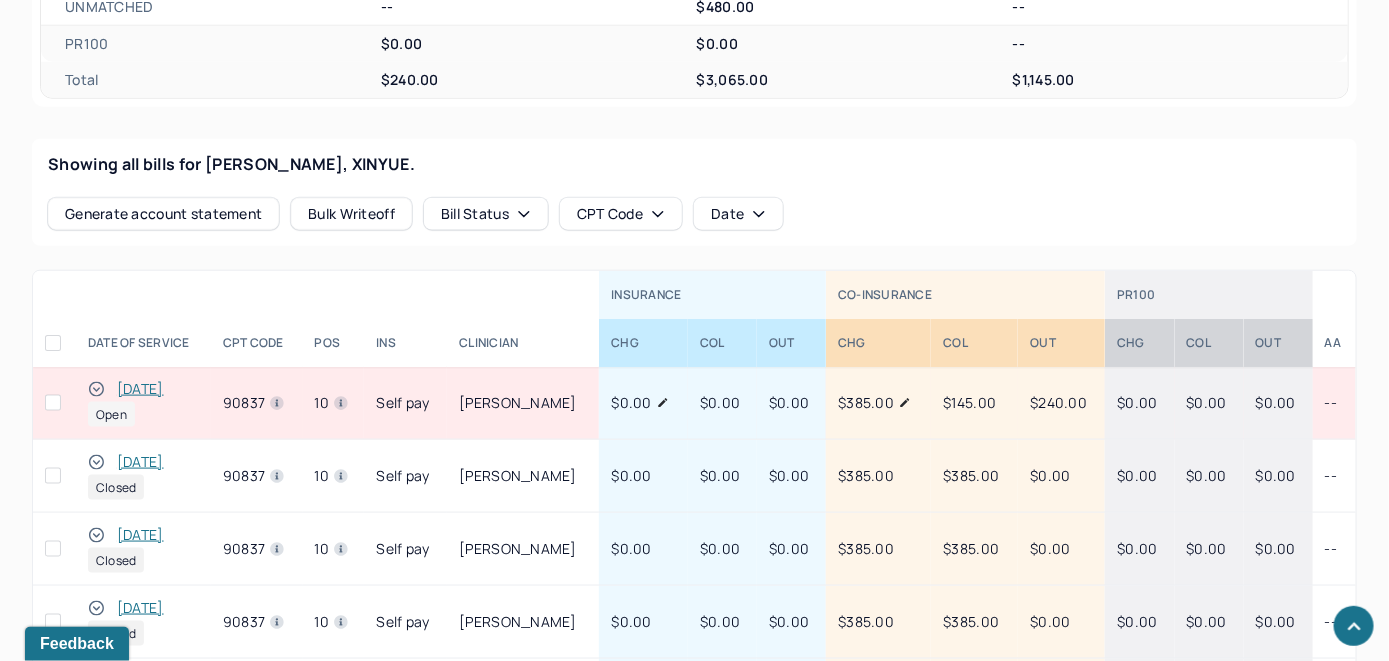 scroll, scrollTop: 793, scrollLeft: 0, axis: vertical 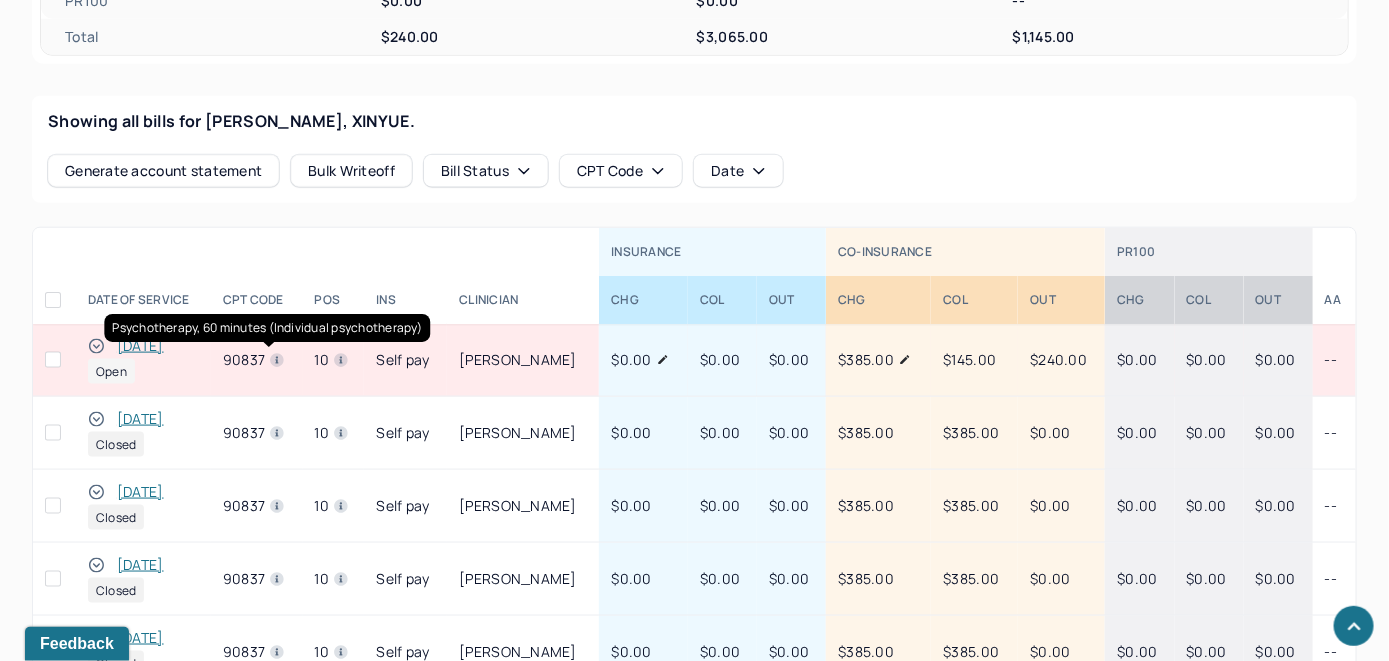 click on "[DATE]" at bounding box center [140, 346] 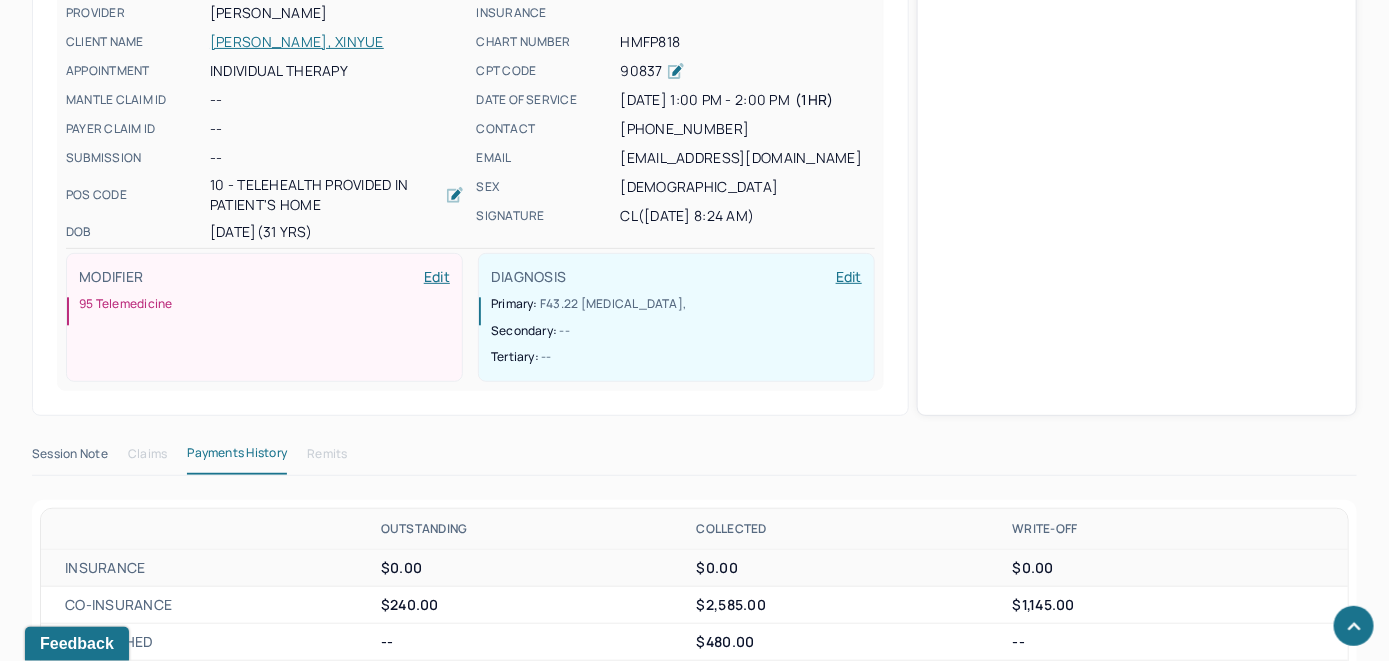 scroll, scrollTop: 721, scrollLeft: 0, axis: vertical 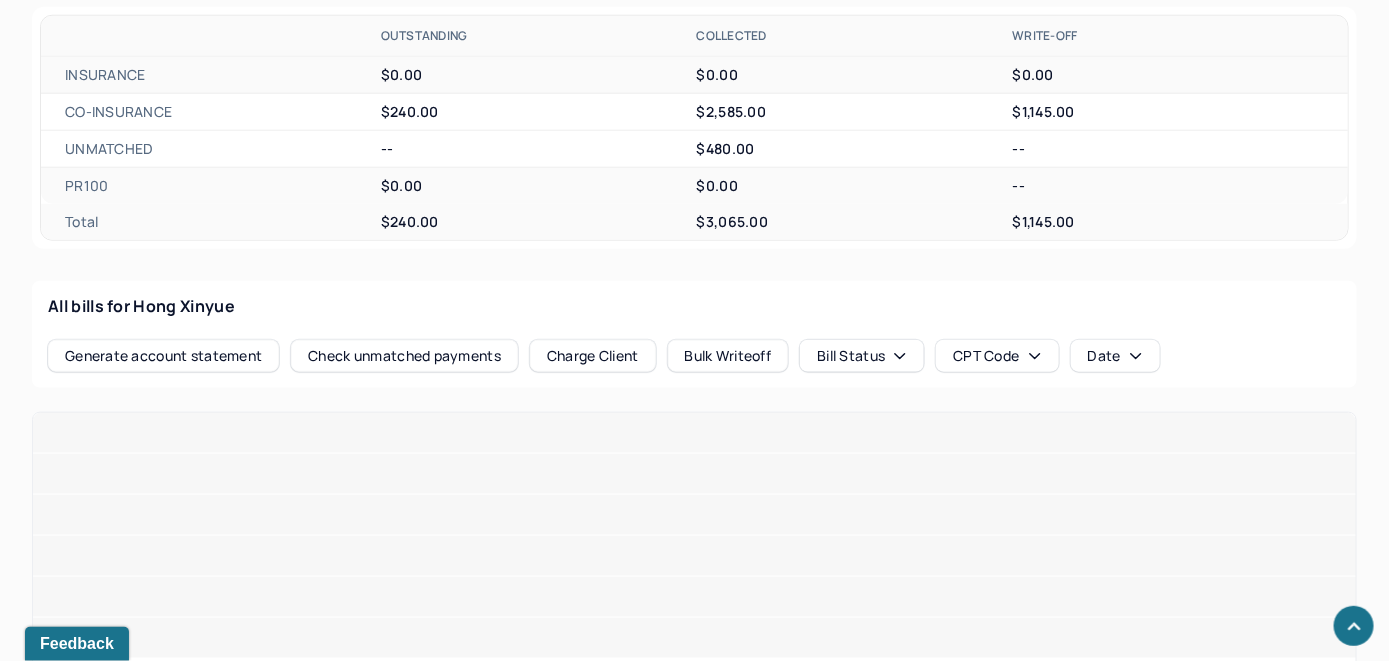 click on "Check unmatched payments" at bounding box center (404, 356) 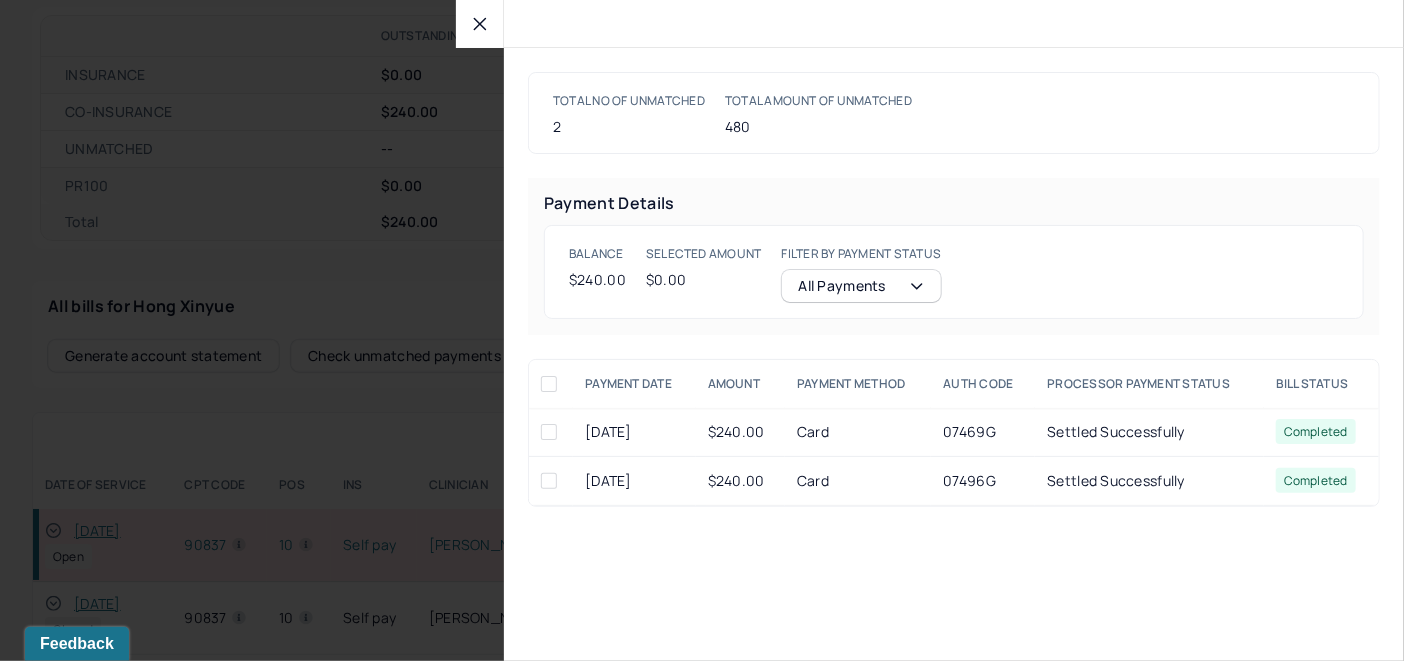 click at bounding box center (480, 24) 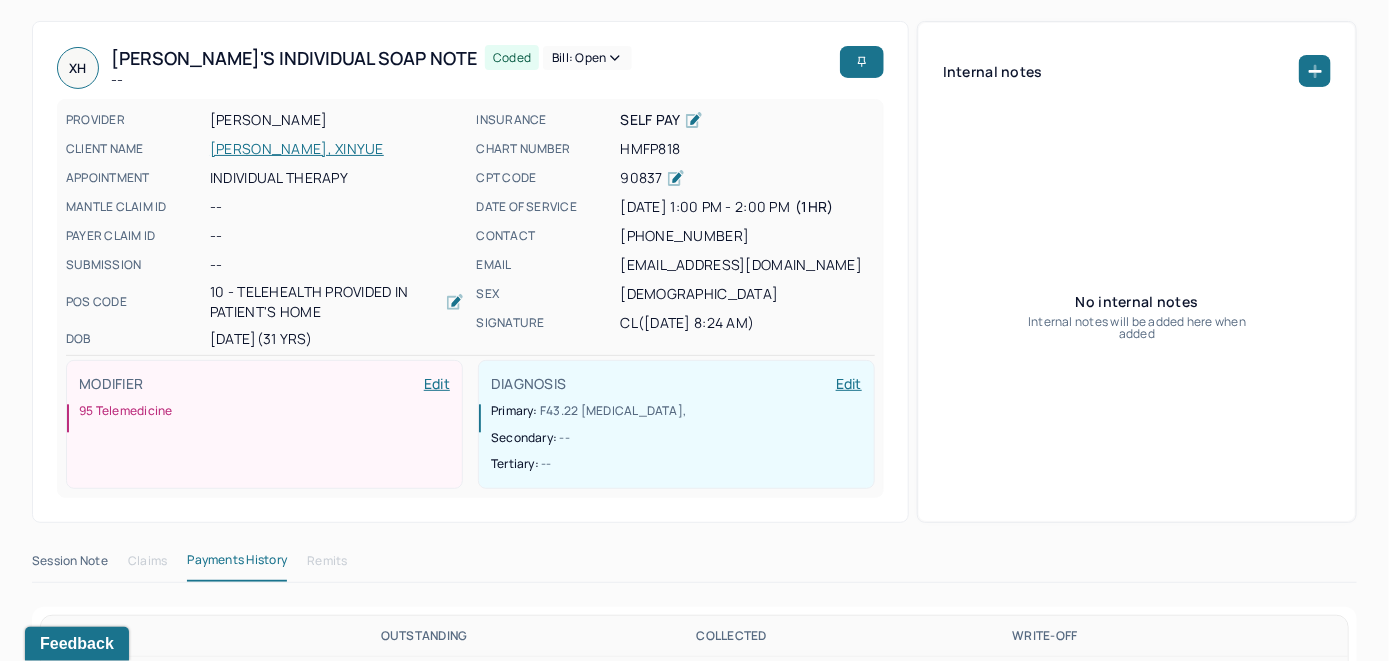 scroll, scrollTop: 0, scrollLeft: 0, axis: both 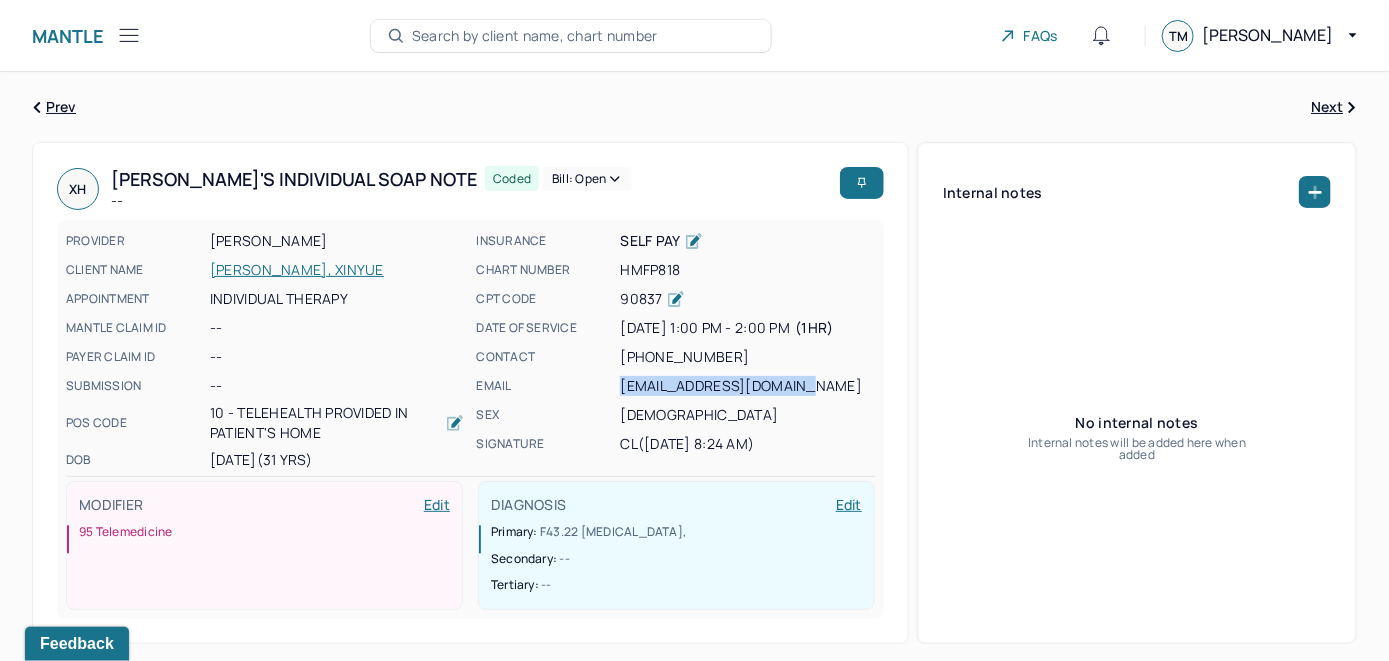 drag, startPoint x: 829, startPoint y: 379, endPoint x: 622, endPoint y: 396, distance: 207.6969 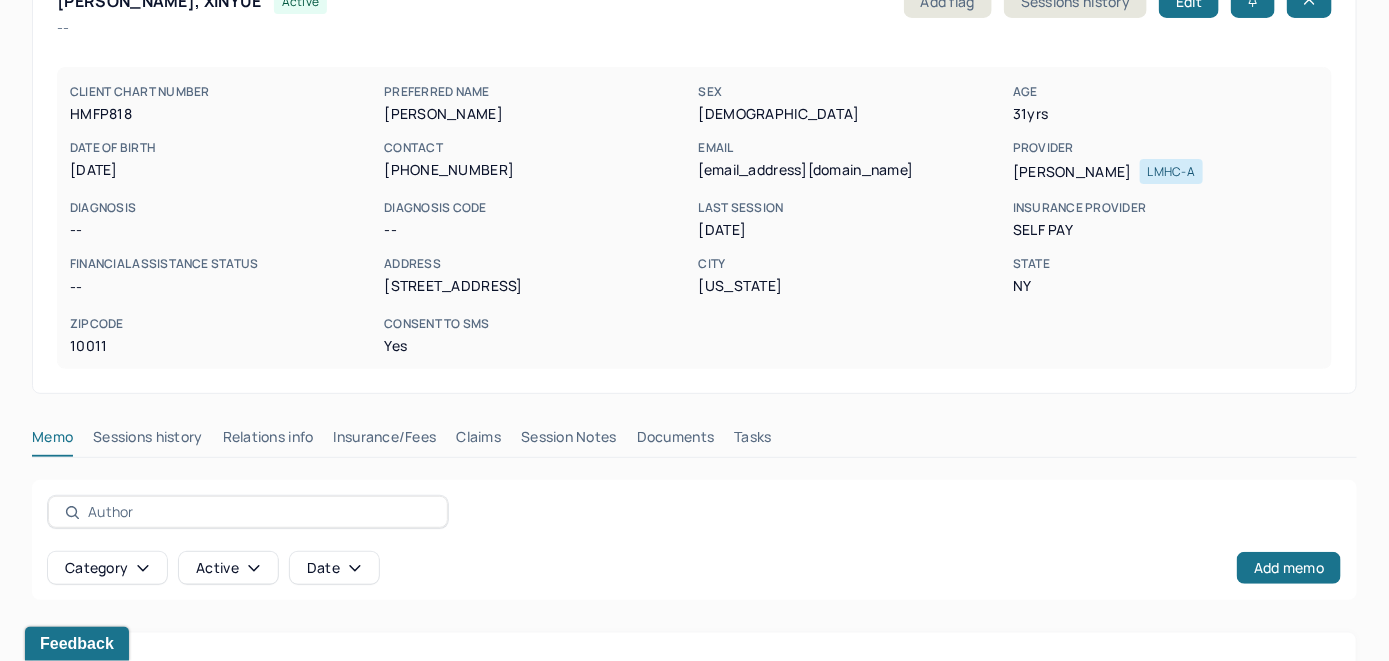 scroll, scrollTop: 393, scrollLeft: 0, axis: vertical 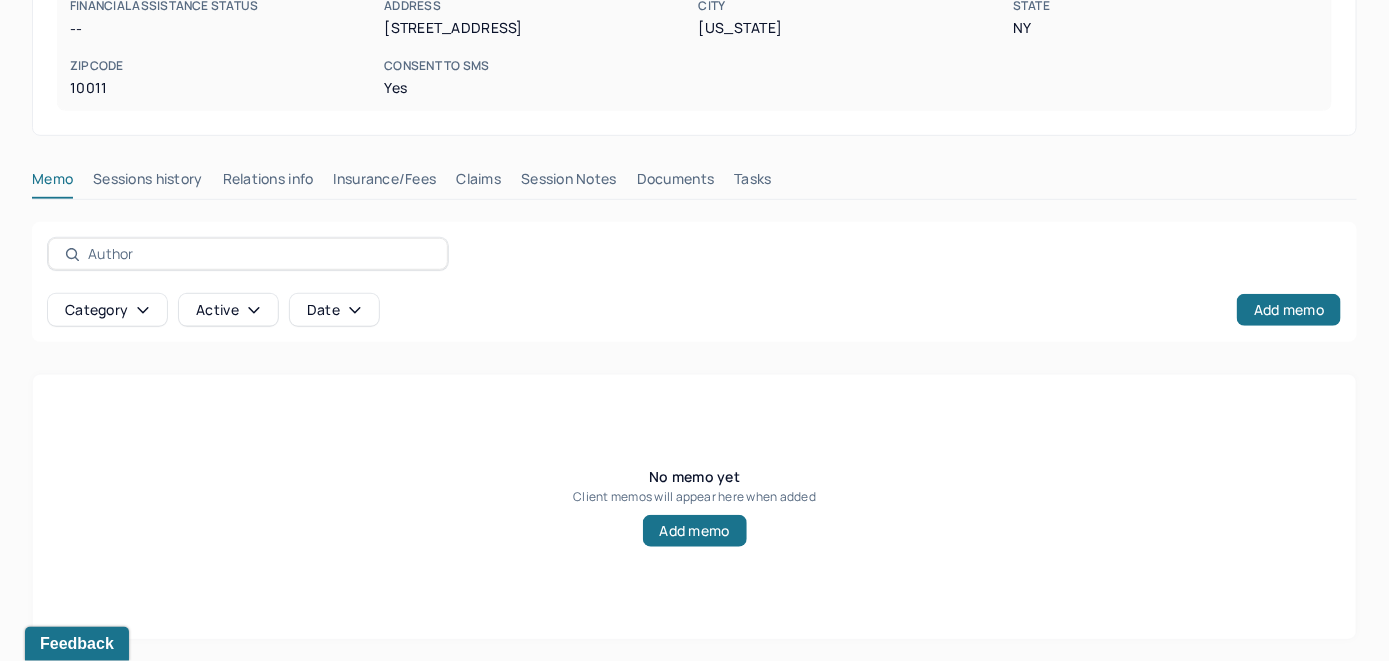 drag, startPoint x: 477, startPoint y: 183, endPoint x: 474, endPoint y: 193, distance: 10.440307 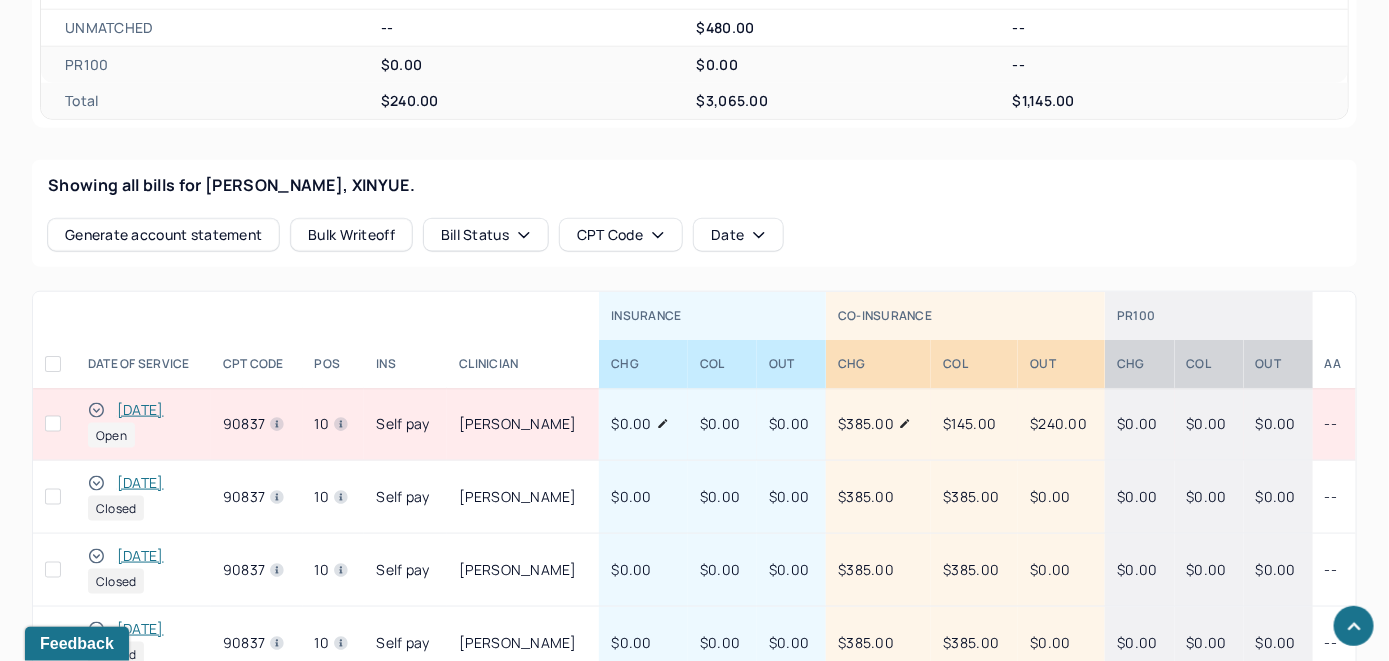 scroll, scrollTop: 893, scrollLeft: 0, axis: vertical 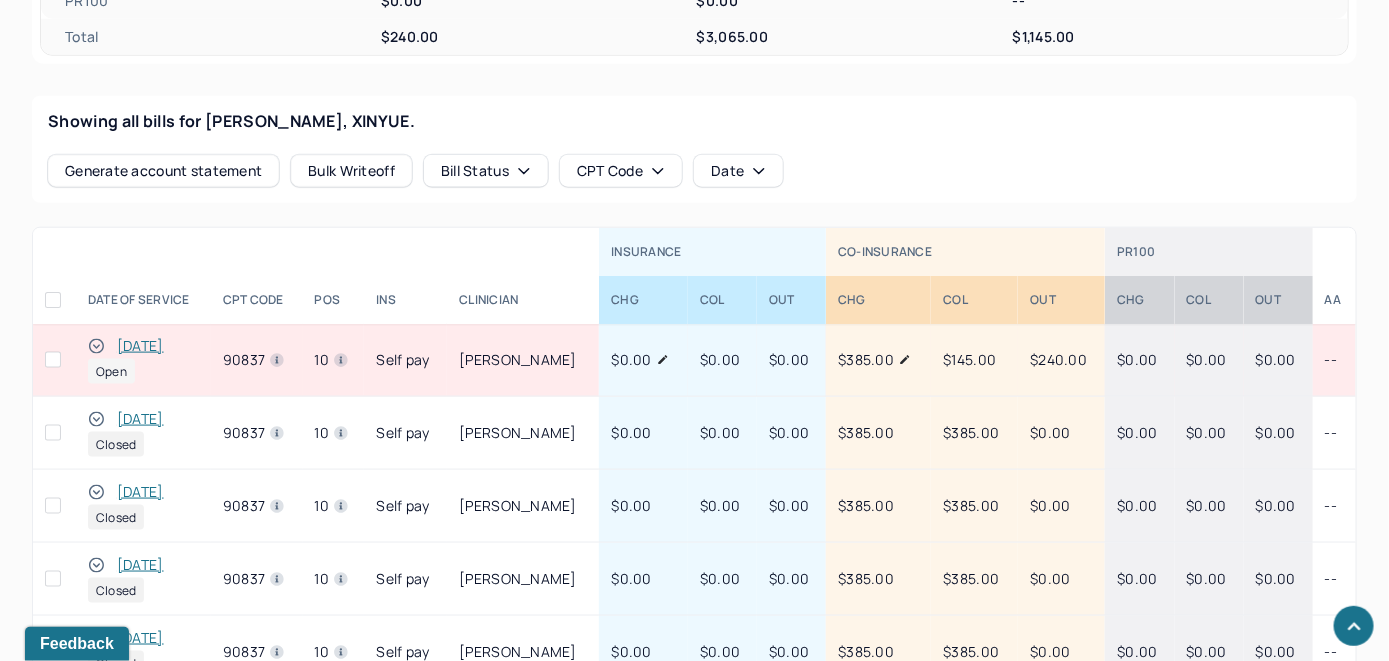 click on "[DATE]" at bounding box center [140, 346] 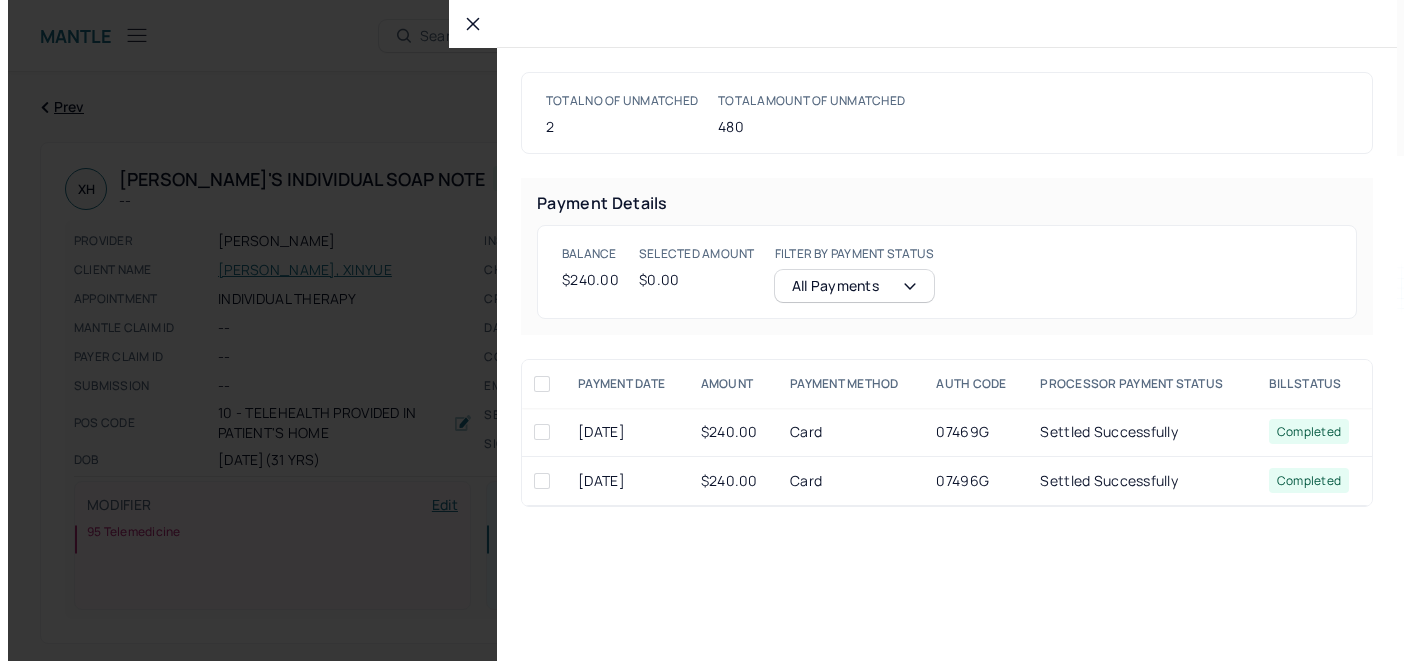 scroll, scrollTop: 721, scrollLeft: 0, axis: vertical 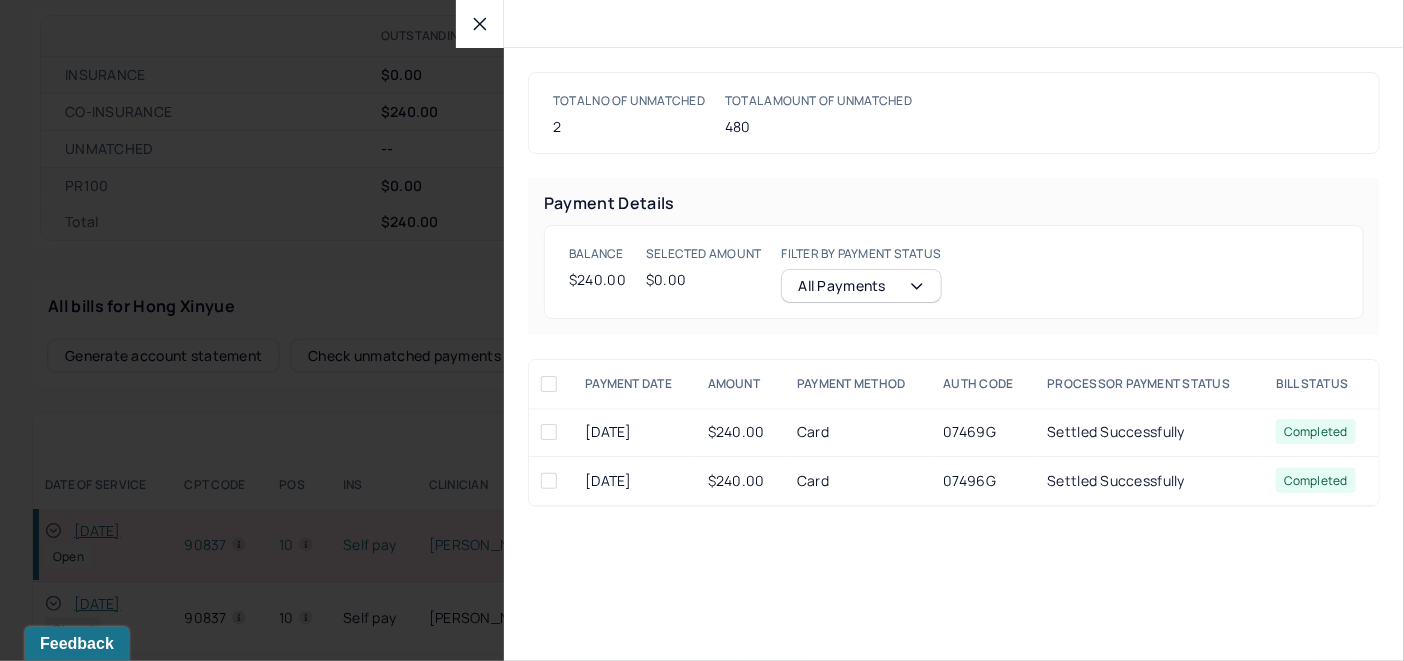 click at bounding box center (549, 481) 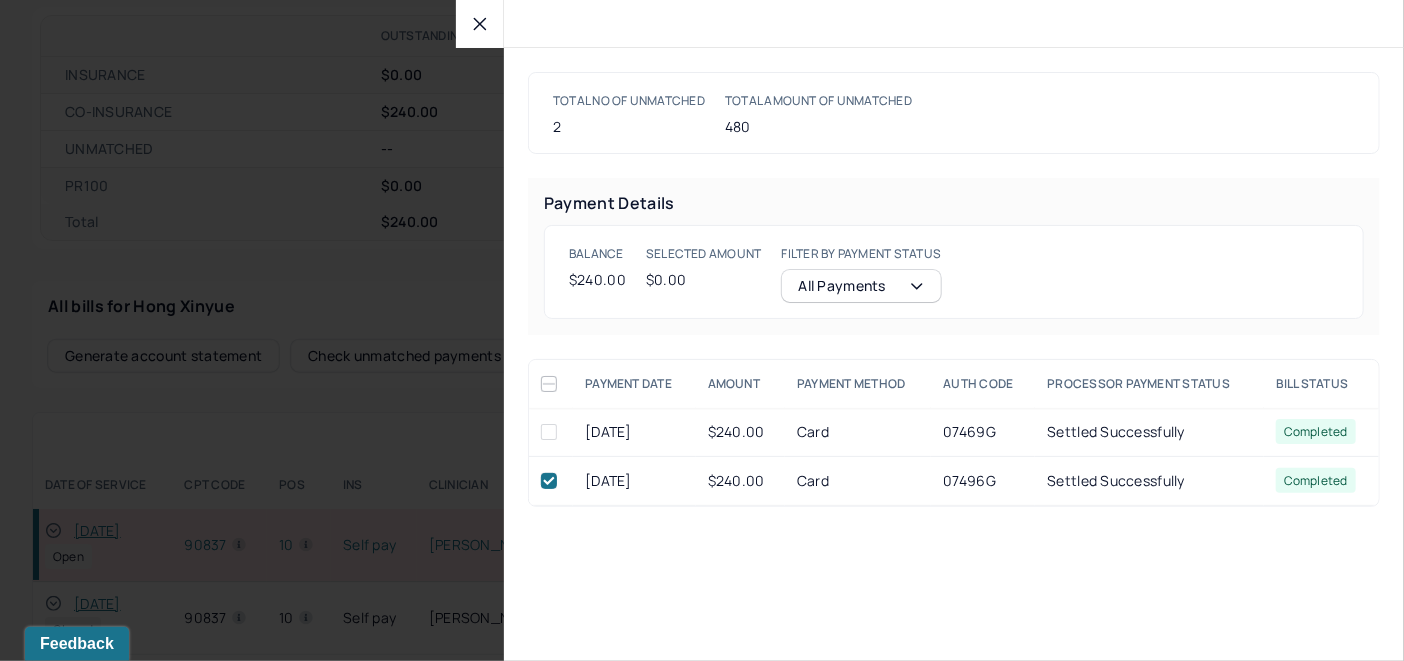 checkbox on "true" 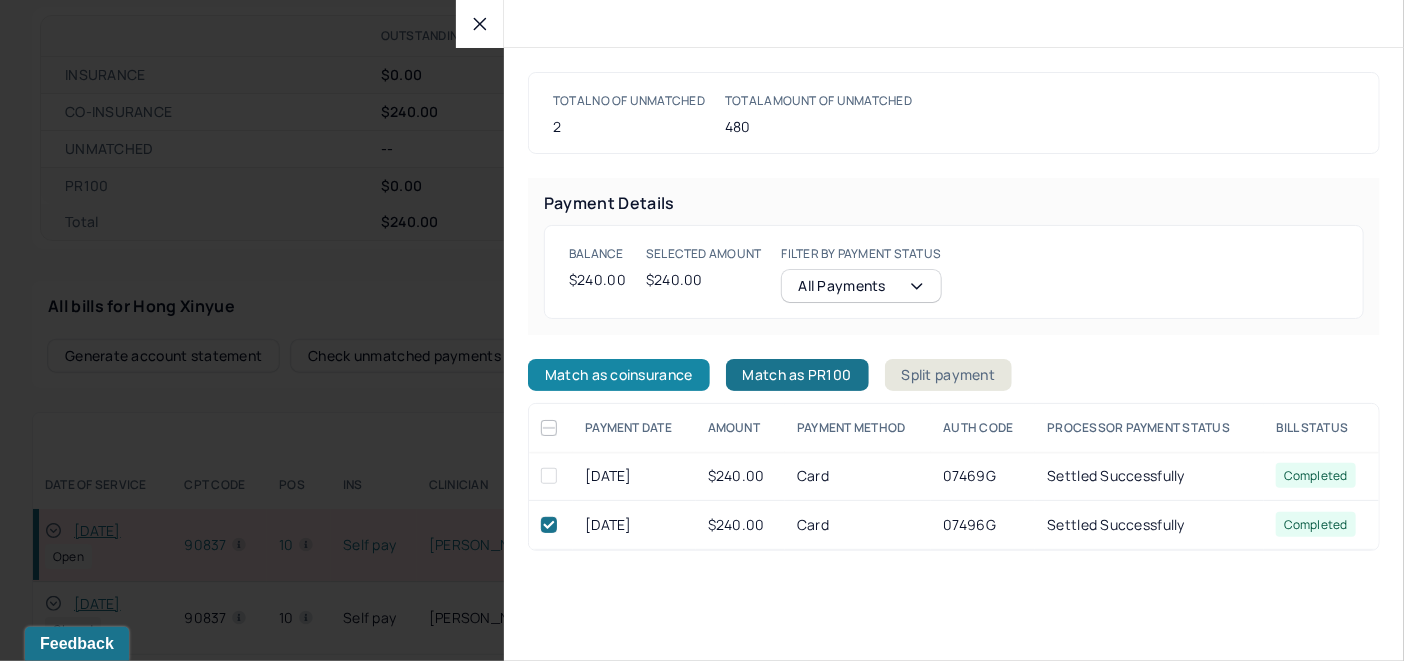 click on "Match as coinsurance" at bounding box center [619, 375] 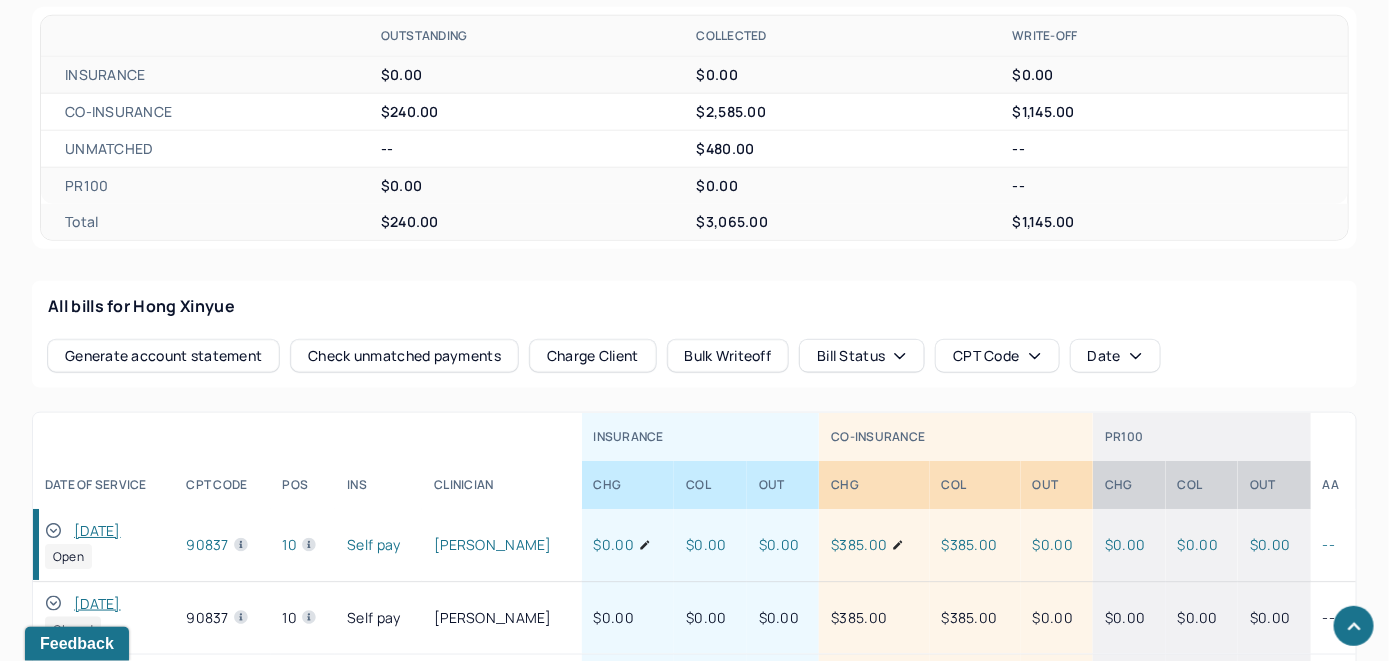 click 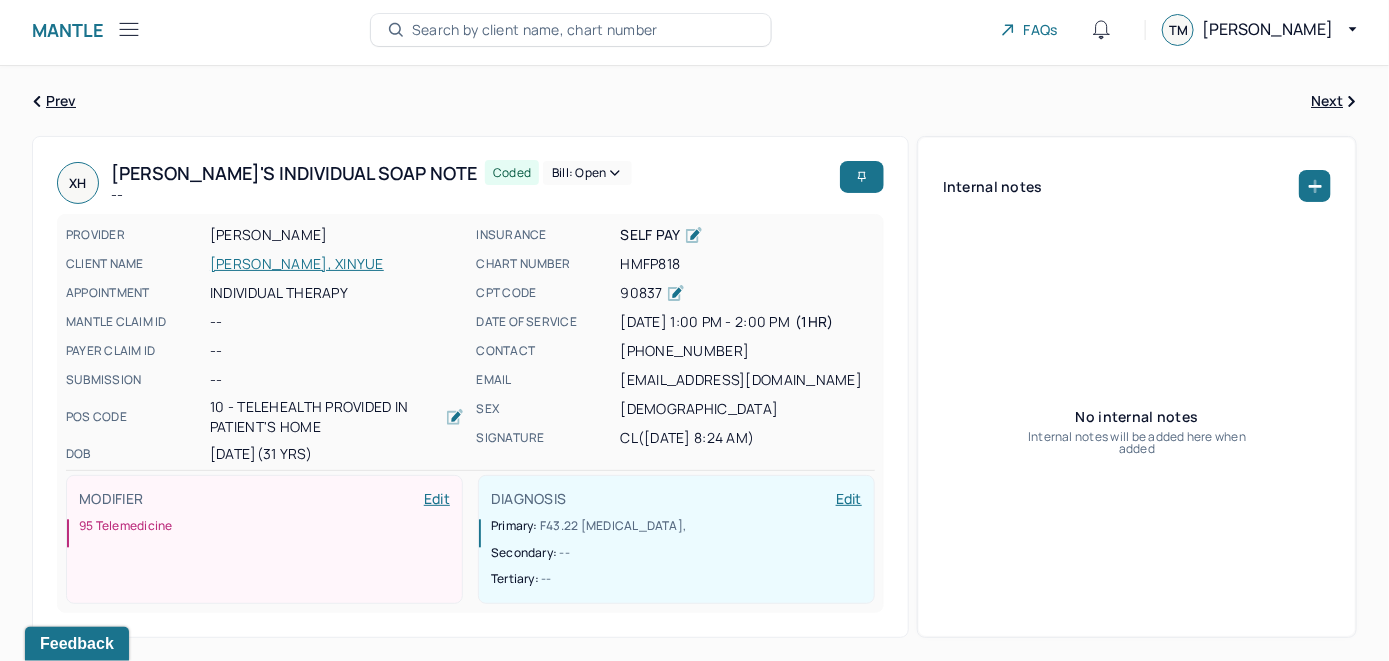 scroll, scrollTop: 0, scrollLeft: 0, axis: both 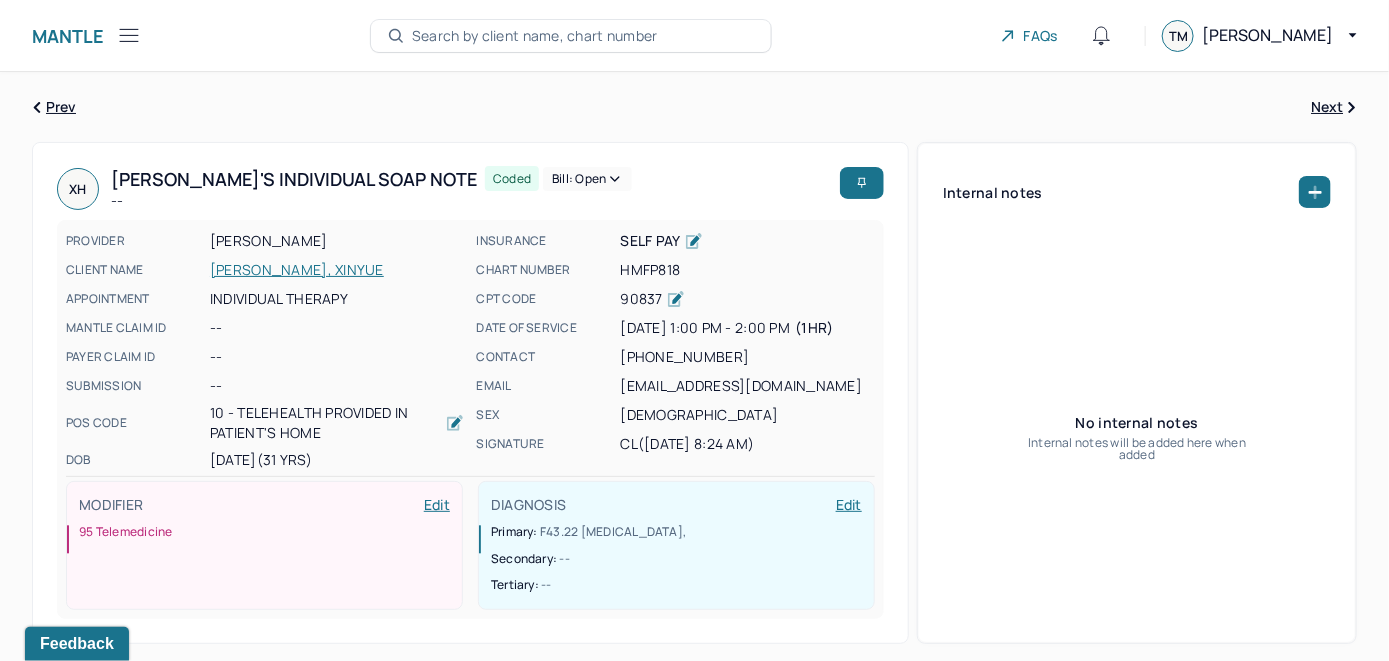 click on "Bill: Open" at bounding box center (587, 179) 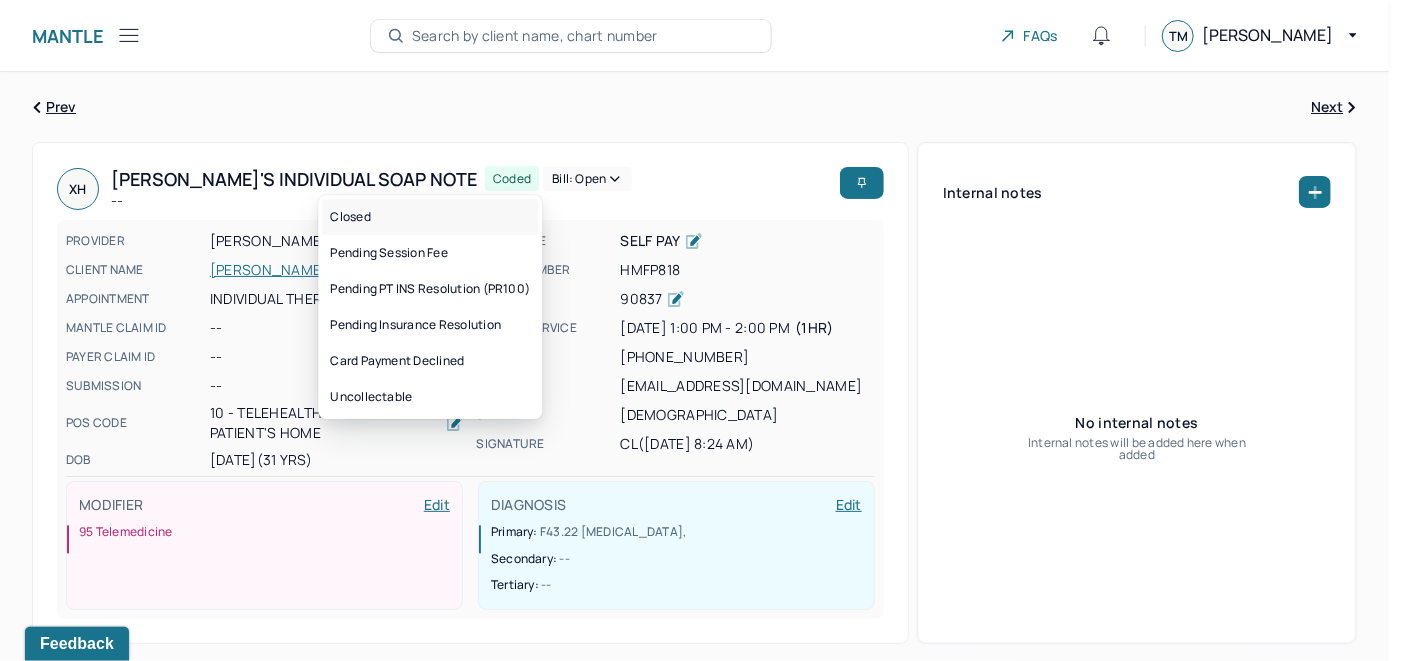 click on "Closed" at bounding box center [430, 217] 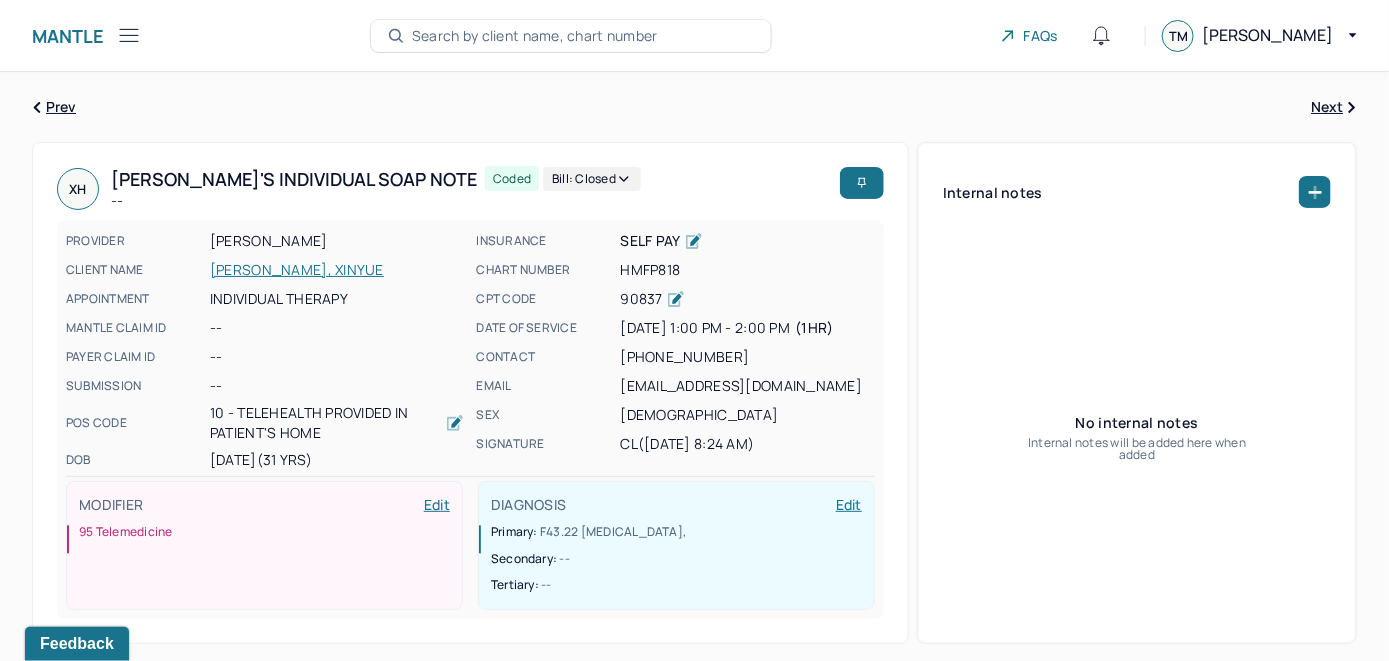 click on "Mantle     Bills   Search by client name, chart number     FAQs     TM Teresa" at bounding box center [694, 36] 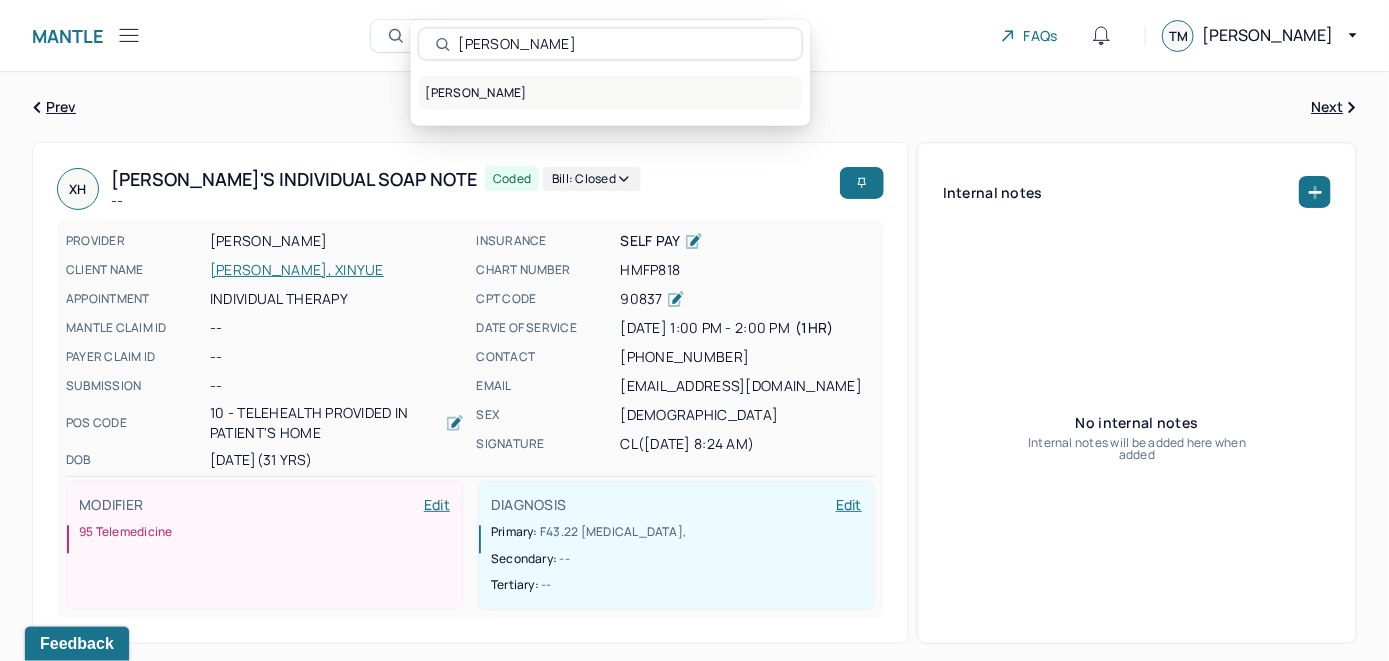type on "Ying Tang" 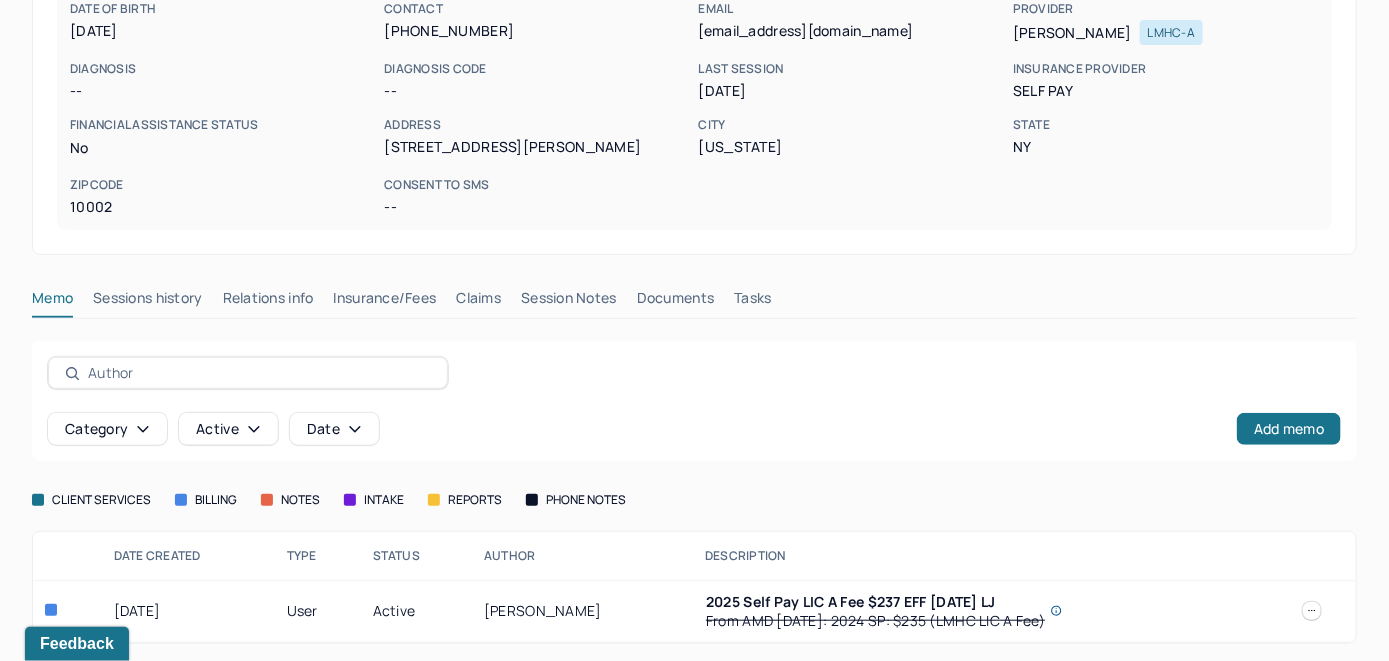 scroll, scrollTop: 279, scrollLeft: 0, axis: vertical 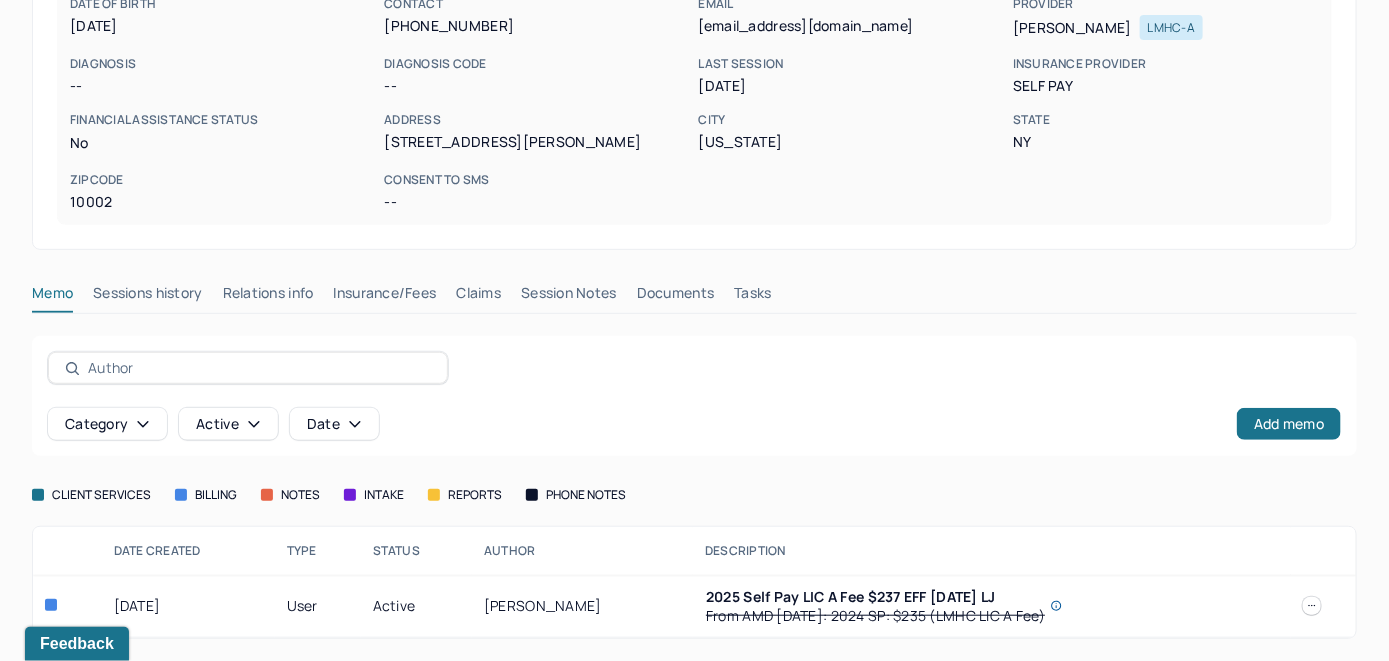 click on "Insurance/Fees" at bounding box center (385, 297) 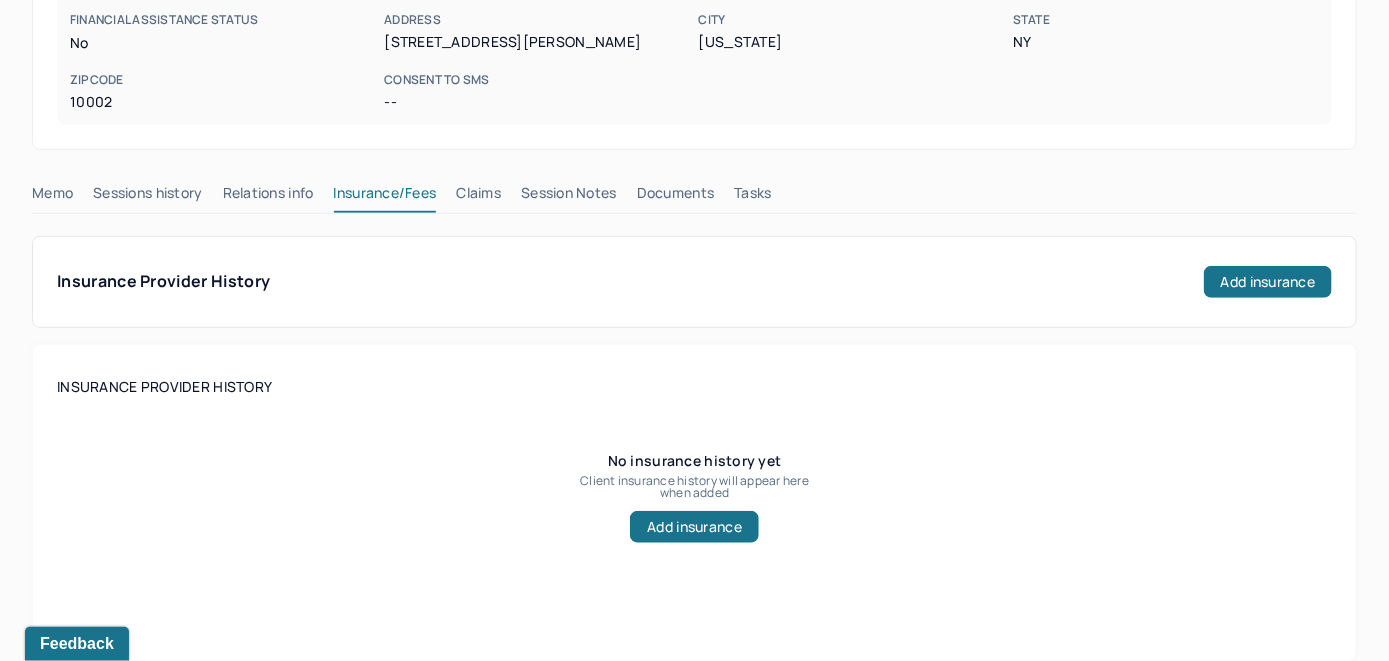 click on "Claims" at bounding box center (478, 197) 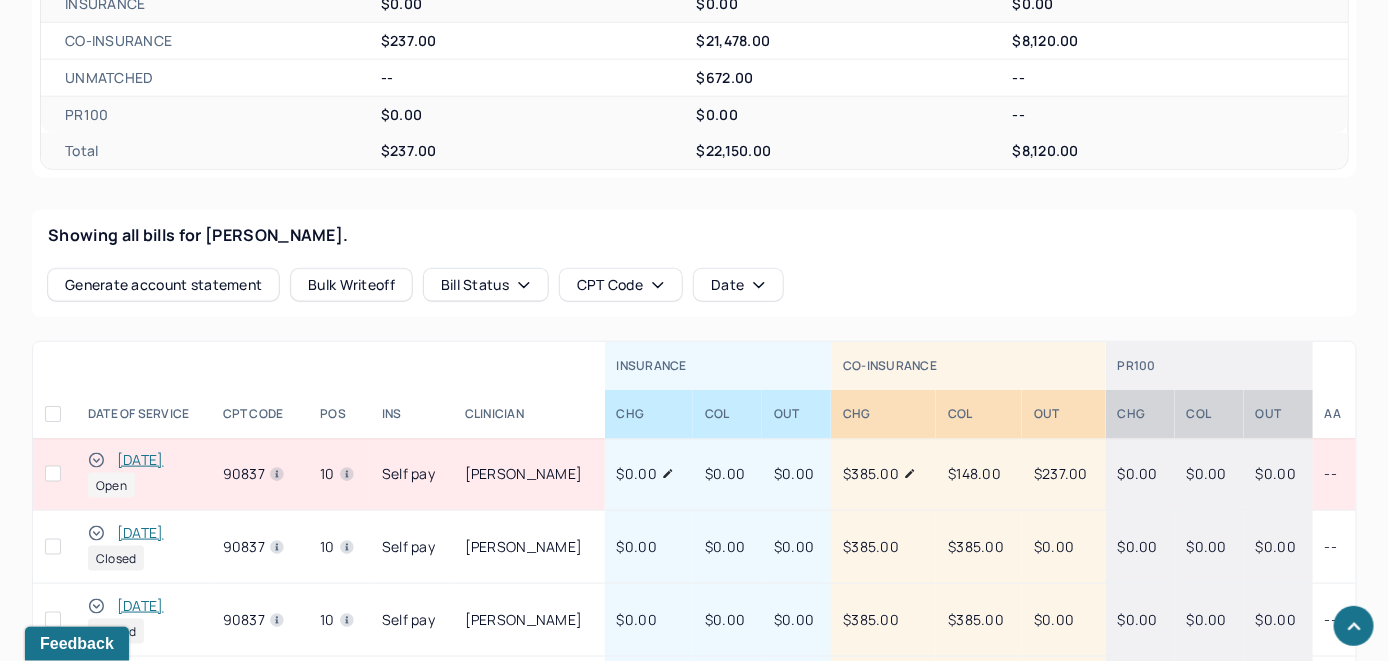 scroll, scrollTop: 721, scrollLeft: 0, axis: vertical 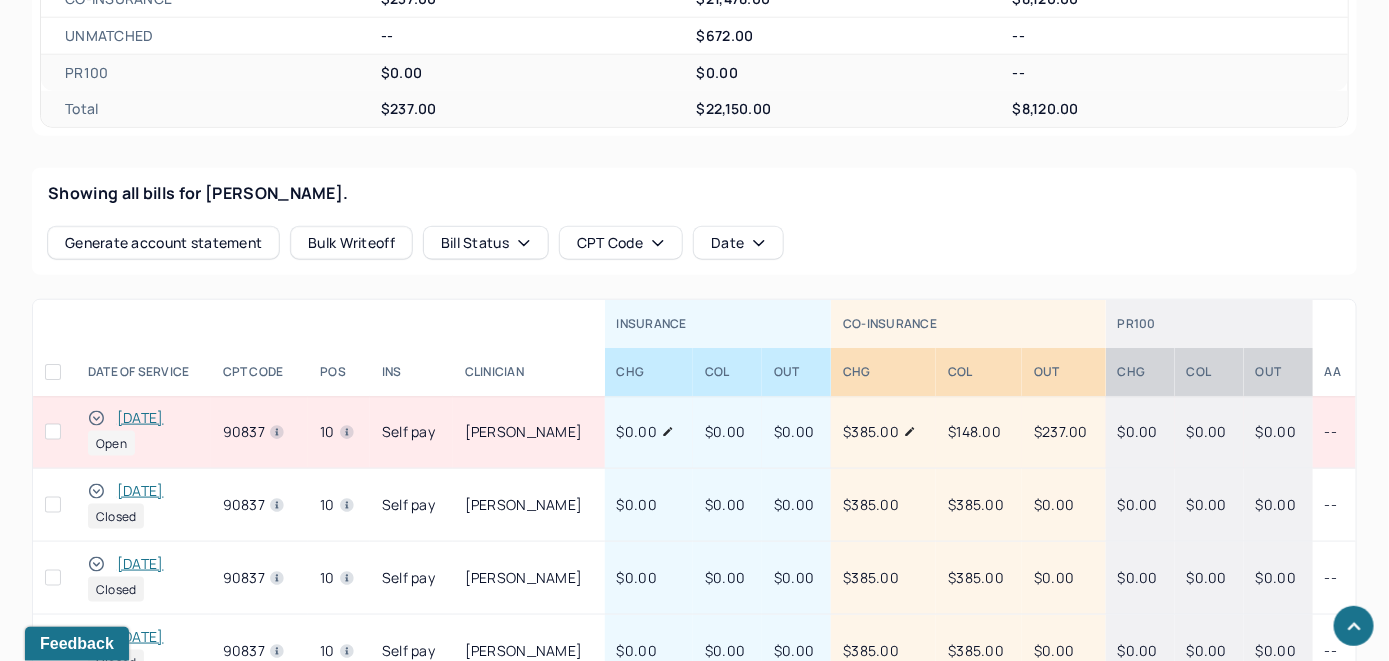 click on "[DATE]" at bounding box center (140, 418) 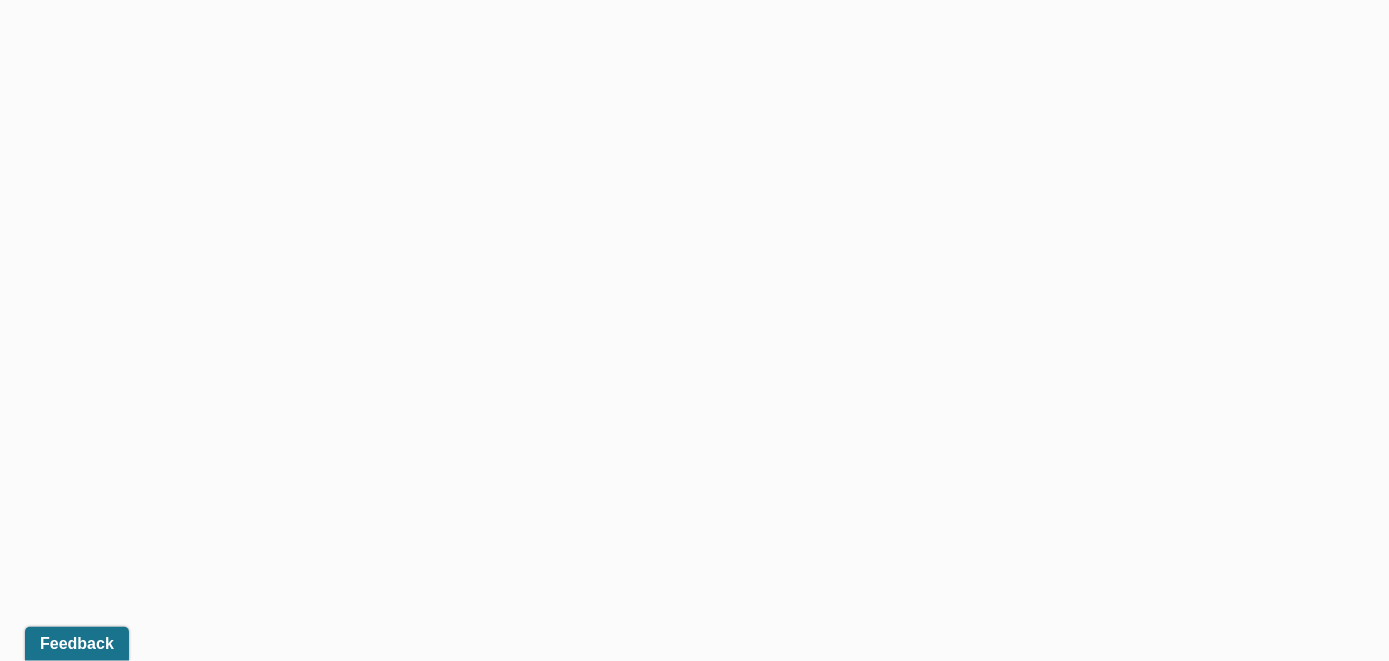 scroll, scrollTop: 649, scrollLeft: 0, axis: vertical 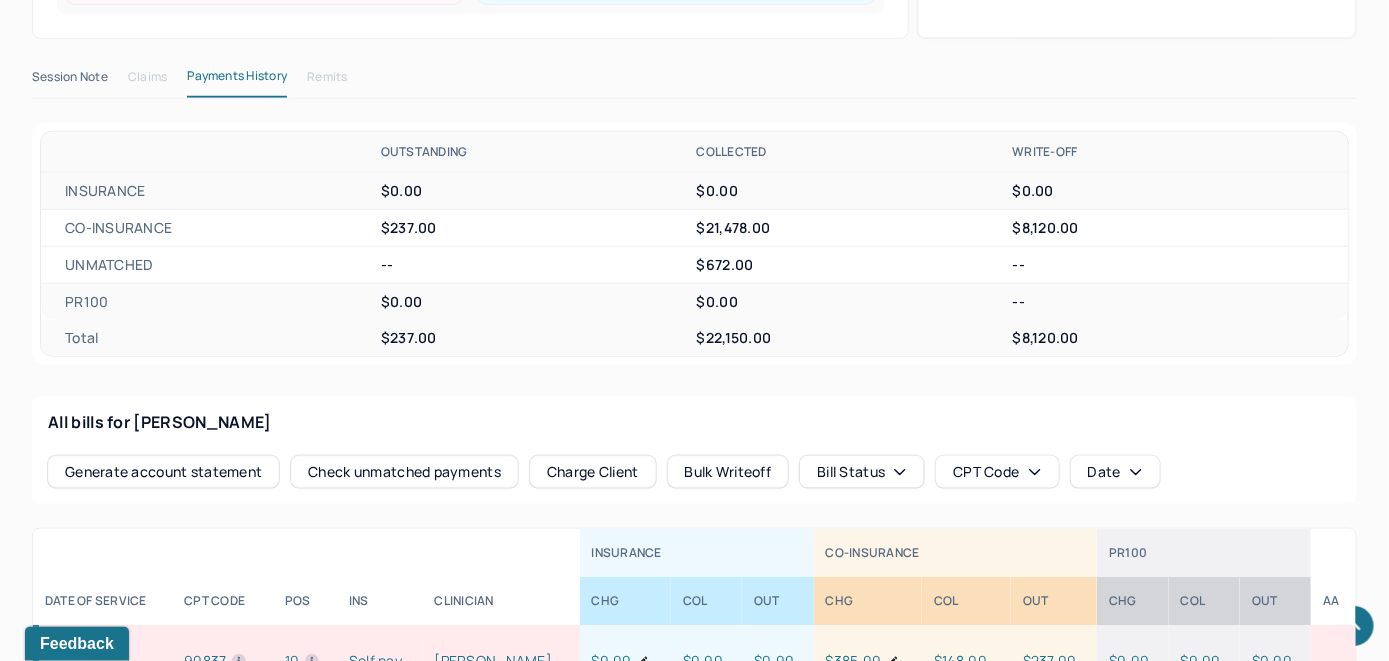 click on "Check unmatched payments" at bounding box center [404, 472] 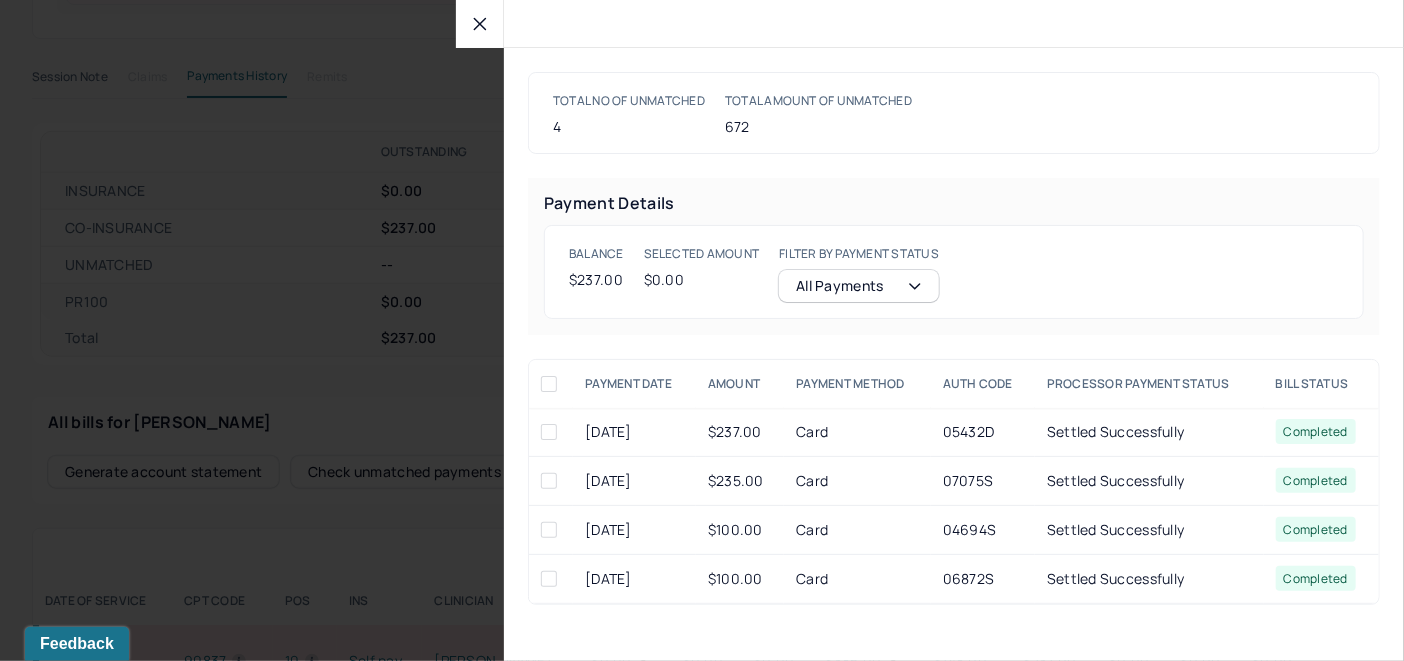 click at bounding box center [549, 432] 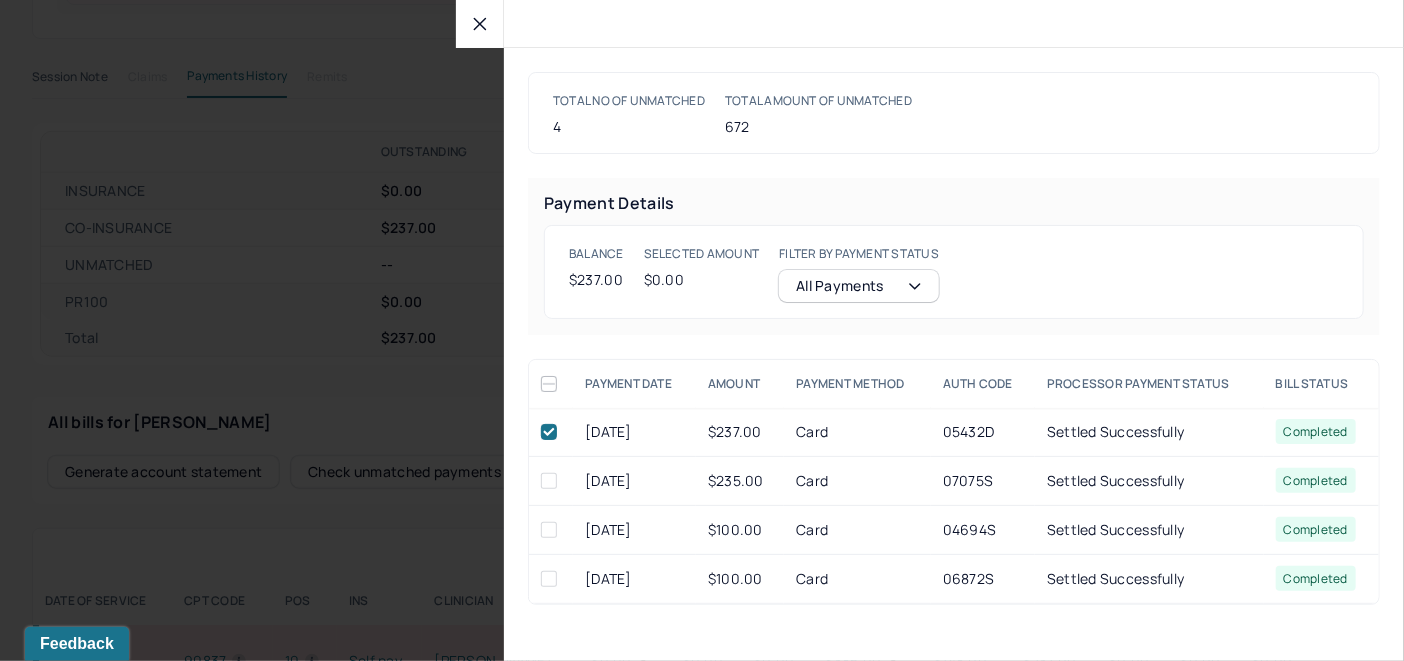 checkbox on "true" 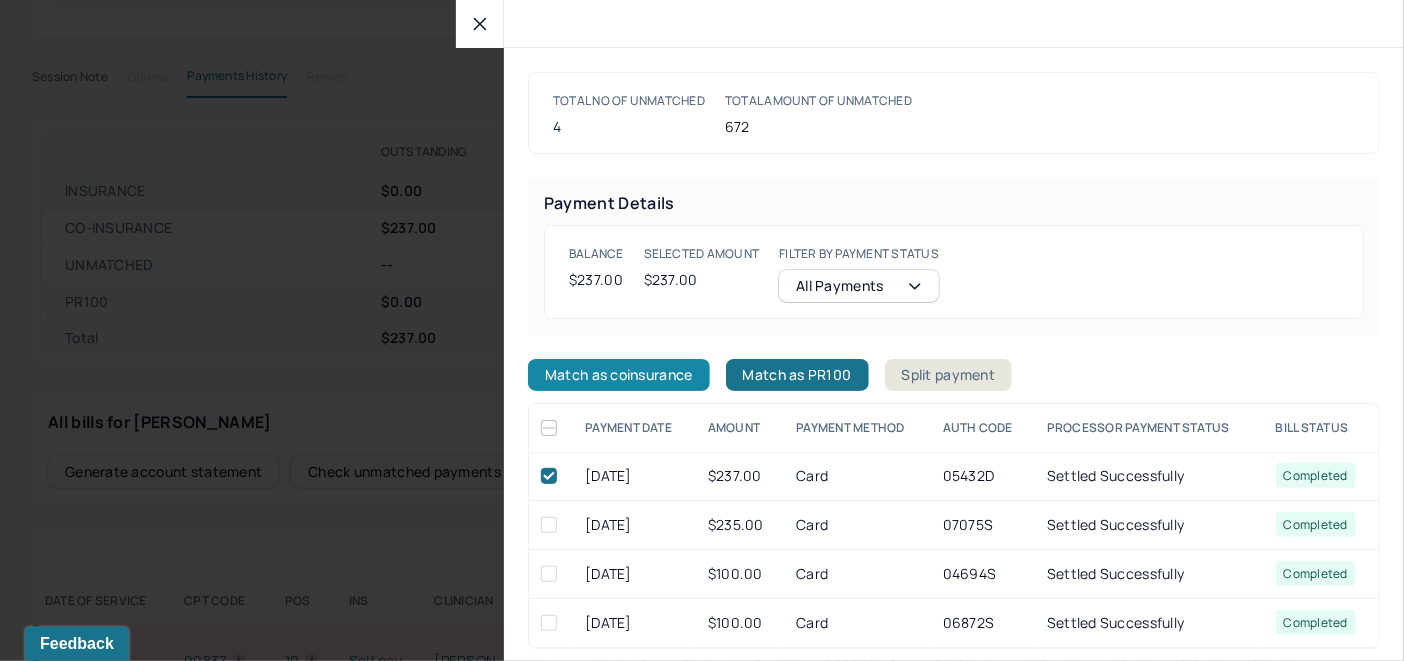 click on "Match as coinsurance" at bounding box center (619, 375) 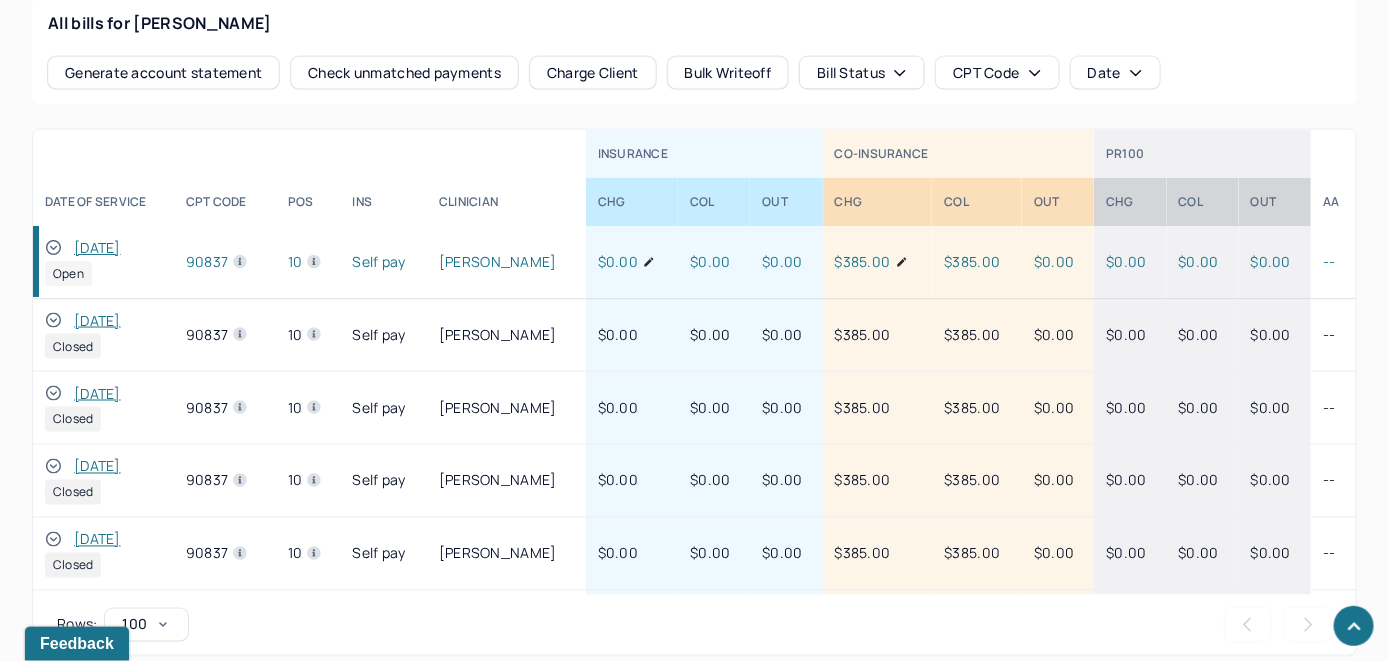 scroll, scrollTop: 1049, scrollLeft: 0, axis: vertical 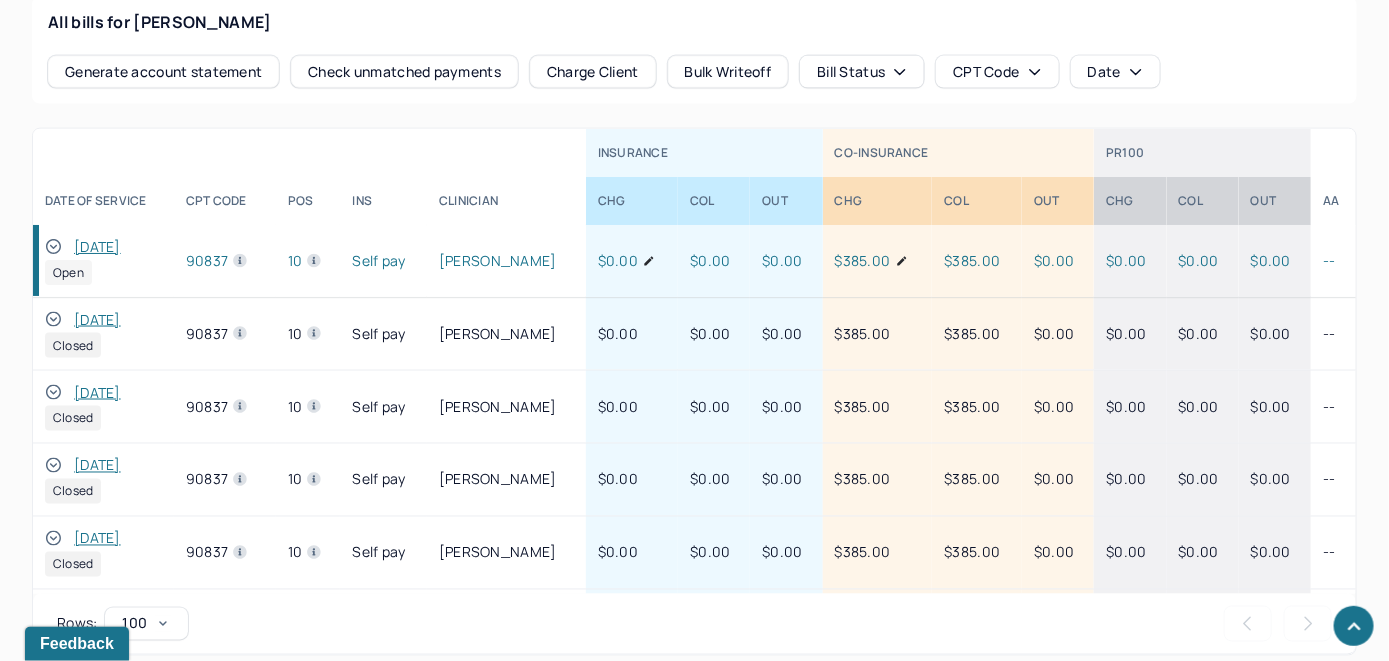 click 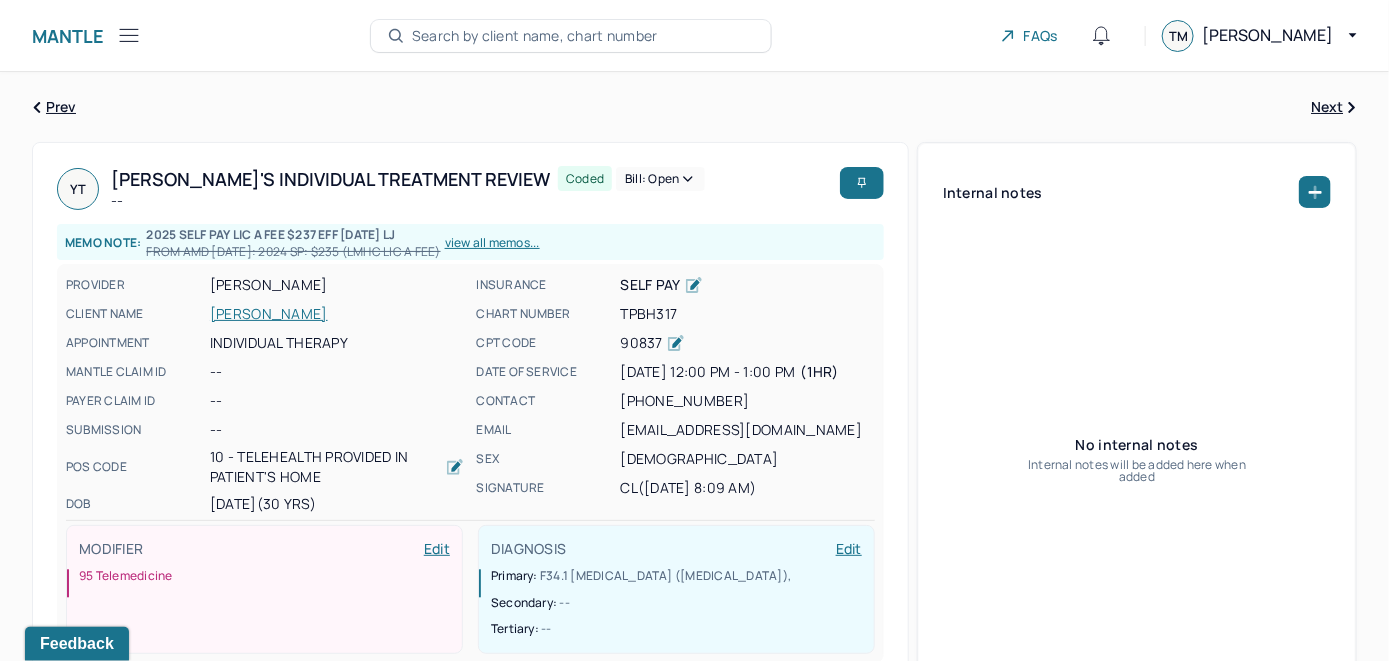 scroll, scrollTop: 0, scrollLeft: 0, axis: both 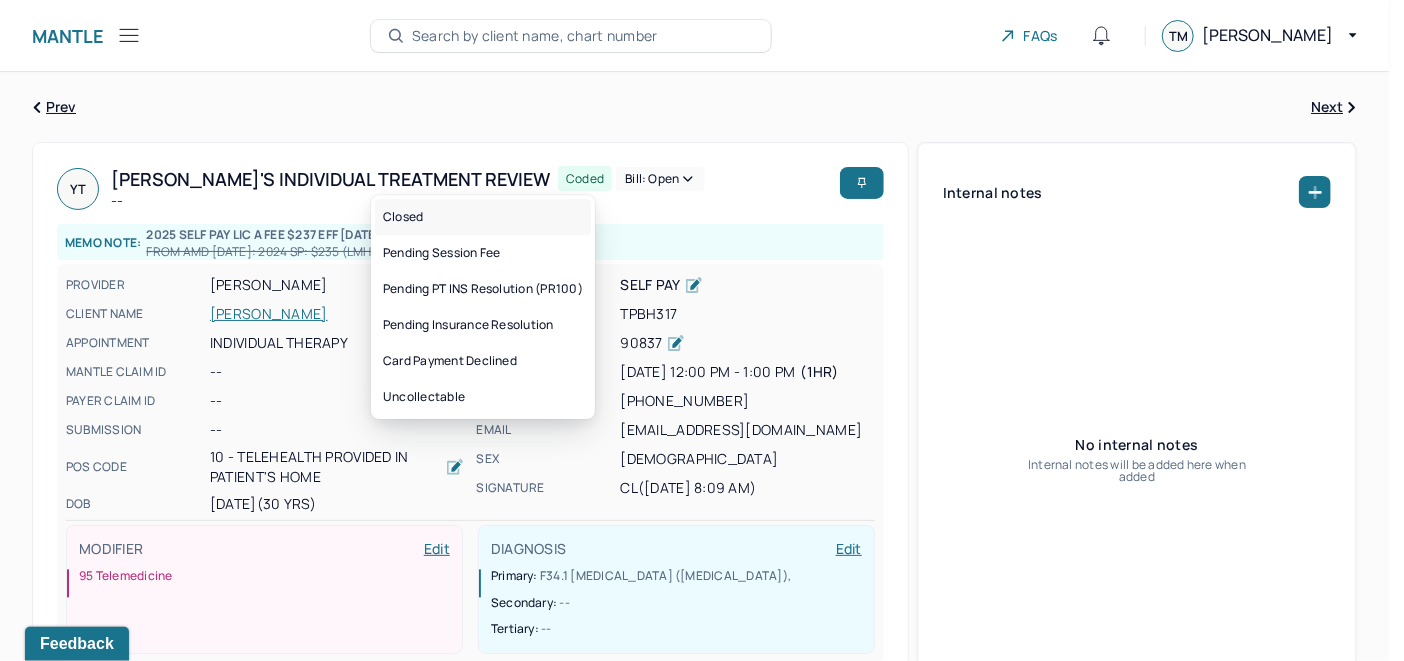 click on "Closed" at bounding box center (483, 217) 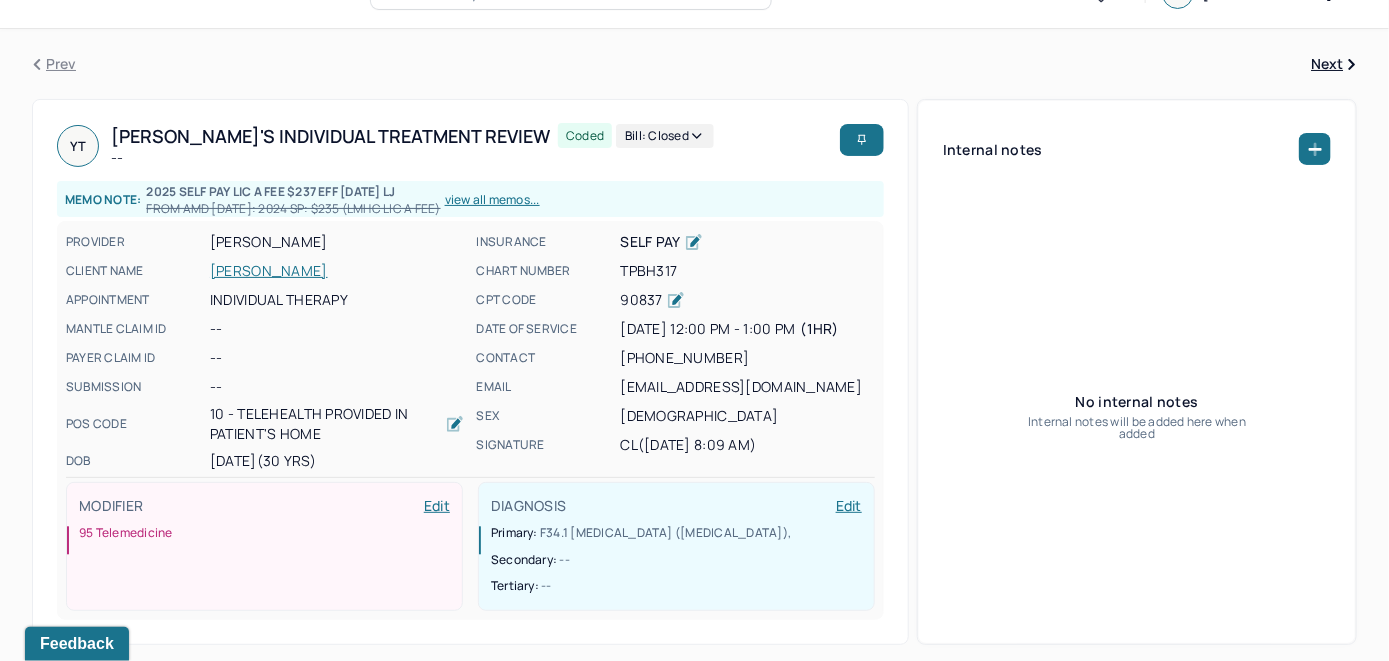 scroll, scrollTop: 0, scrollLeft: 0, axis: both 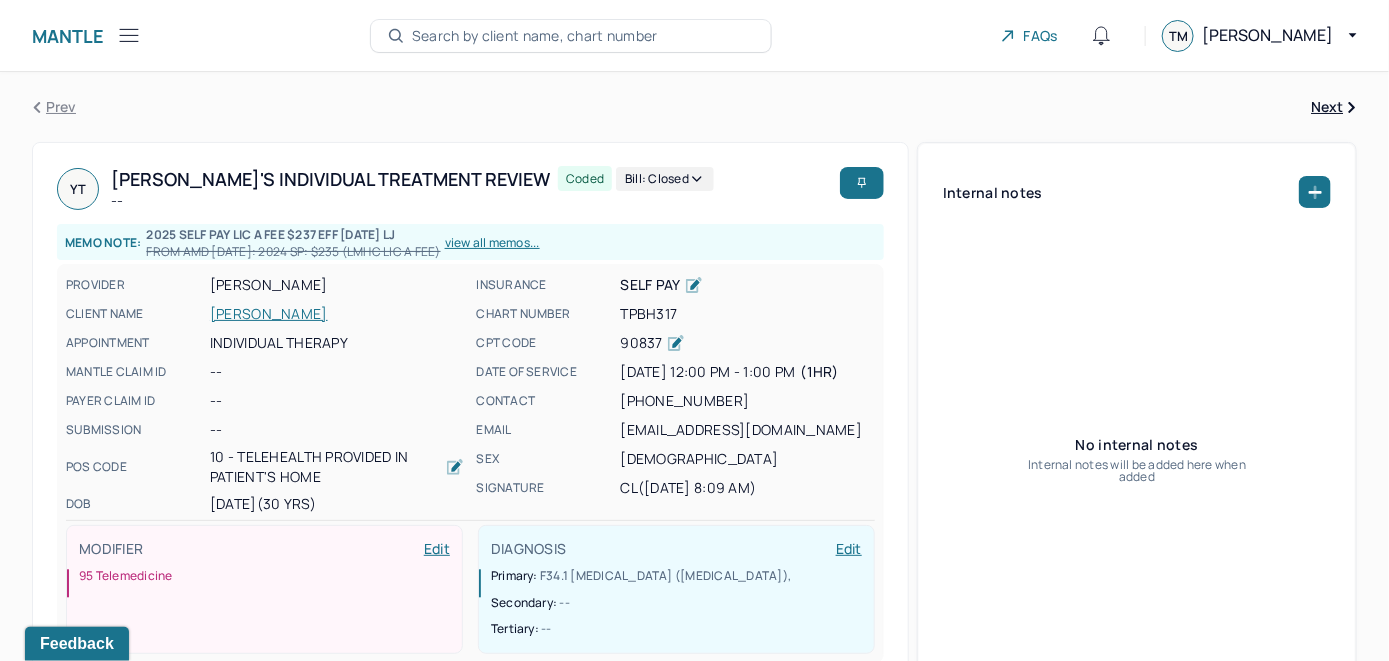 click on "Search by client name, chart number" at bounding box center (535, 36) 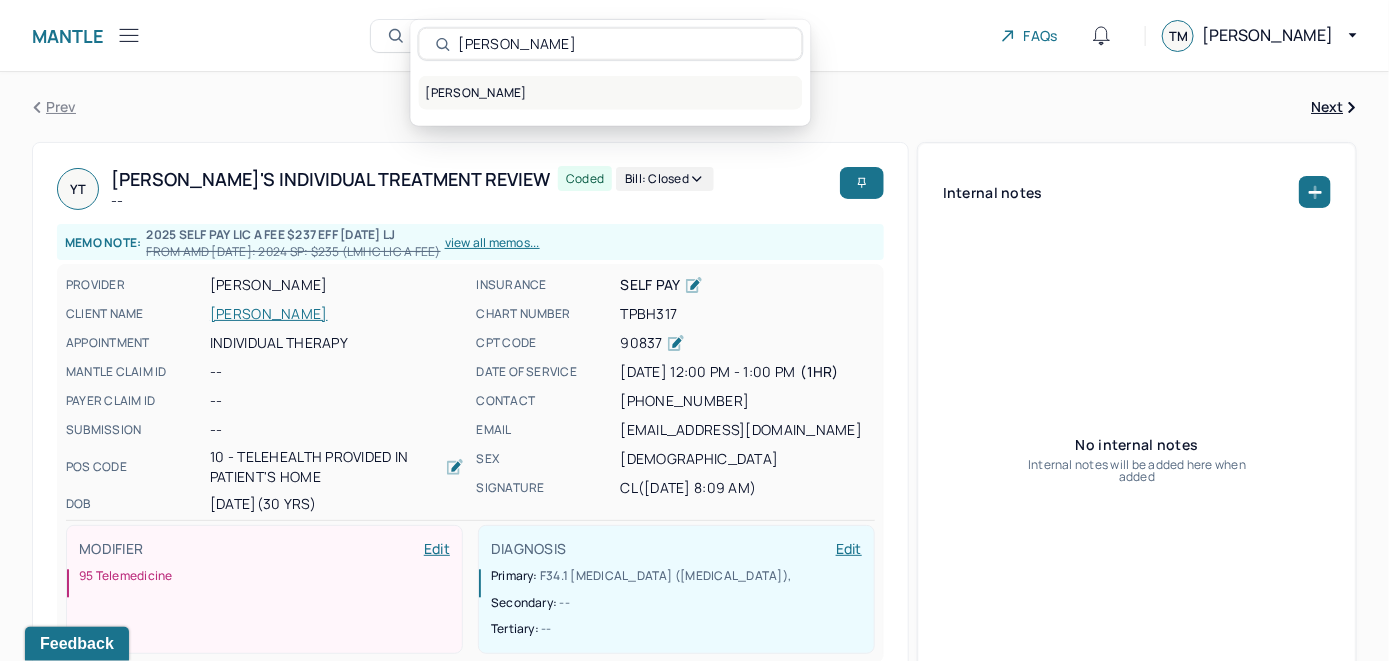 type on "Yunlei Zhang" 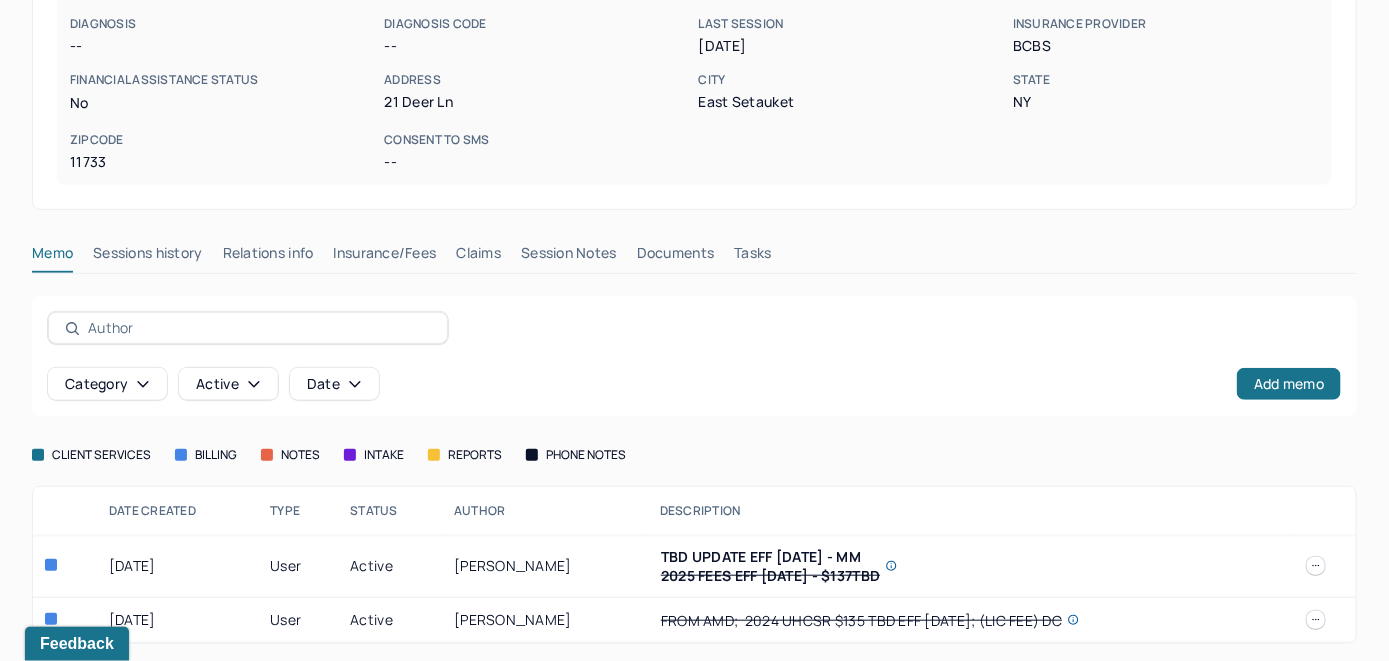 scroll, scrollTop: 324, scrollLeft: 0, axis: vertical 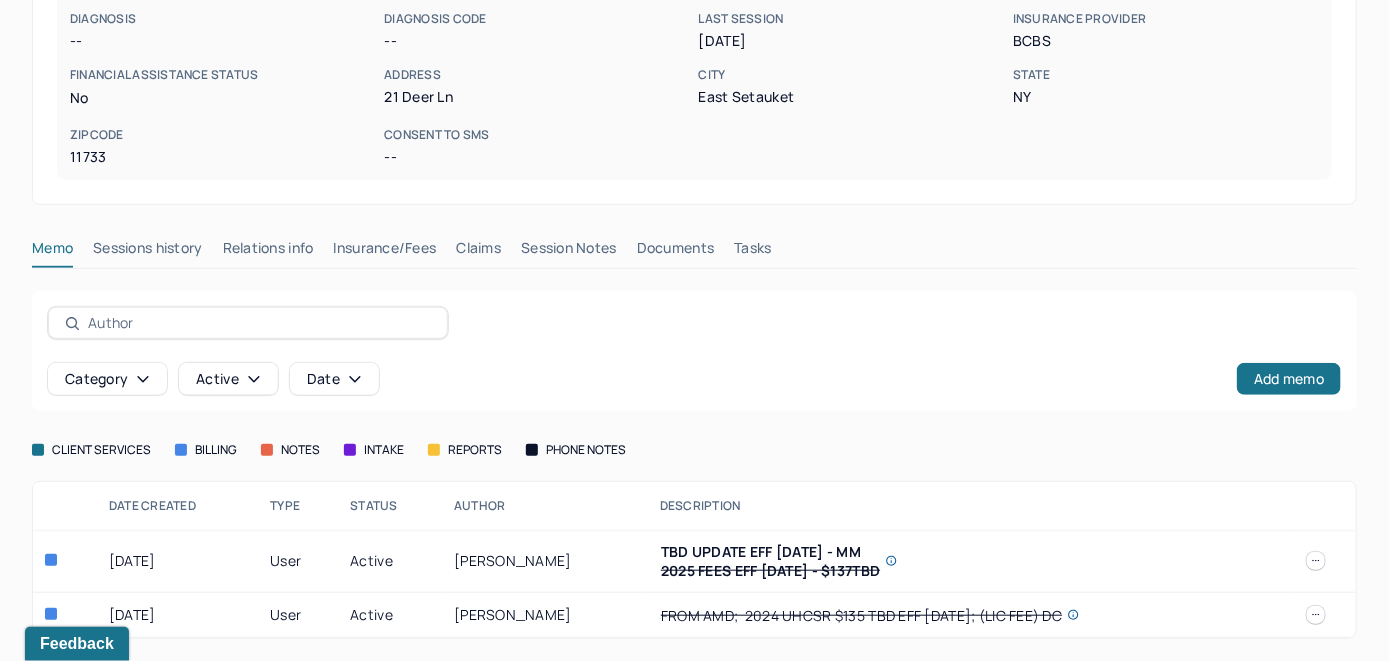 click on "Insurance/Fees" at bounding box center [385, 252] 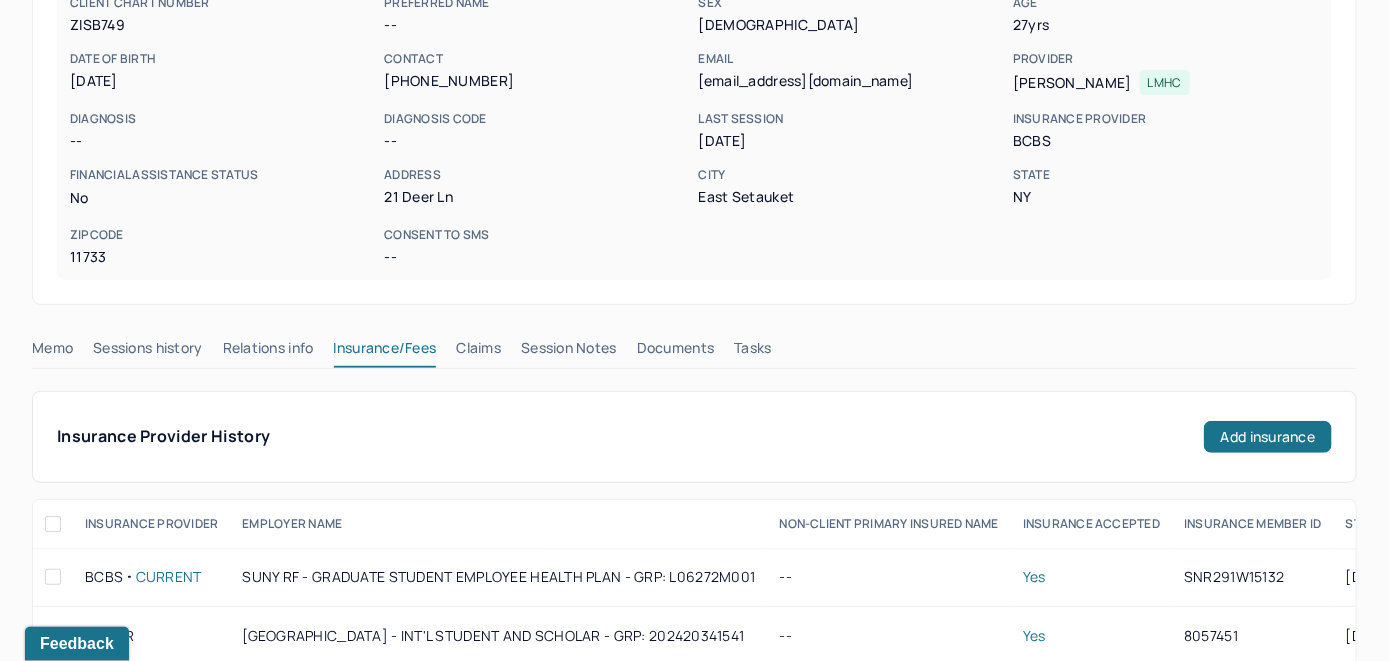 click on "Claims" at bounding box center [478, 352] 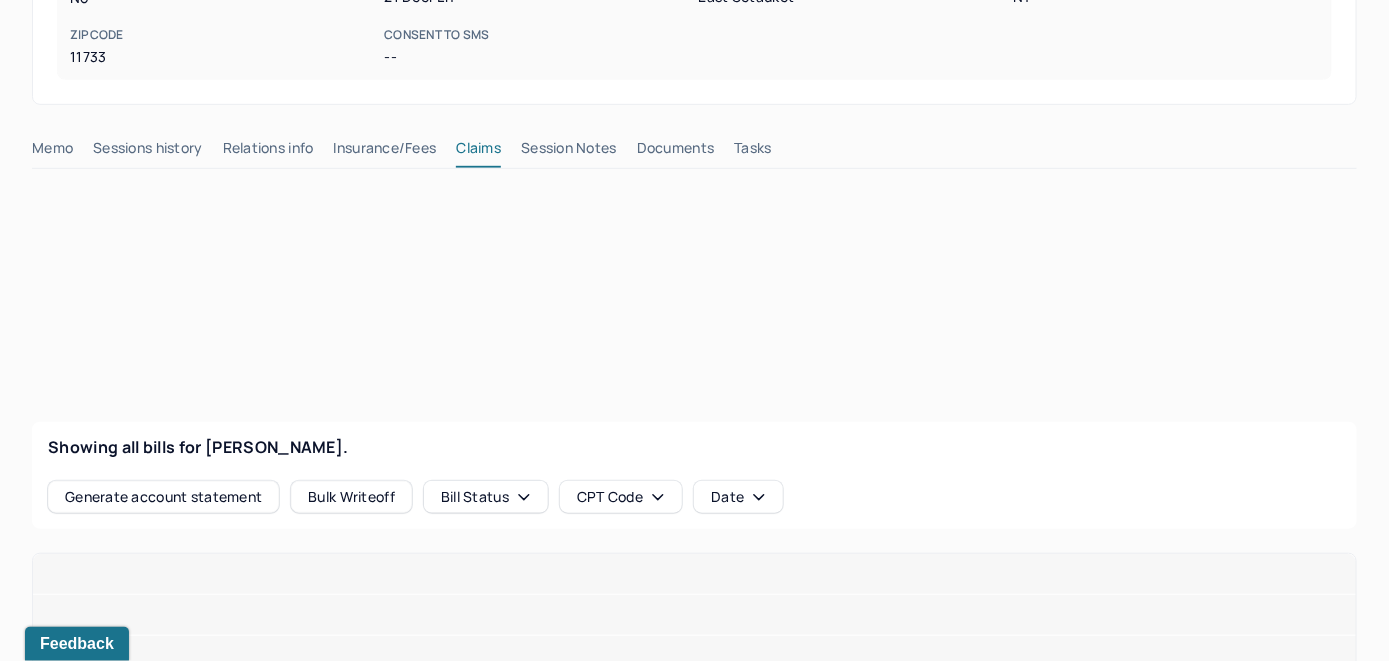 scroll, scrollTop: 524, scrollLeft: 0, axis: vertical 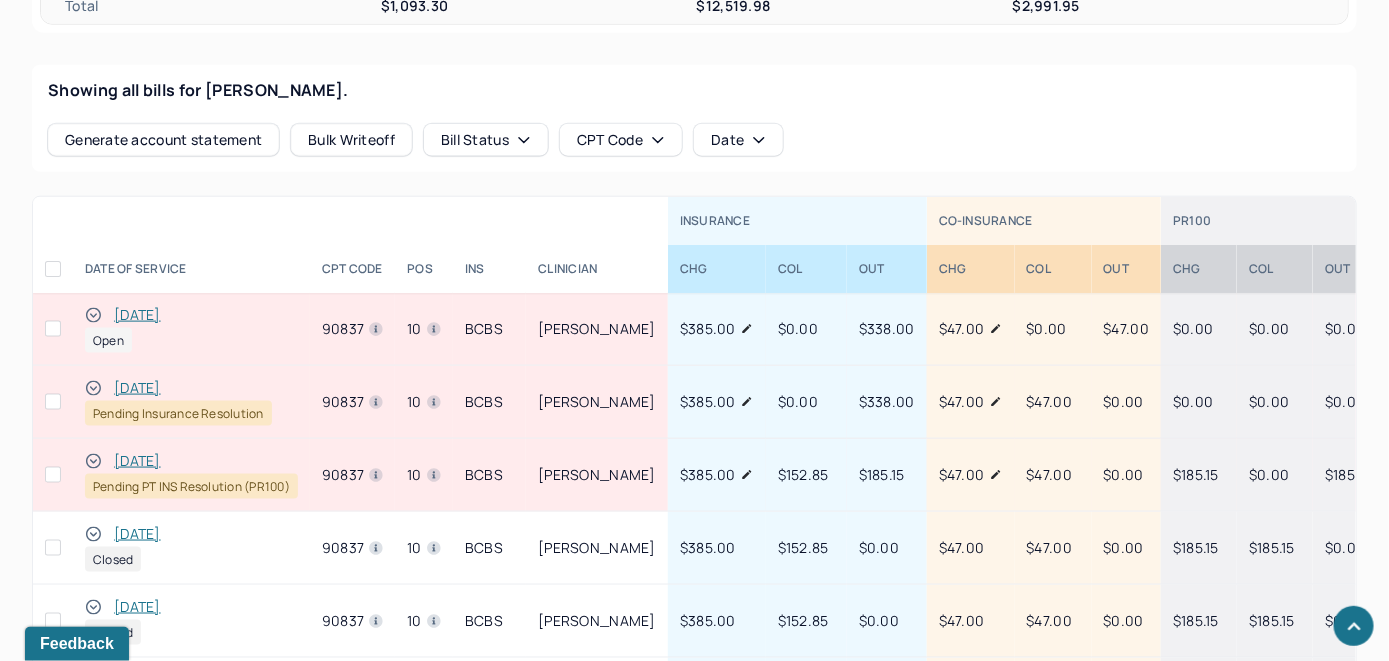 click on "[DATE]" at bounding box center (137, 315) 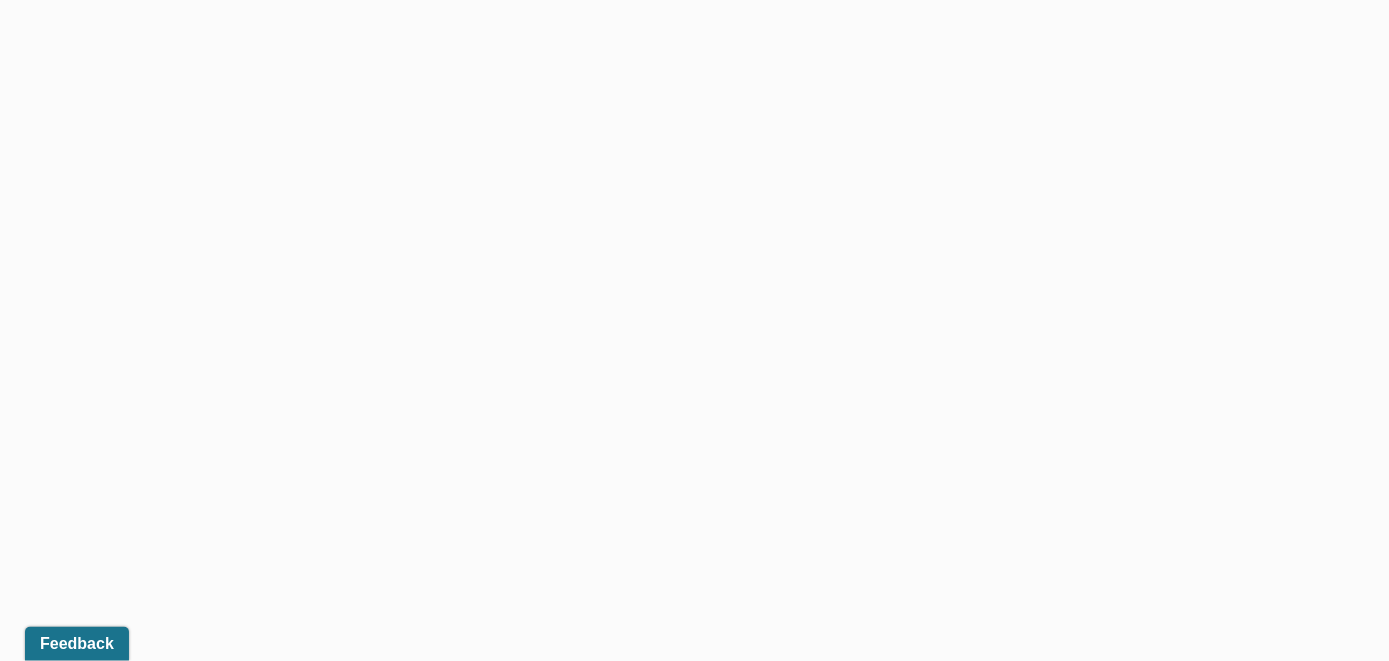 scroll, scrollTop: 752, scrollLeft: 0, axis: vertical 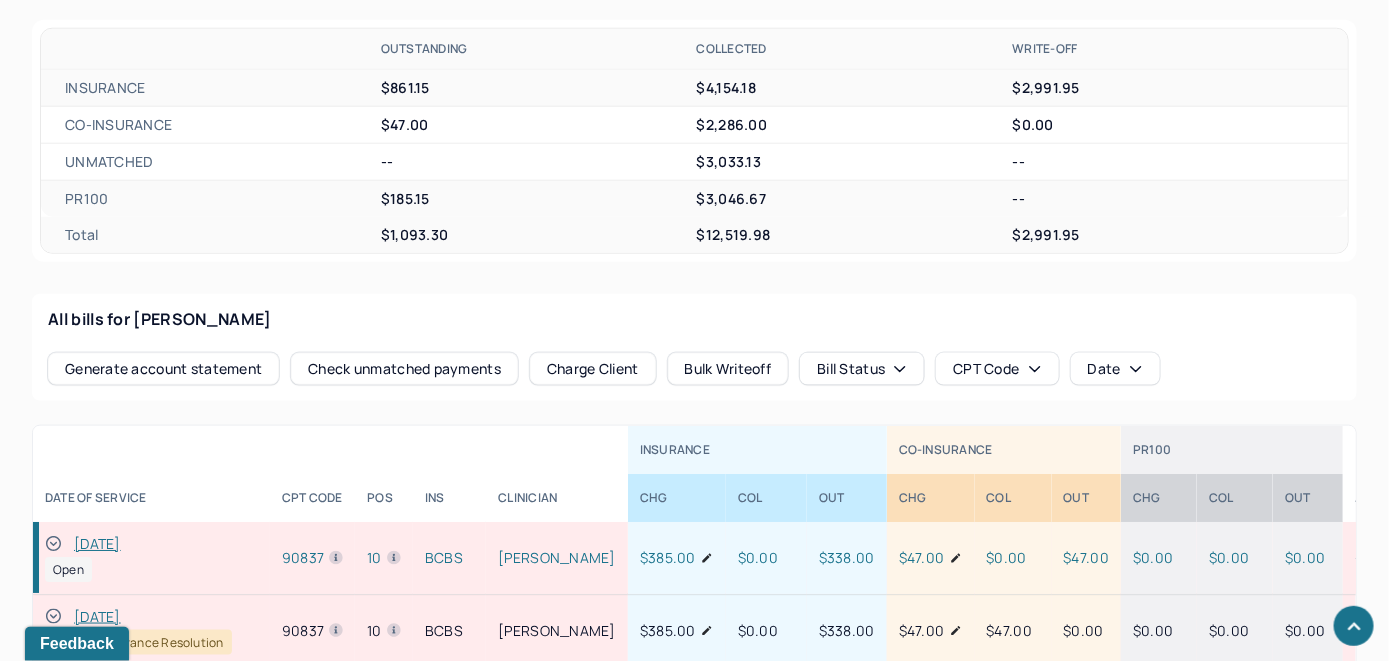click on "Check unmatched payments" at bounding box center [404, 369] 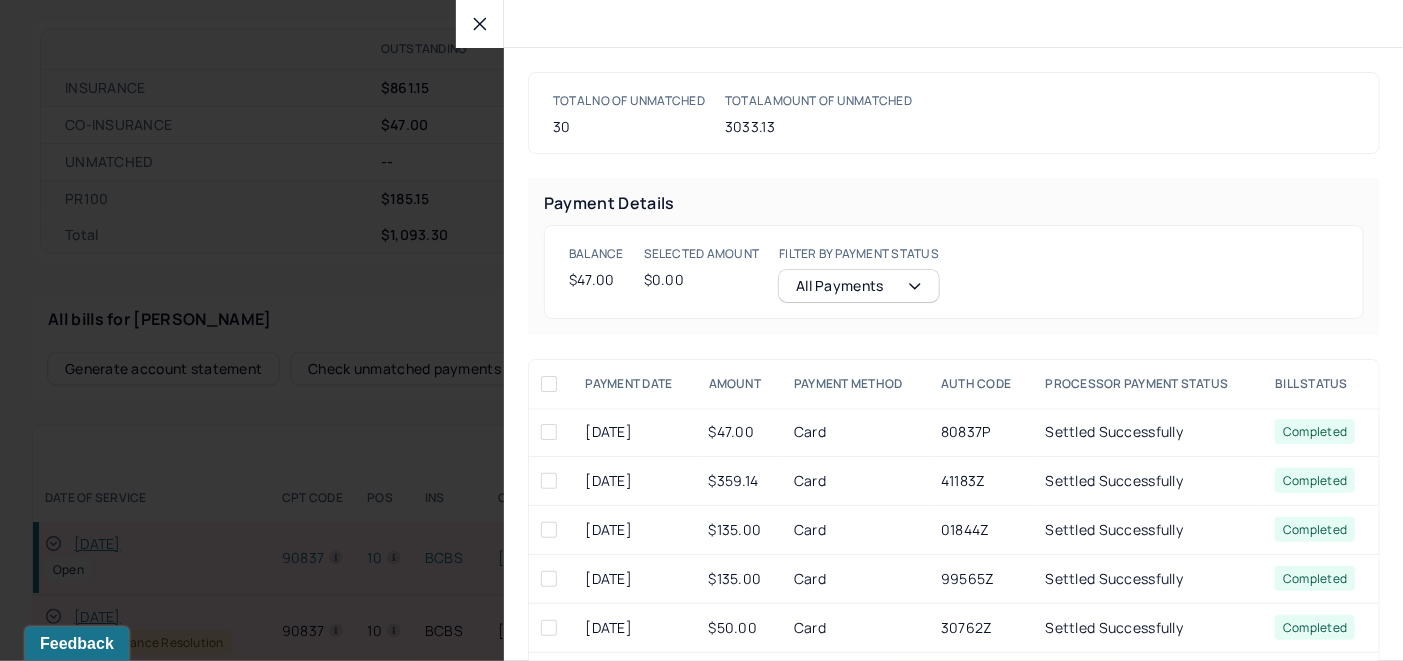 click at bounding box center (549, 432) 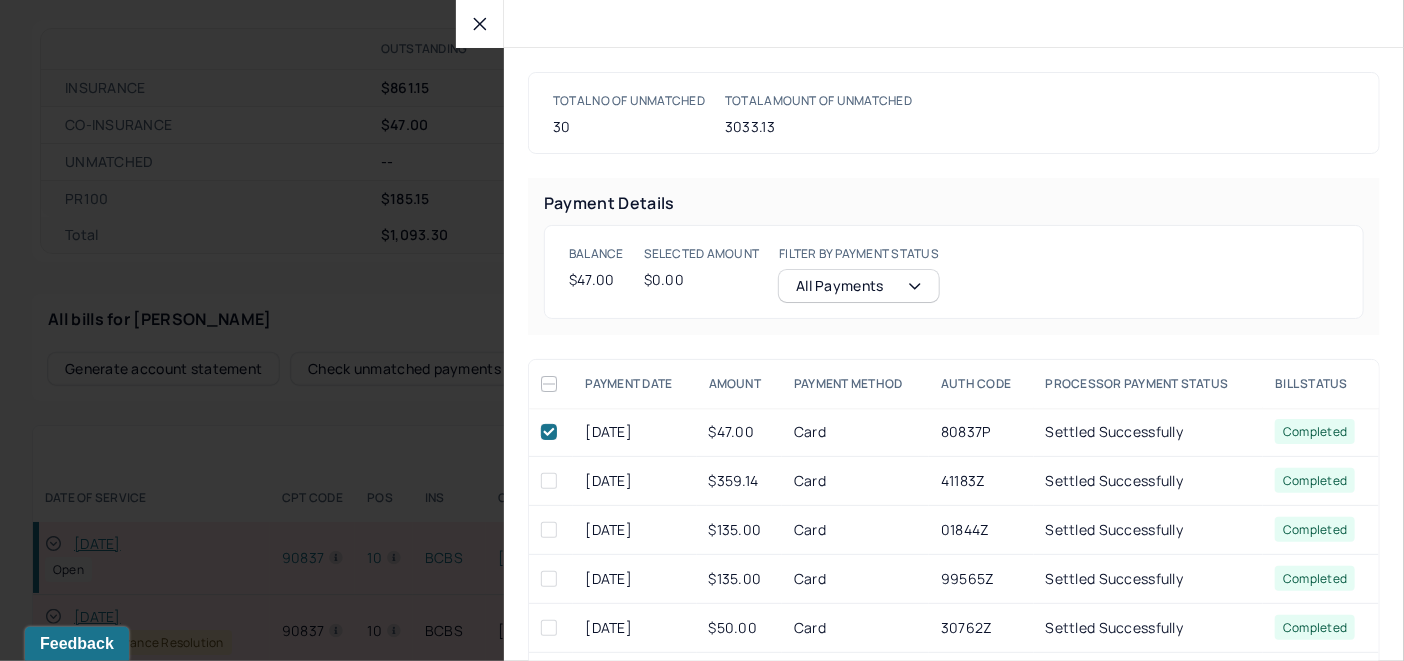 checkbox on "true" 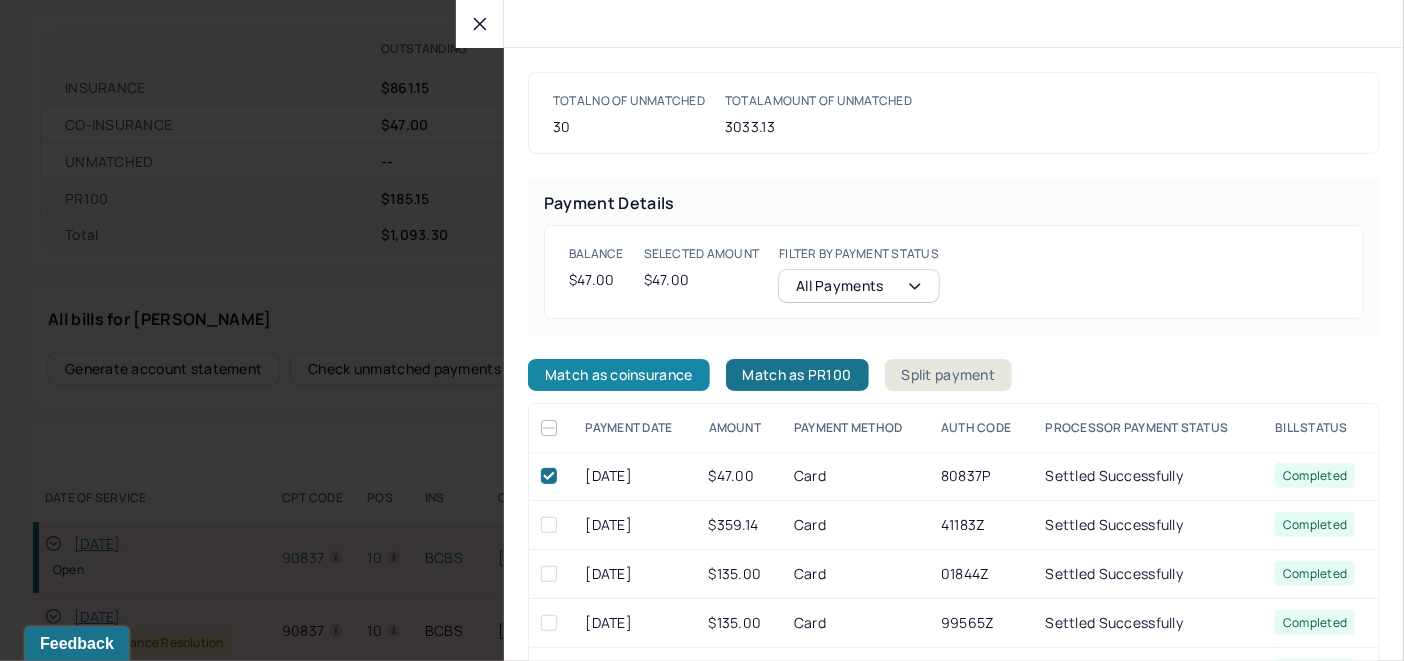 click on "Match as coinsurance" at bounding box center (619, 375) 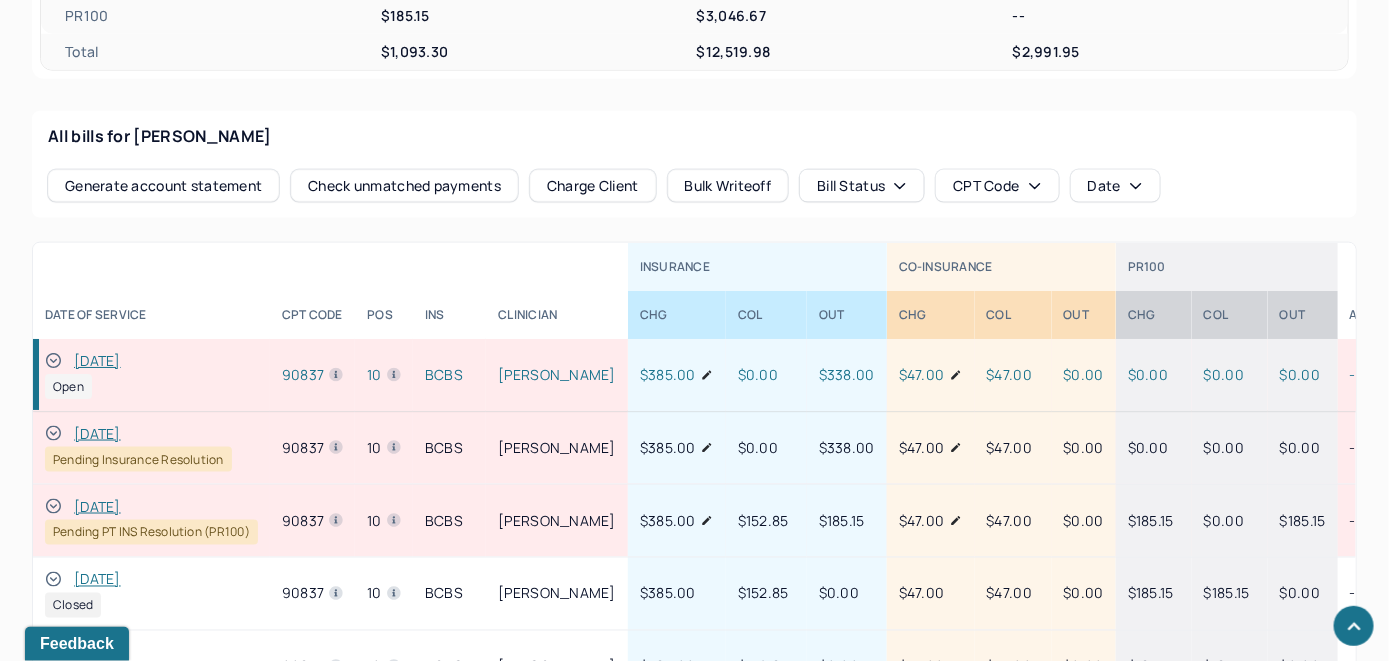 scroll, scrollTop: 952, scrollLeft: 0, axis: vertical 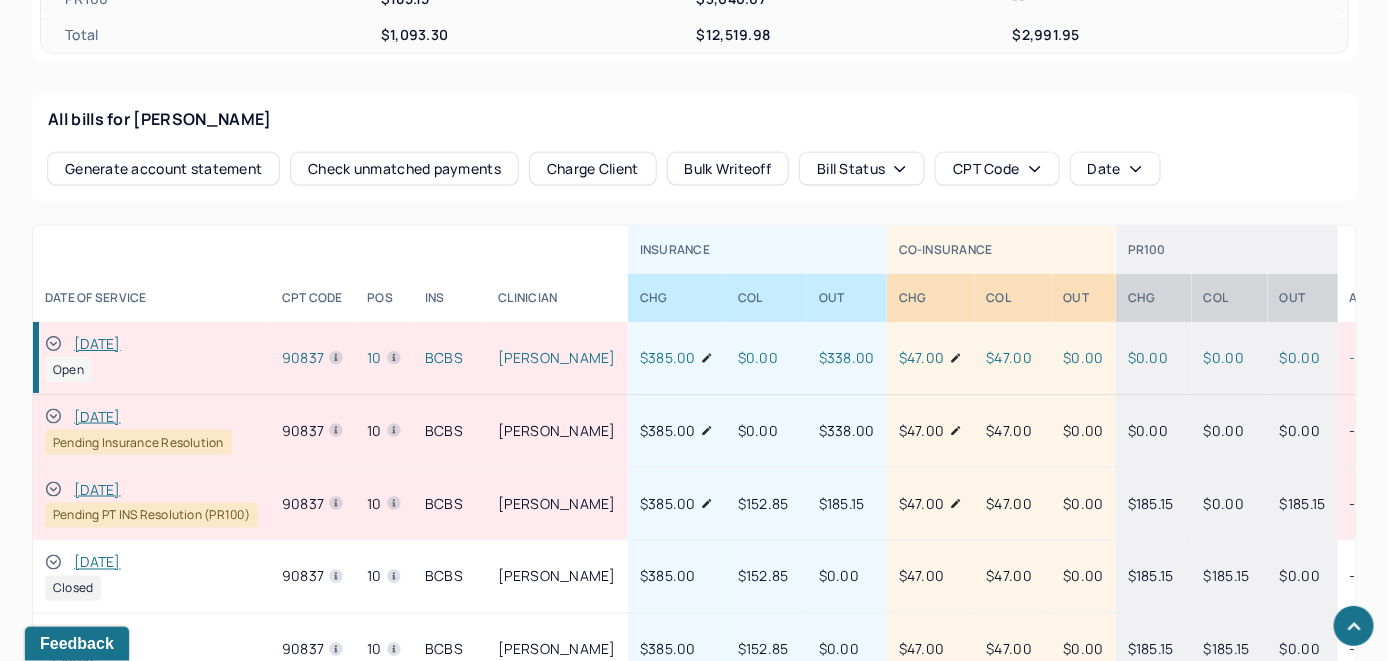click 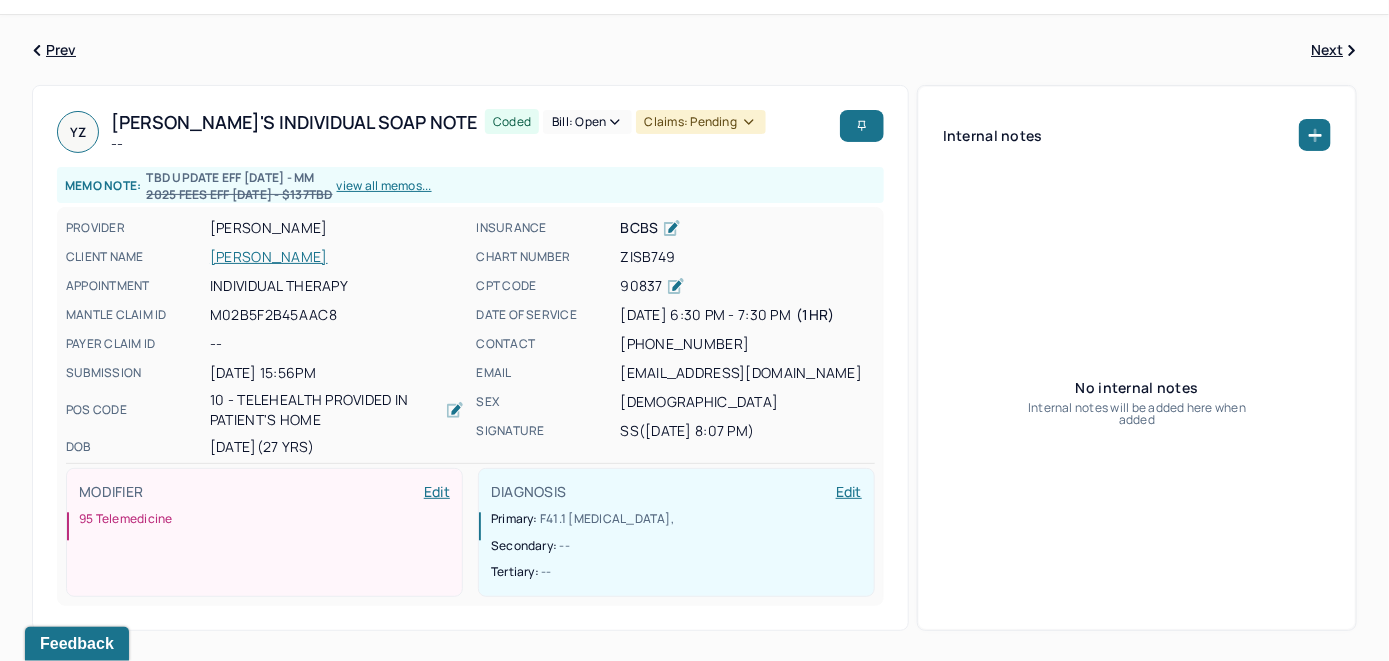 scroll, scrollTop: 52, scrollLeft: 0, axis: vertical 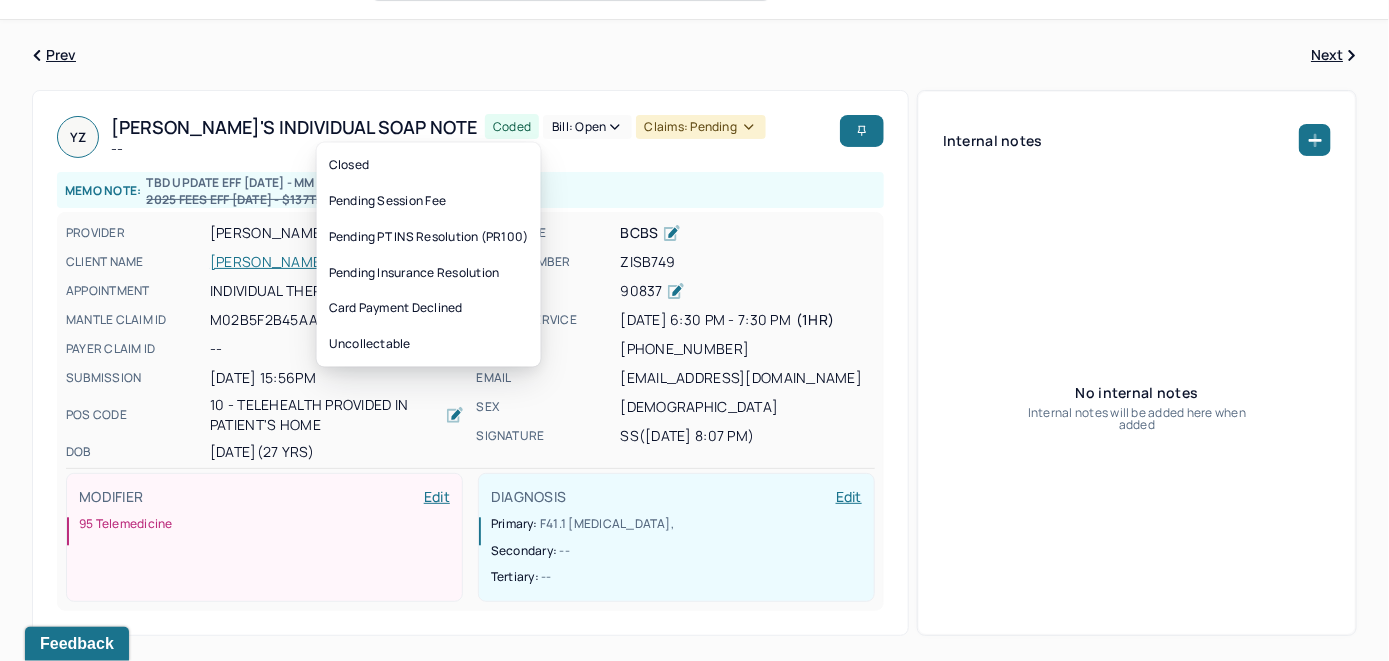 click on "Bill: Open" at bounding box center [587, 127] 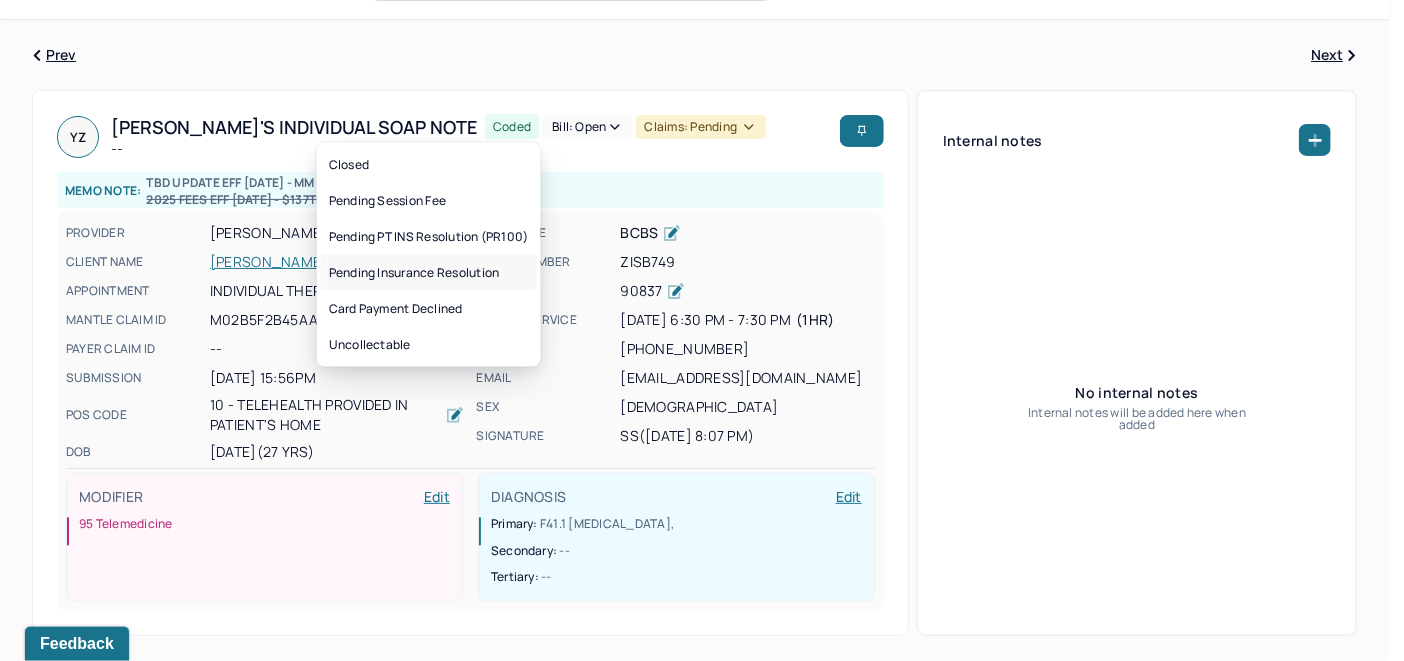 click on "Pending Insurance Resolution" at bounding box center (429, 273) 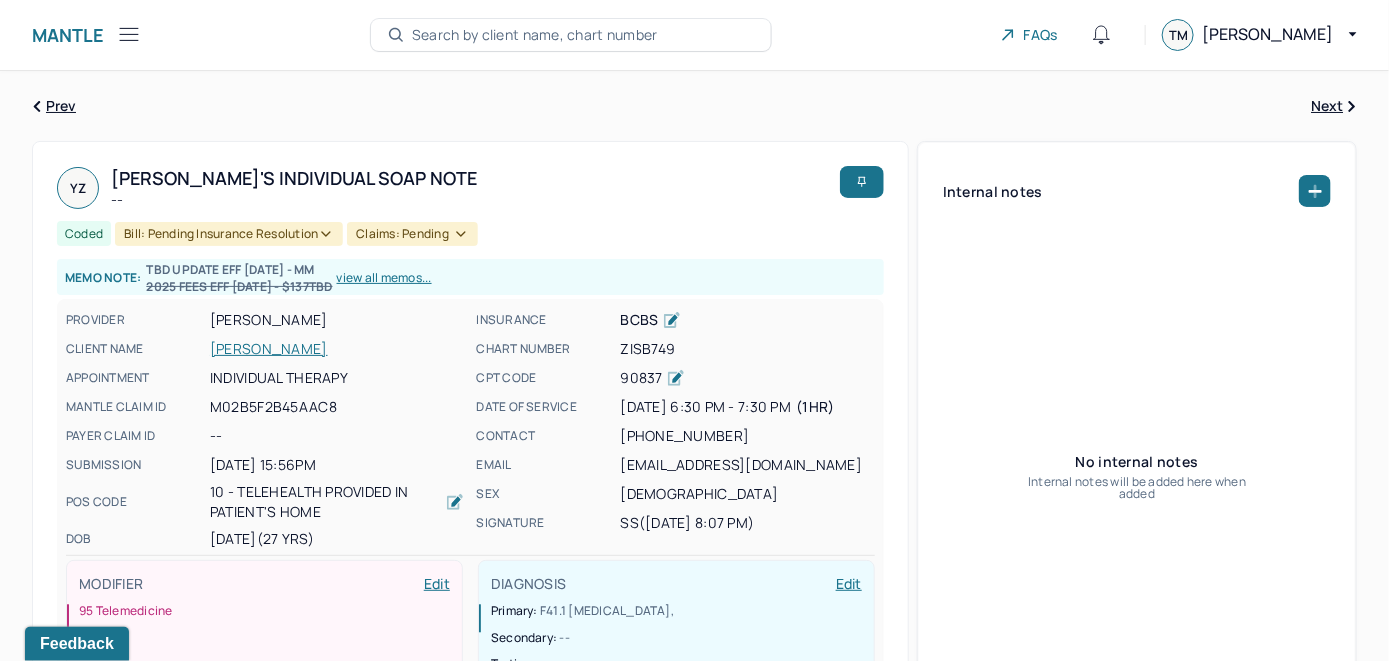 scroll, scrollTop: 0, scrollLeft: 0, axis: both 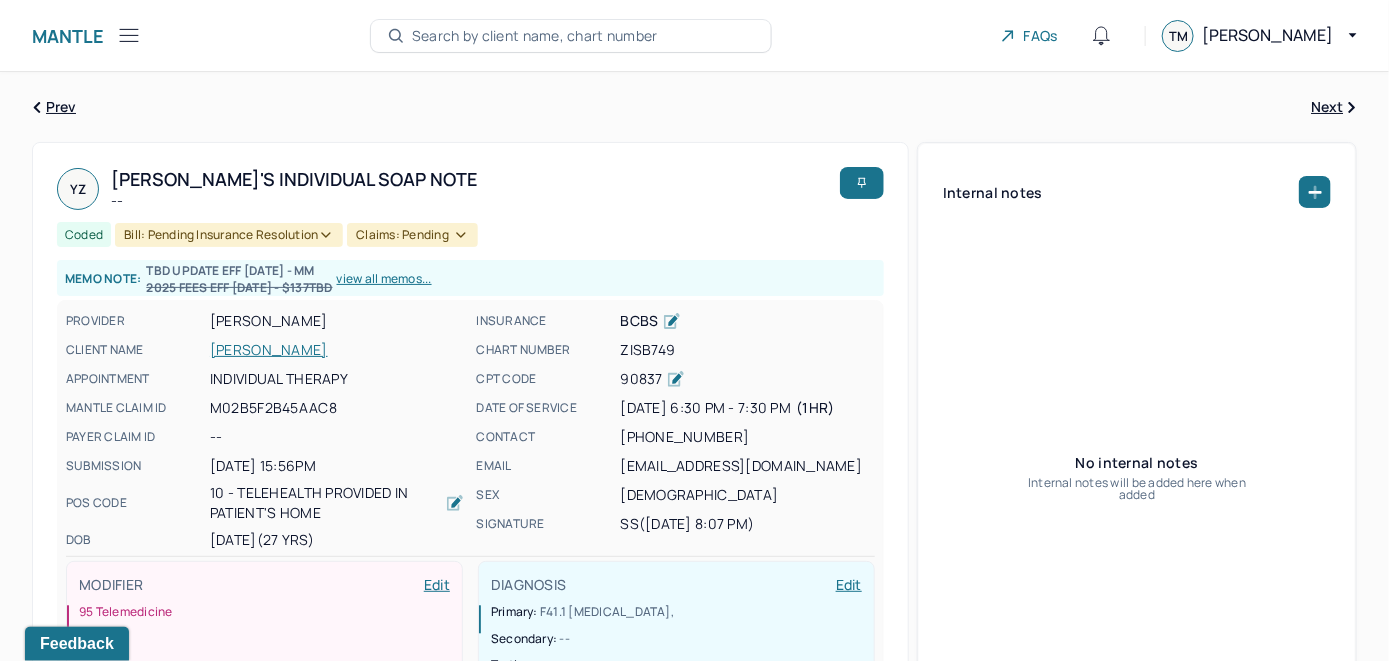 click 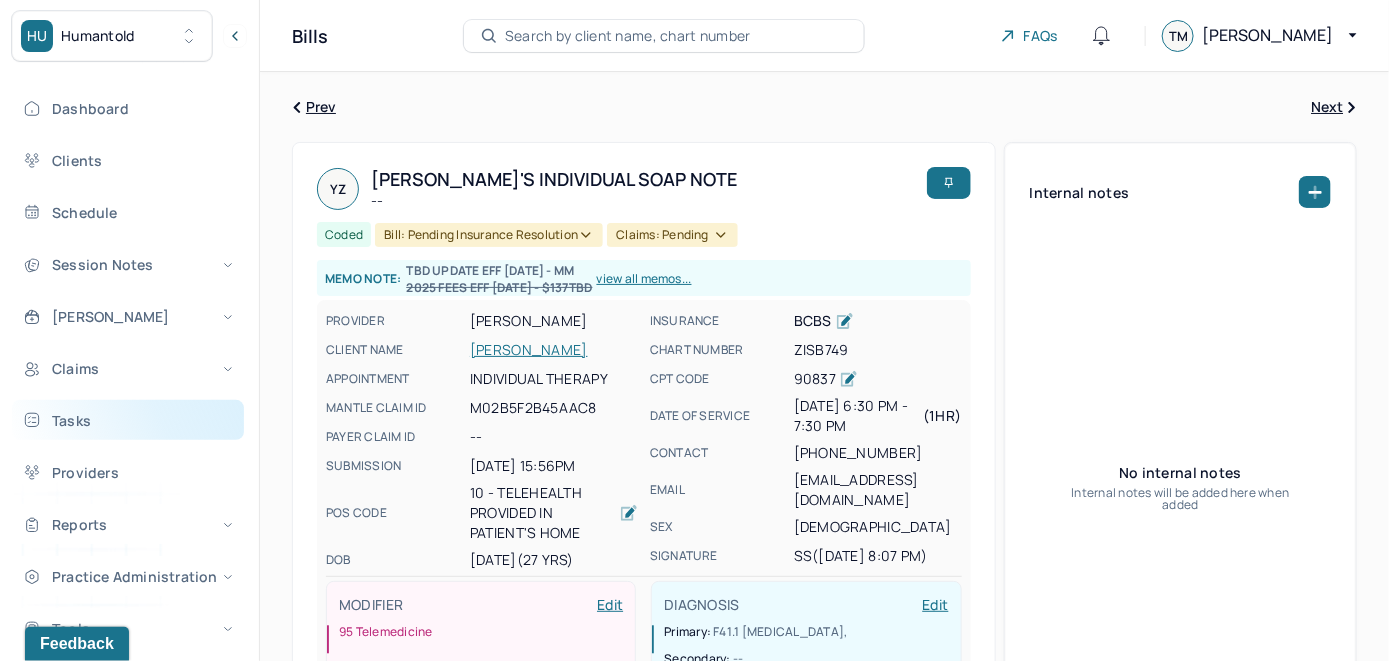 click on "Tasks" at bounding box center (128, 420) 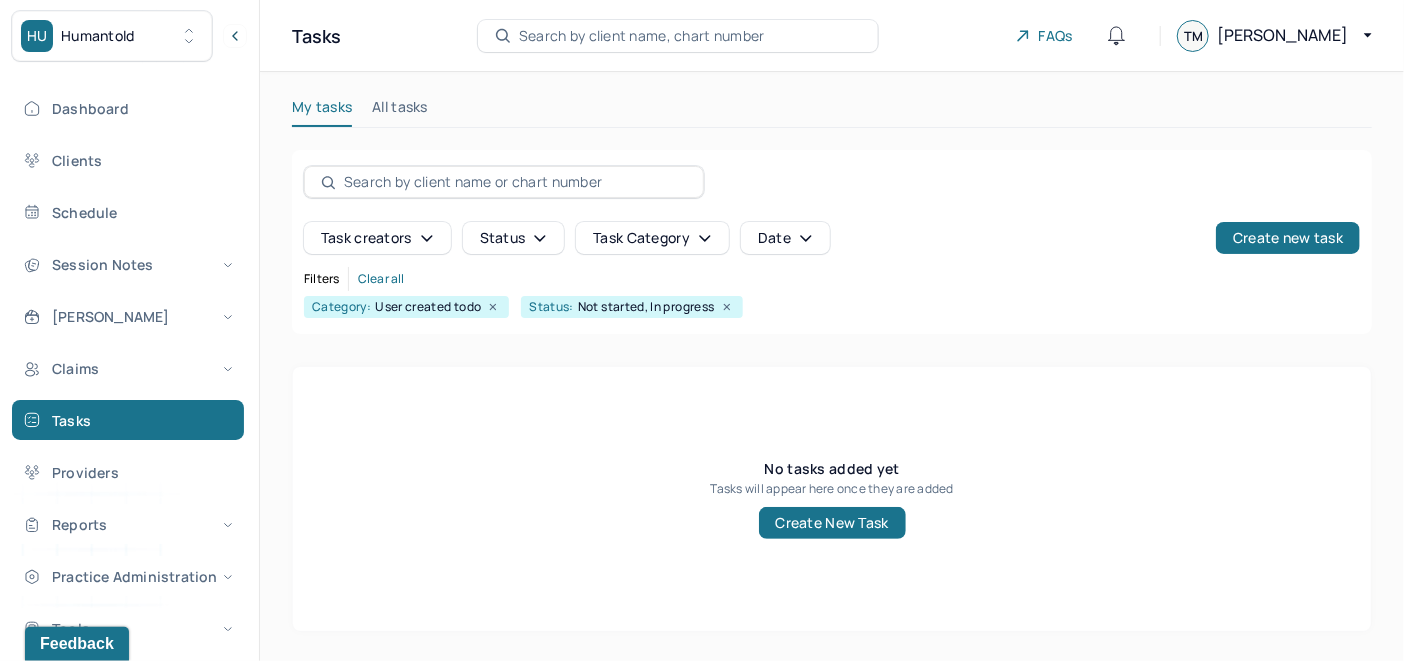 click on "All tasks" at bounding box center [400, 111] 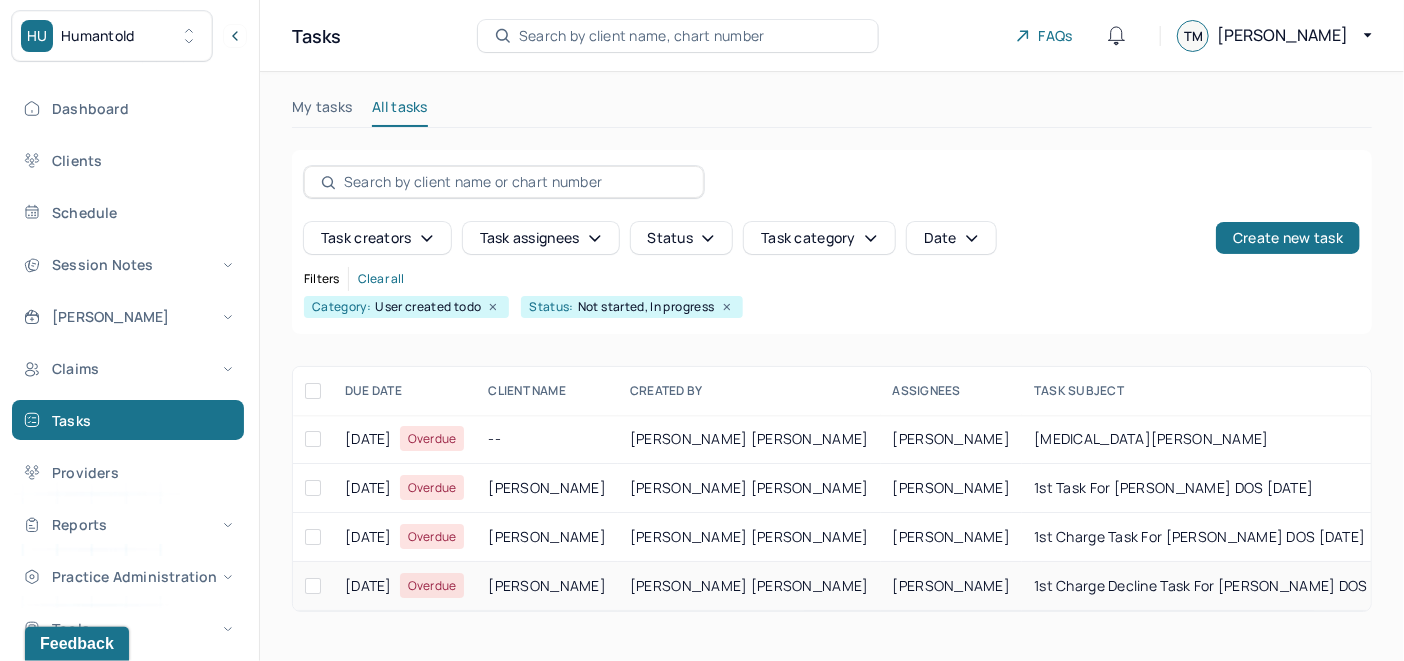 click on "[PERSON_NAME] [PERSON_NAME]" at bounding box center (749, 586) 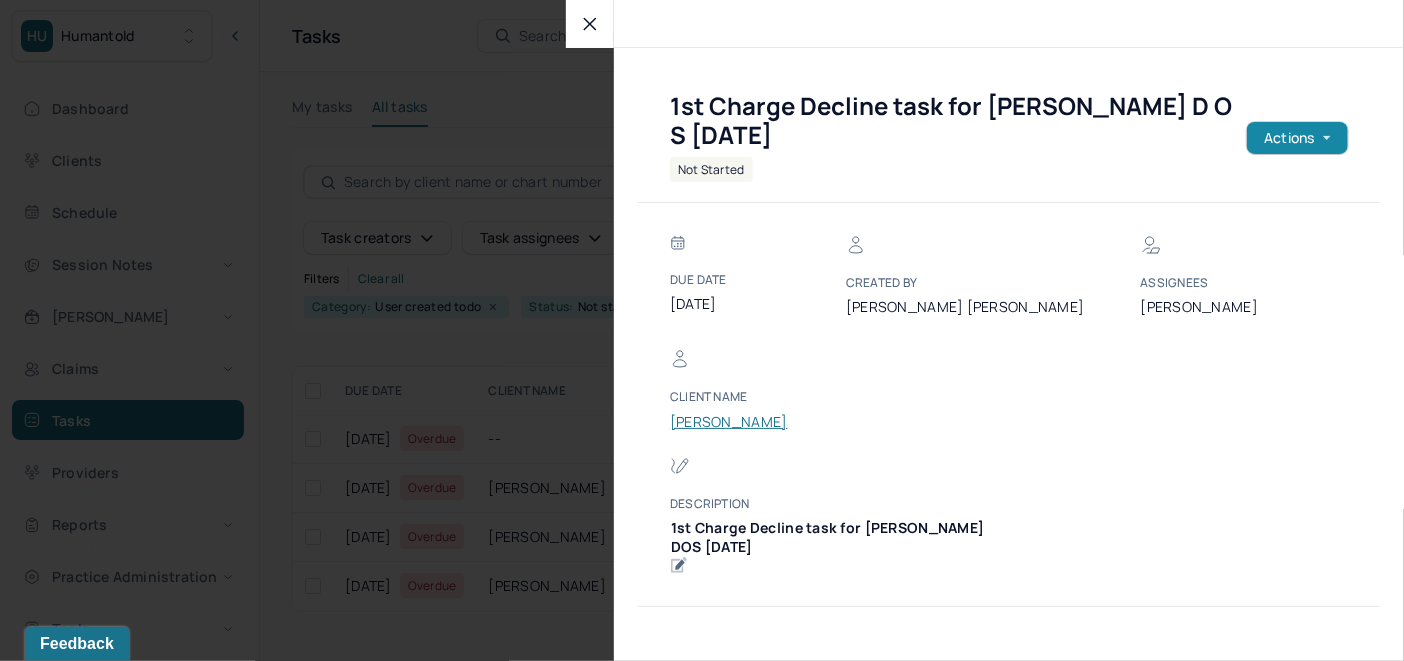 click on "Actions" at bounding box center [1297, 138] 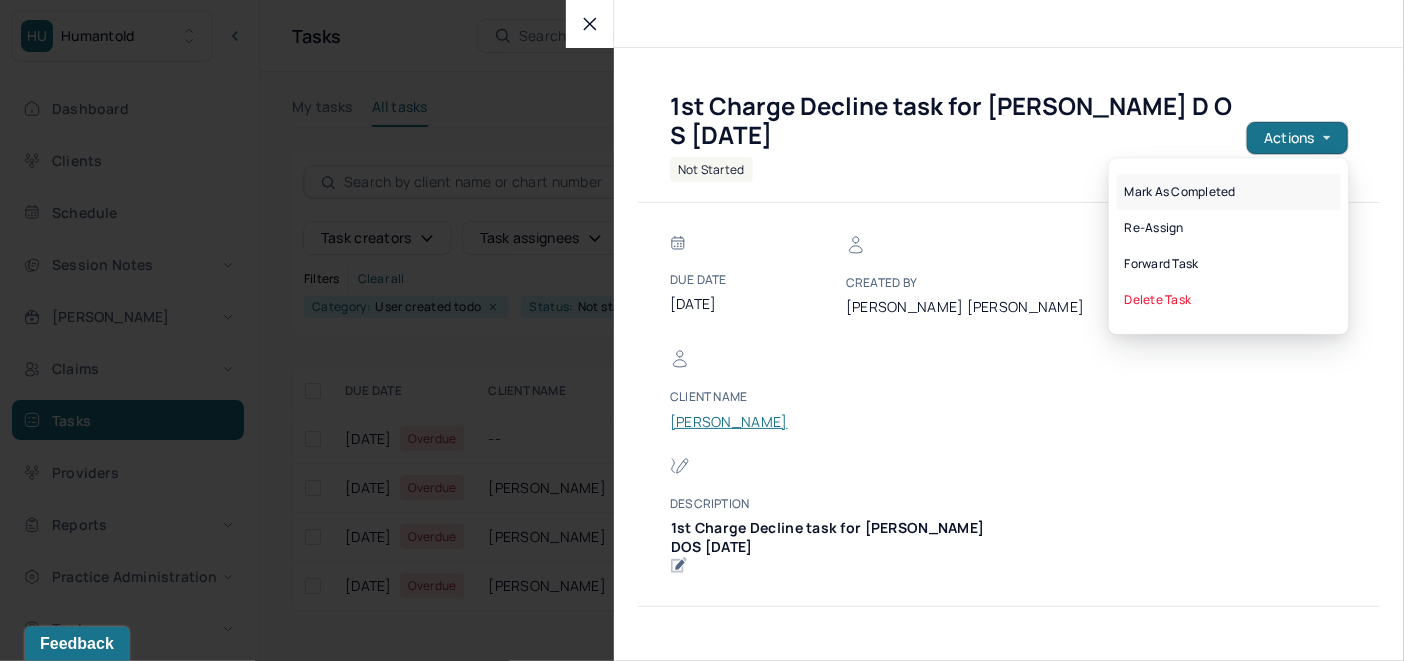 click on "Mark as Completed" at bounding box center (1229, 192) 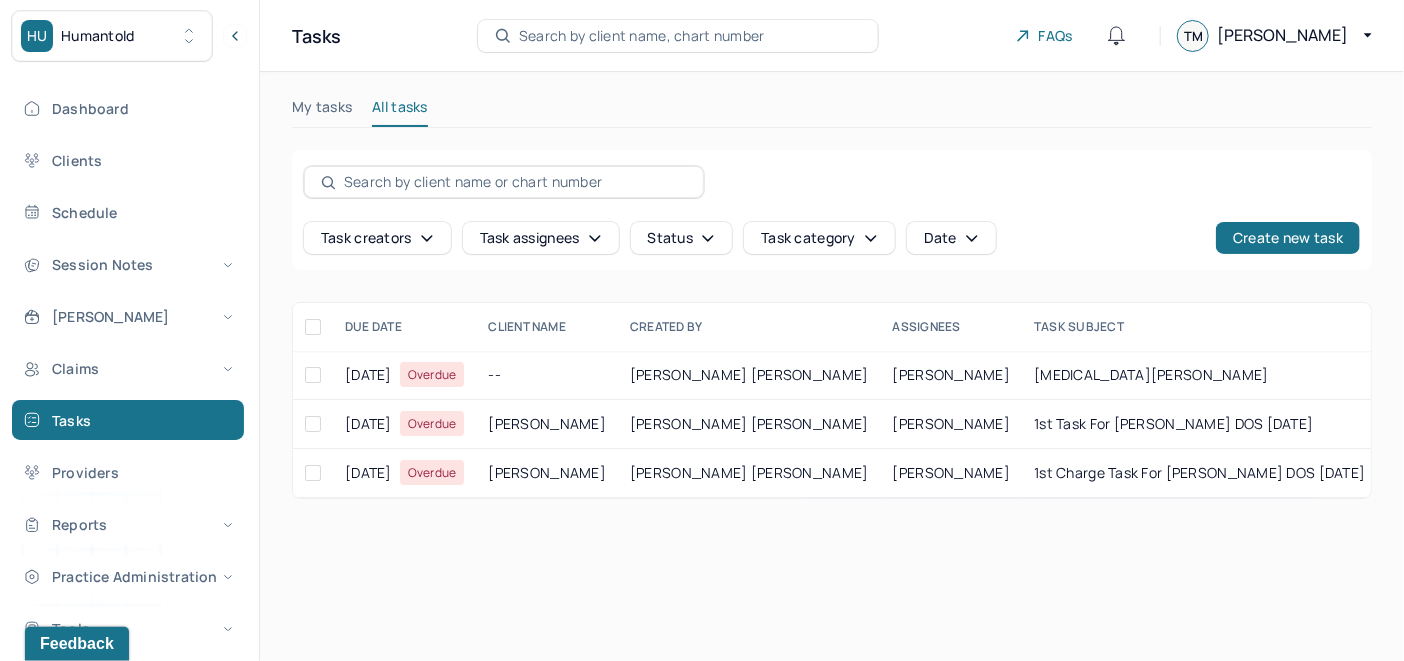 click on "Search by client name, chart number" at bounding box center (642, 36) 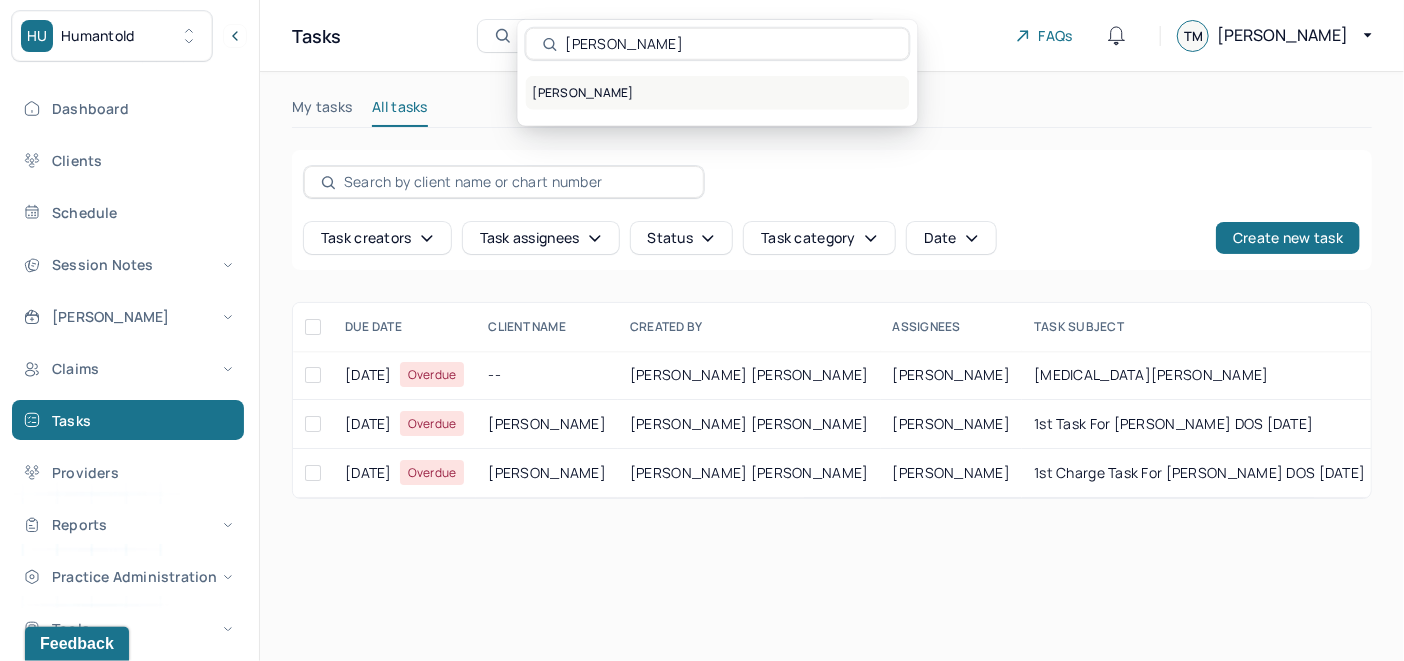 type on "Nicole Samoylovich" 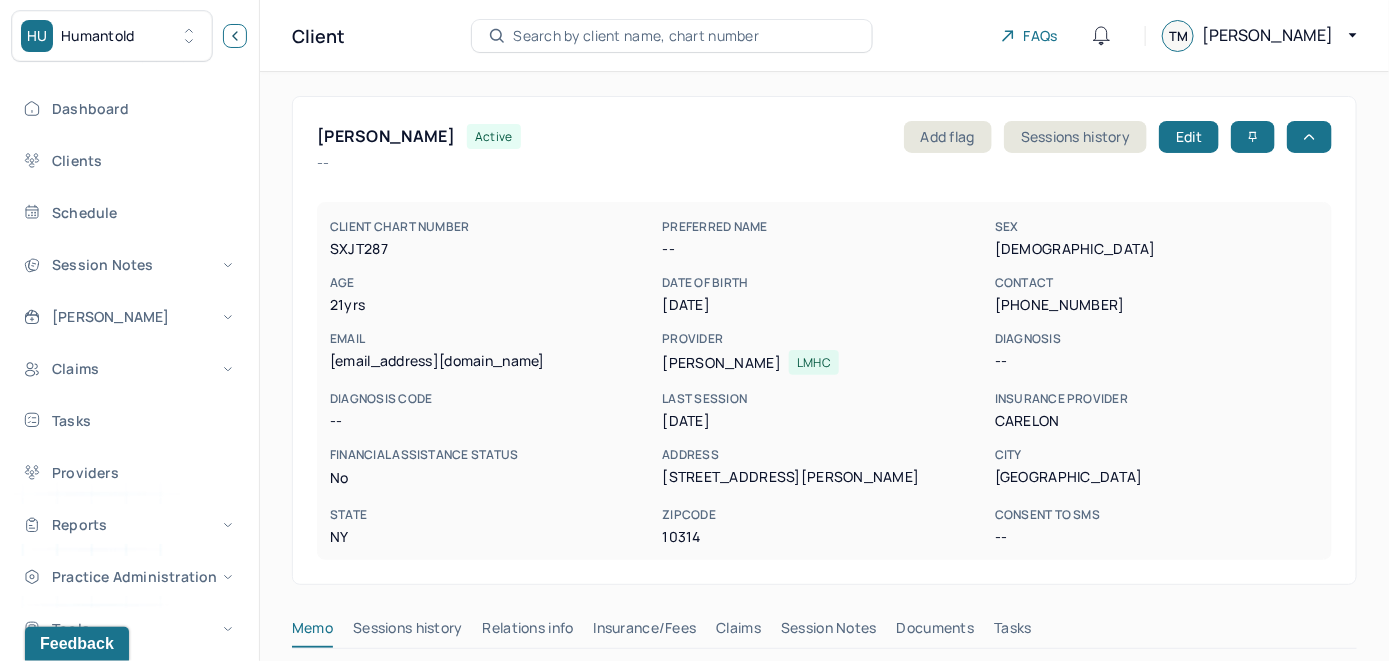 click at bounding box center (235, 36) 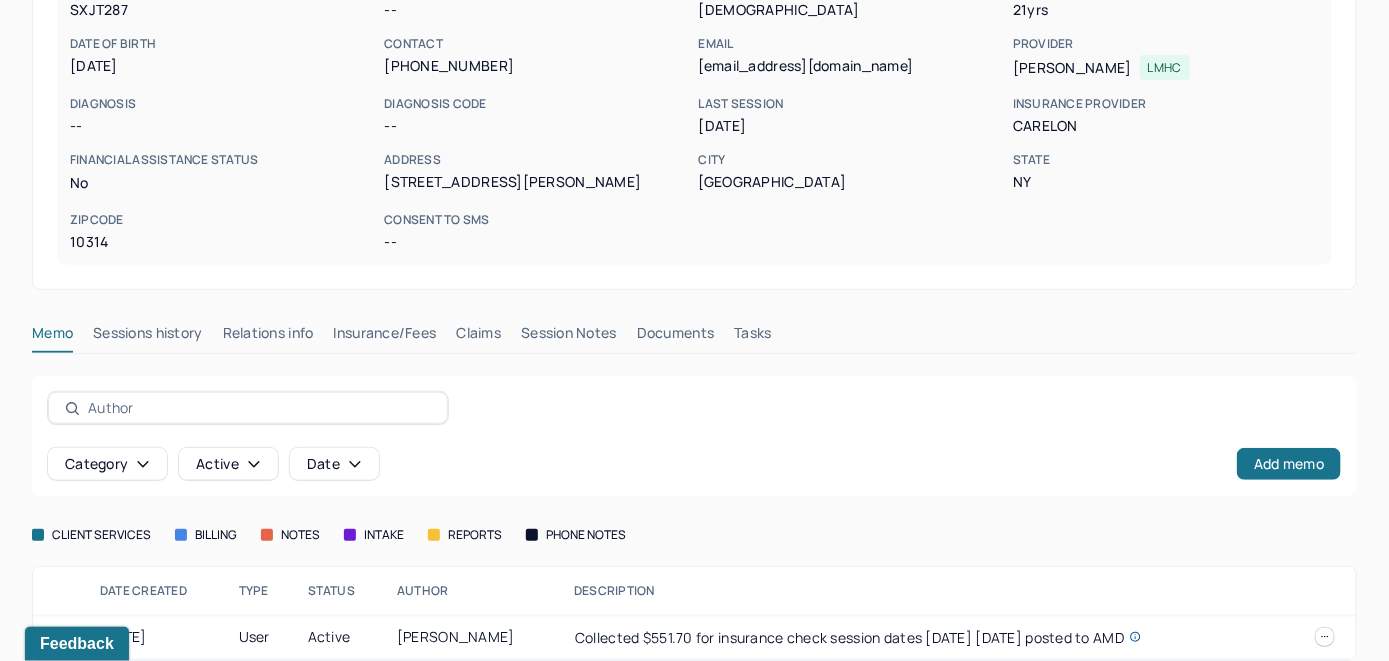 scroll, scrollTop: 261, scrollLeft: 0, axis: vertical 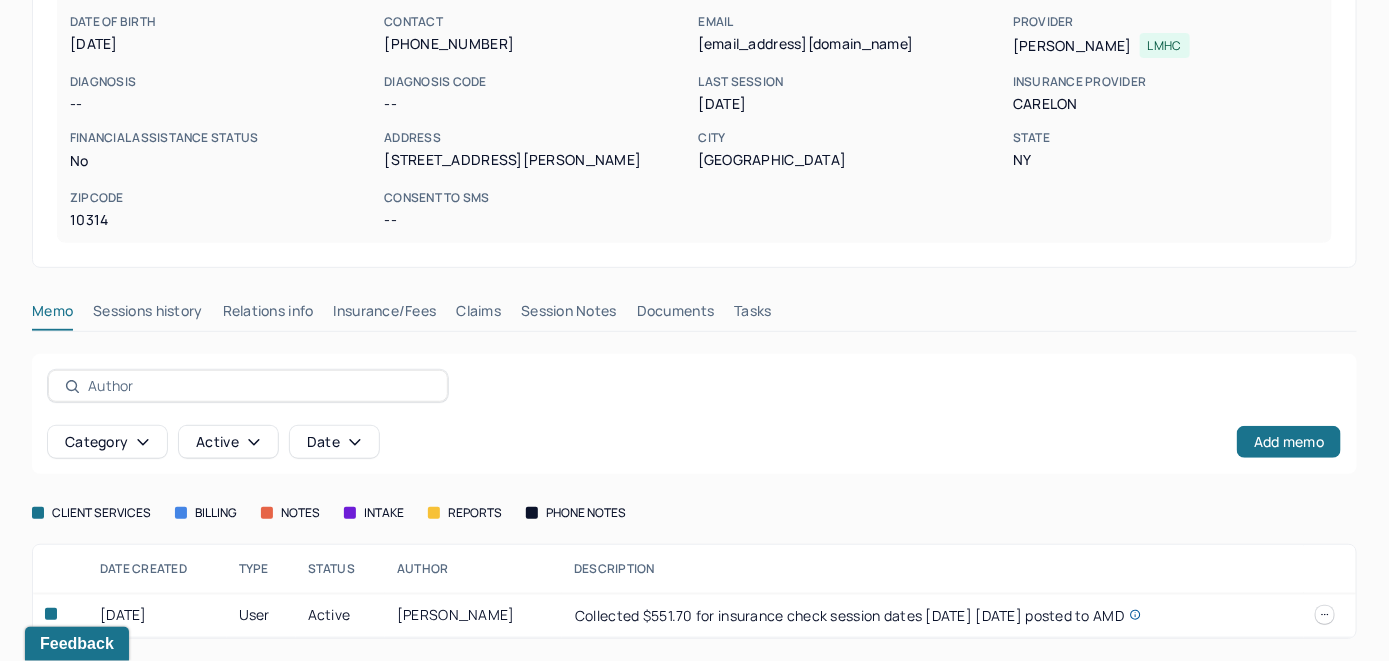click on "Insurance/Fees" at bounding box center [385, 315] 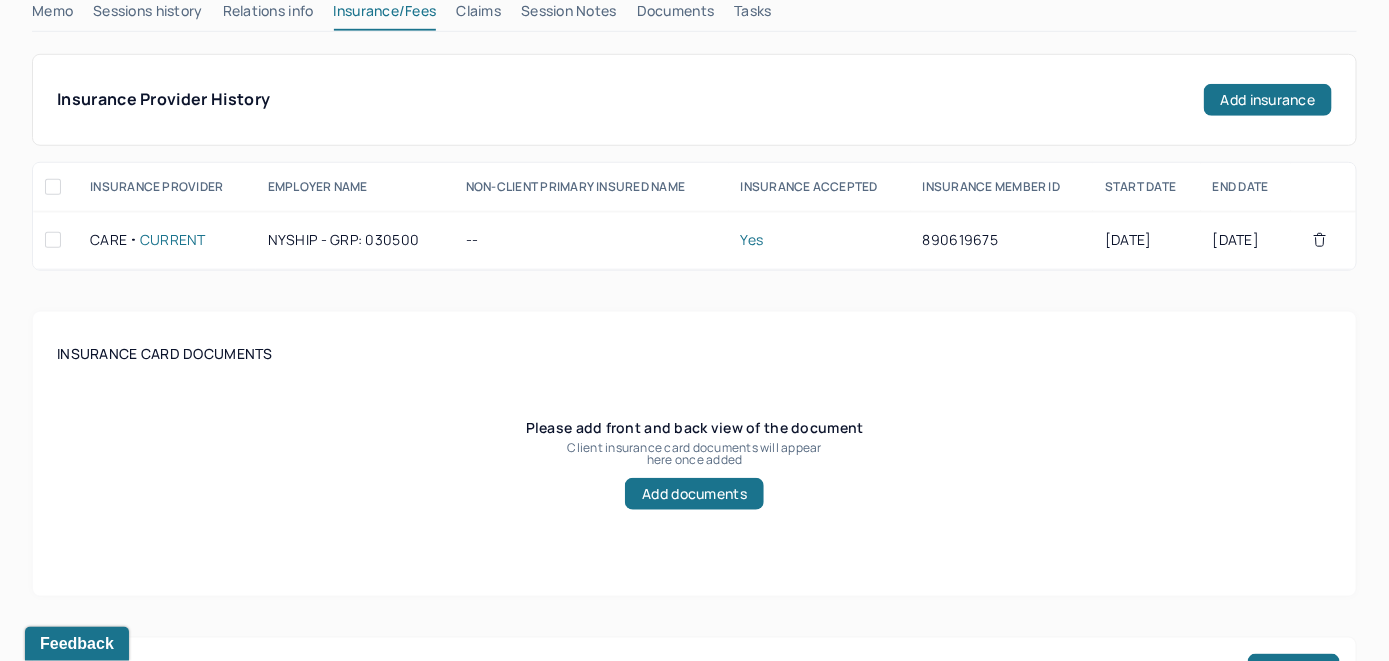 scroll, scrollTop: 361, scrollLeft: 0, axis: vertical 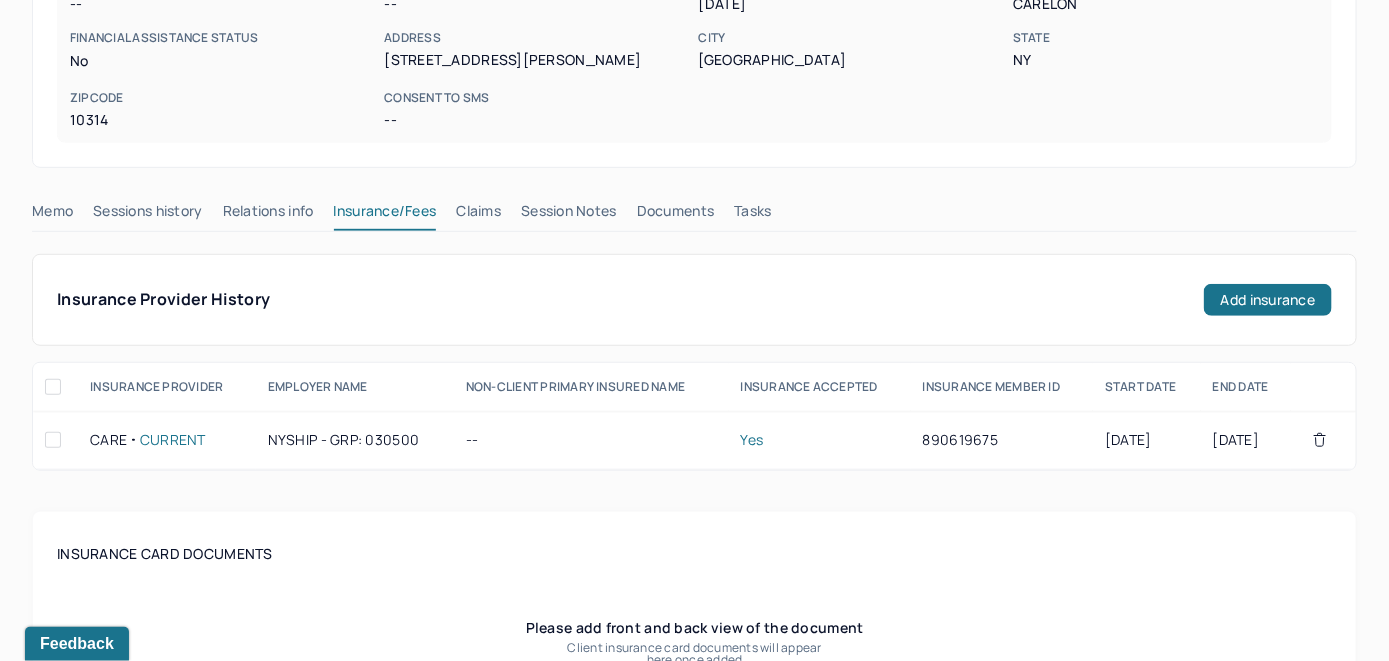 click on "Claims" at bounding box center (478, 215) 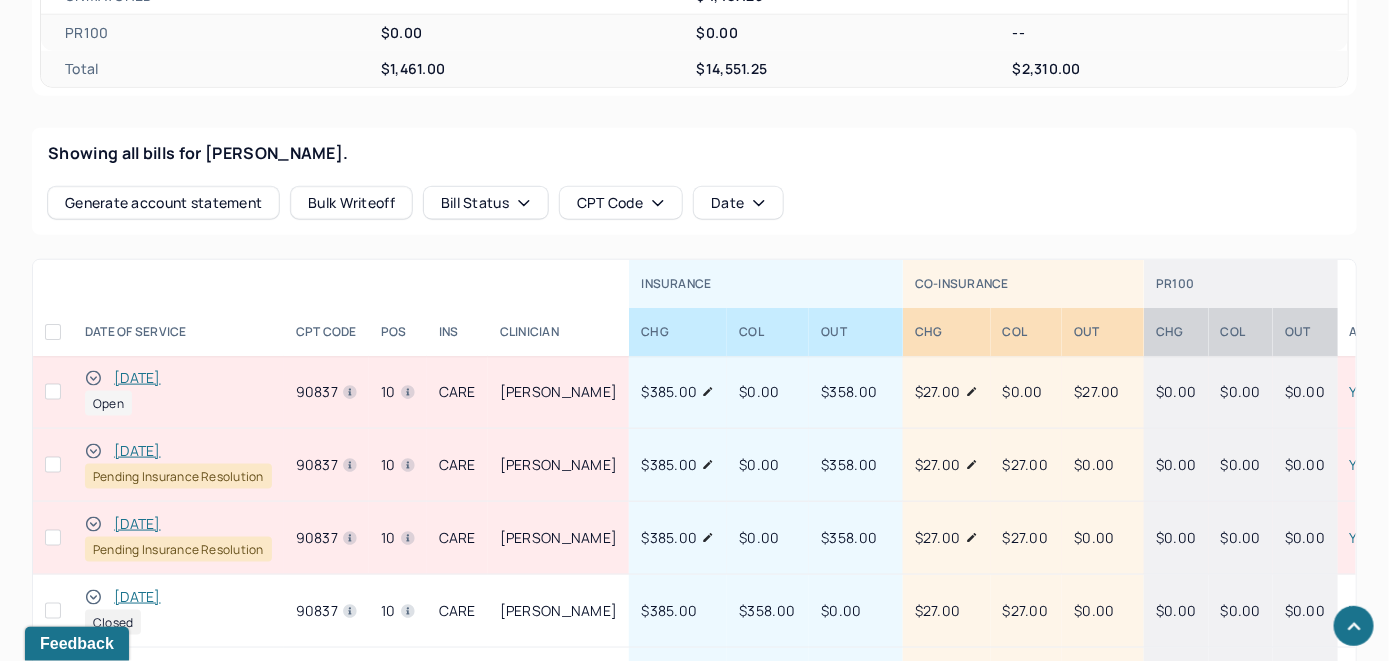 scroll, scrollTop: 802, scrollLeft: 0, axis: vertical 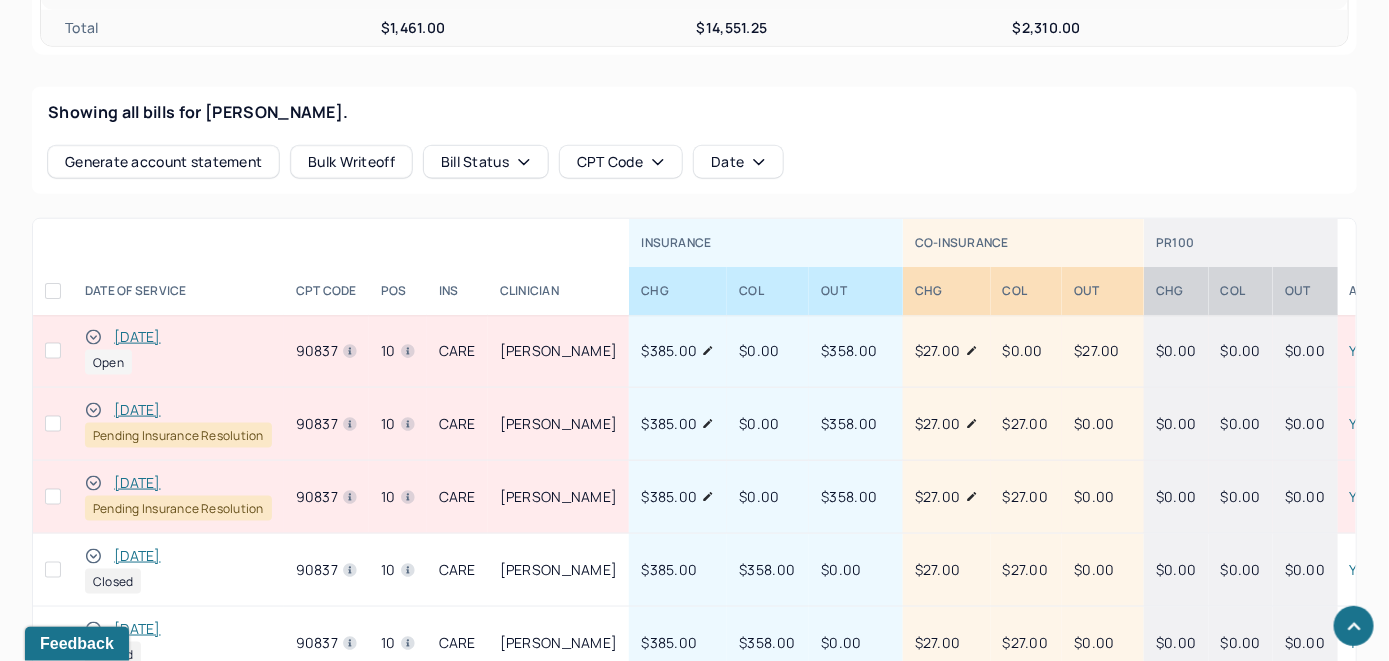 click on "[DATE]" at bounding box center (137, 337) 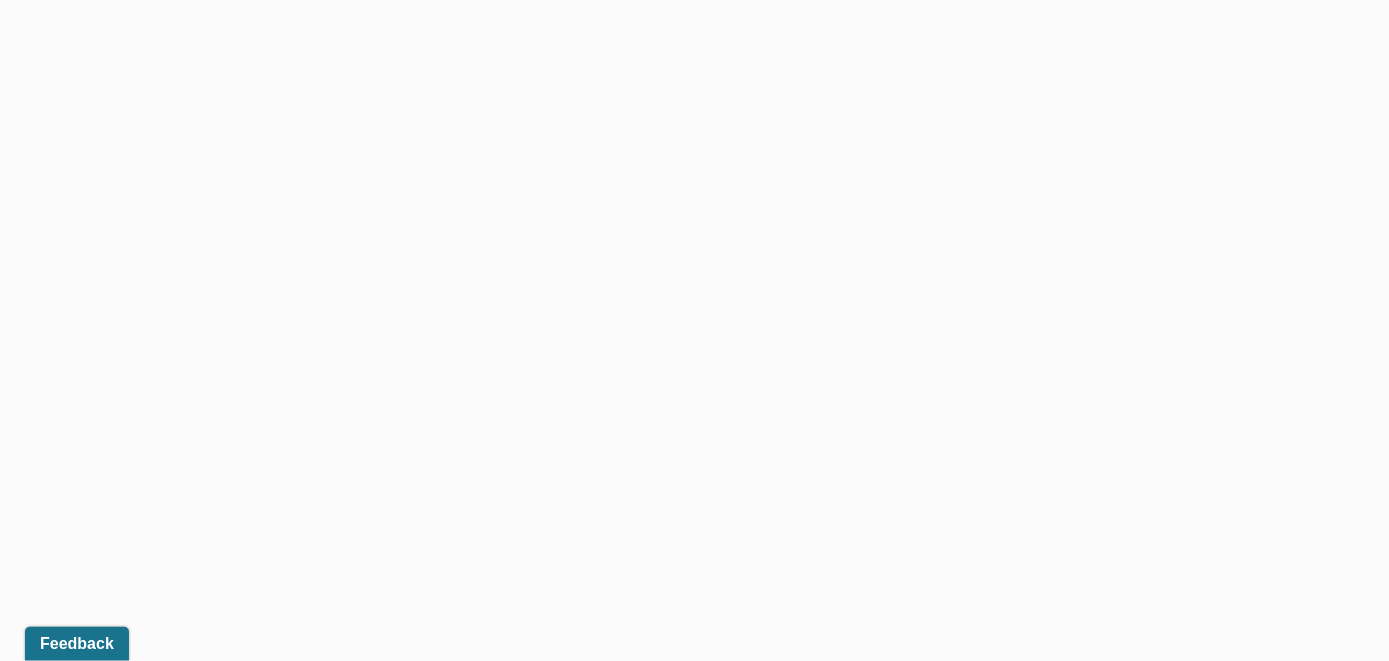 scroll, scrollTop: 730, scrollLeft: 0, axis: vertical 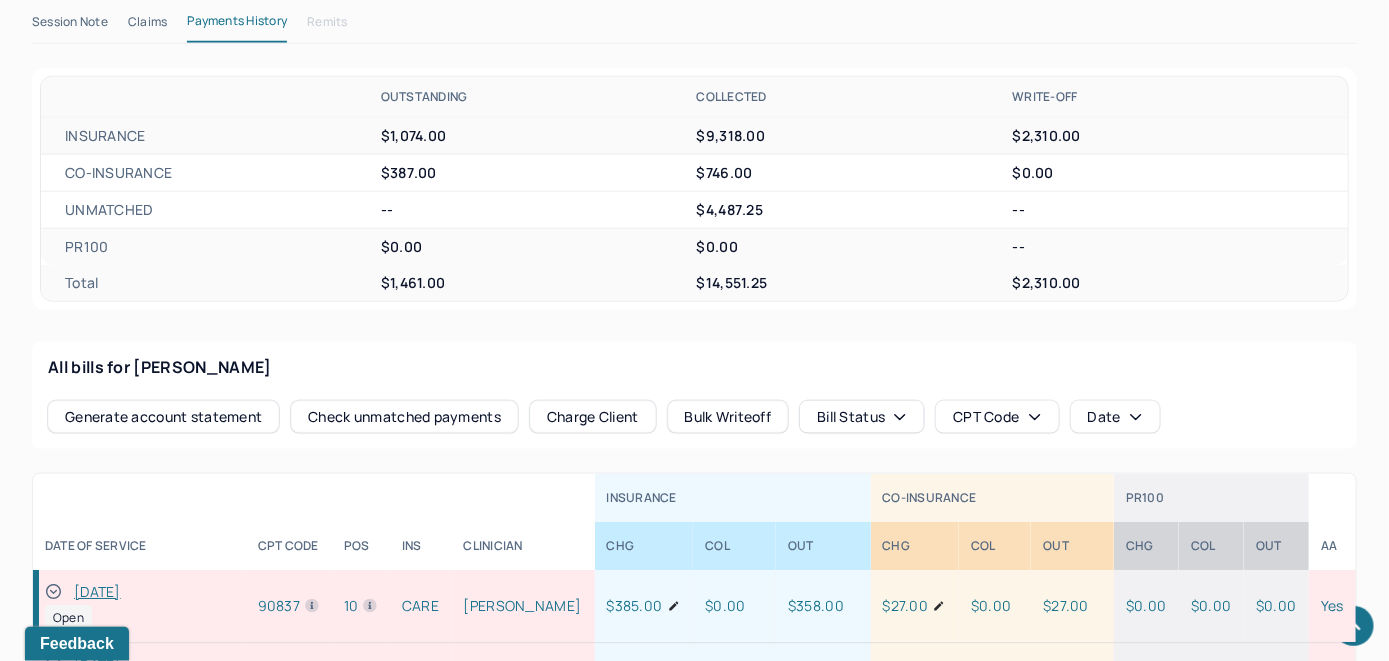 click on "Check unmatched payments" at bounding box center [404, 417] 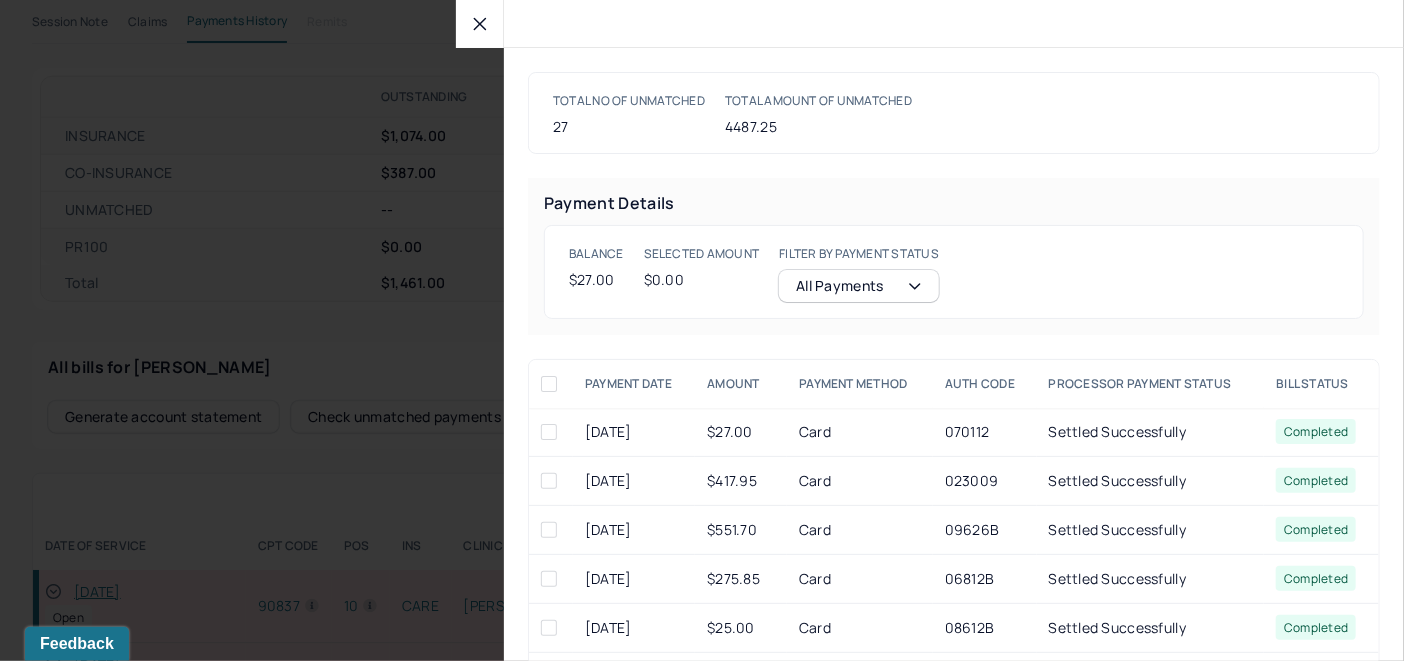 click at bounding box center (549, 432) 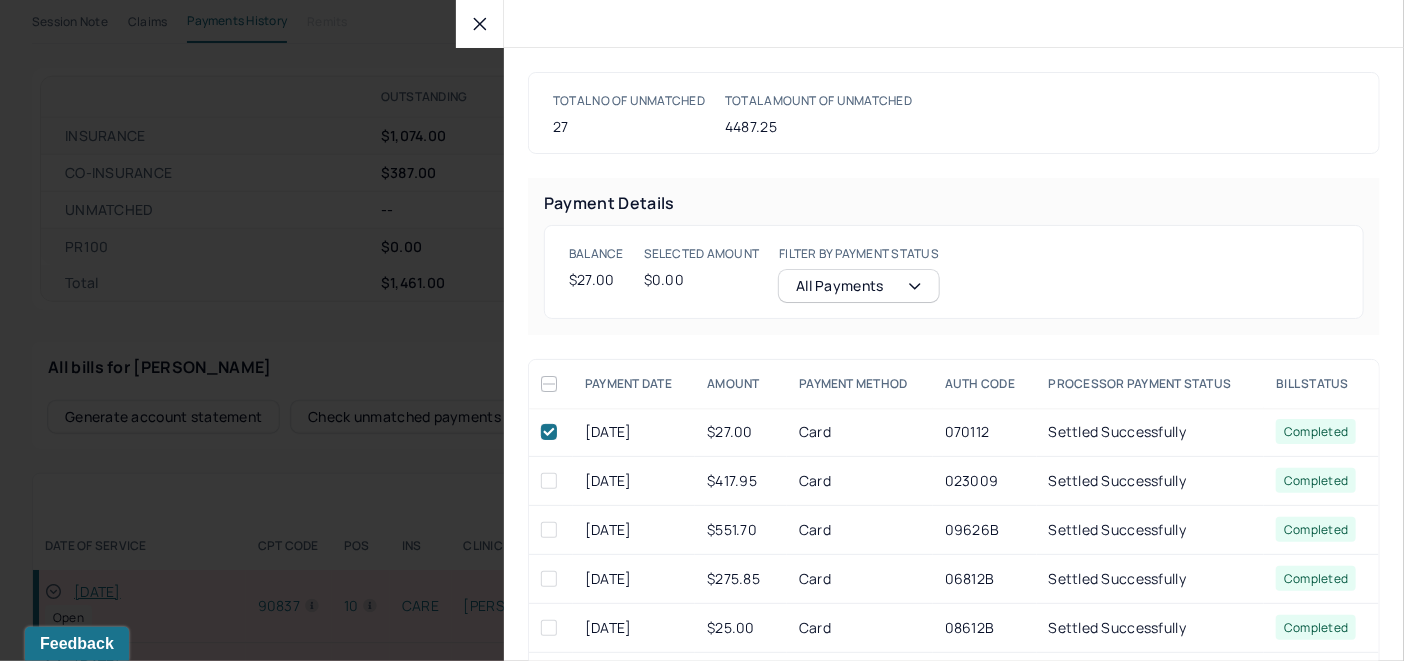 checkbox on "true" 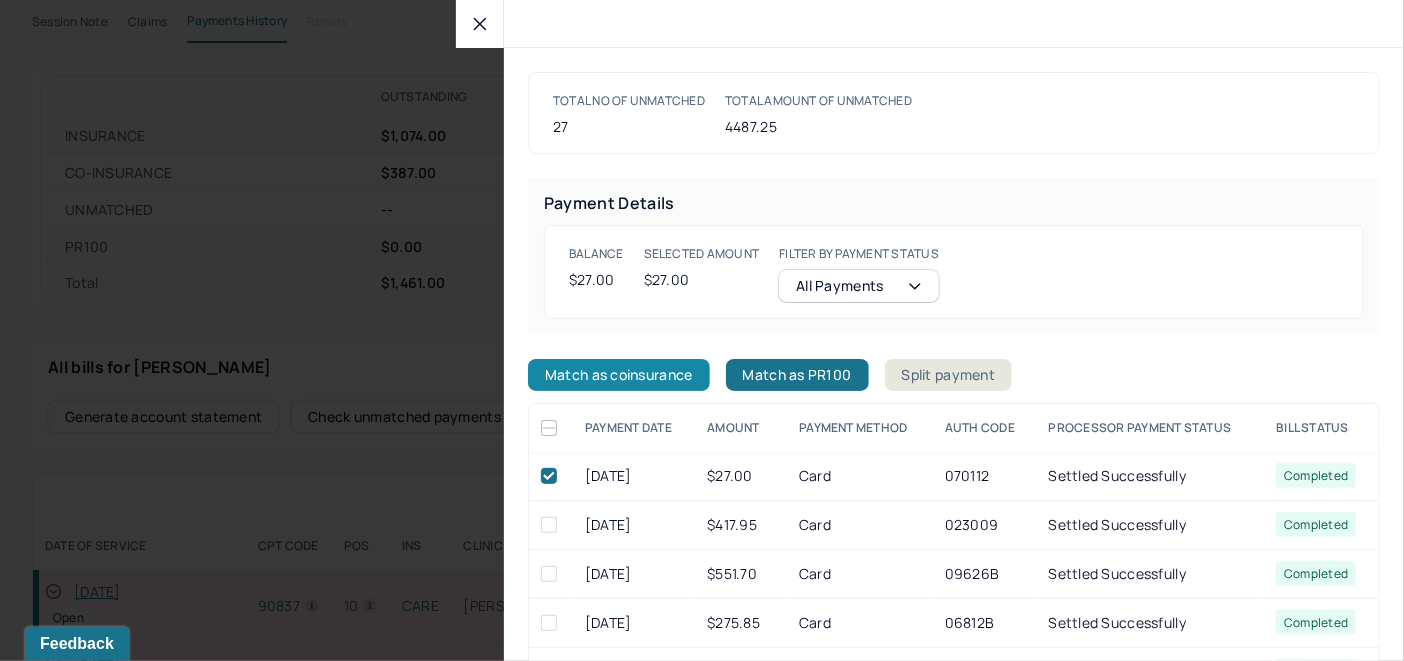 click on "Match as coinsurance" at bounding box center [619, 375] 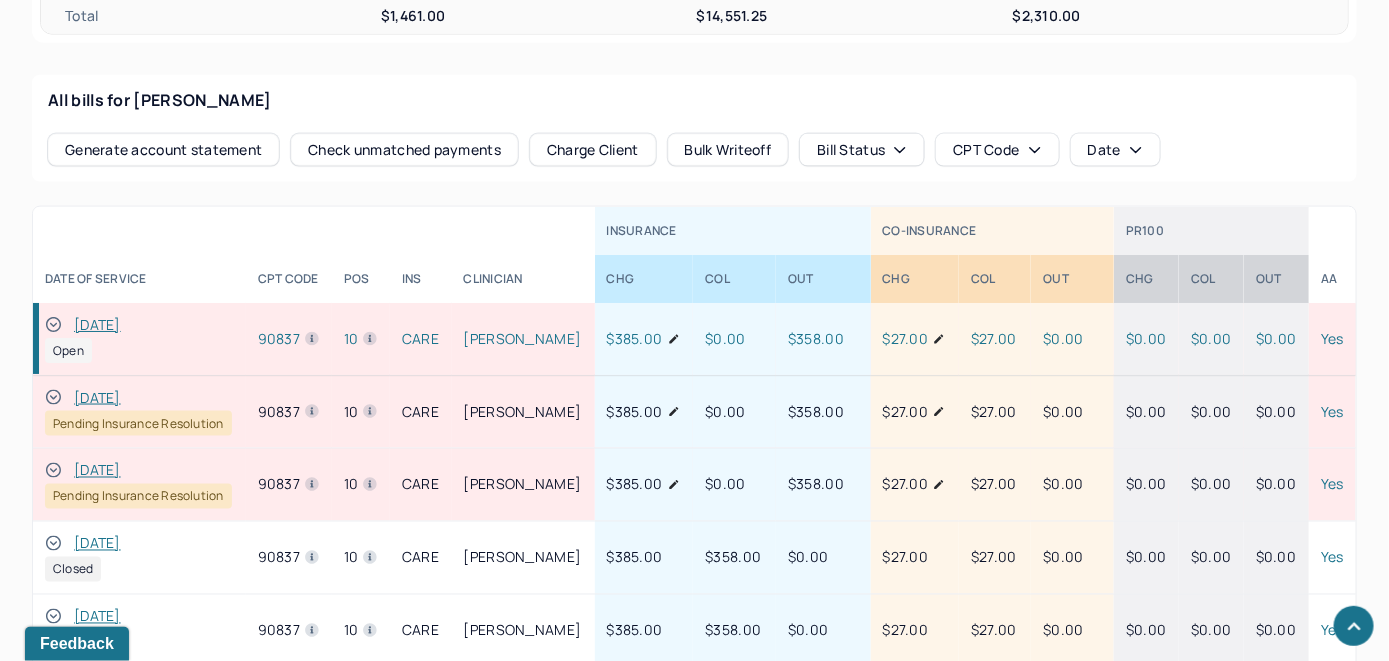 scroll, scrollTop: 1030, scrollLeft: 0, axis: vertical 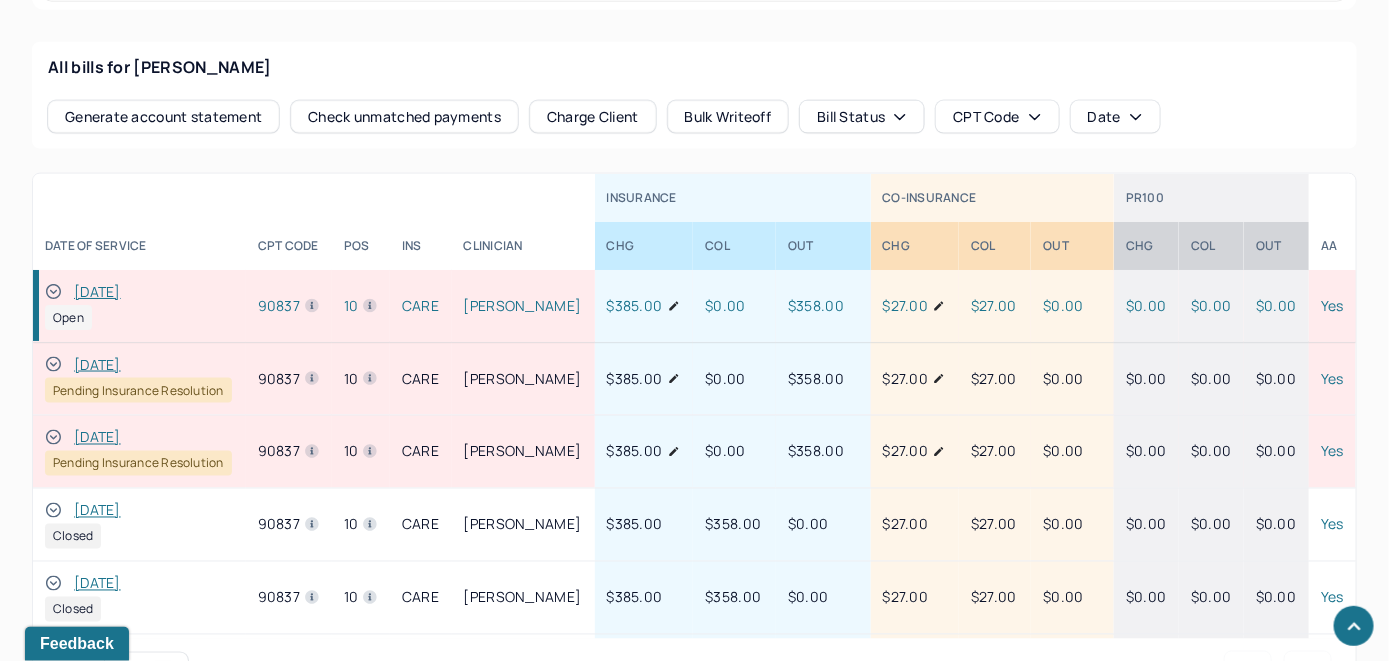 click 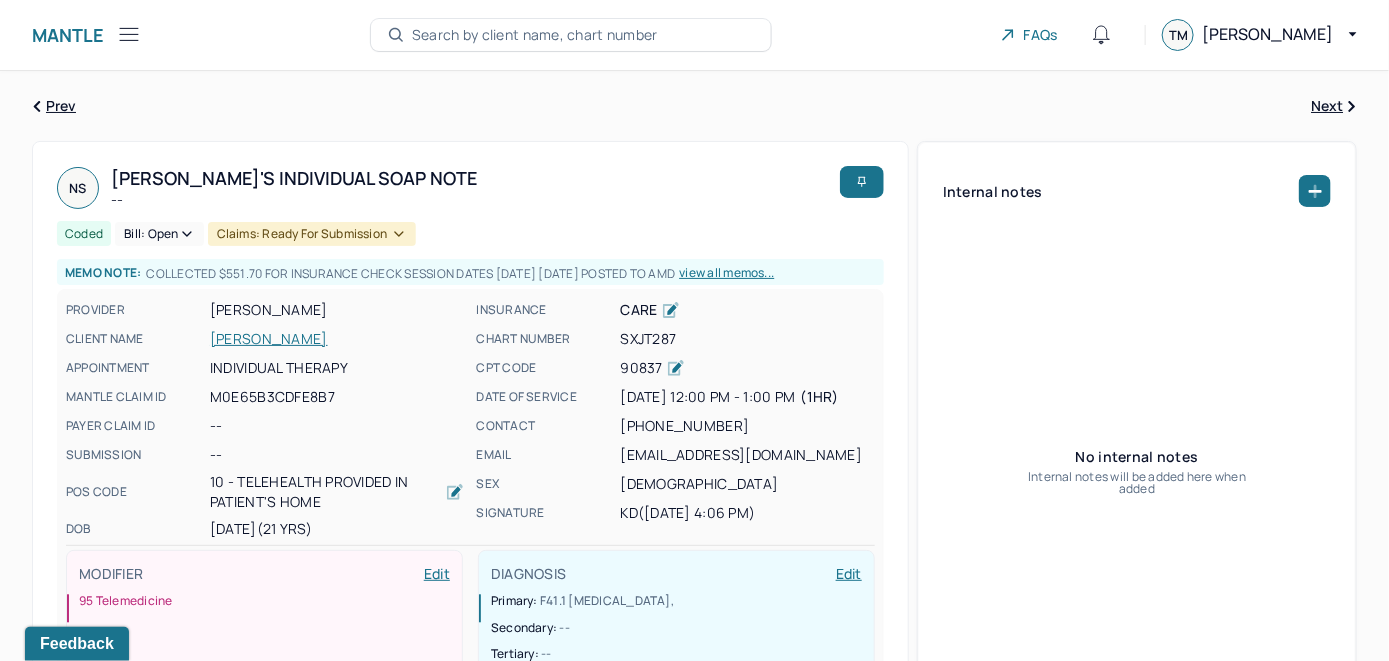 scroll, scrollTop: 0, scrollLeft: 0, axis: both 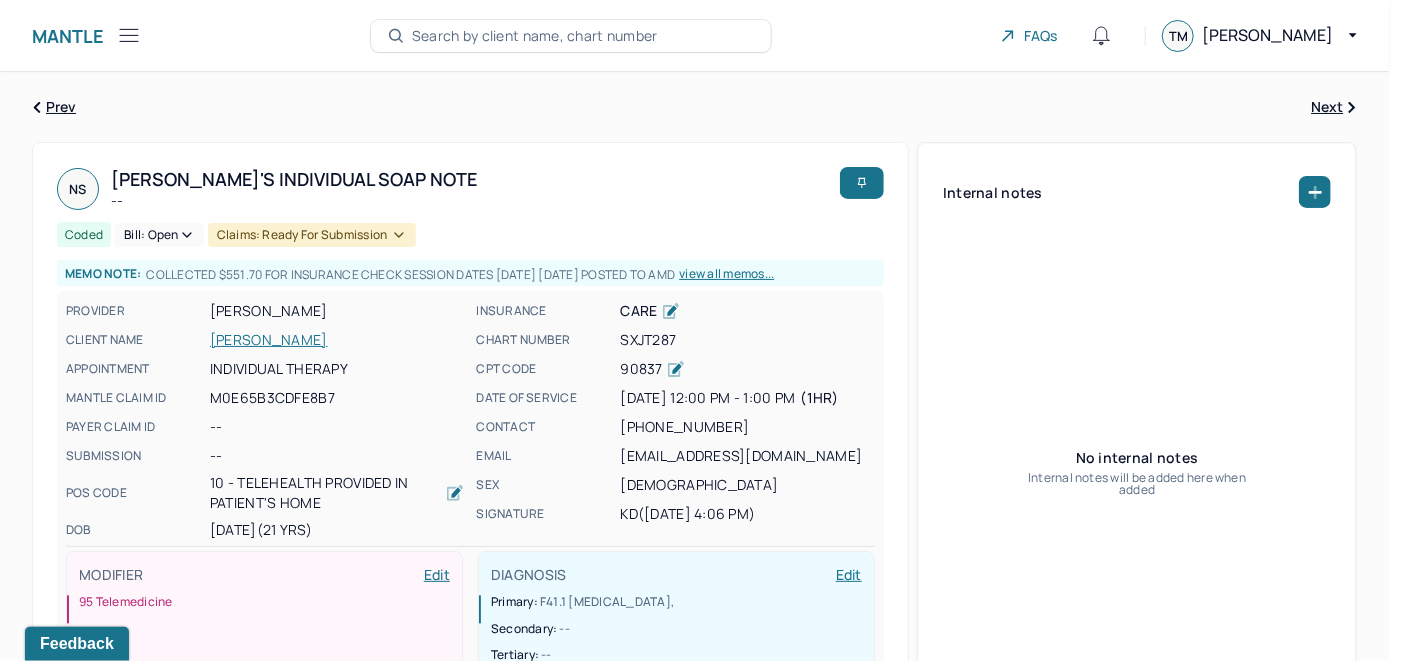 click 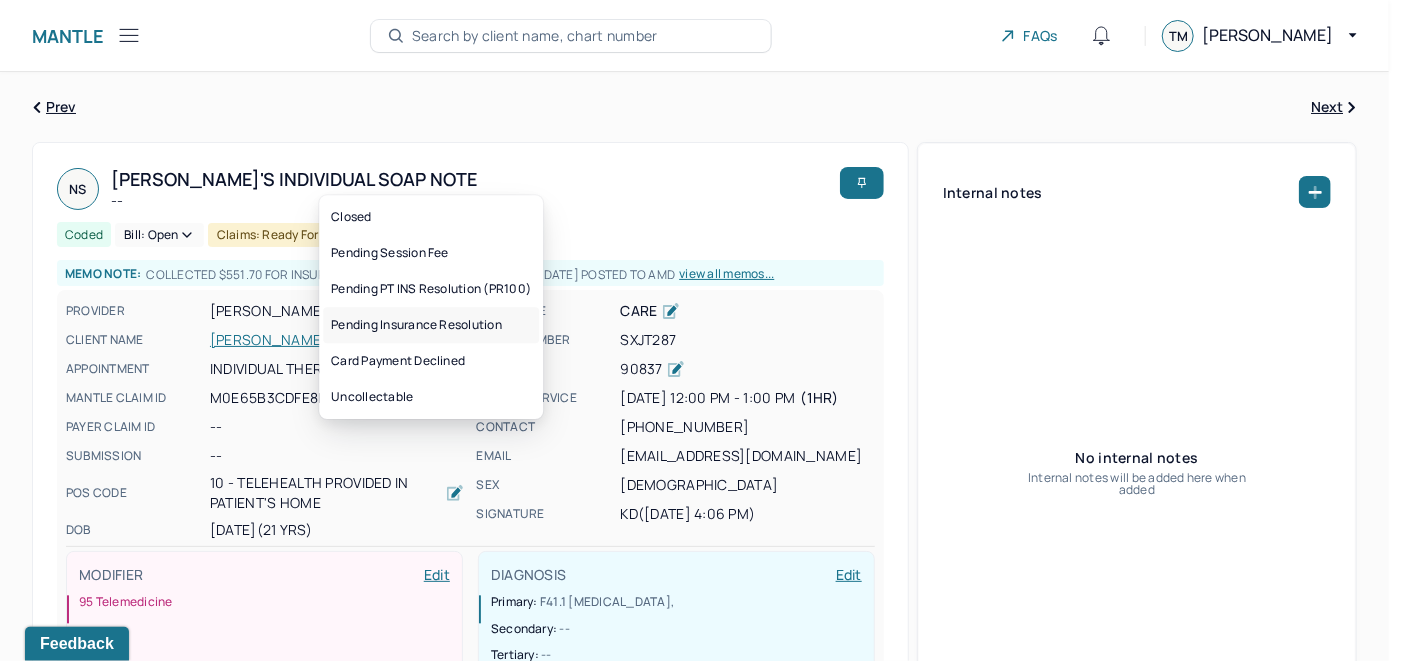 click on "Pending Insurance Resolution" at bounding box center [431, 325] 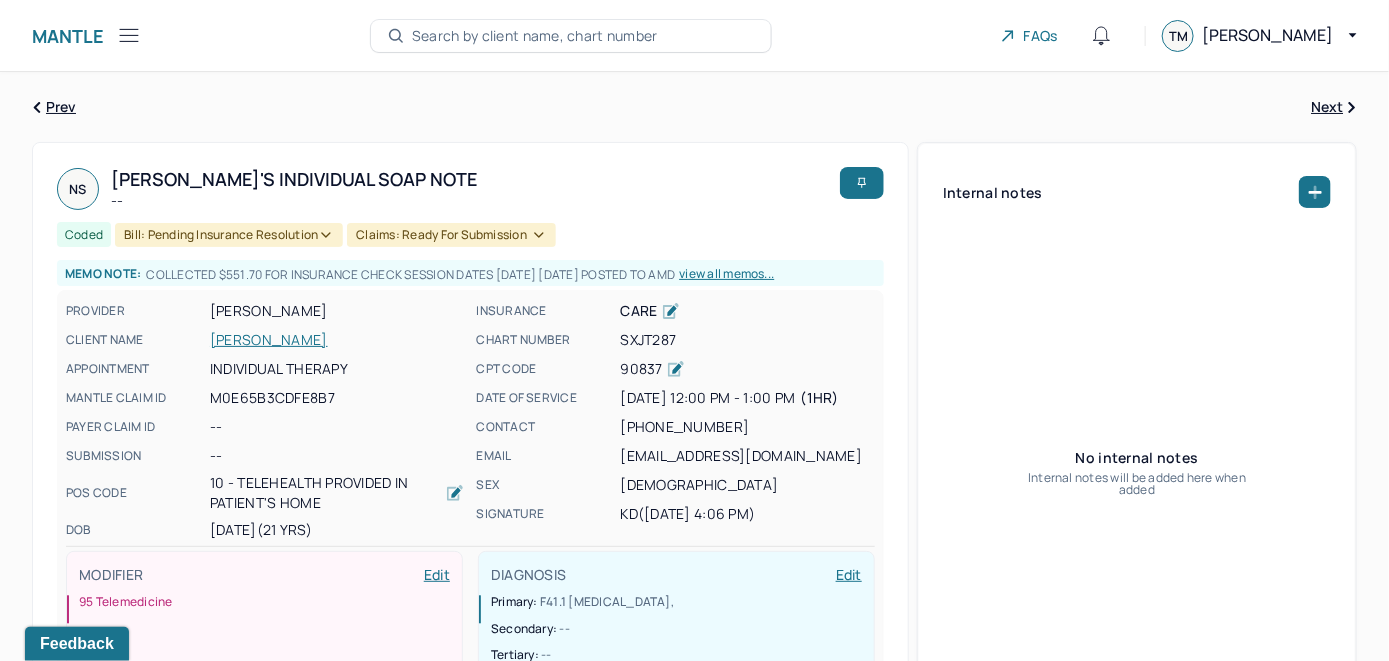 click on "Search by client name, chart number" at bounding box center [535, 36] 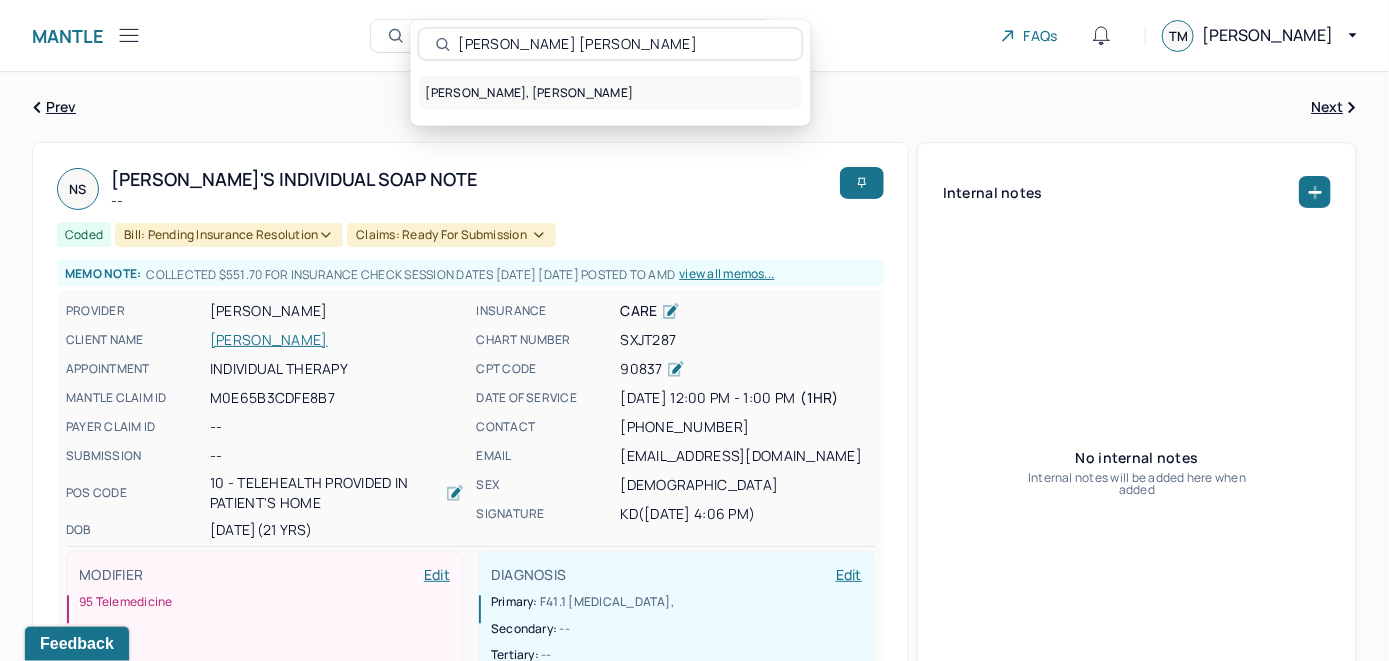 type on "Nixon Polanco Taveras" 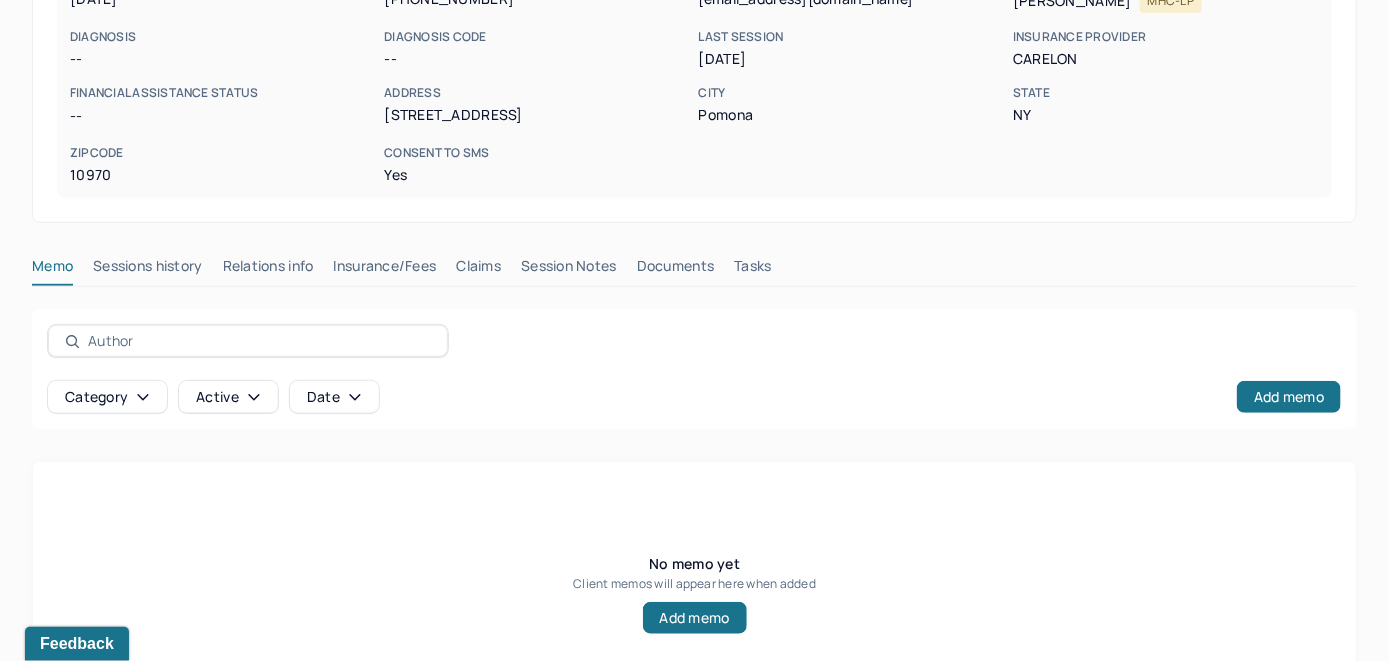 scroll, scrollTop: 393, scrollLeft: 0, axis: vertical 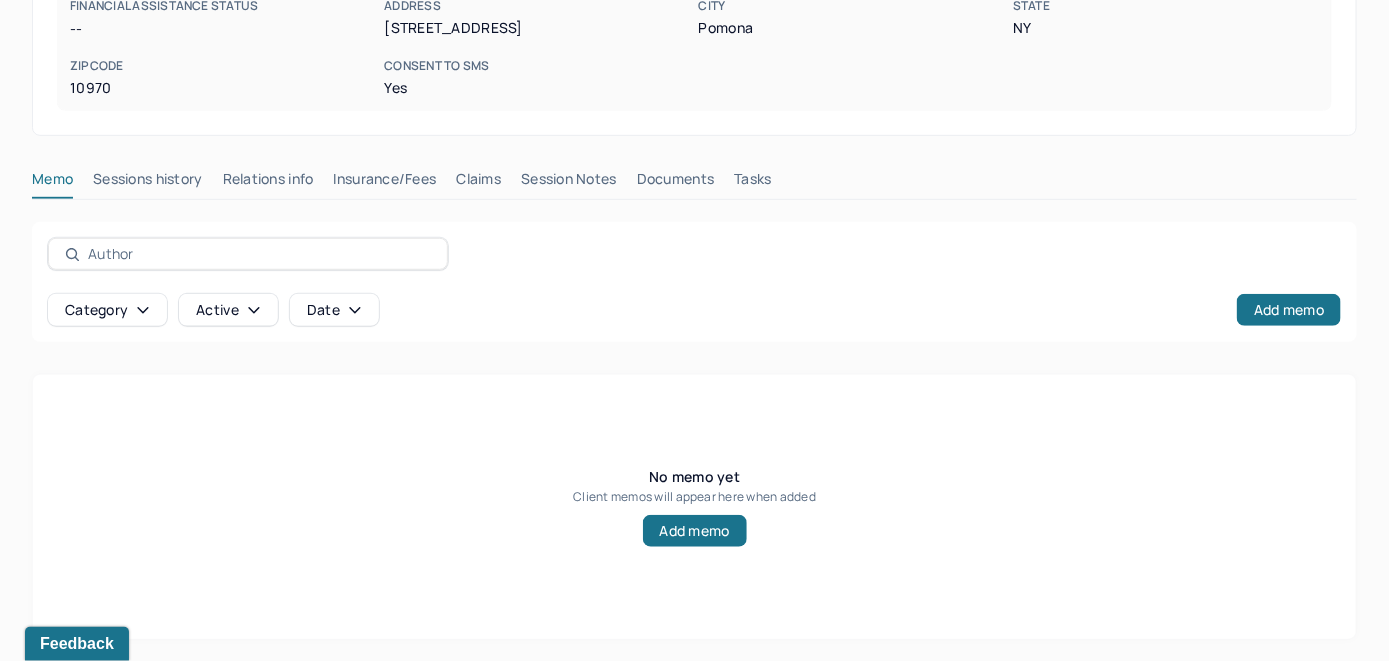 click on "Insurance/Fees" at bounding box center (385, 183) 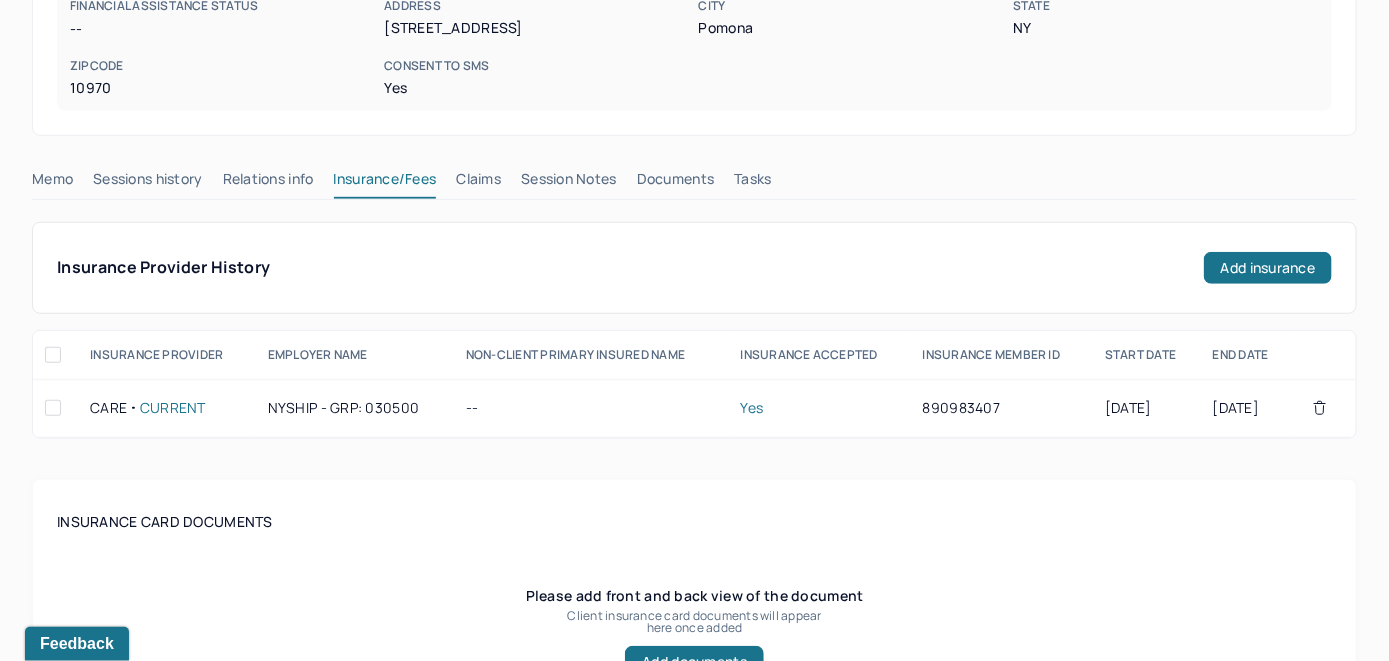 click on "Claims" at bounding box center (478, 183) 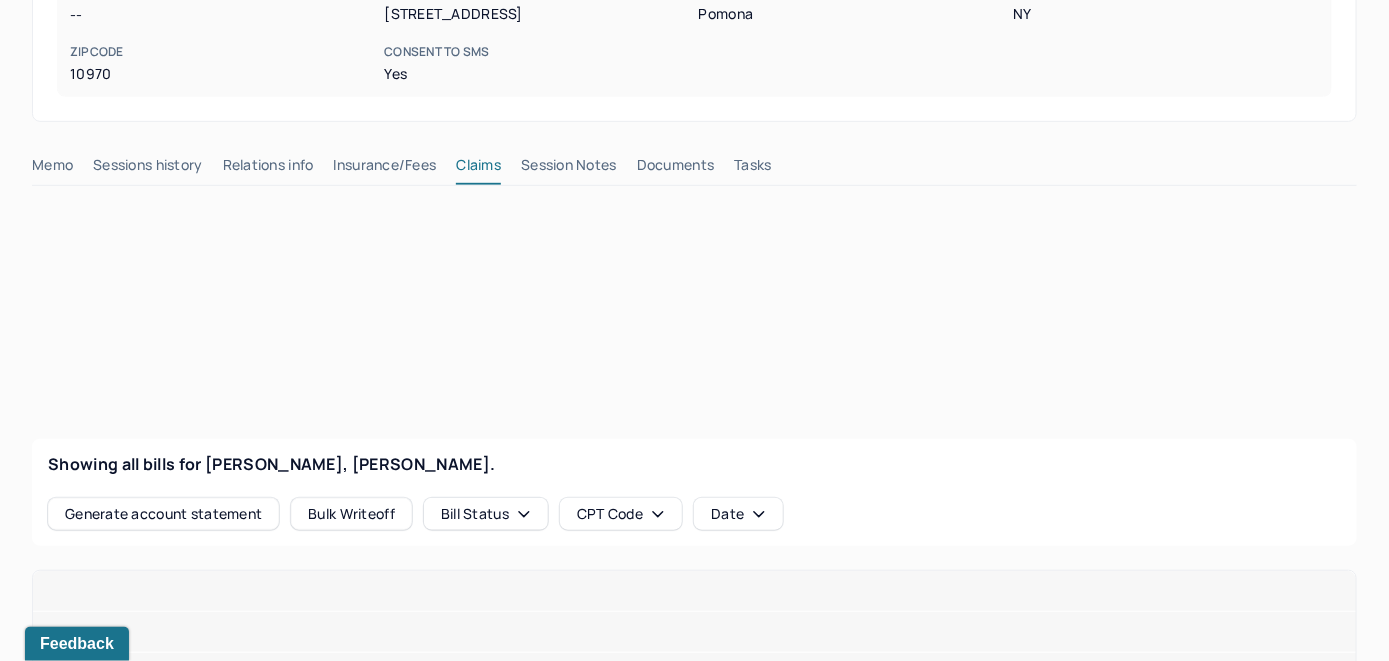 scroll, scrollTop: 493, scrollLeft: 0, axis: vertical 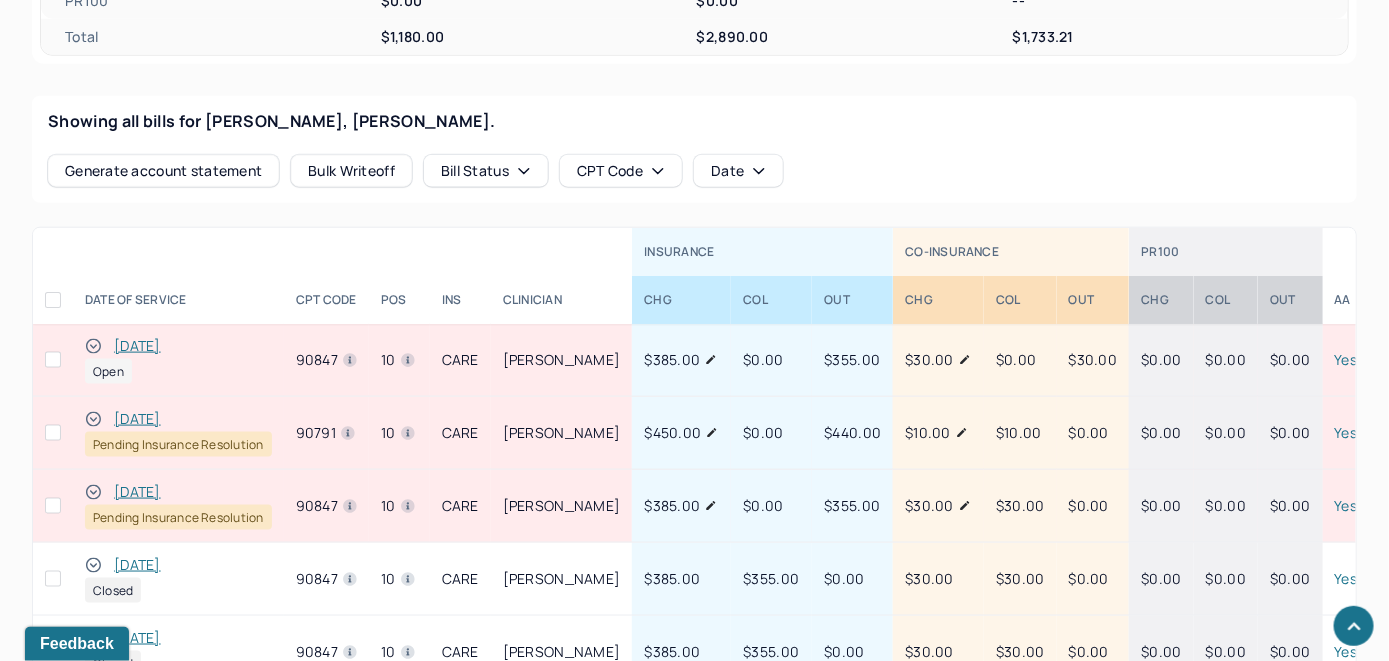 click on "[DATE]" at bounding box center [137, 346] 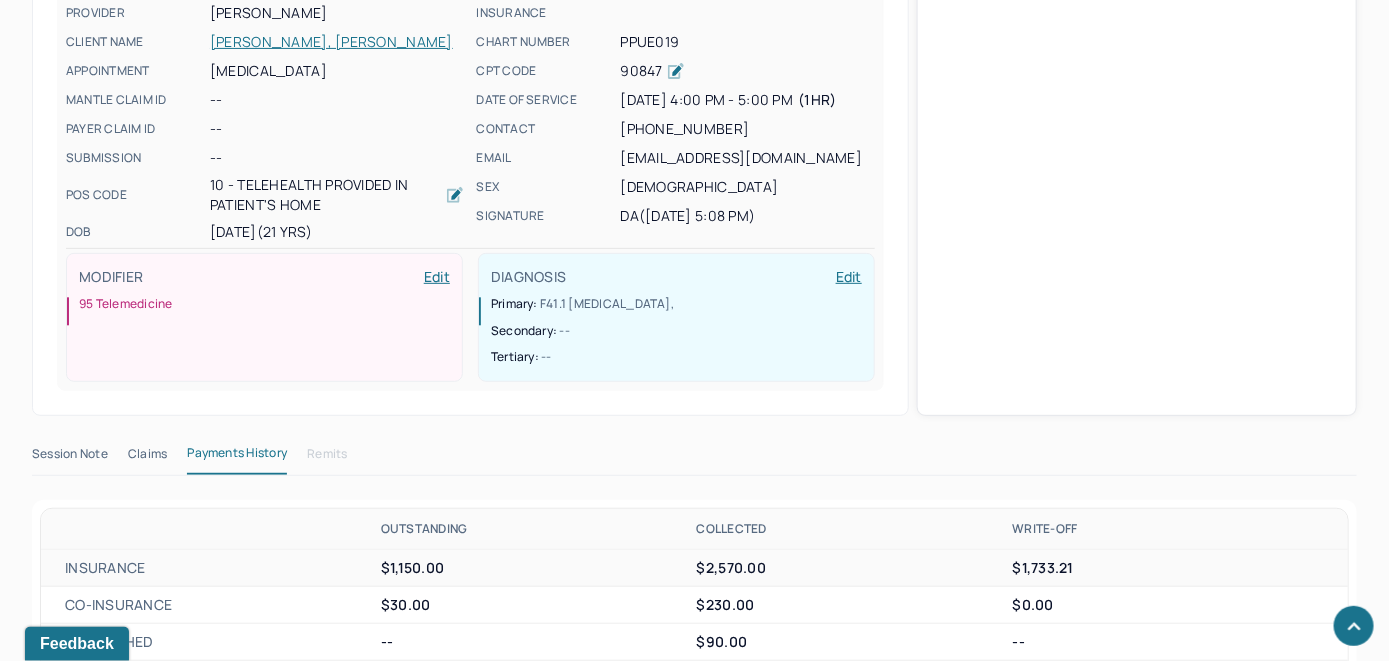scroll, scrollTop: 721, scrollLeft: 0, axis: vertical 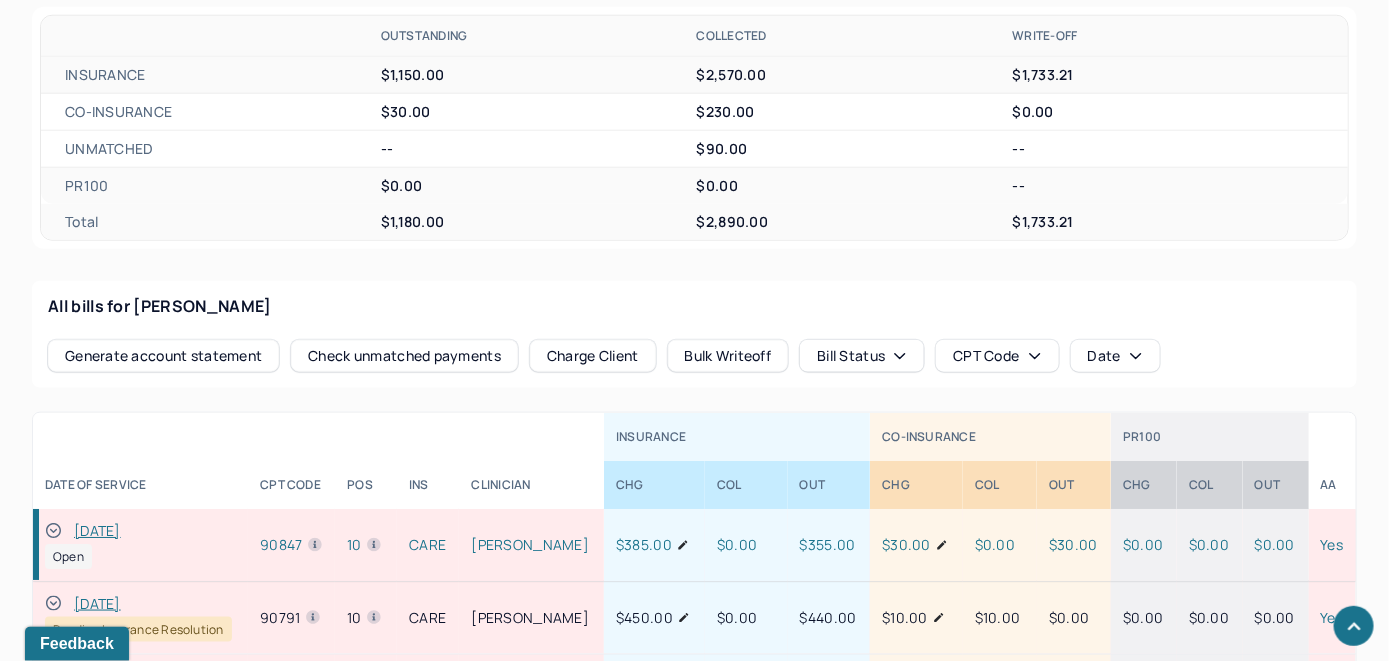 click on "Check unmatched payments" at bounding box center [404, 356] 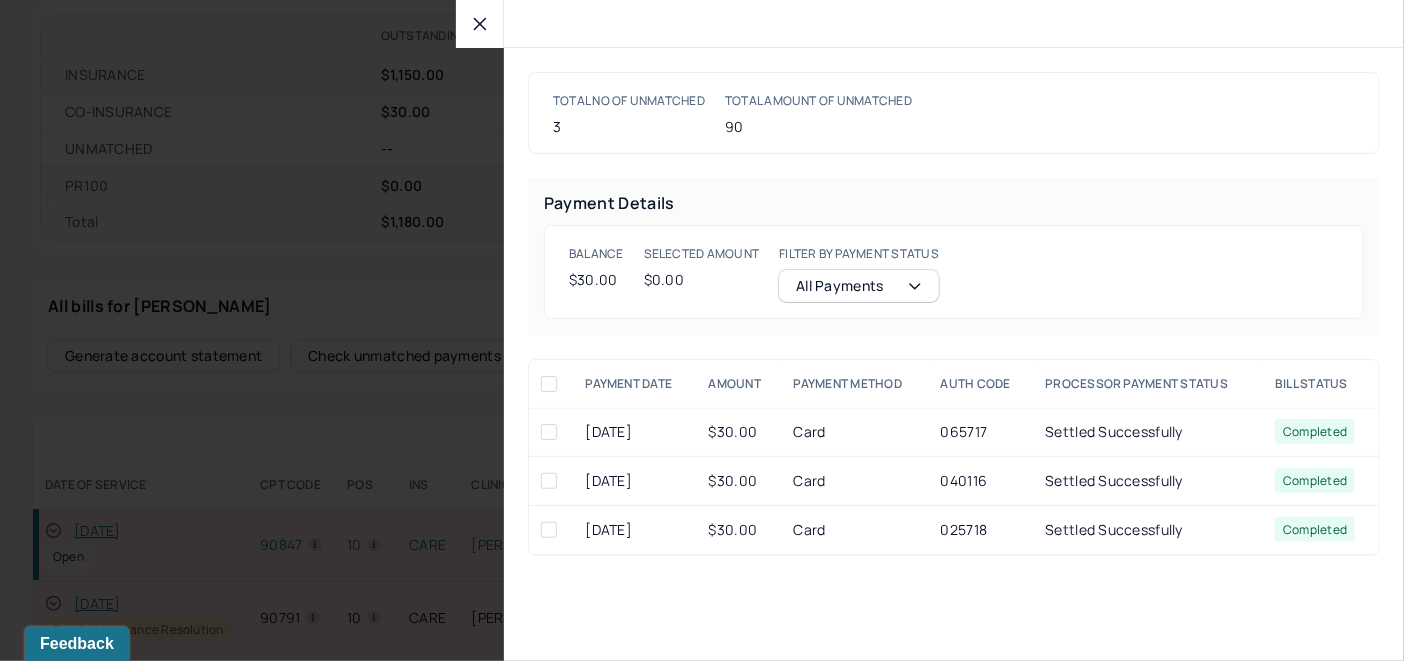 click at bounding box center (549, 481) 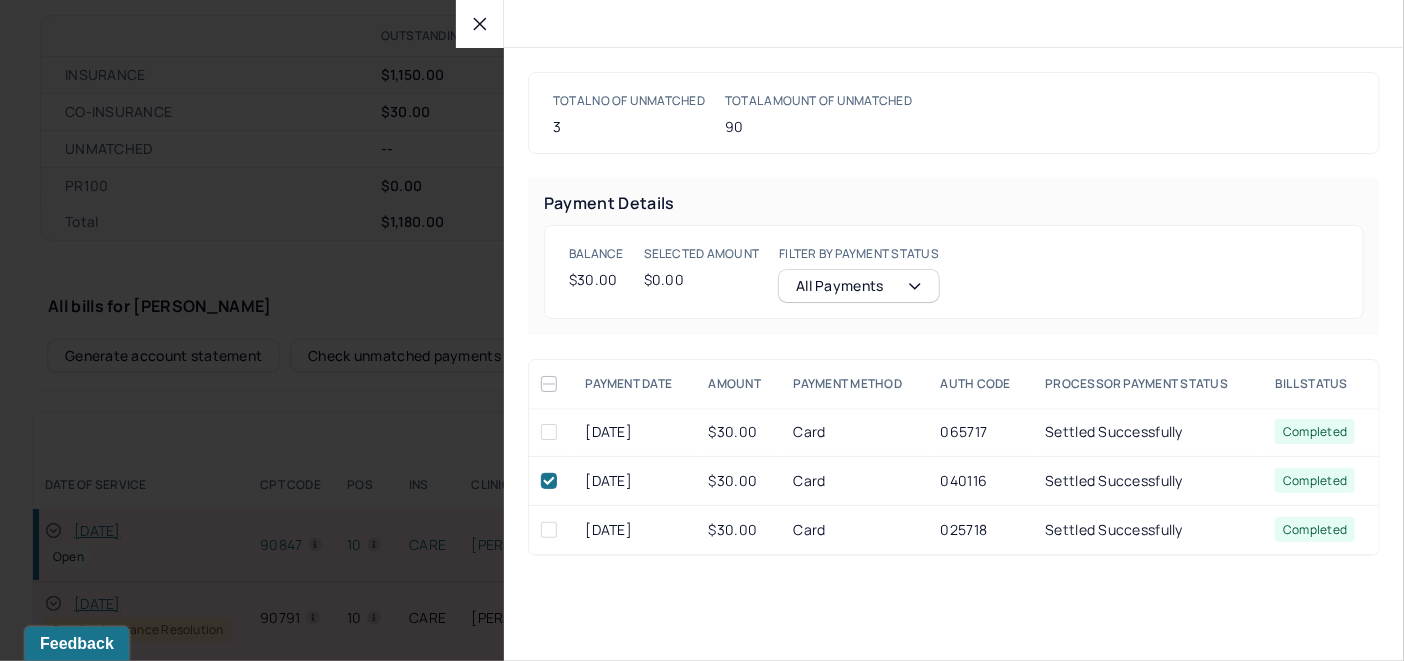 checkbox on "true" 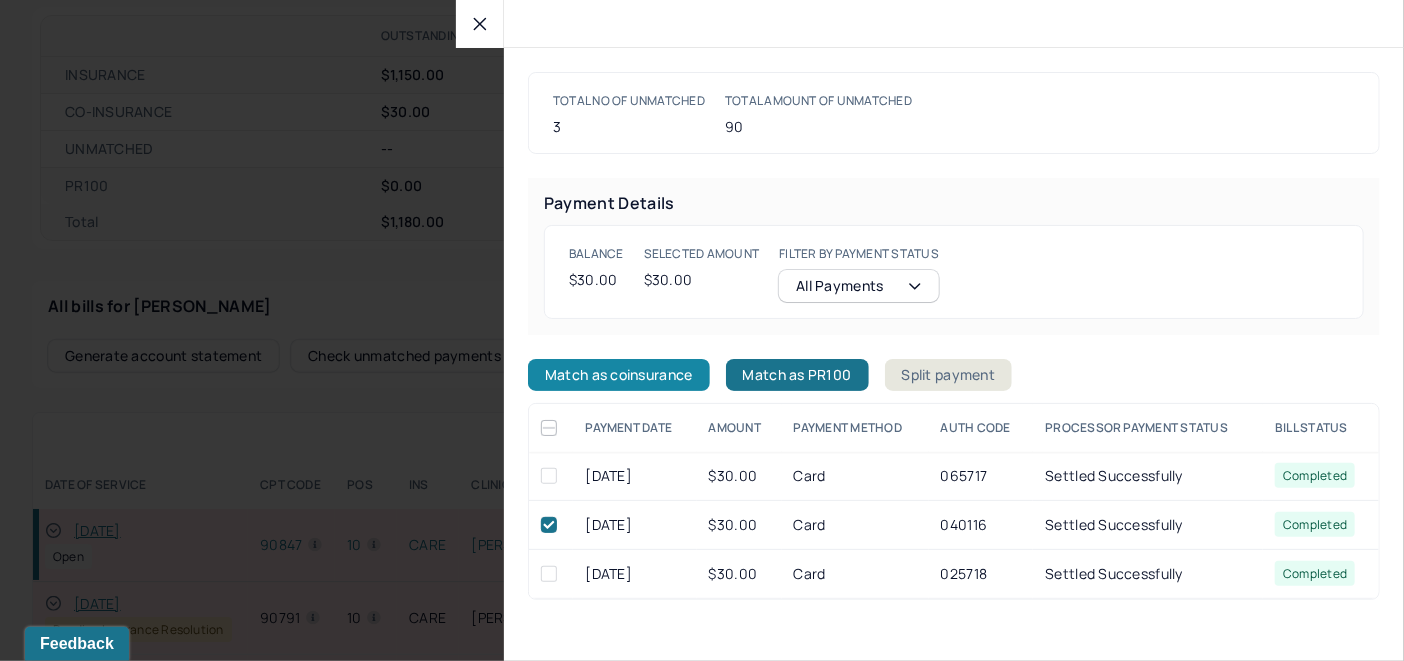 click on "Match as coinsurance" at bounding box center (619, 375) 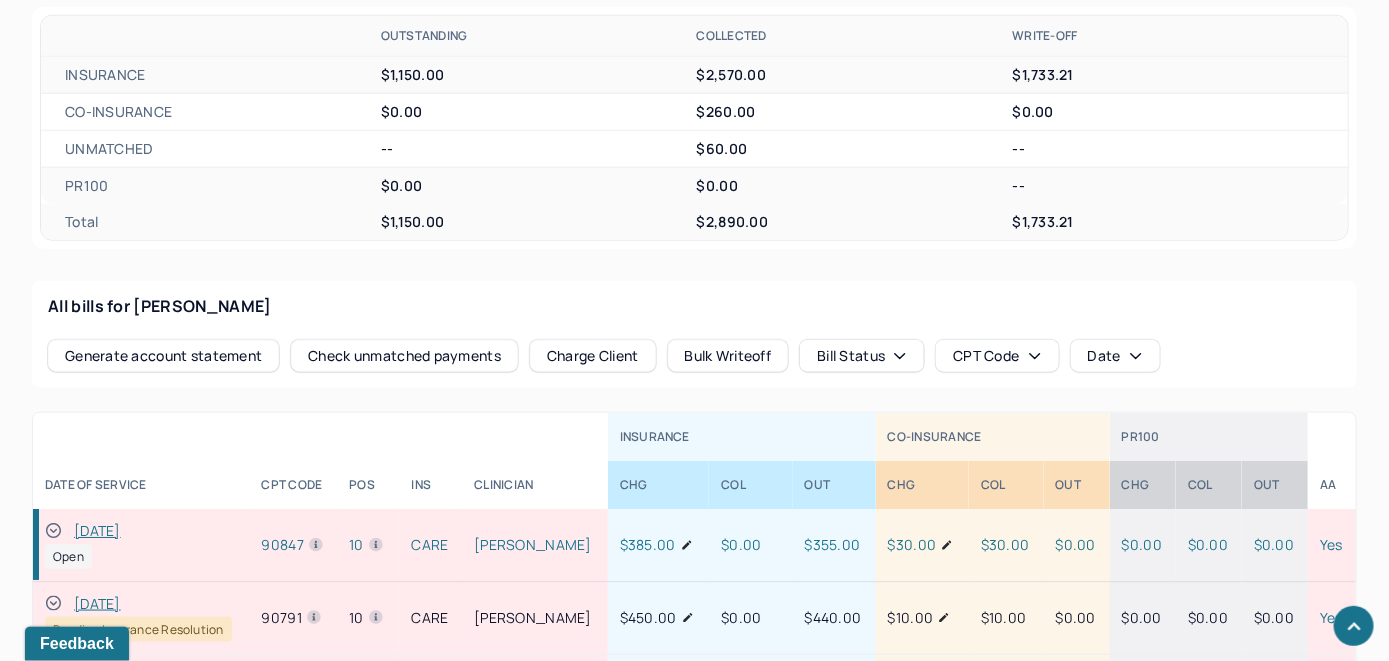 click 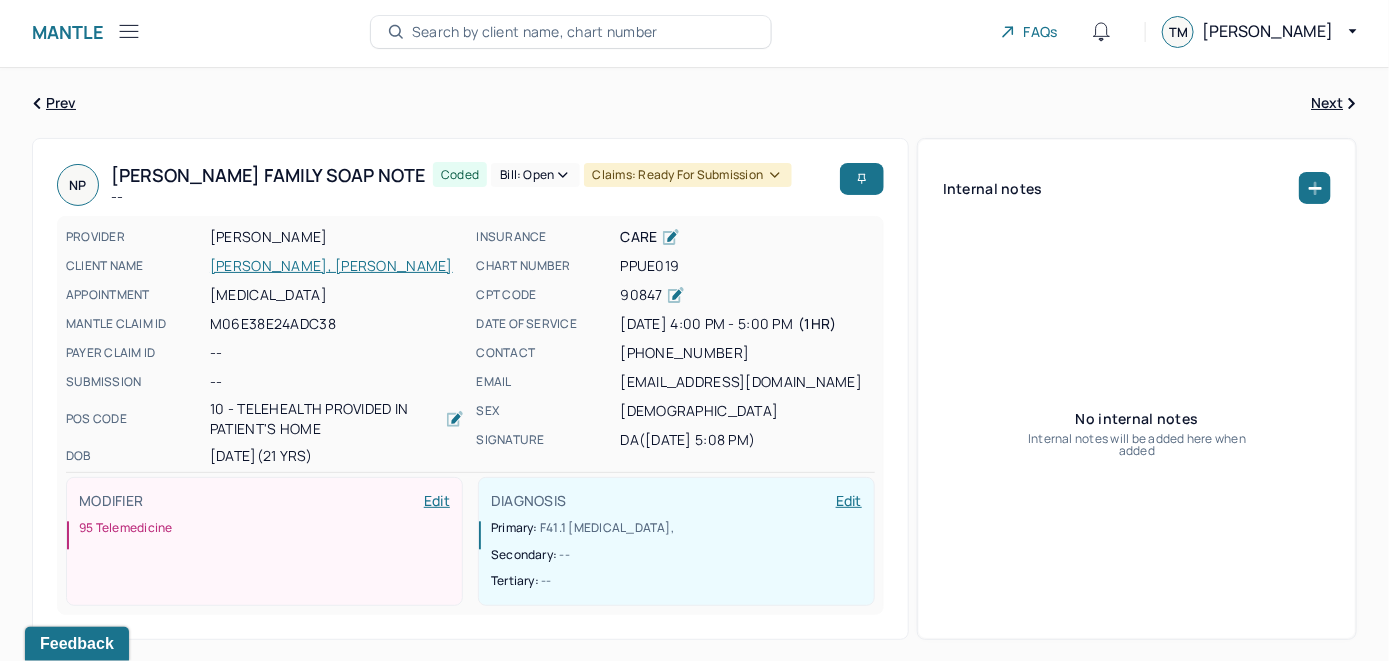 scroll, scrollTop: 0, scrollLeft: 0, axis: both 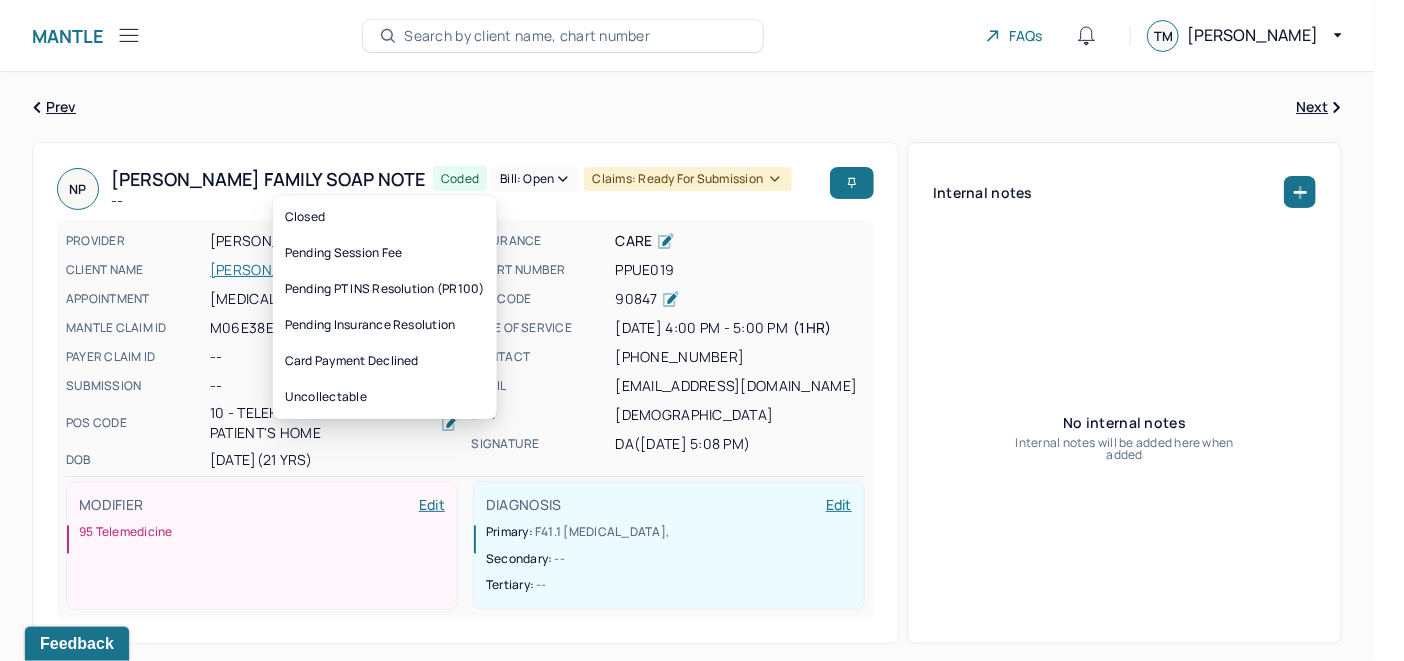 click on "Bill: Open" at bounding box center [535, 179] 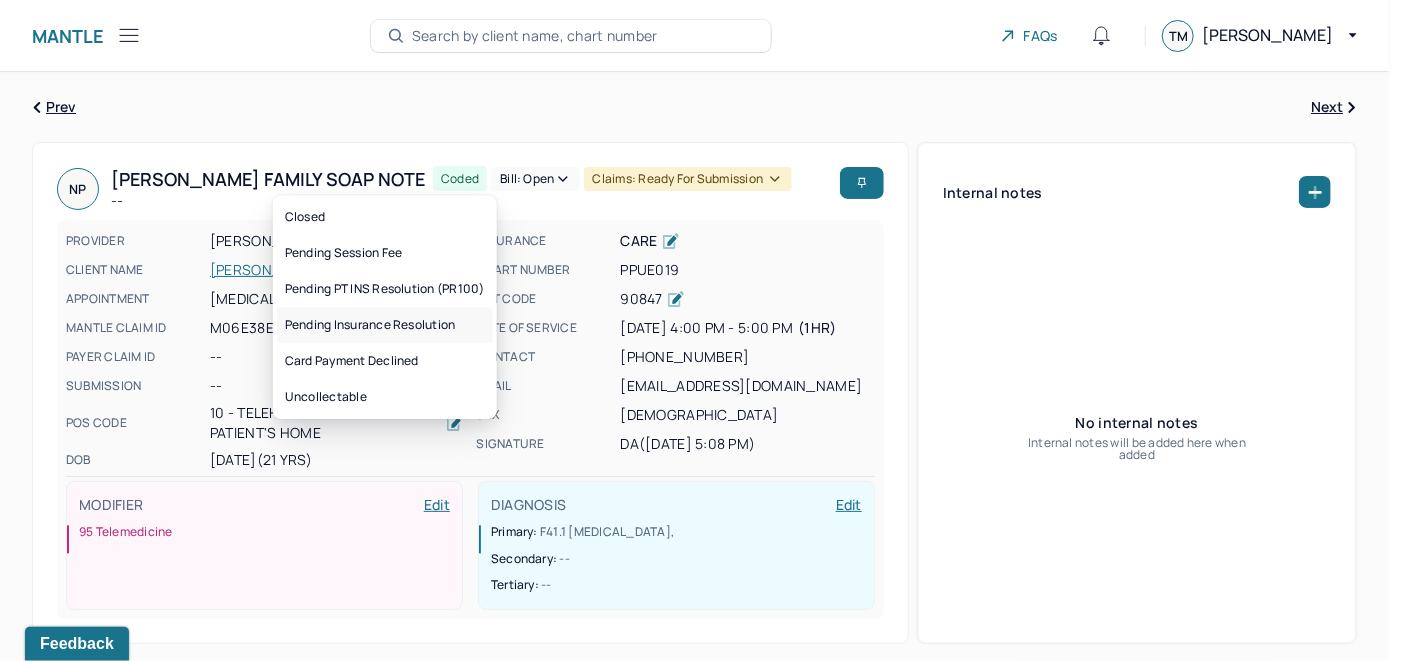 click on "Pending Insurance Resolution" at bounding box center [385, 325] 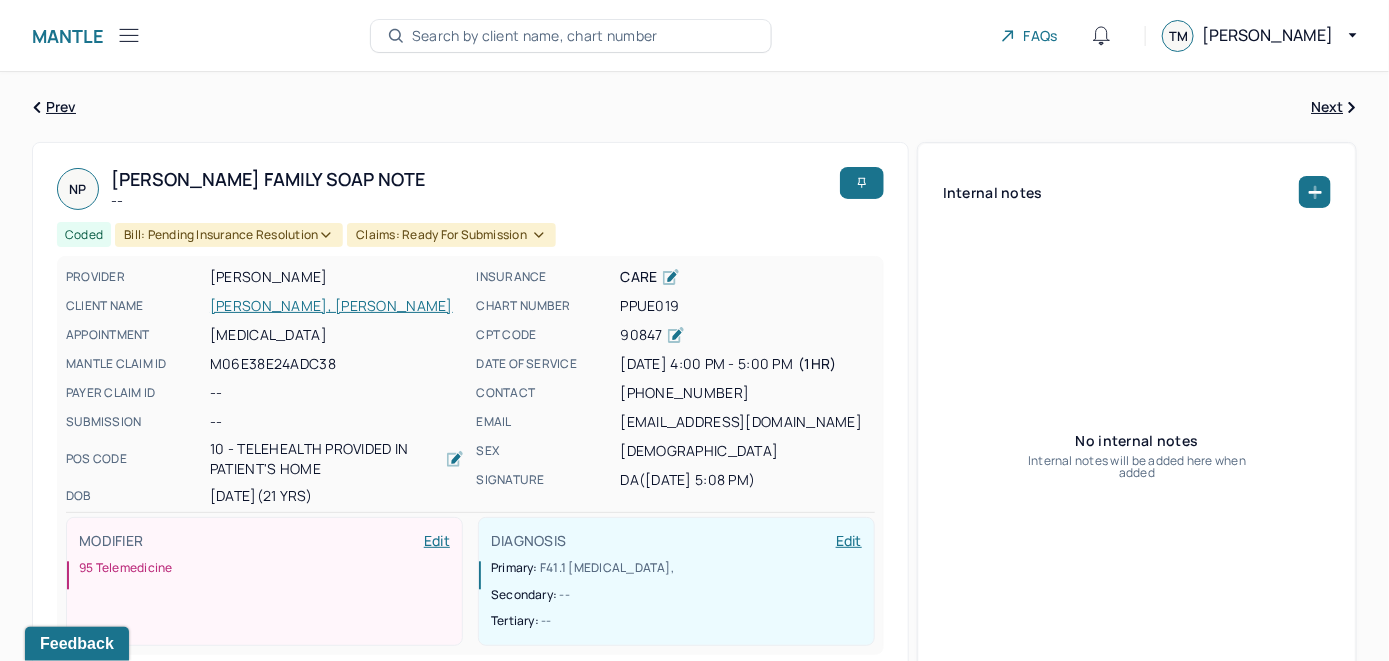 click on "Search by client name, chart number" at bounding box center (535, 36) 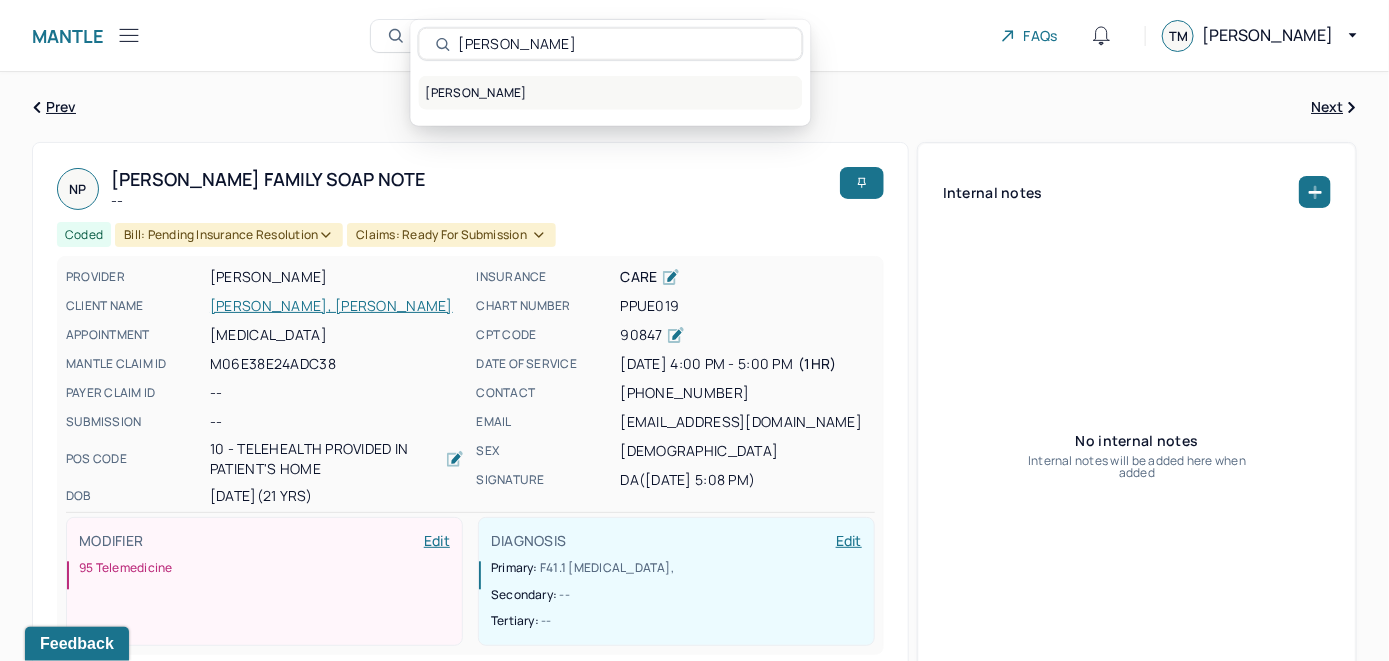 type on "Raghav Bansal" 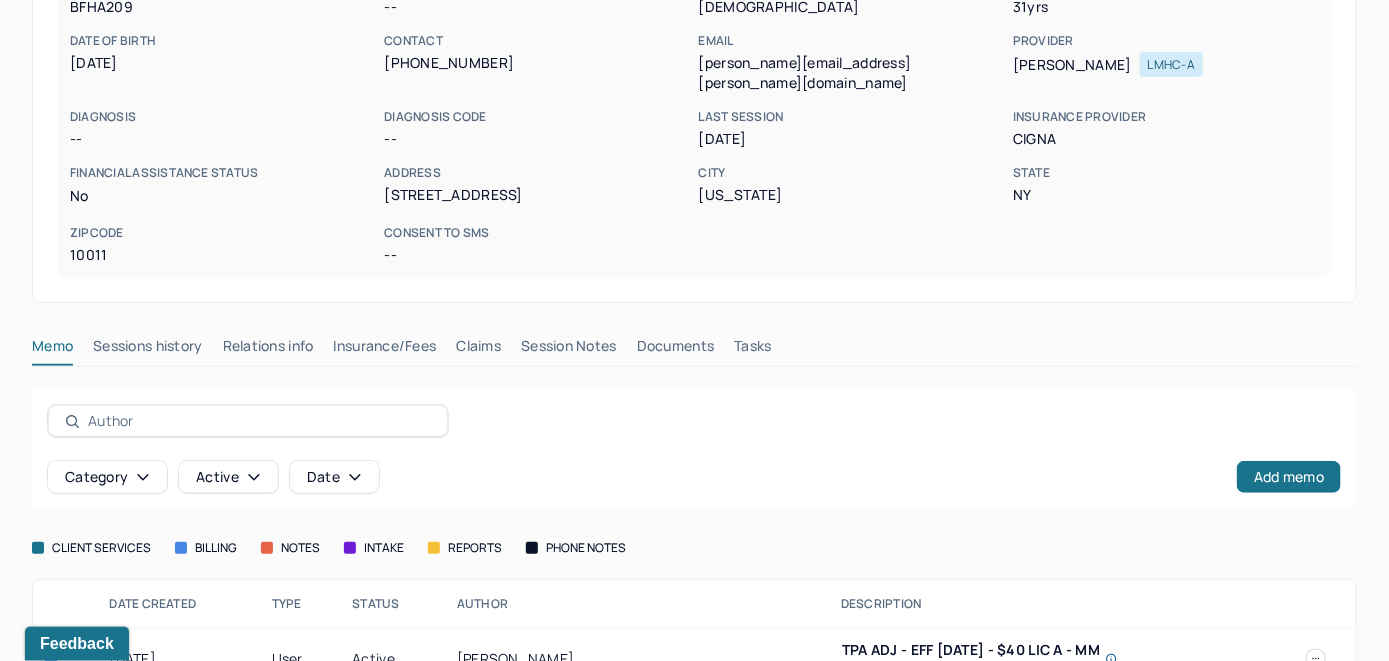 scroll, scrollTop: 349, scrollLeft: 0, axis: vertical 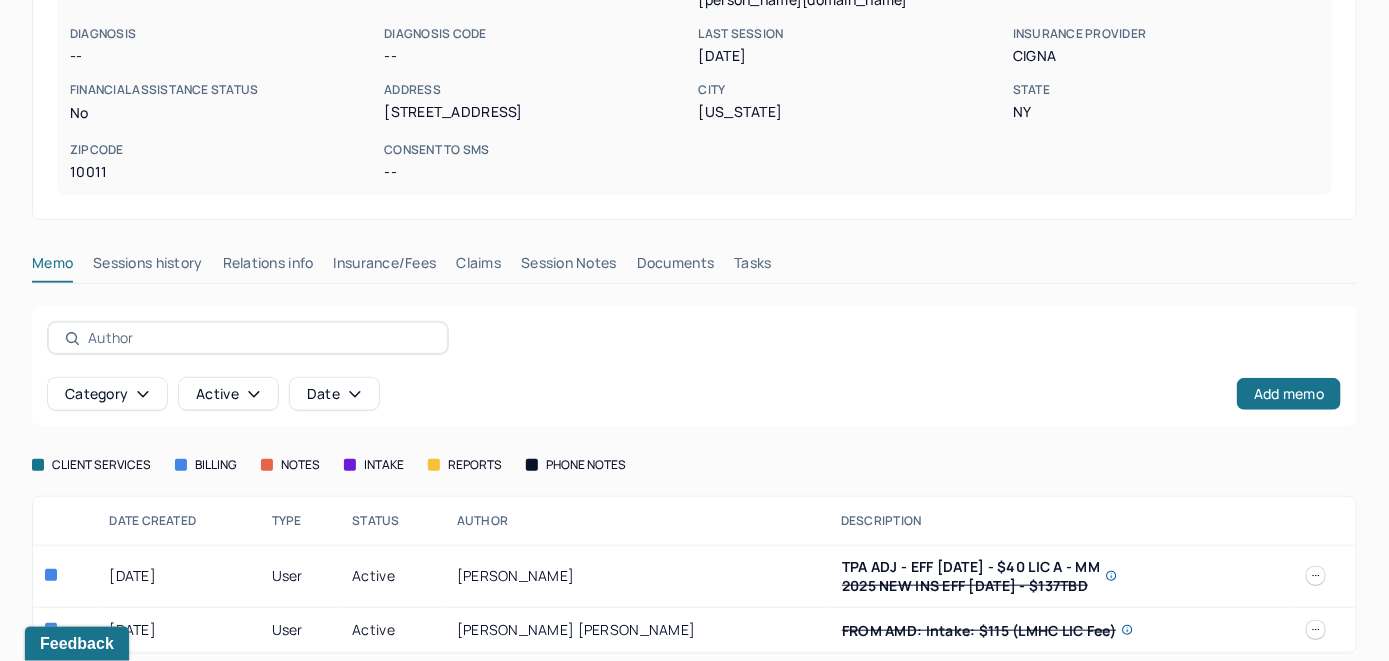 click on "Claims" at bounding box center [478, 267] 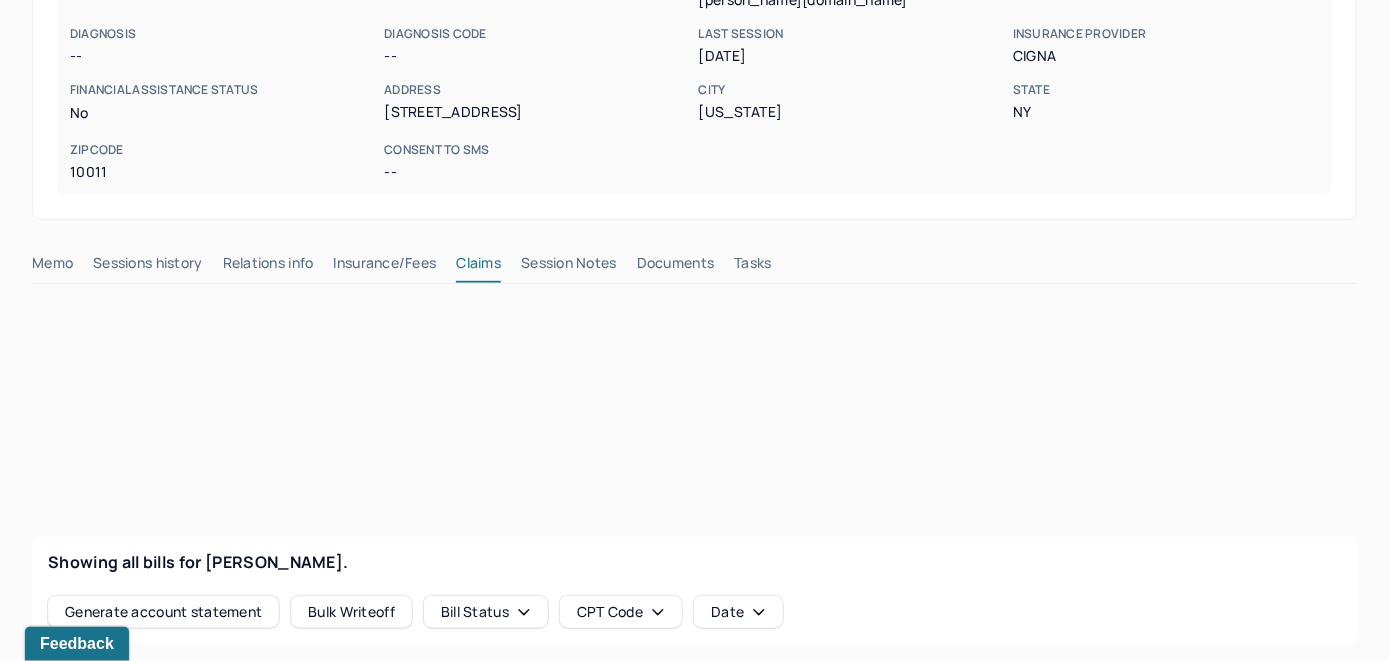 click on "Insurance/Fees" at bounding box center (385, 267) 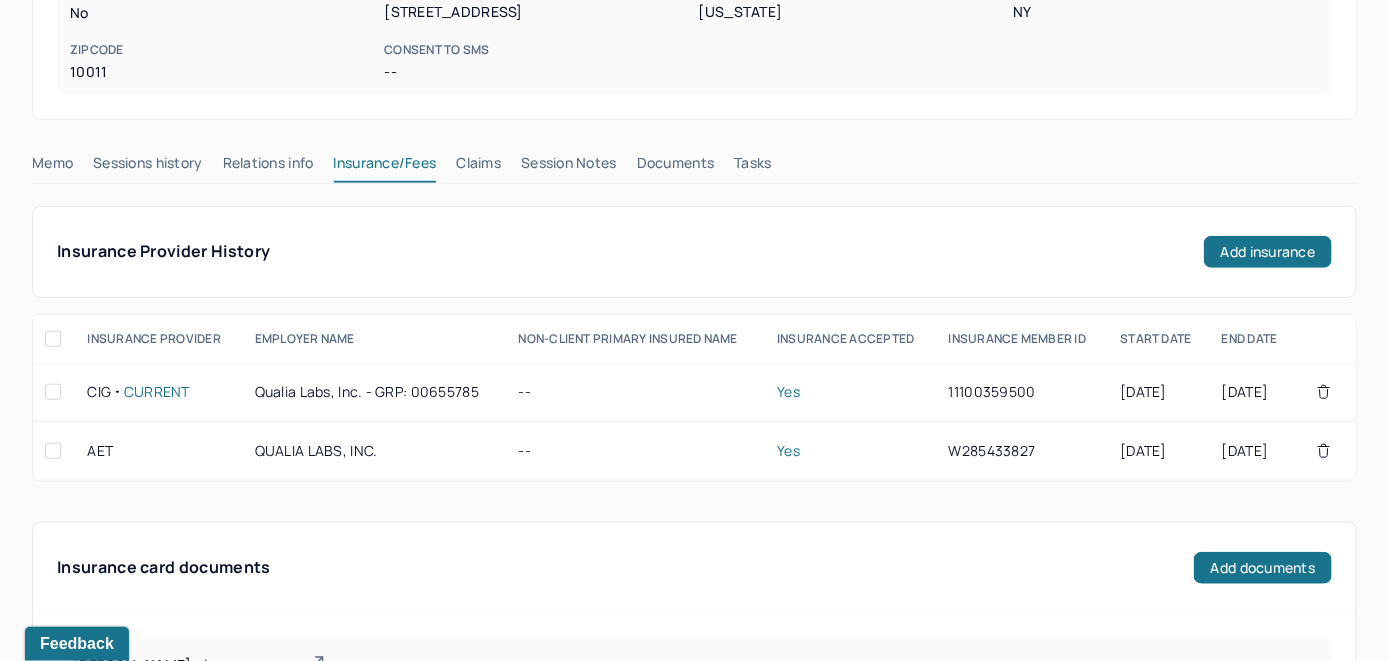 click on "Claims" at bounding box center (478, 167) 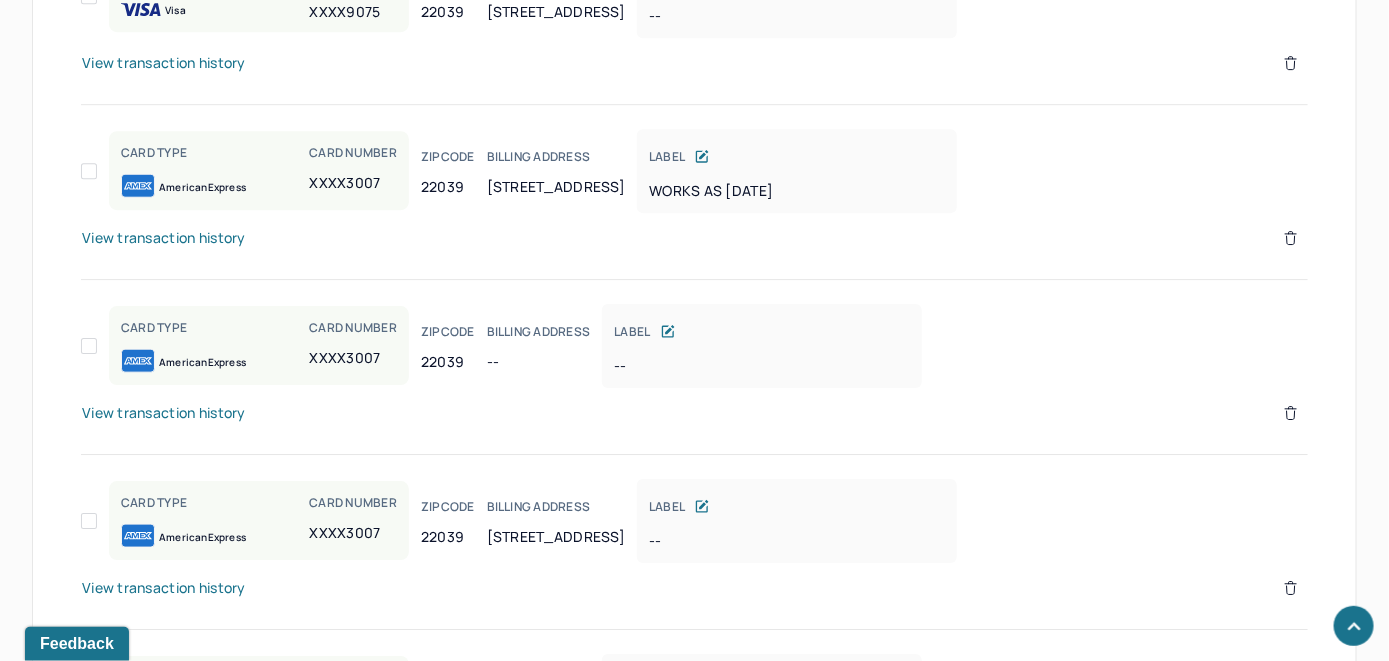 scroll, scrollTop: 2449, scrollLeft: 0, axis: vertical 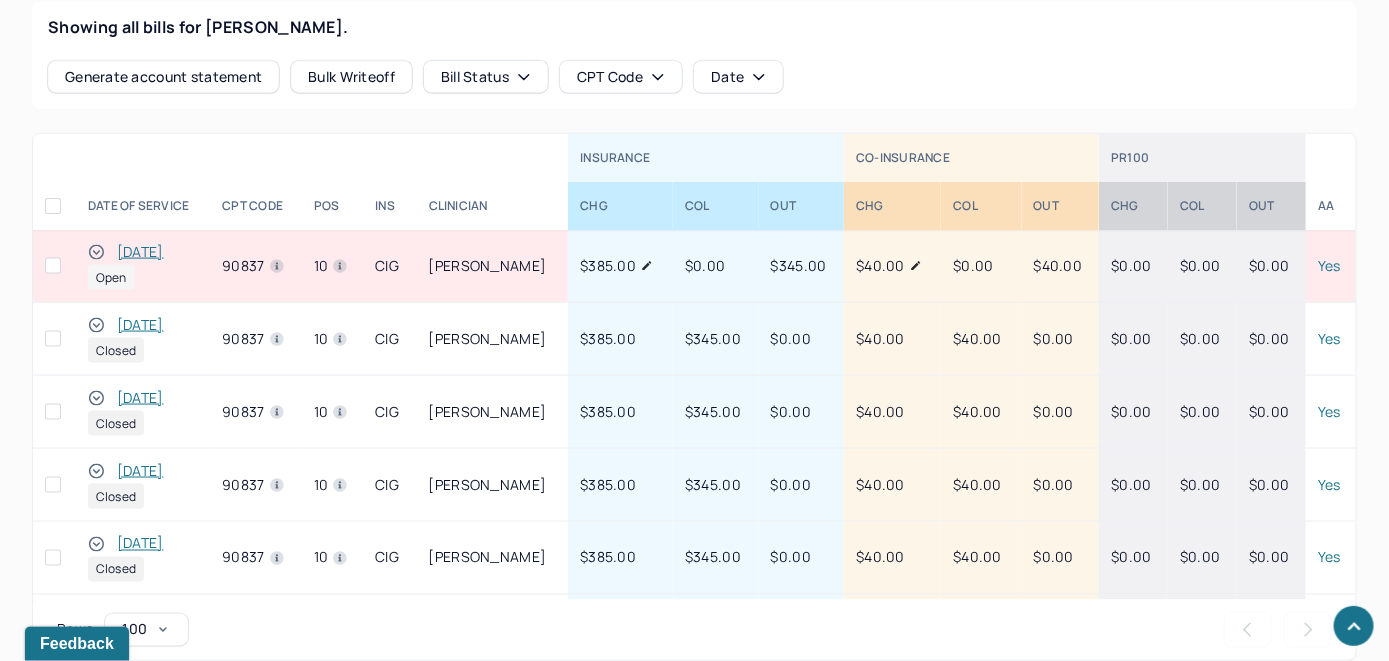 click on "[DATE]" at bounding box center (140, 252) 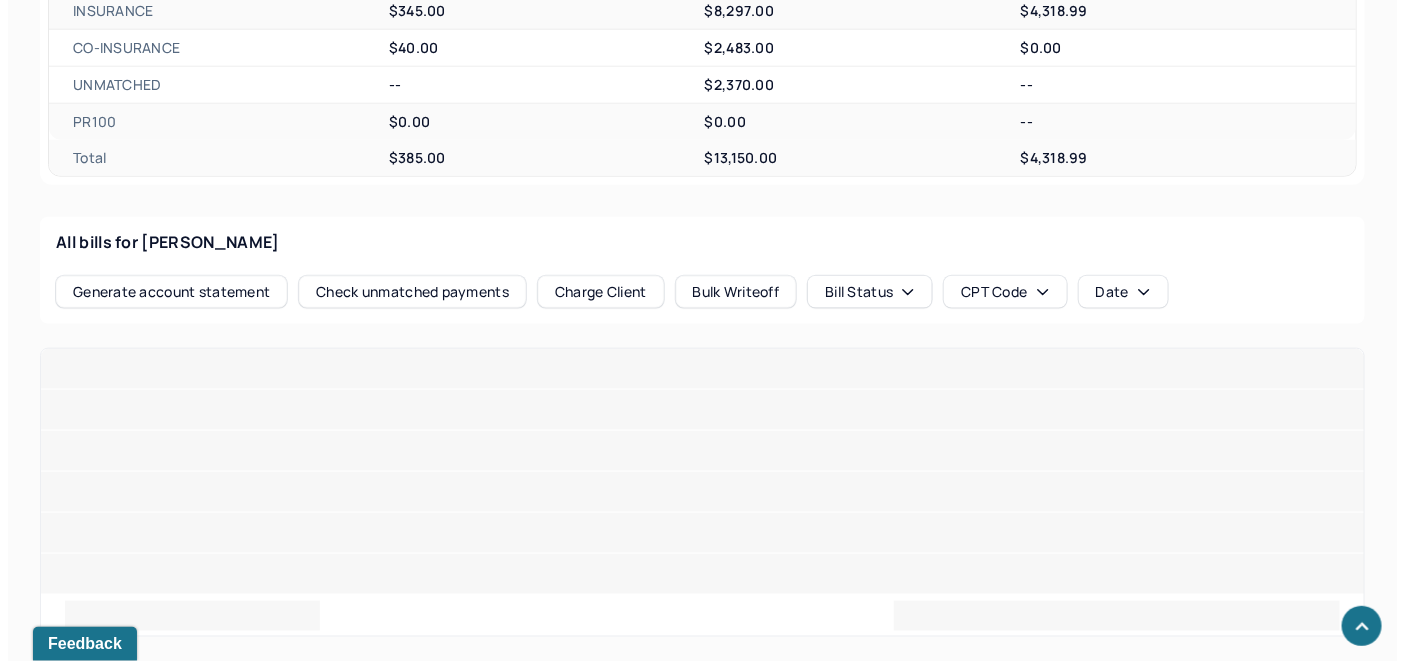 scroll, scrollTop: 855, scrollLeft: 0, axis: vertical 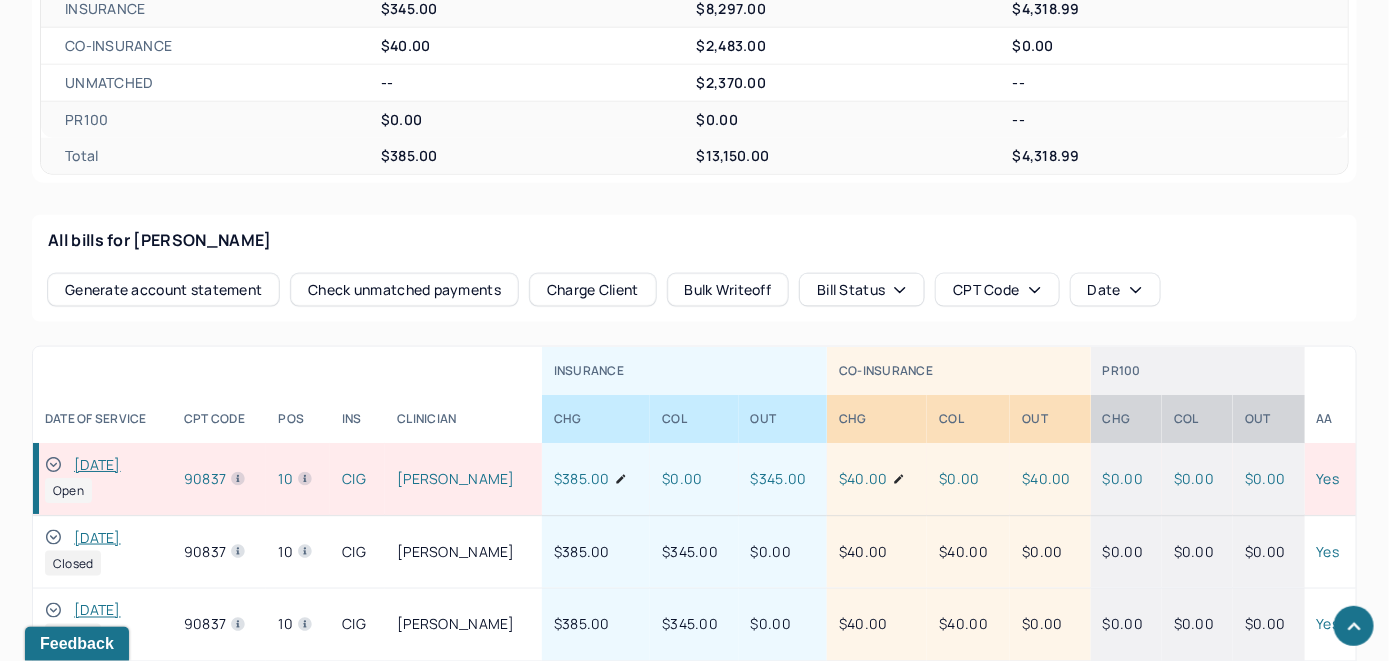 click on "Check unmatched payments" at bounding box center [404, 290] 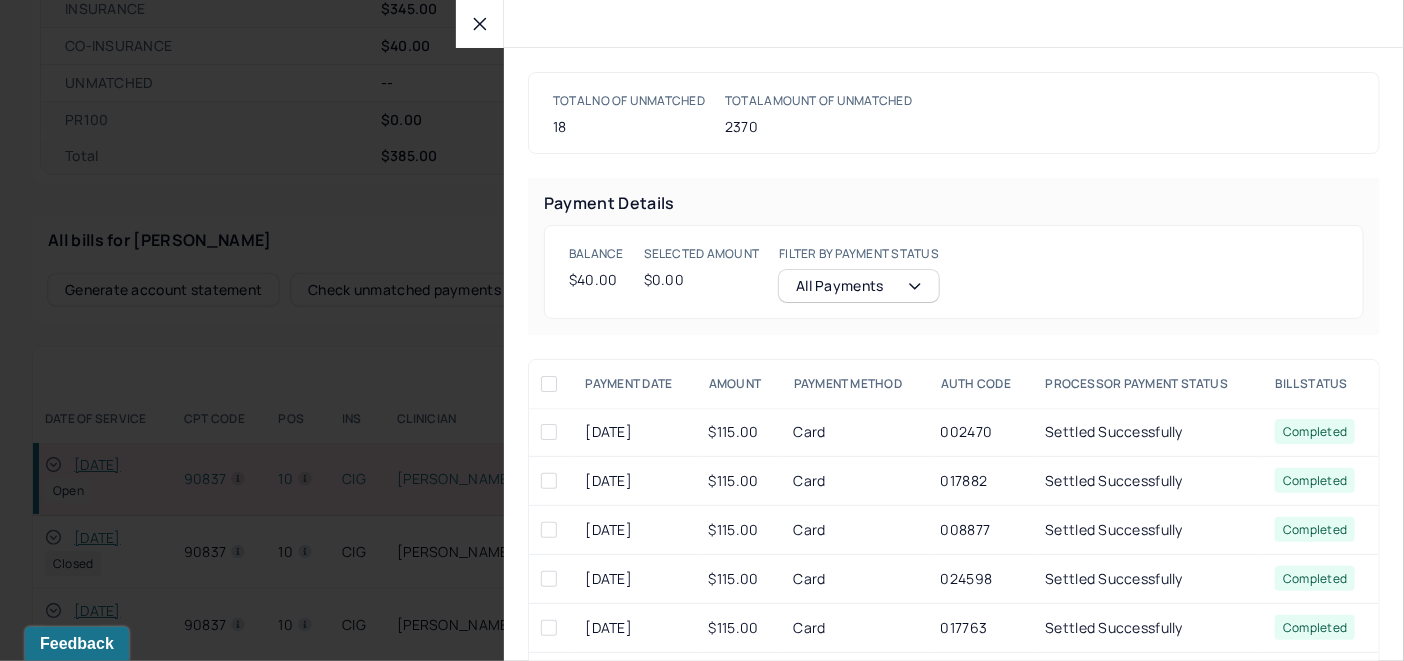 click at bounding box center [480, 24] 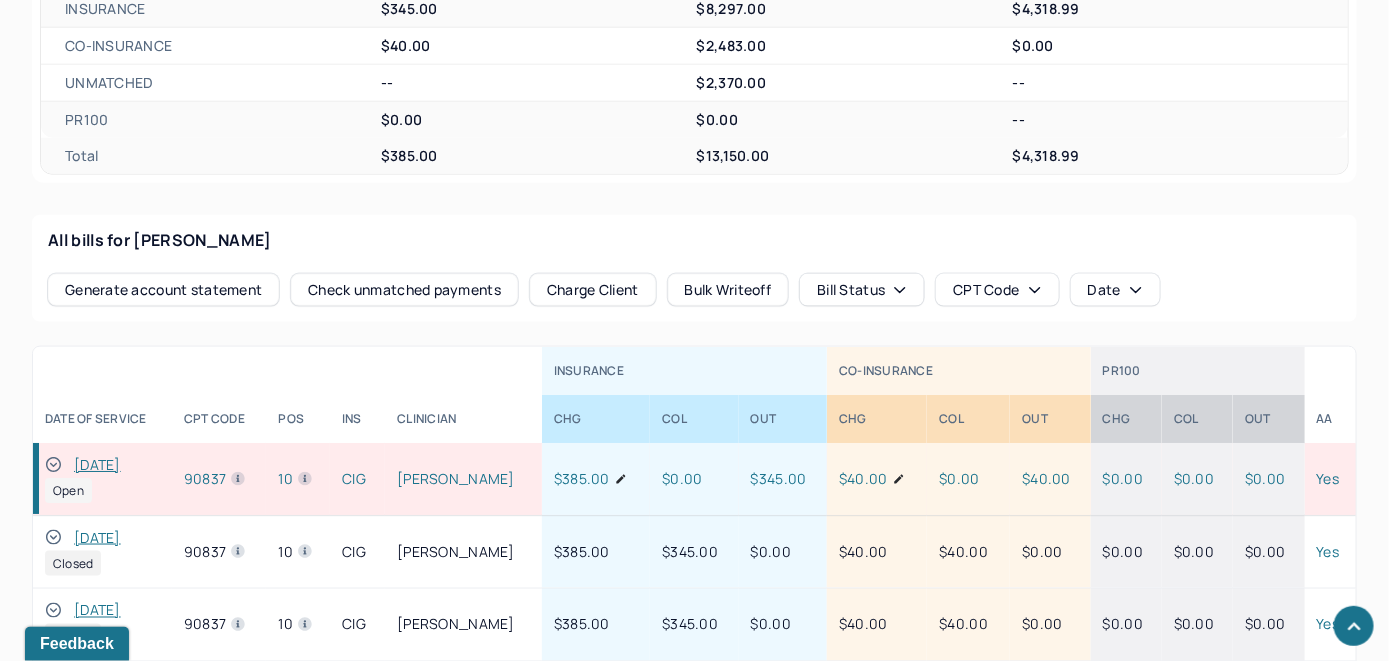 click on "Charge Client" at bounding box center (593, 290) 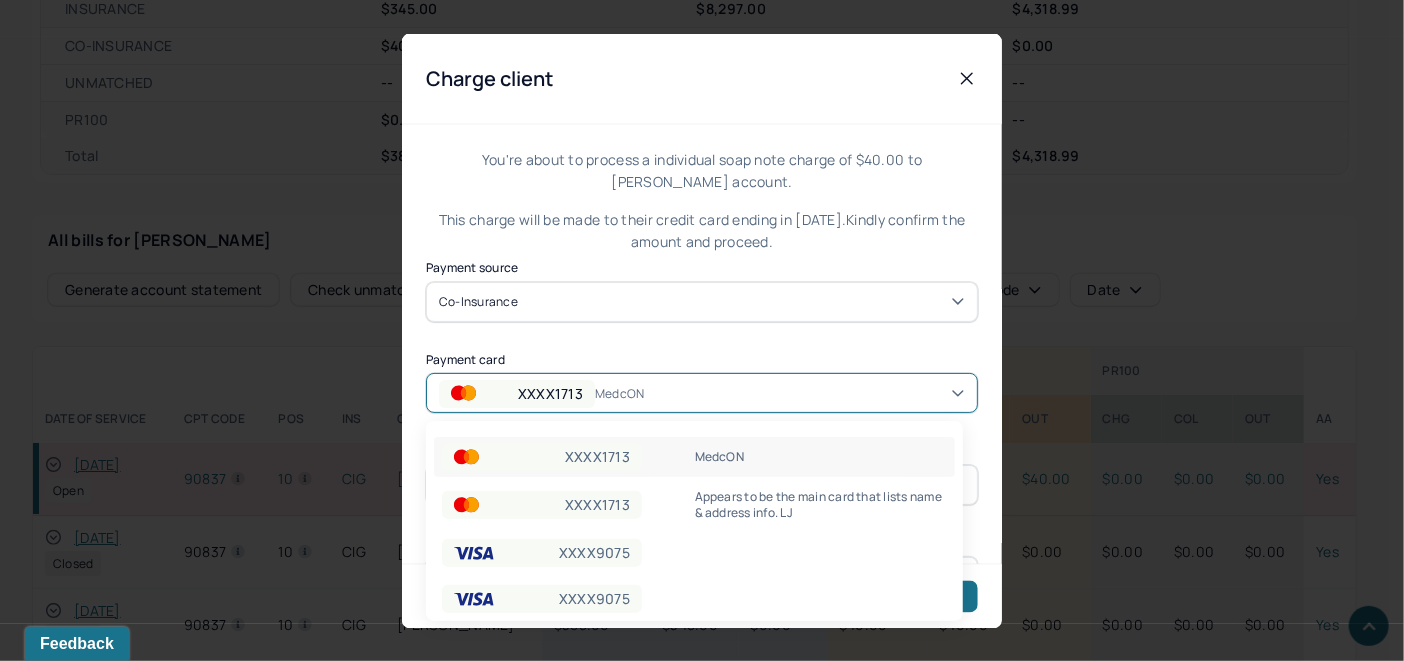 click 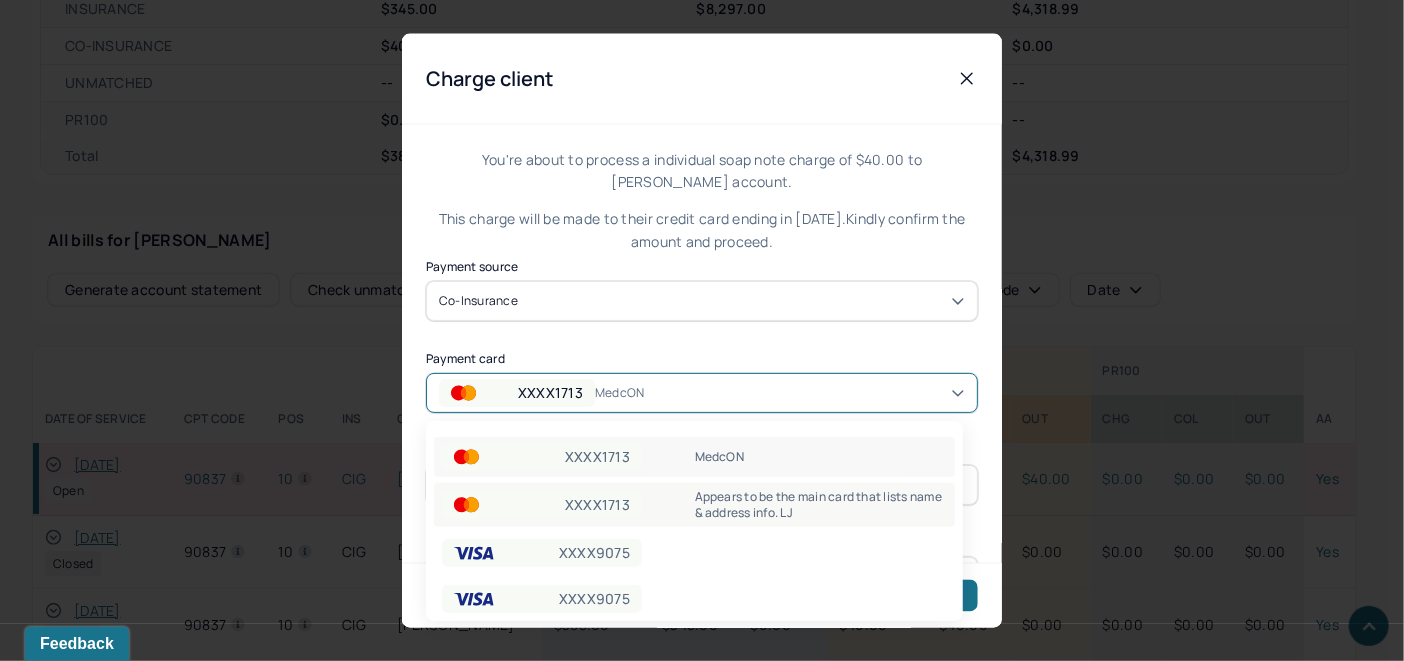 click on "Appears to be the main card that lists name & address info. LJ" at bounding box center [821, 505] 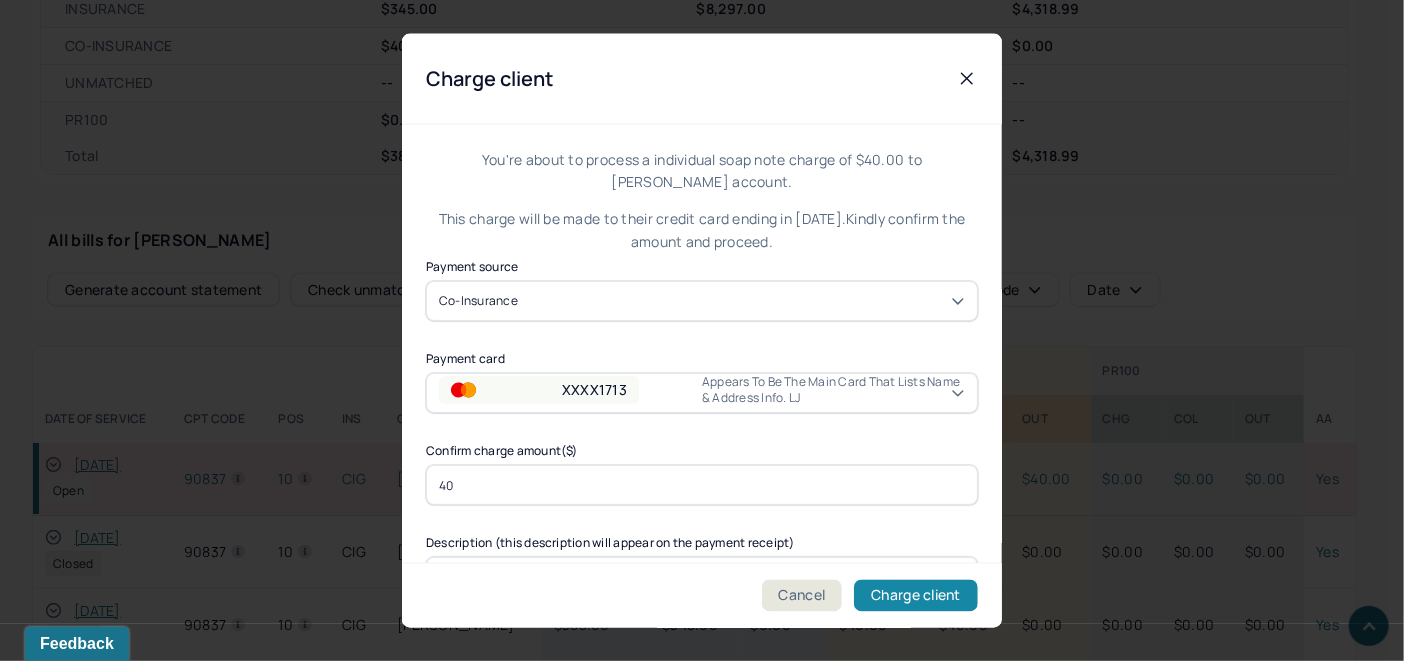 click on "Charge client" at bounding box center [916, 596] 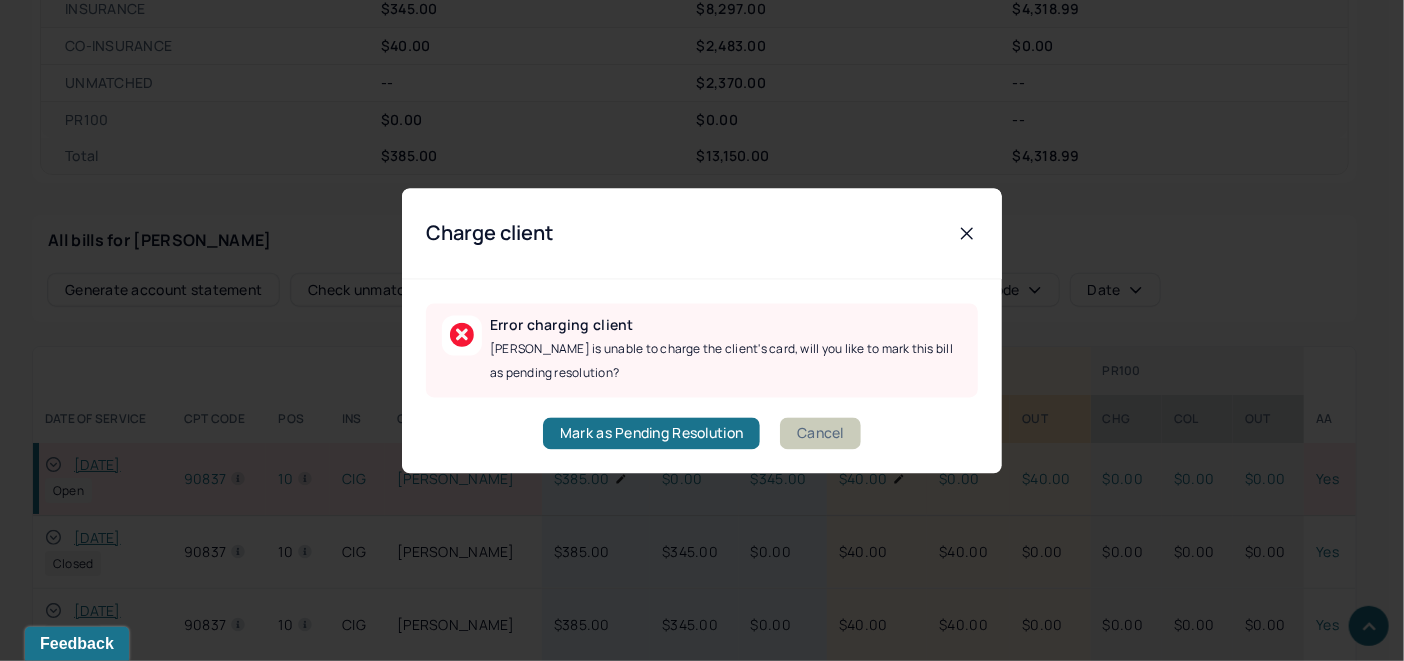 click on "Cancel" at bounding box center [820, 433] 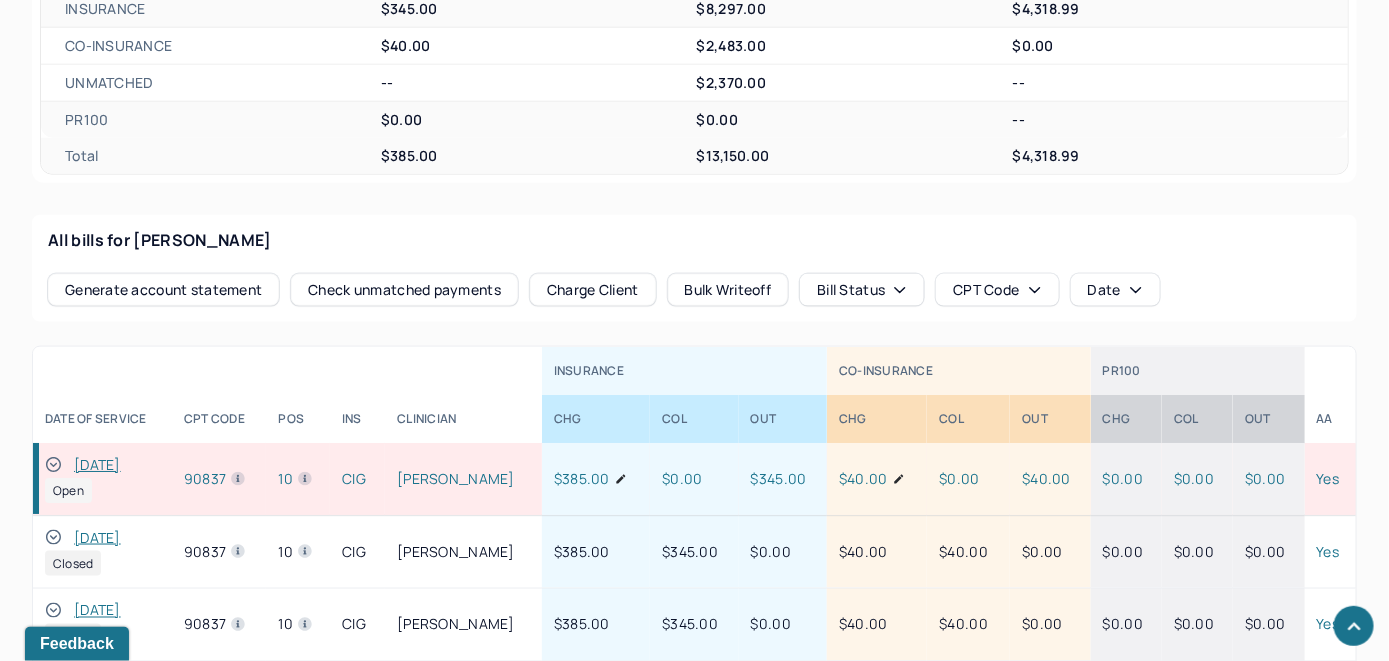 click on "Charge Client" at bounding box center (593, 290) 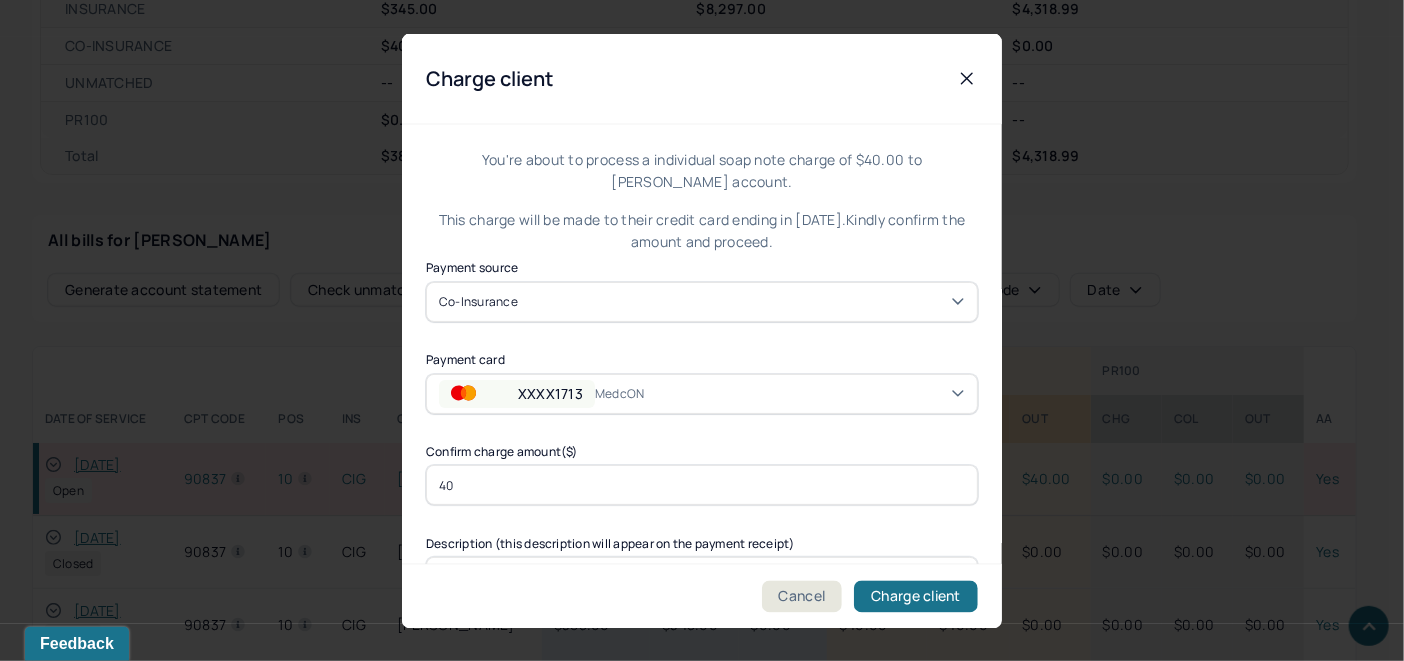 click 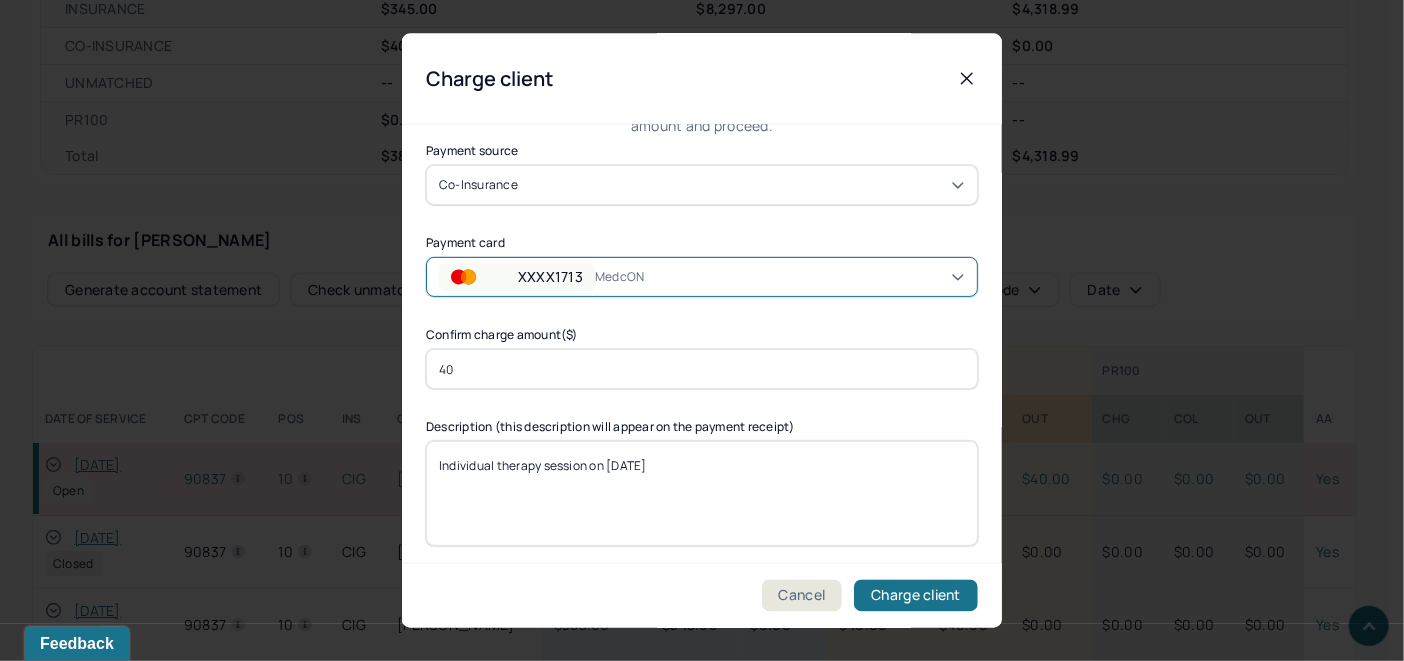 scroll, scrollTop: 121, scrollLeft: 0, axis: vertical 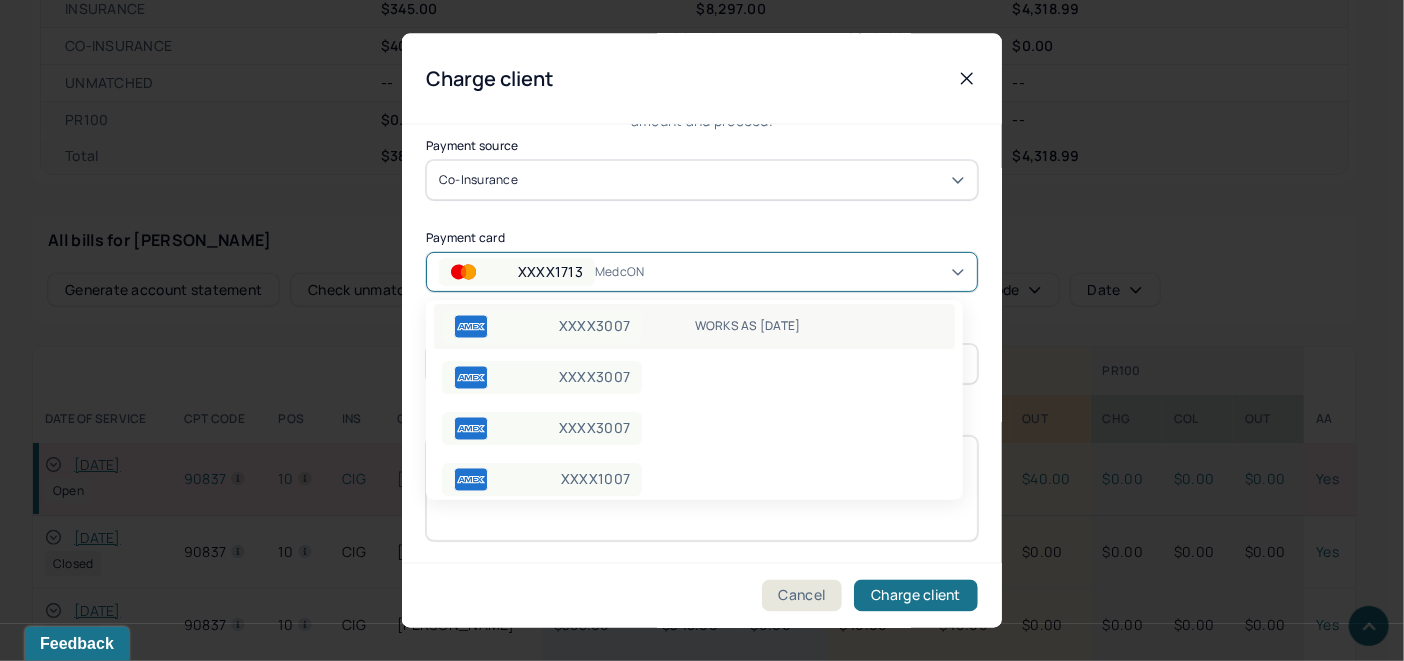 click on "WORKS AS 3/31/25" at bounding box center [821, 326] 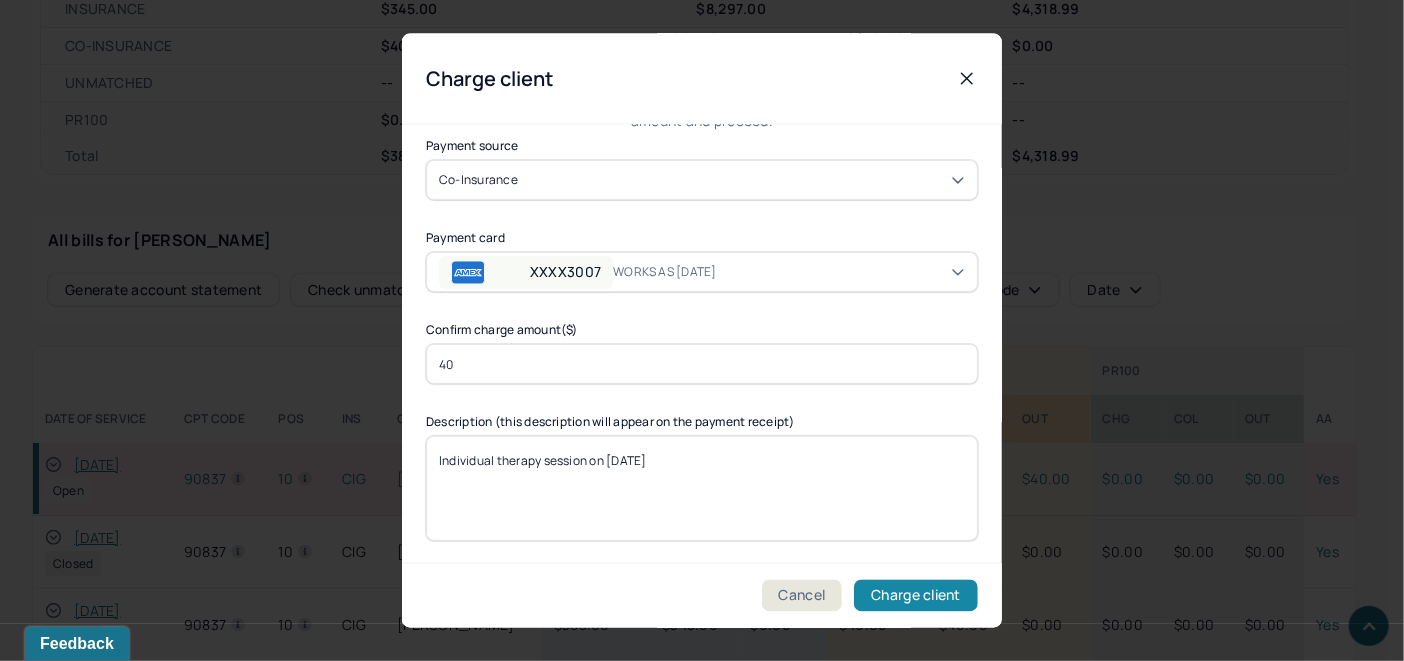 click on "Charge client" at bounding box center (916, 596) 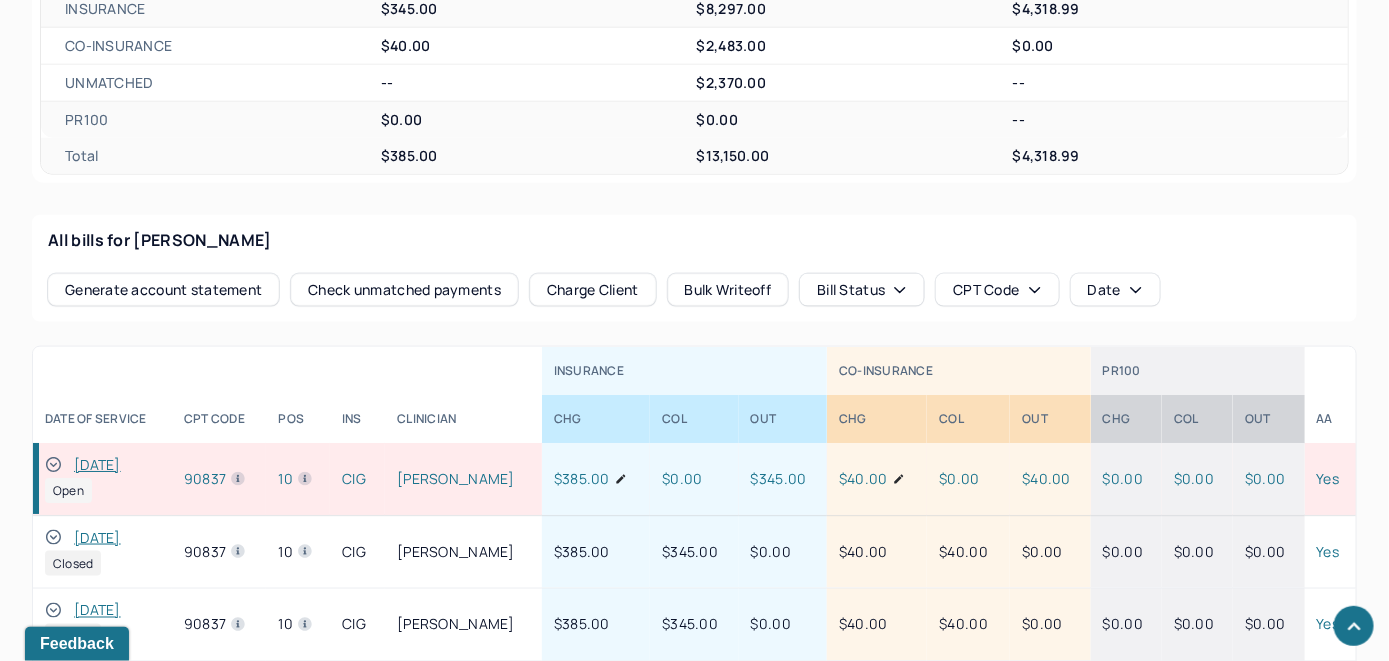 click 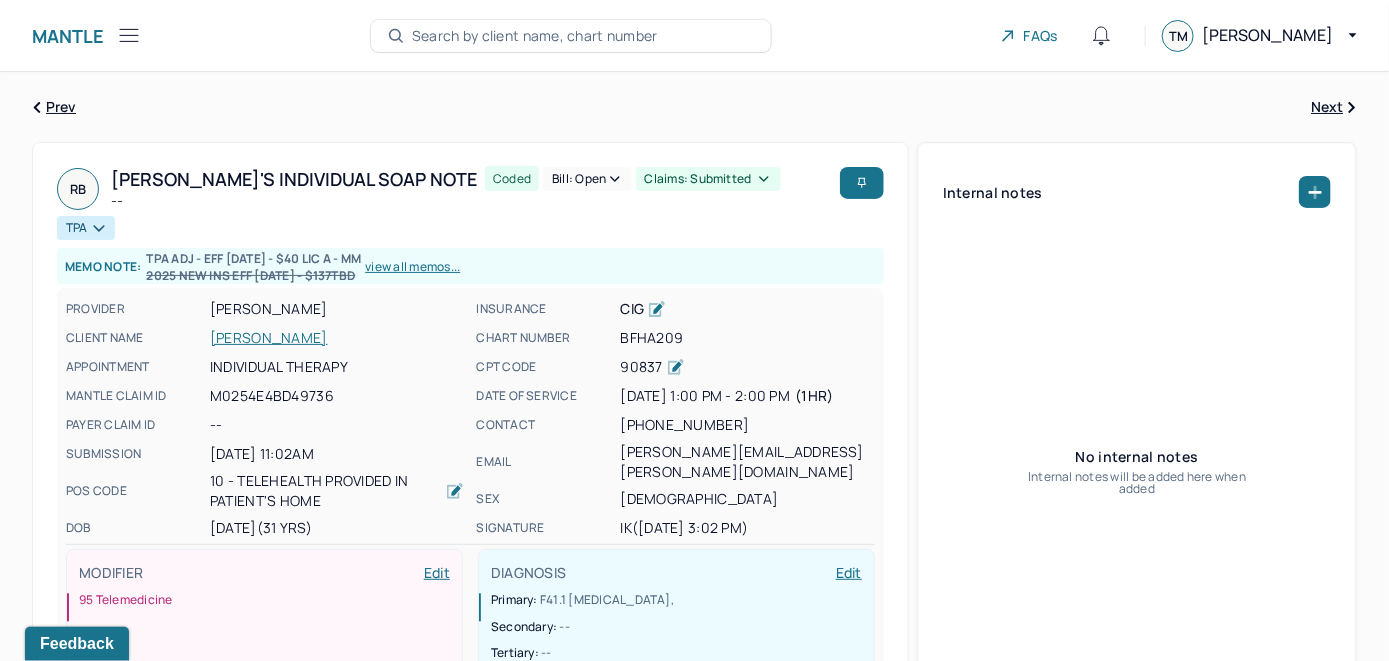 scroll, scrollTop: 0, scrollLeft: 0, axis: both 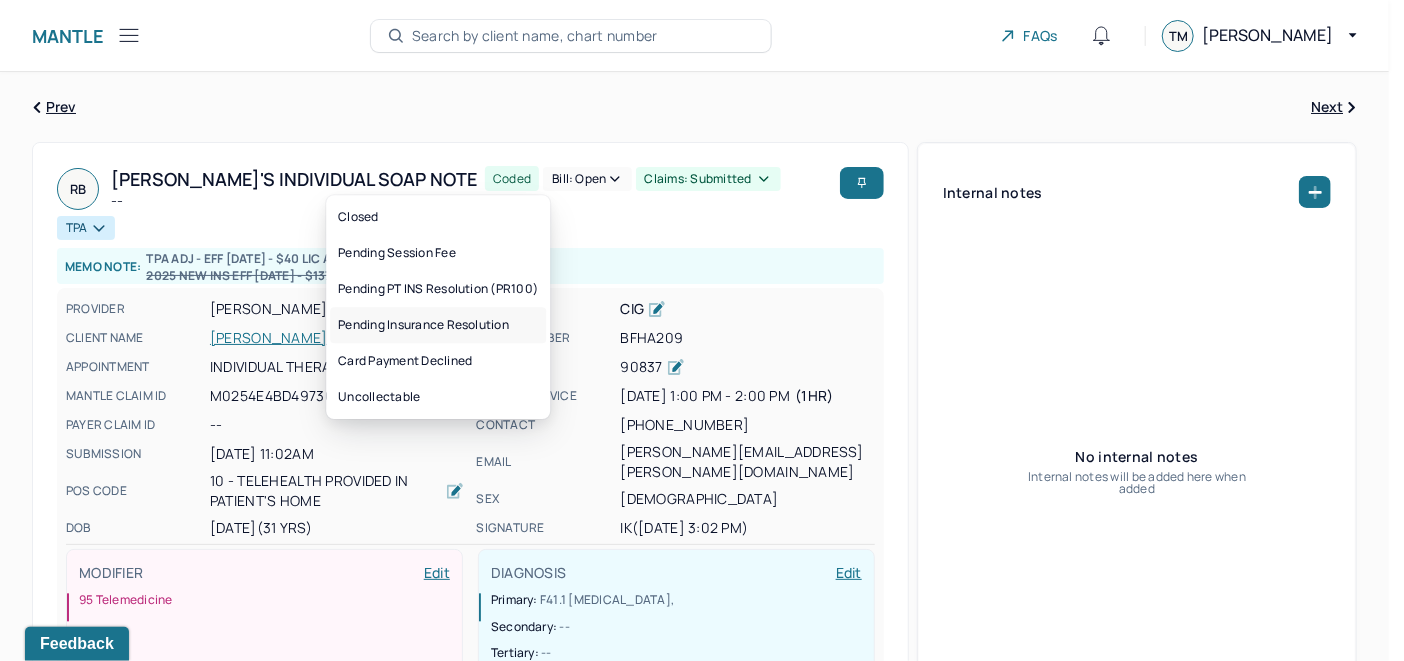 click on "Pending Insurance Resolution" at bounding box center [438, 325] 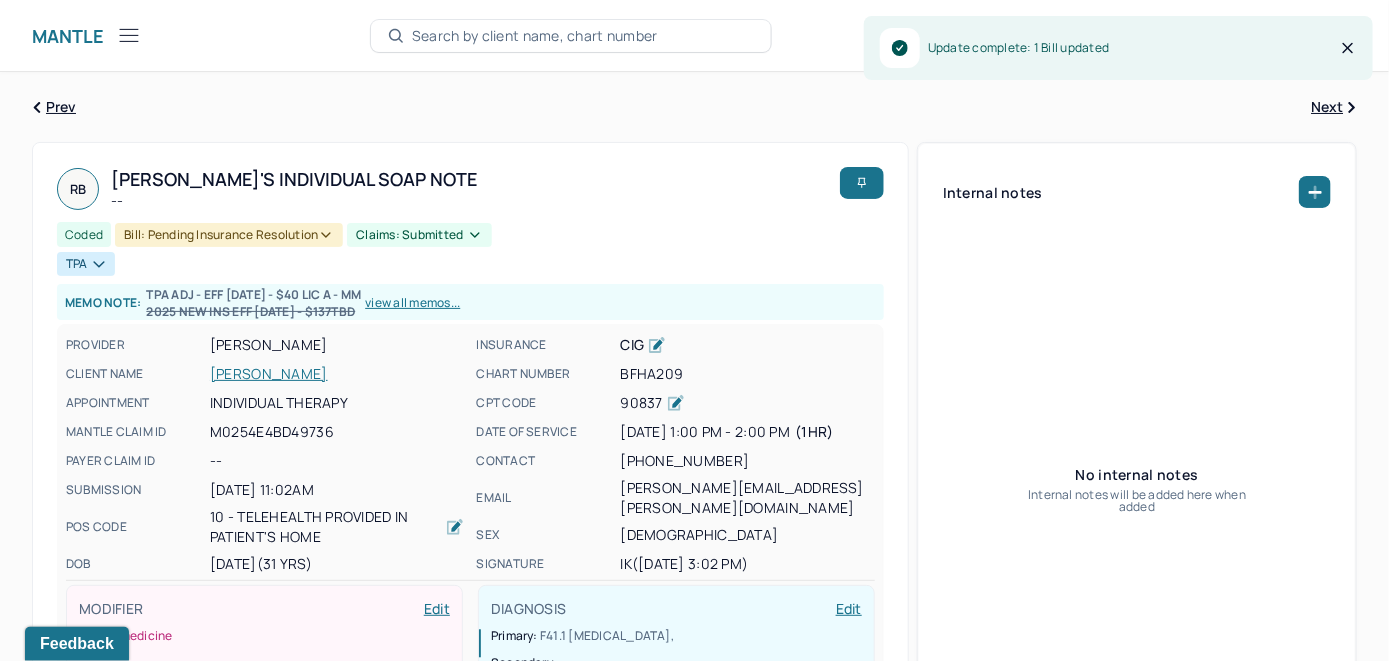 click on "BANSAL, RAGHAV" at bounding box center (337, 374) 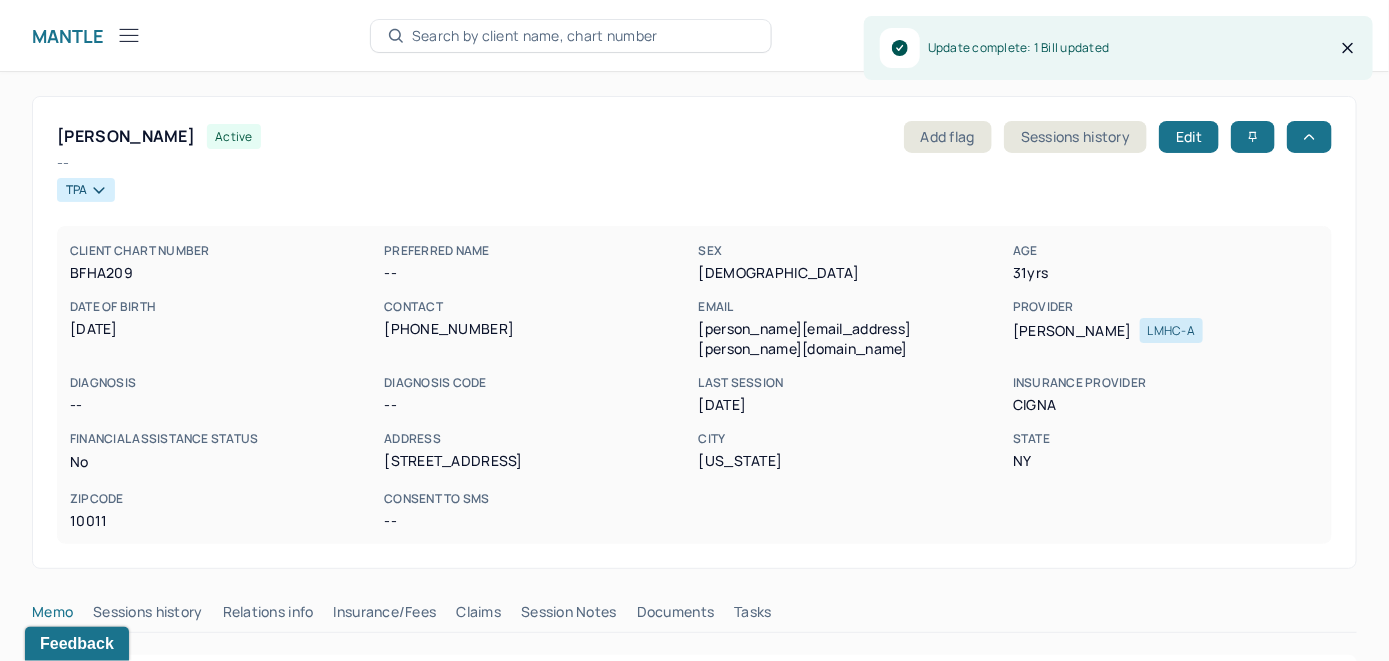 click on "Claims" at bounding box center (478, 616) 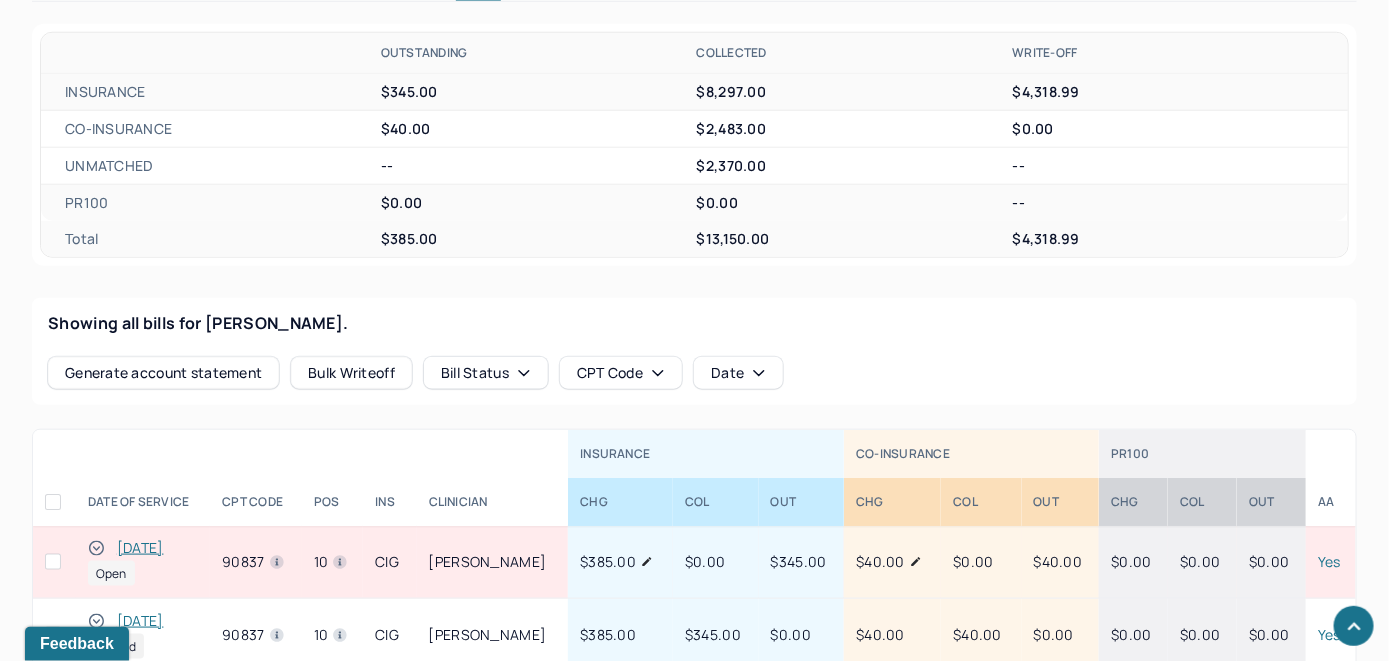 scroll, scrollTop: 800, scrollLeft: 0, axis: vertical 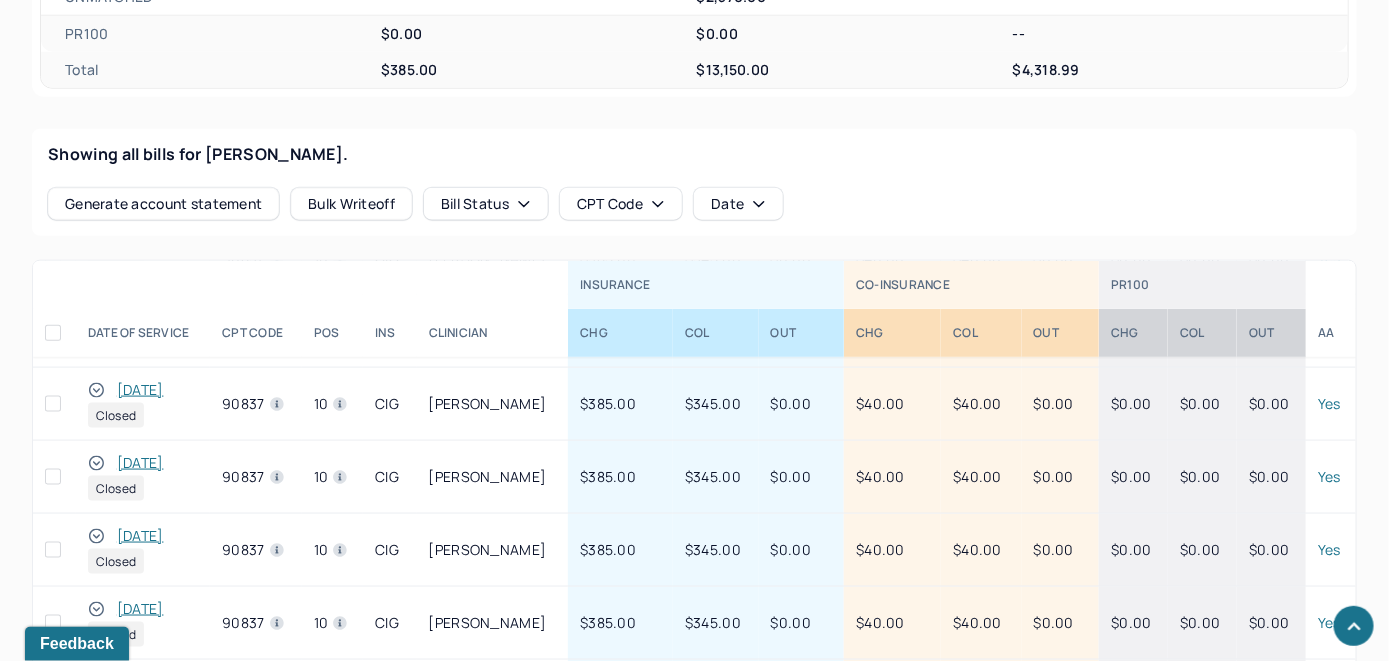 click on "Generate account statement     Bulk Writeoff     Bill Status     CPT Code     Date" at bounding box center [694, 204] 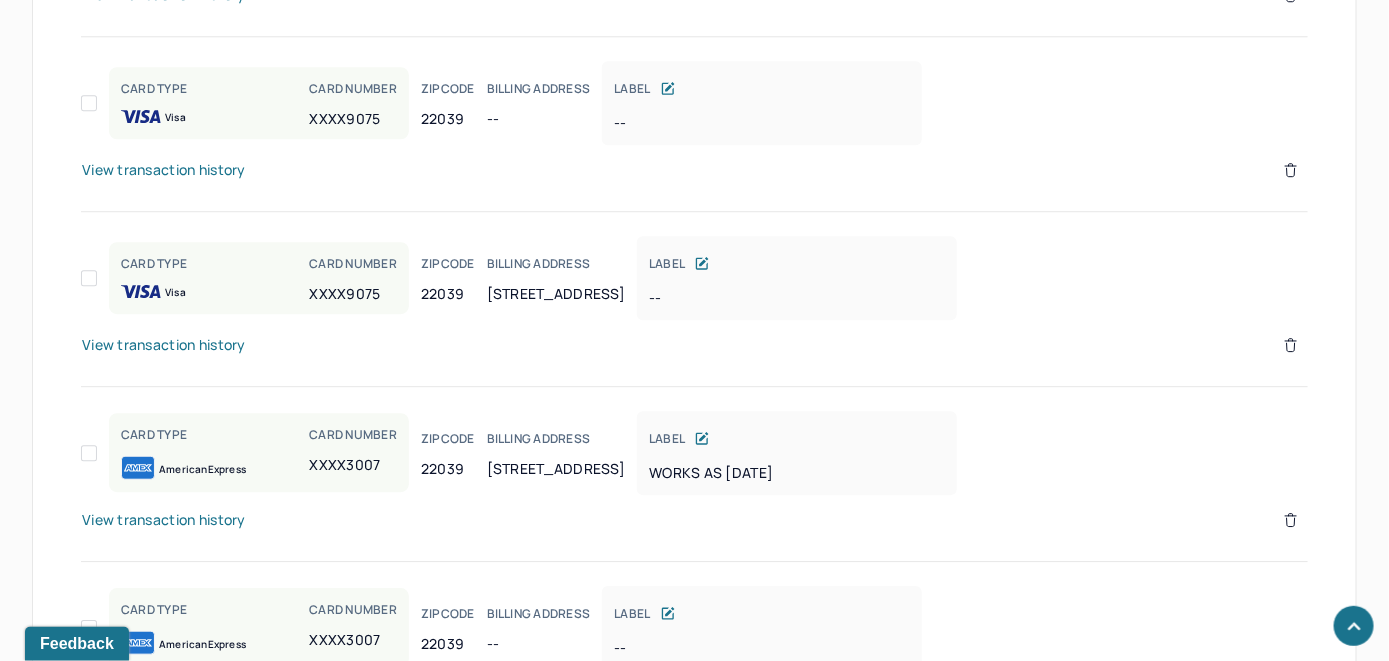 scroll, scrollTop: 2100, scrollLeft: 0, axis: vertical 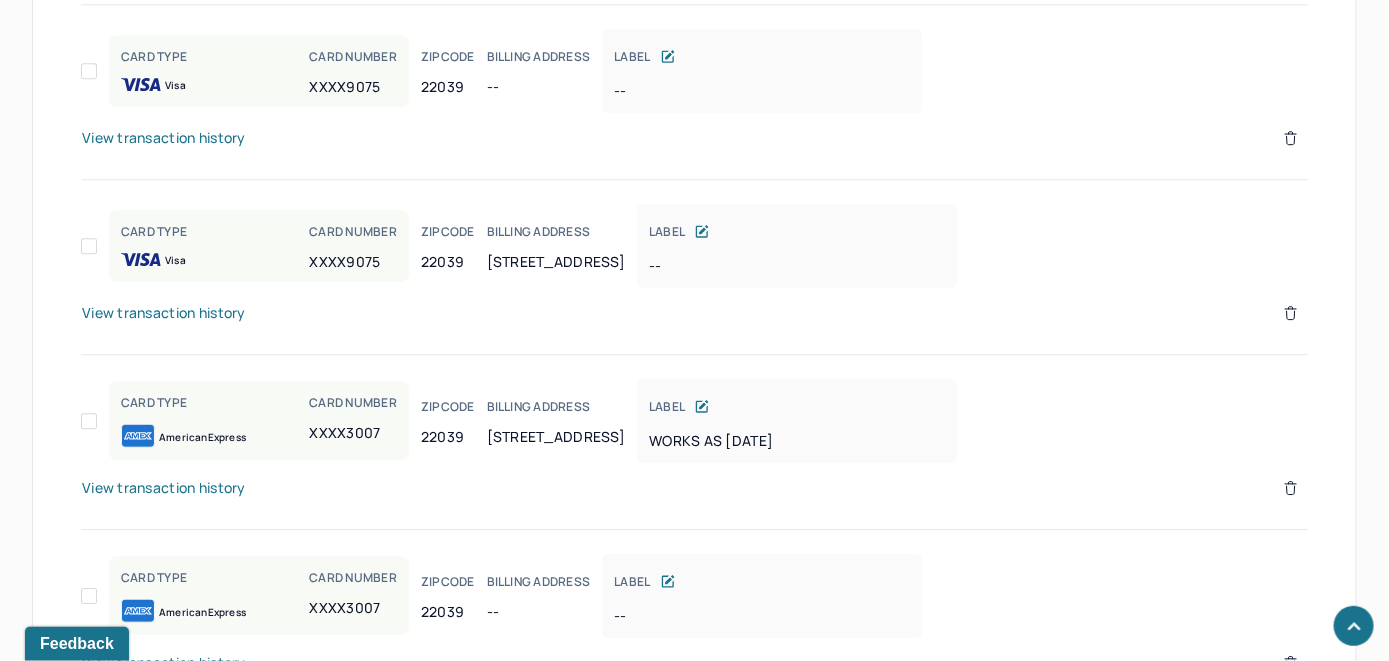 click 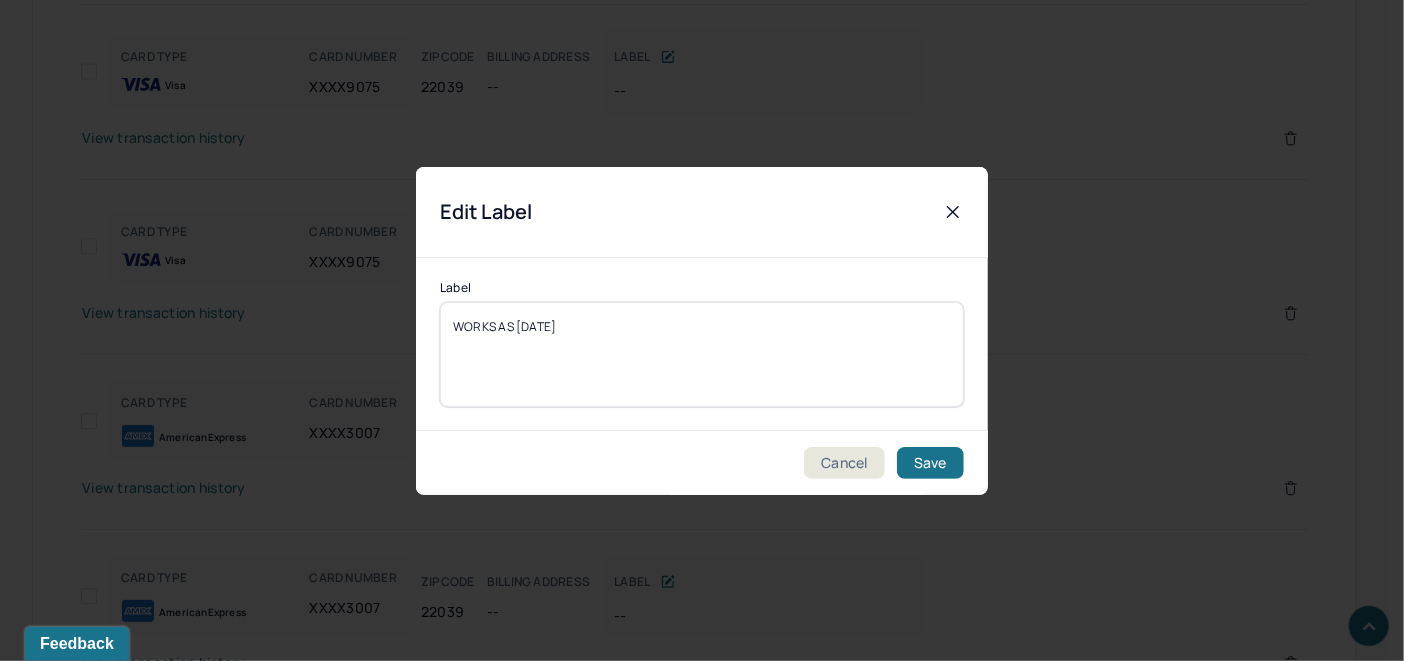 click on "WORKS AS 3/31/25" at bounding box center (702, 354) 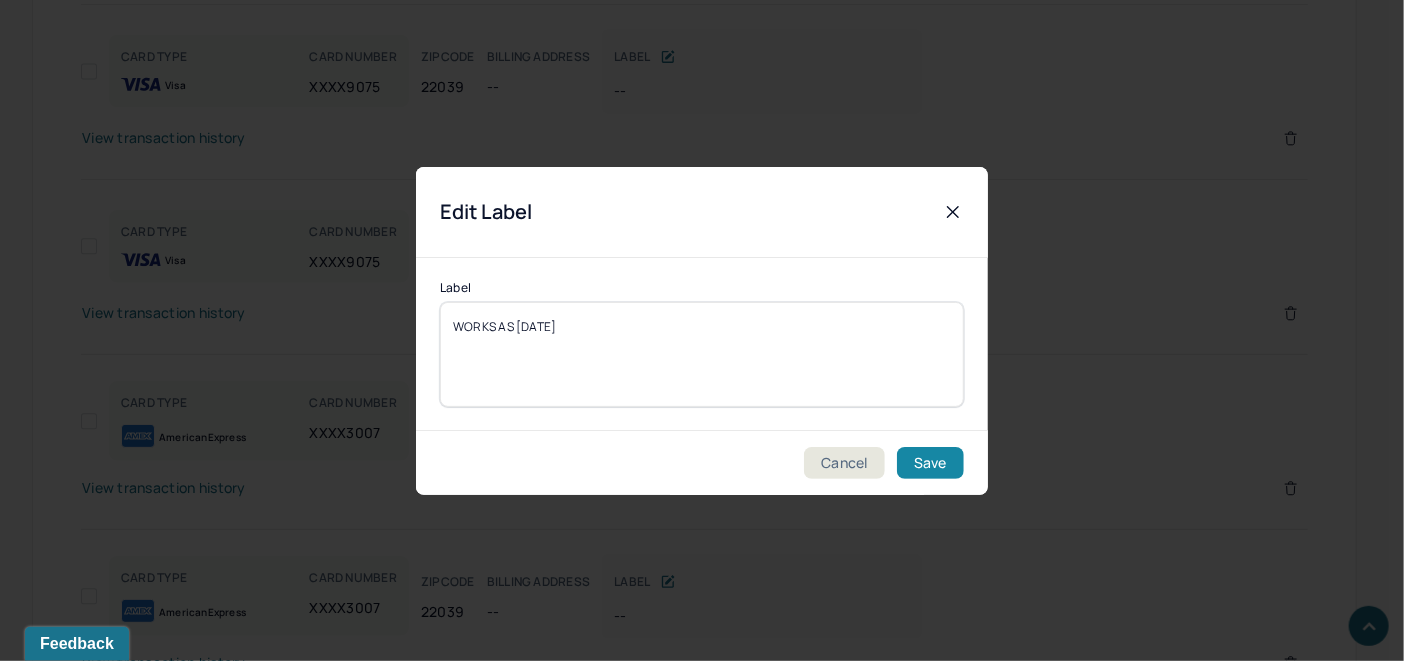 type on "WORKS AS 7/9/25" 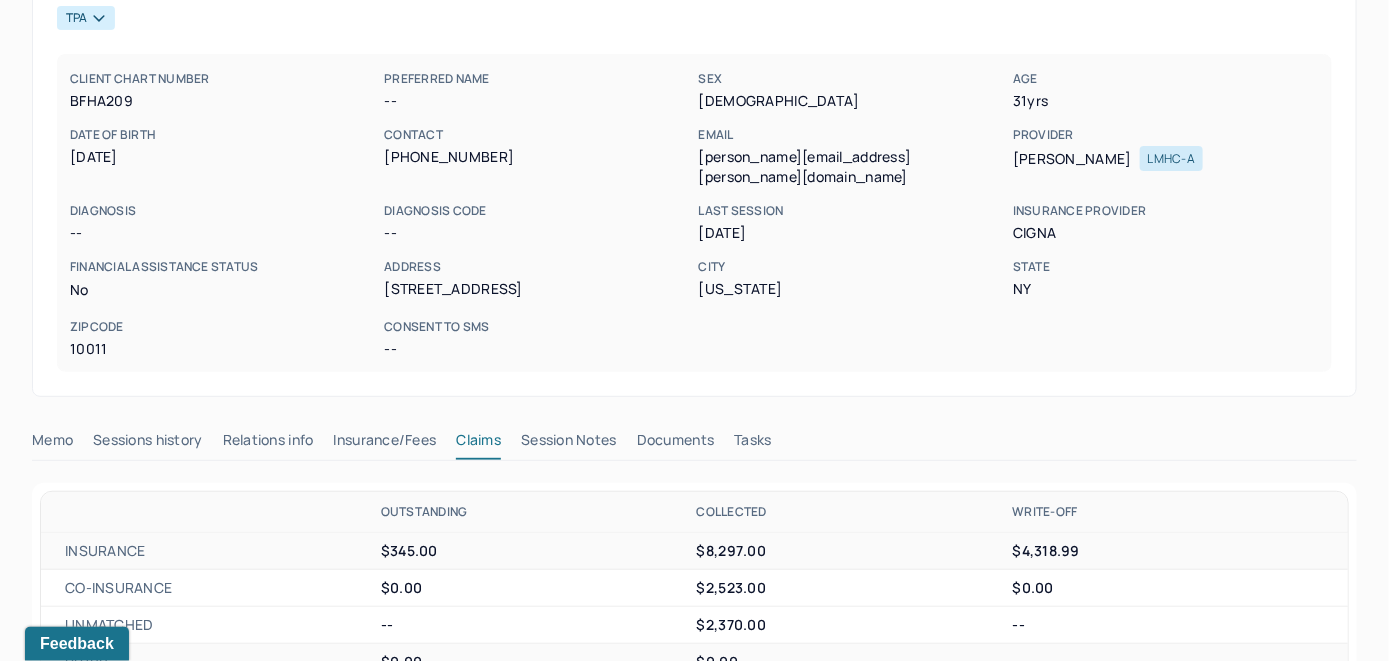 scroll, scrollTop: 0, scrollLeft: 0, axis: both 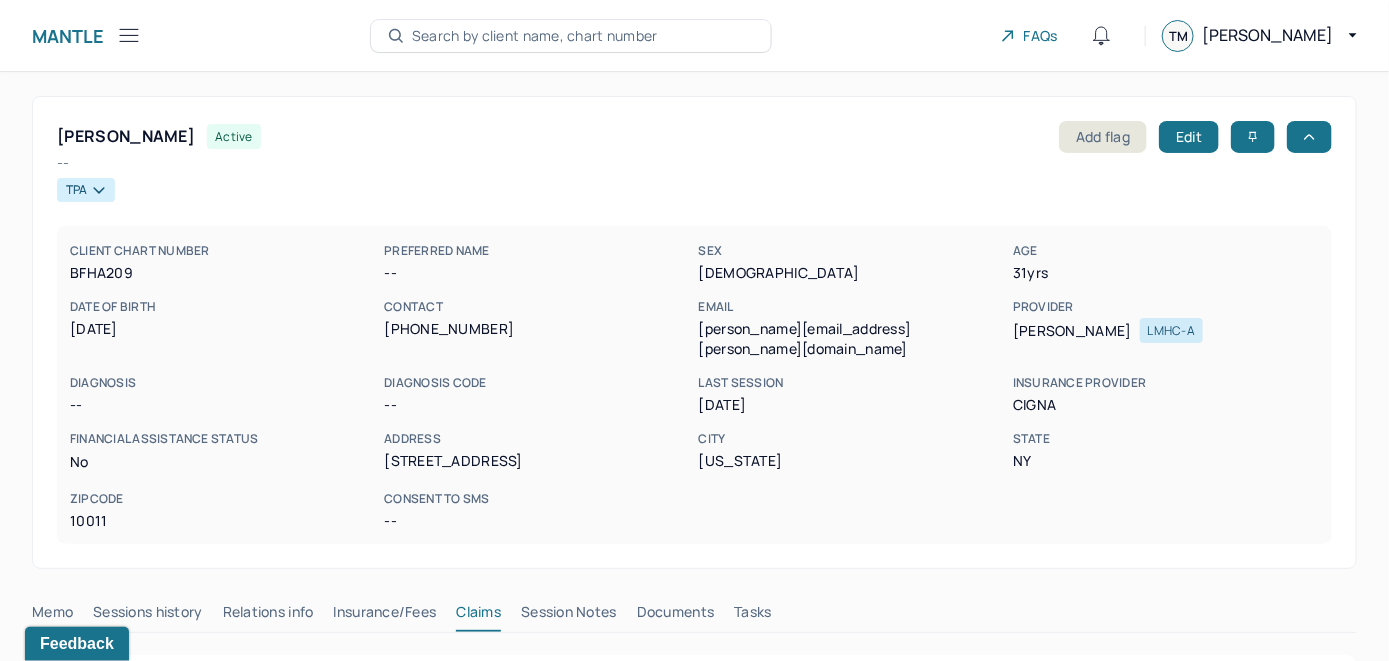click on "Search by client name, chart number" at bounding box center (535, 36) 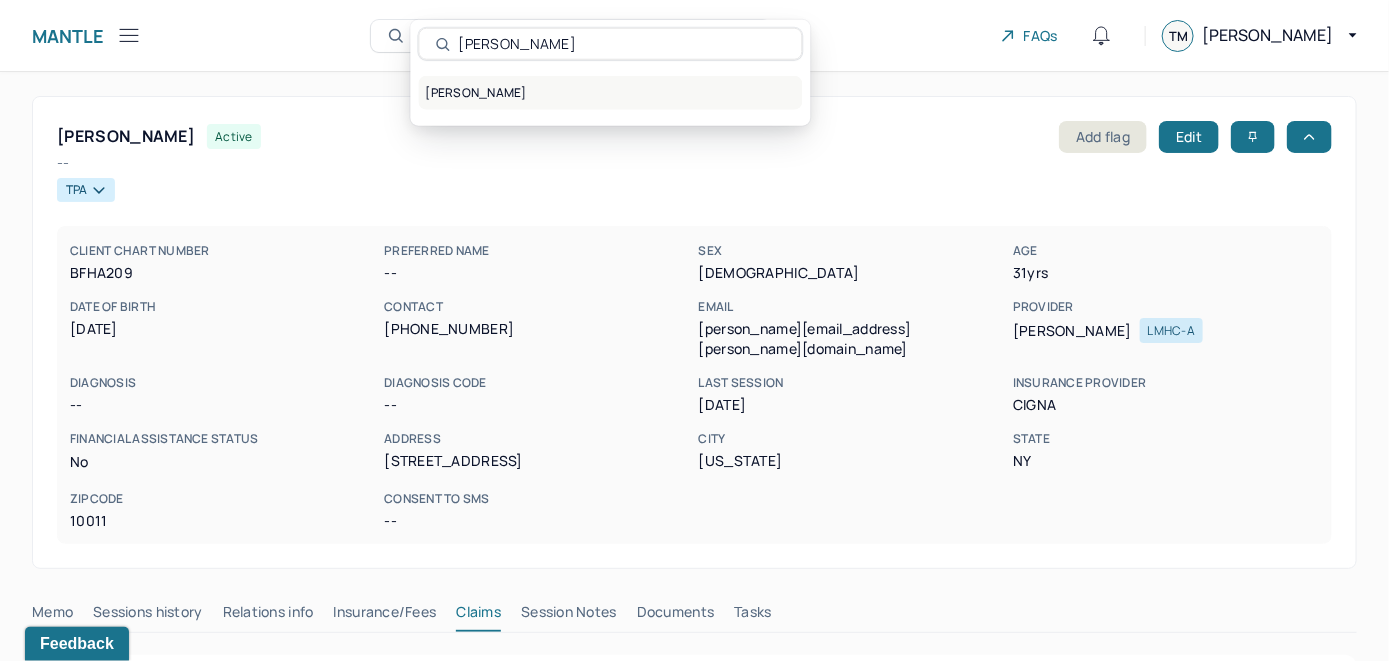type on "Rayven Young" 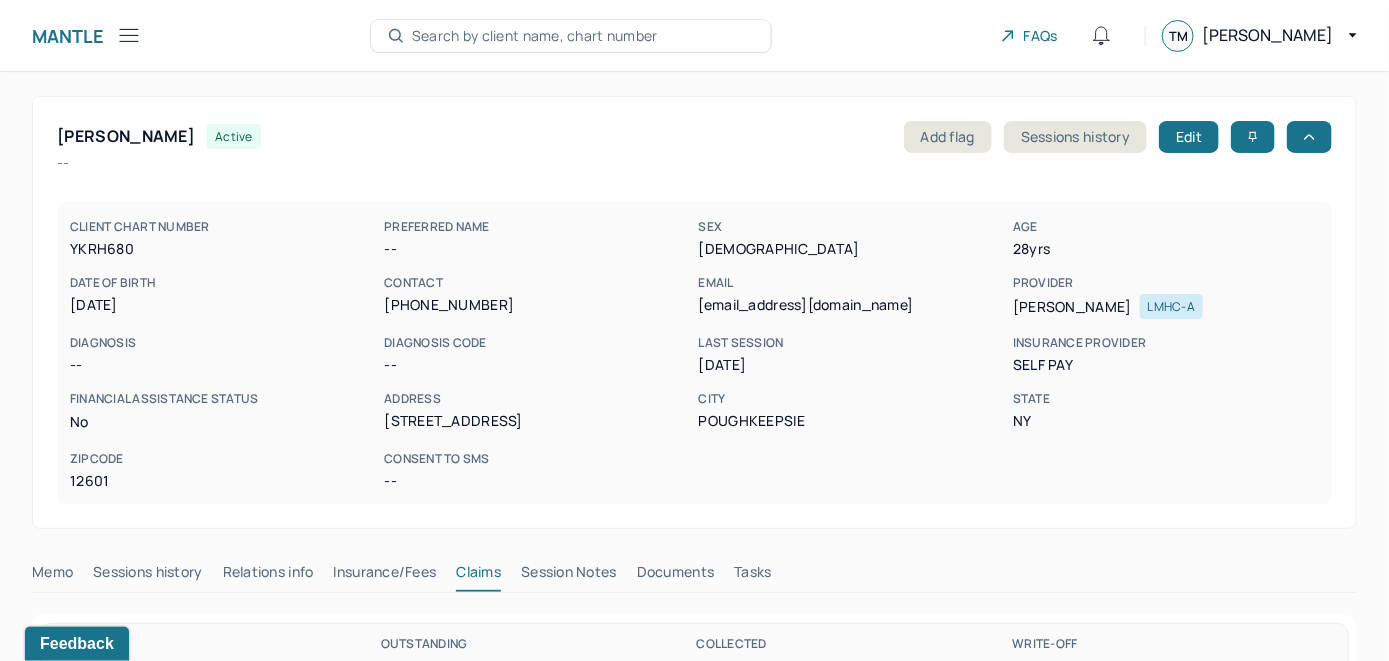scroll, scrollTop: 300, scrollLeft: 0, axis: vertical 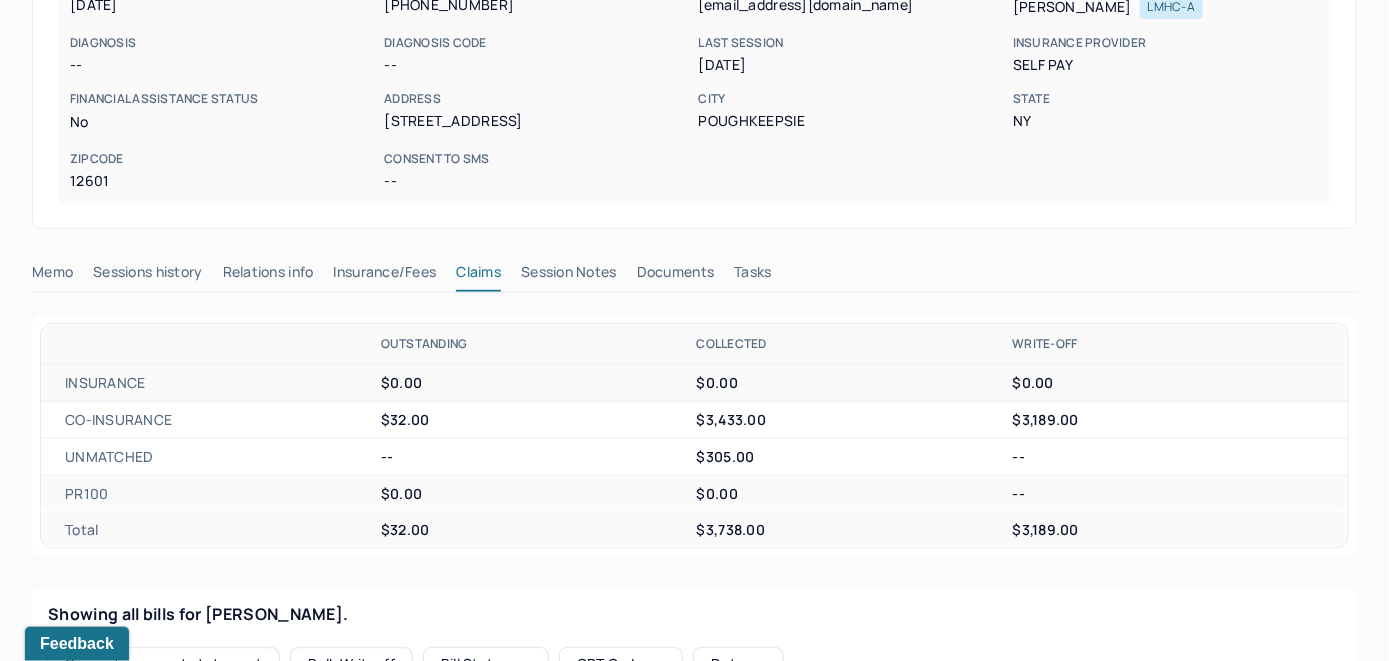 click on "Memo" at bounding box center [52, 276] 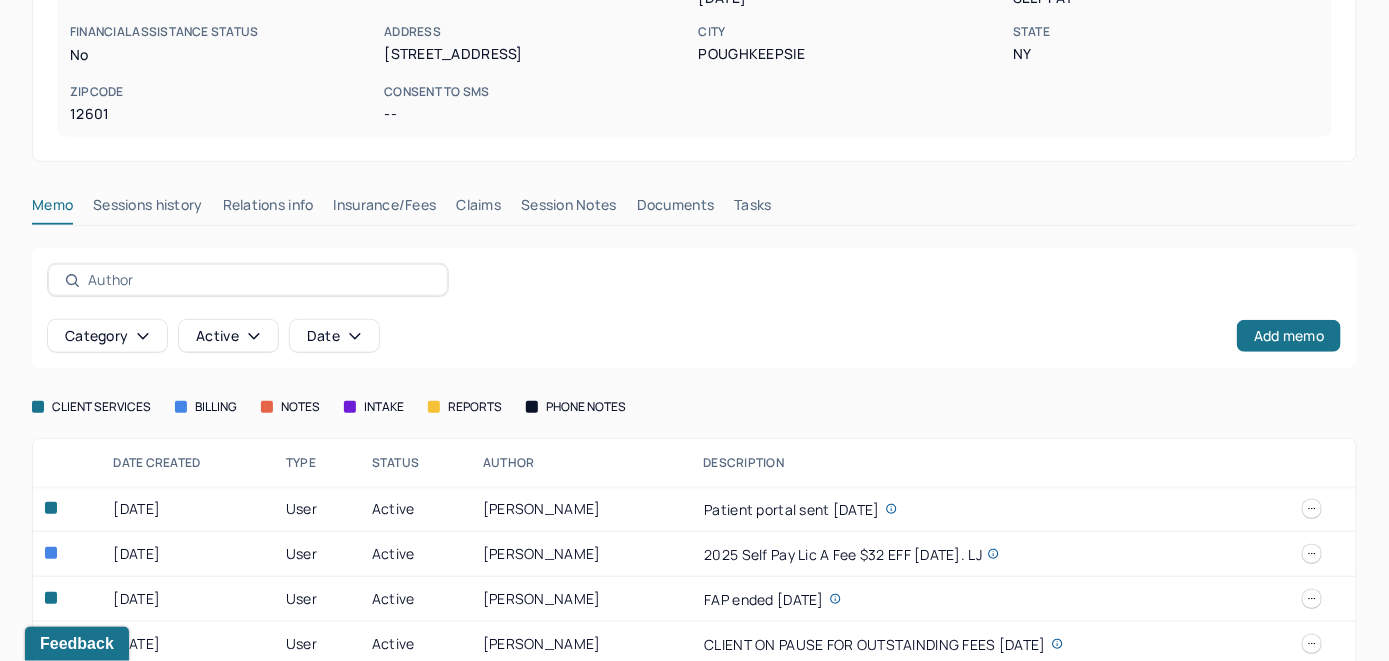 scroll, scrollTop: 396, scrollLeft: 0, axis: vertical 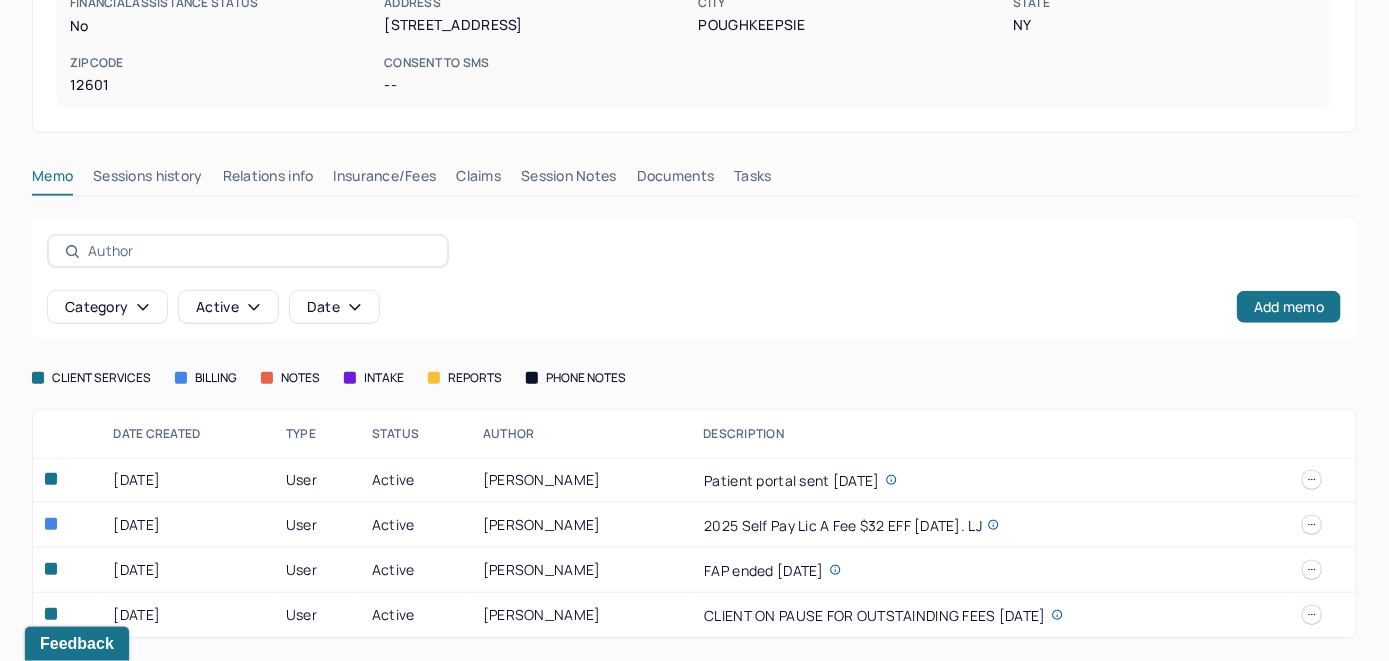 click on "Insurance/Fees" at bounding box center (385, 180) 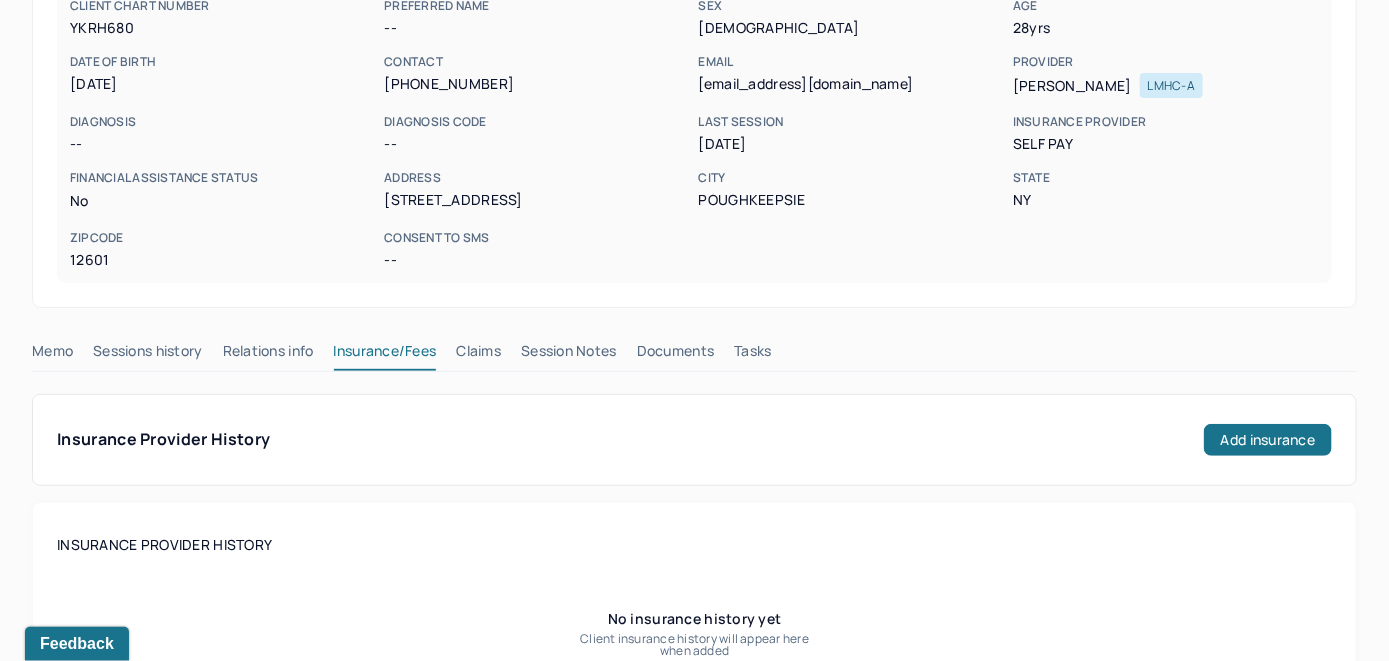 scroll, scrollTop: 220, scrollLeft: 0, axis: vertical 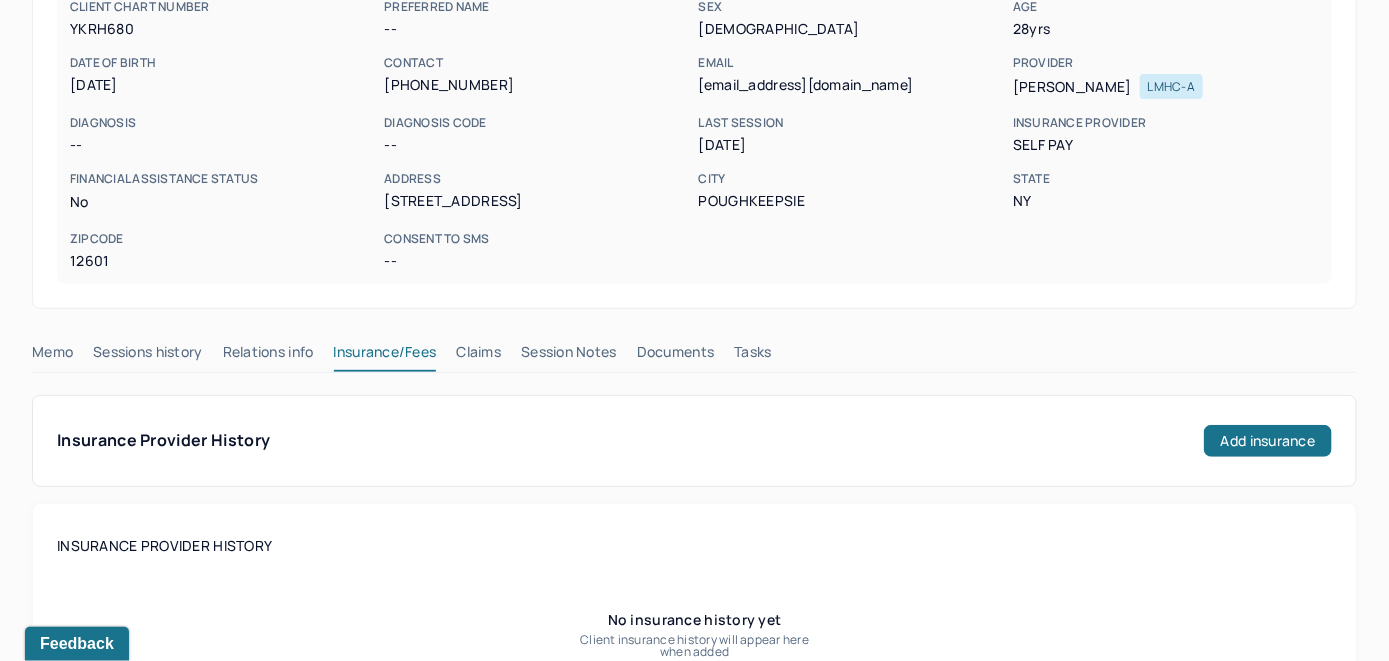 click on "Claims" at bounding box center [478, 356] 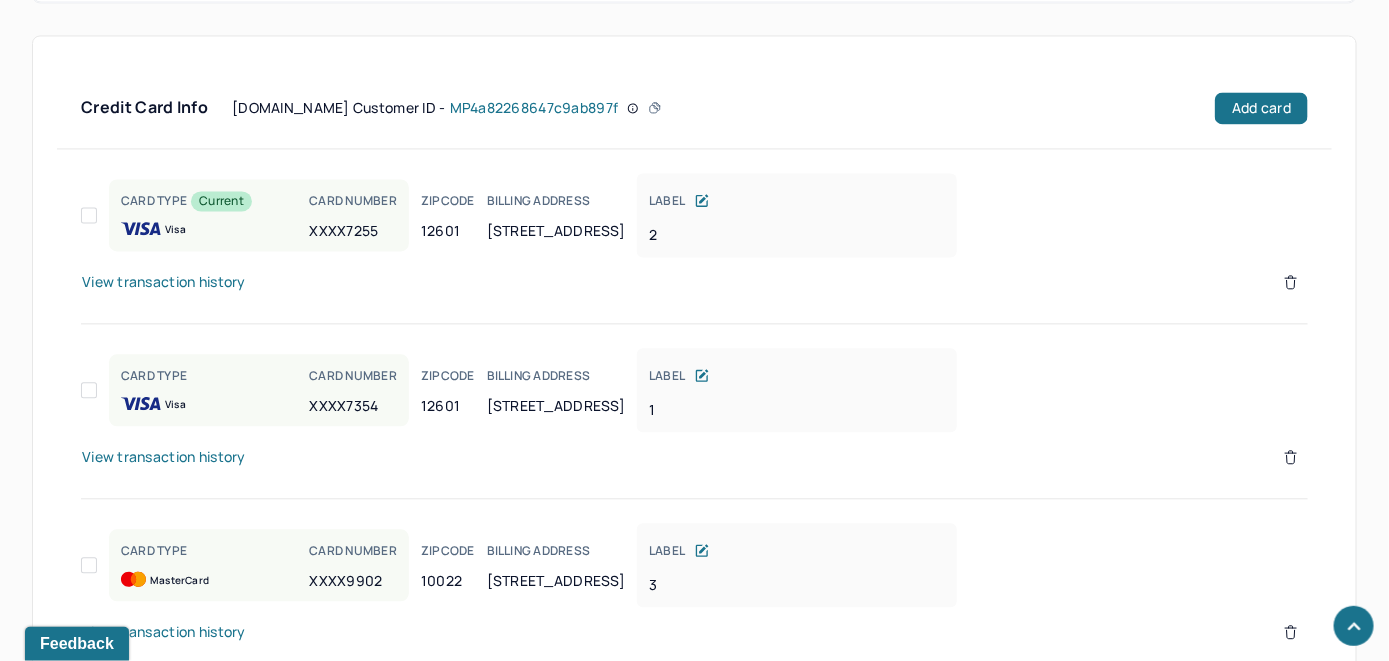 scroll, scrollTop: 1510, scrollLeft: 0, axis: vertical 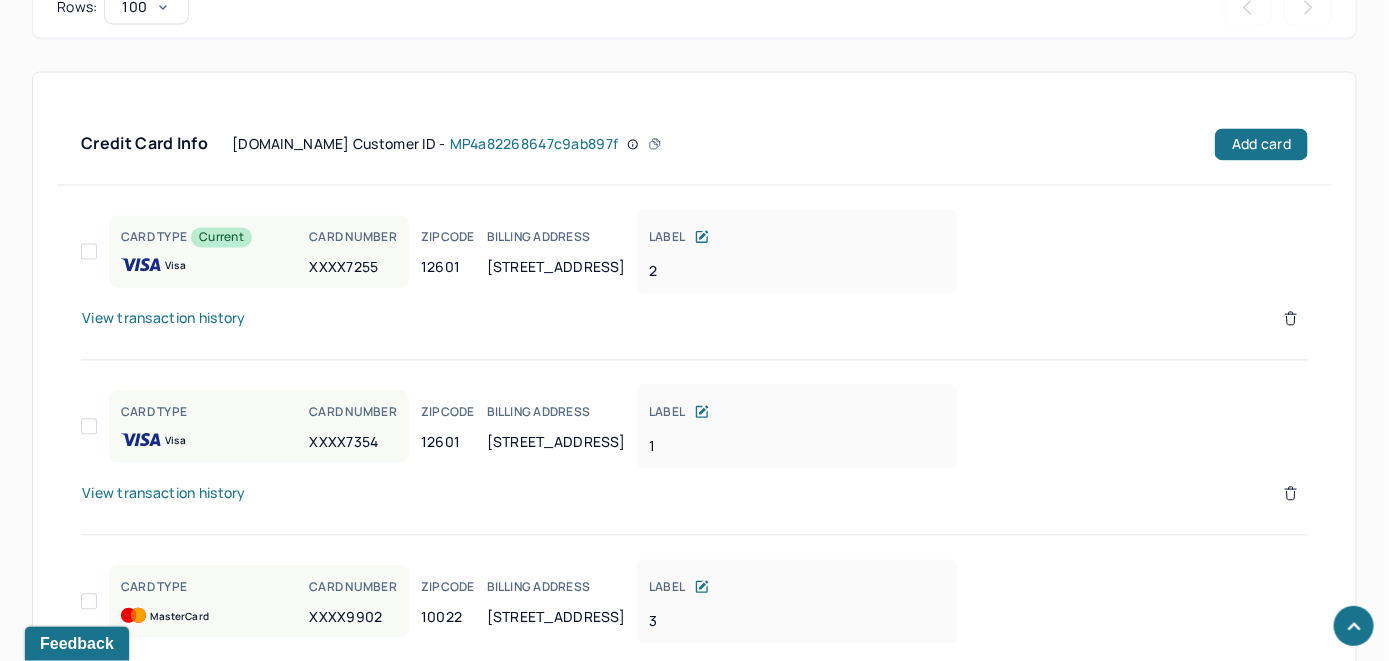 click on "View transaction history" at bounding box center [164, 318] 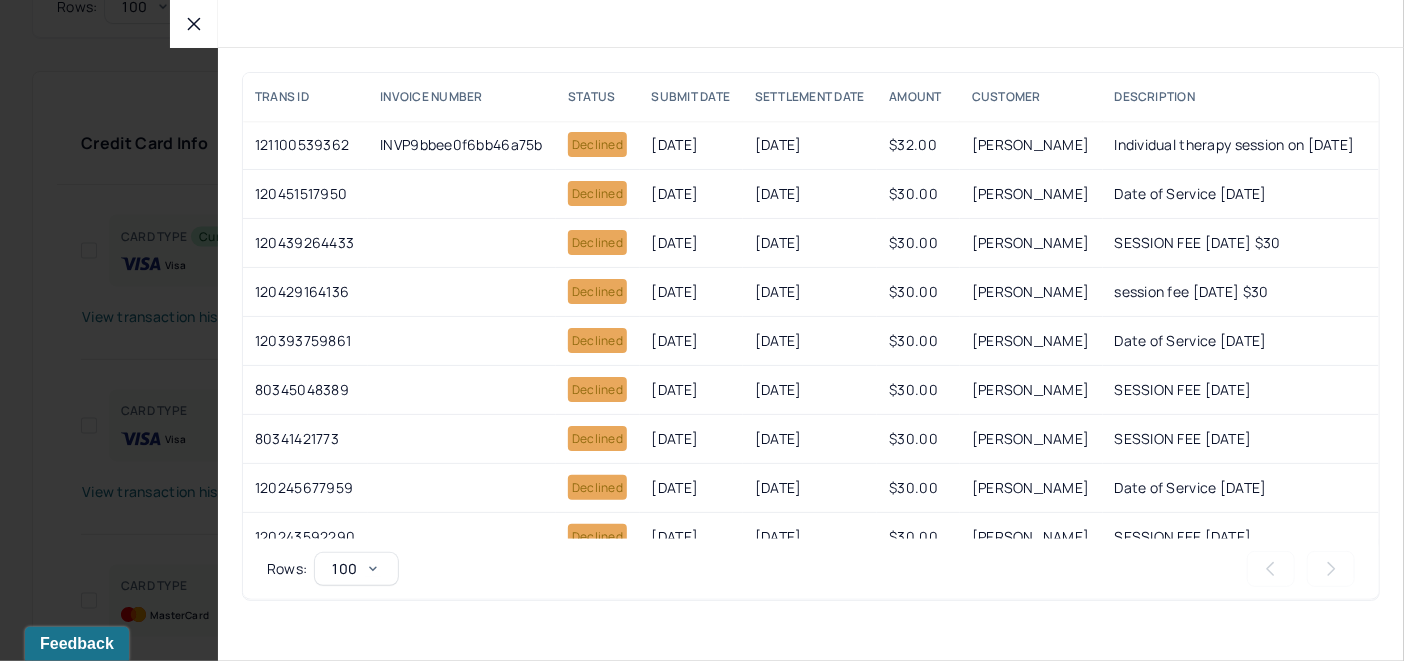 click 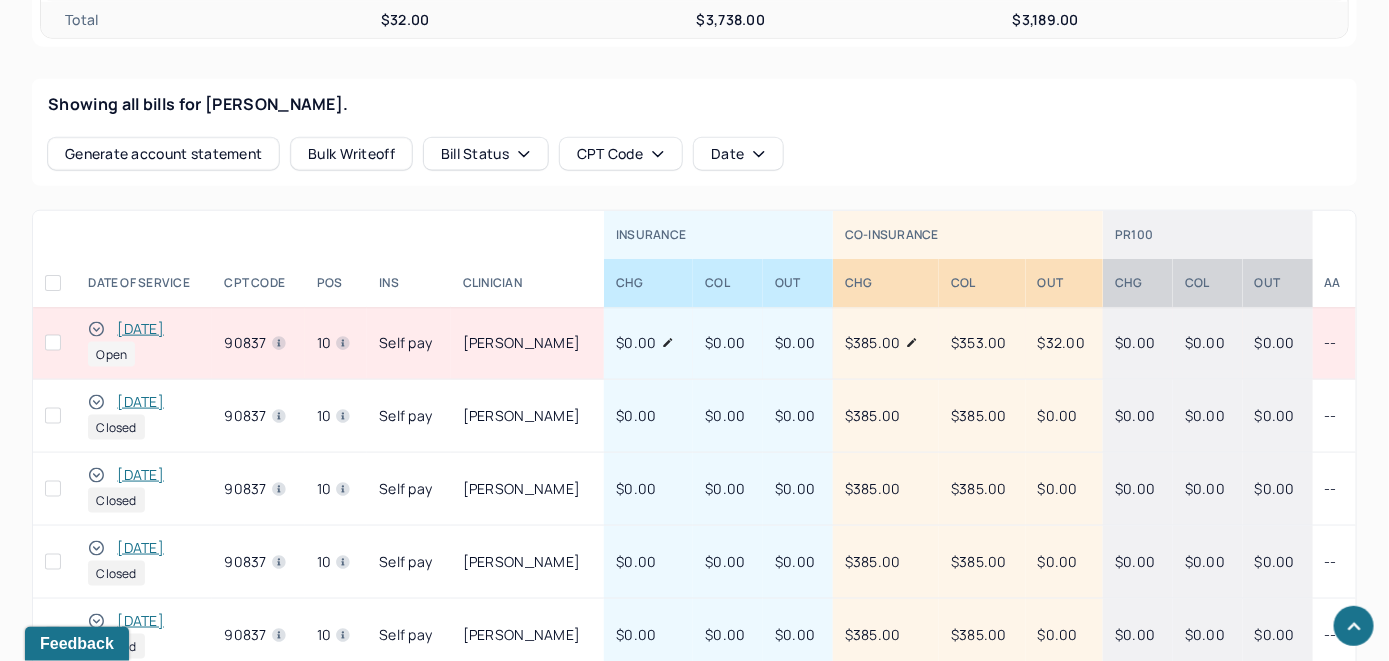 click on "[DATE]" at bounding box center [140, 329] 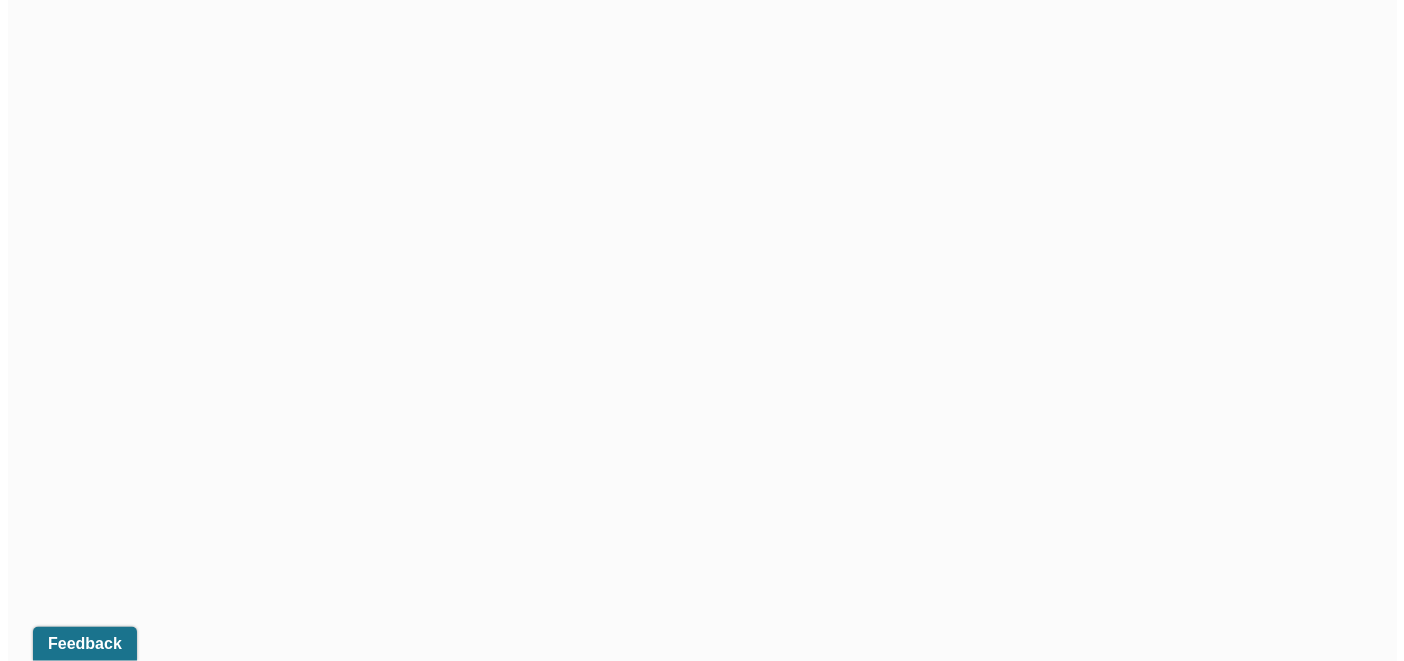 scroll, scrollTop: 738, scrollLeft: 0, axis: vertical 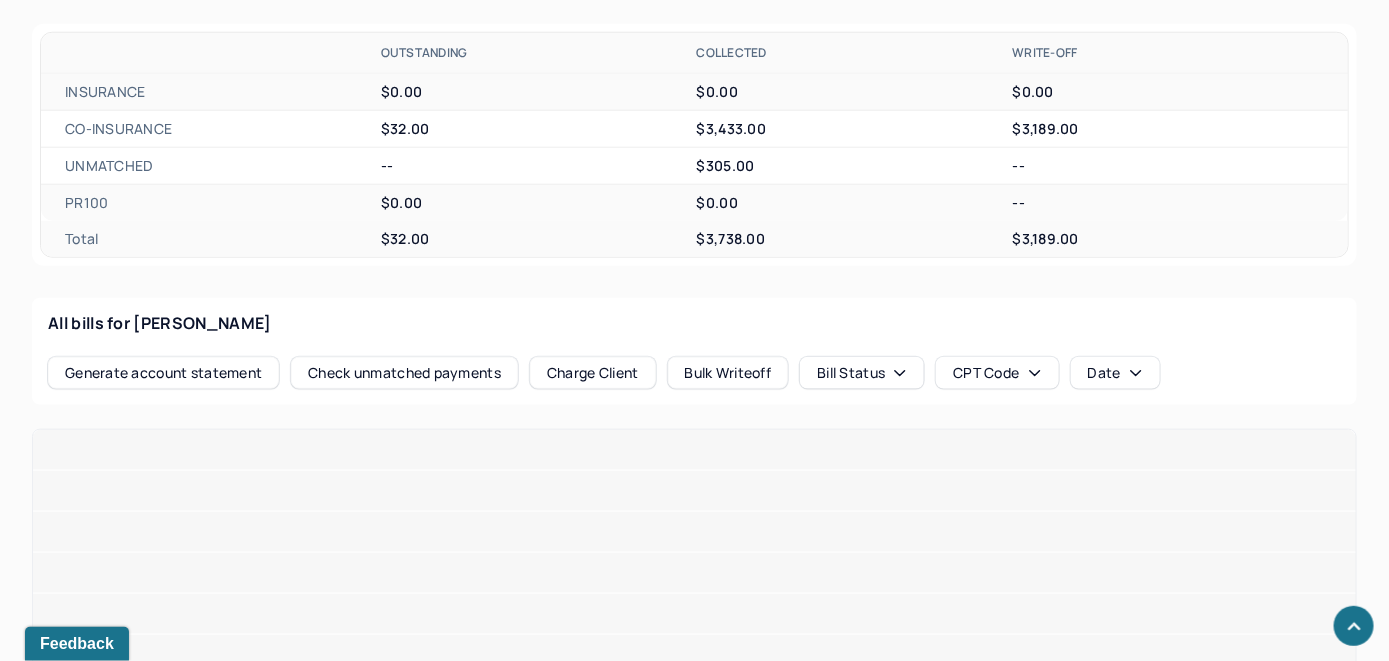 click on "Check unmatched payments" at bounding box center [404, 373] 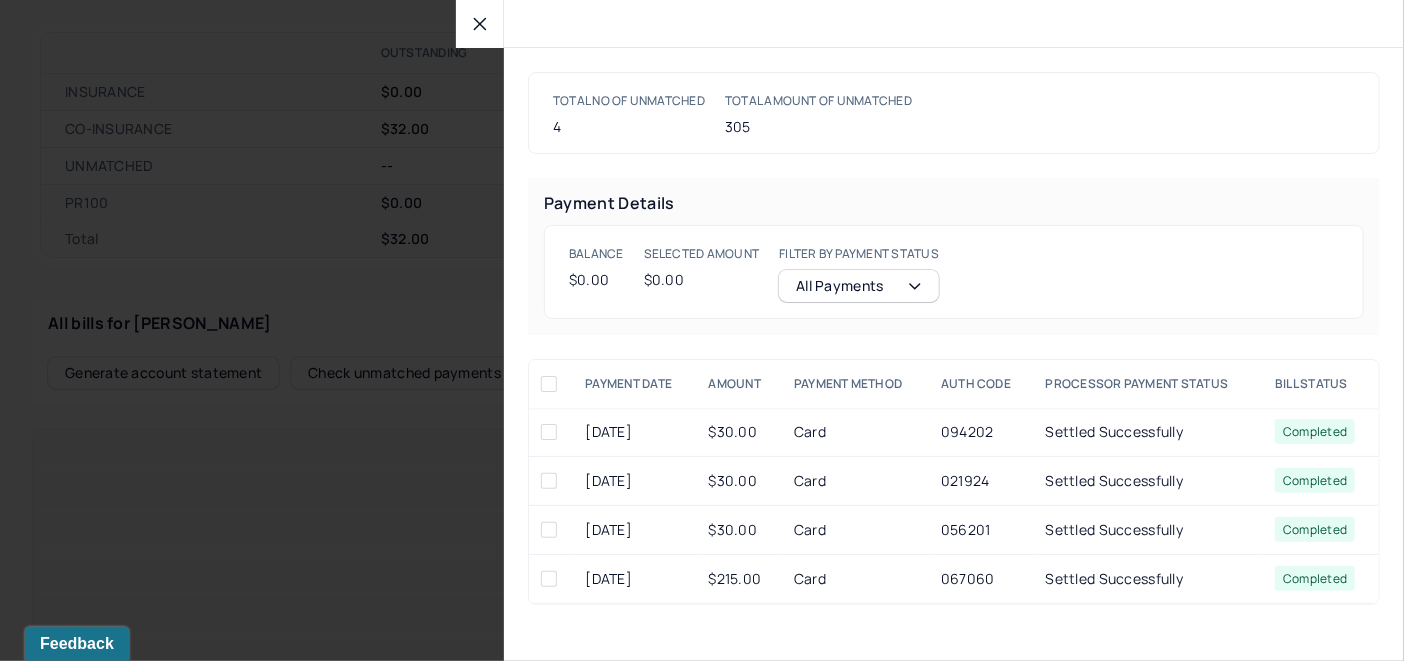 click 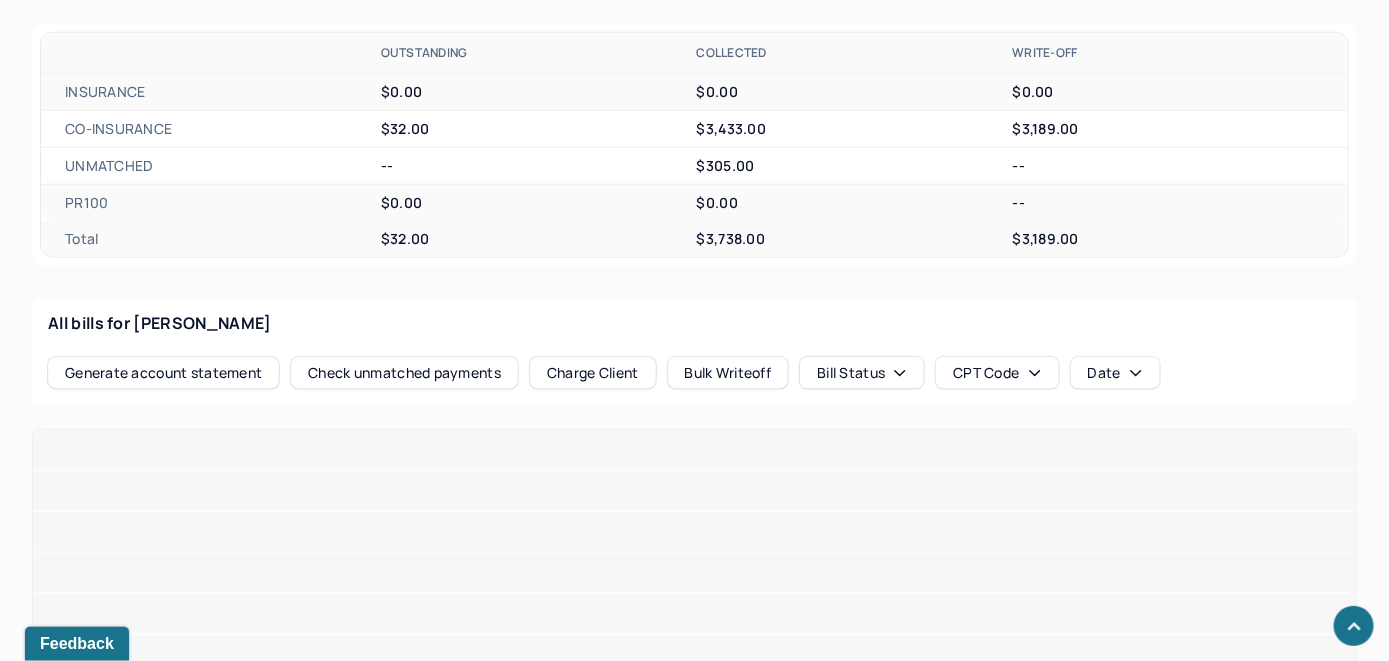 click on "Charge Client" at bounding box center [593, 373] 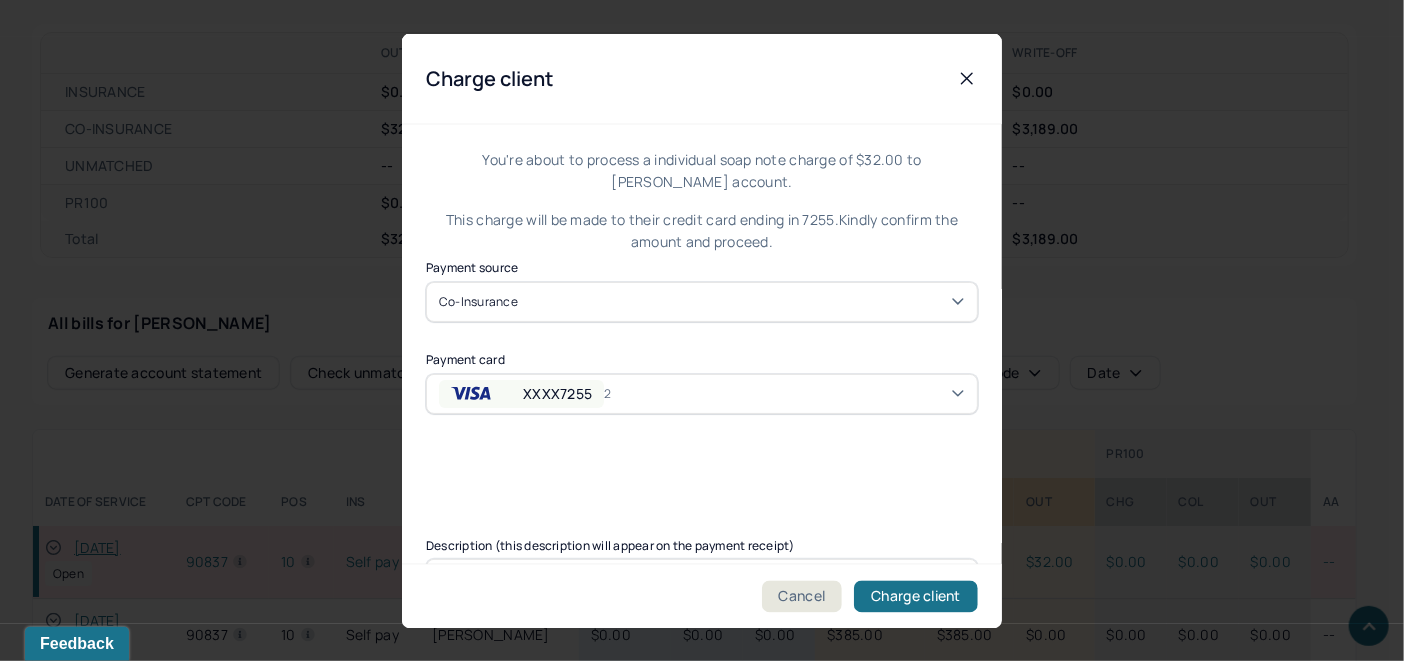 click 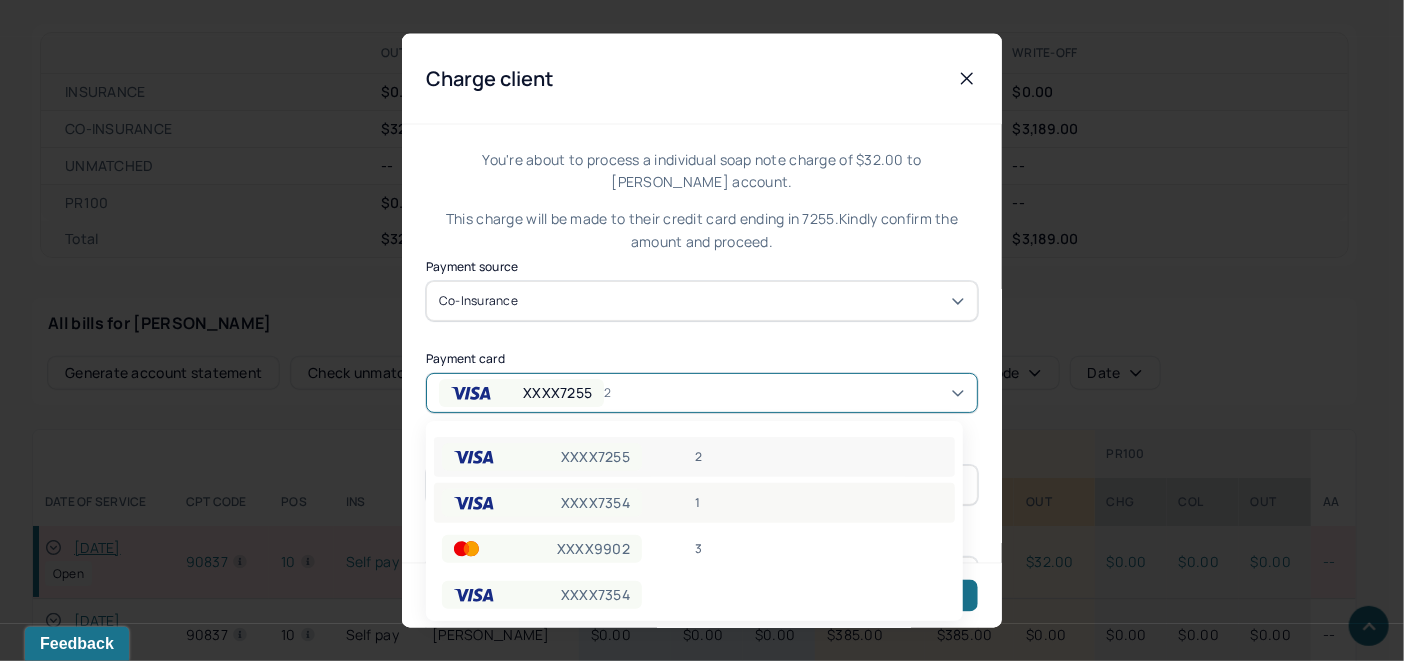 click on "1" at bounding box center [821, 503] 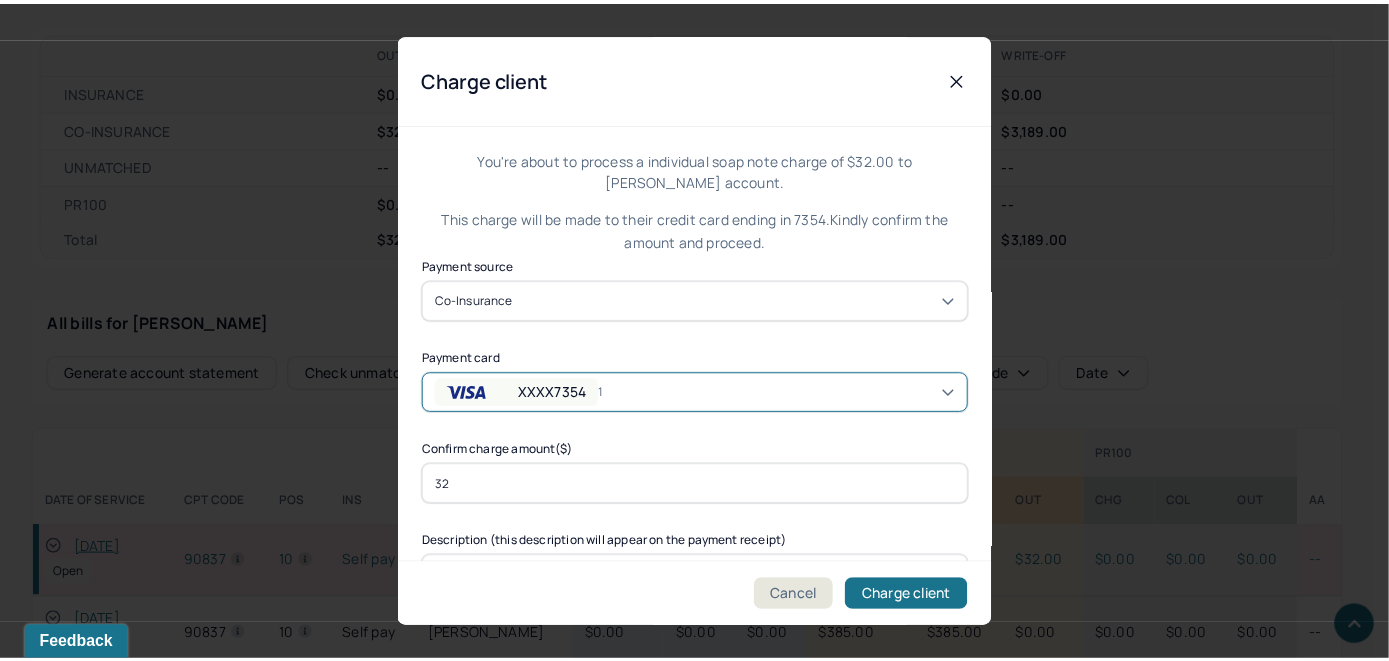 scroll, scrollTop: 121, scrollLeft: 0, axis: vertical 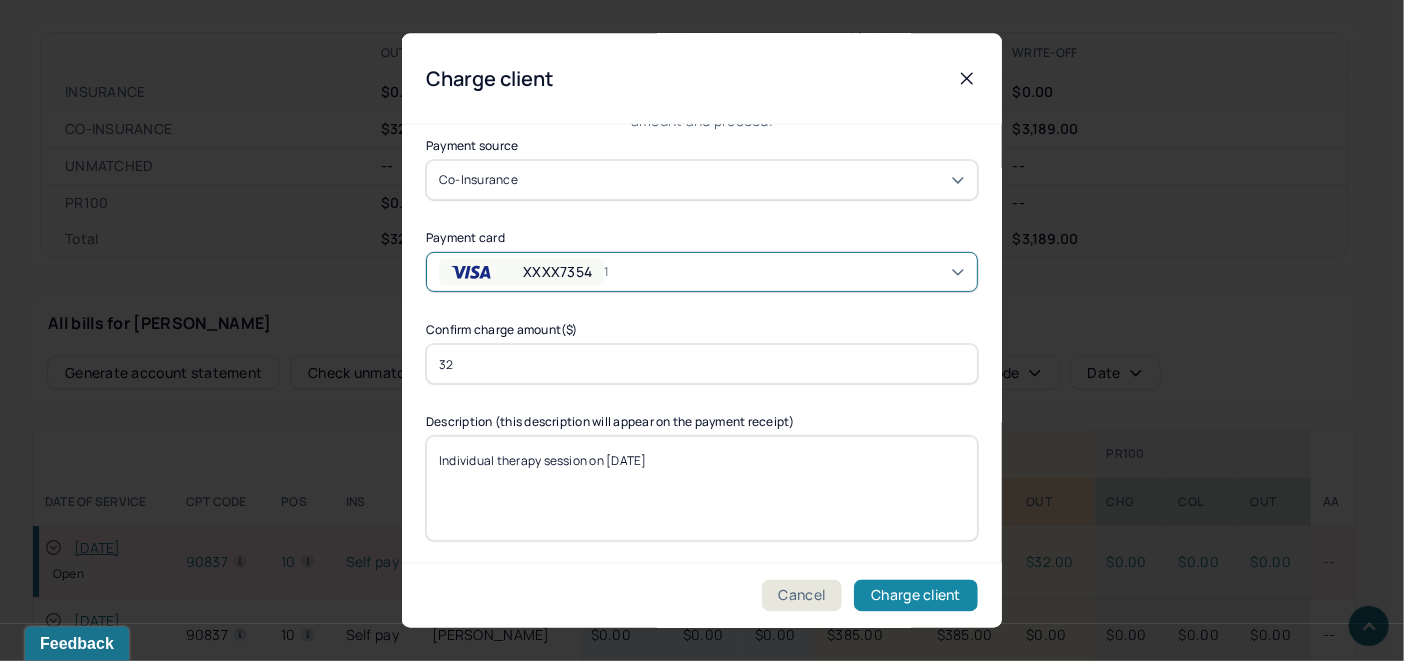 click on "Charge client" at bounding box center [916, 596] 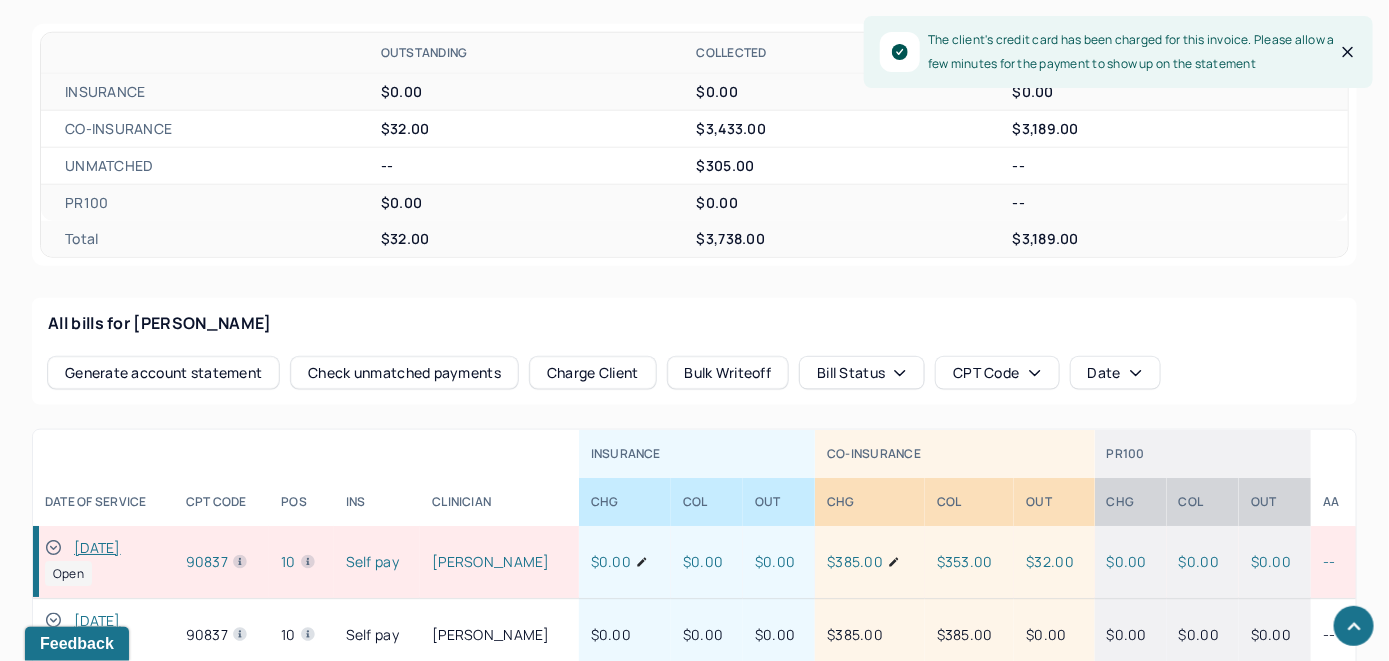 click 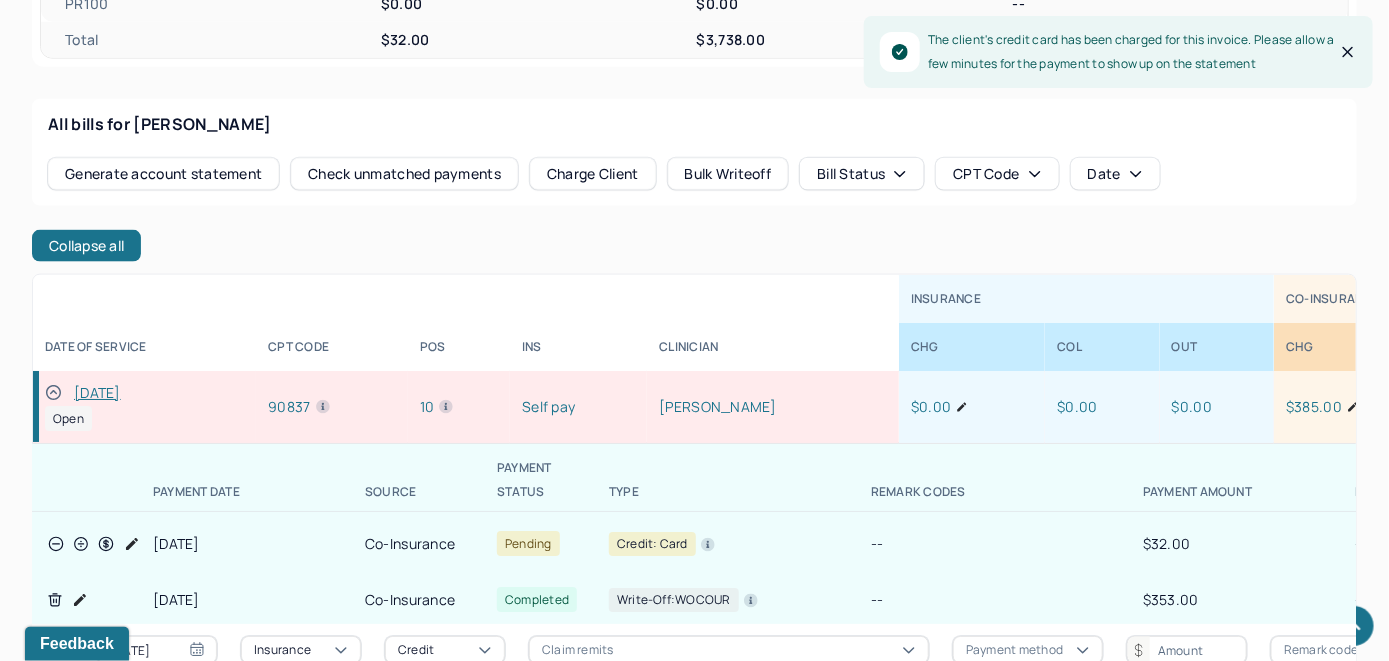 scroll, scrollTop: 938, scrollLeft: 0, axis: vertical 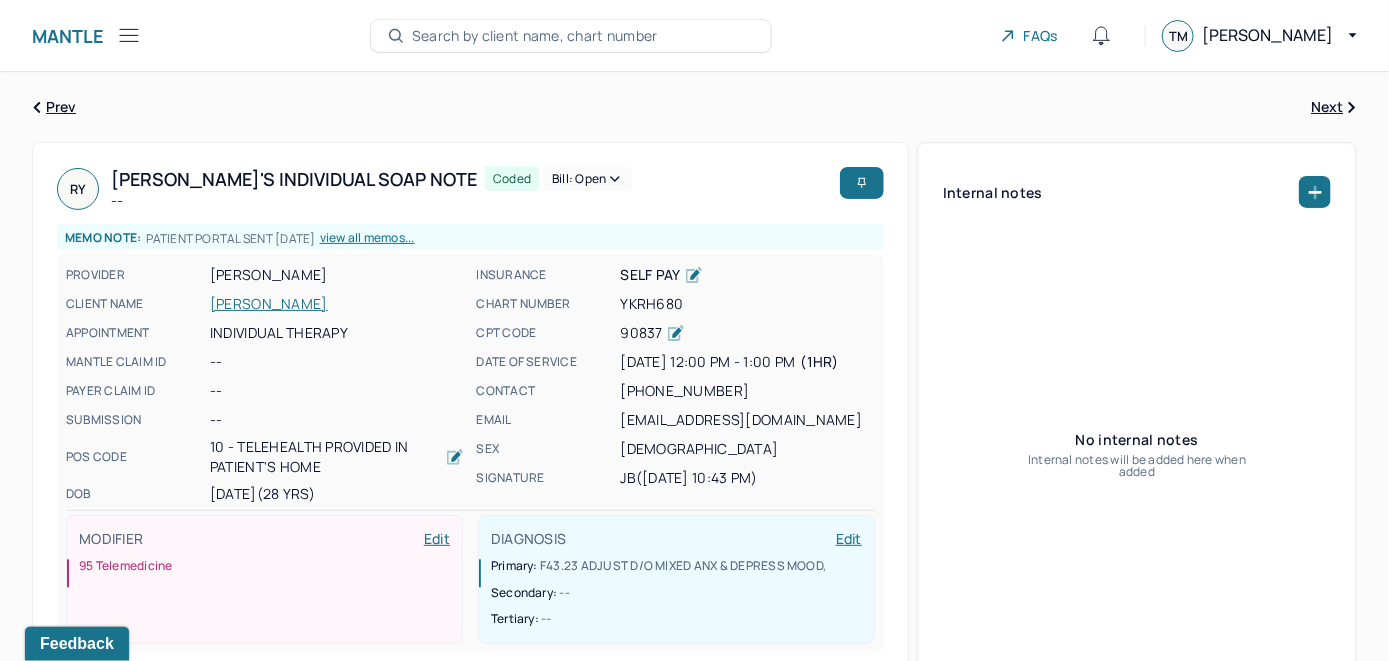 click on "Bill: Open" at bounding box center [587, 179] 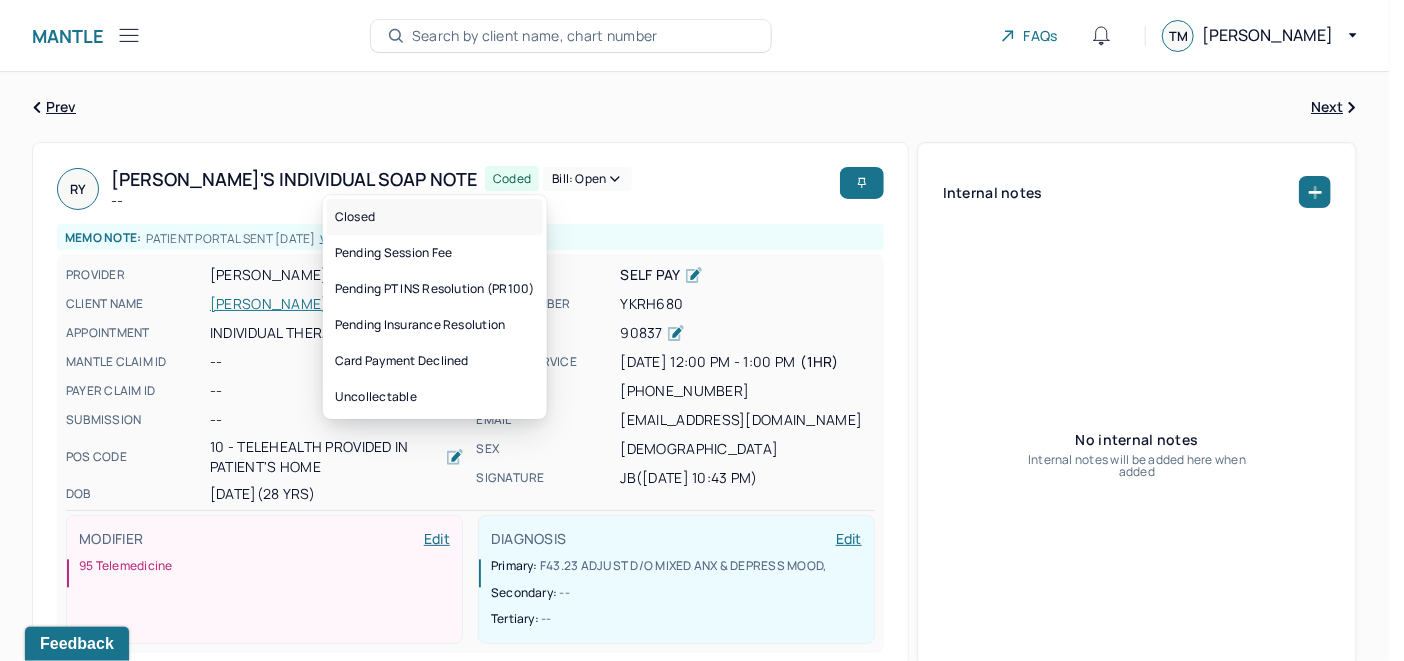 click on "Closed" at bounding box center [435, 217] 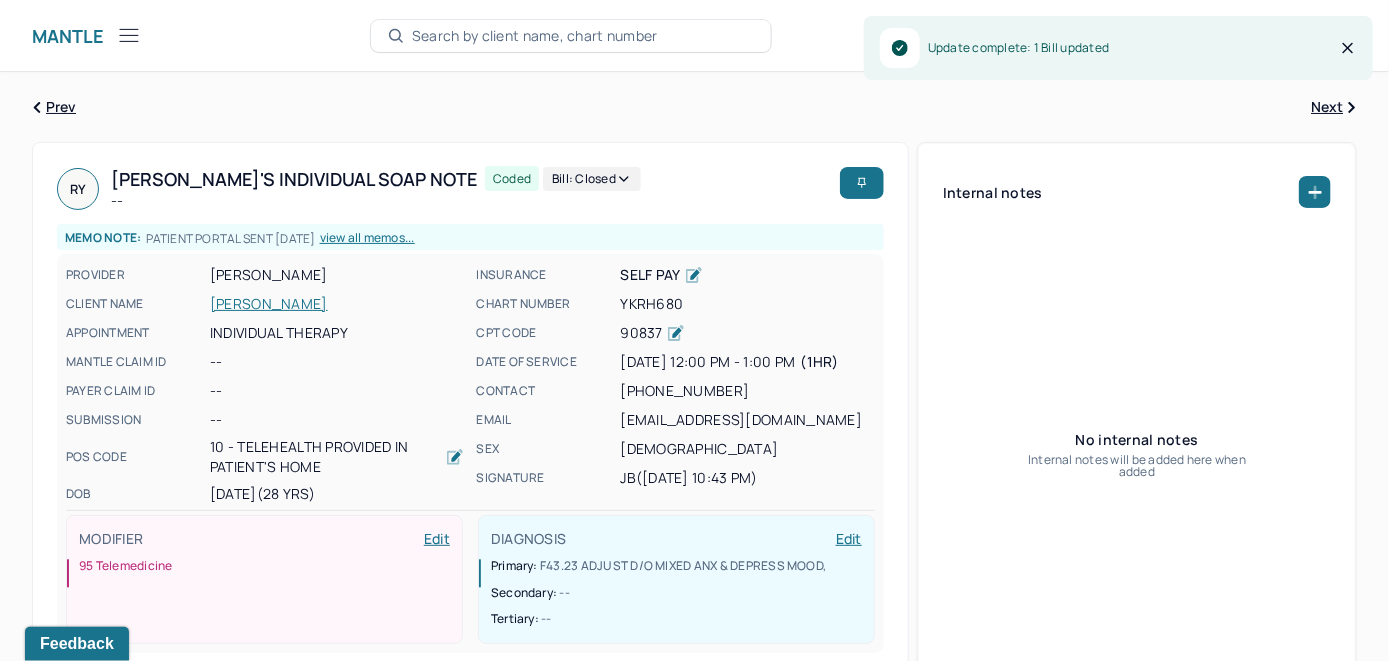 click on "YOUNG, RAYVEN" at bounding box center (337, 304) 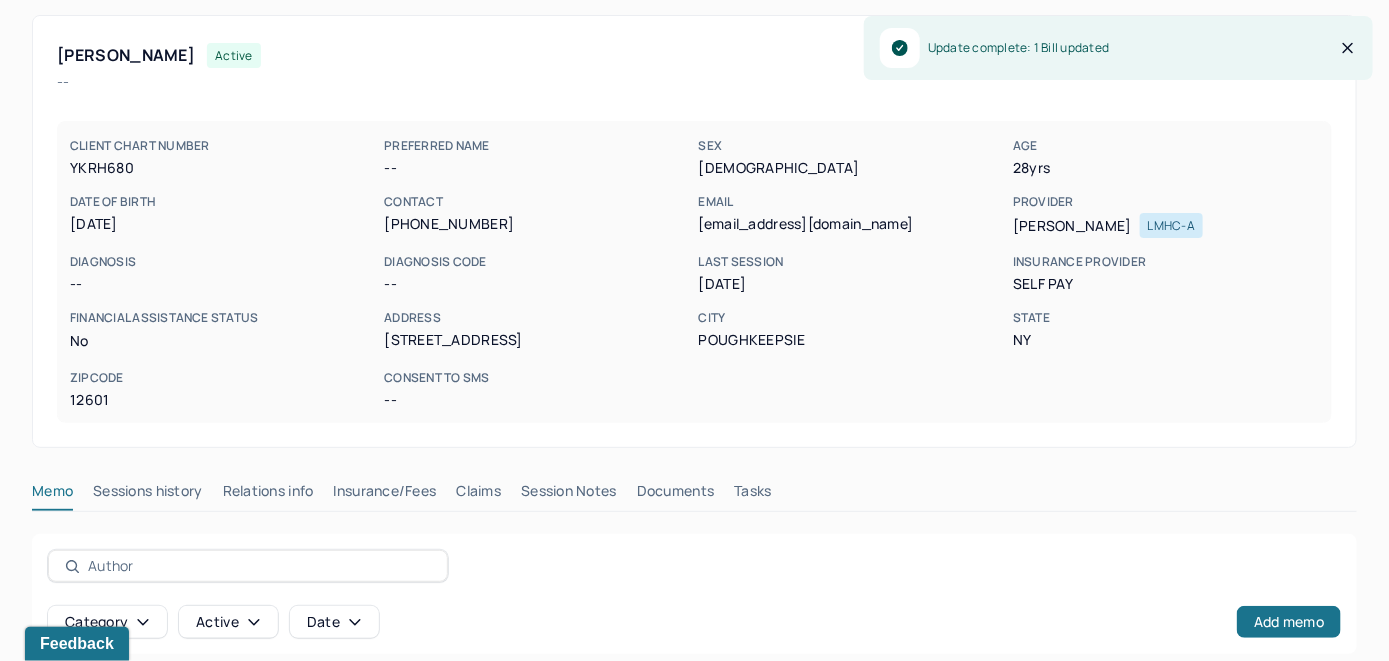 scroll, scrollTop: 200, scrollLeft: 0, axis: vertical 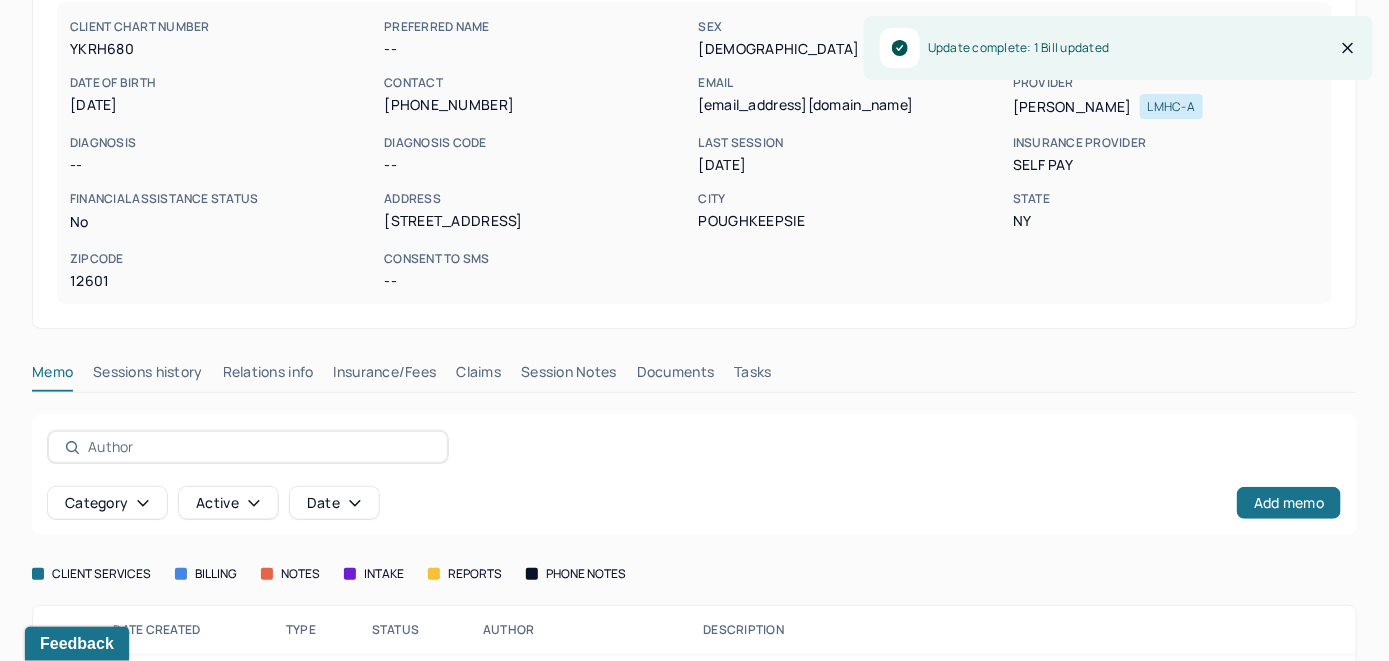 click on "Claims" at bounding box center (478, 376) 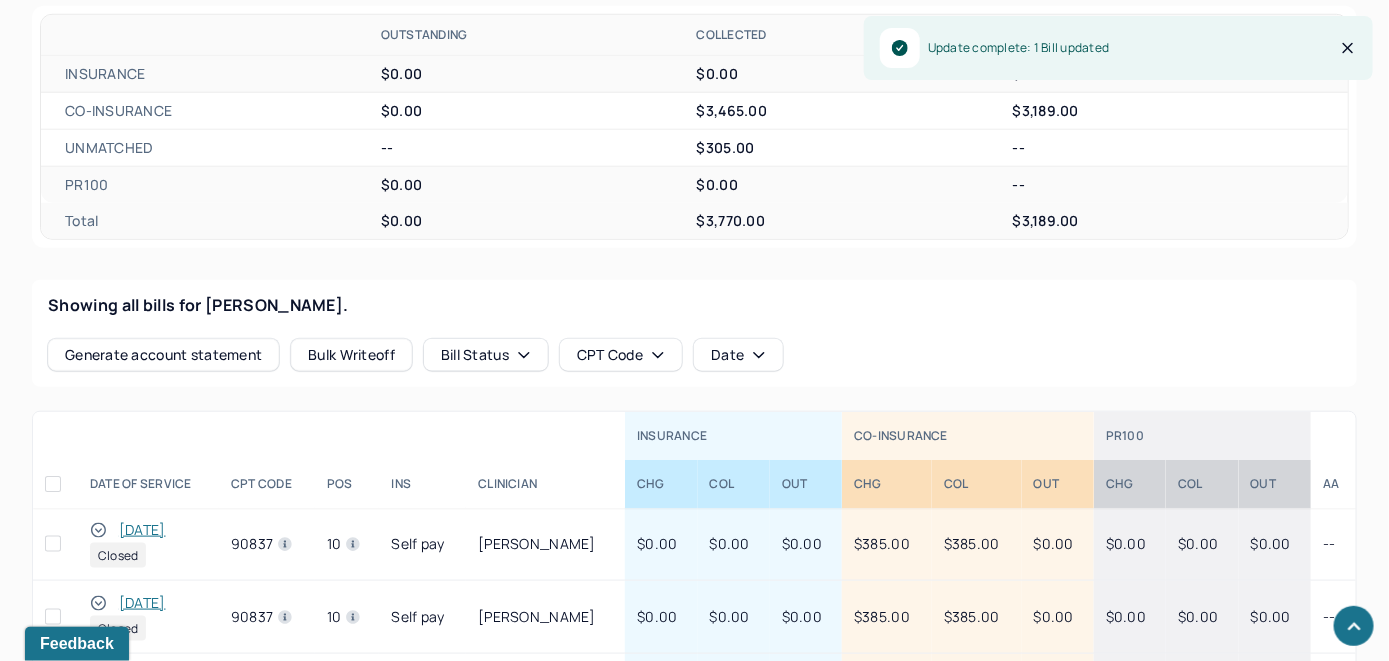 scroll, scrollTop: 700, scrollLeft: 0, axis: vertical 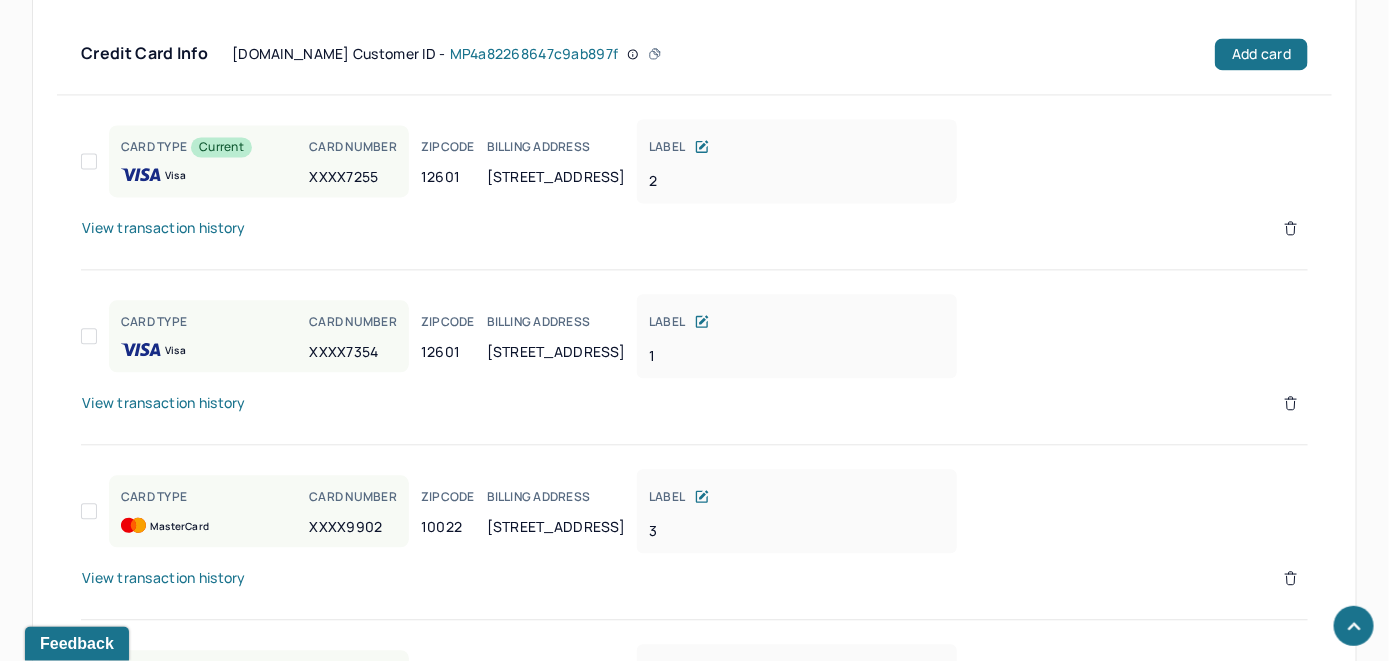 click 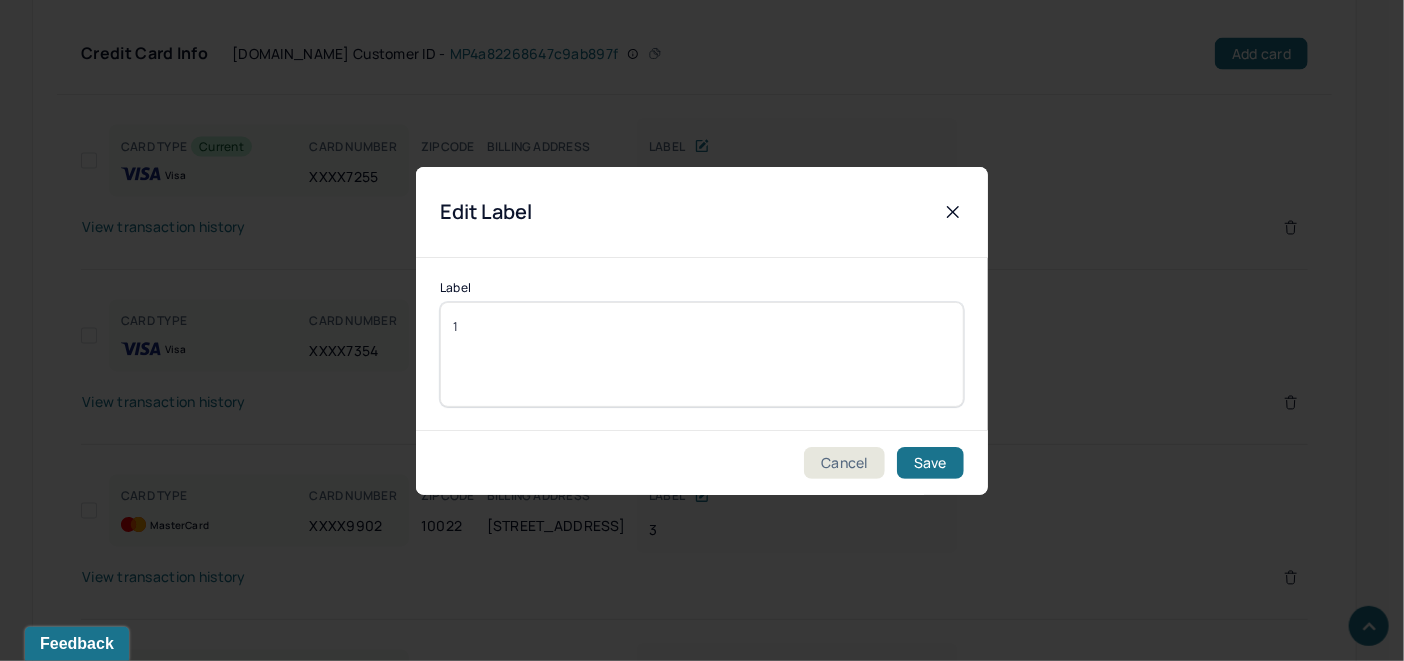 click on "1" at bounding box center (702, 354) 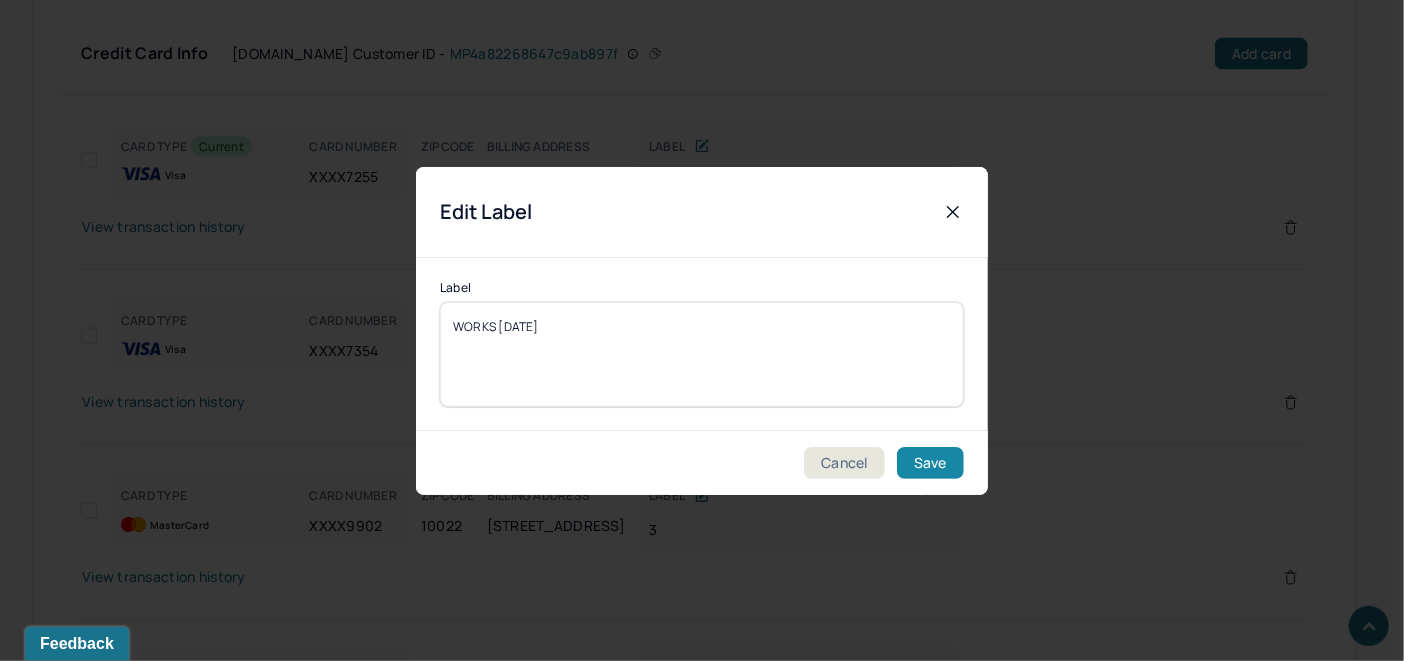type on "WORKS [DATE]" 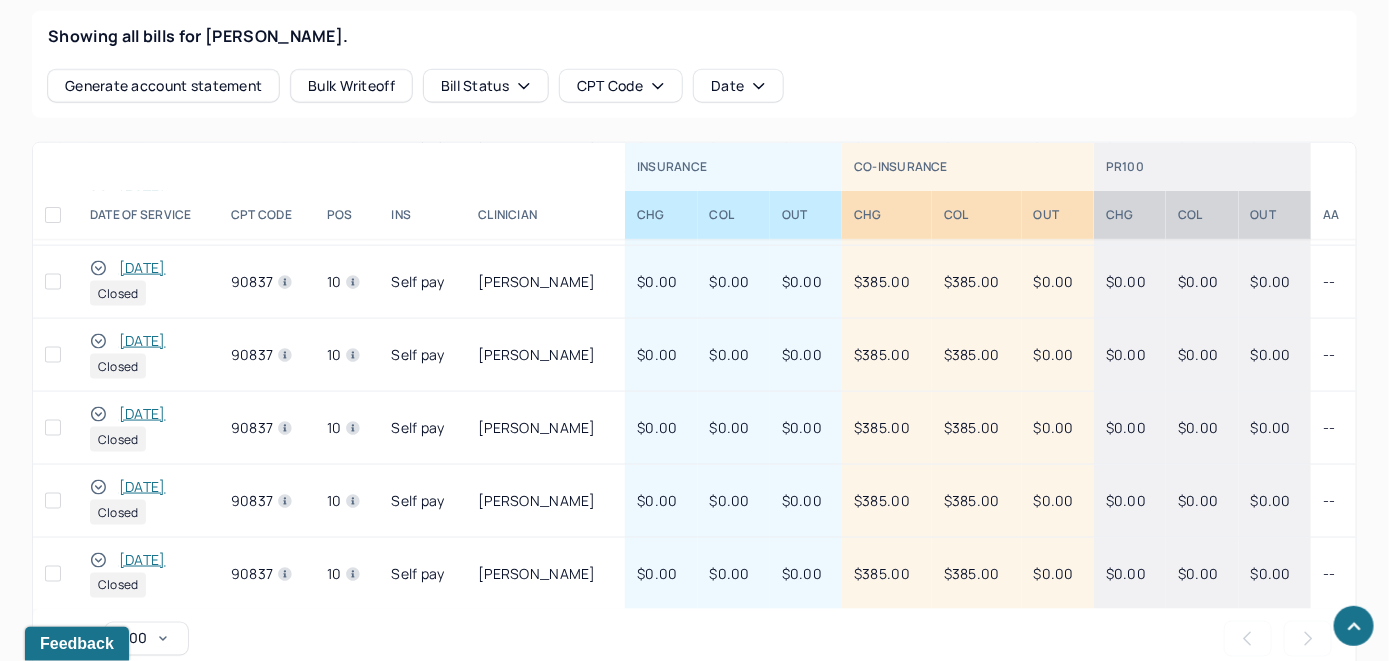 scroll, scrollTop: 800, scrollLeft: 0, axis: vertical 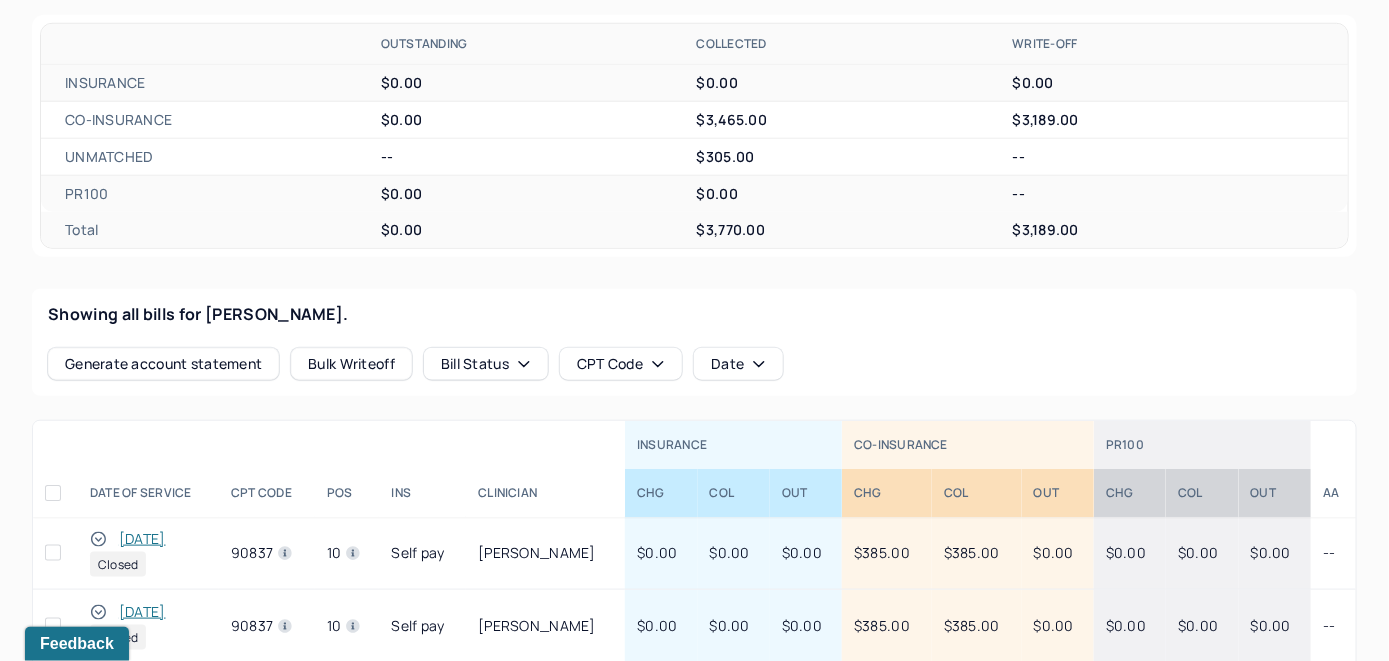 click 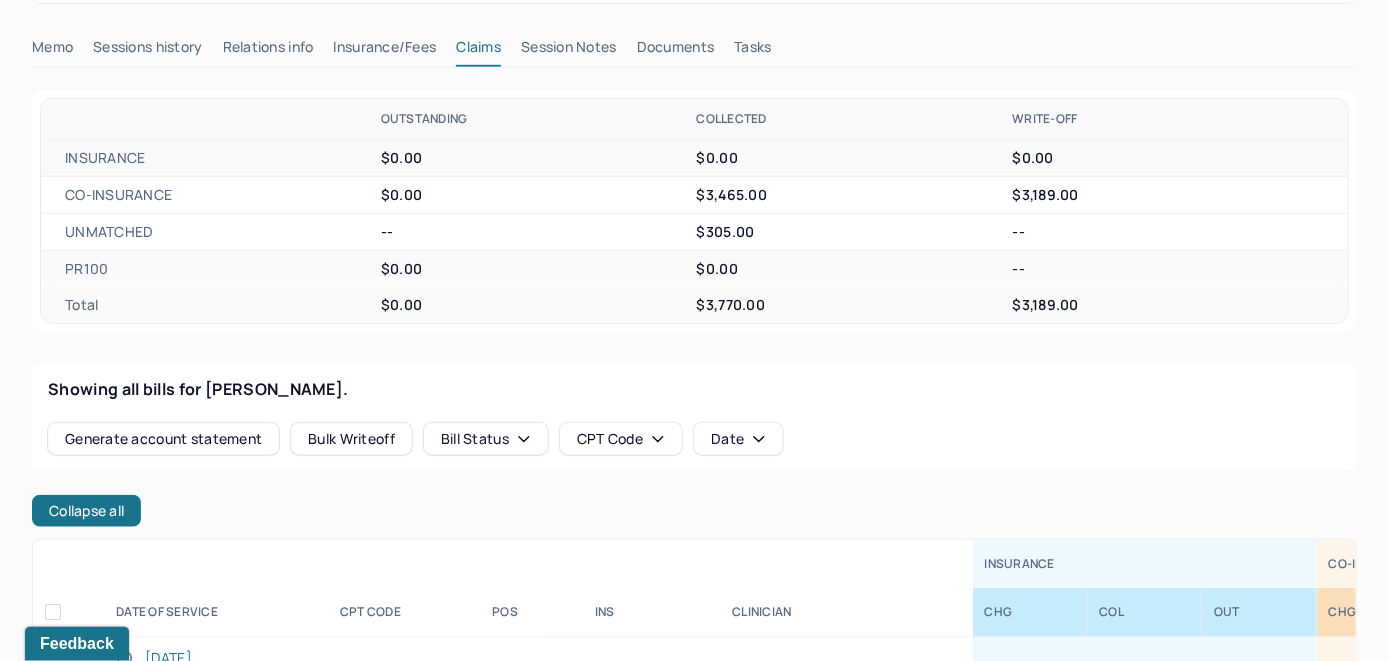 scroll, scrollTop: 700, scrollLeft: 0, axis: vertical 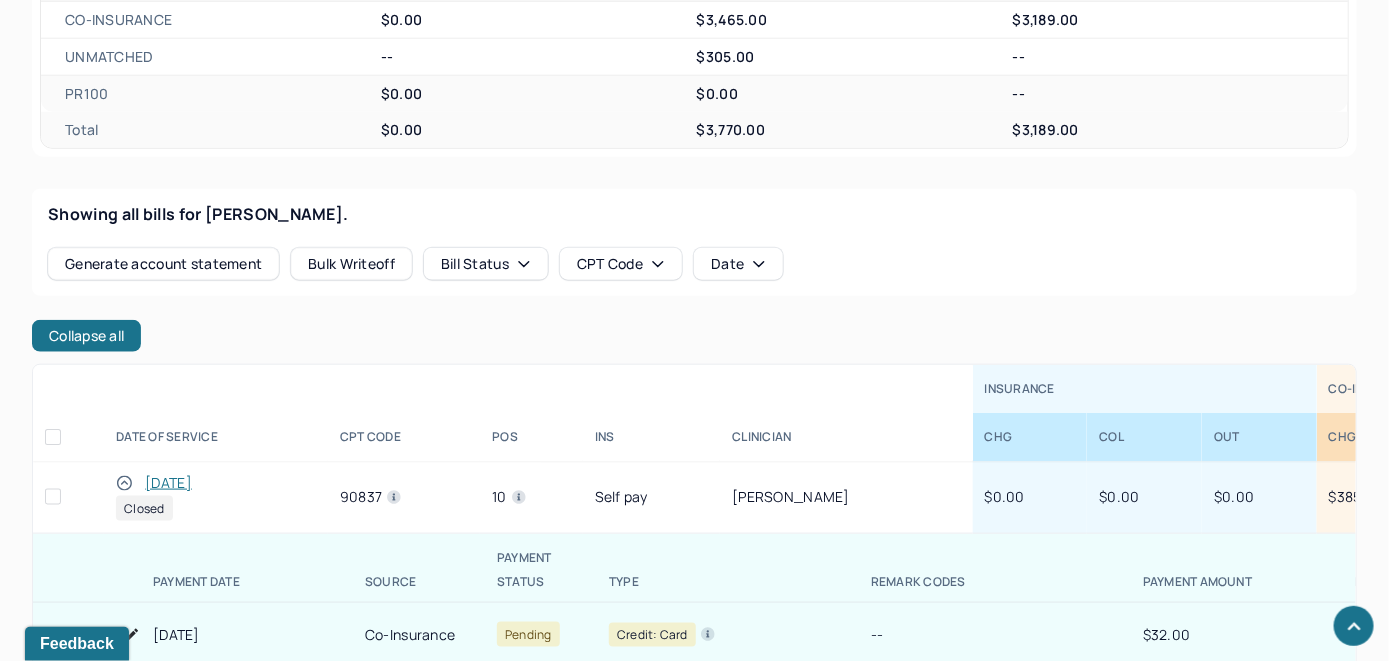 click on "[DATE]" at bounding box center (168, 483) 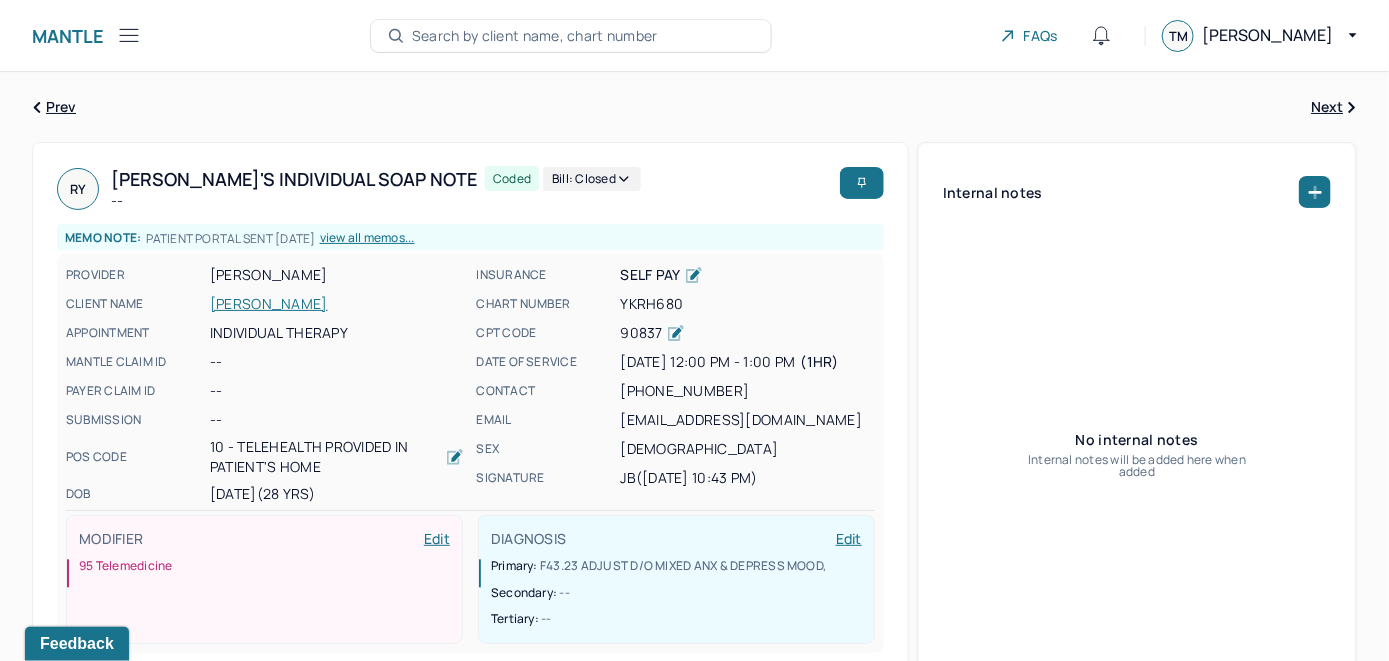 scroll, scrollTop: 0, scrollLeft: 0, axis: both 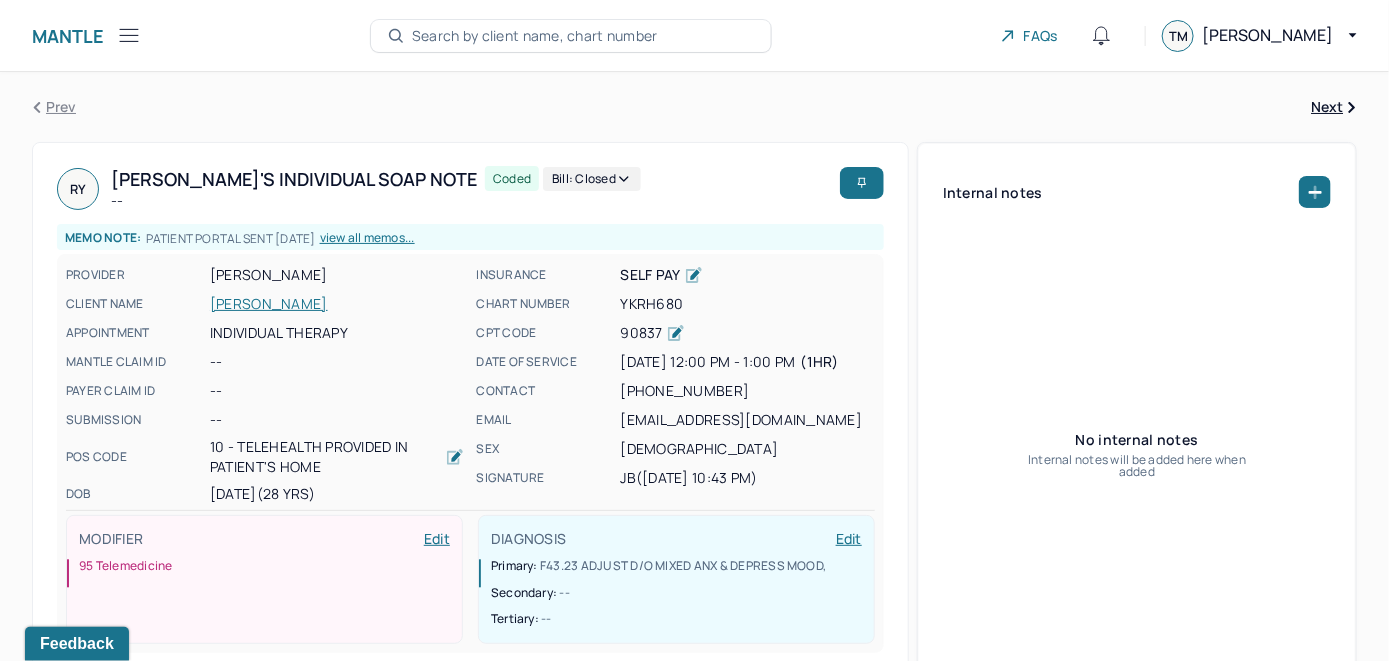 click on "Search by client name, chart number" at bounding box center [535, 36] 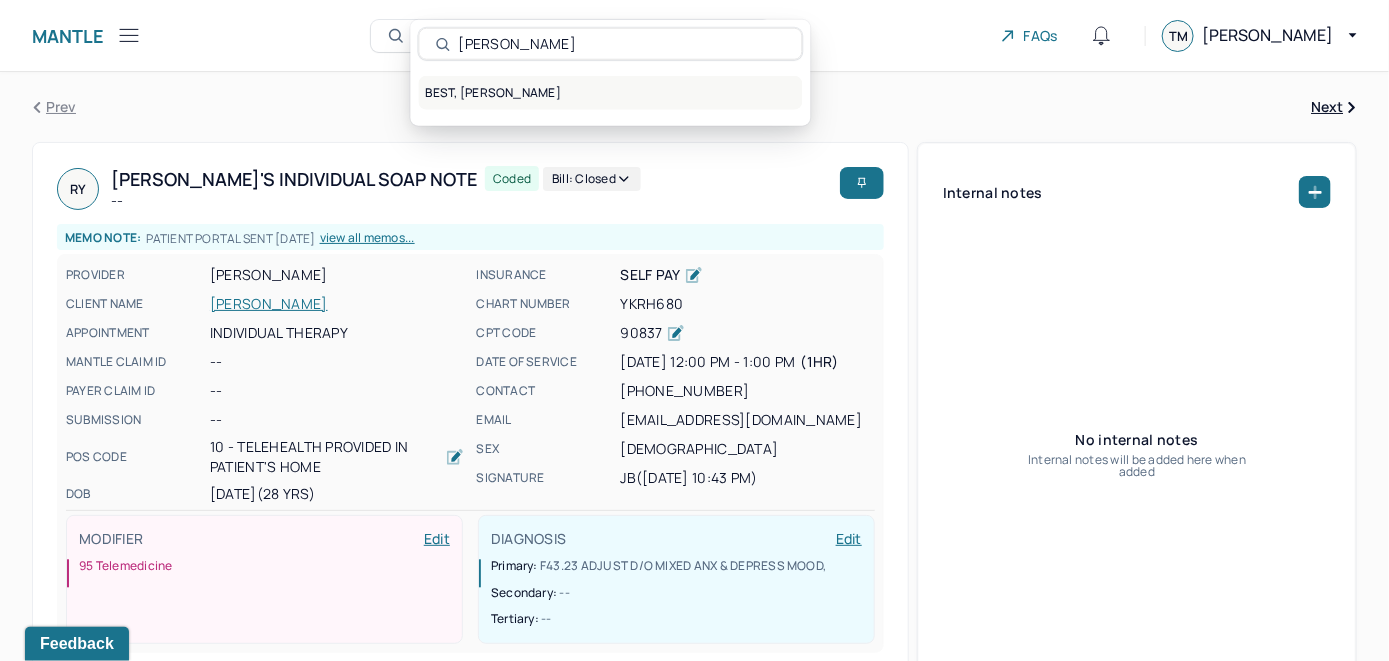 type on "Rebecca Best" 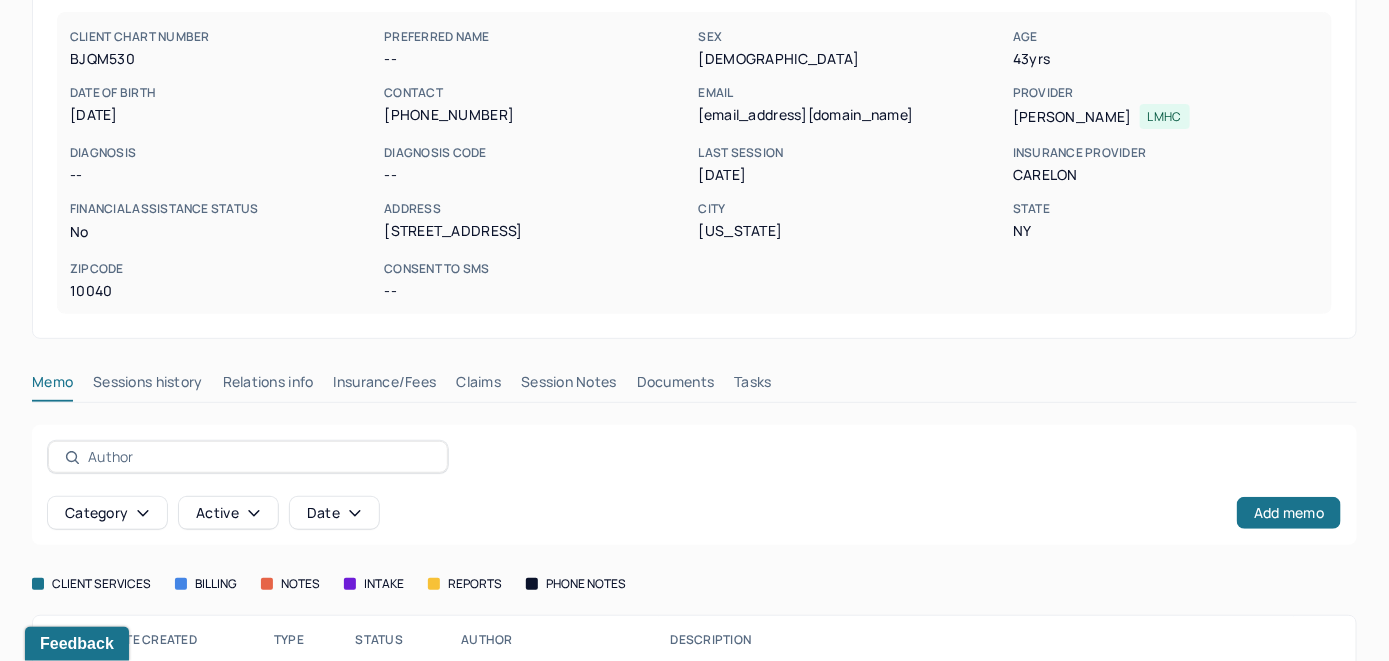 scroll, scrollTop: 200, scrollLeft: 0, axis: vertical 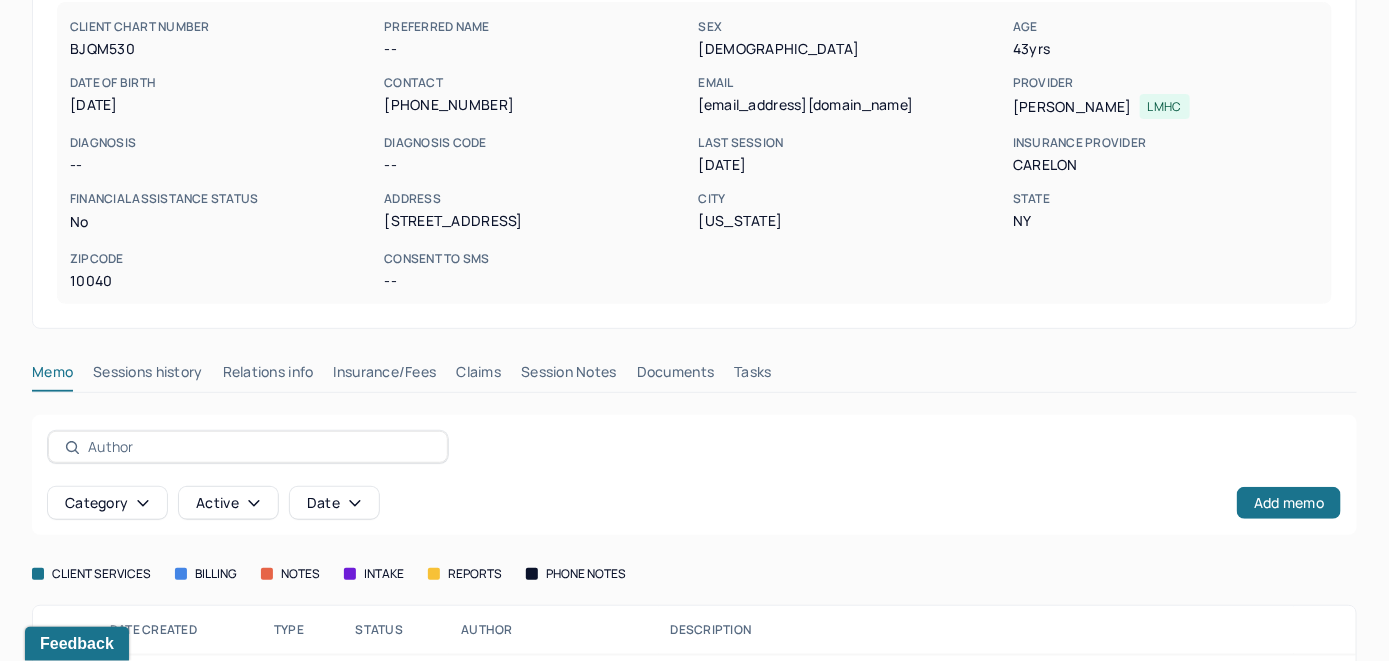 click on "Insurance/Fees" at bounding box center [385, 376] 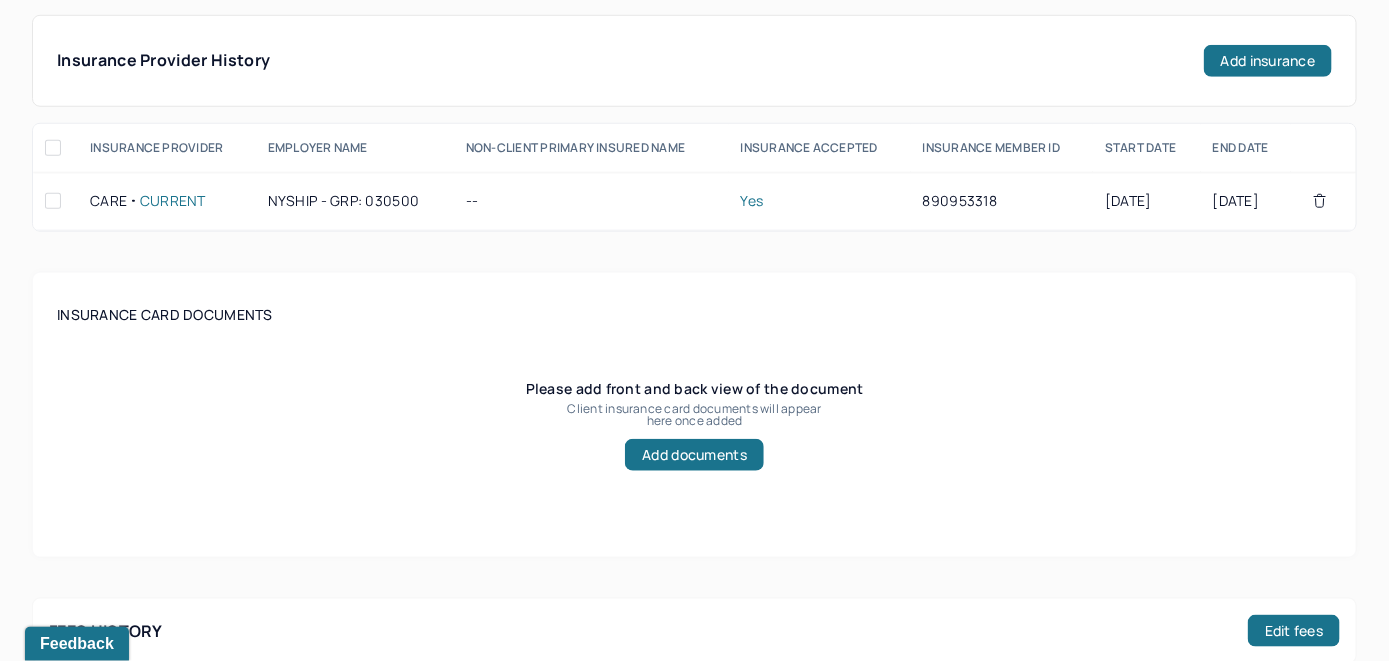 scroll, scrollTop: 400, scrollLeft: 0, axis: vertical 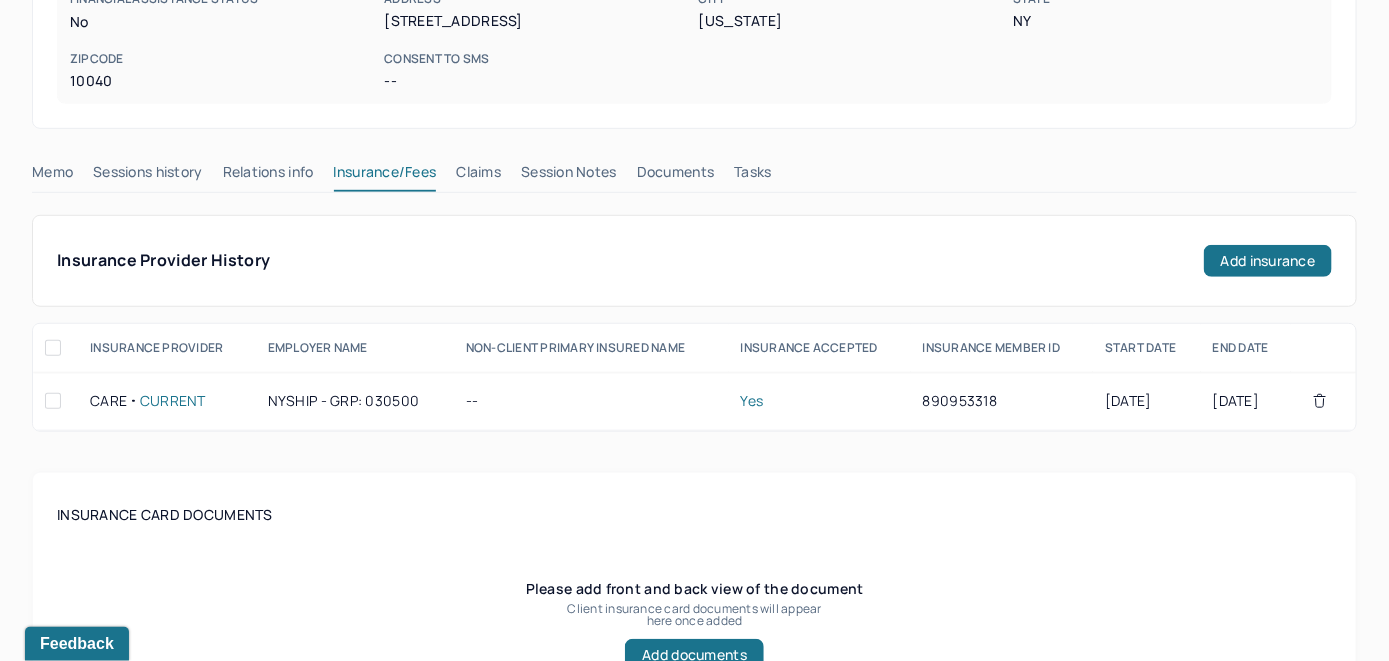 click on "Claims" at bounding box center (478, 176) 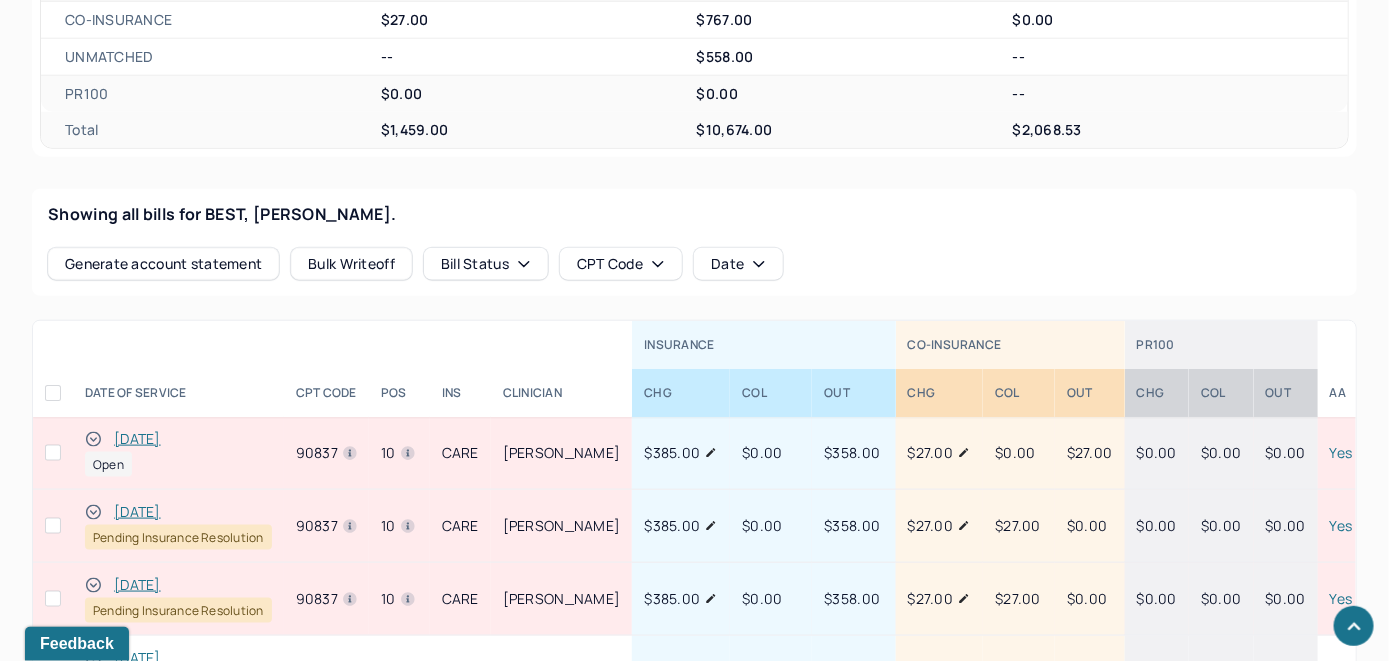 scroll, scrollTop: 741, scrollLeft: 0, axis: vertical 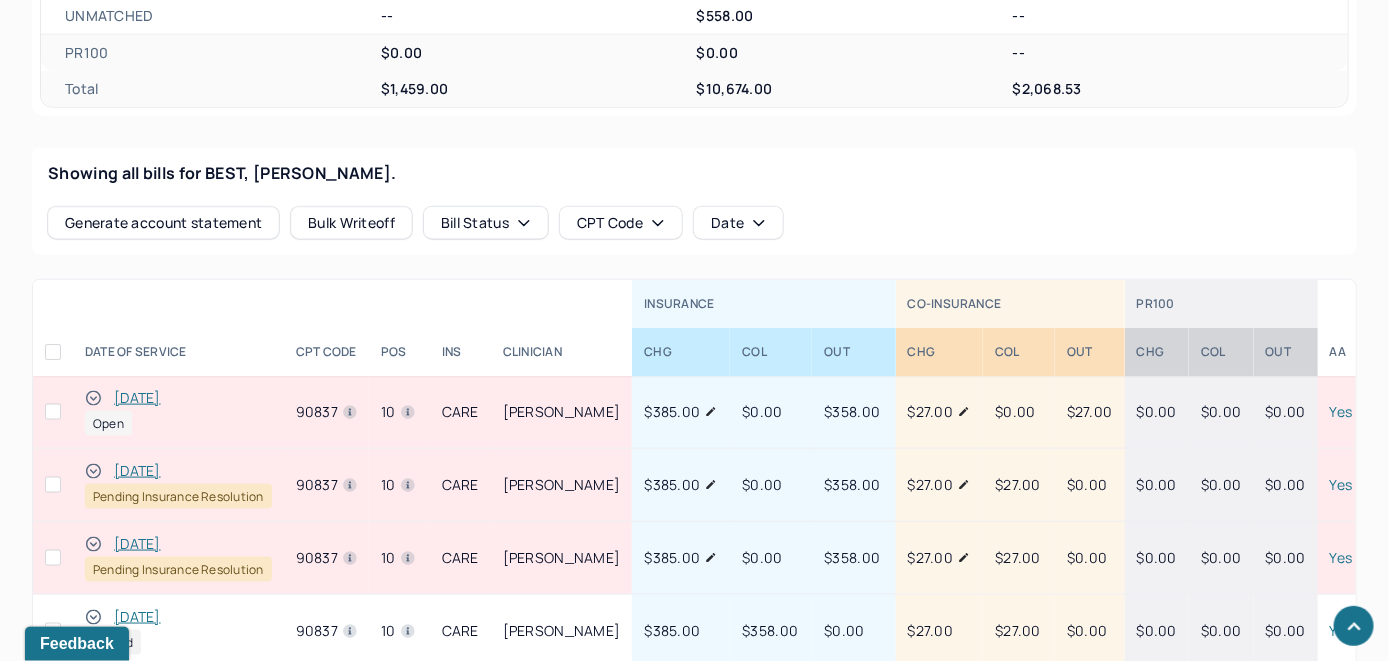 click on "[DATE]" at bounding box center (137, 398) 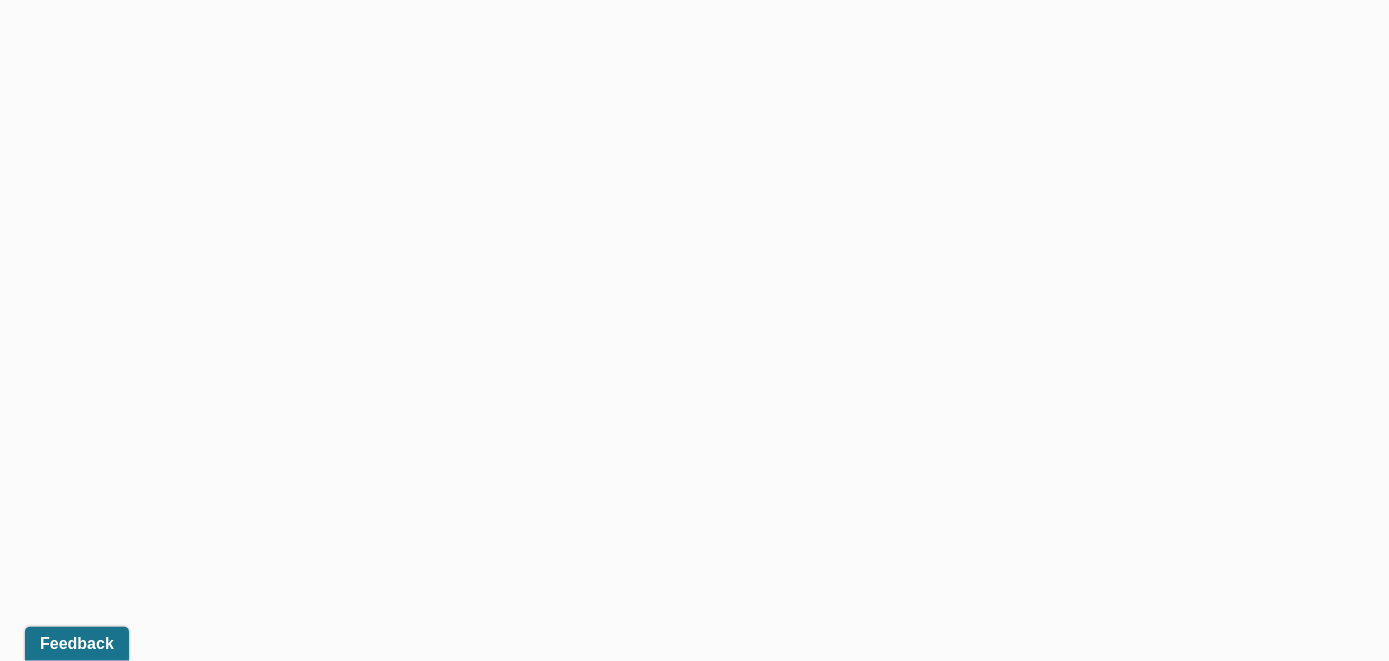 scroll, scrollTop: 669, scrollLeft: 0, axis: vertical 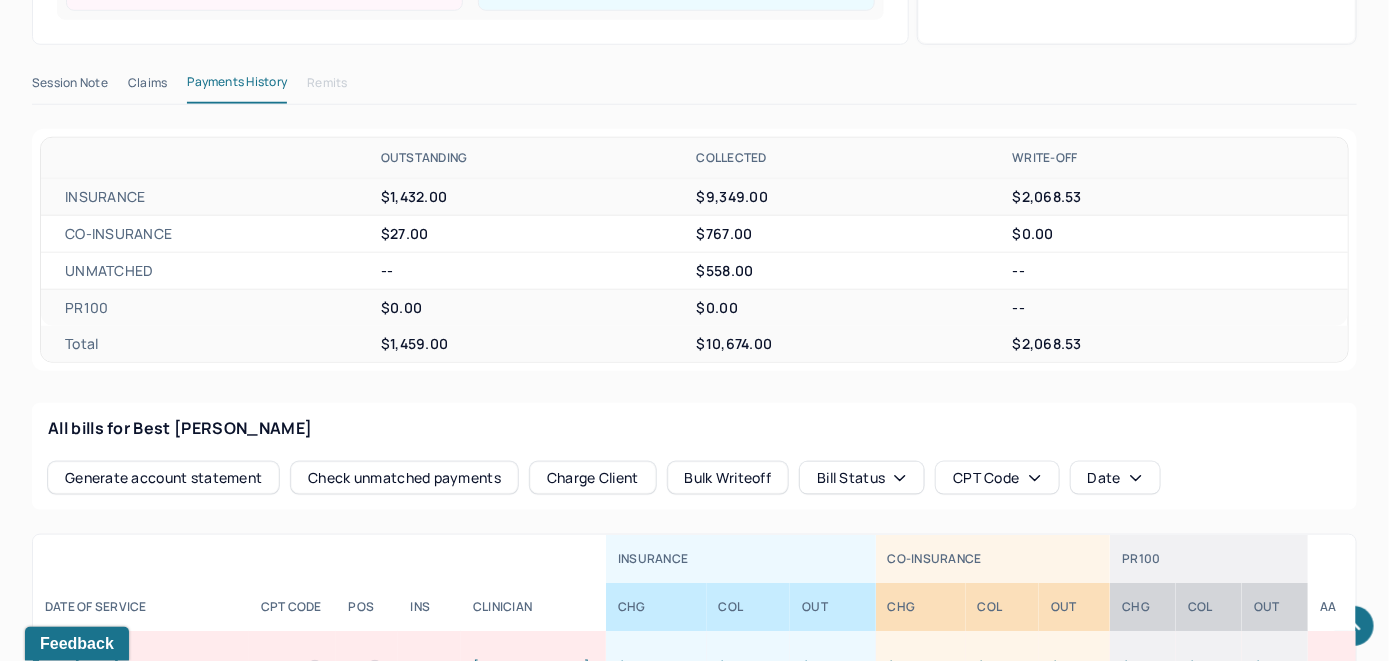 click on "Check unmatched payments" at bounding box center (404, 478) 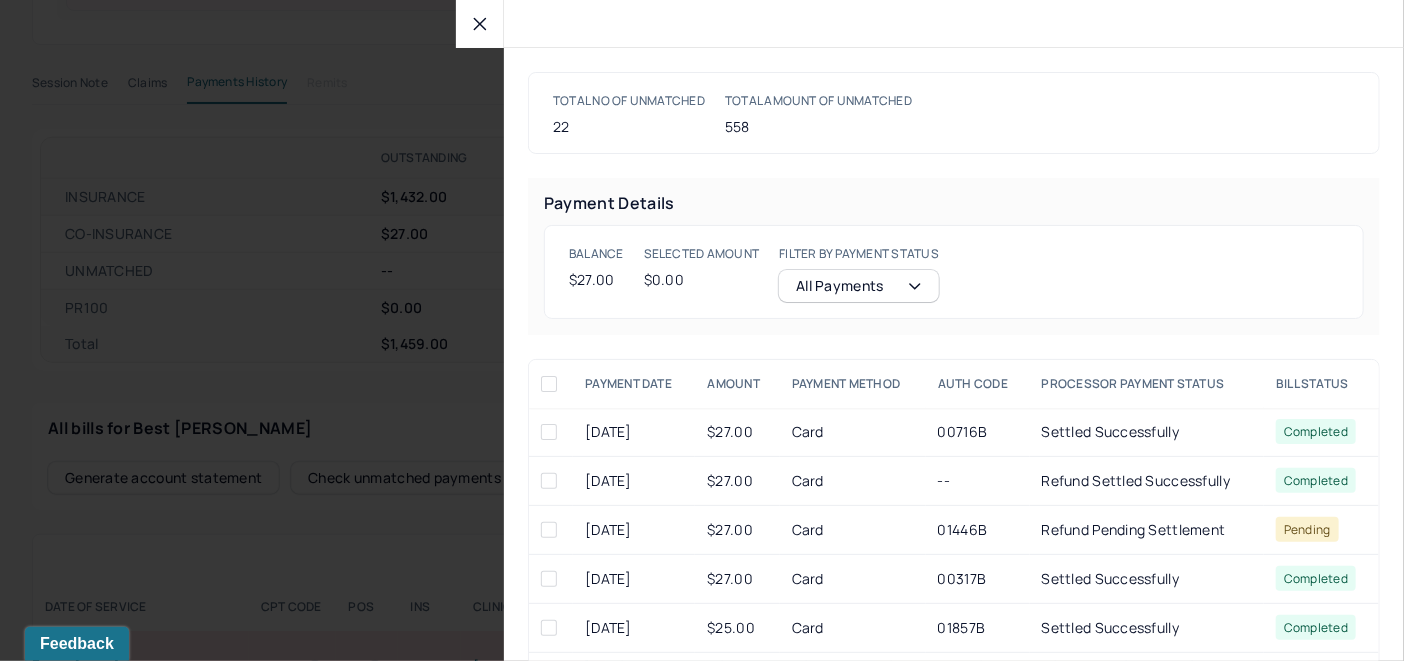 click at bounding box center (549, 432) 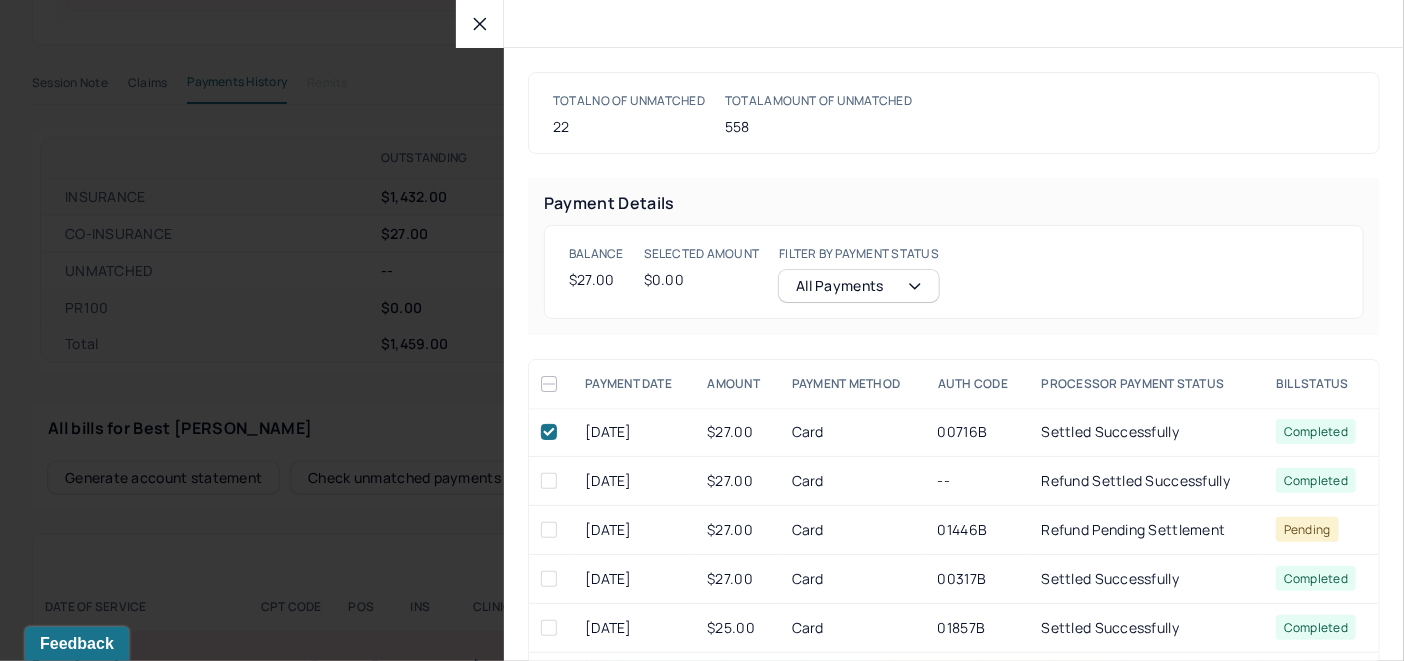checkbox on "true" 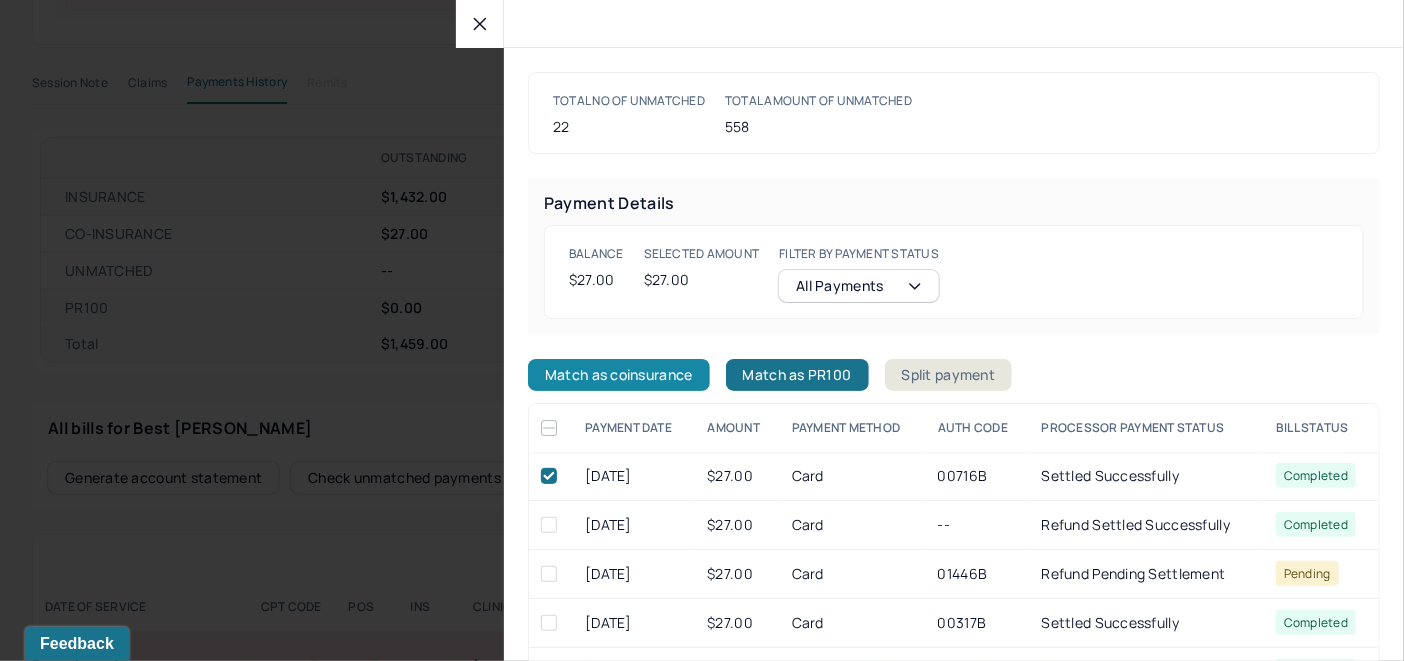 click on "Match as coinsurance" at bounding box center [619, 375] 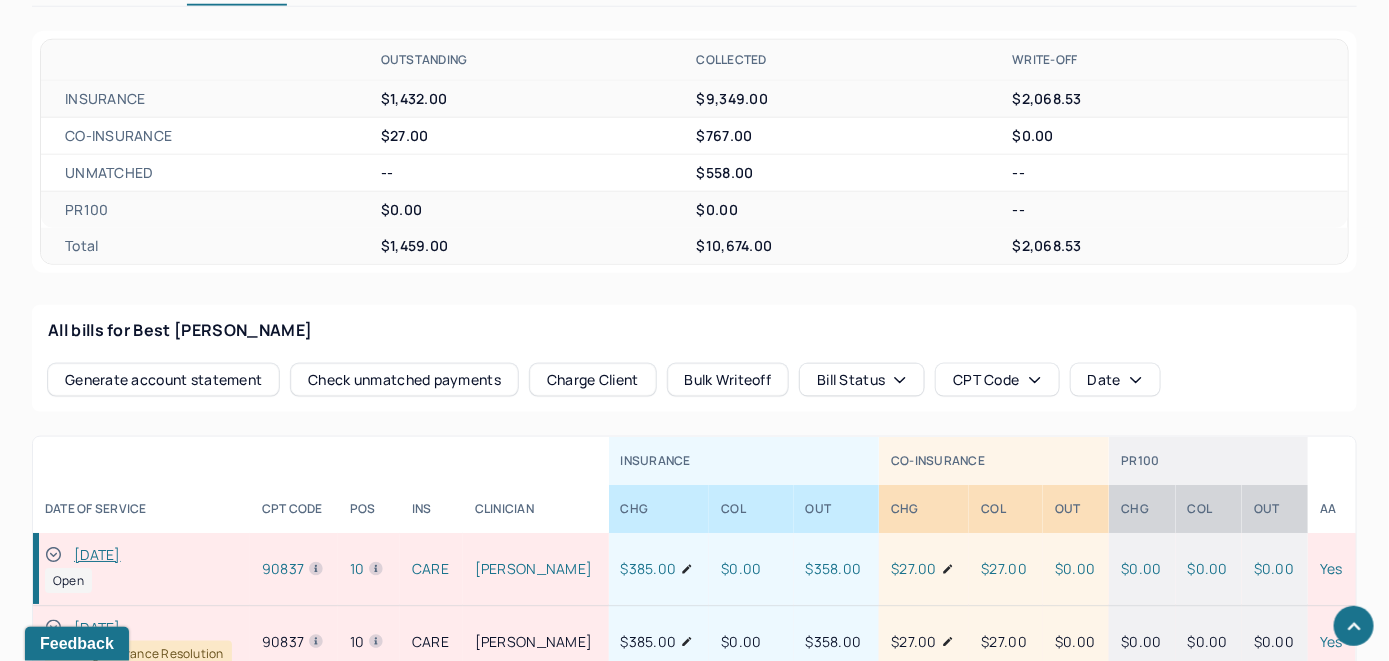 scroll, scrollTop: 969, scrollLeft: 0, axis: vertical 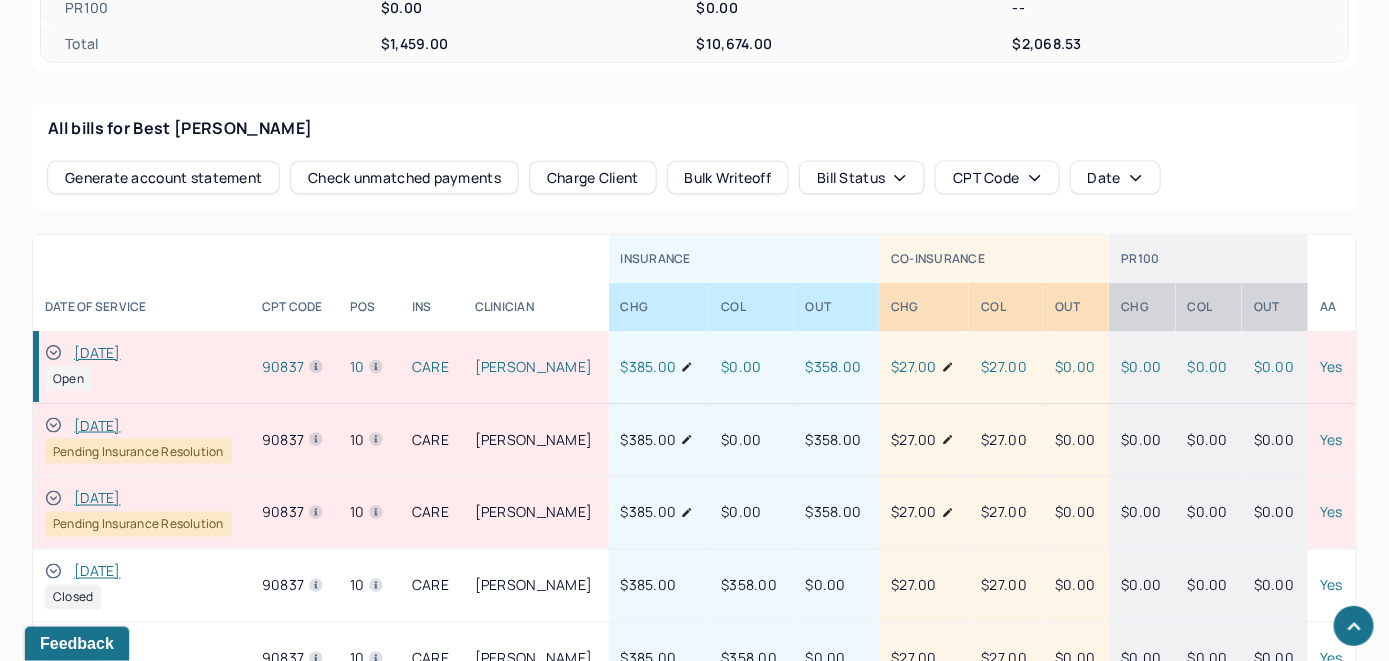 click 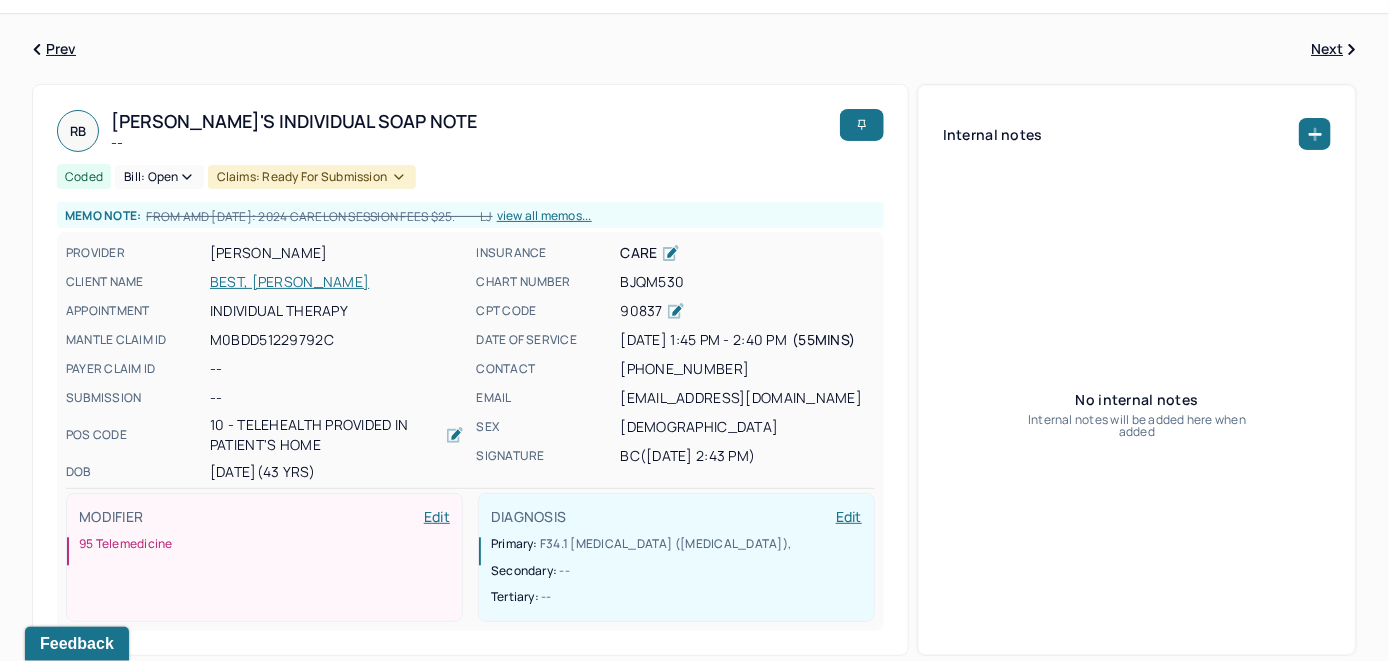 scroll, scrollTop: 0, scrollLeft: 0, axis: both 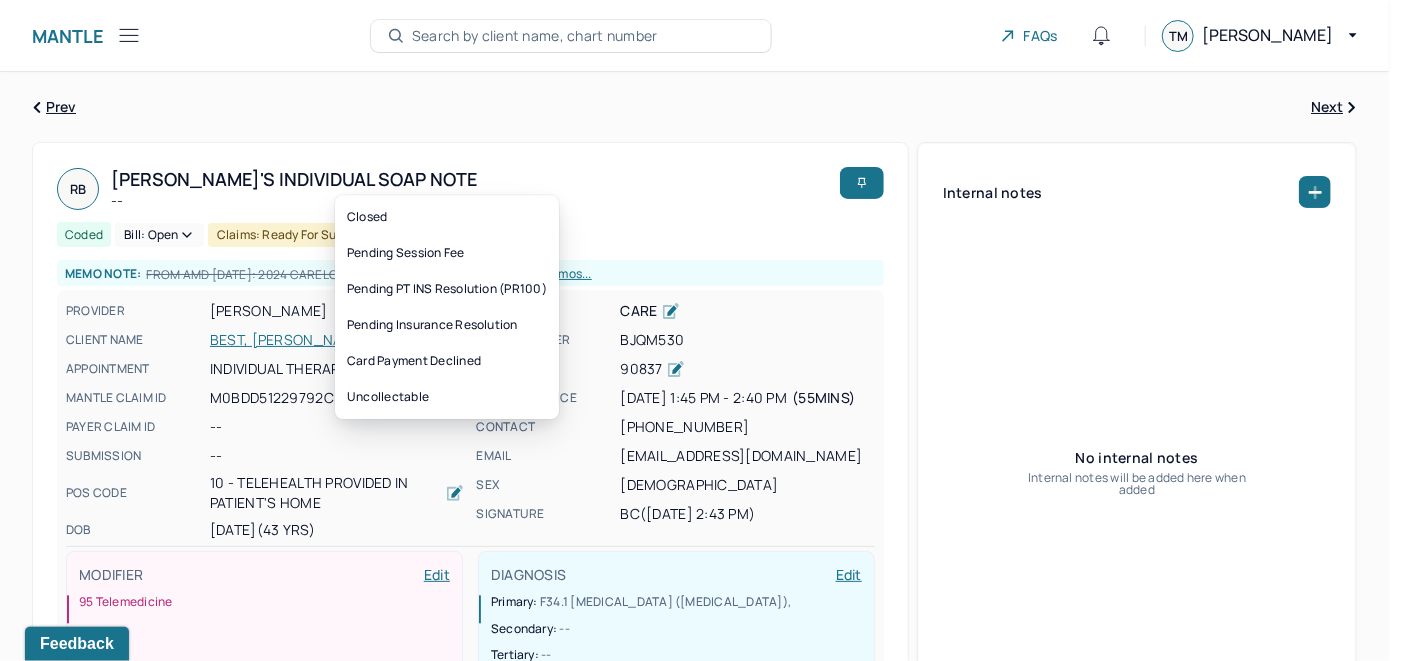 click on "Bill: Open" at bounding box center (159, 235) 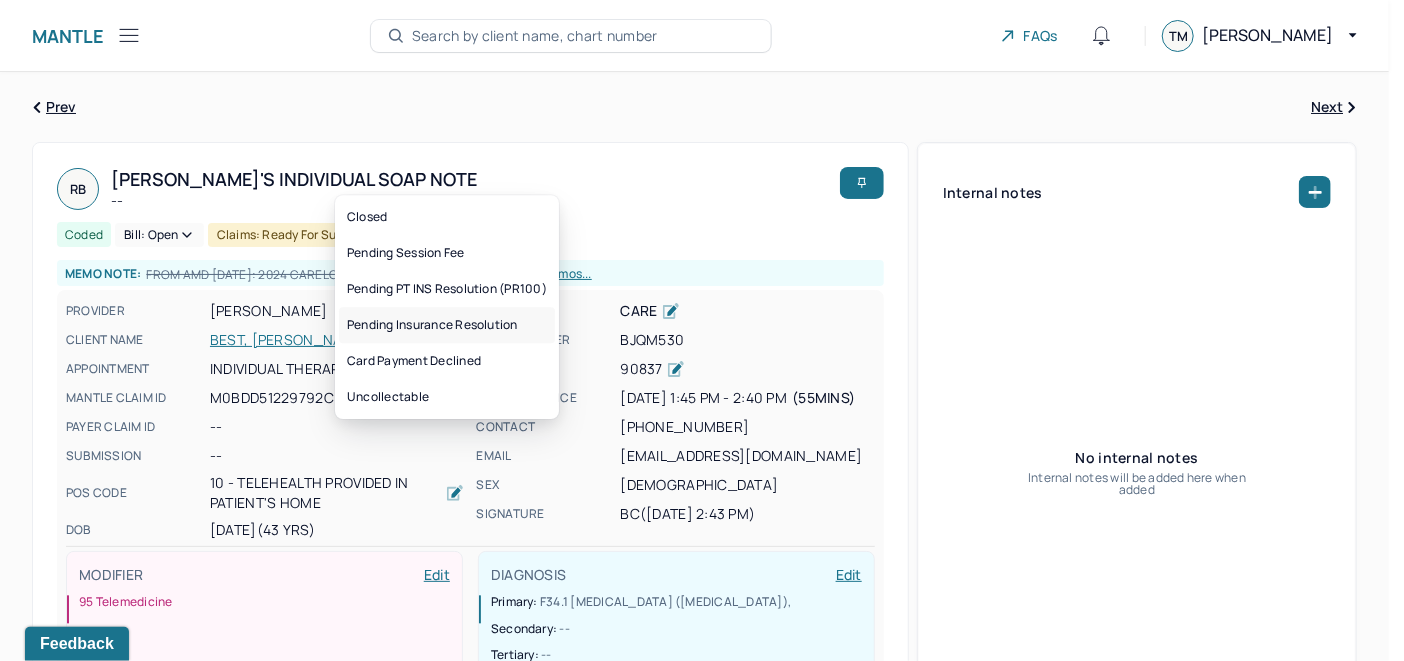 click on "Pending Insurance Resolution" at bounding box center (447, 325) 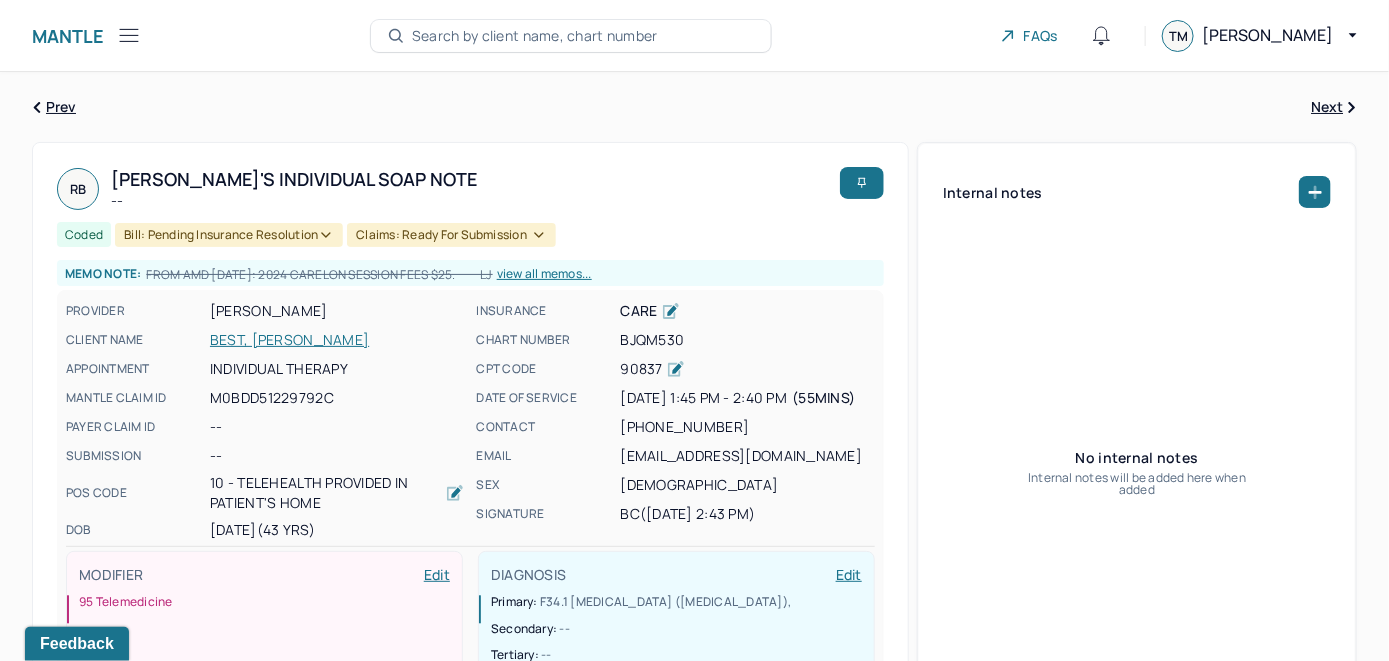 click on "Search by client name, chart number" at bounding box center [535, 36] 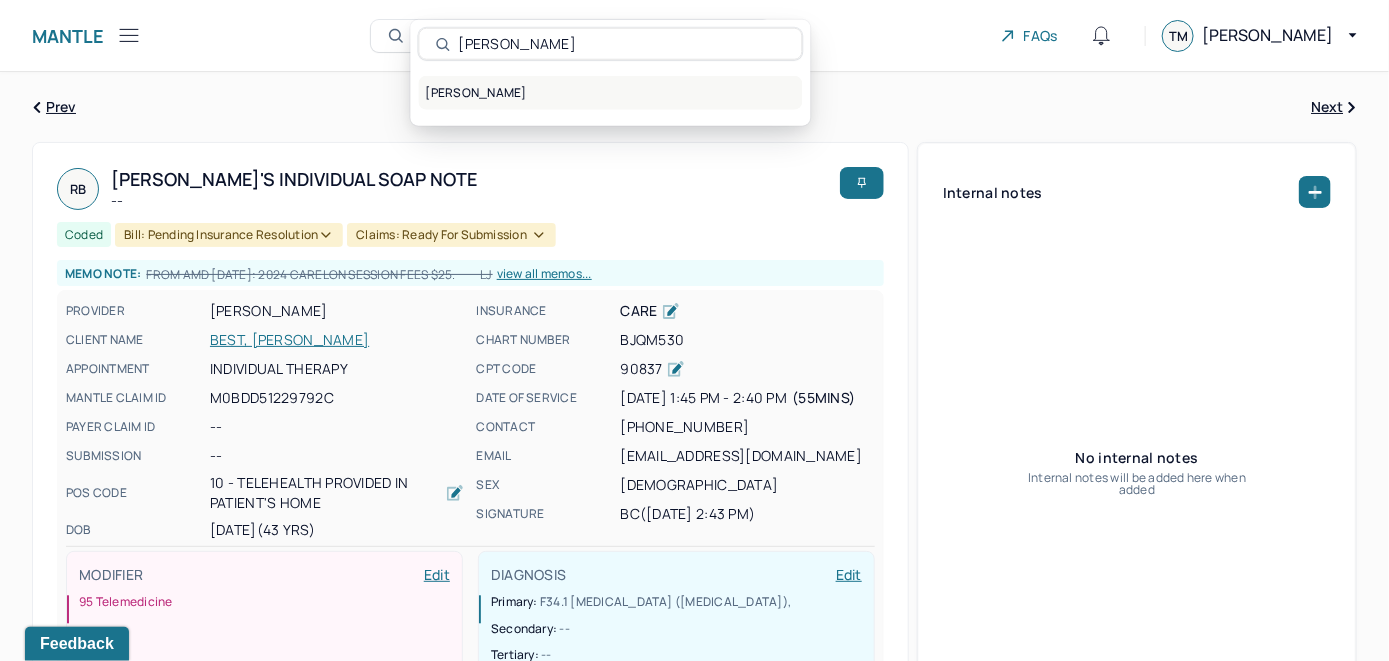 type on "Rebecca Ingersoll" 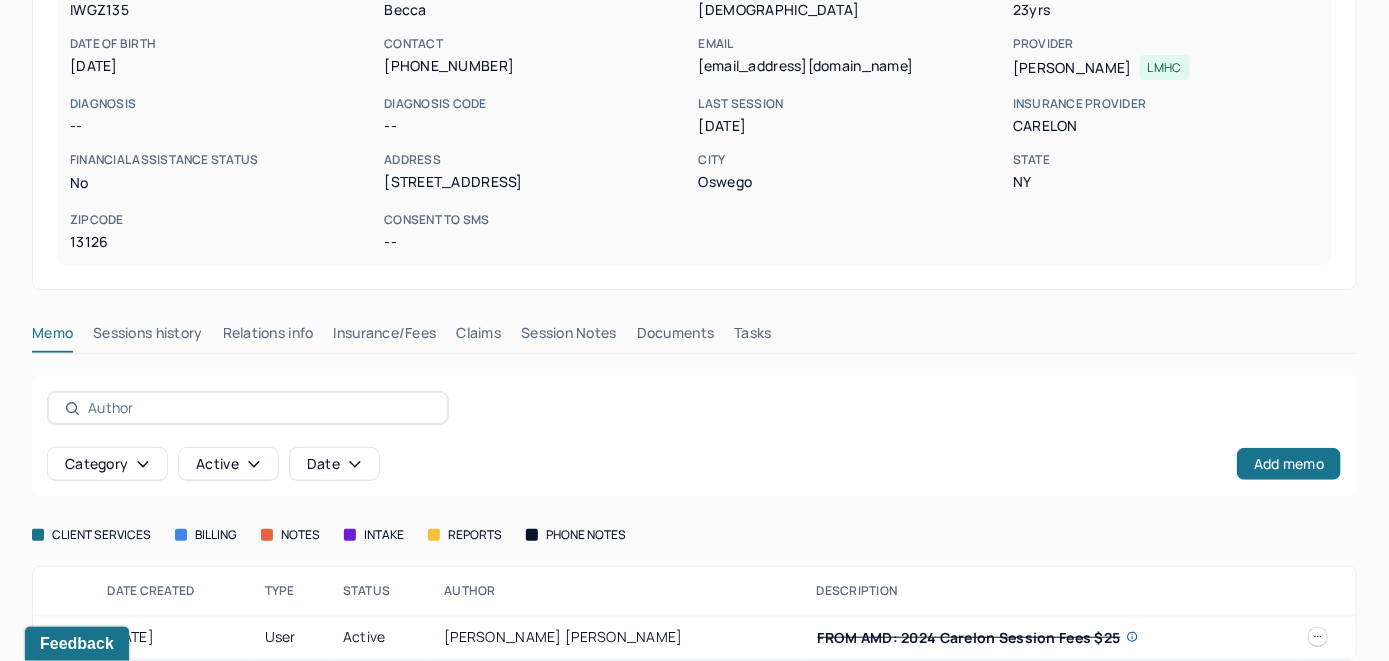 scroll, scrollTop: 261, scrollLeft: 0, axis: vertical 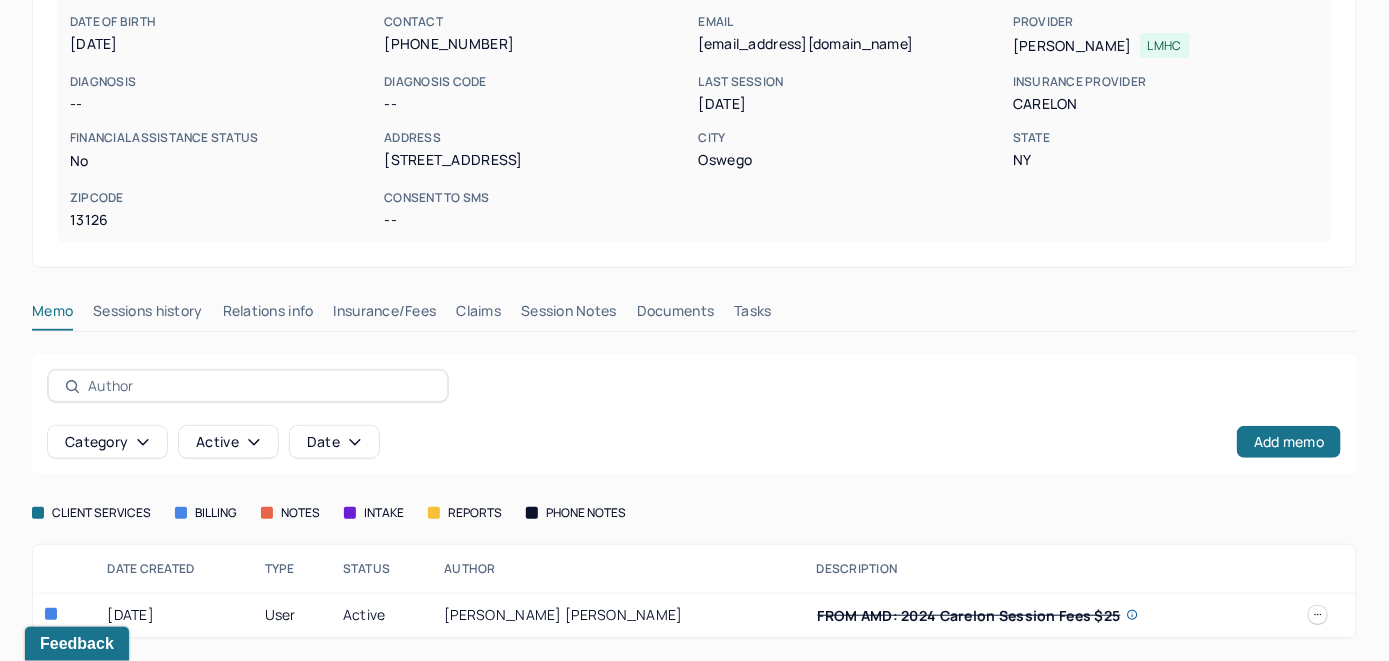 click on "Insurance/Fees" at bounding box center [385, 315] 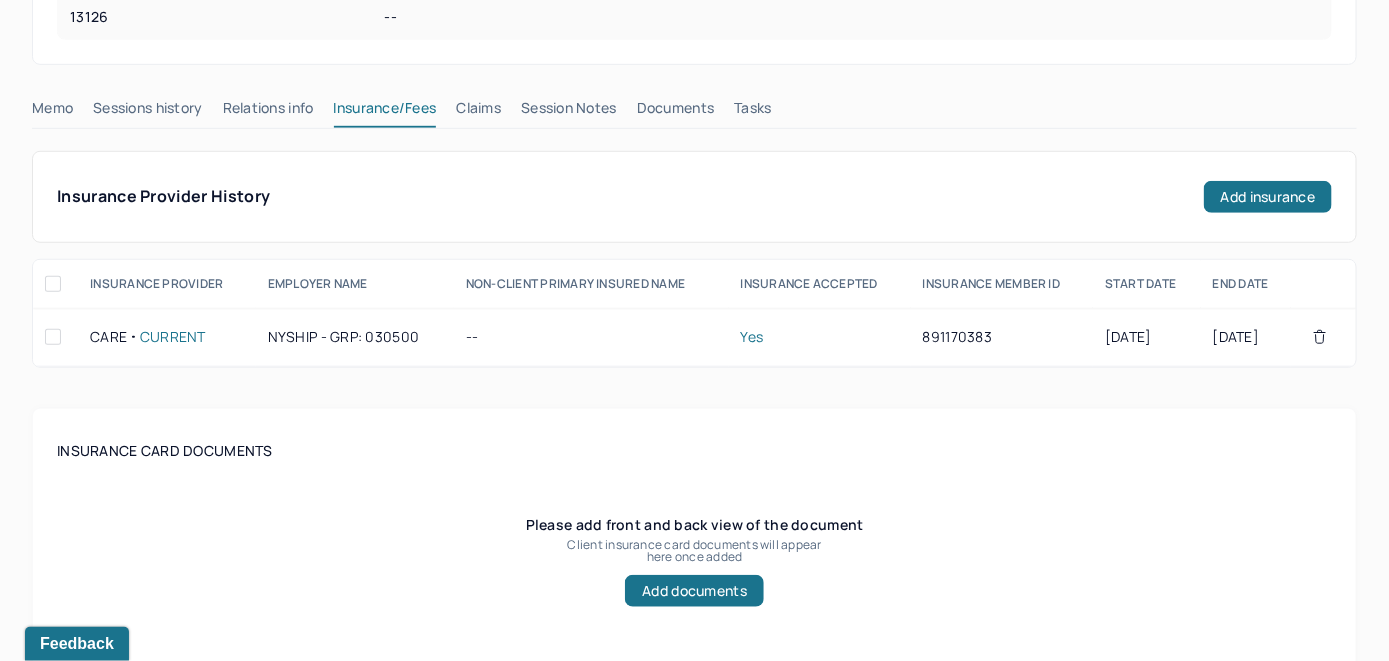 scroll, scrollTop: 461, scrollLeft: 0, axis: vertical 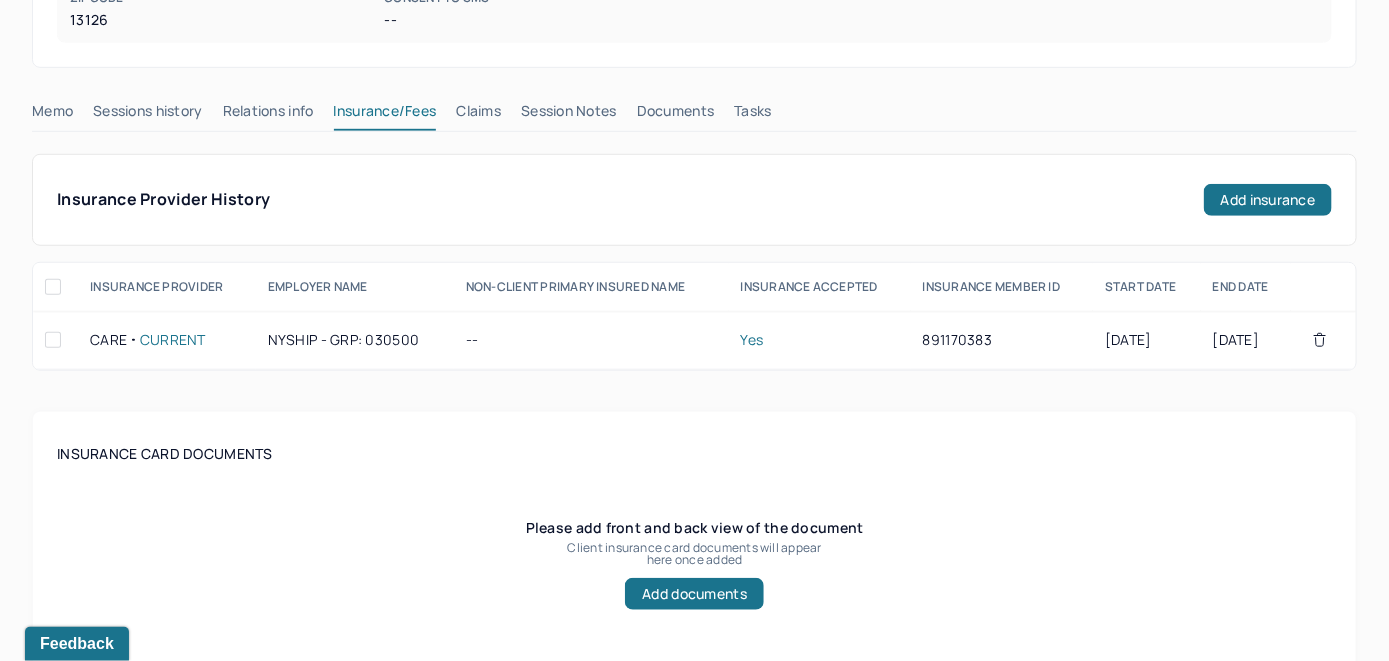 click on "Claims" at bounding box center (478, 115) 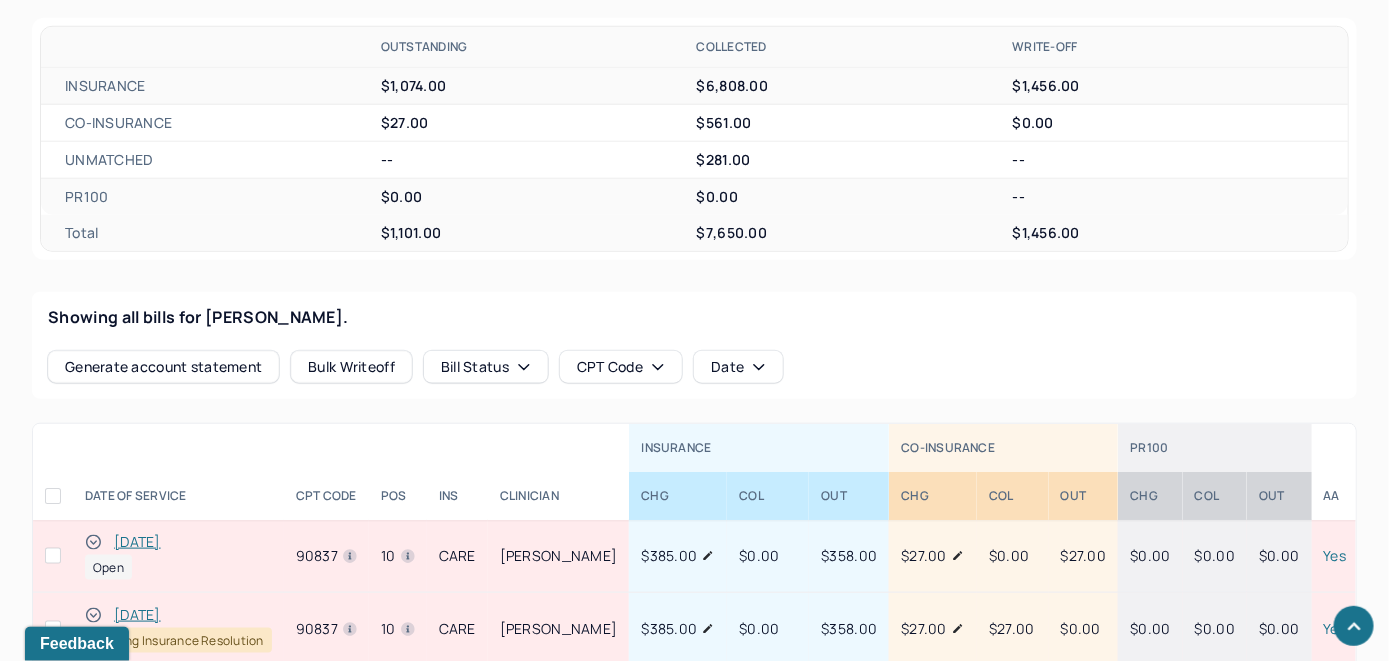 scroll, scrollTop: 761, scrollLeft: 0, axis: vertical 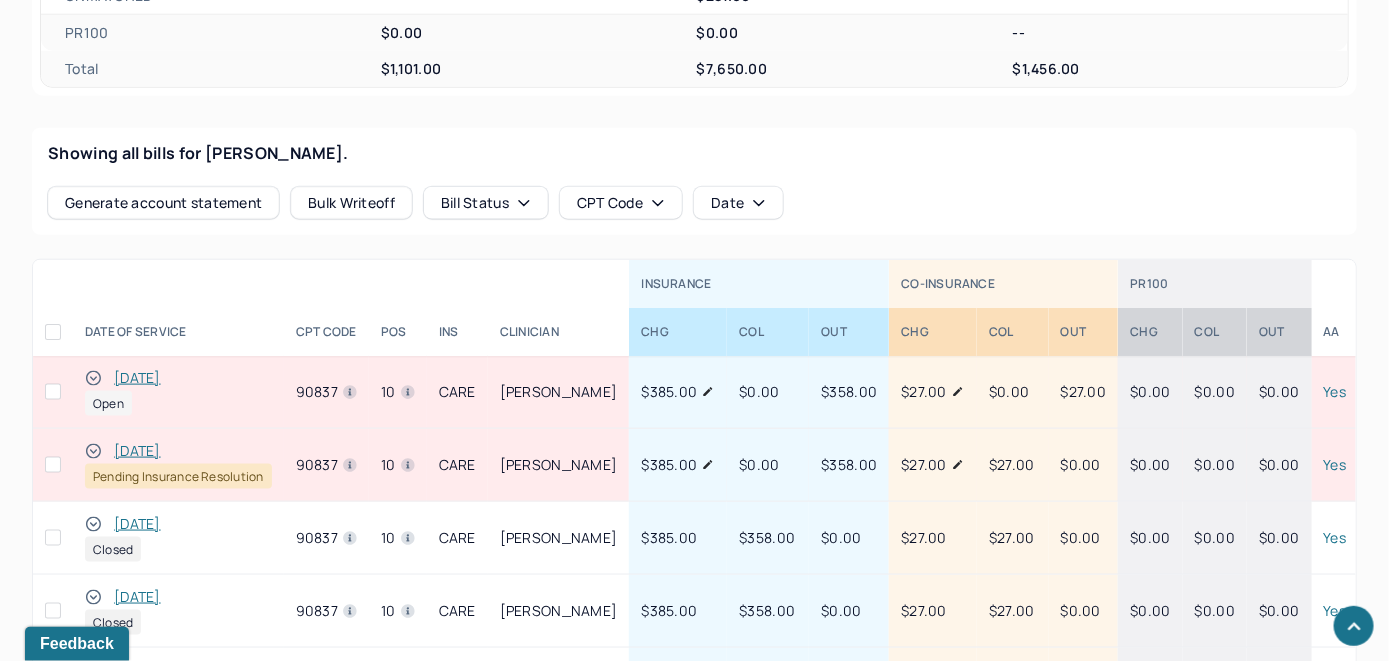 click on "[DATE]" at bounding box center [137, 378] 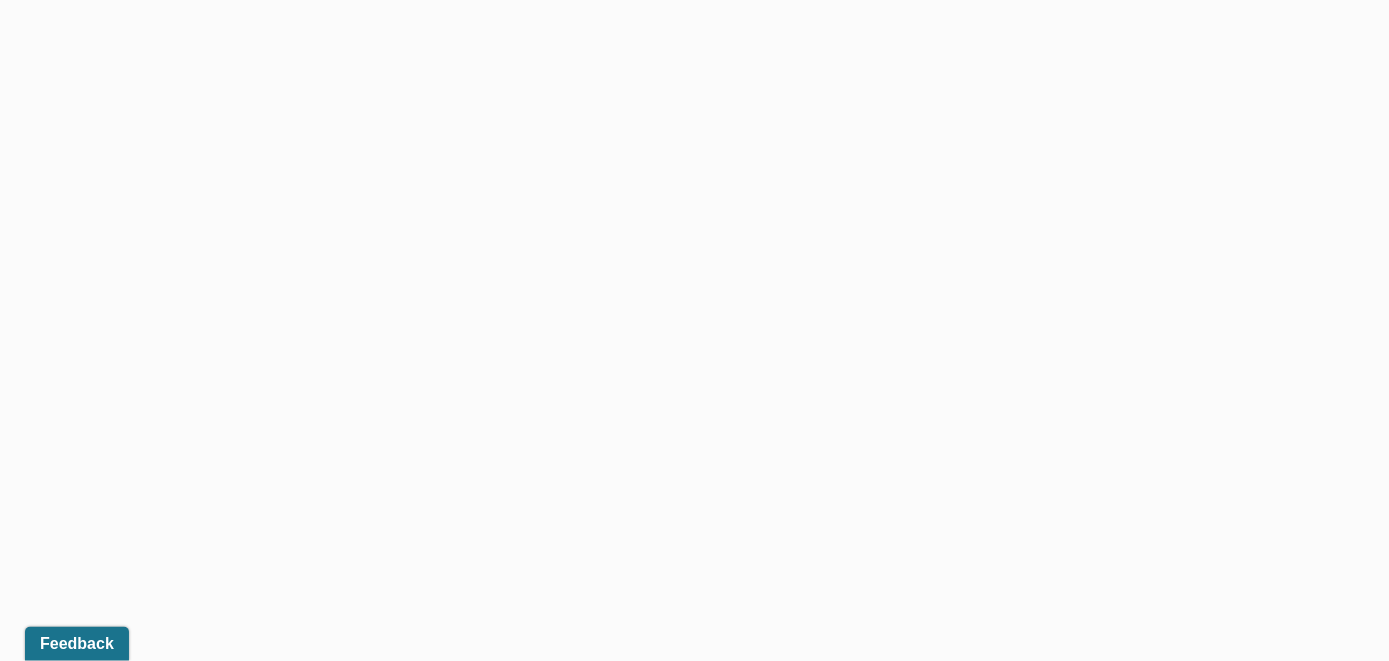 scroll, scrollTop: 689, scrollLeft: 0, axis: vertical 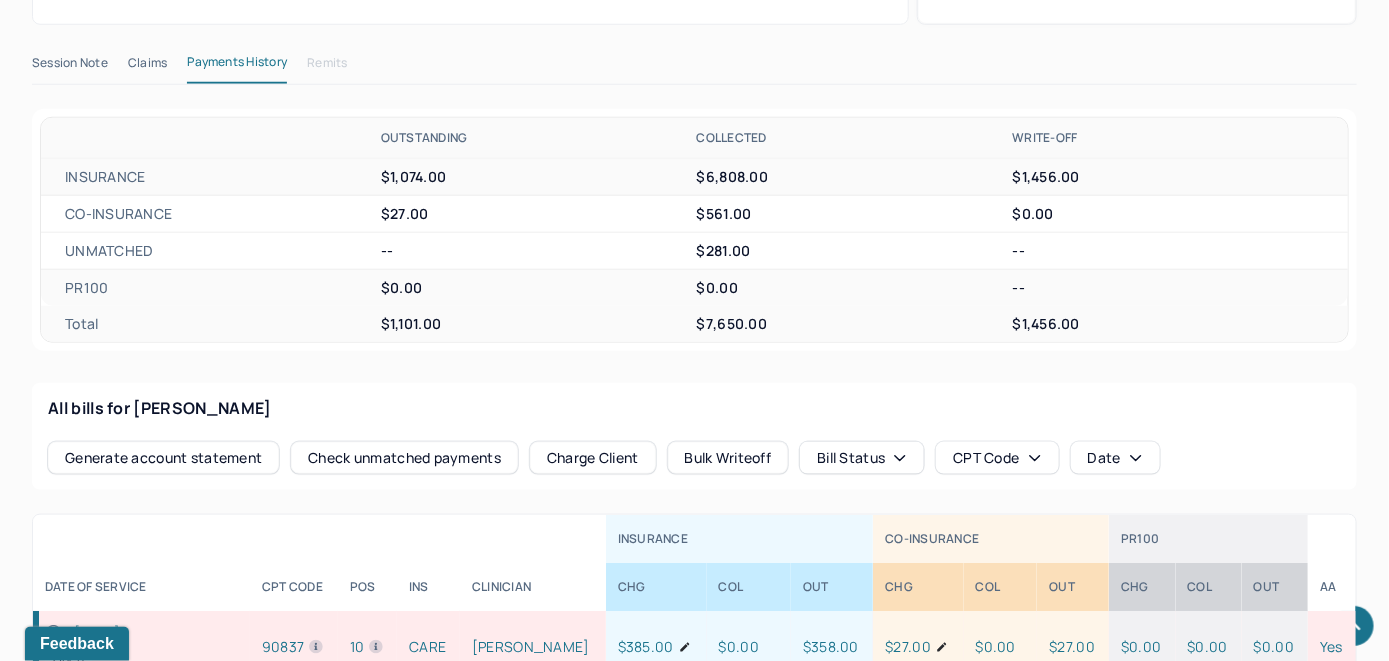 click on "Check unmatched payments" at bounding box center [404, 458] 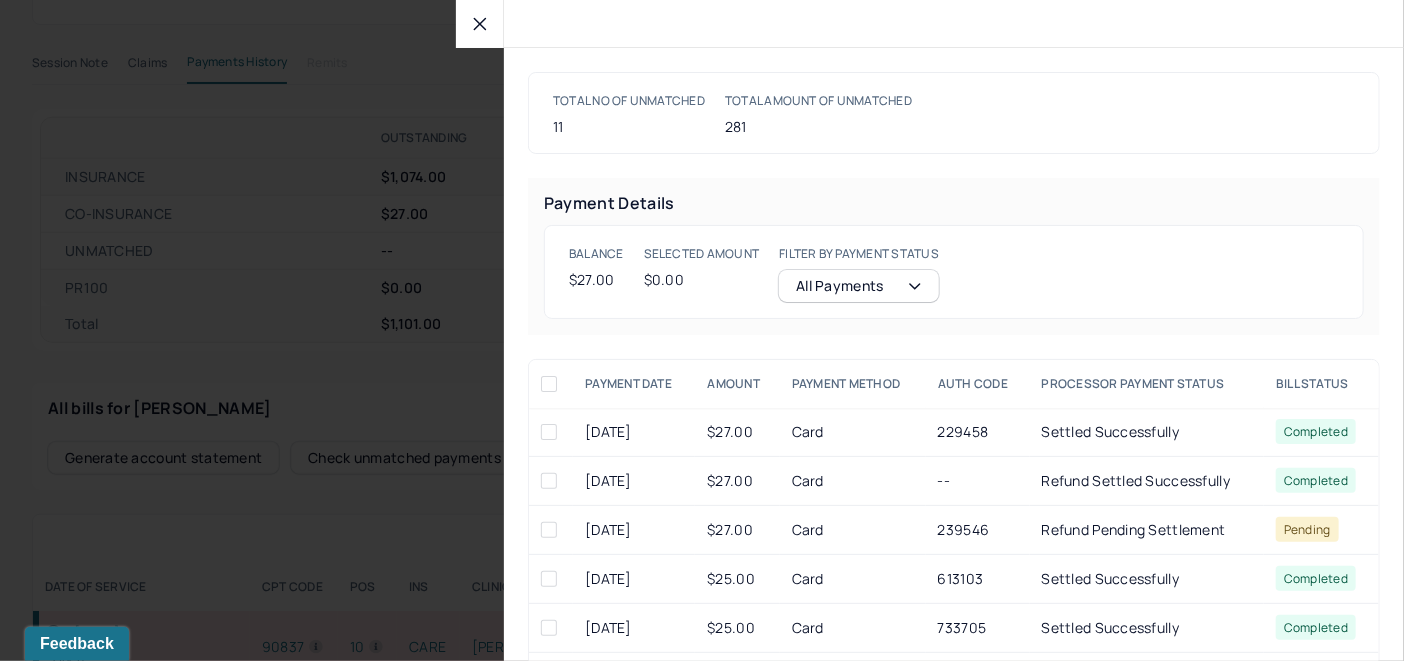 click 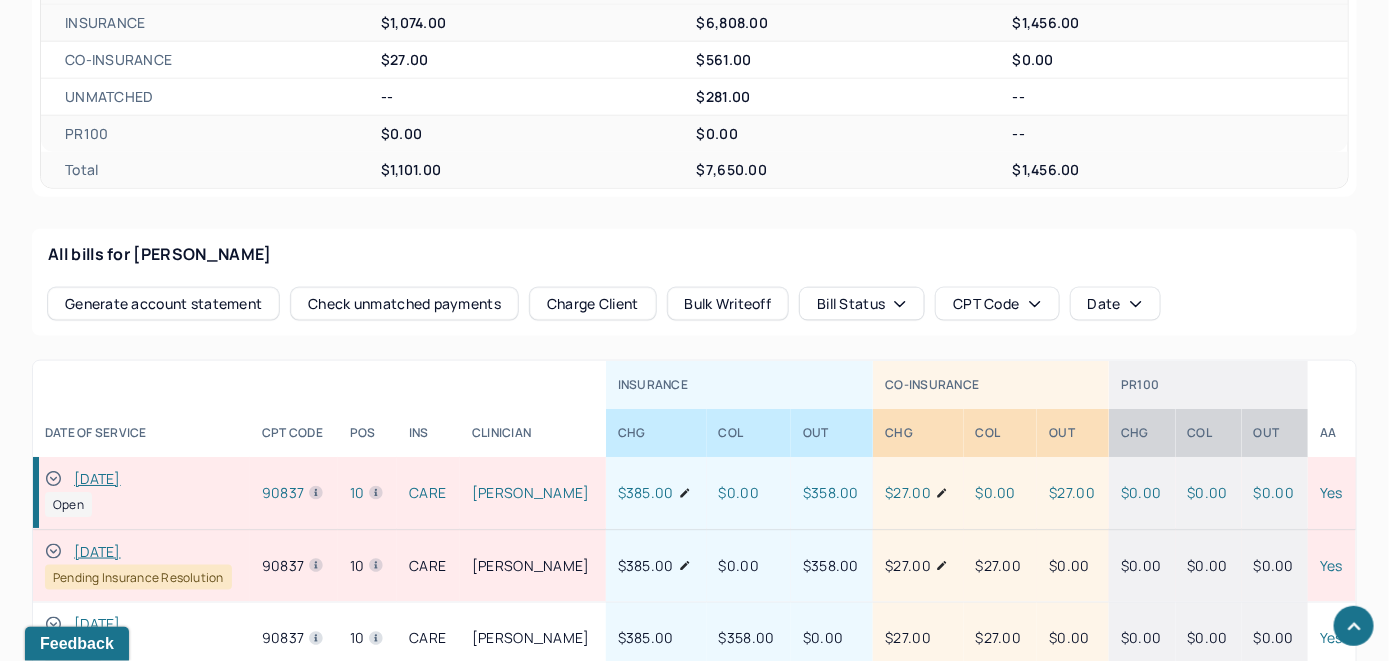 scroll, scrollTop: 889, scrollLeft: 0, axis: vertical 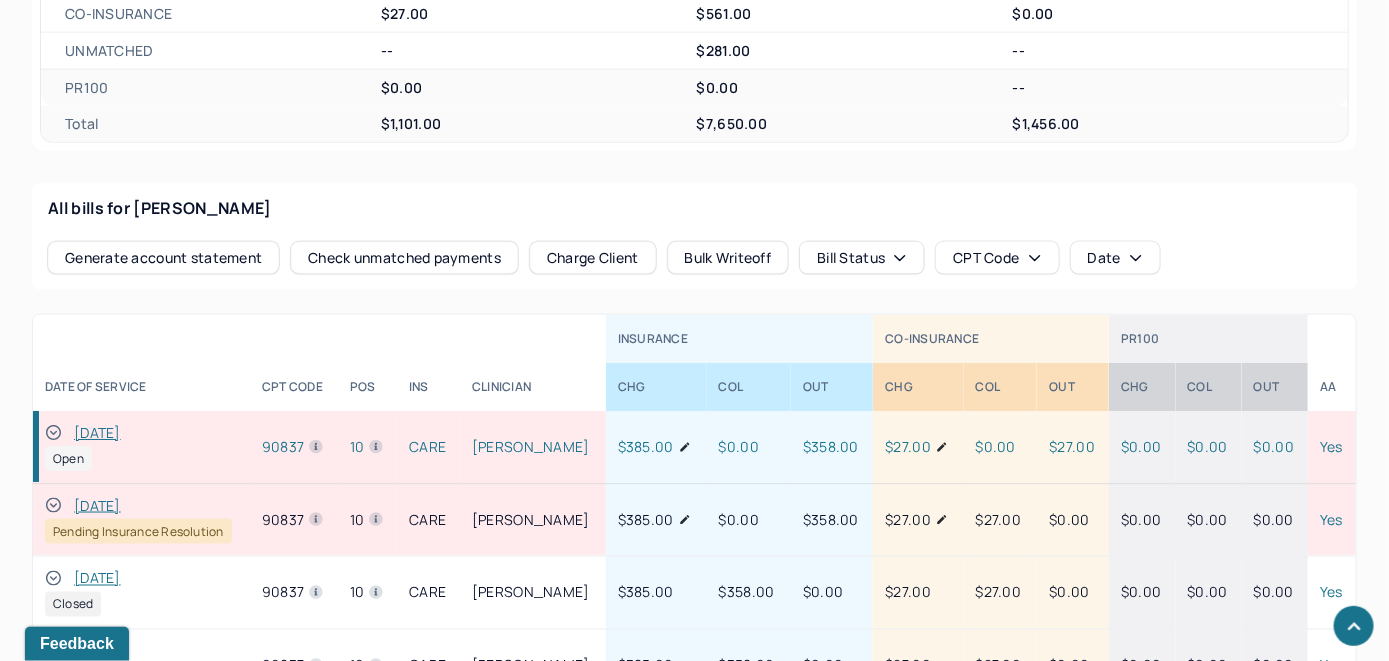 click 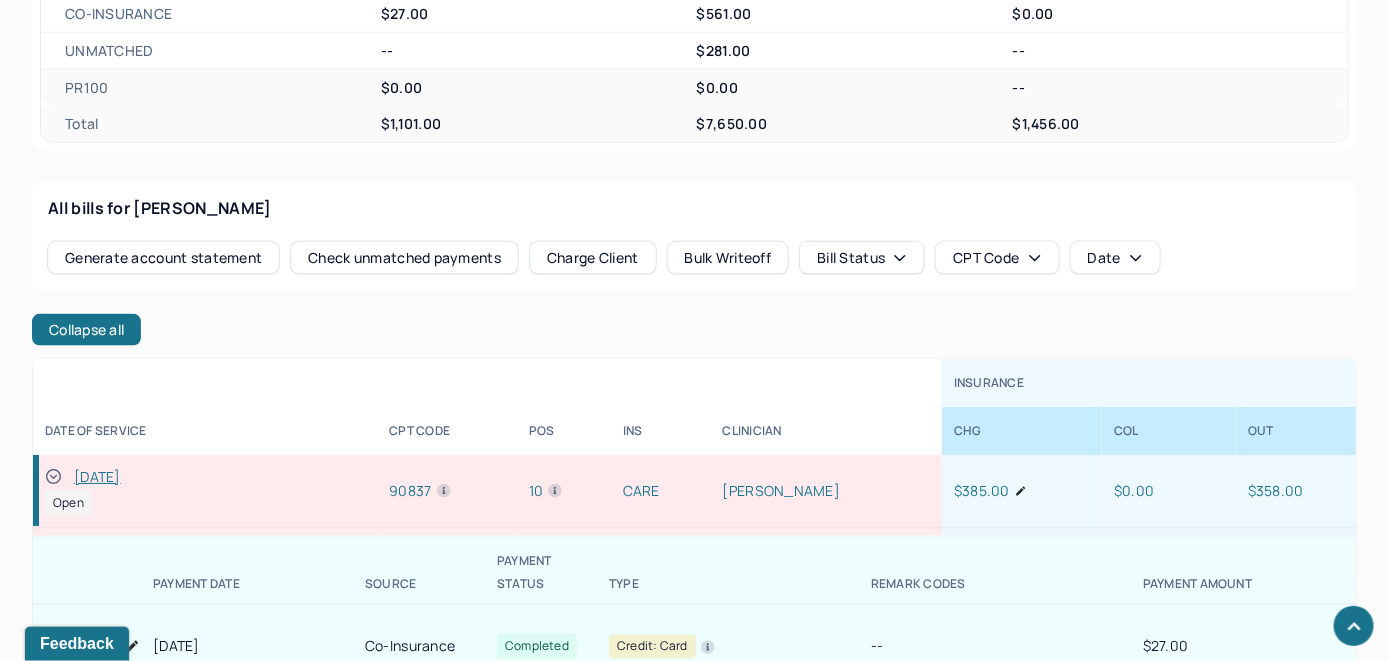 scroll, scrollTop: 100, scrollLeft: 0, axis: vertical 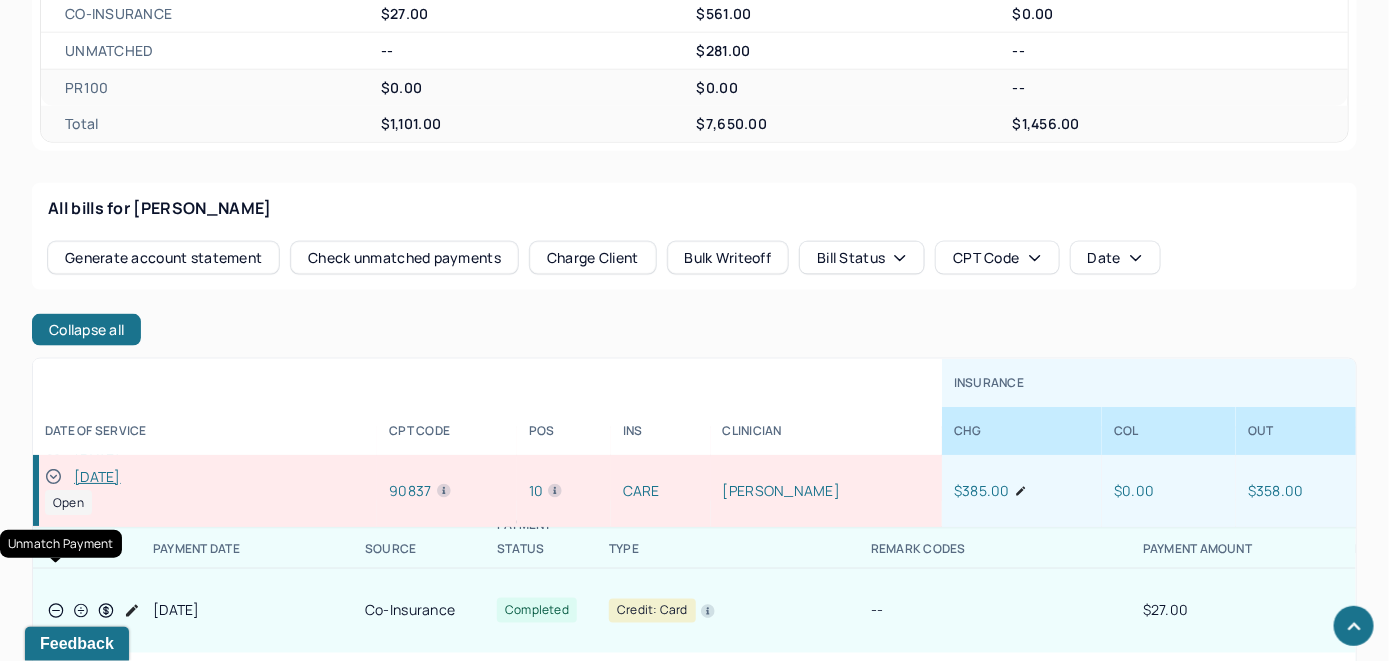 click 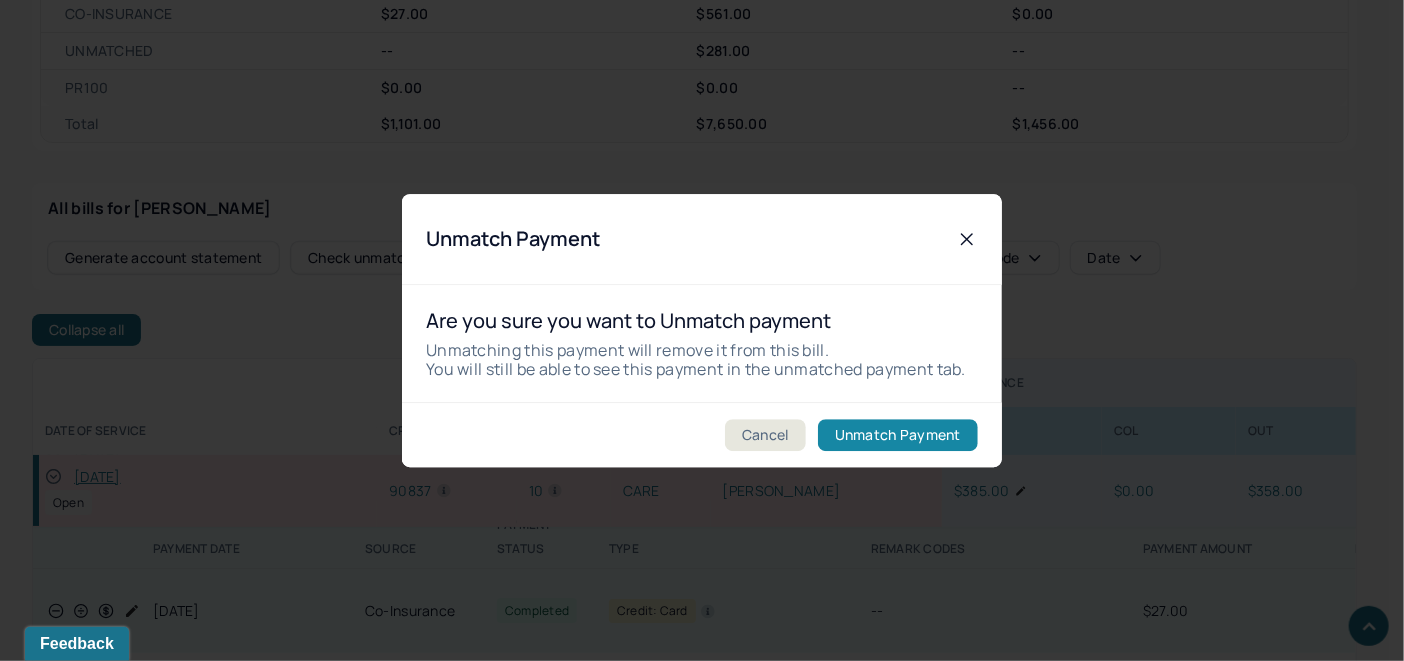 click on "Unmatch Payment" at bounding box center (898, 435) 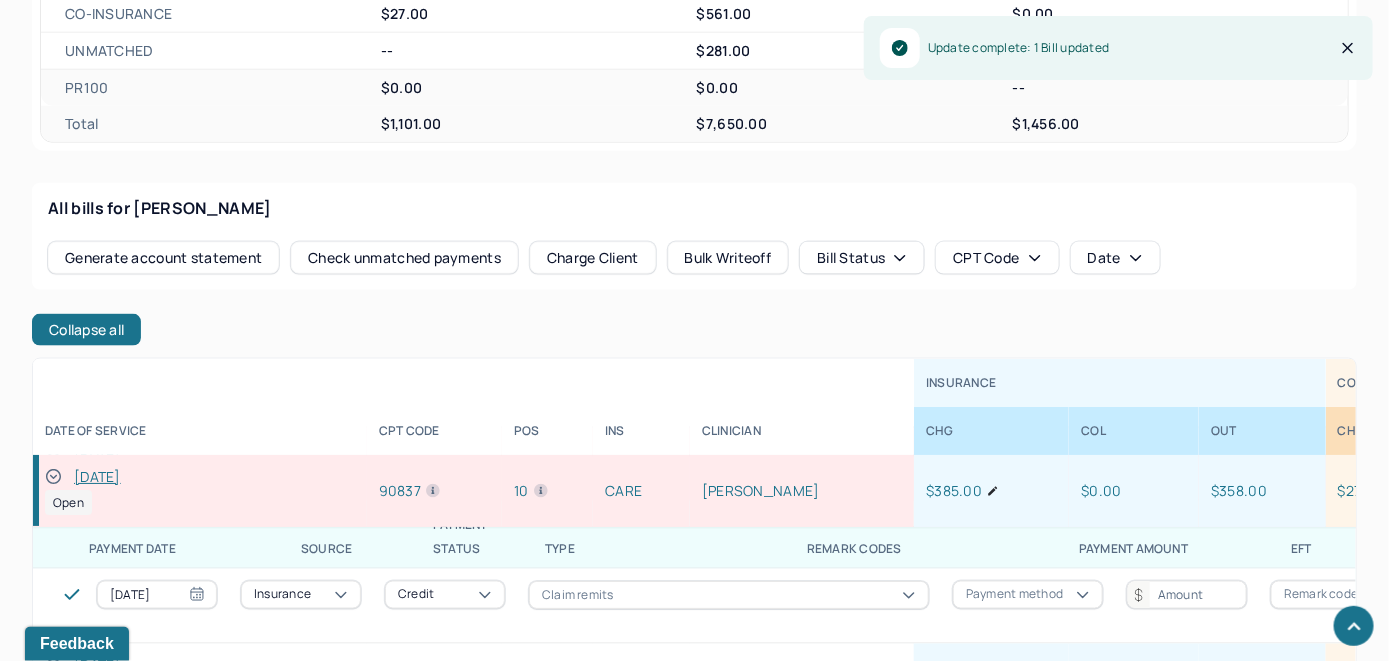 click on "[DATE]" at bounding box center [97, 477] 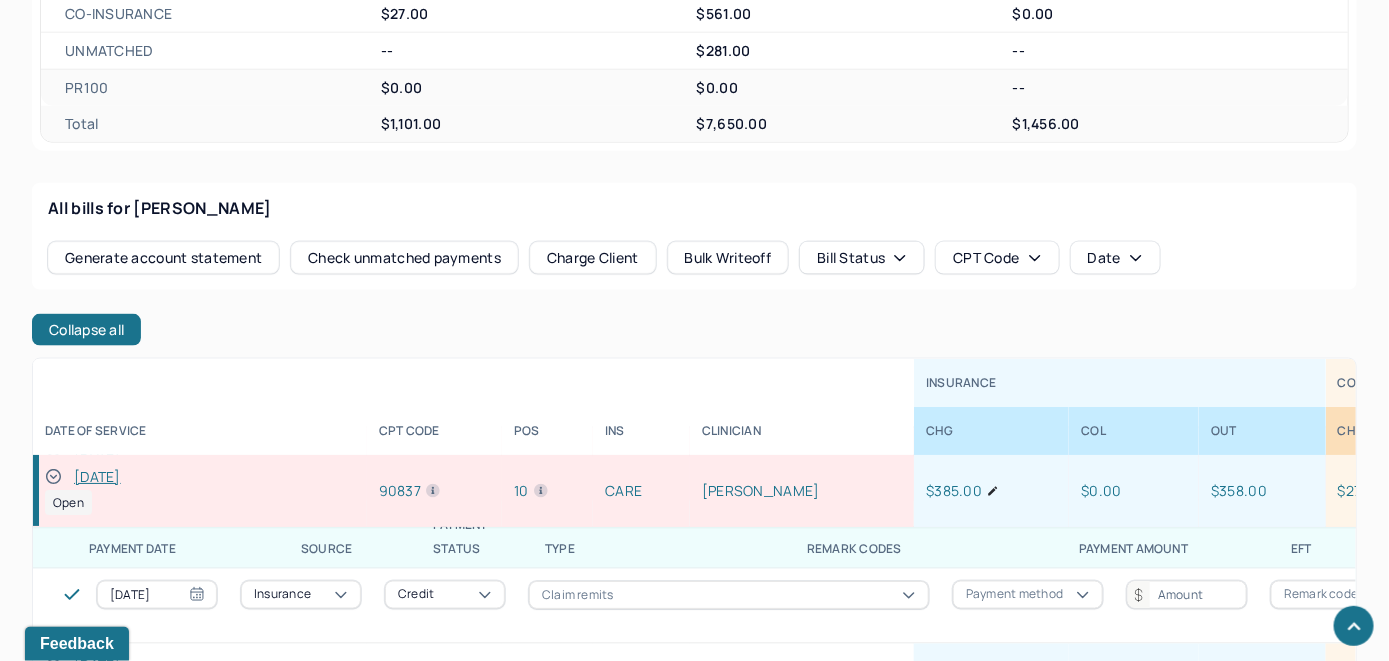 click on "Check unmatched payments" at bounding box center [404, 258] 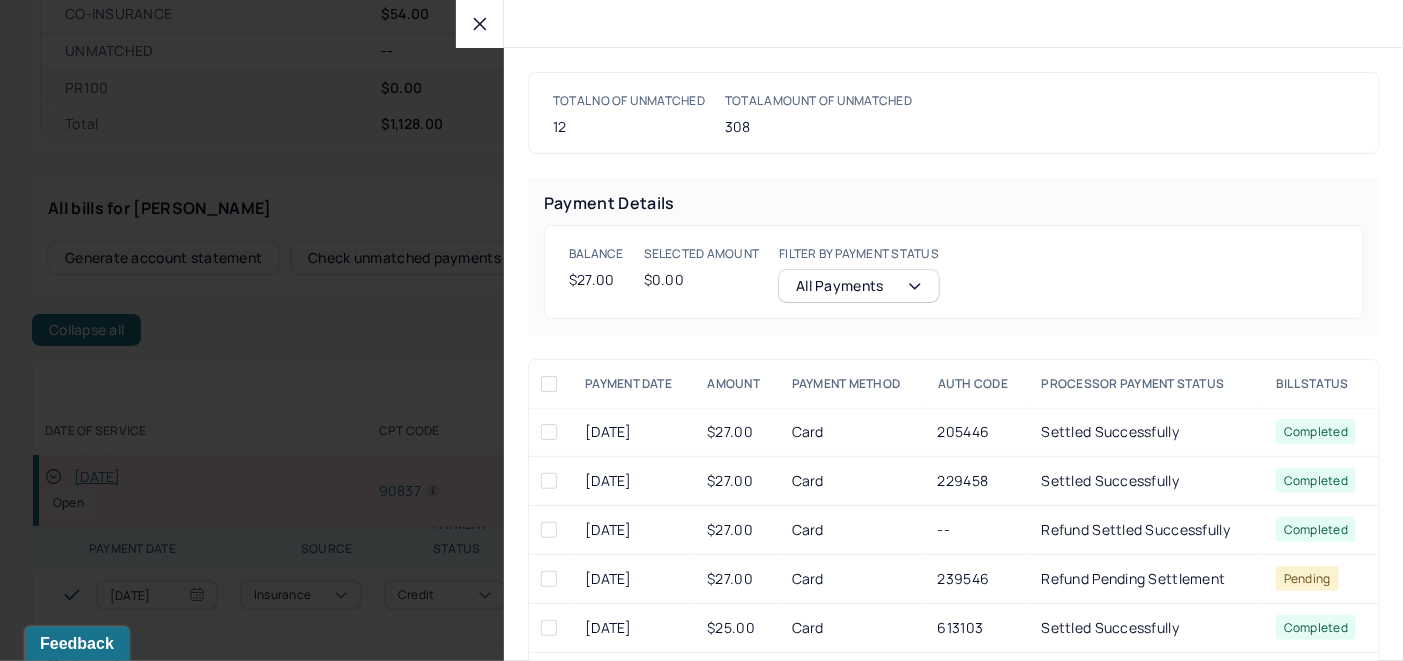 click at bounding box center [549, 432] 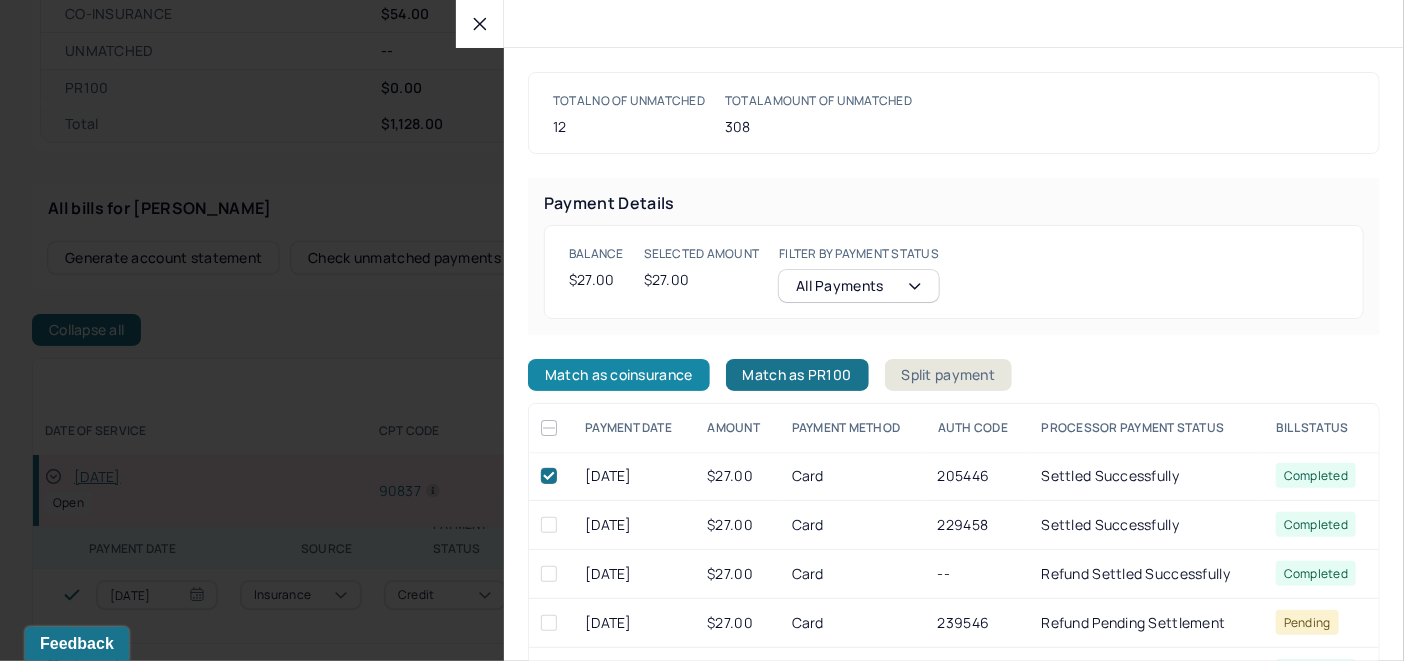 click on "Match as coinsurance" at bounding box center (619, 375) 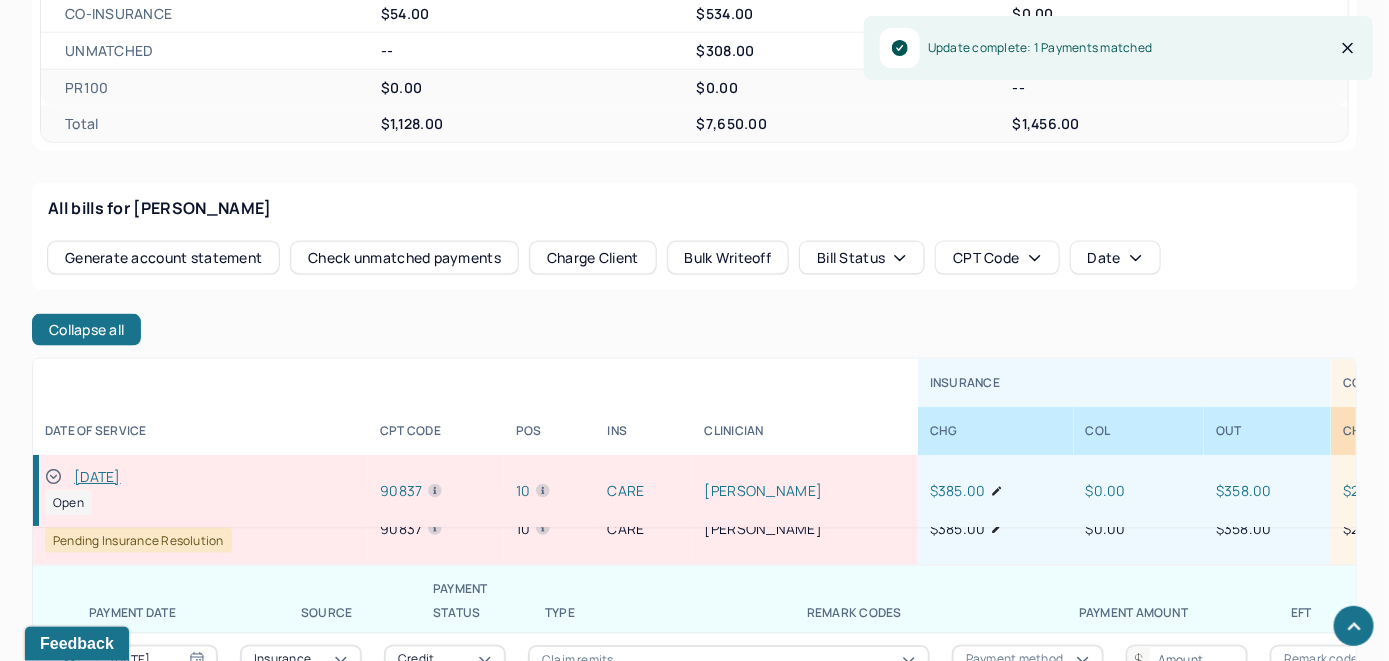 scroll, scrollTop: 0, scrollLeft: 0, axis: both 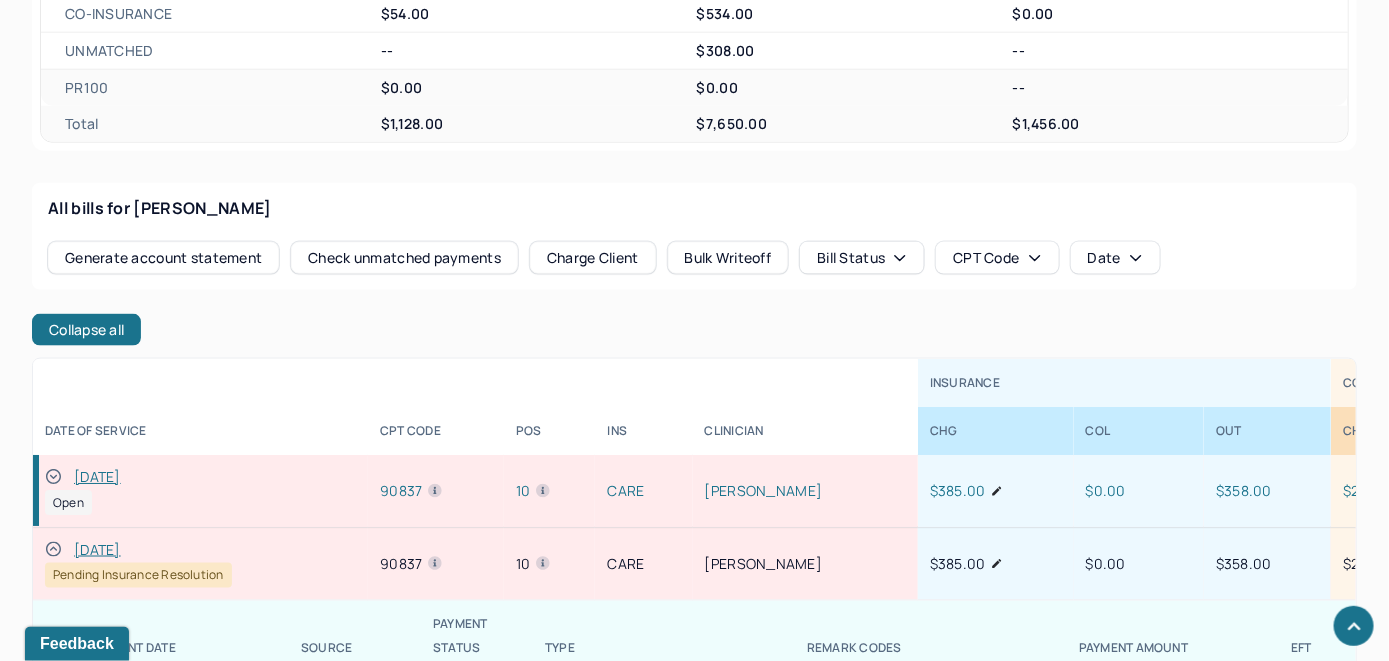 click 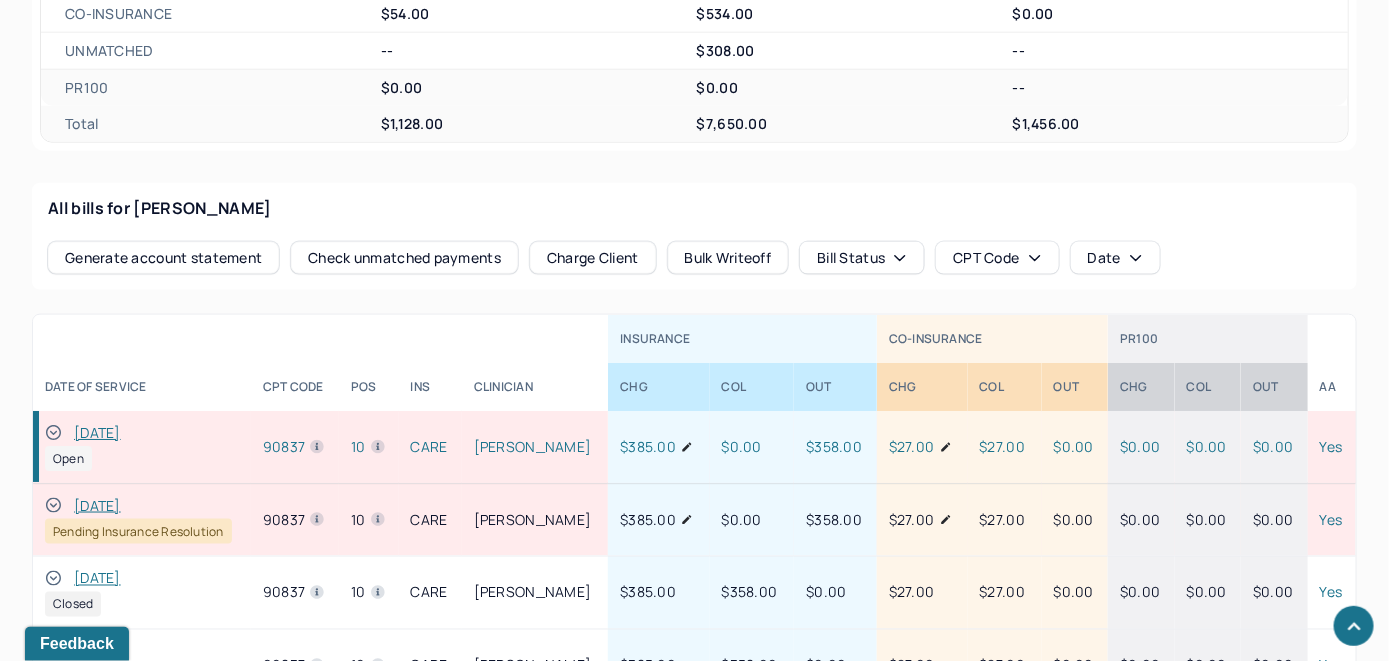click 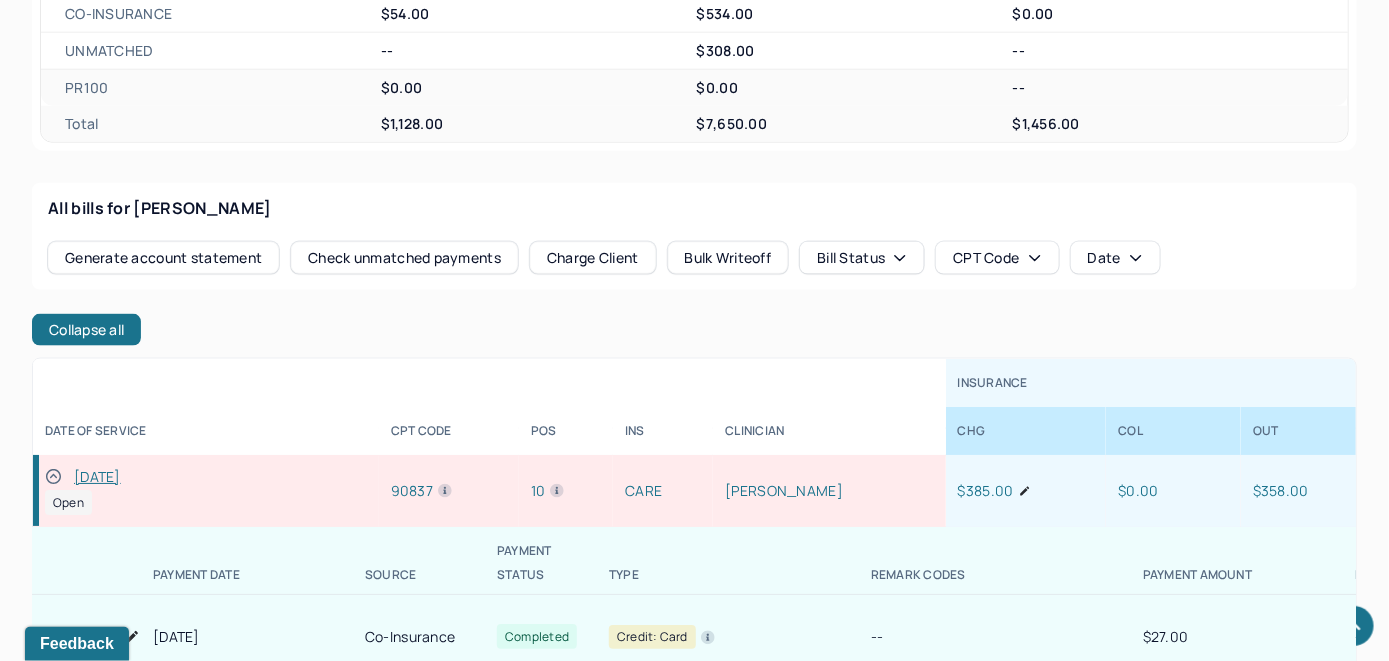 scroll, scrollTop: 100, scrollLeft: 0, axis: vertical 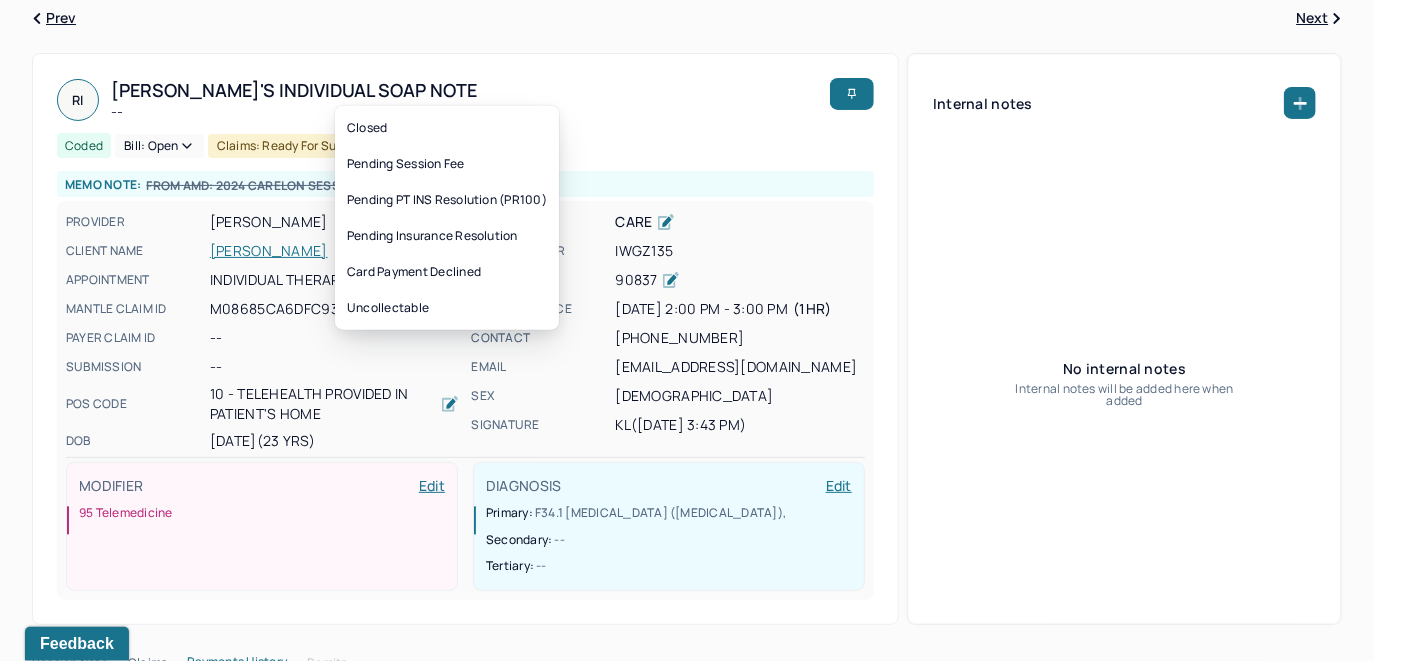 click on "Bill: Open" at bounding box center (159, 146) 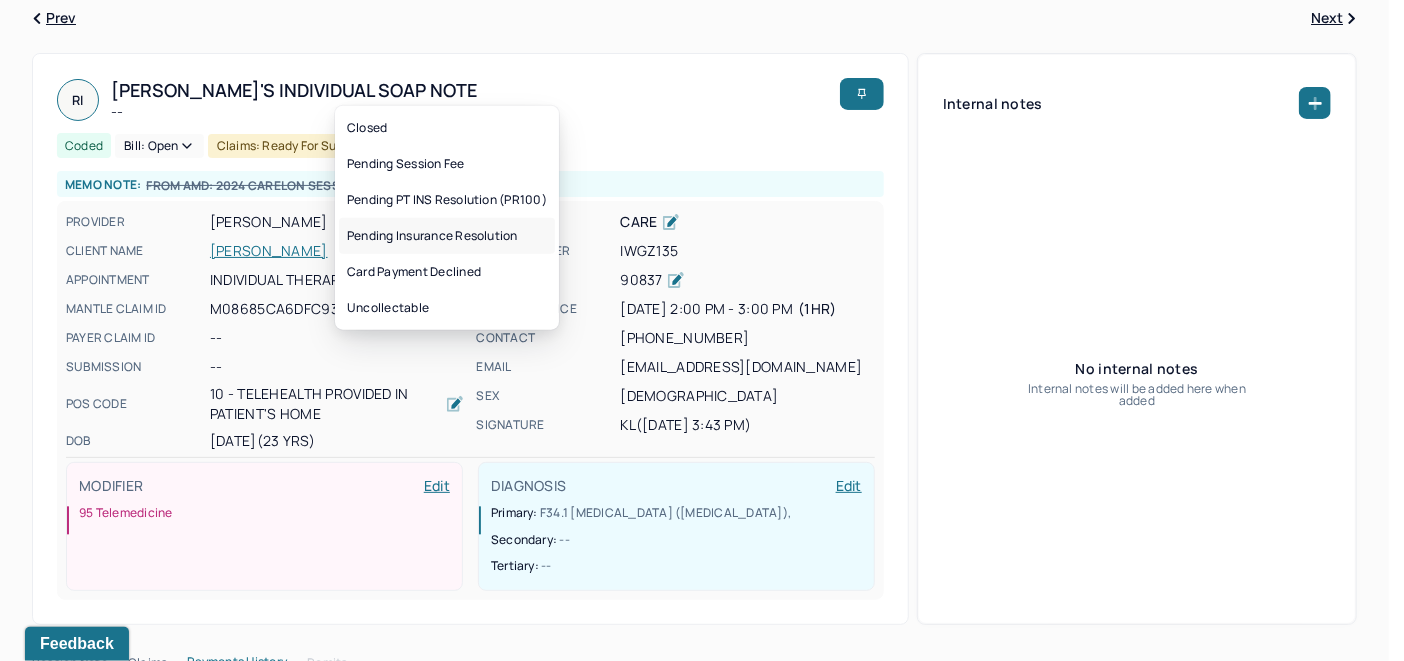 click on "Pending Insurance Resolution" at bounding box center (447, 236) 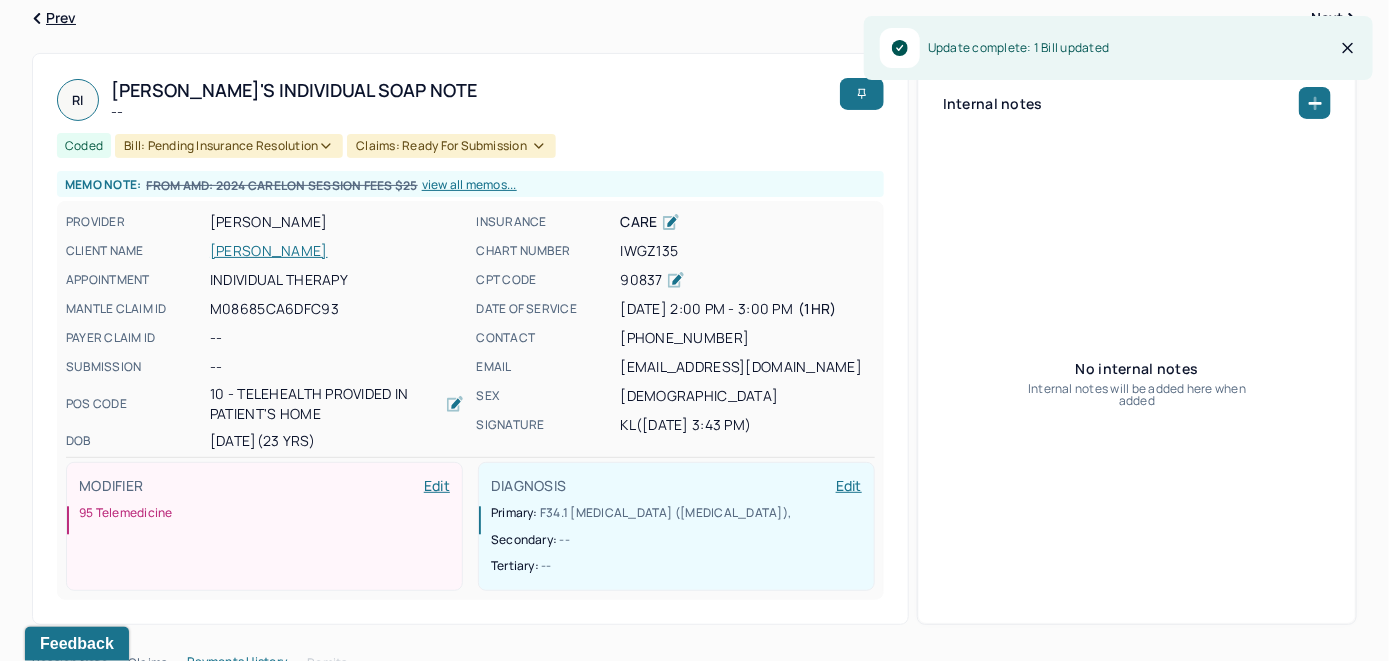 click on "INGERSOLL, REBECCA" at bounding box center [337, 251] 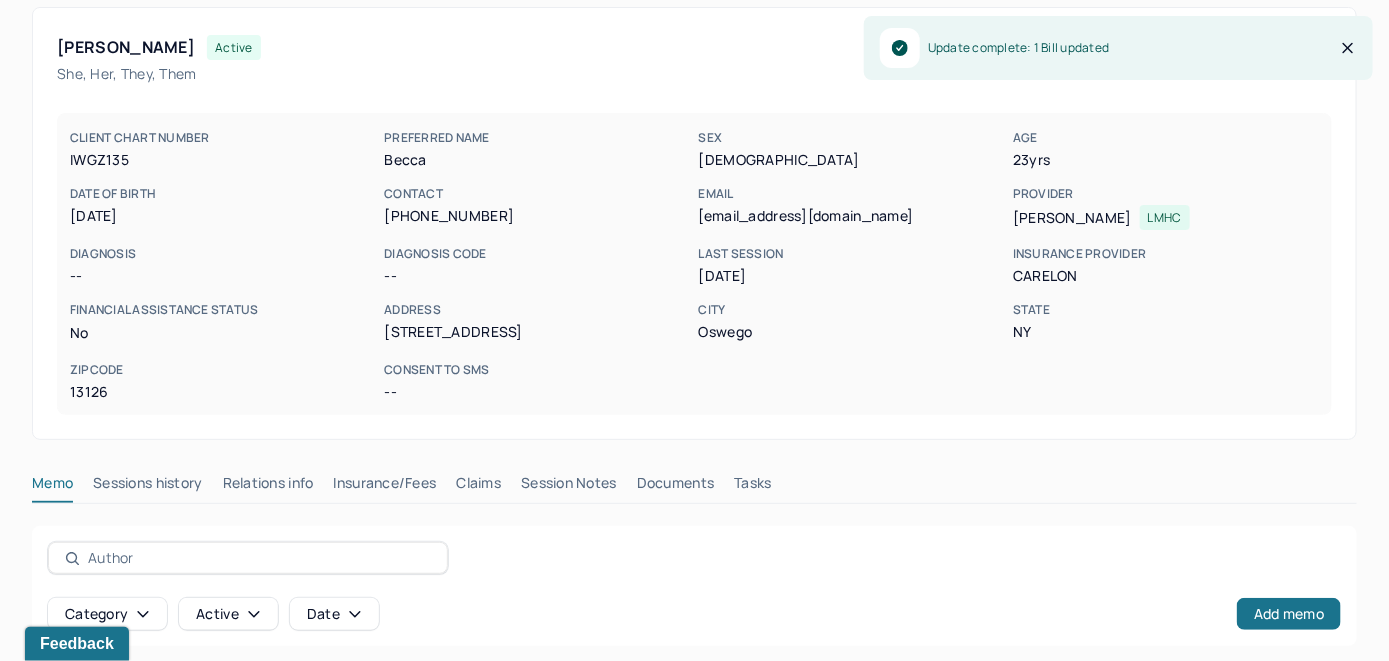 scroll, scrollTop: 0, scrollLeft: 0, axis: both 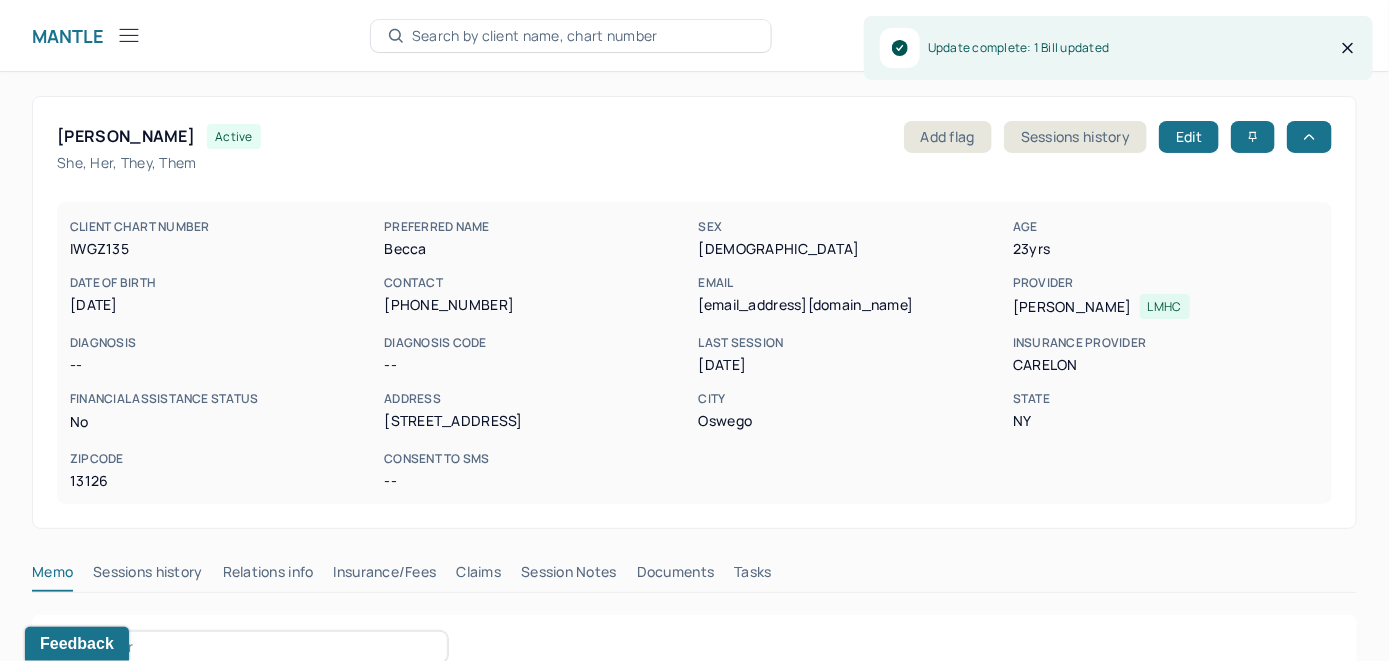 click on "Claims" at bounding box center [478, 576] 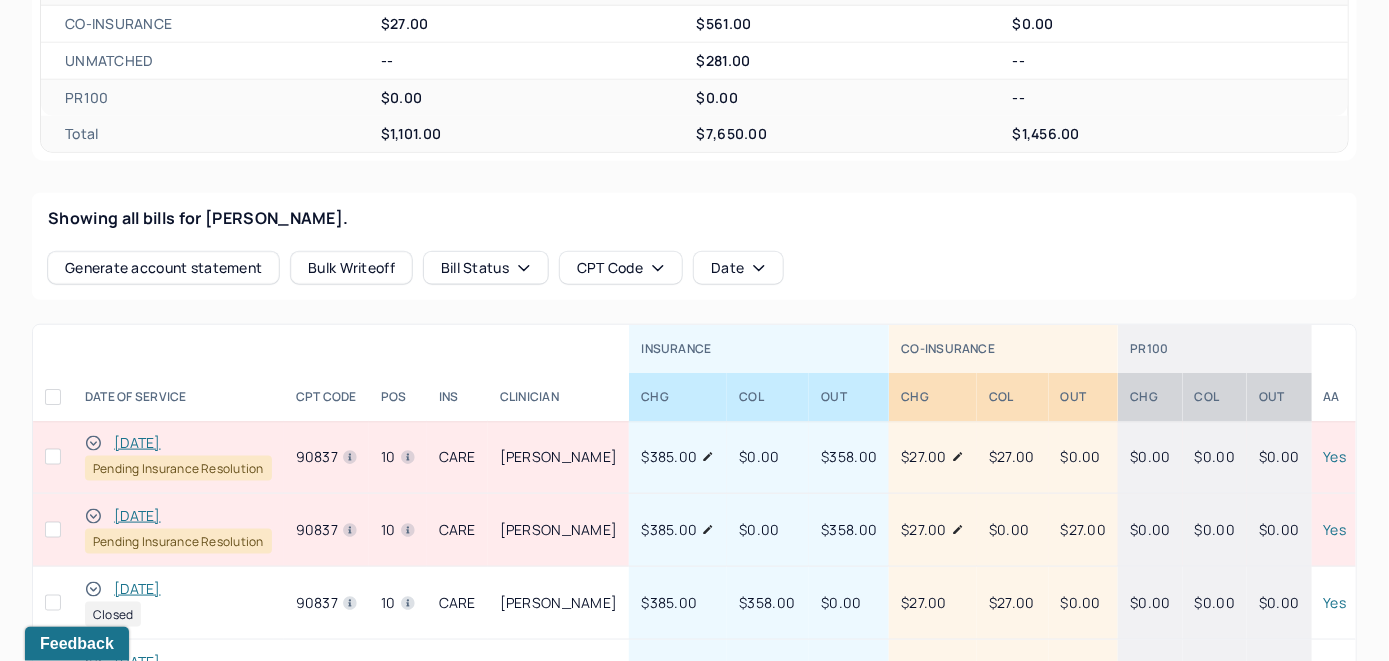 scroll, scrollTop: 700, scrollLeft: 0, axis: vertical 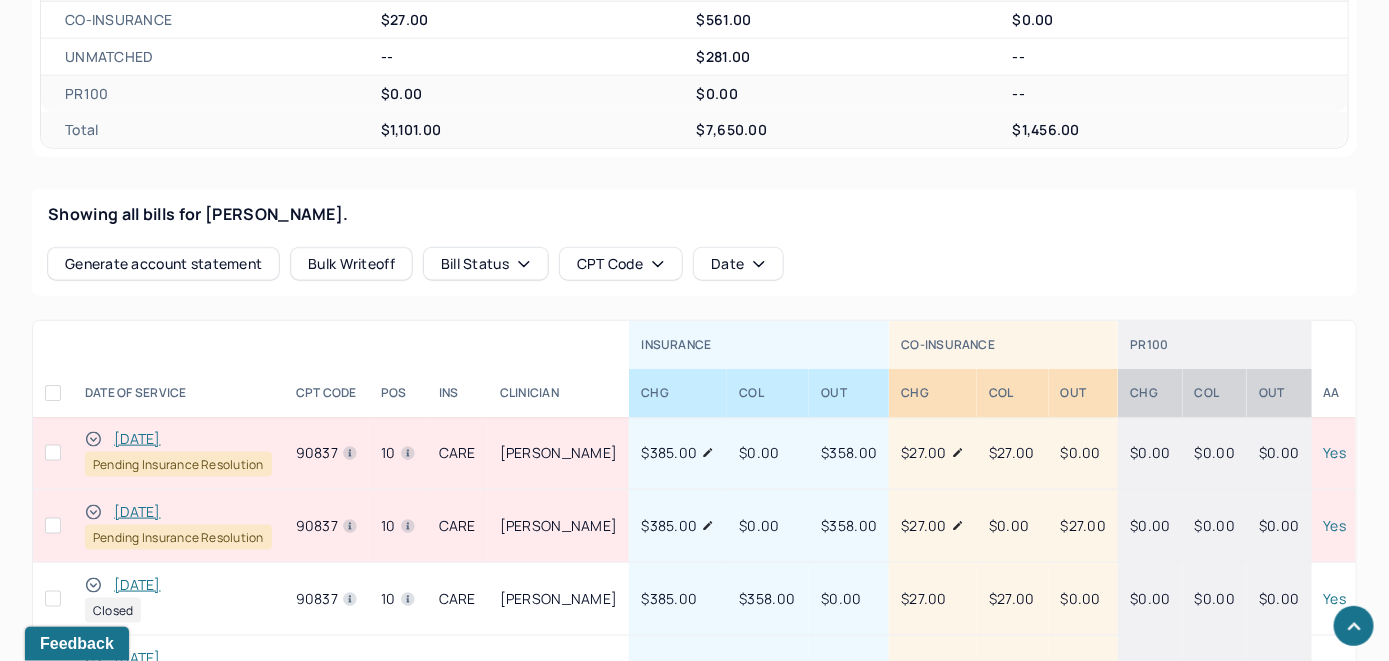 click on "[DATE]" at bounding box center (137, 512) 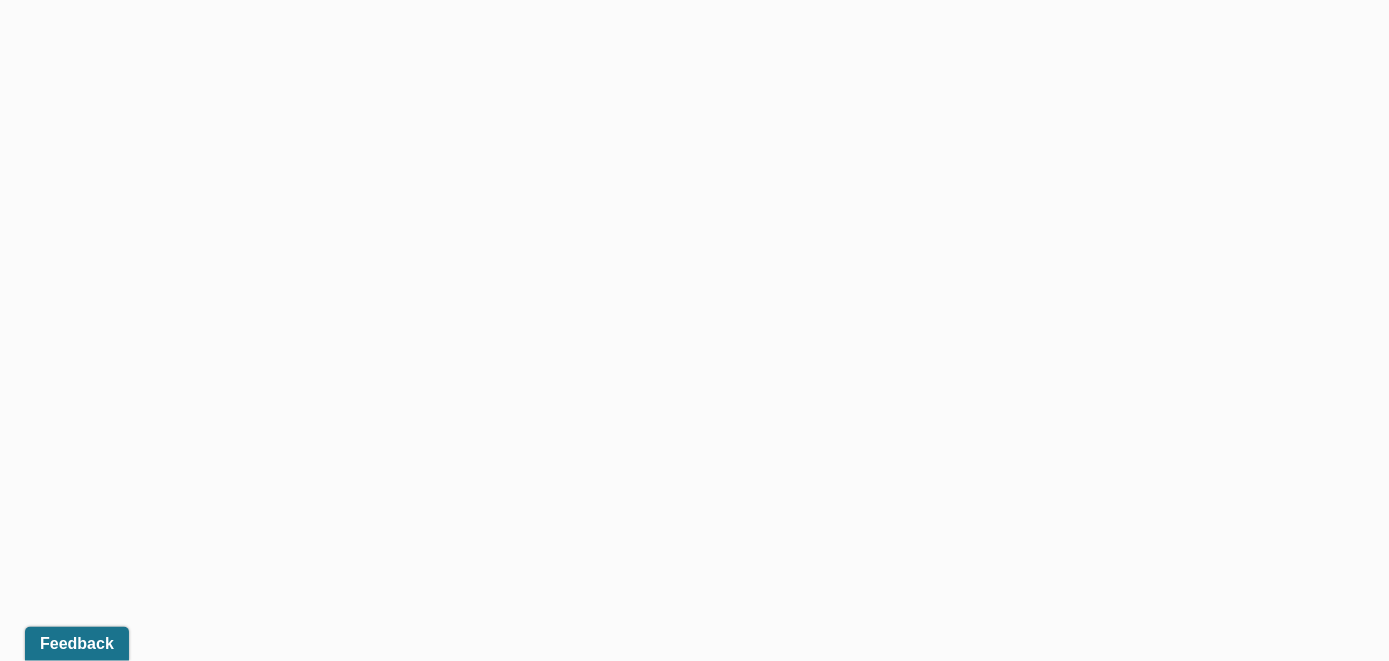 scroll, scrollTop: 627, scrollLeft: 0, axis: vertical 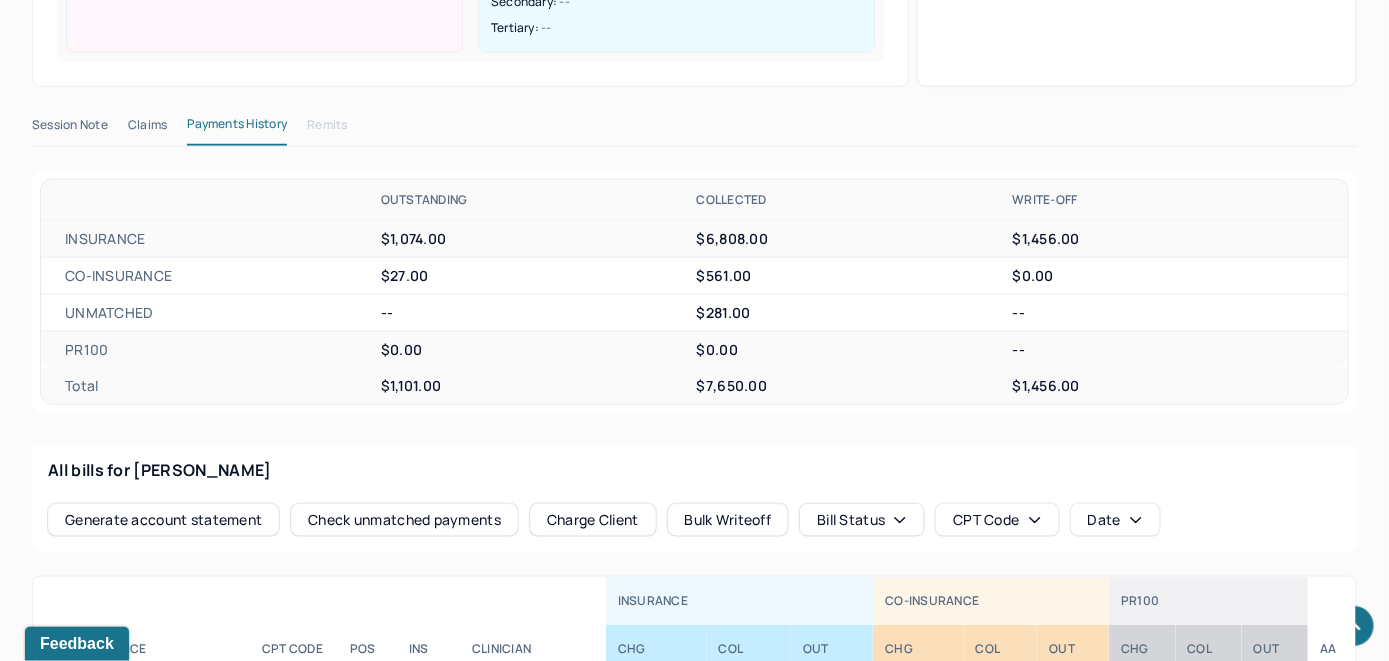 click on "Check unmatched payments" at bounding box center (404, 520) 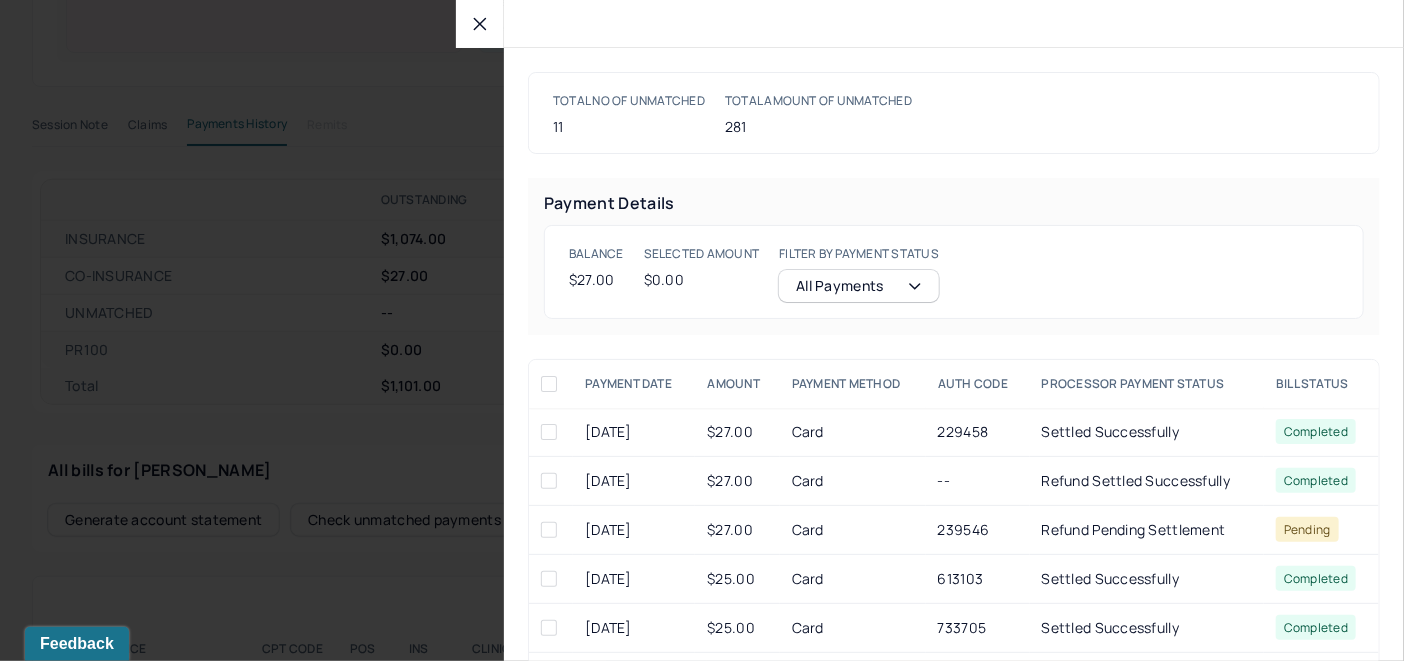 click at bounding box center (549, 432) 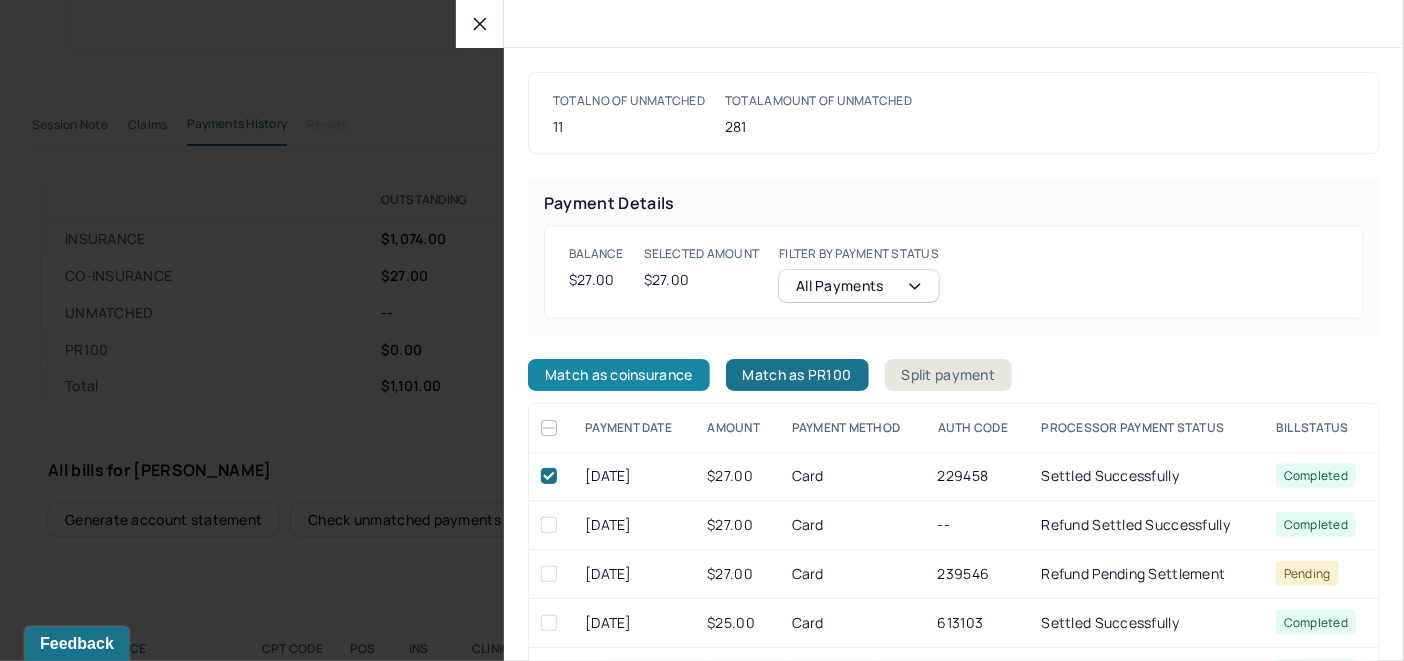 click on "Match as coinsurance" at bounding box center [619, 375] 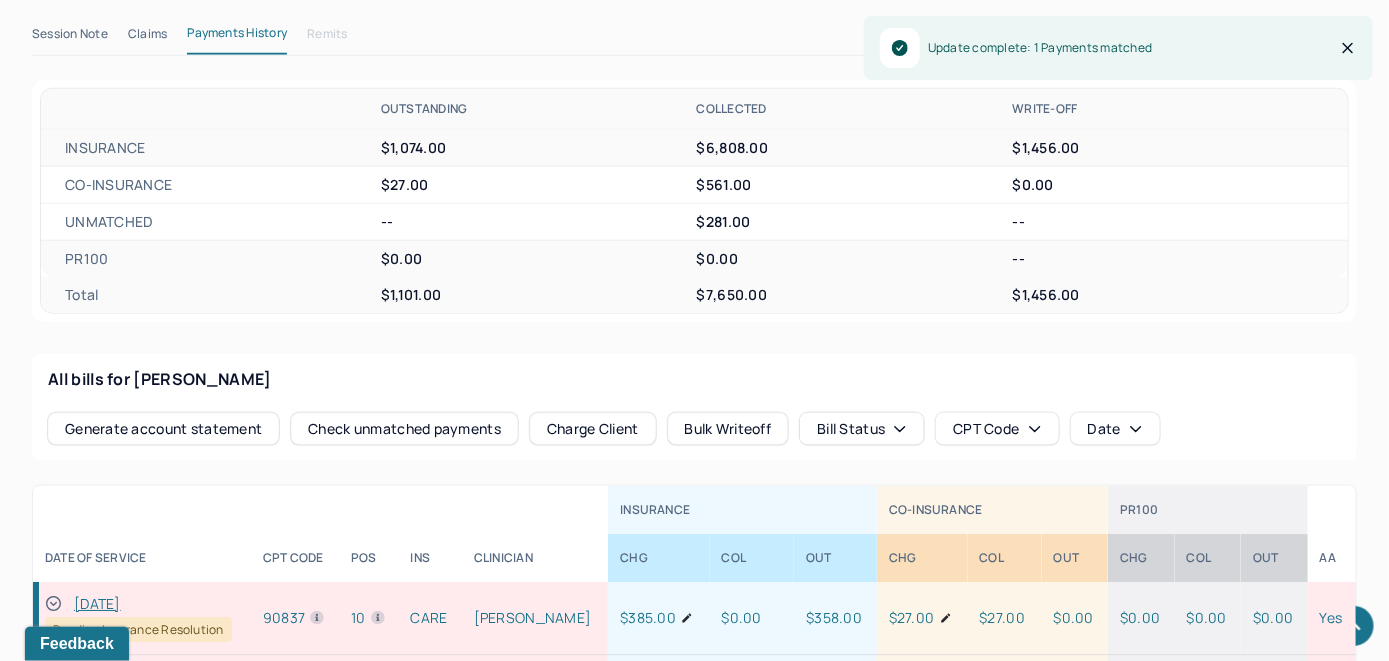 scroll, scrollTop: 827, scrollLeft: 0, axis: vertical 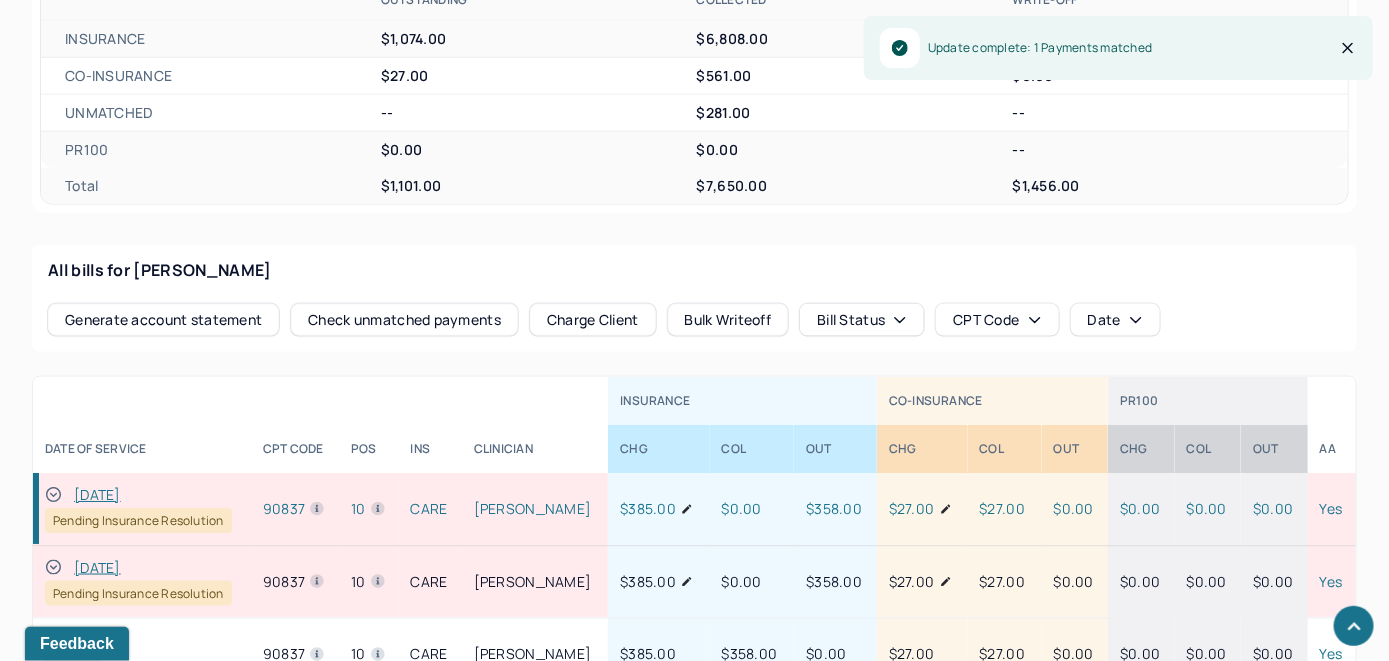 click 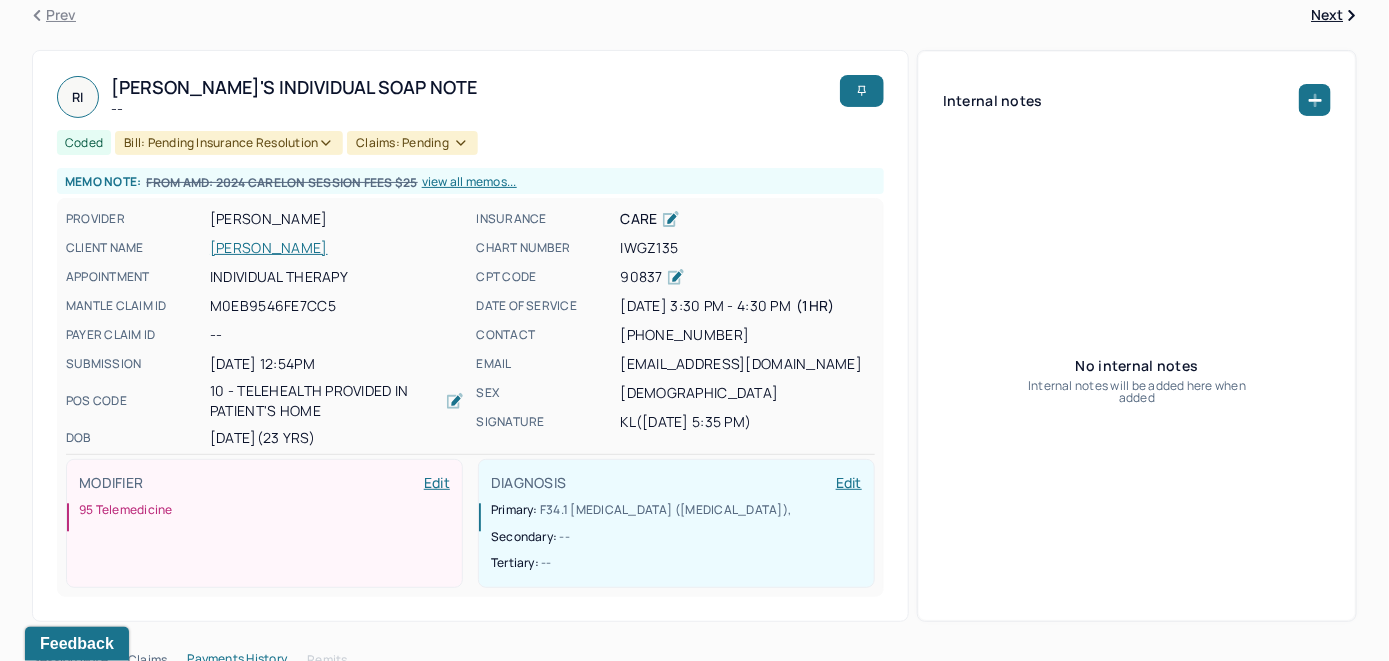 scroll, scrollTop: 27, scrollLeft: 0, axis: vertical 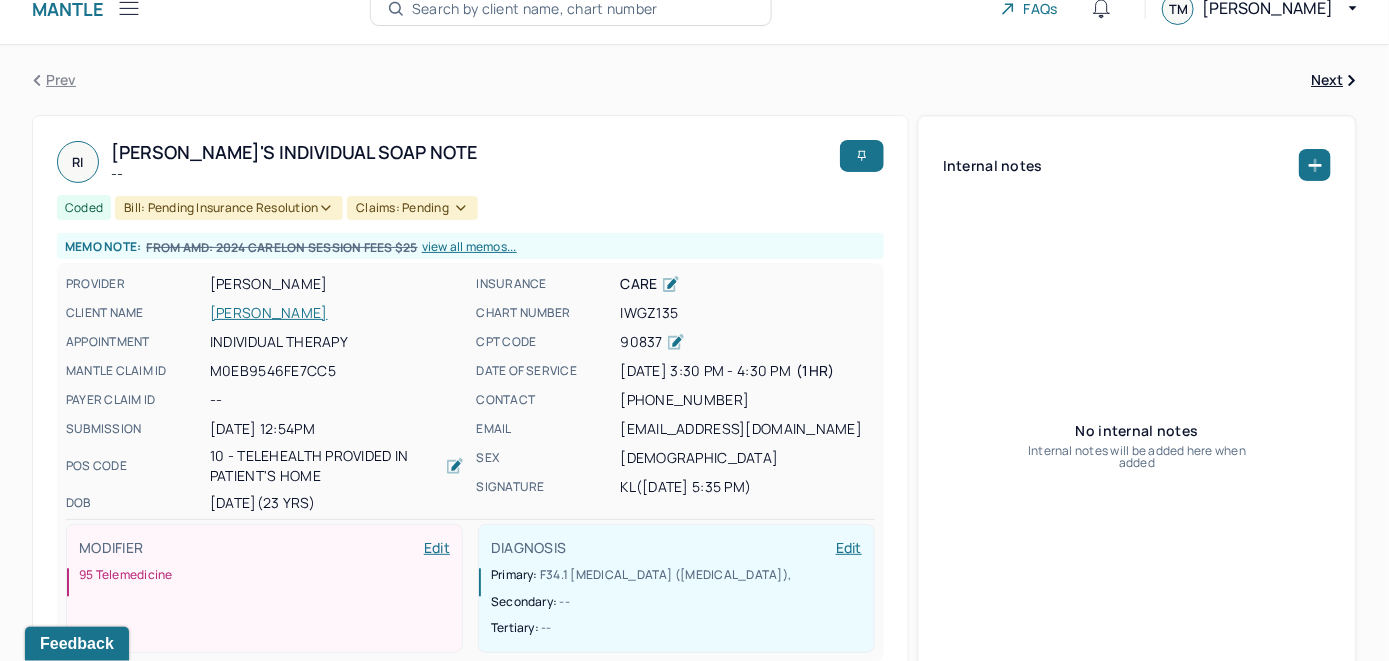 click on "Search by client name, chart number" at bounding box center [535, 9] 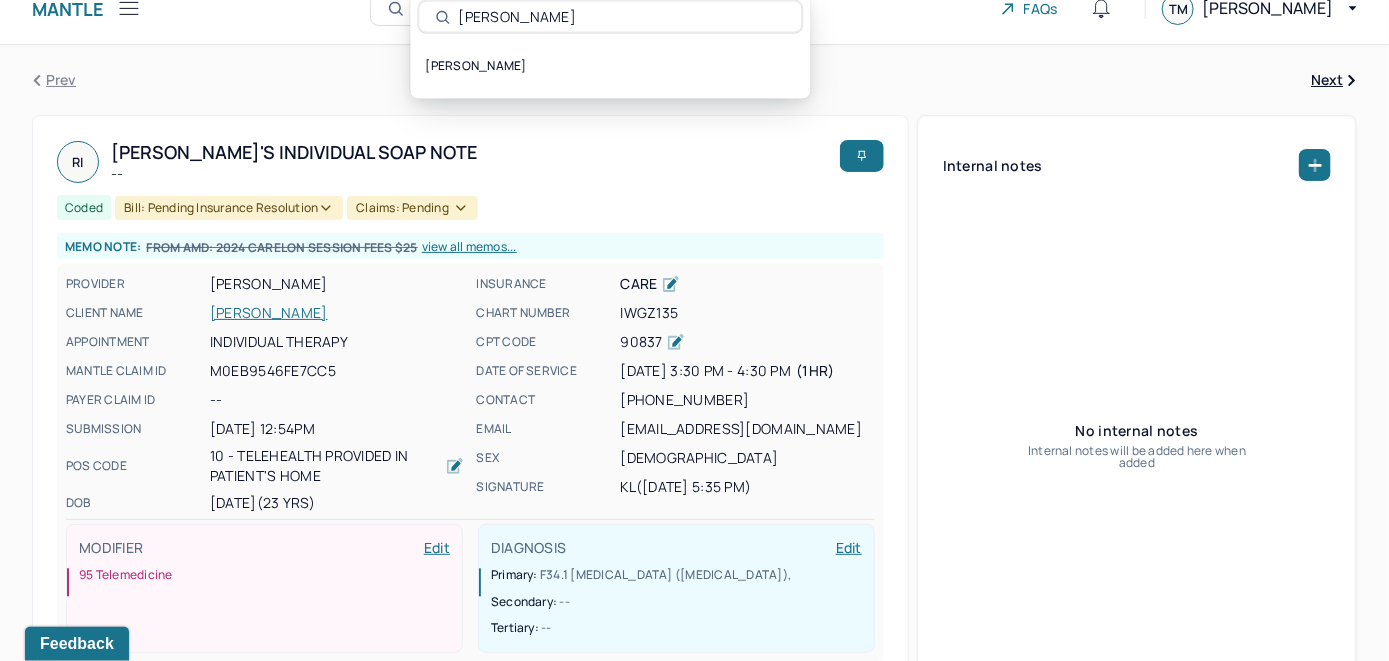 type on "Rosie Lani Fiedelman" 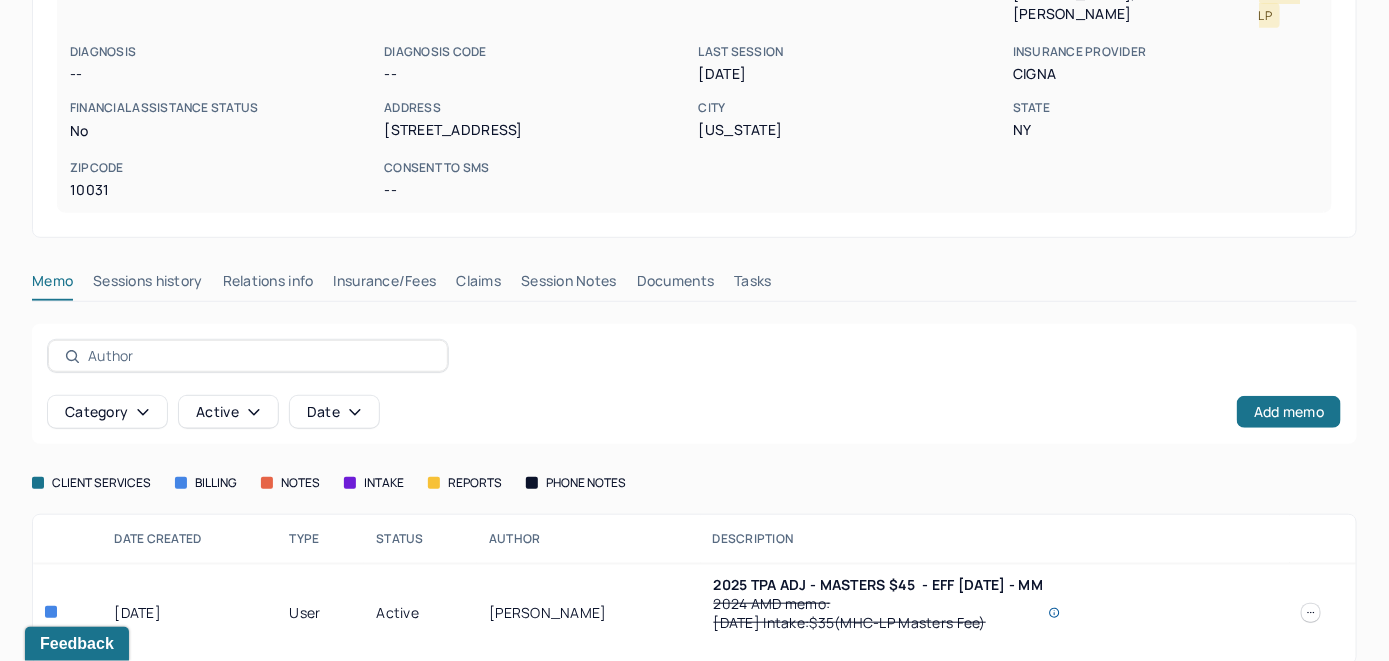 scroll, scrollTop: 342, scrollLeft: 0, axis: vertical 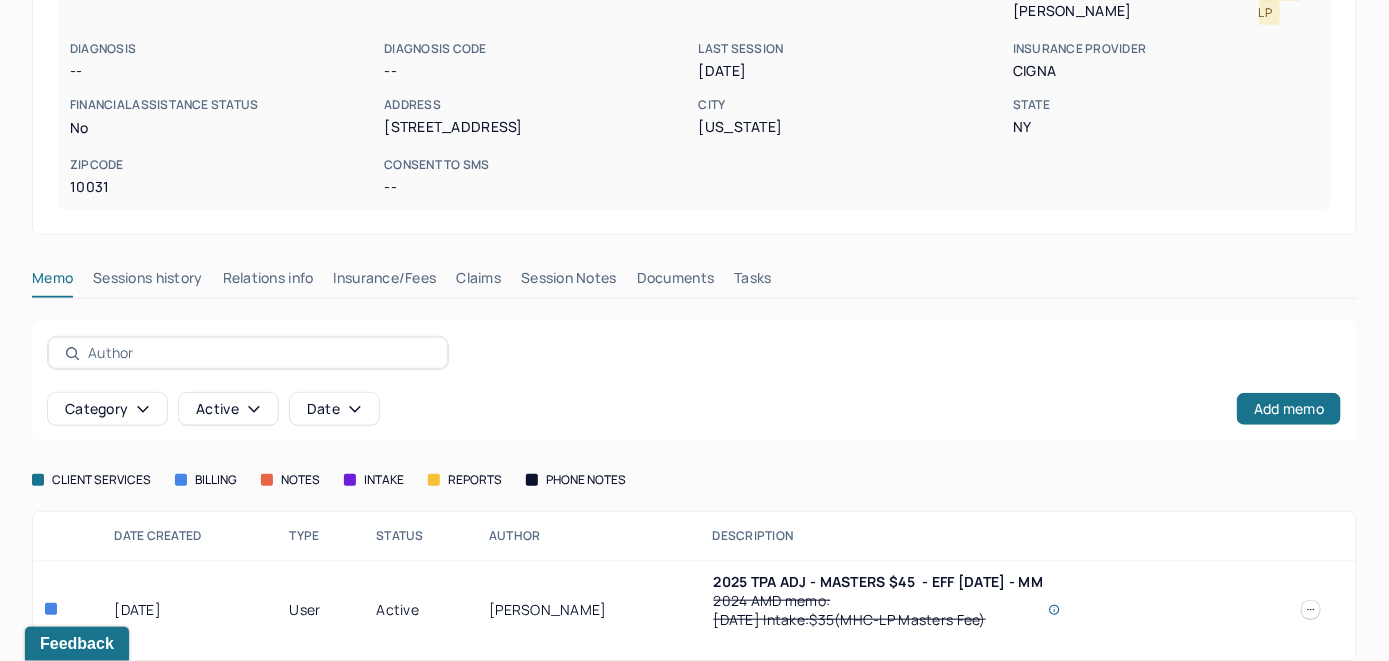 click on "Insurance/Fees" at bounding box center [385, 282] 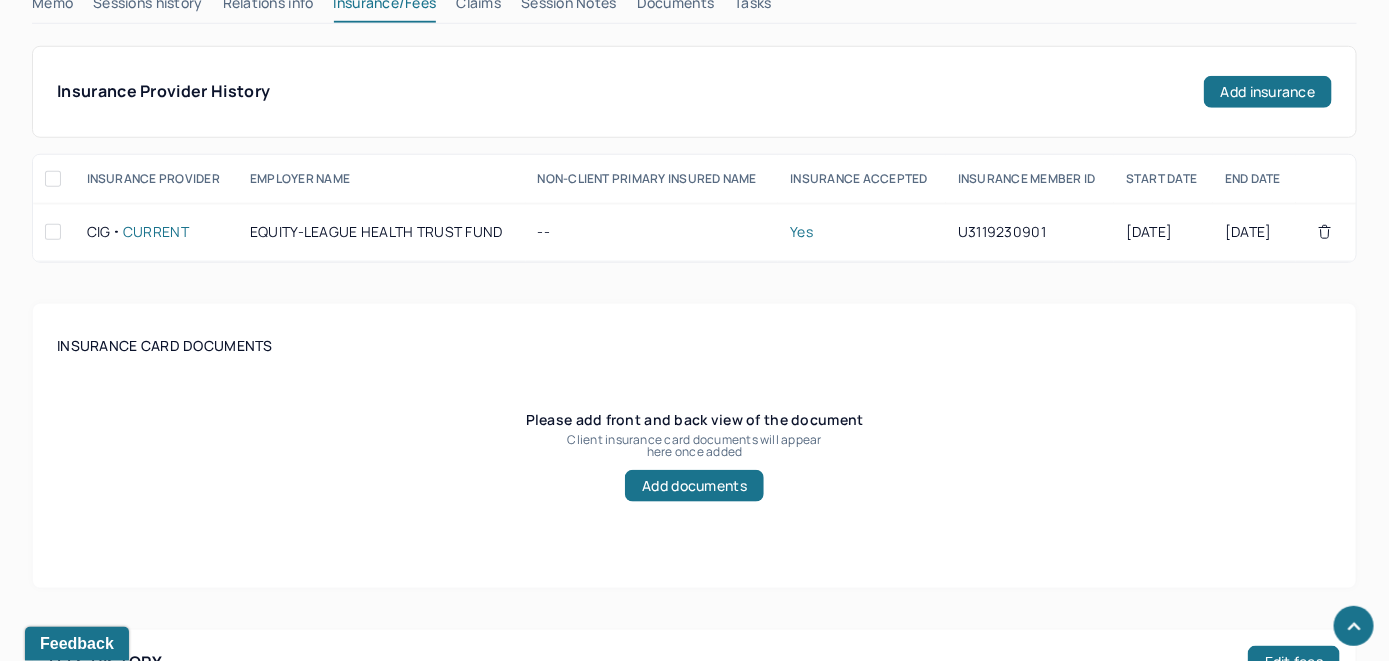scroll, scrollTop: 442, scrollLeft: 0, axis: vertical 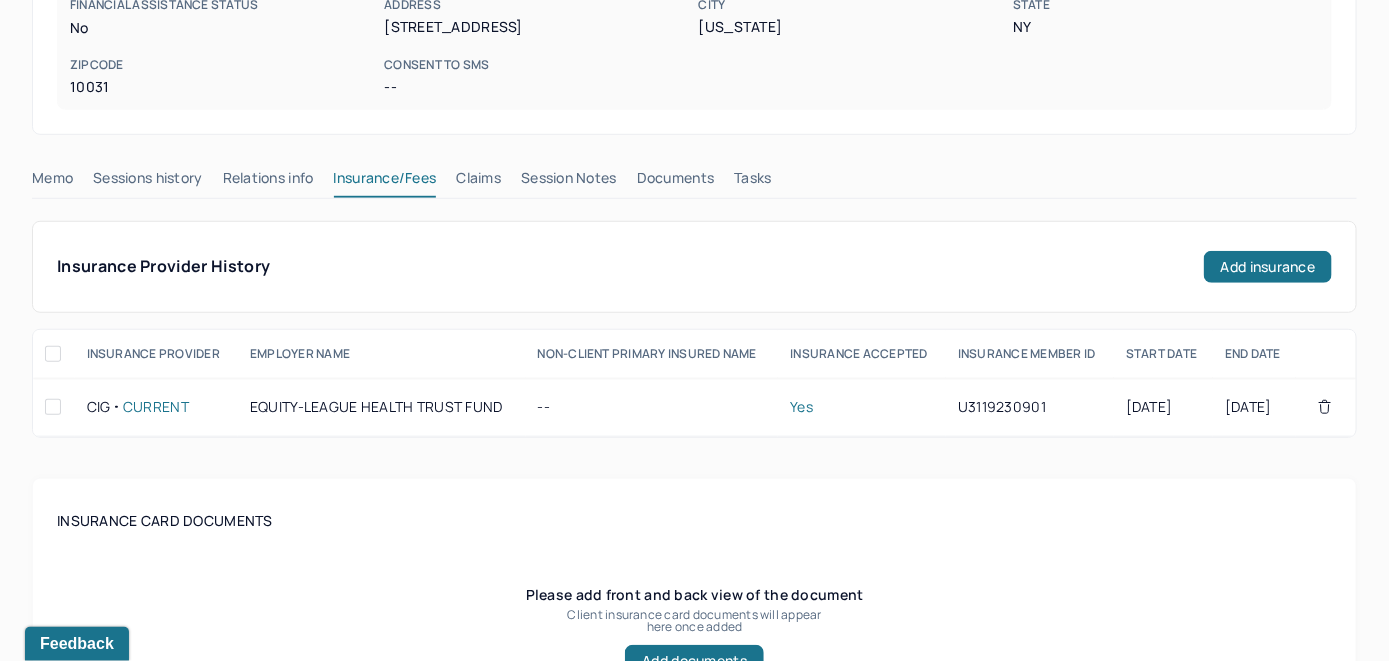click on "Claims" at bounding box center [478, 182] 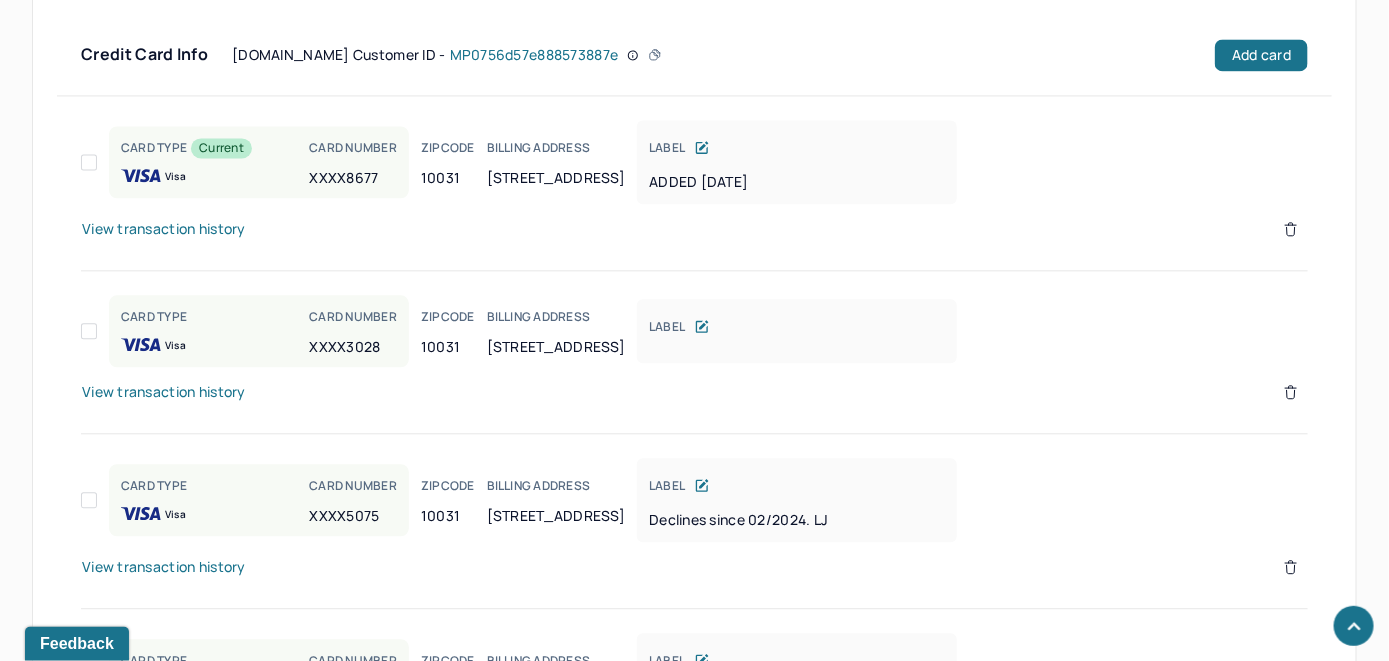 scroll, scrollTop: 1646, scrollLeft: 0, axis: vertical 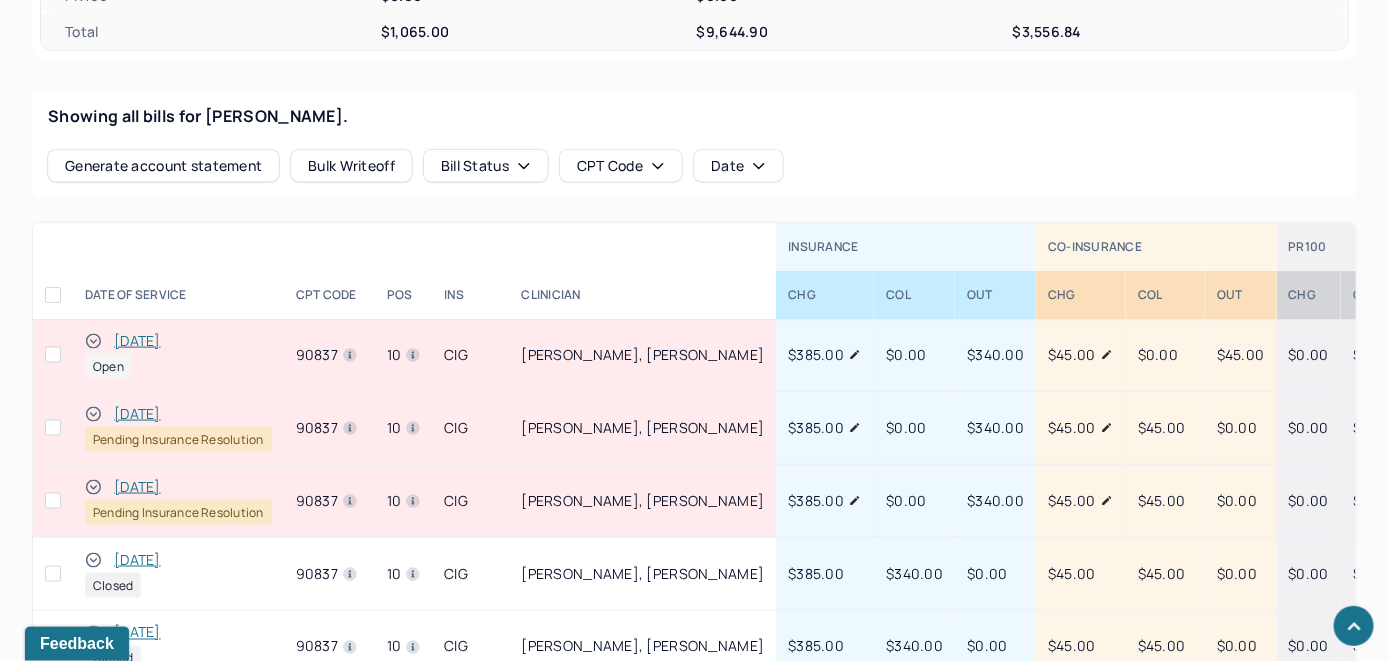 click on "[DATE]" at bounding box center [137, 341] 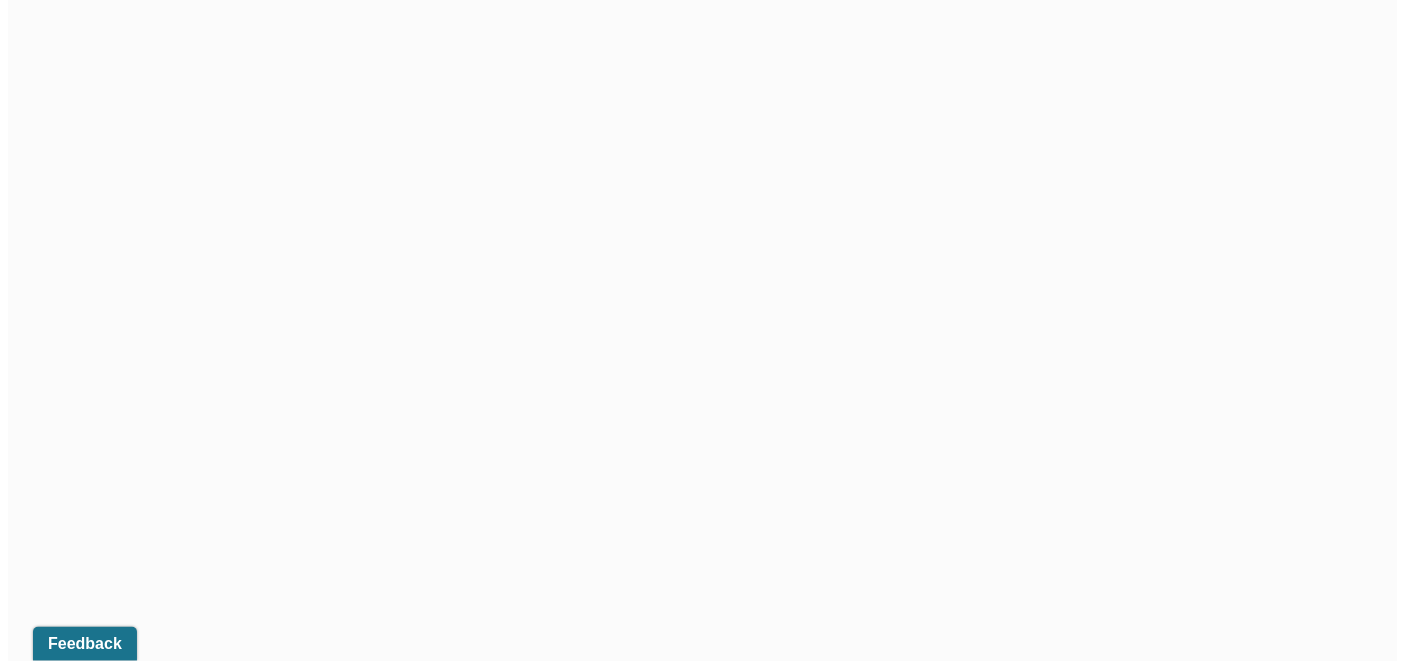 scroll, scrollTop: 774, scrollLeft: 0, axis: vertical 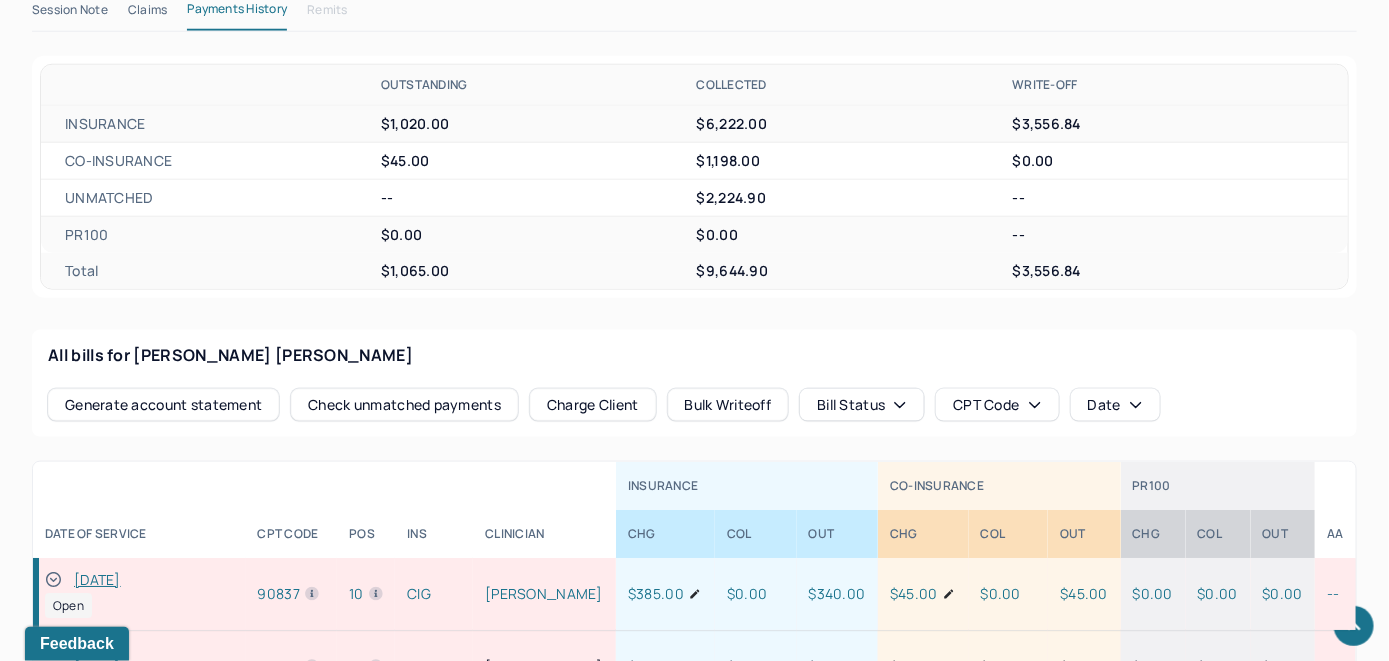 click on "Check unmatched payments" at bounding box center (404, 405) 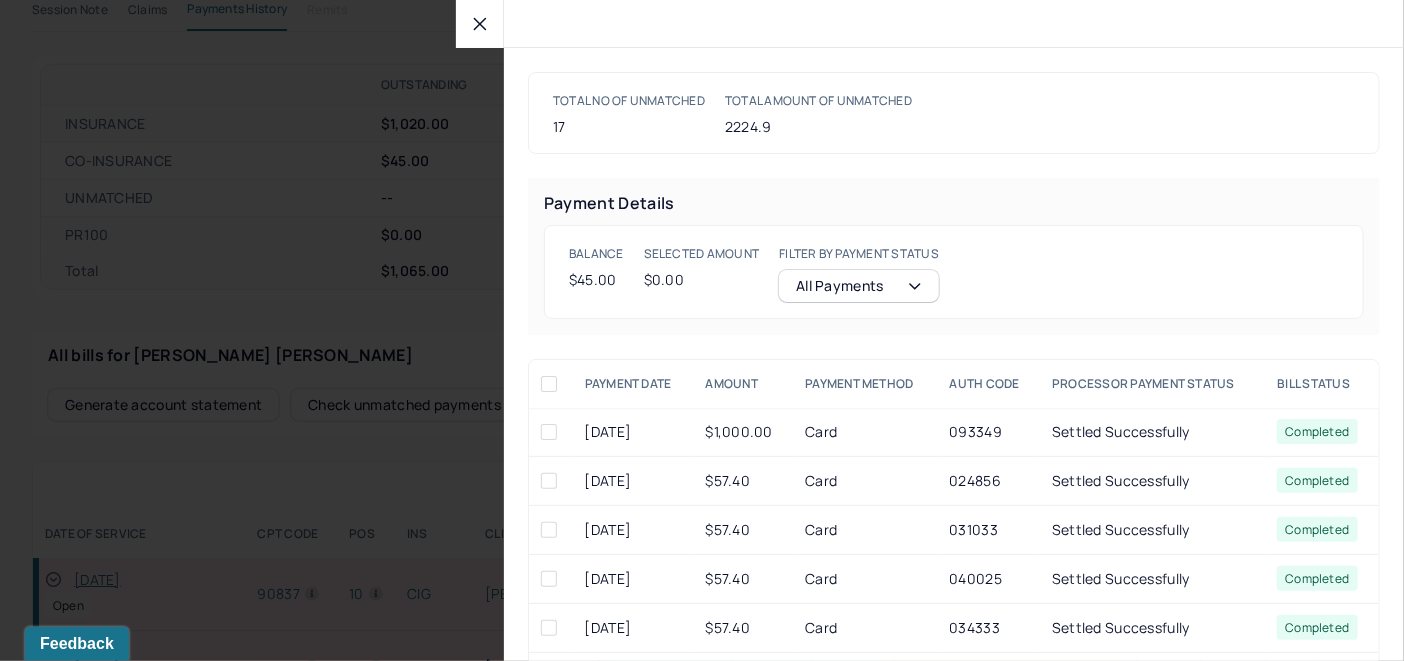 click 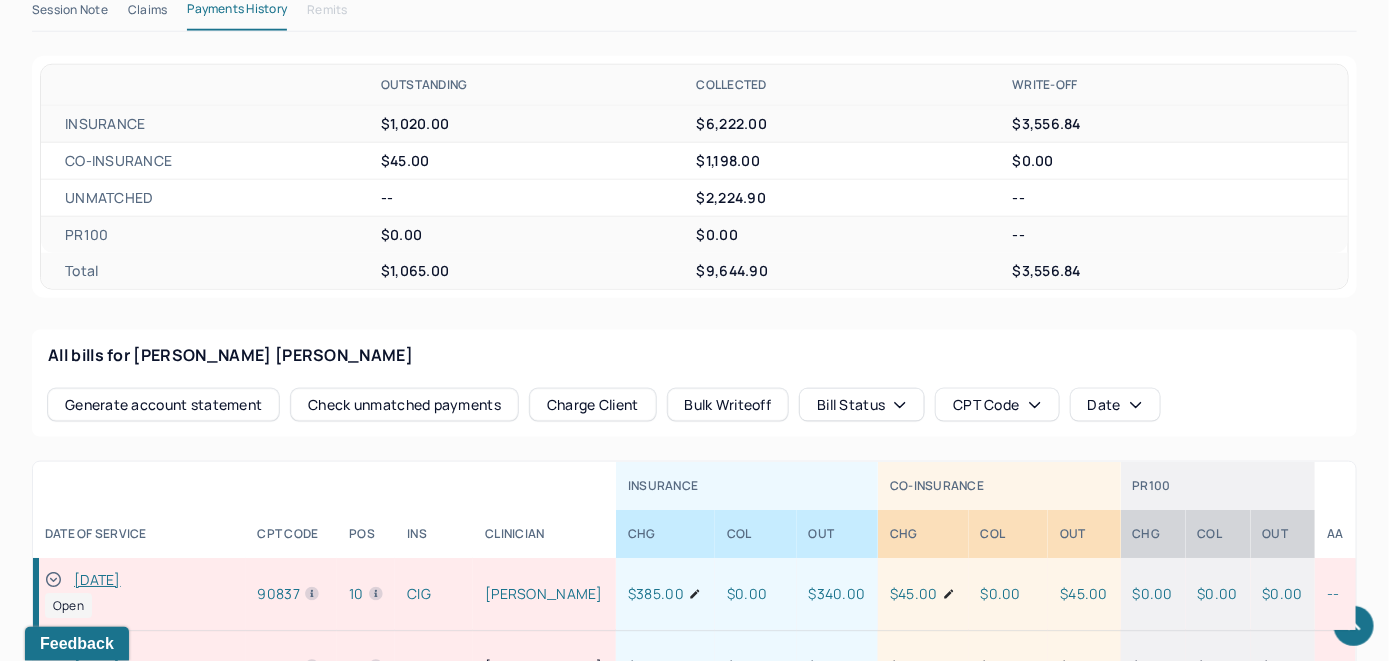 click on "Charge Client" at bounding box center [593, 405] 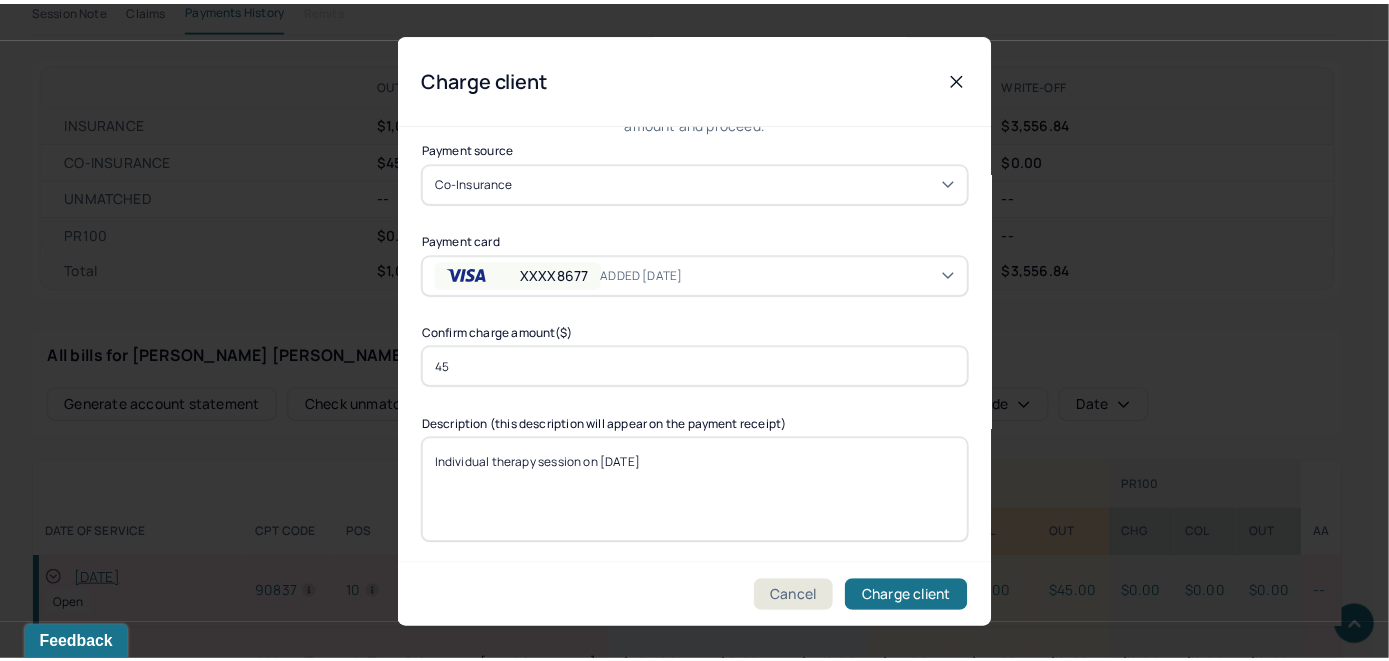 scroll, scrollTop: 121, scrollLeft: 0, axis: vertical 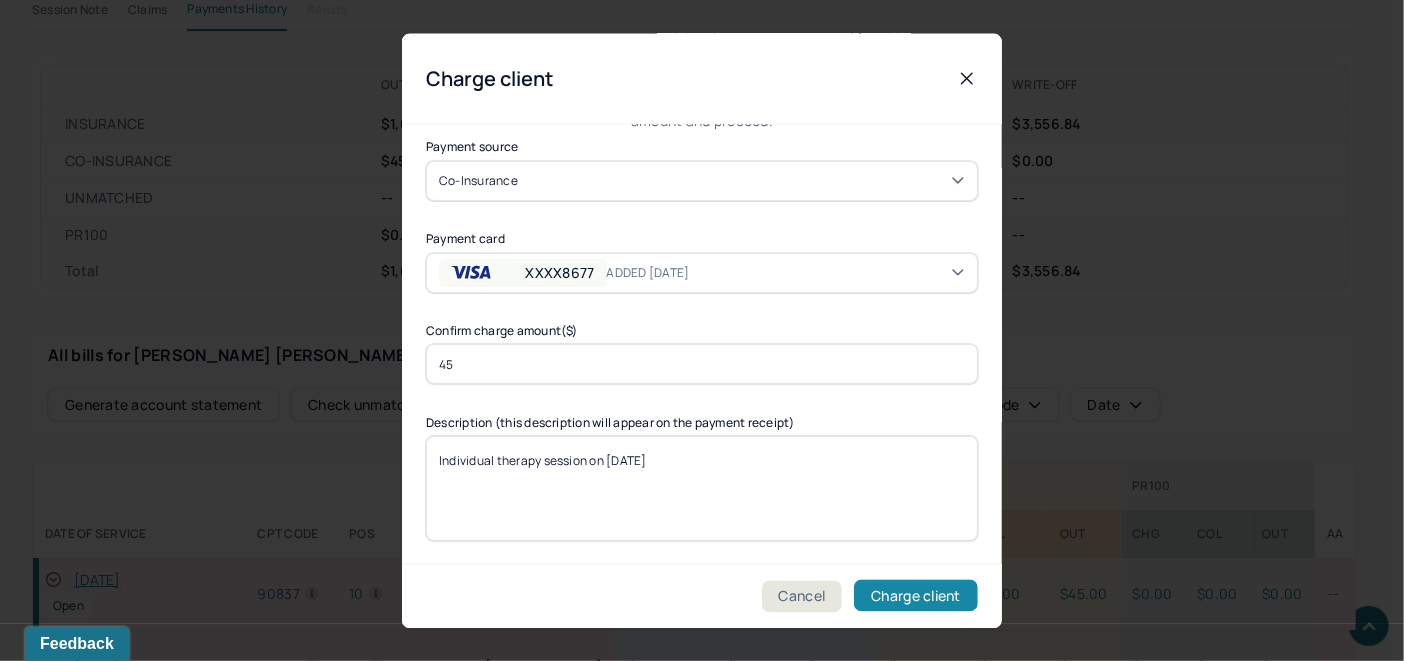 click on "Charge client" at bounding box center (916, 596) 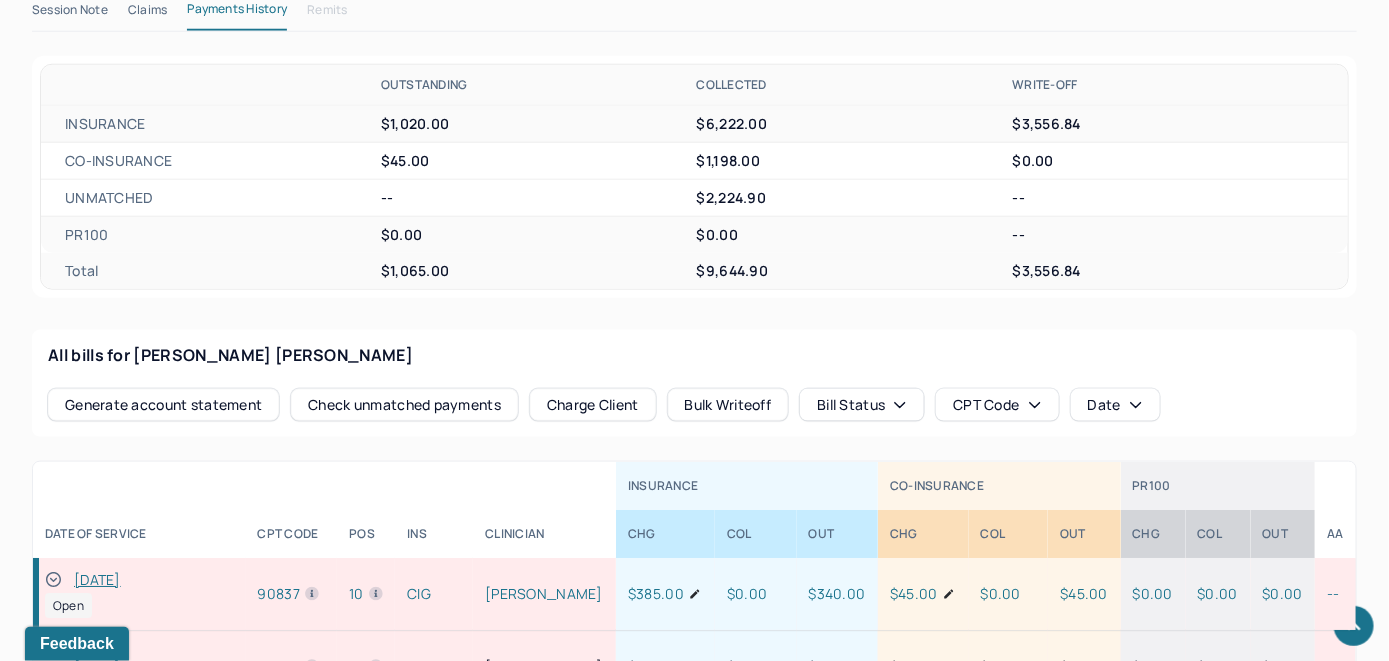 click 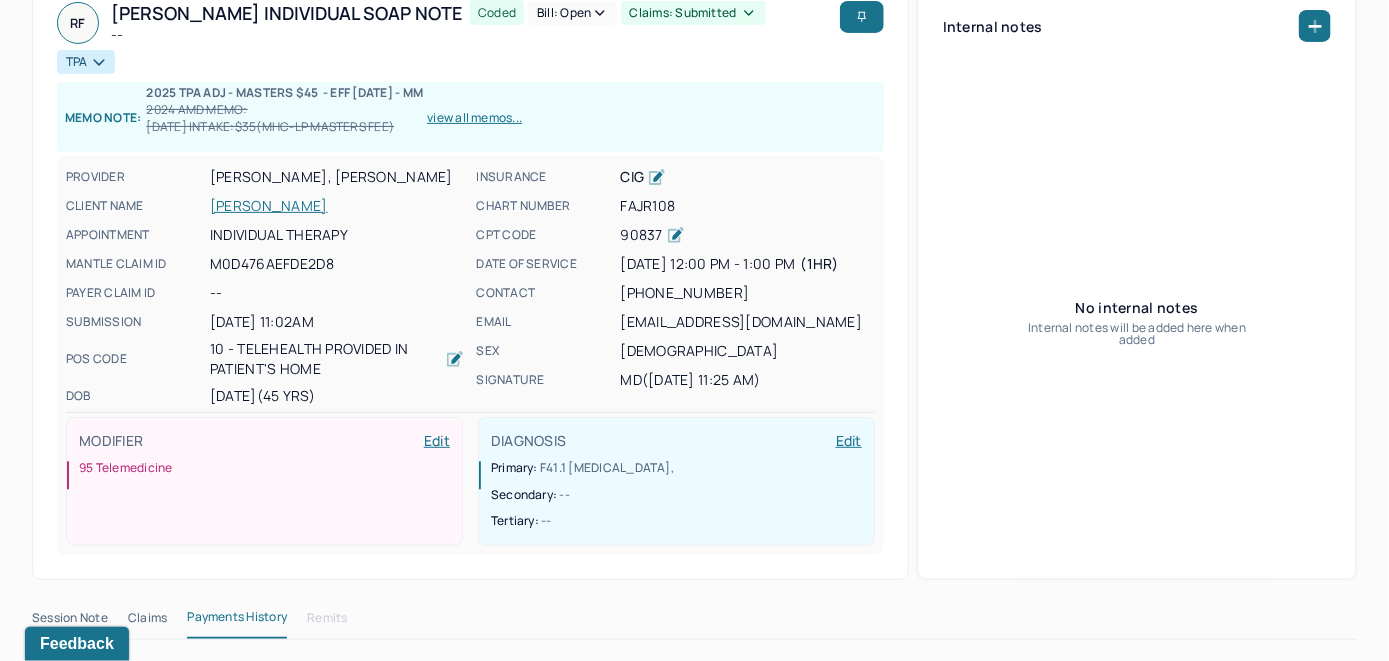 scroll, scrollTop: 0, scrollLeft: 0, axis: both 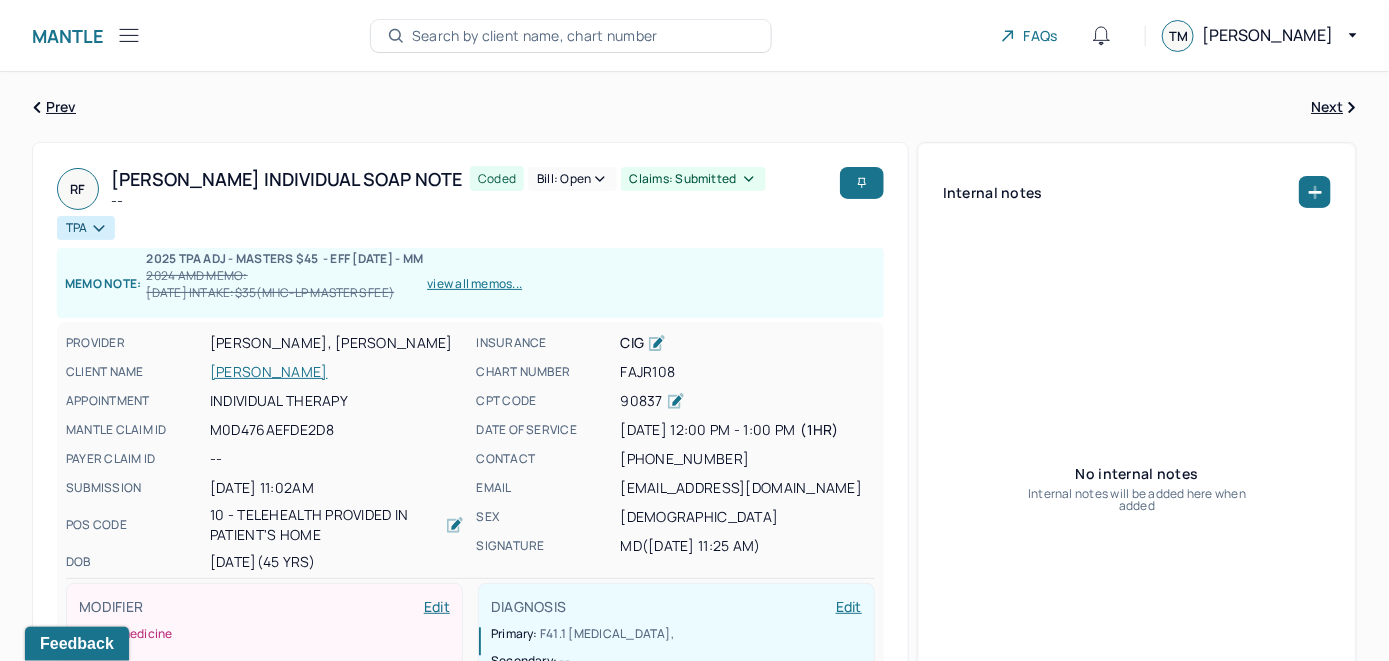 click on "Bill: Open" at bounding box center [572, 179] 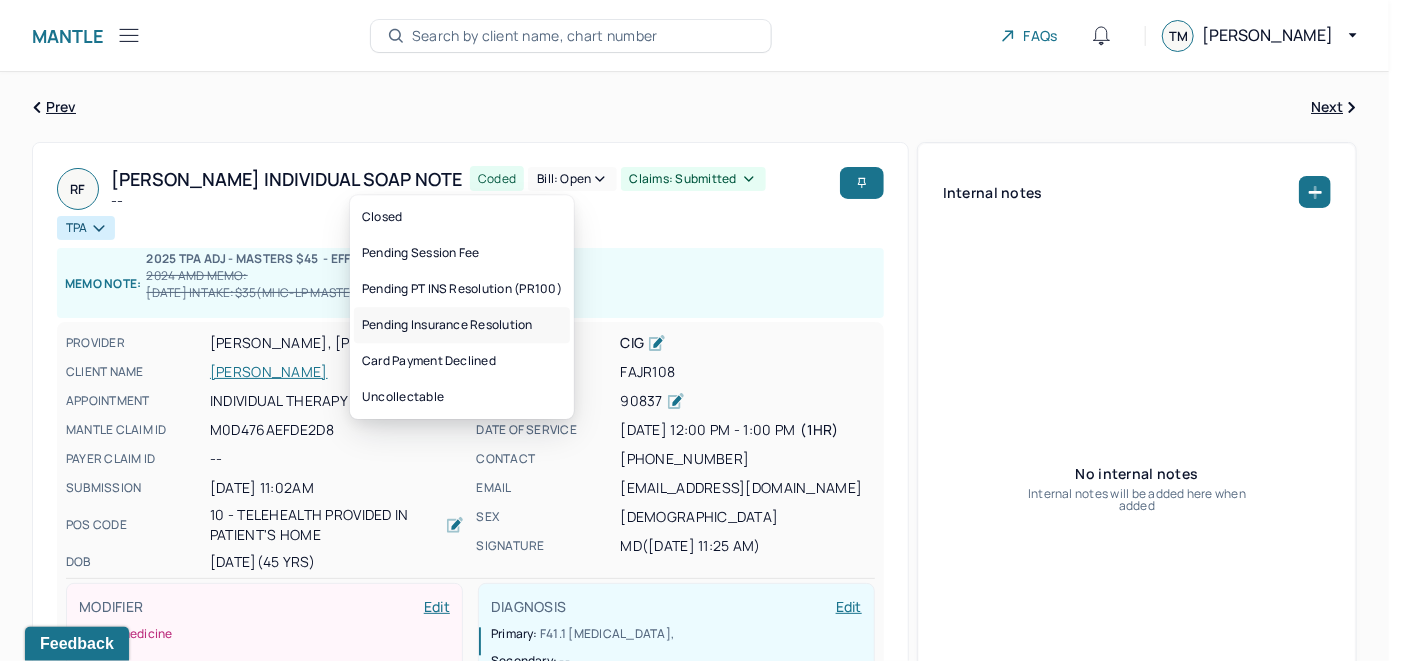 click on "Pending Insurance Resolution" at bounding box center (462, 325) 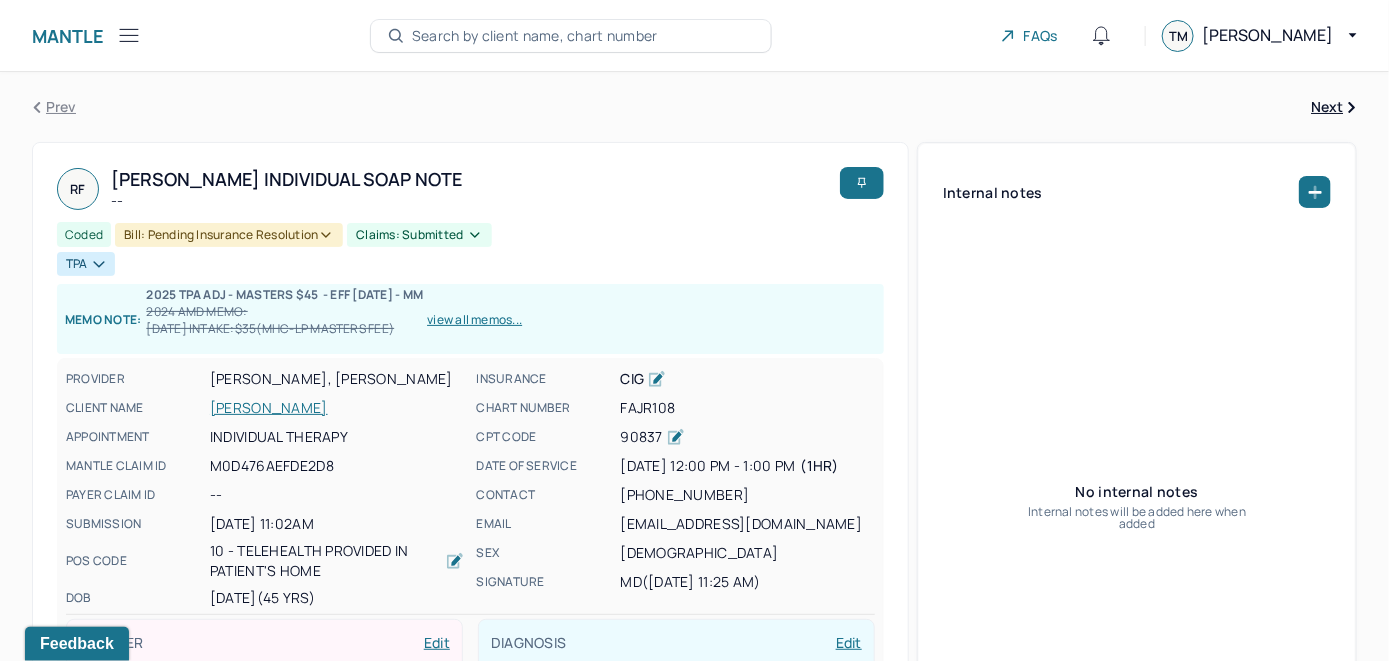click on "Search by client name, chart number" at bounding box center [535, 36] 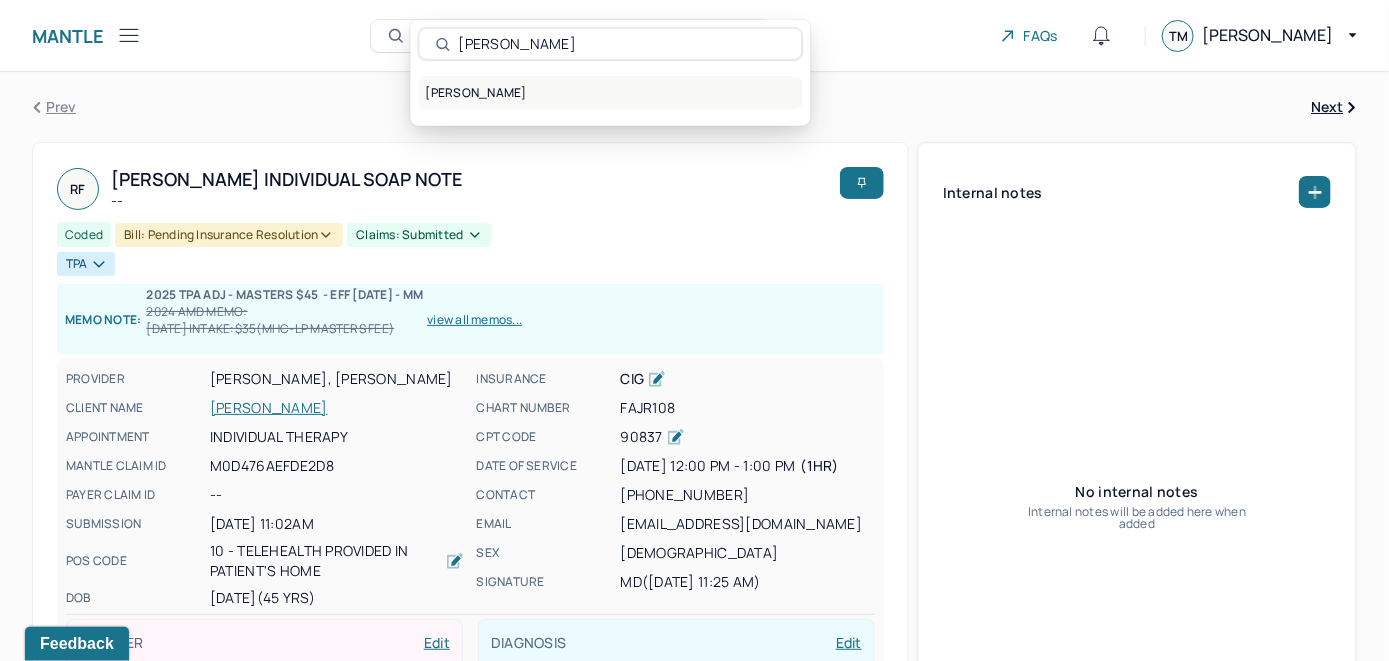 type on "Brian Carrion" 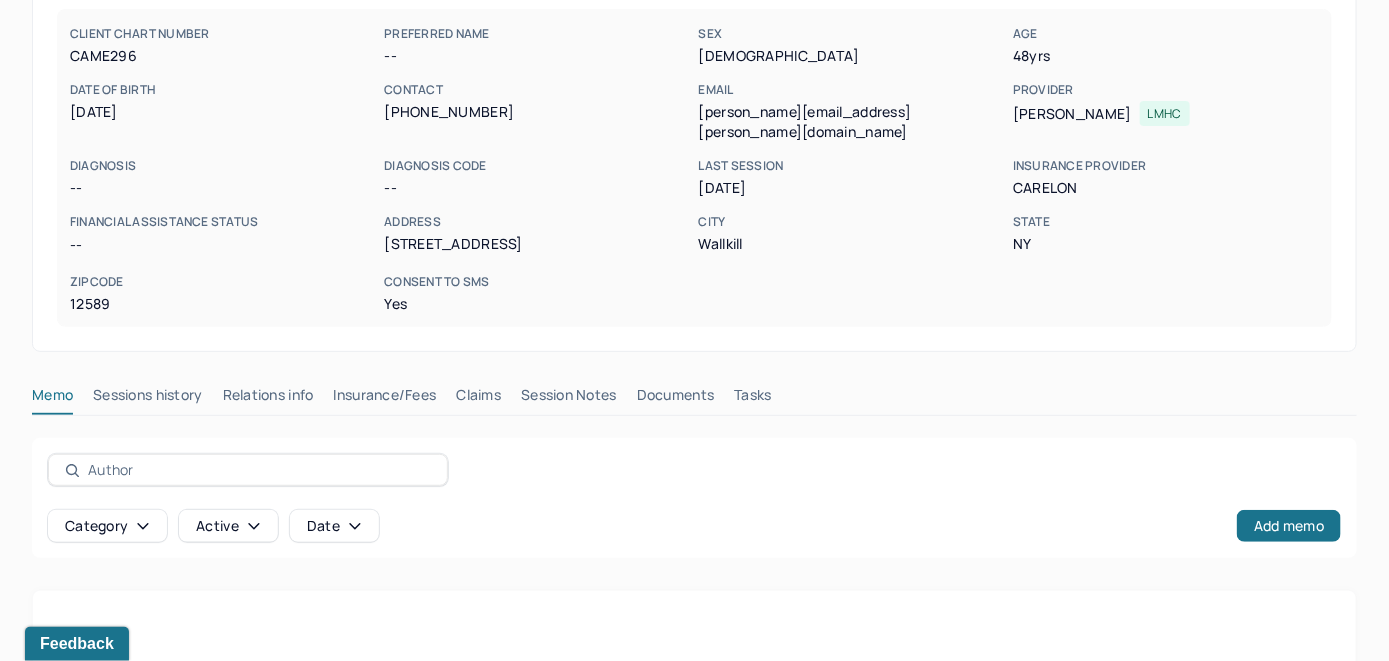scroll, scrollTop: 200, scrollLeft: 0, axis: vertical 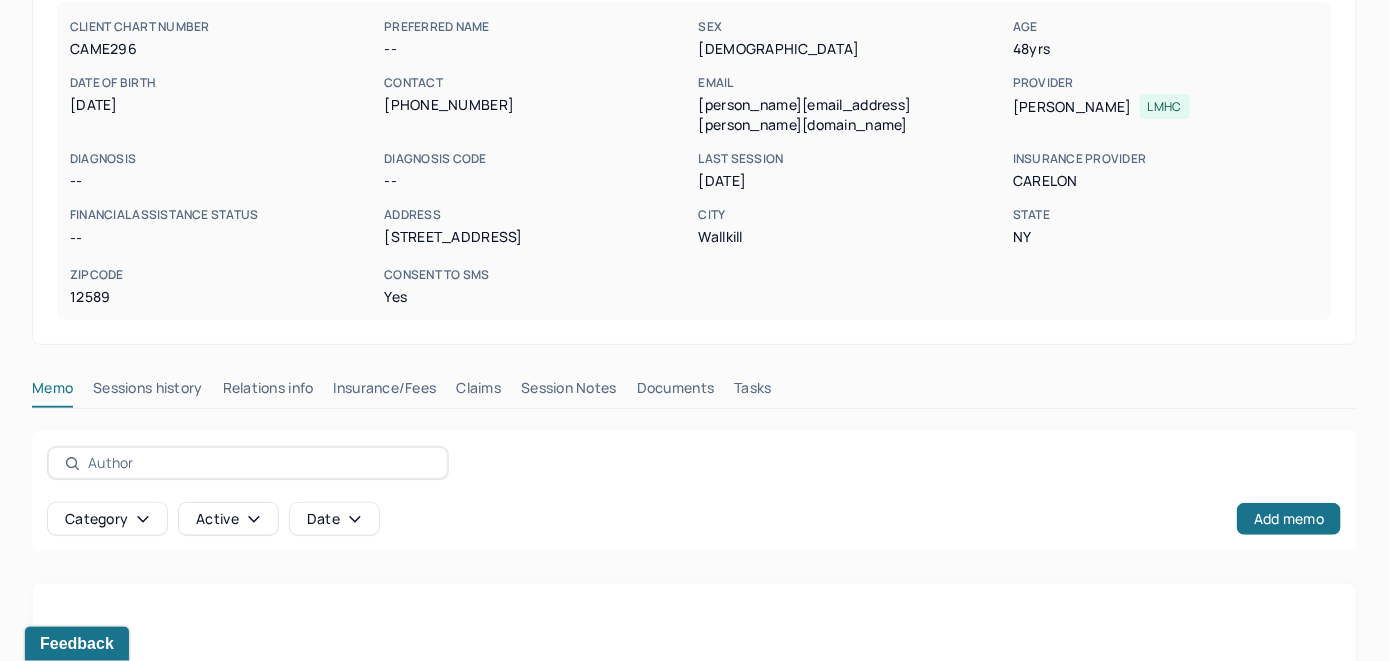 click on "Claims" at bounding box center (478, 392) 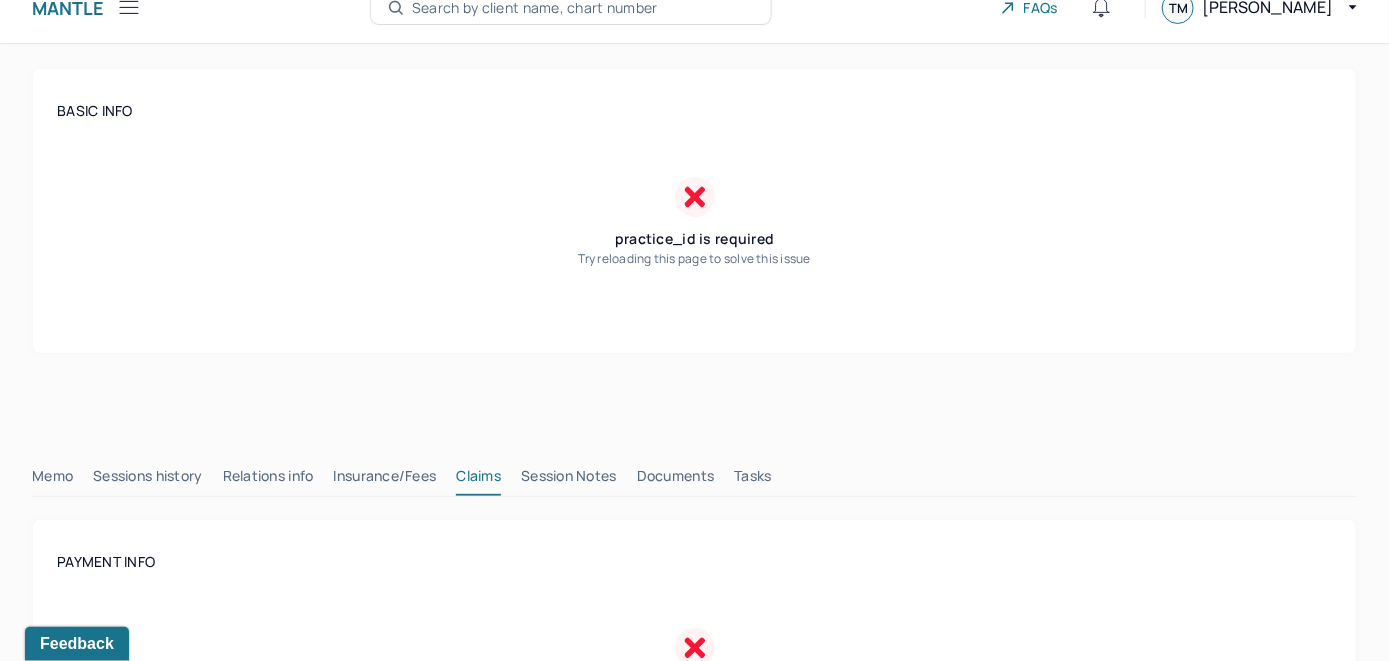 scroll, scrollTop: 0, scrollLeft: 0, axis: both 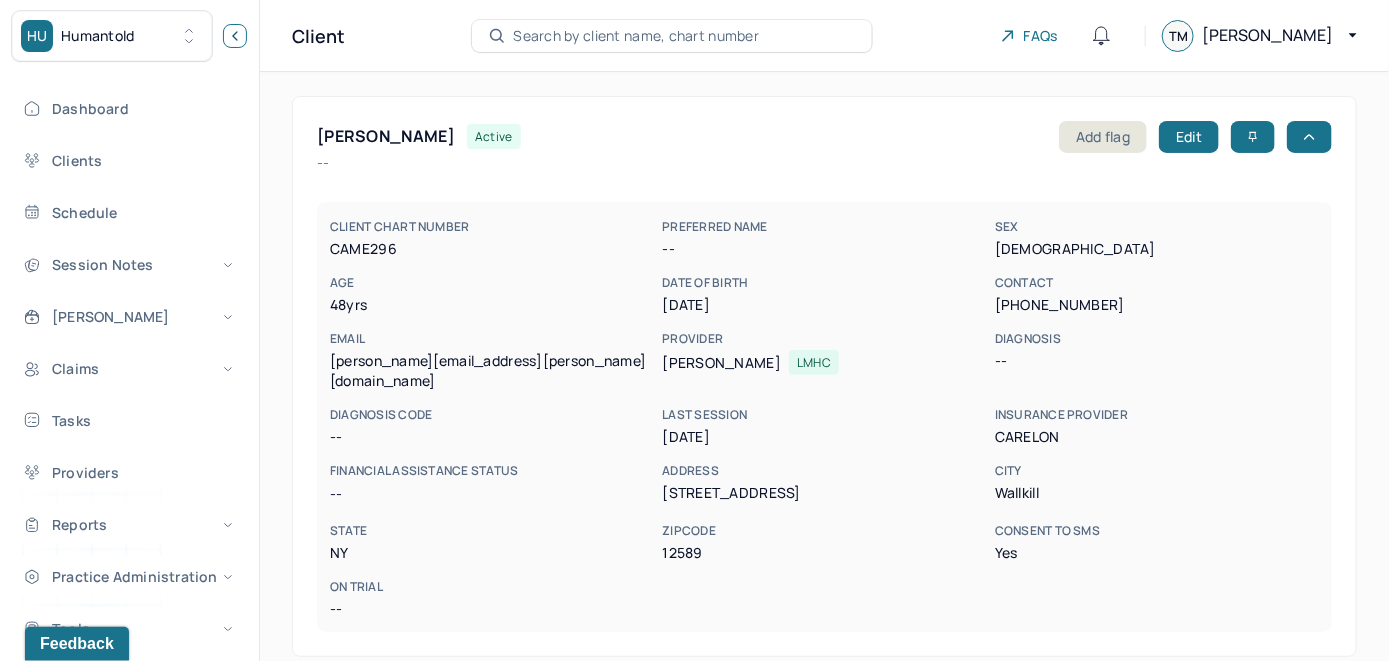 click at bounding box center [235, 36] 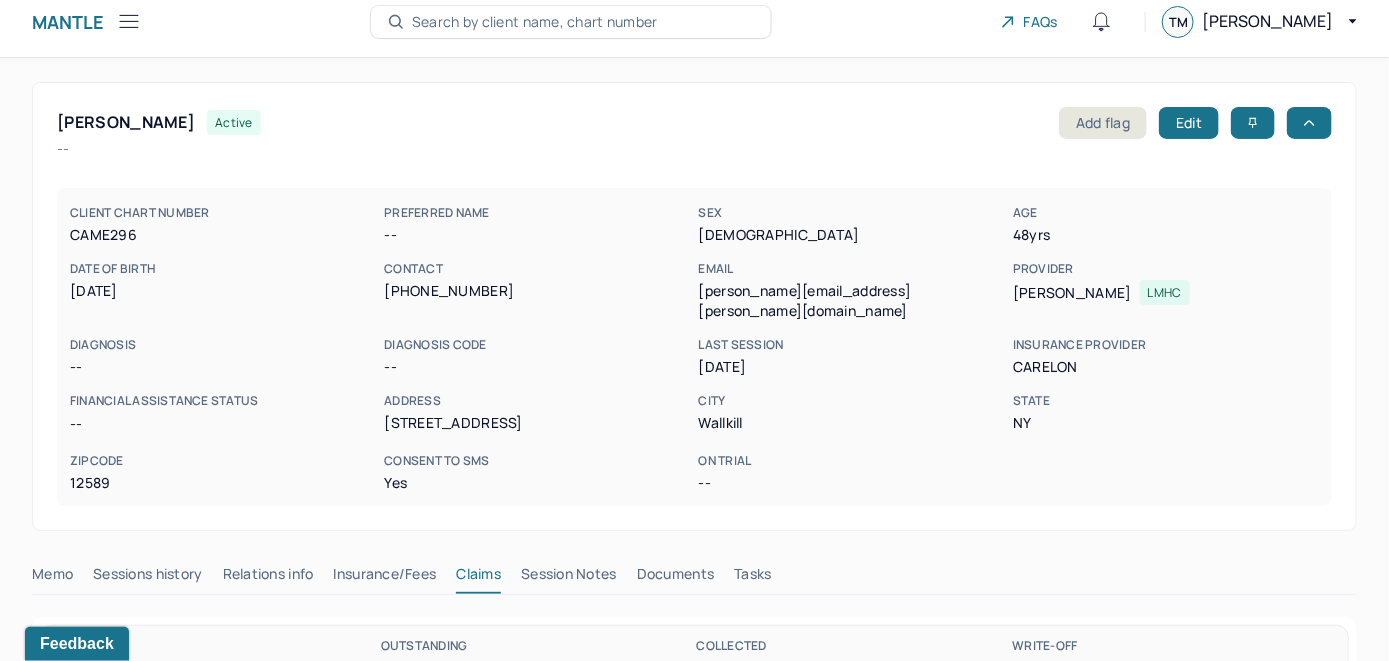 scroll, scrollTop: 0, scrollLeft: 0, axis: both 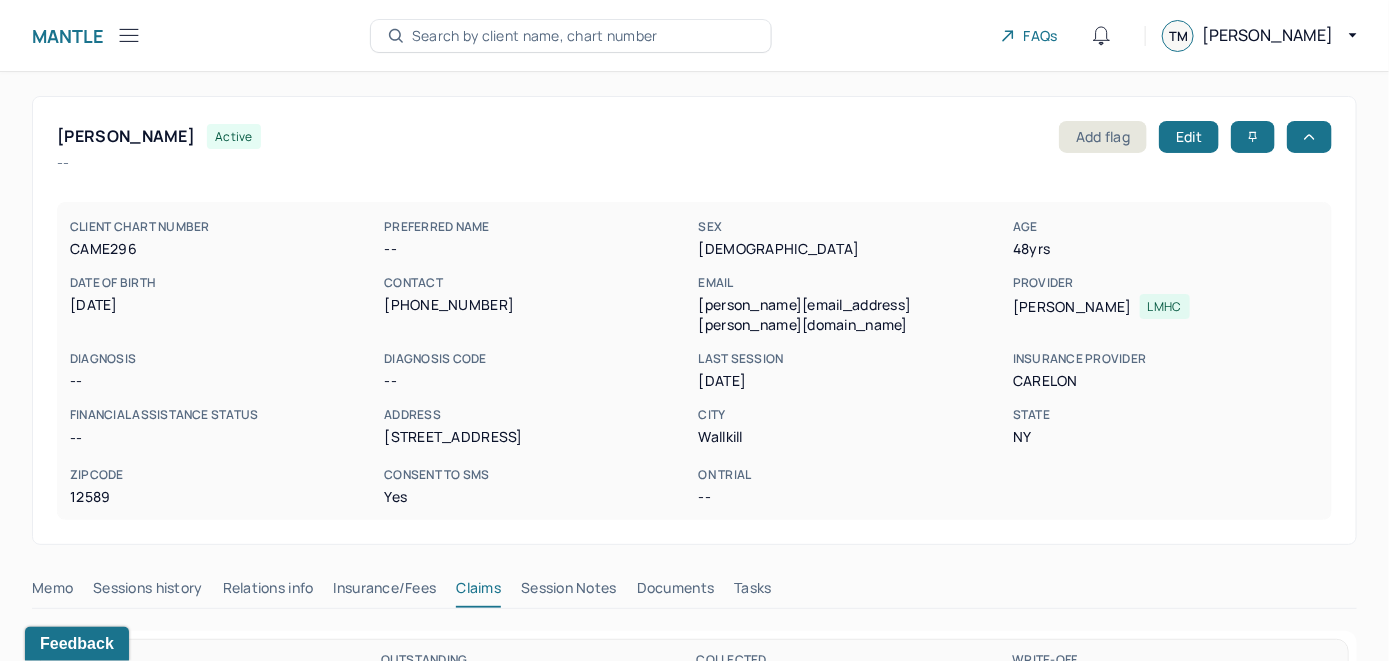 click on "Search by client name, chart number" at bounding box center [571, 36] 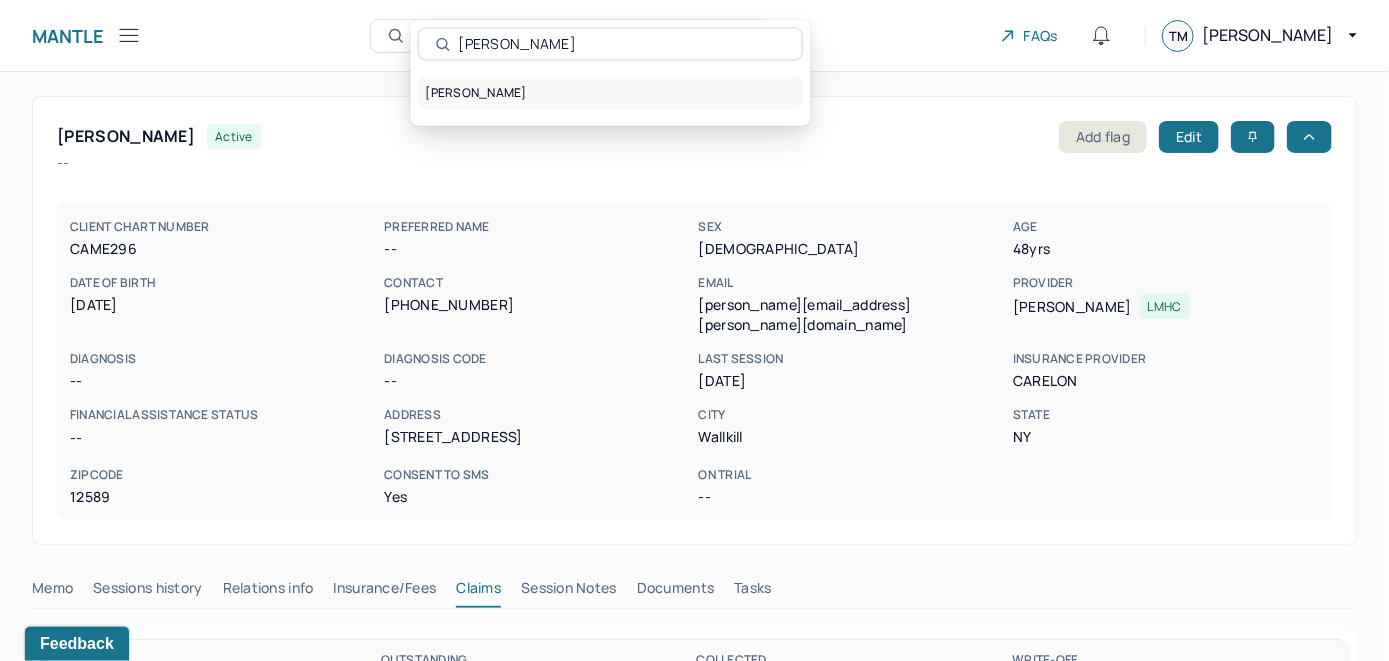 type on "Soledad Sloan" 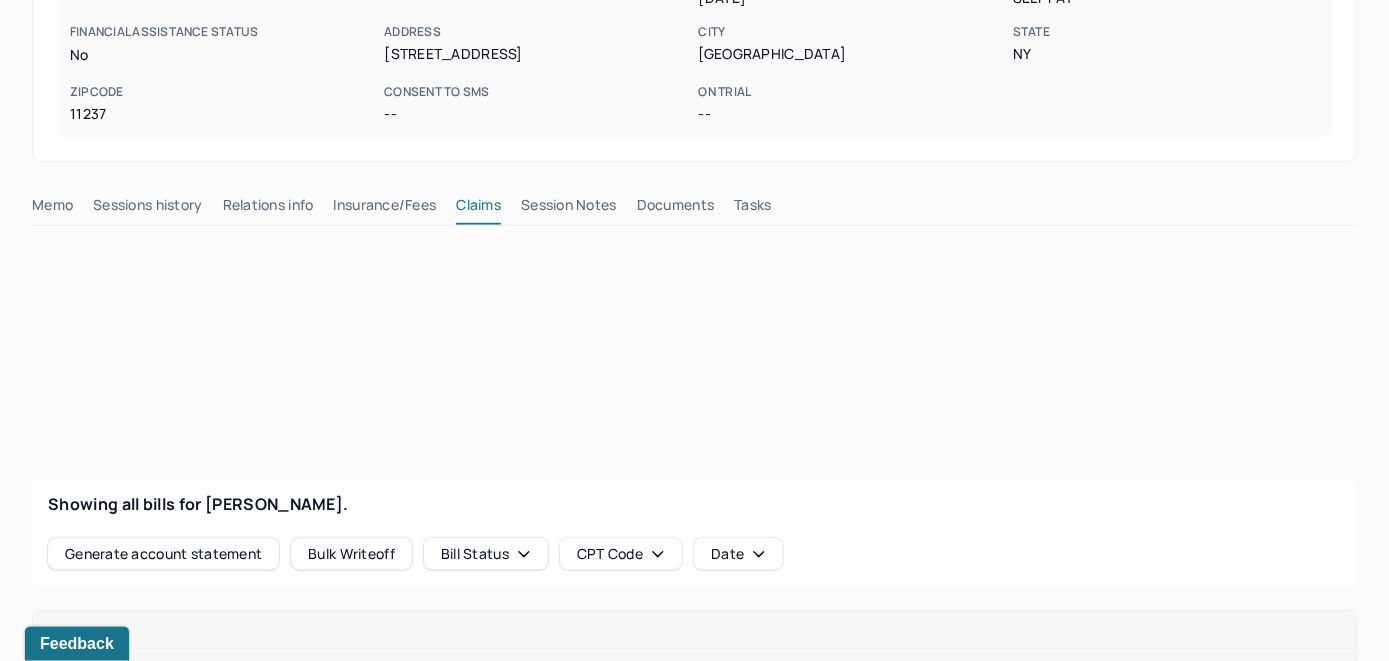 scroll, scrollTop: 400, scrollLeft: 0, axis: vertical 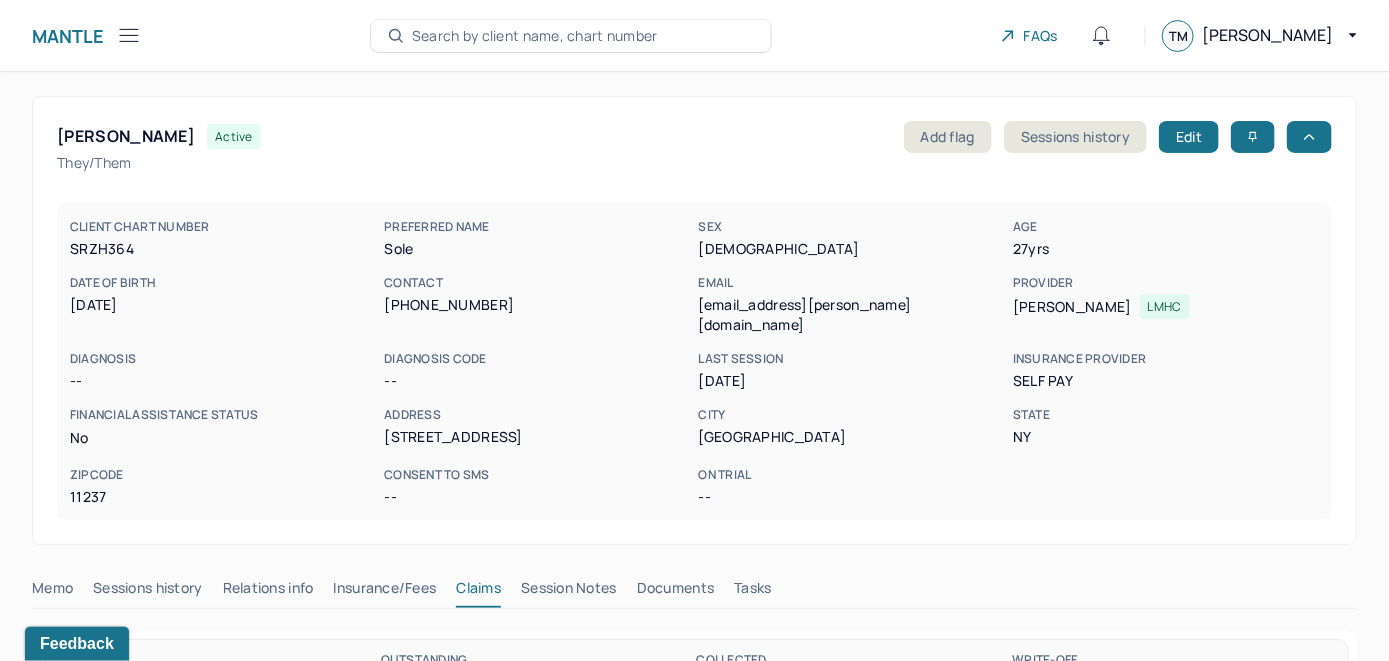 click on "Search by client name, chart number" at bounding box center [535, 36] 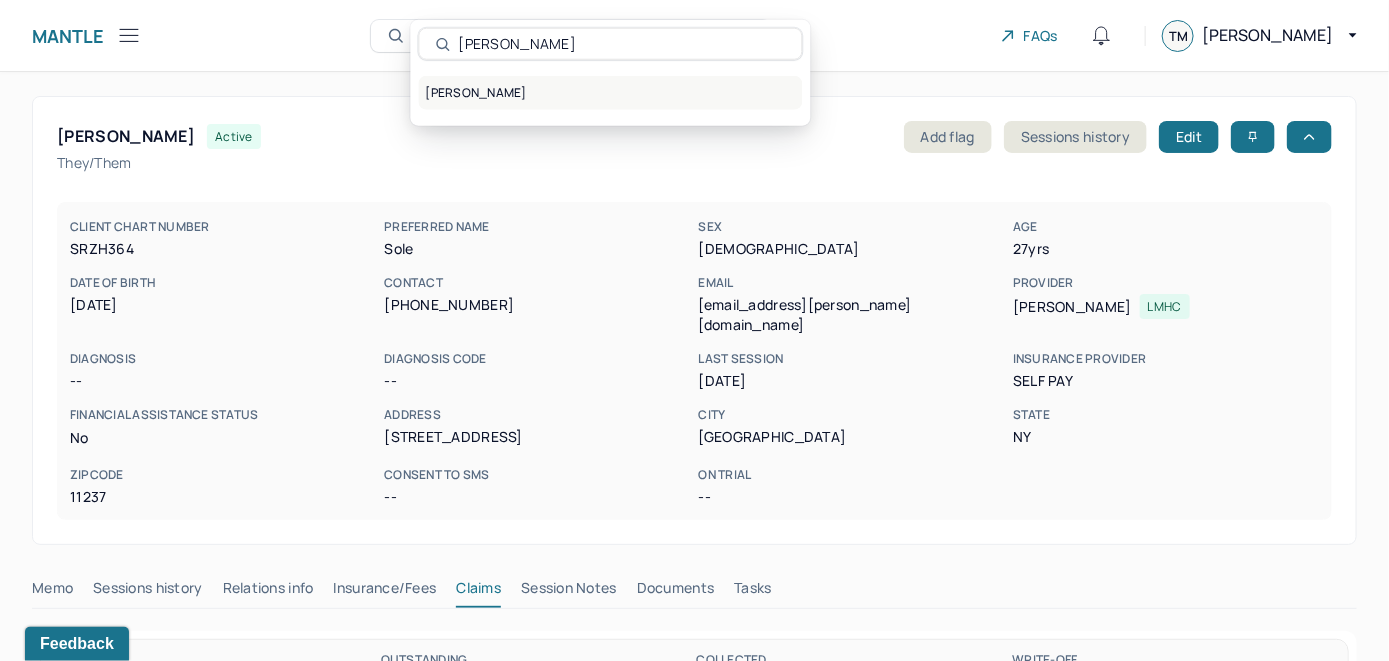 type on "Hannah Wald" 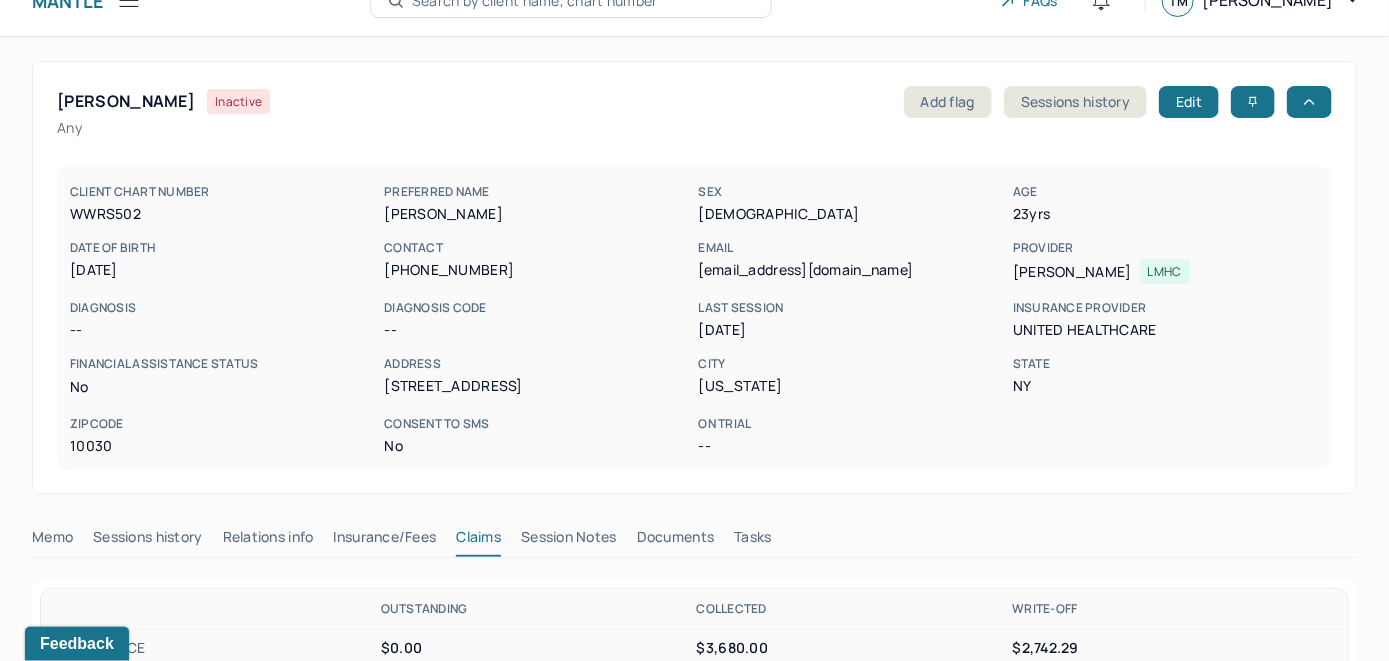 scroll, scrollTop: 0, scrollLeft: 0, axis: both 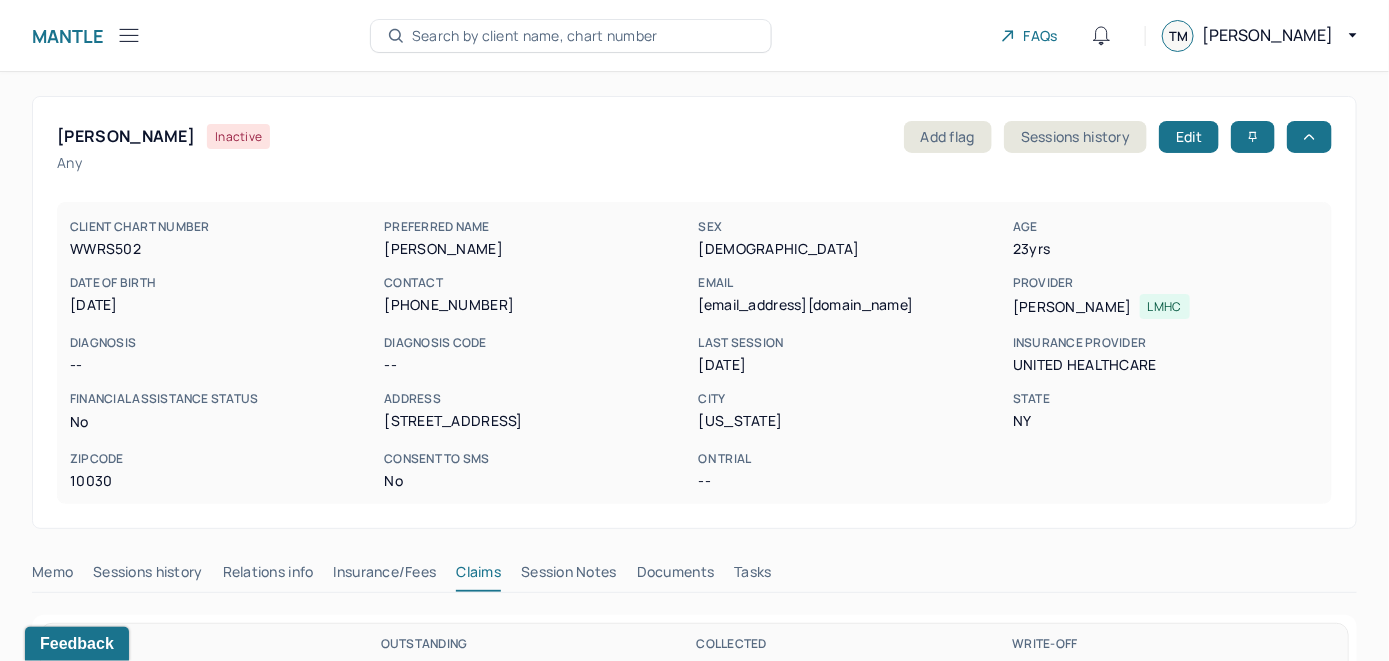 click on "Search by client name, chart number" at bounding box center (571, 36) 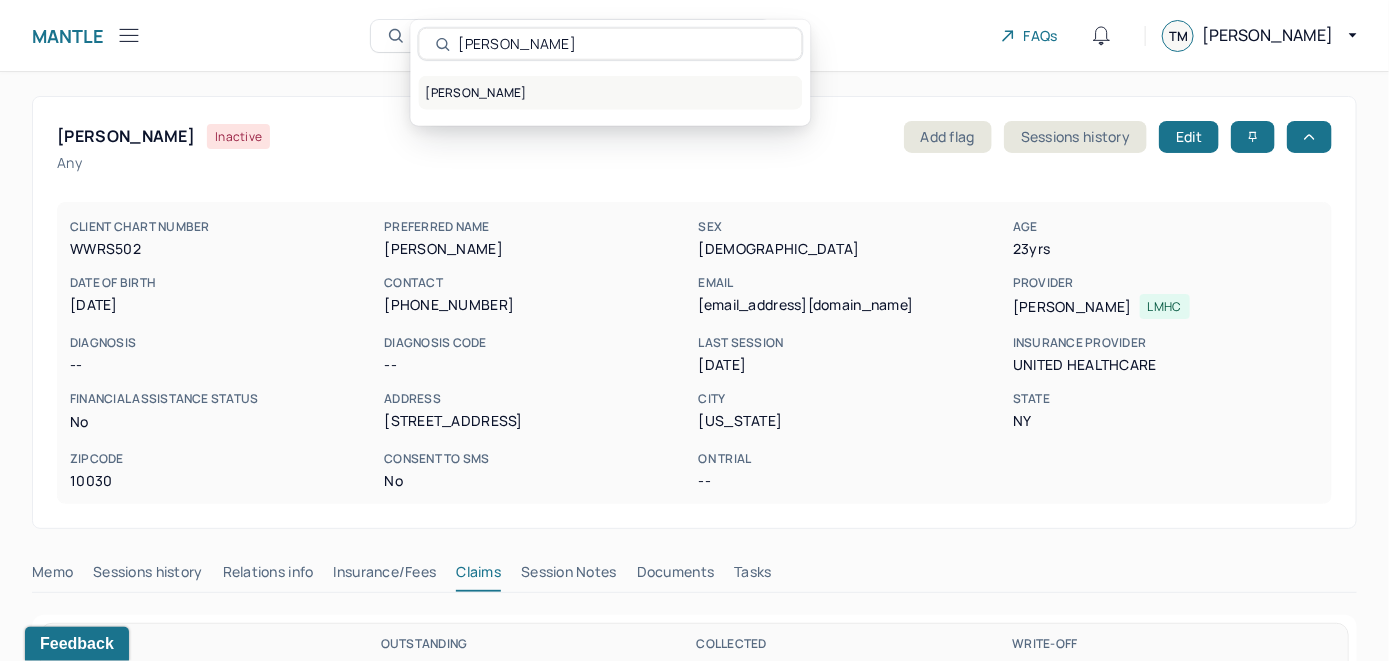 type on "Allison Randazzo" 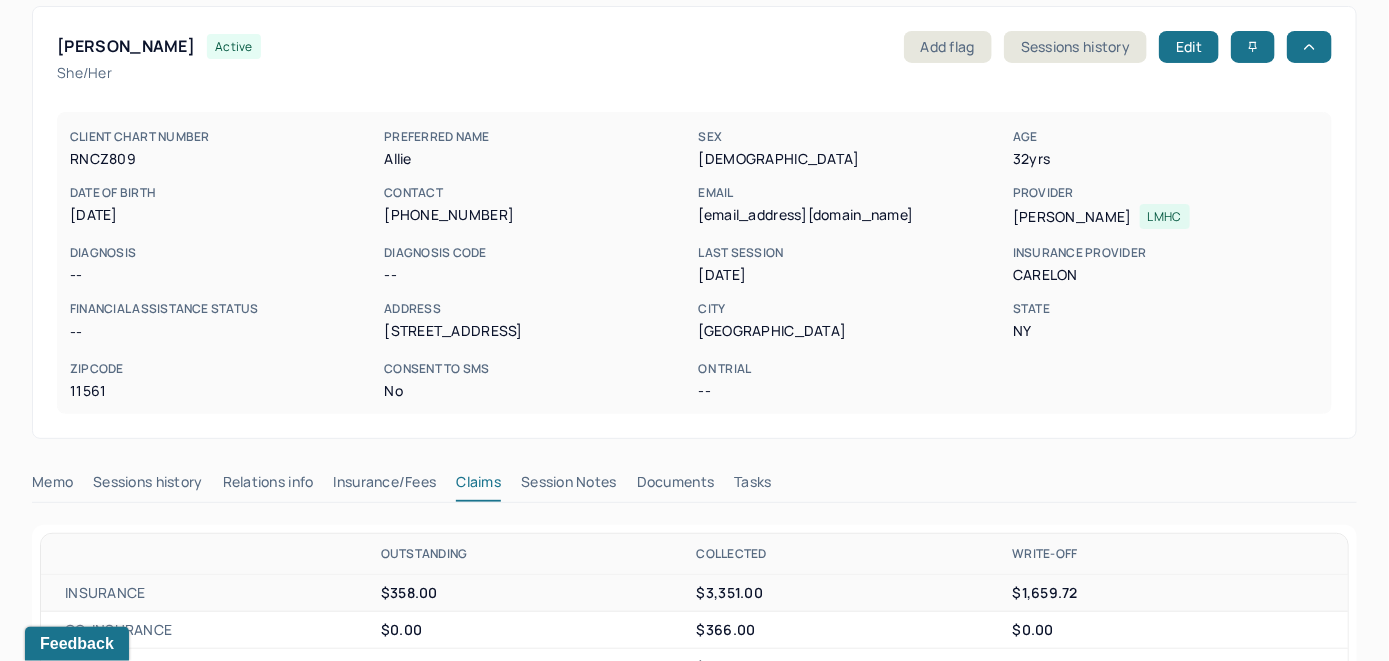 scroll, scrollTop: 0, scrollLeft: 0, axis: both 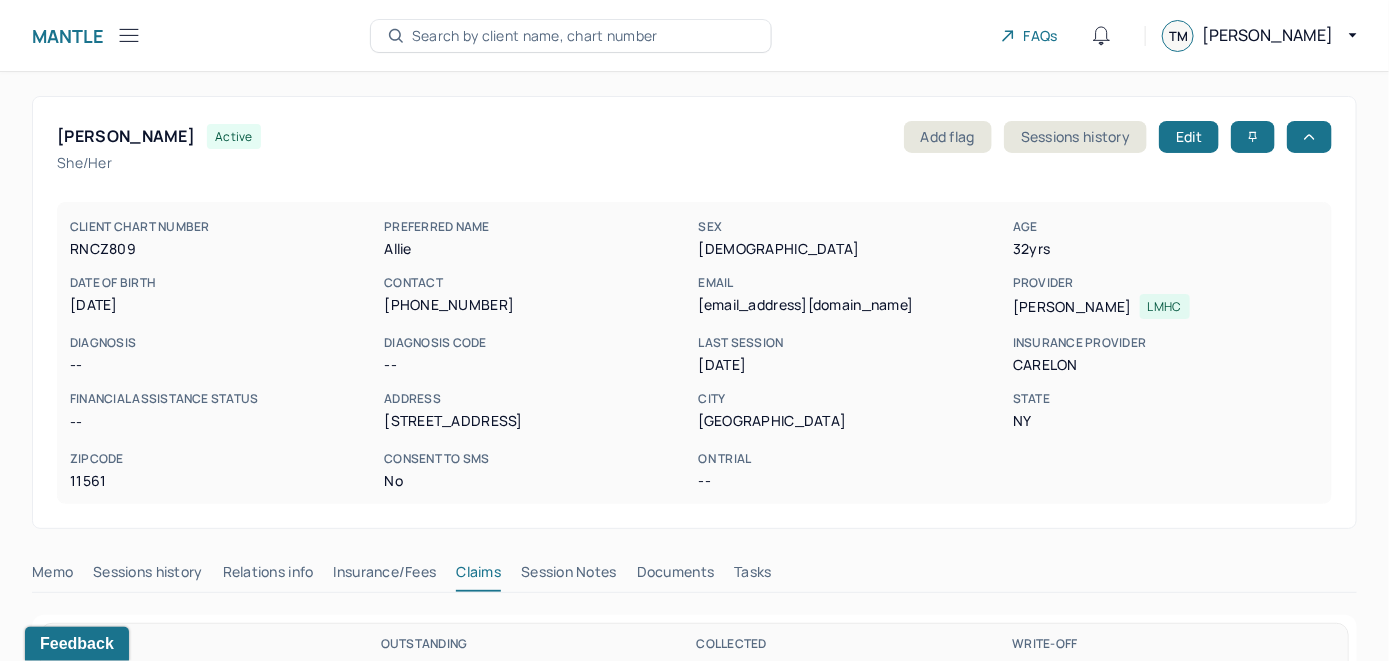 click on "Search by client name, chart number" at bounding box center [535, 36] 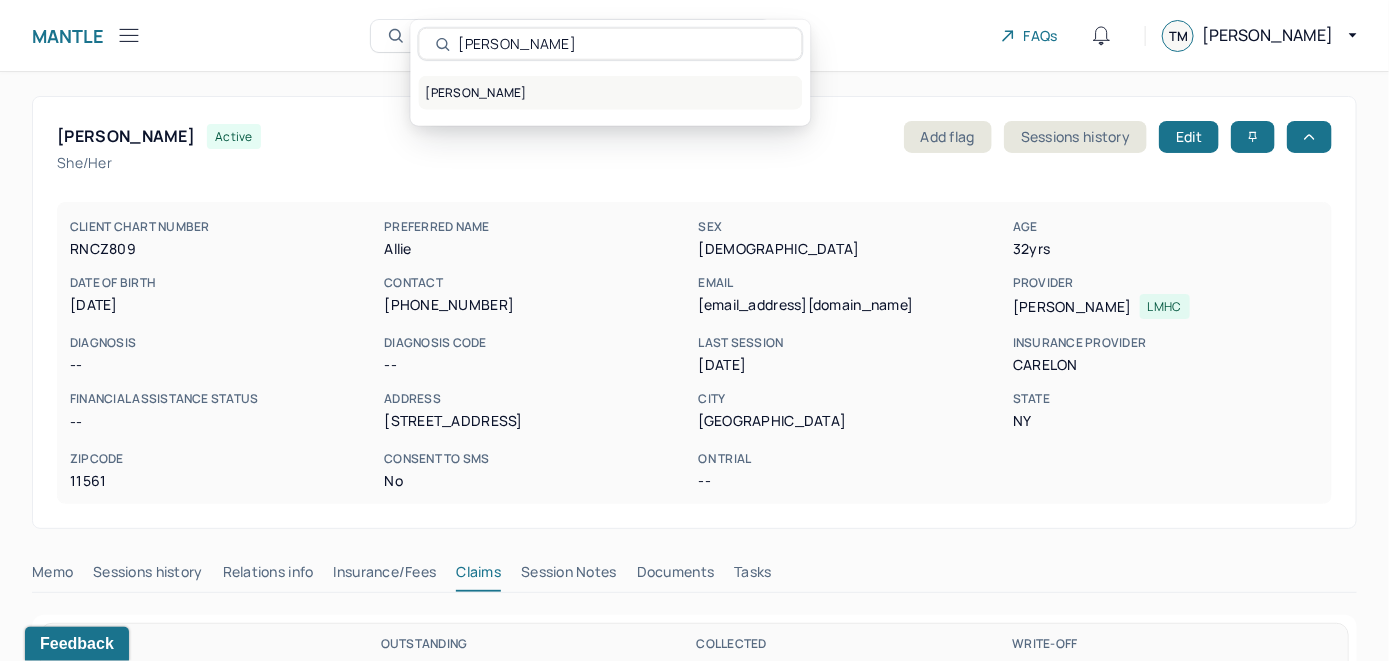 type on "Bianca Rojas" 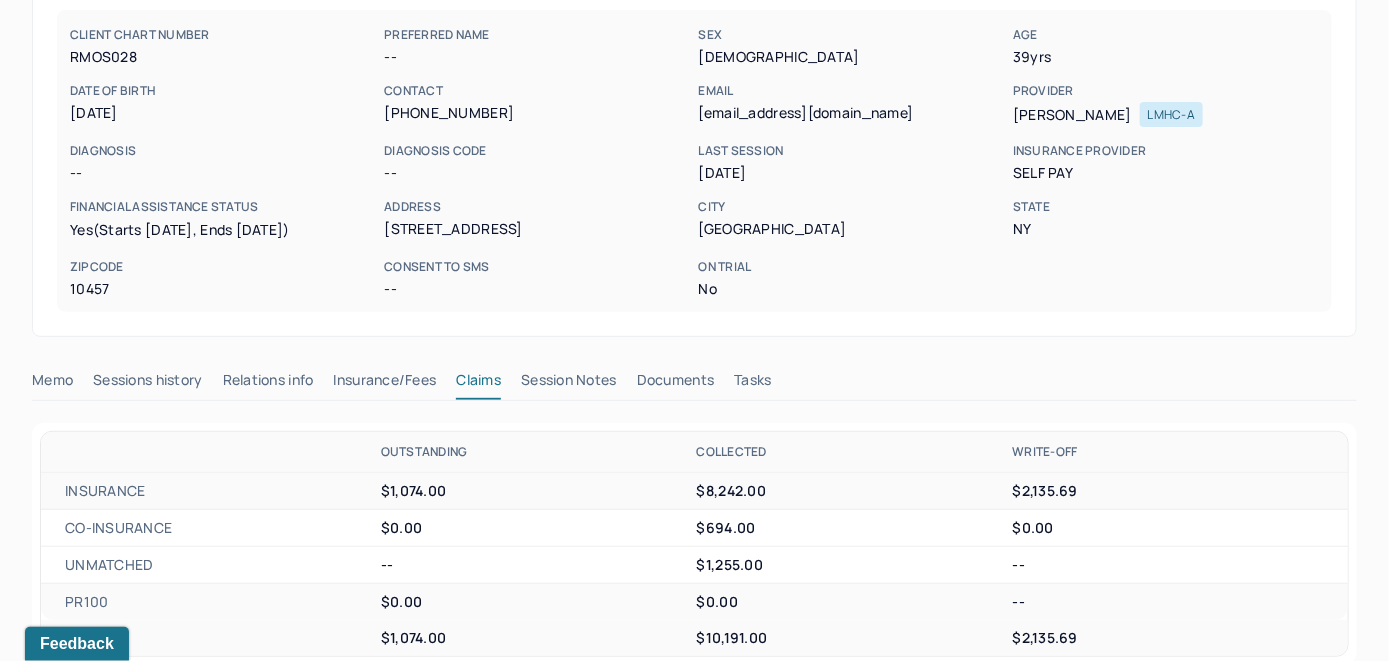 scroll, scrollTop: 0, scrollLeft: 0, axis: both 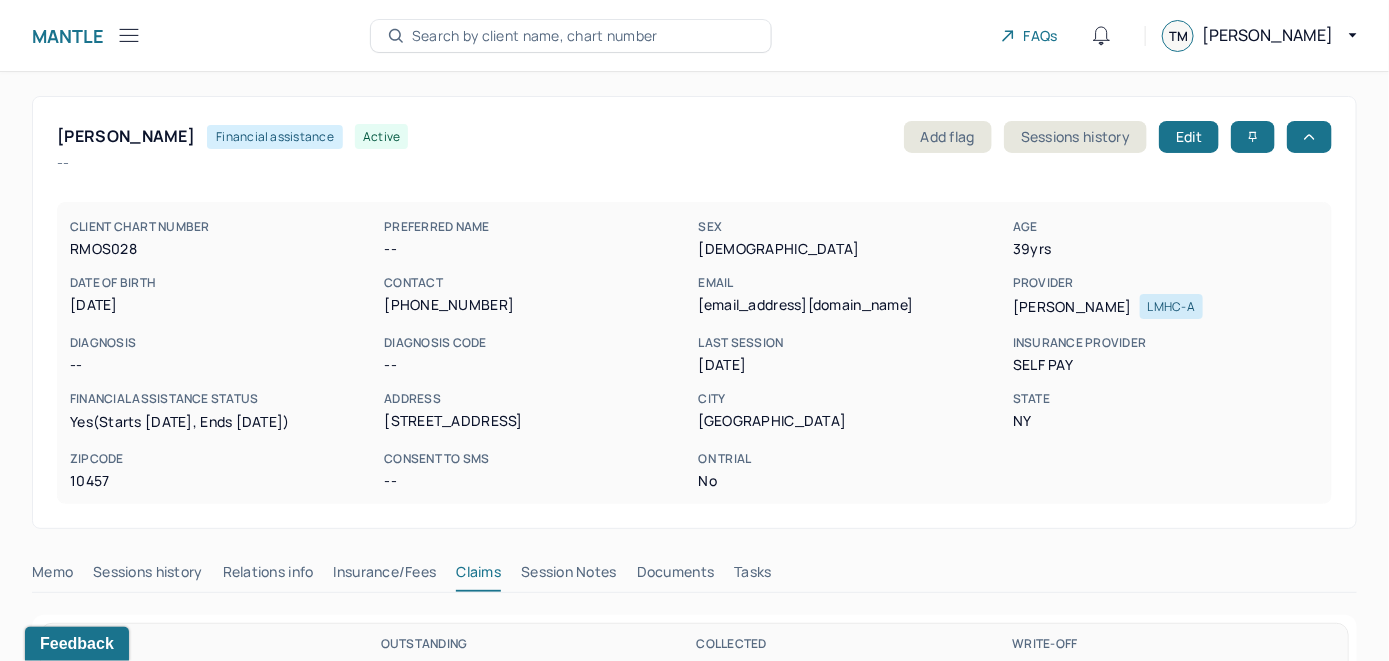 click on "Search by client name, chart number" at bounding box center [535, 36] 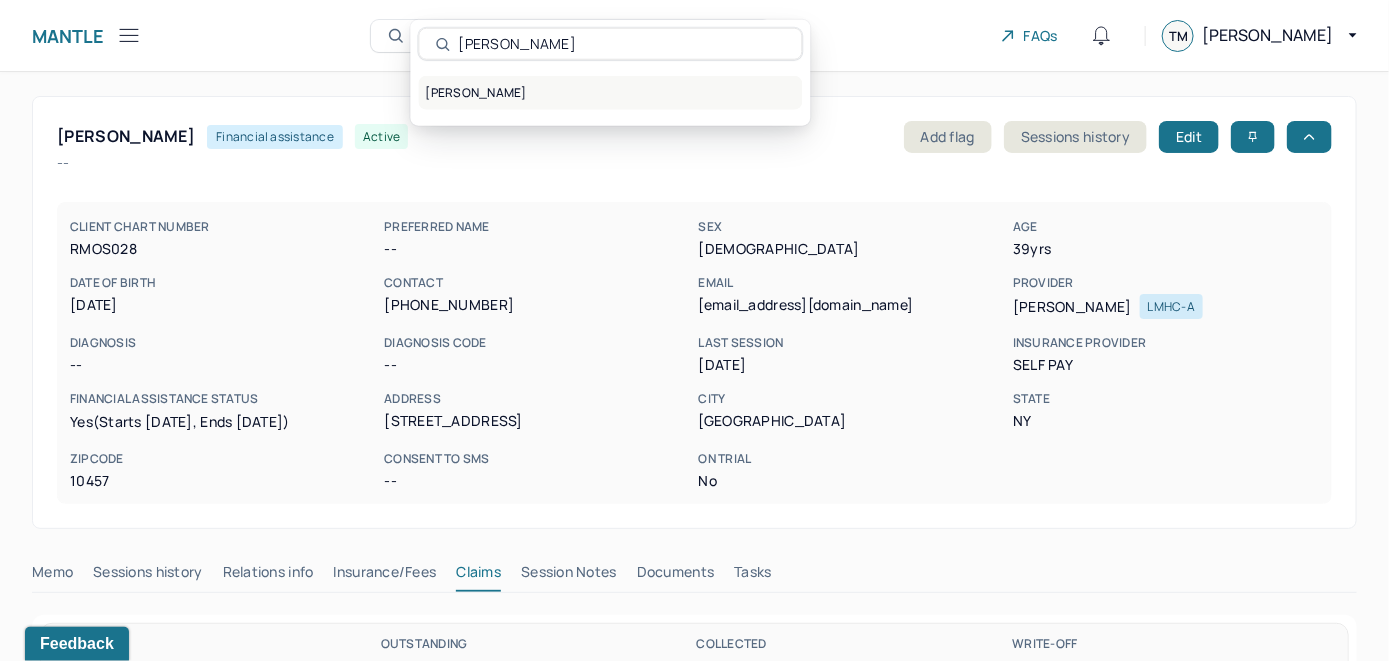 type on "Margaret Vogel" 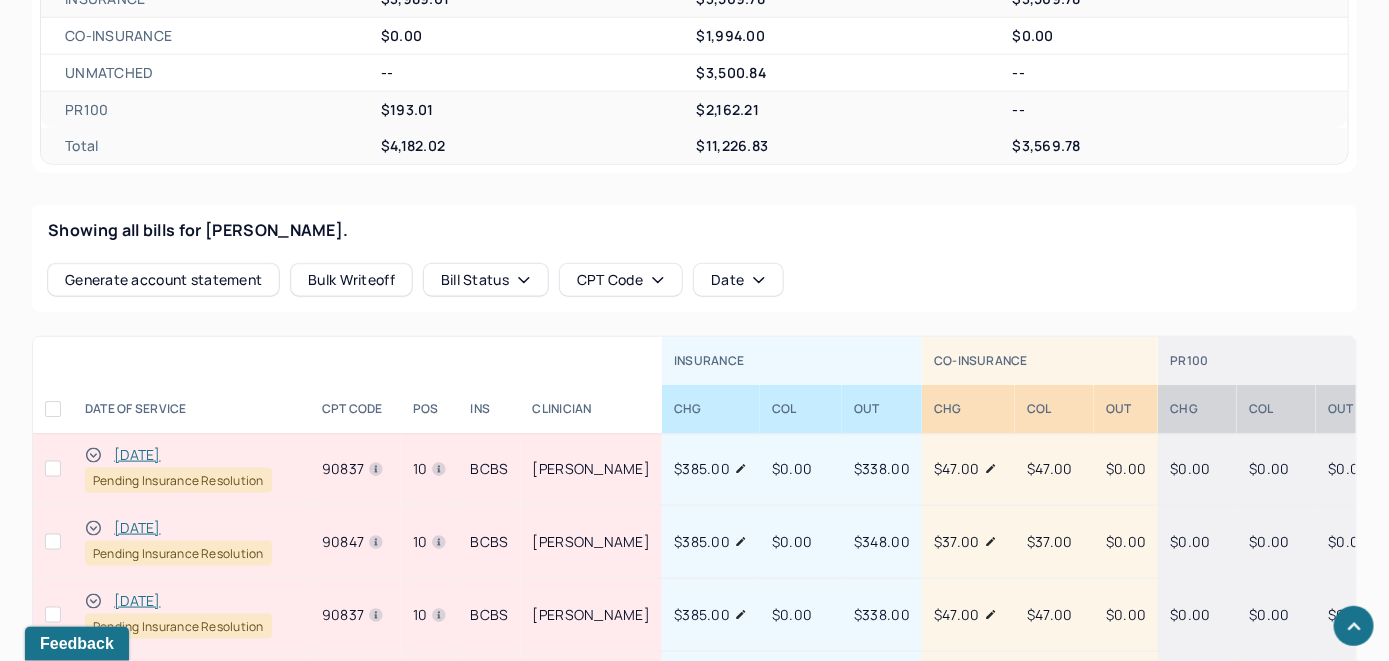 scroll, scrollTop: 741, scrollLeft: 0, axis: vertical 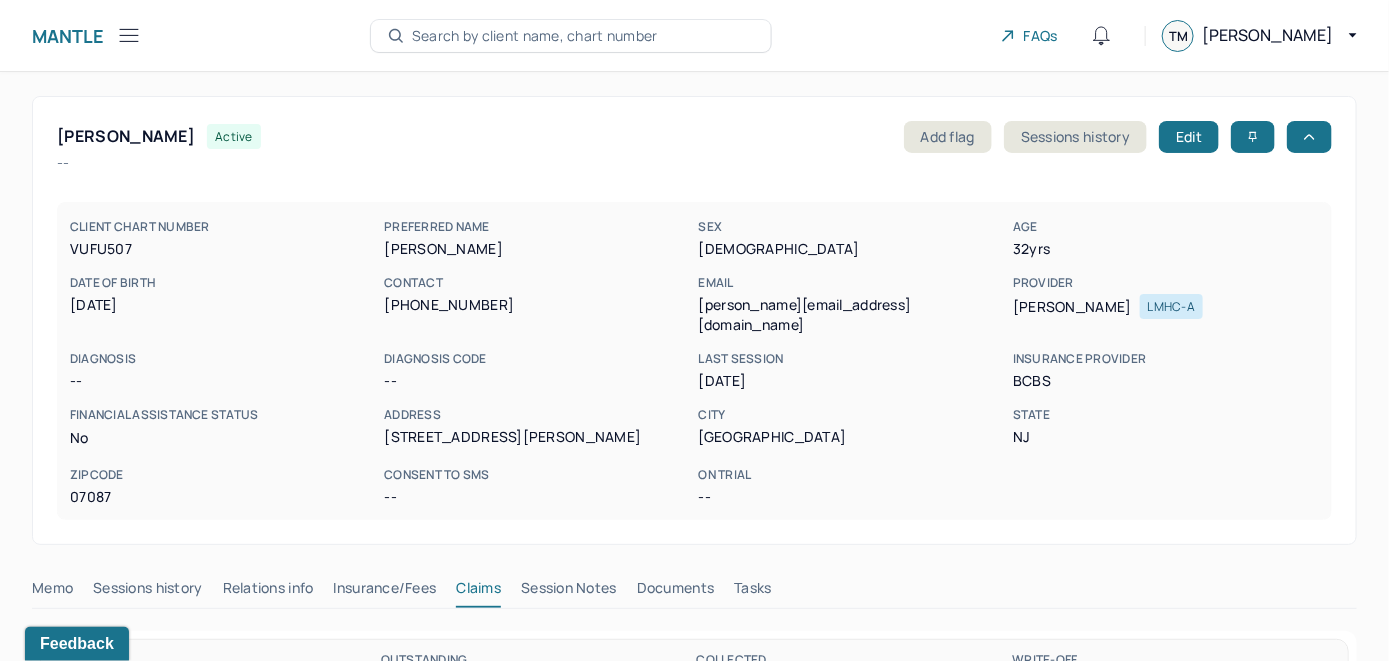 click on "Search by client name, chart number" at bounding box center [535, 36] 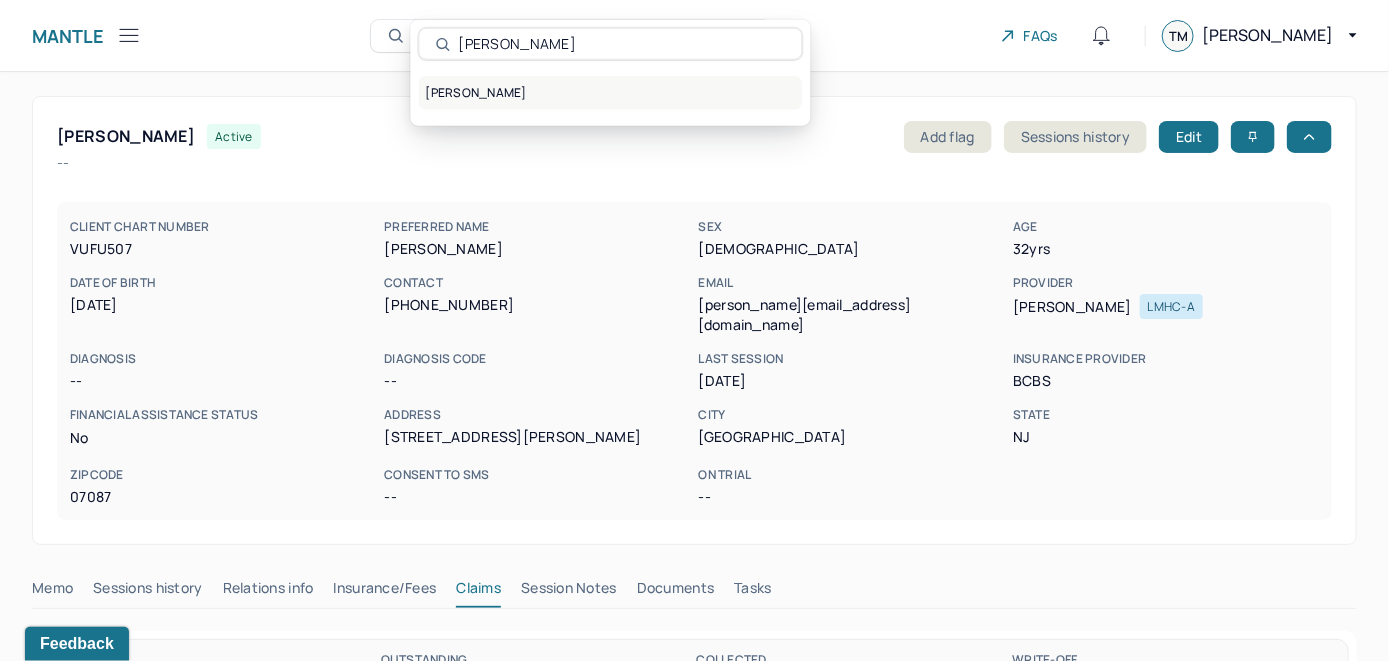 type on "Lucas Giacco" 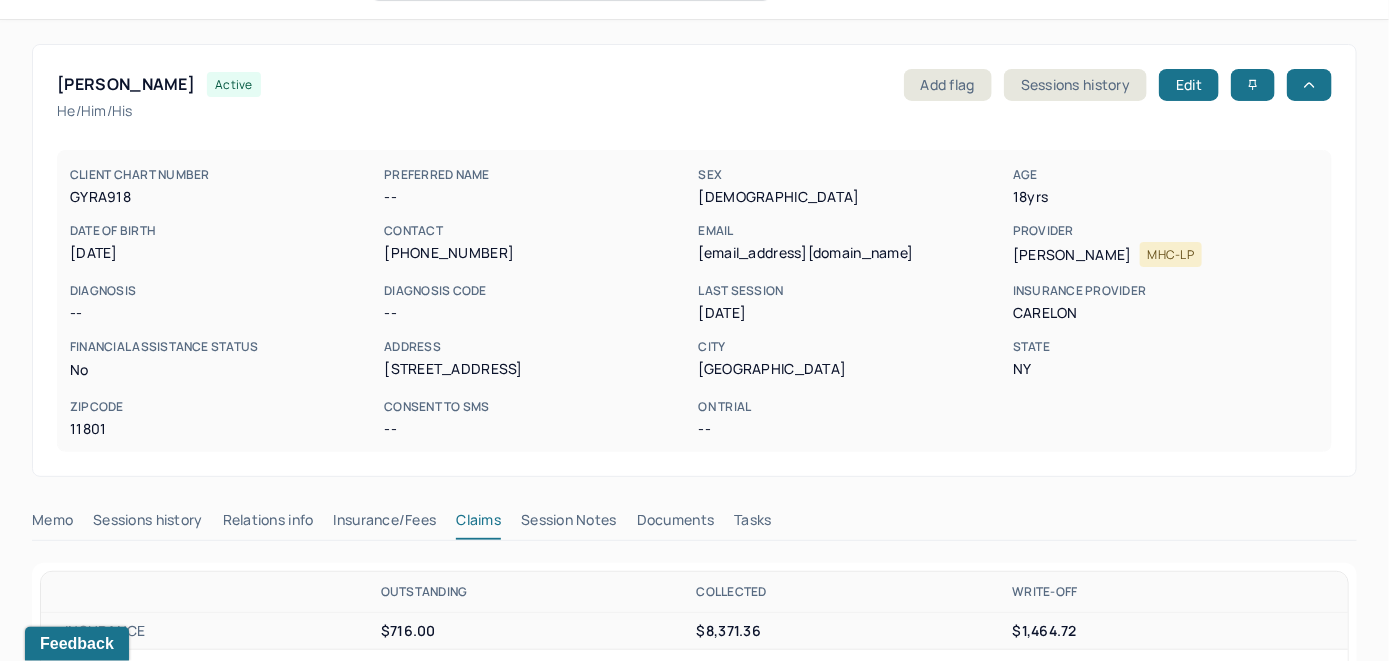 scroll, scrollTop: 0, scrollLeft: 0, axis: both 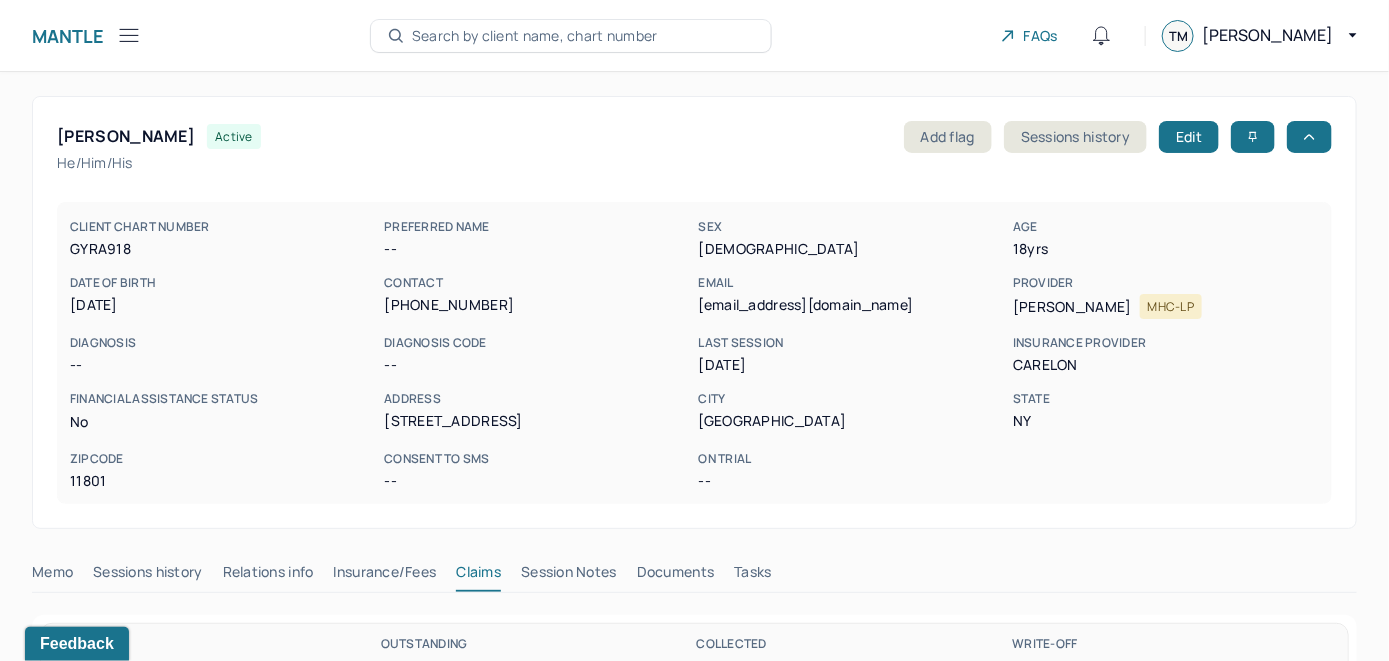 click on "Search by client name, chart number" at bounding box center [535, 36] 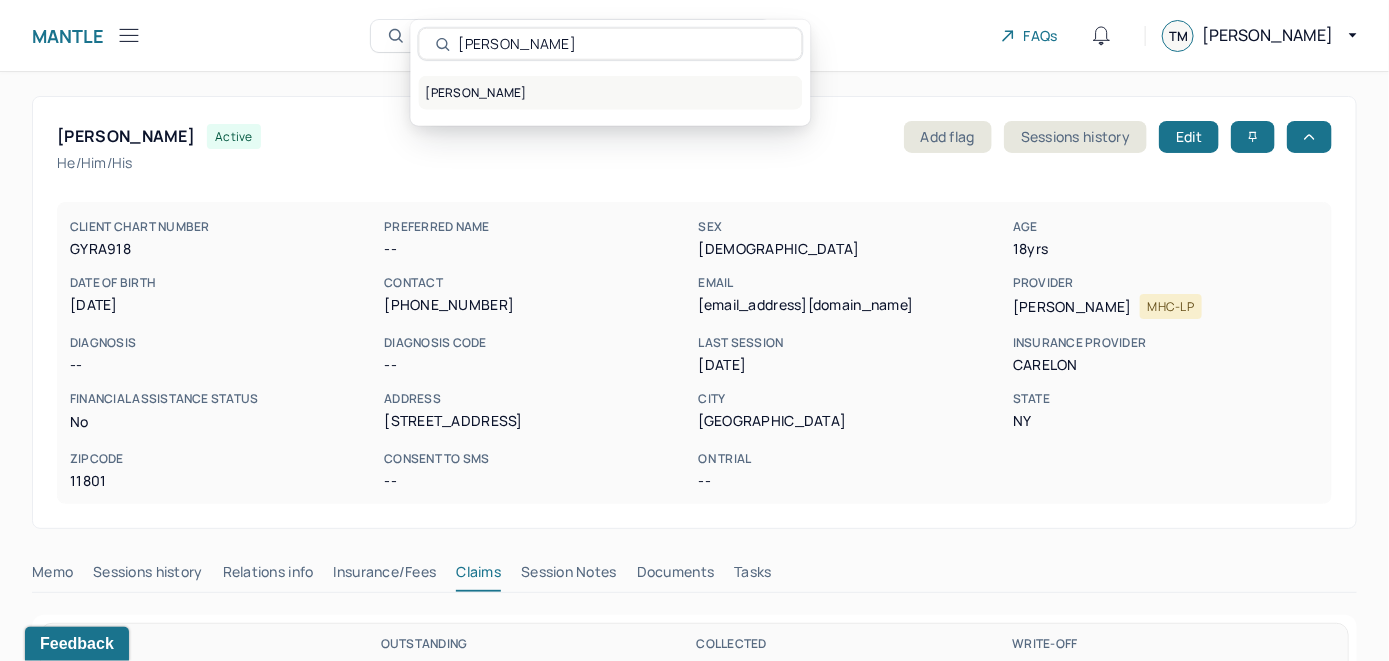 type on "Robert Pinney" 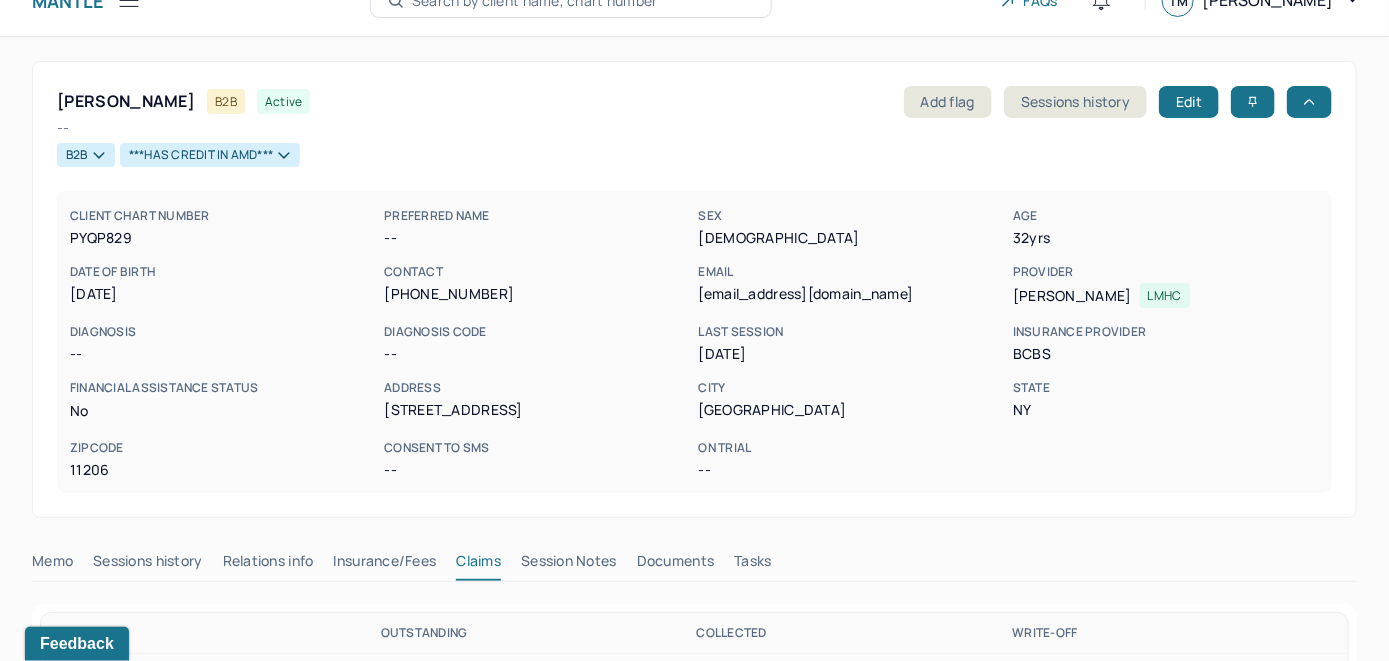 scroll, scrollTop: 0, scrollLeft: 0, axis: both 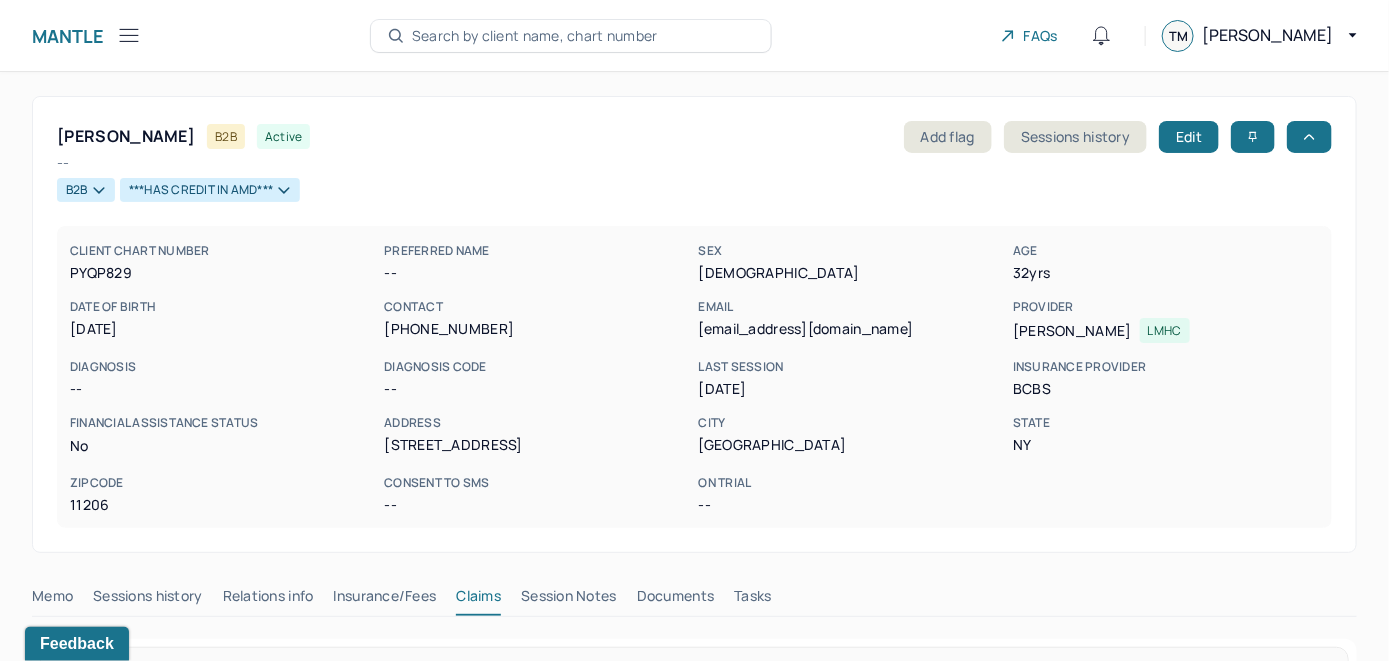 click on "Search by client name, chart number" at bounding box center [535, 36] 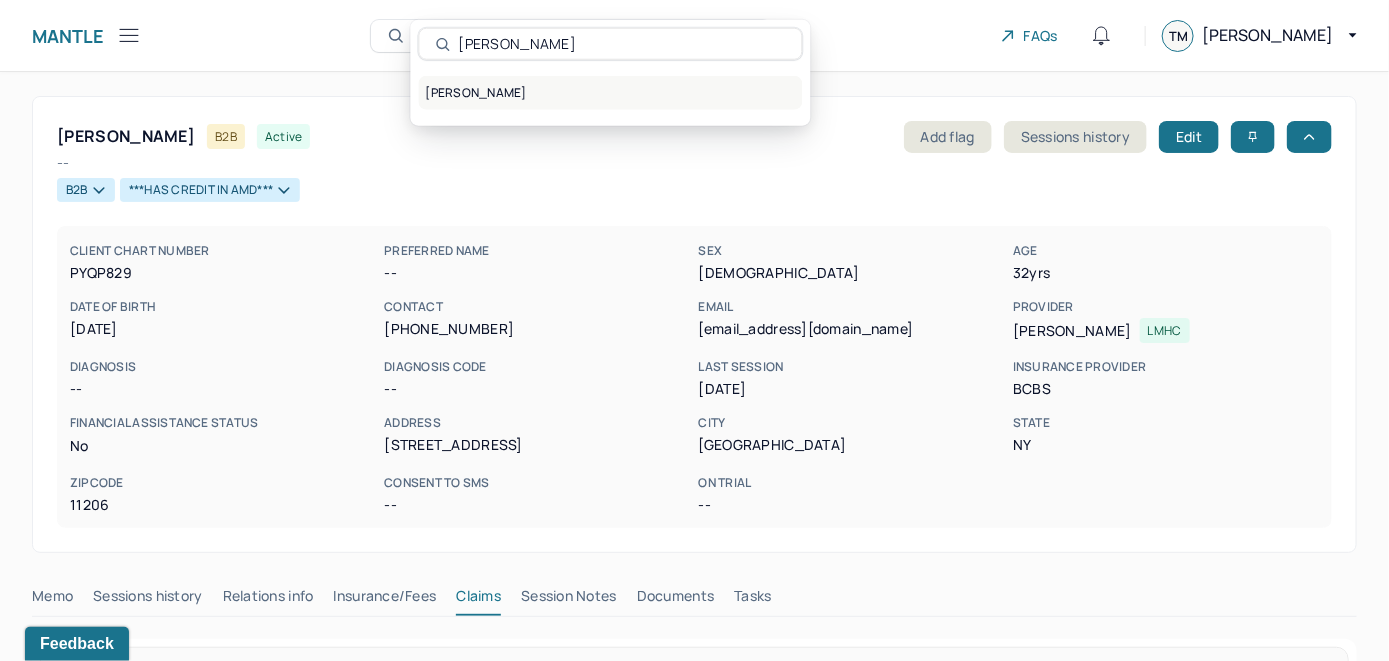 type on "Keren Marshall" 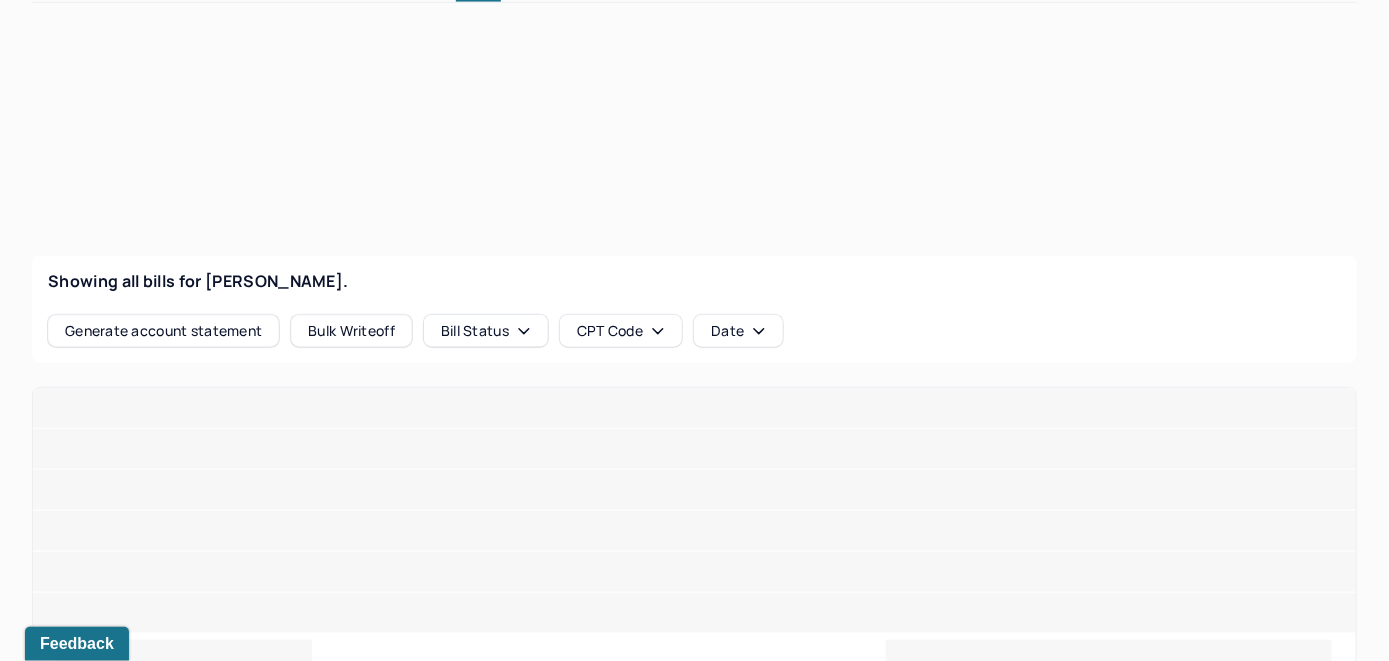 scroll, scrollTop: 600, scrollLeft: 0, axis: vertical 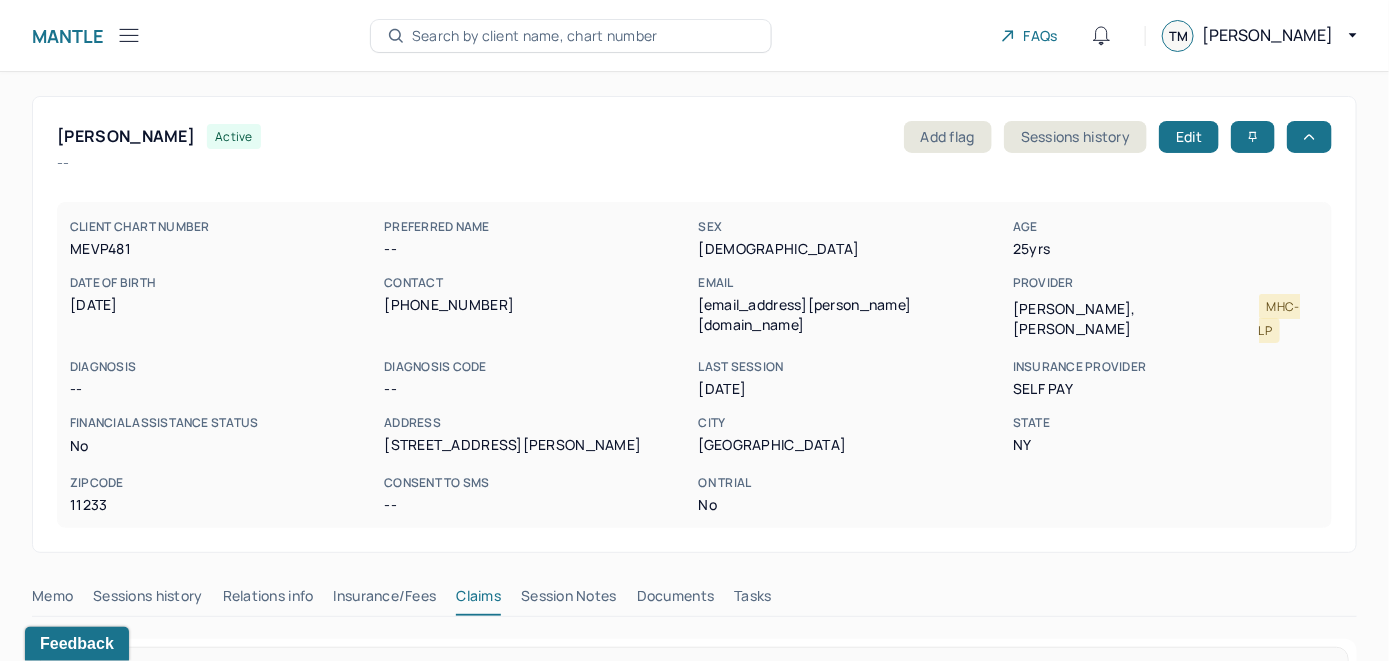 click on "Search by client name, chart number" at bounding box center (535, 36) 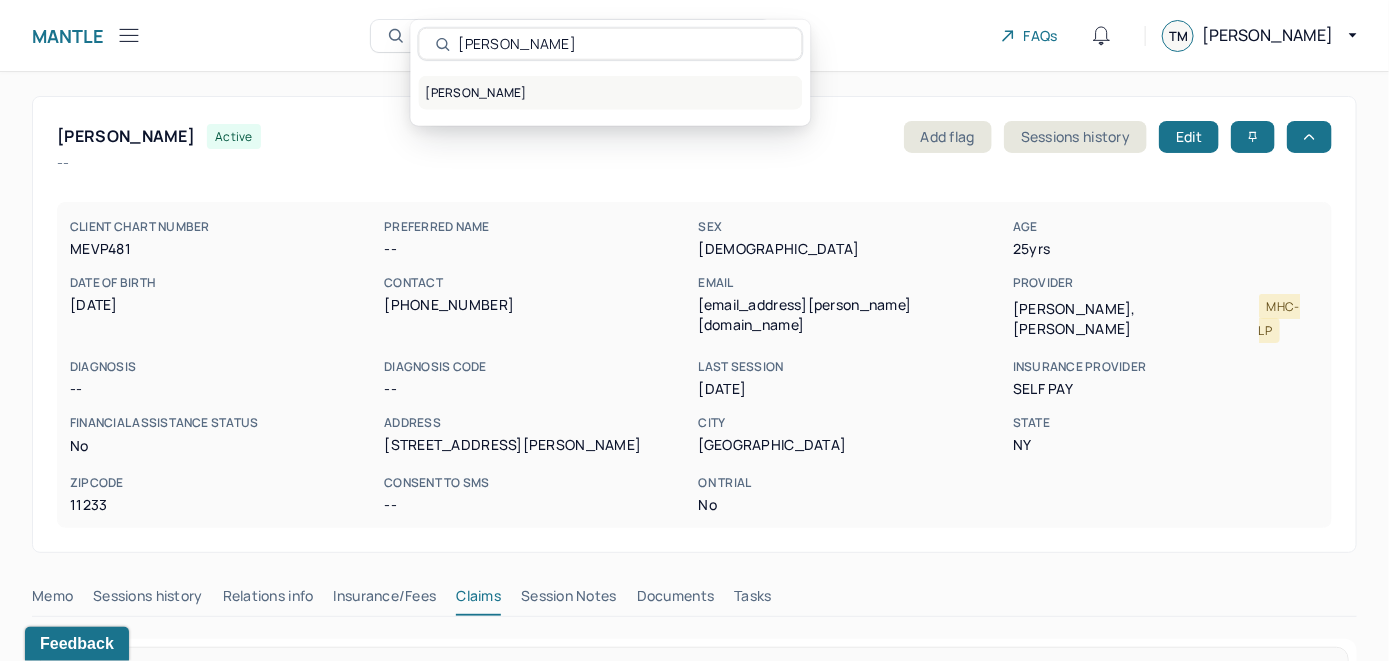 type on "Vivien Capuano" 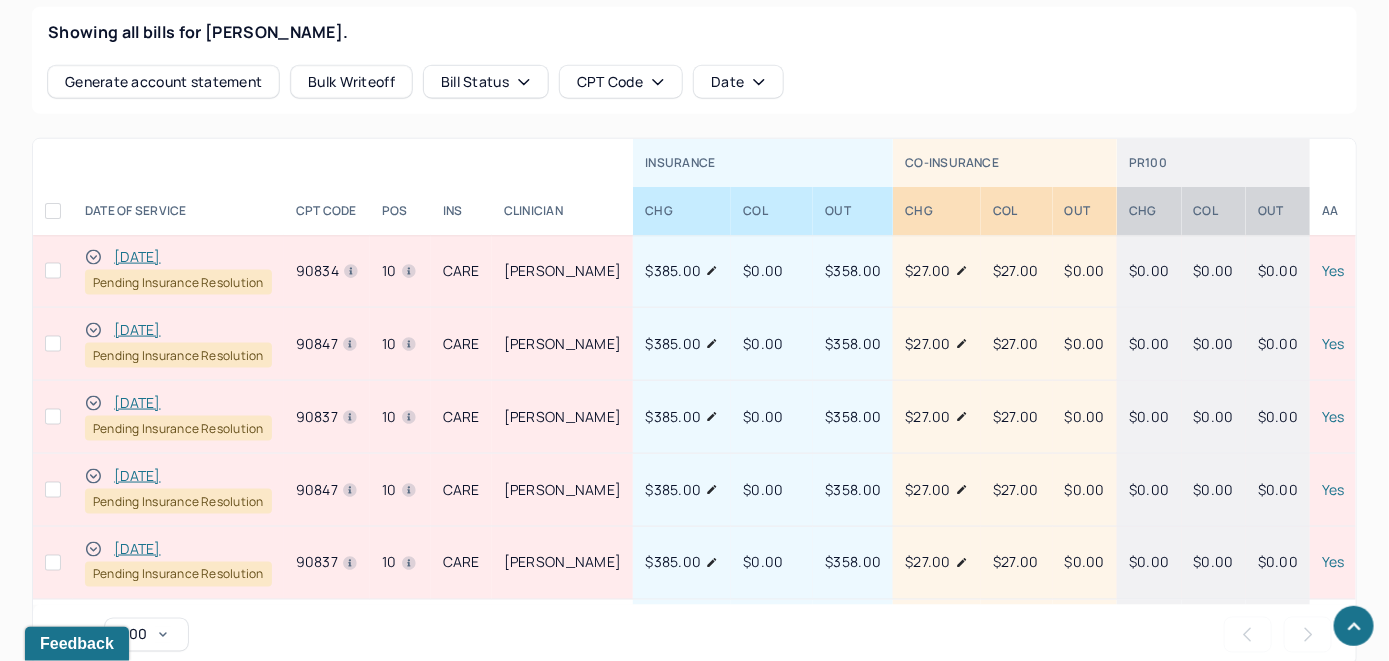 scroll, scrollTop: 942, scrollLeft: 0, axis: vertical 